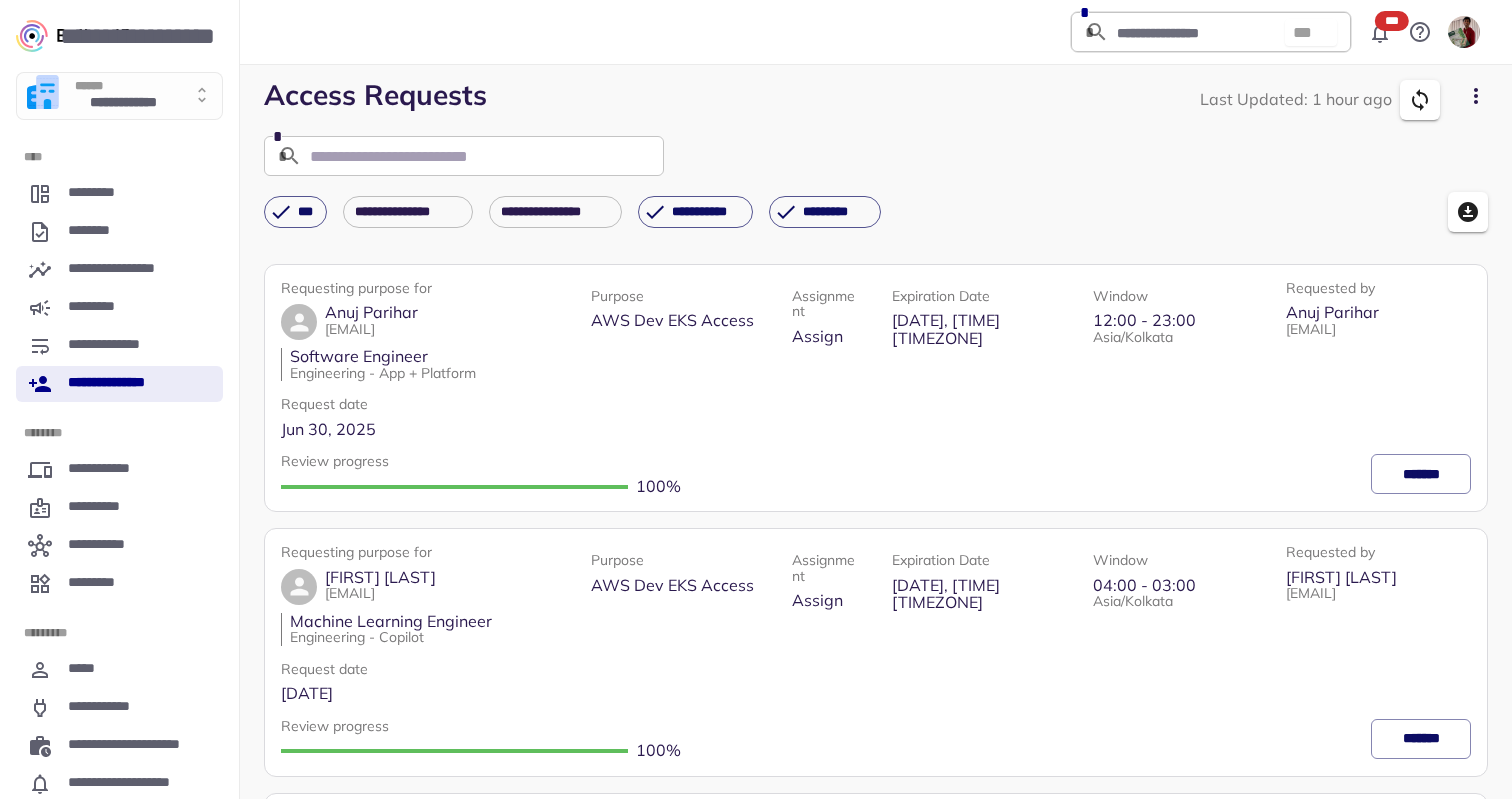scroll, scrollTop: 0, scrollLeft: 0, axis: both 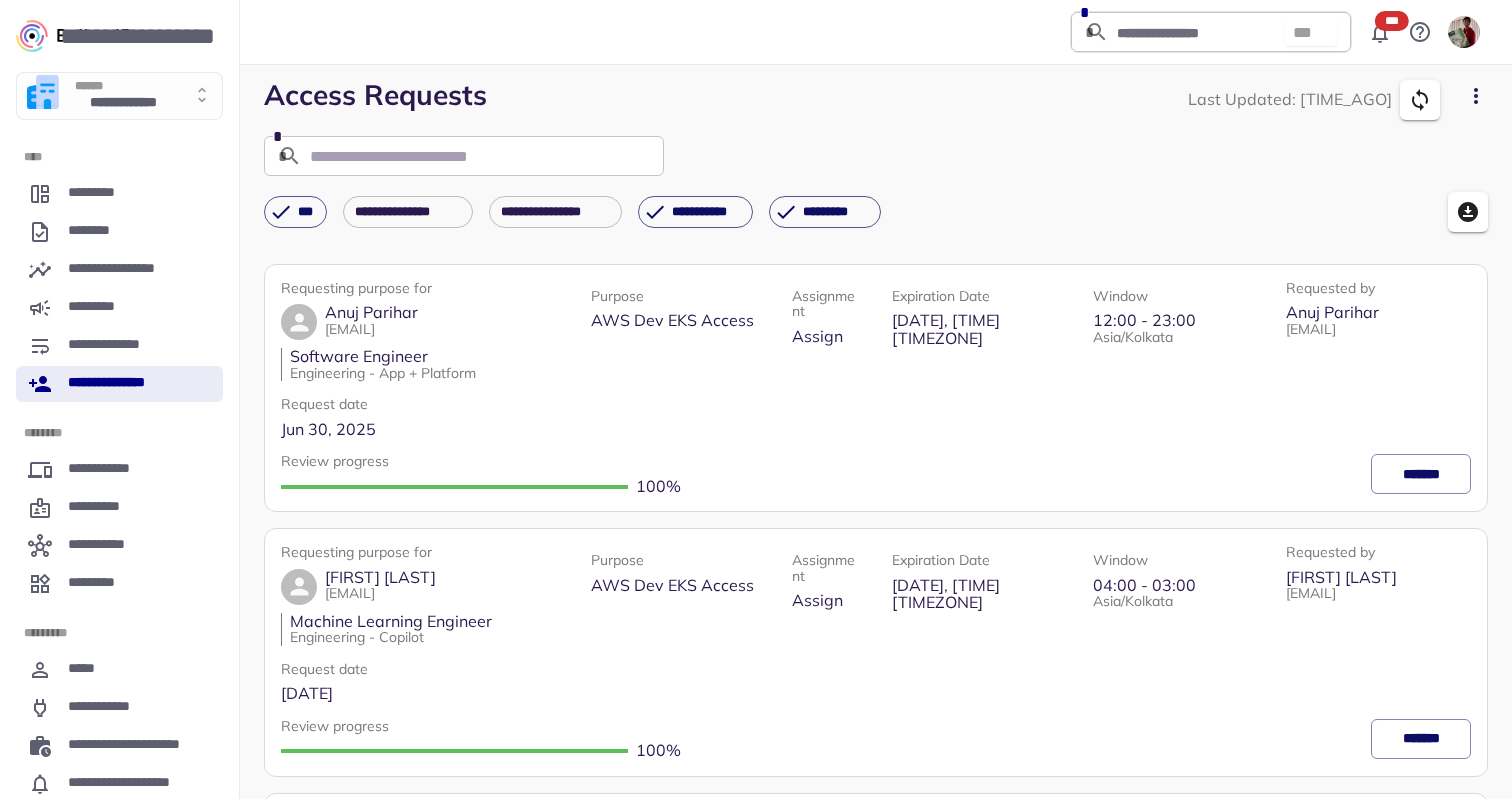 click at bounding box center (202, 99) 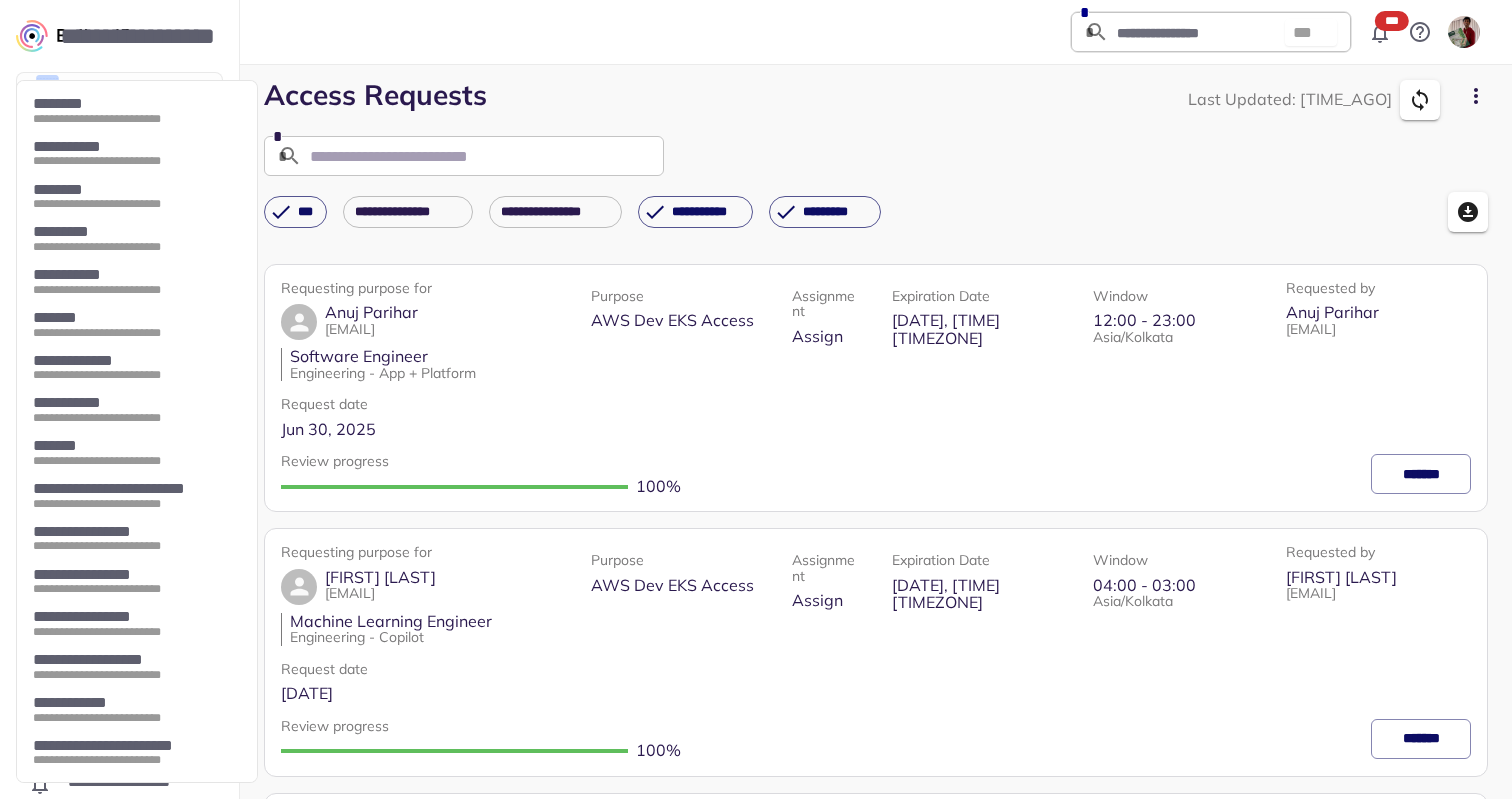 click on "**********" at bounding box center [136, 403] 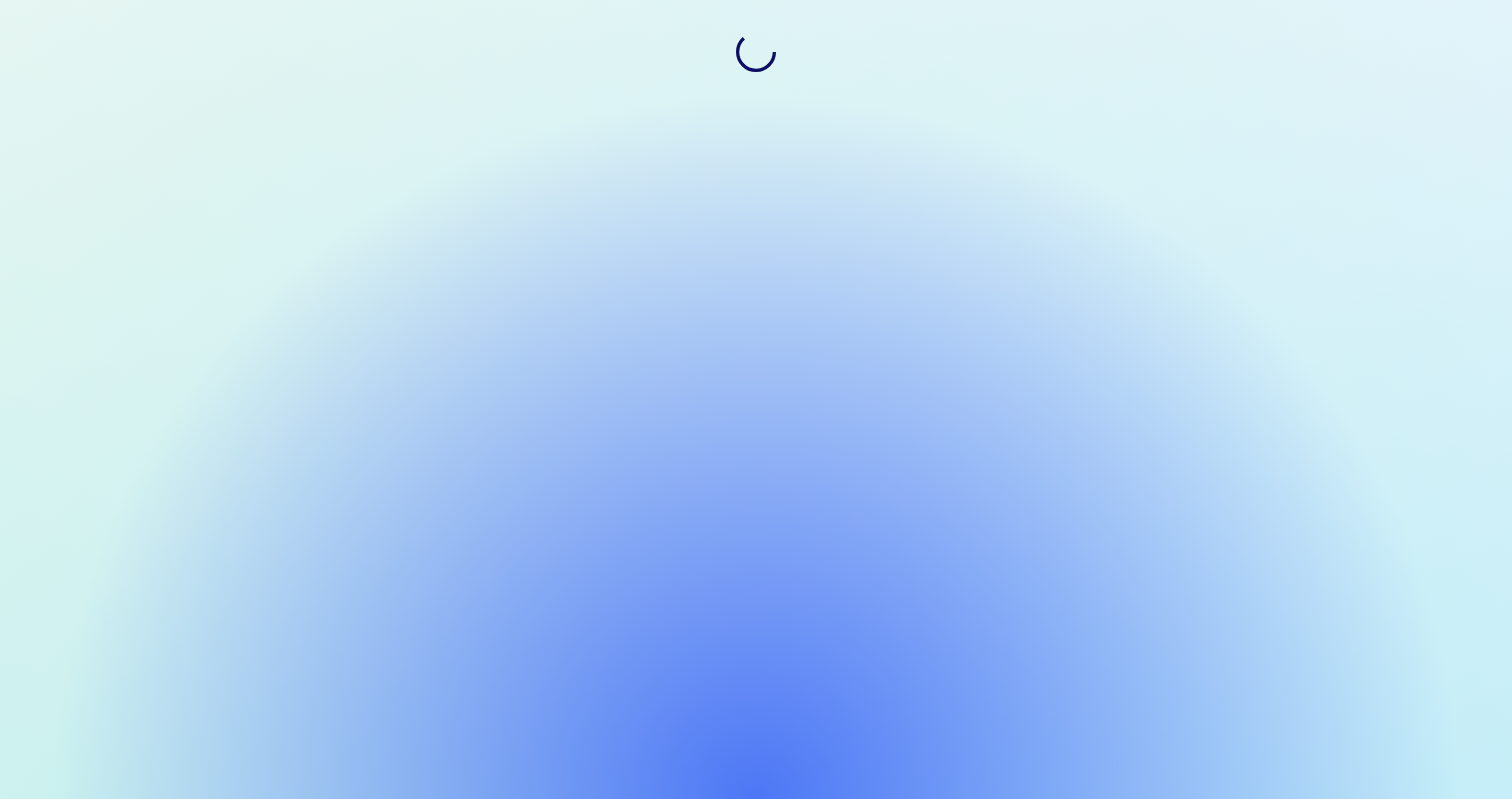 scroll, scrollTop: 0, scrollLeft: 0, axis: both 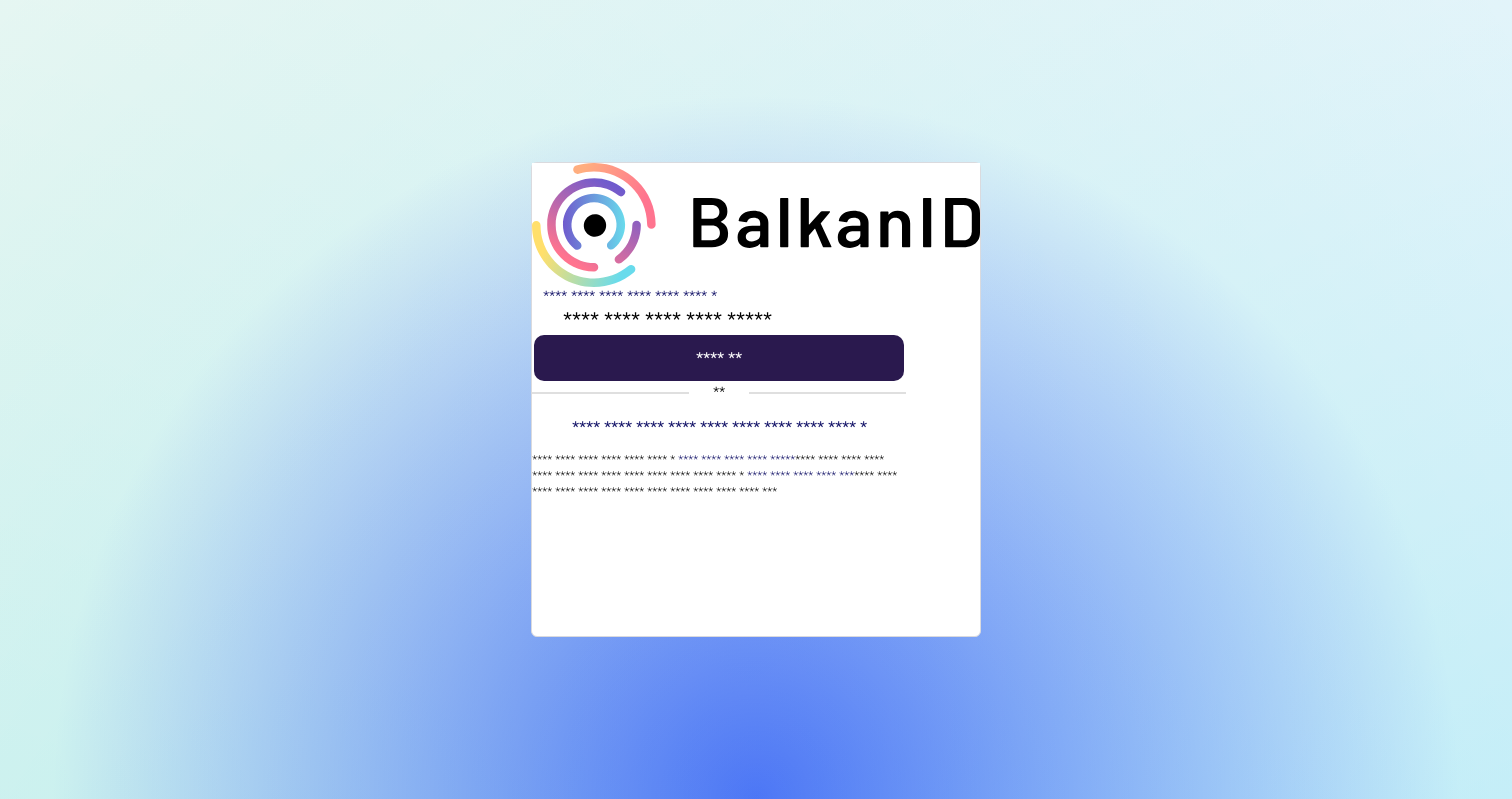 click on "*******" at bounding box center (719, 358) 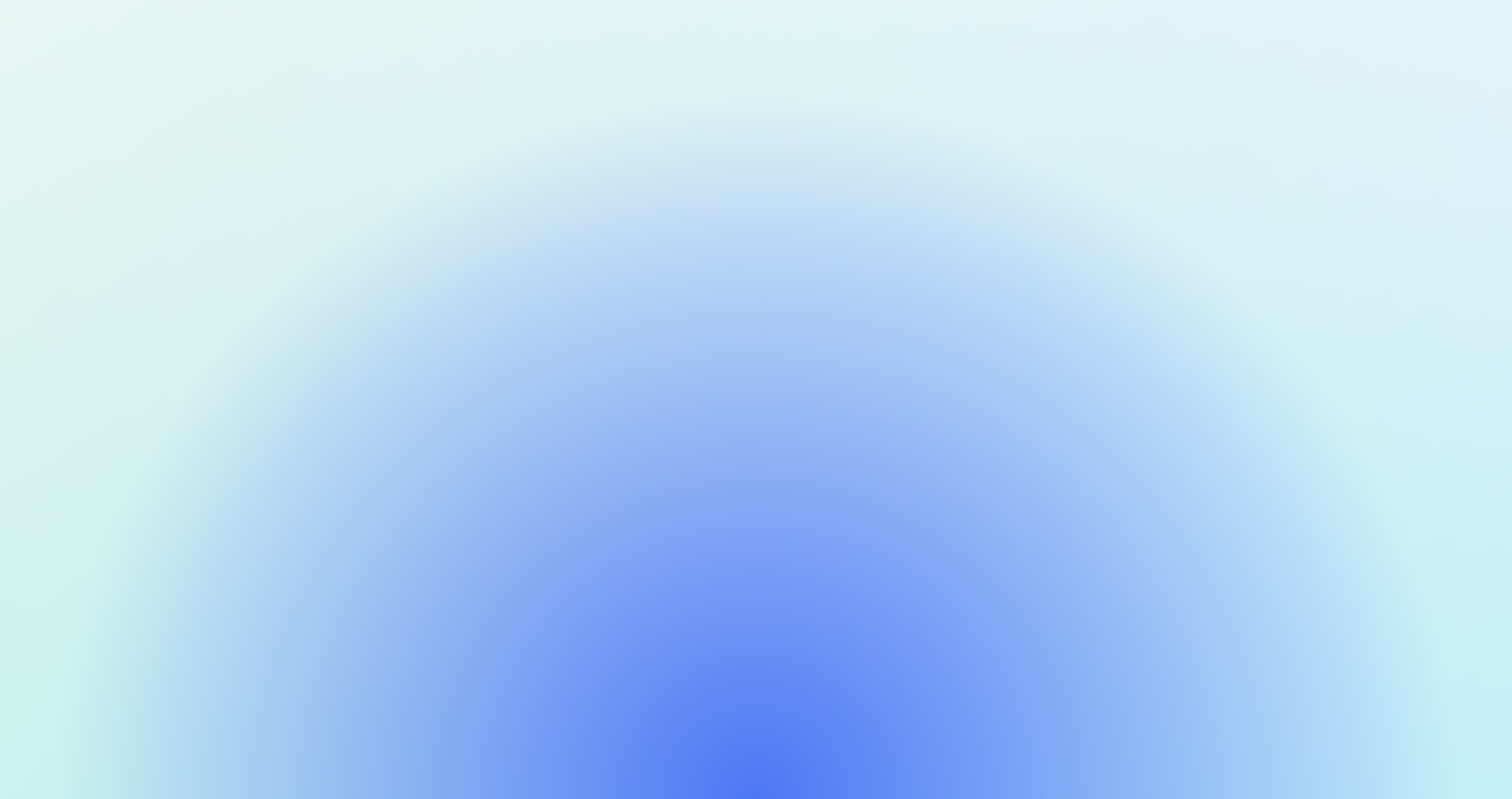 scroll, scrollTop: 0, scrollLeft: 0, axis: both 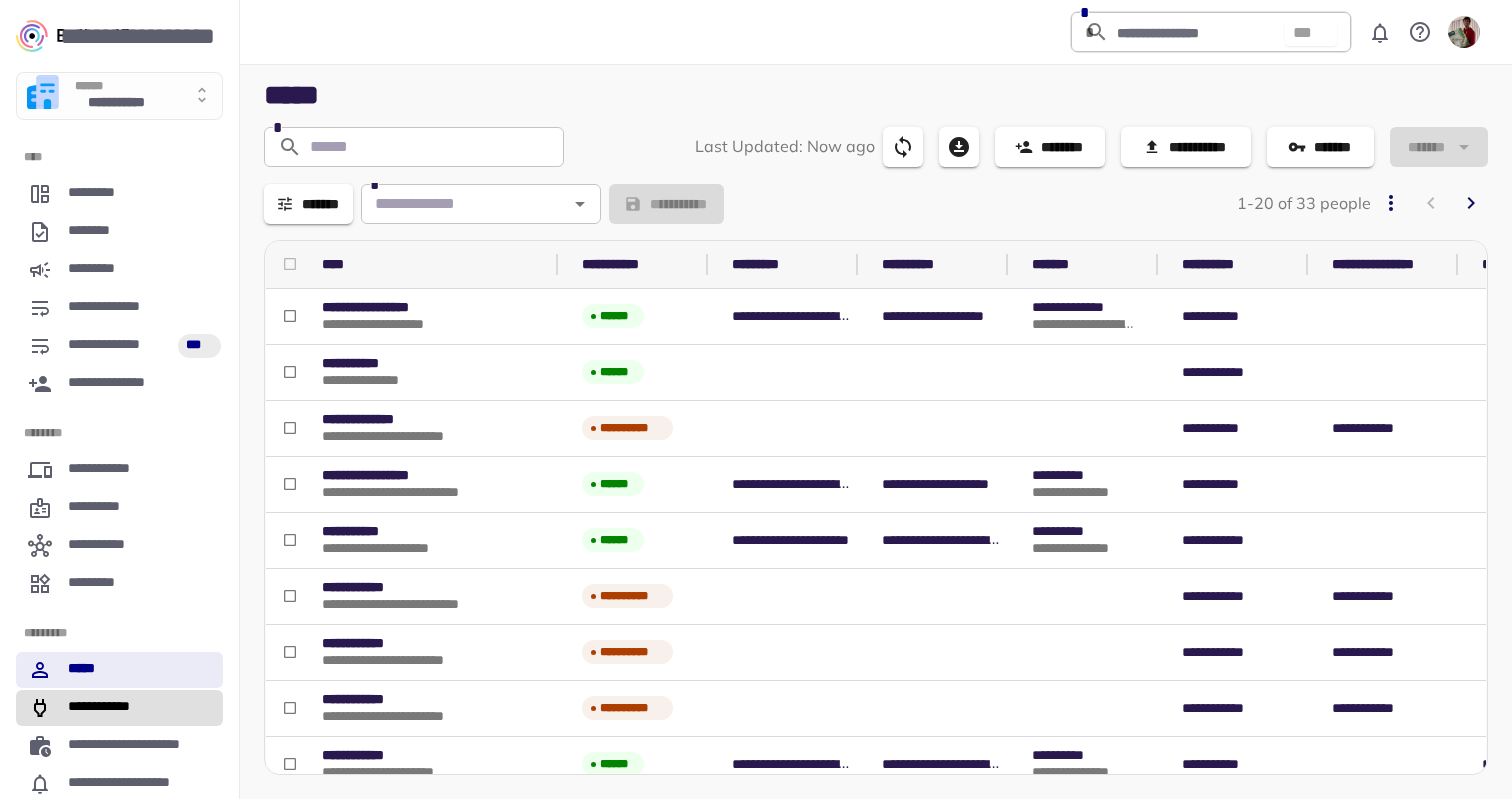 click on "**********" at bounding box center (119, 708) 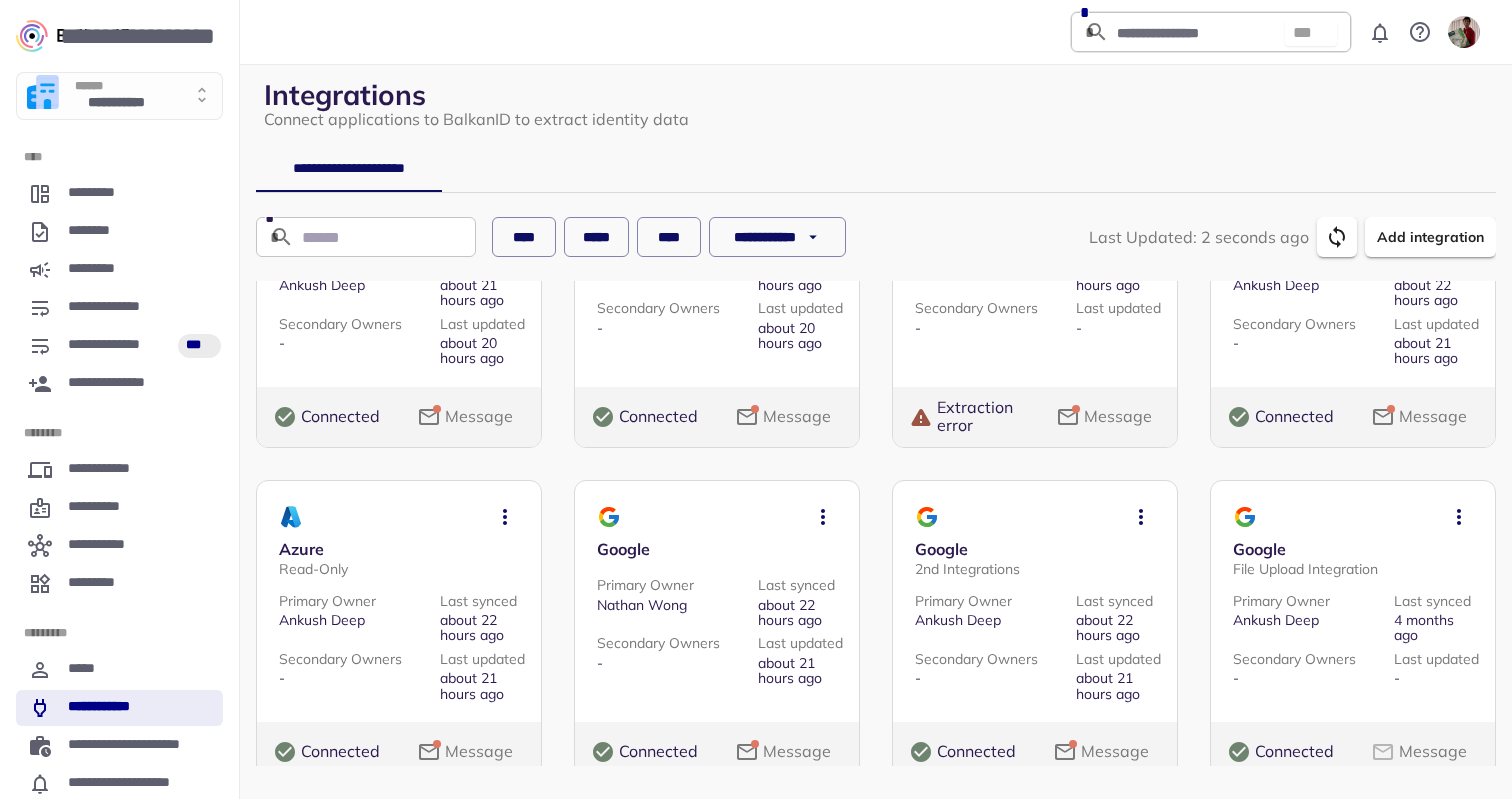 scroll, scrollTop: 261, scrollLeft: 0, axis: vertical 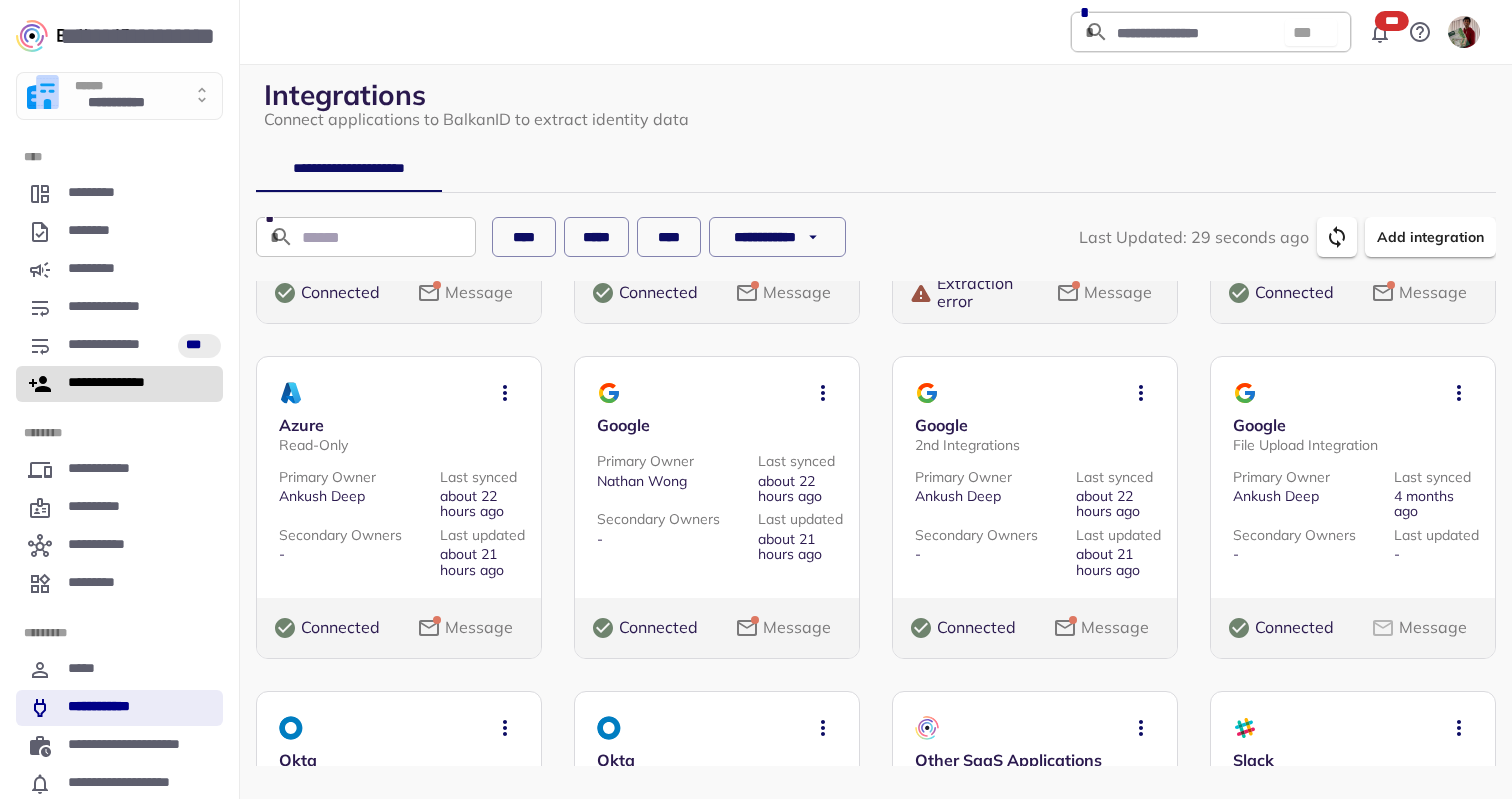 click on "**********" at bounding box center (119, 384) 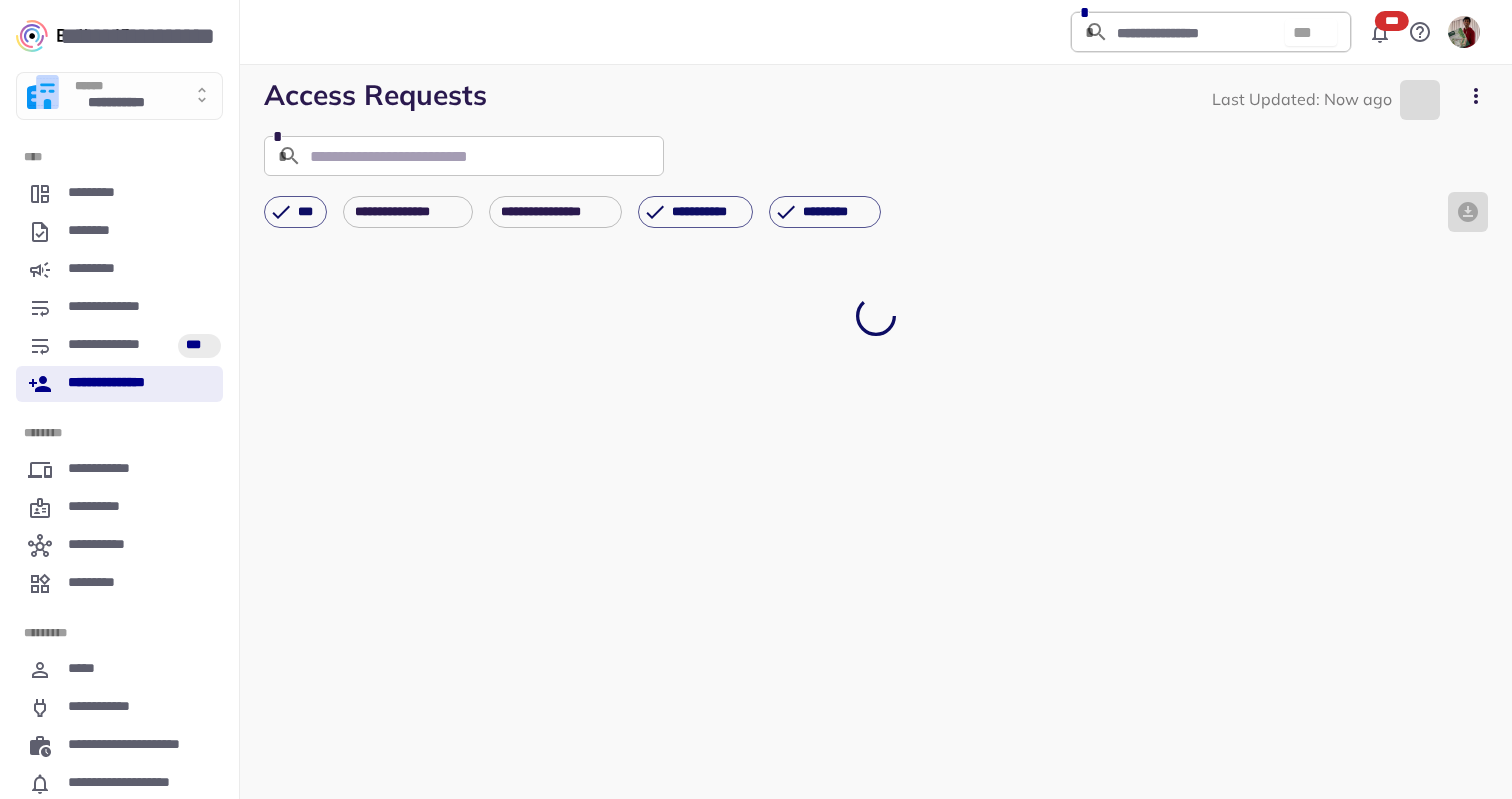 click 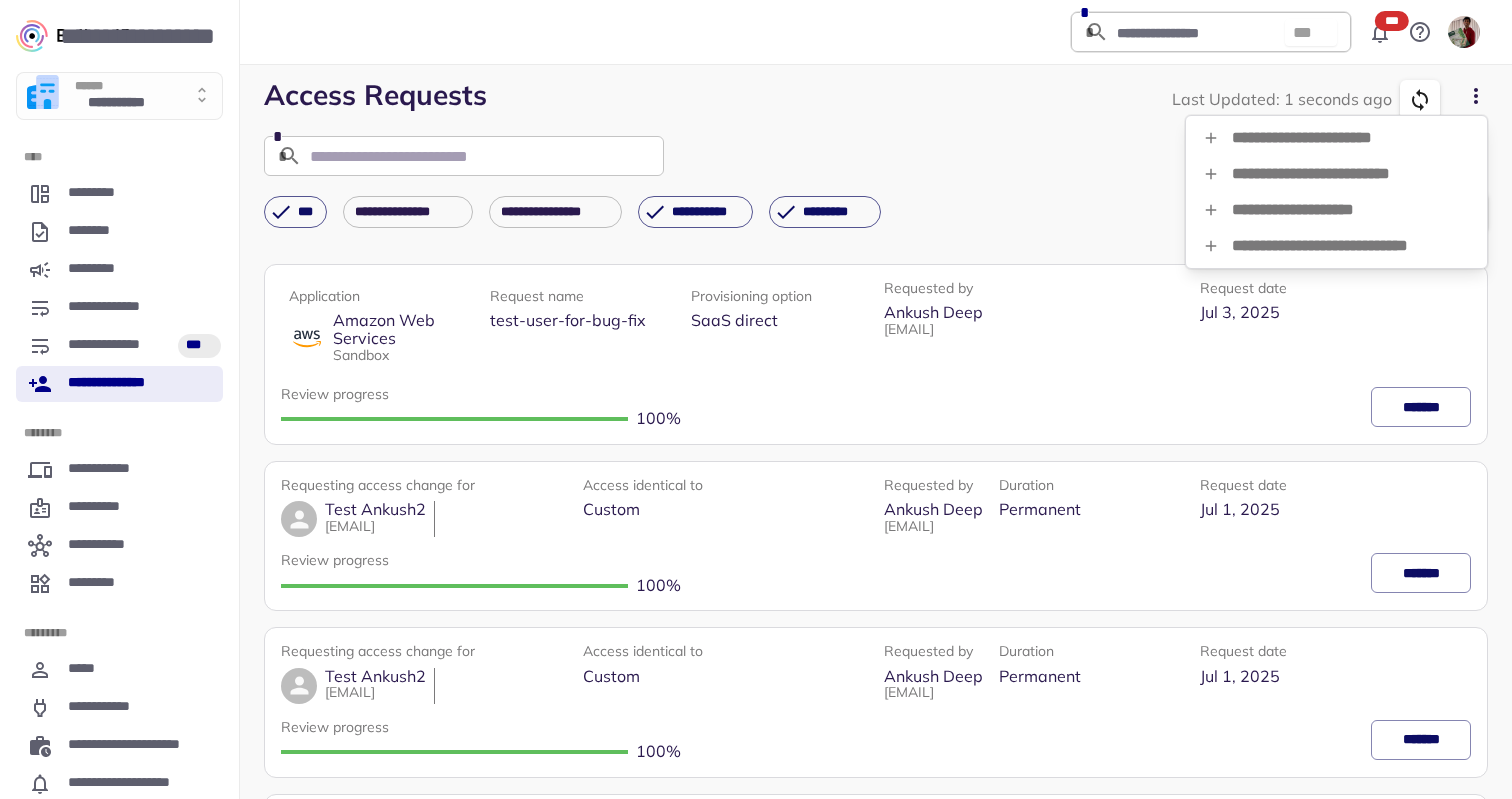 click on "**********" at bounding box center [1336, 210] 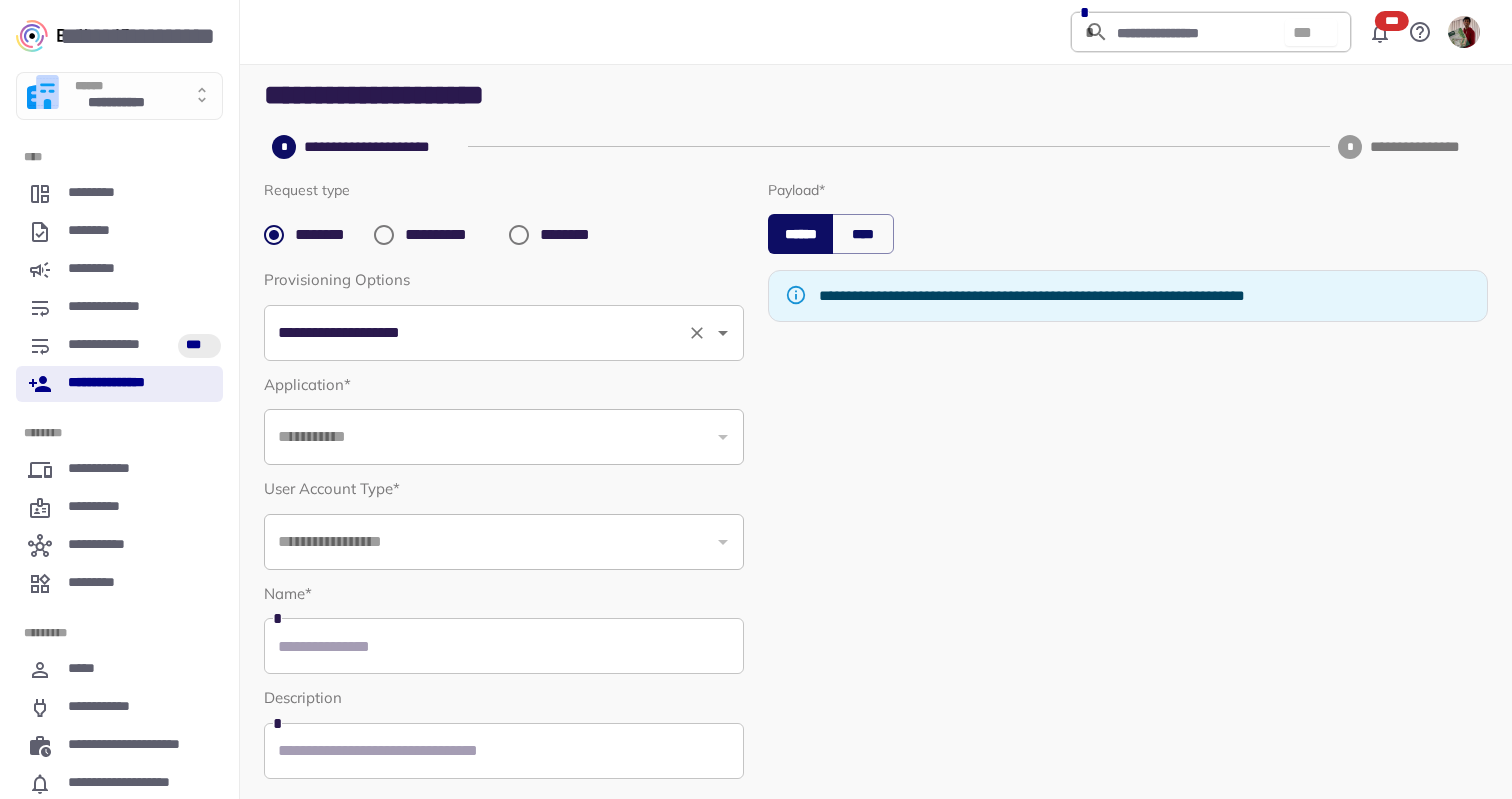 click on "**********" at bounding box center (476, 333) 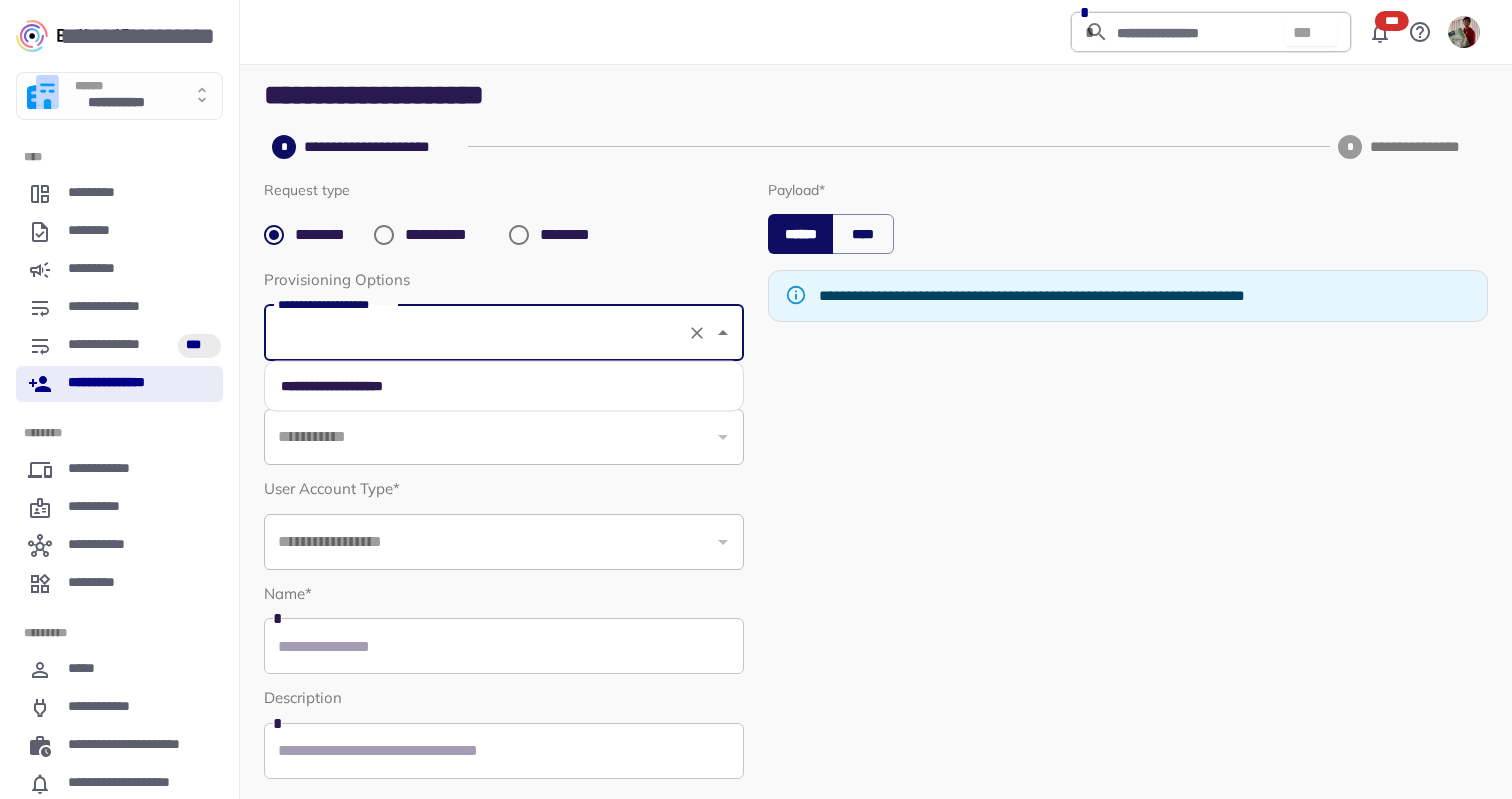 click on "**********" at bounding box center [504, 386] 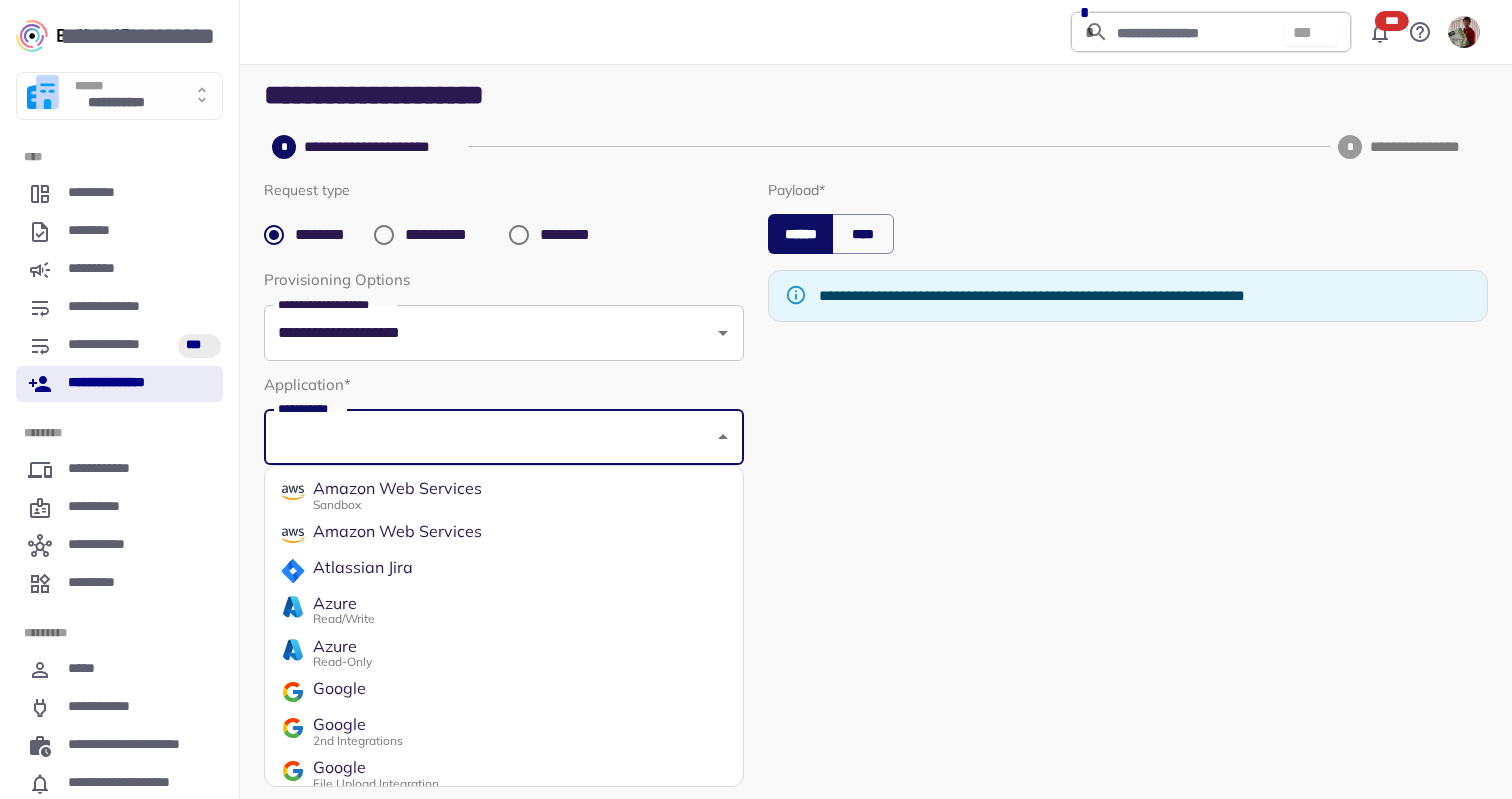 click on "**********" at bounding box center [489, 437] 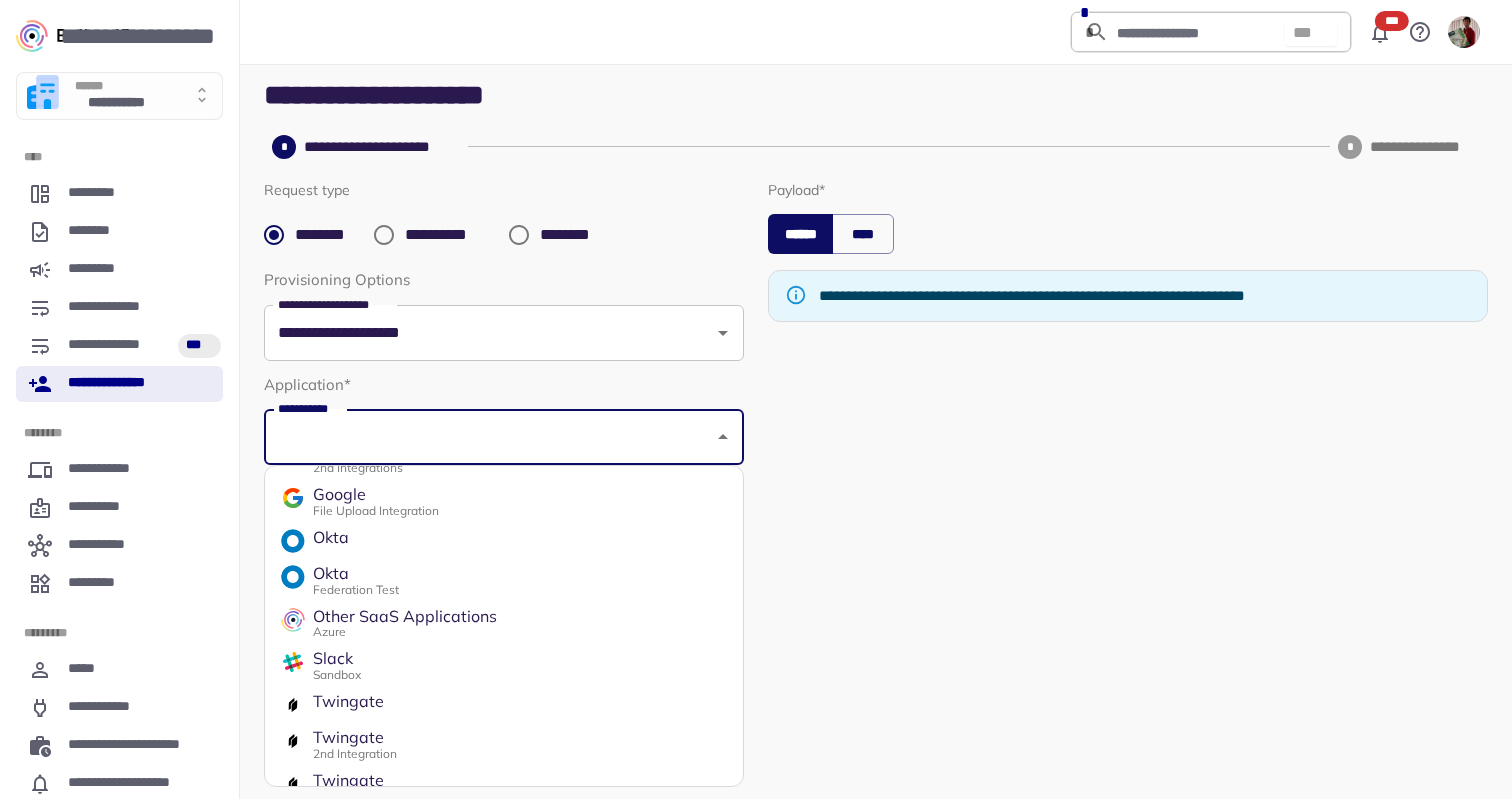 scroll, scrollTop: 272, scrollLeft: 0, axis: vertical 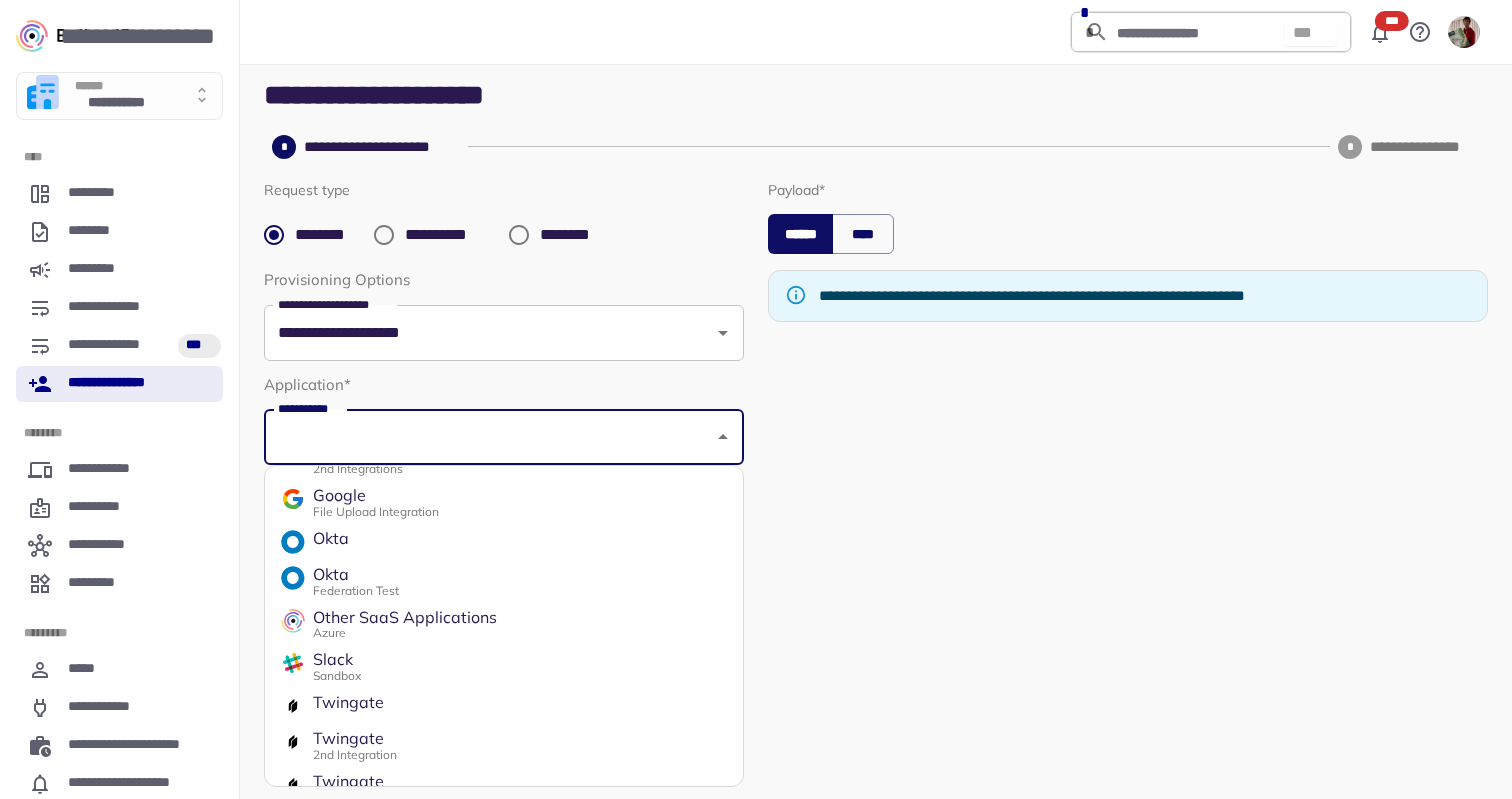click on "Okta Federation Test" at bounding box center [504, 581] 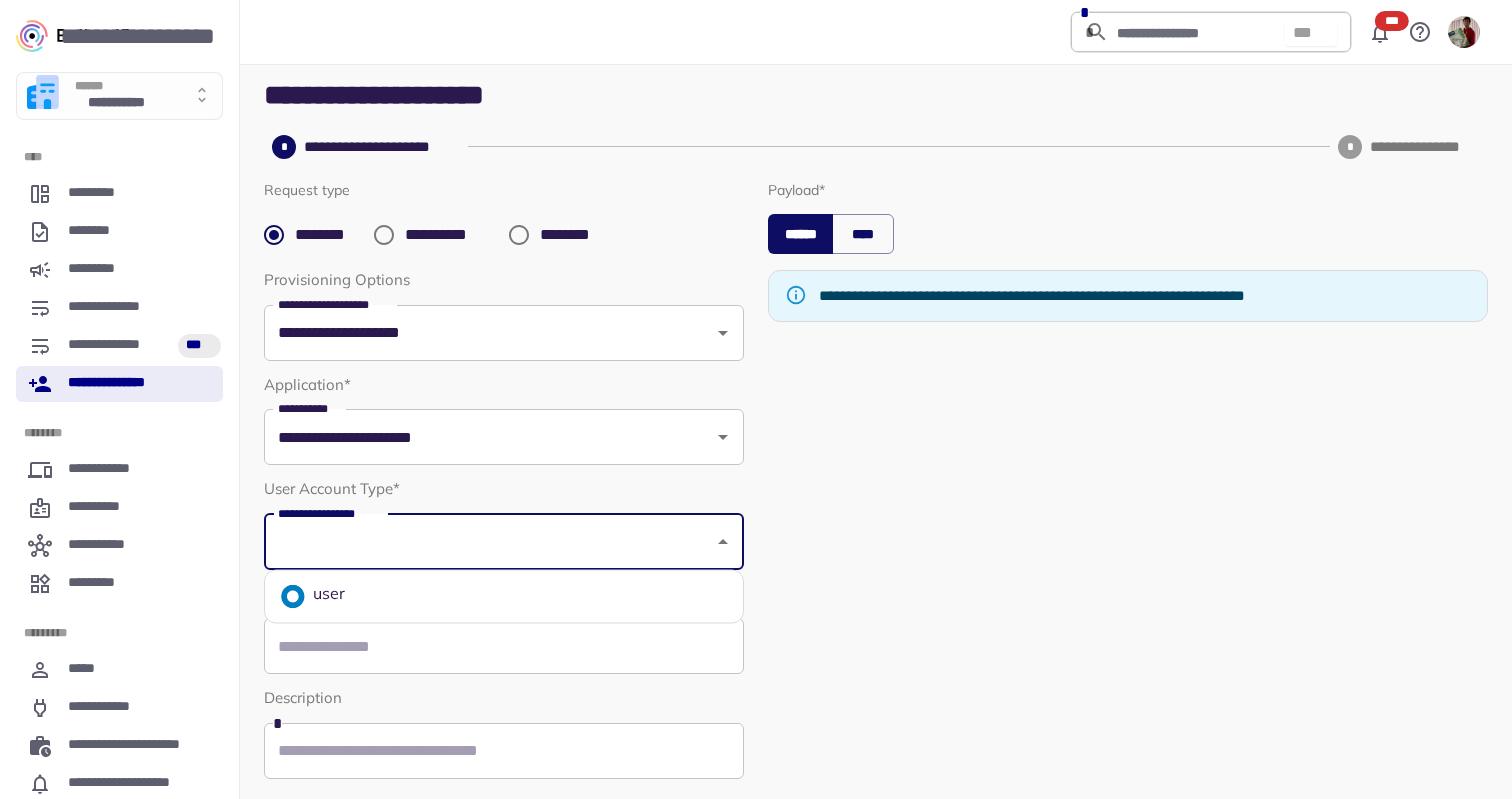 click on "**********" at bounding box center (489, 542) 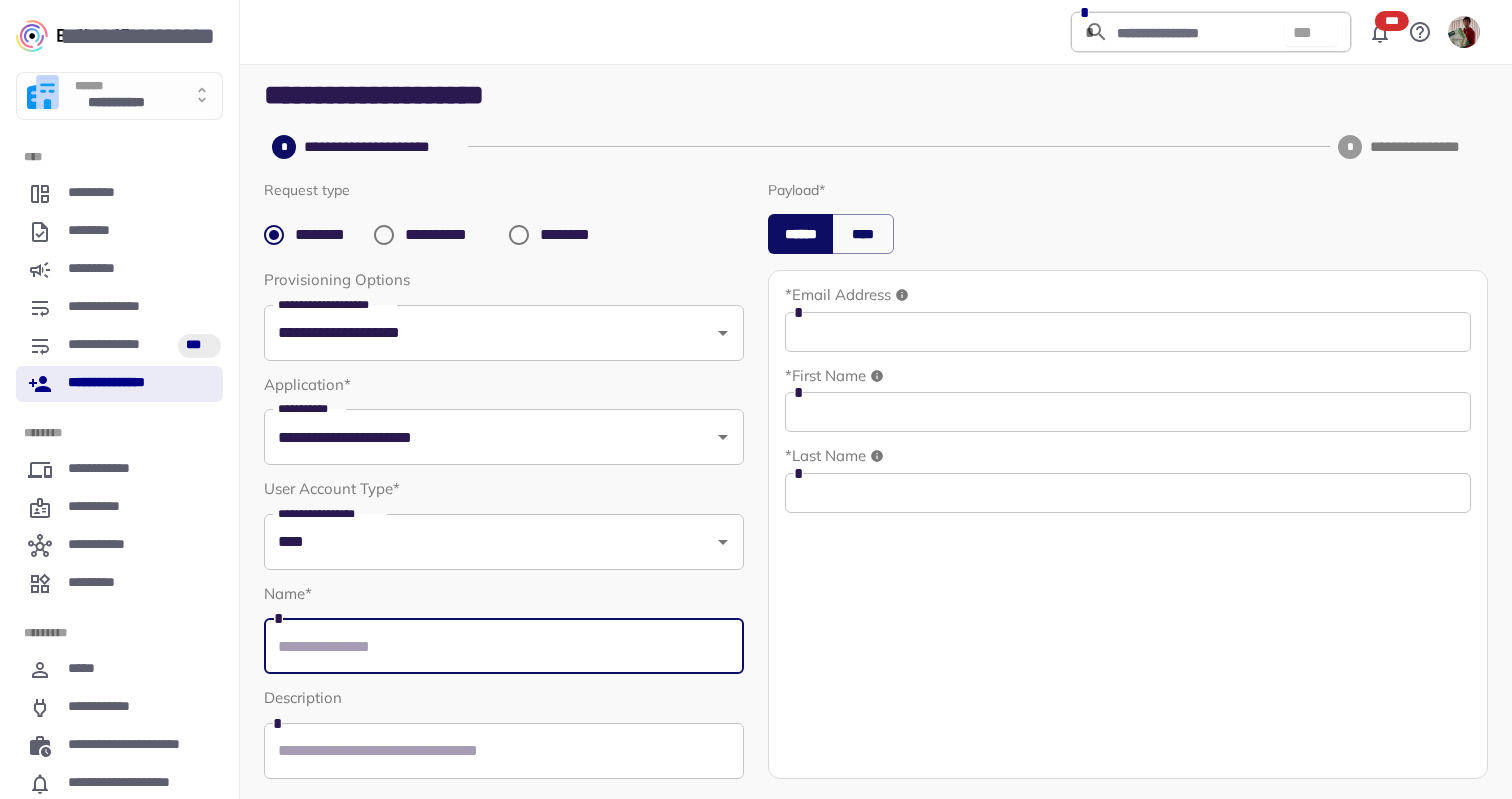 click at bounding box center (504, 646) 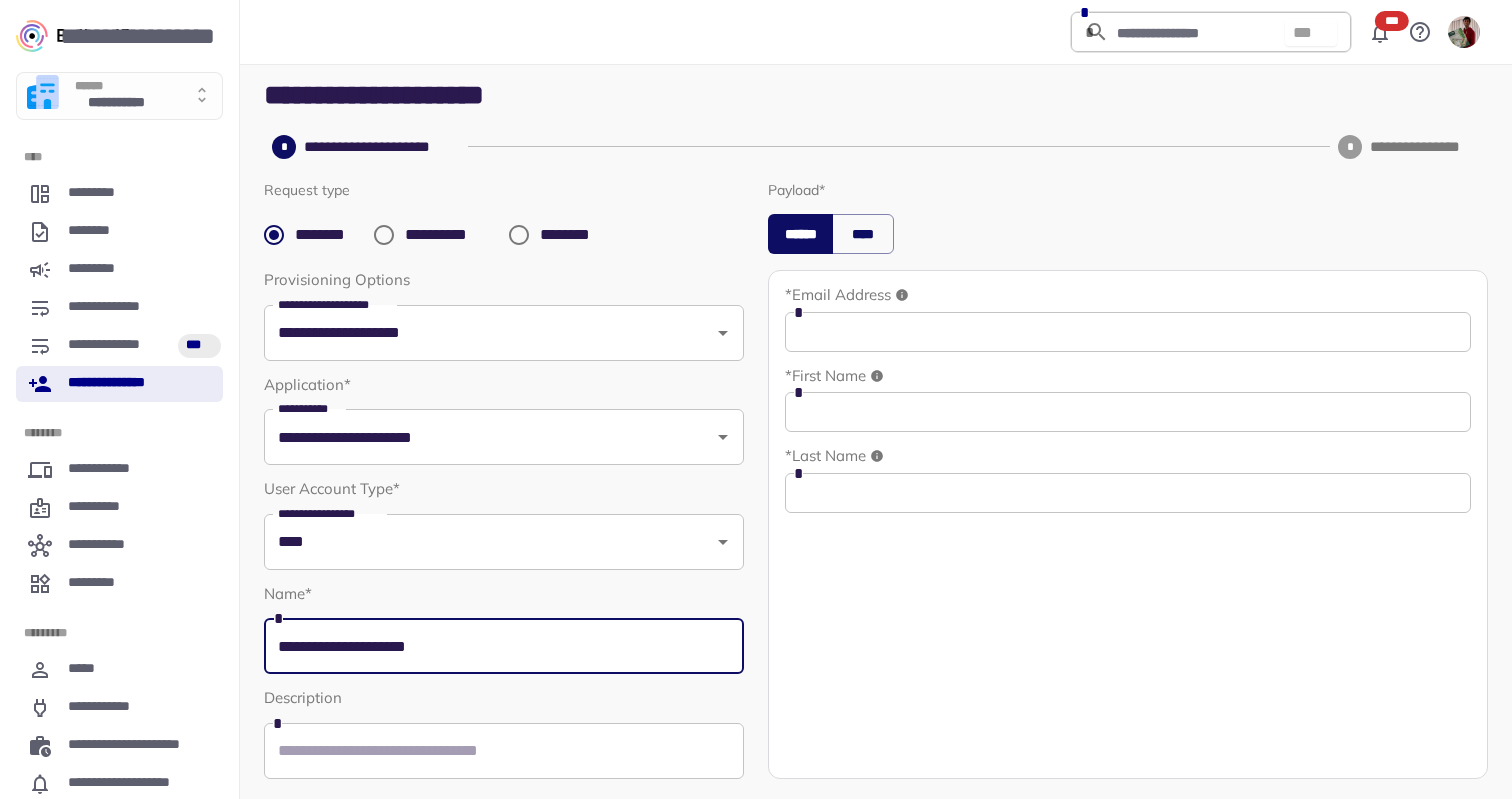 type on "**********" 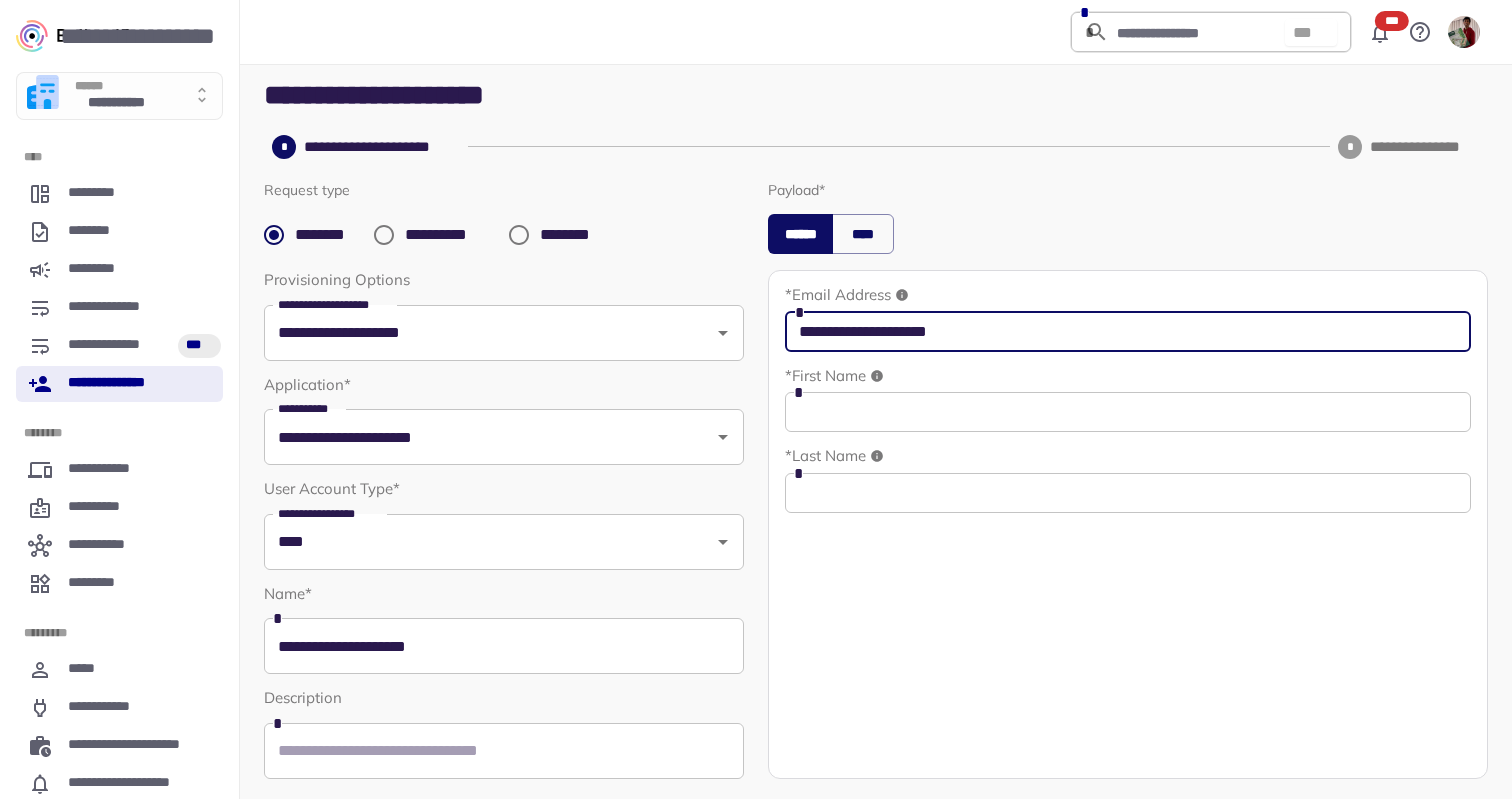 type on "**********" 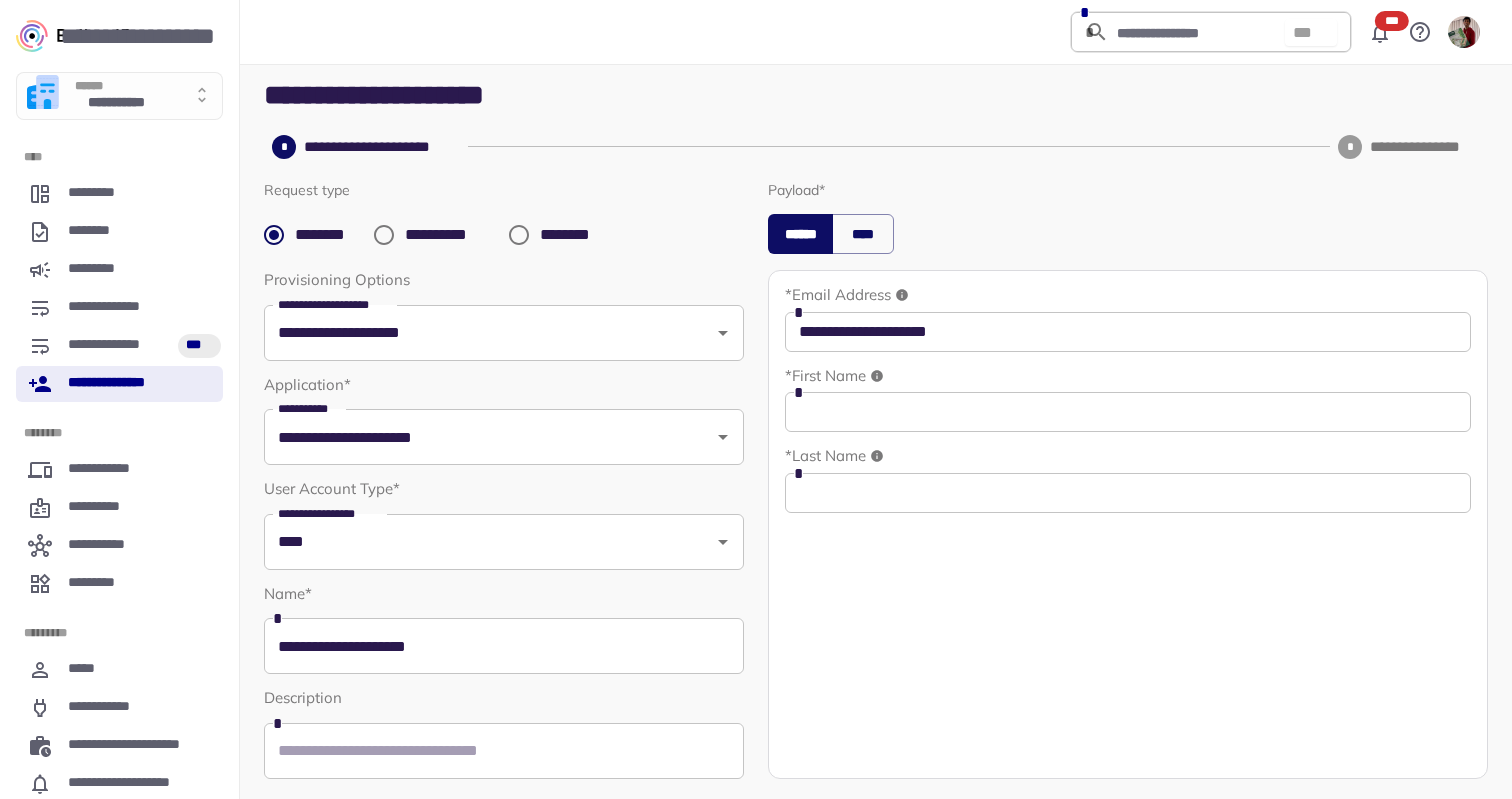 click at bounding box center (1128, 412) 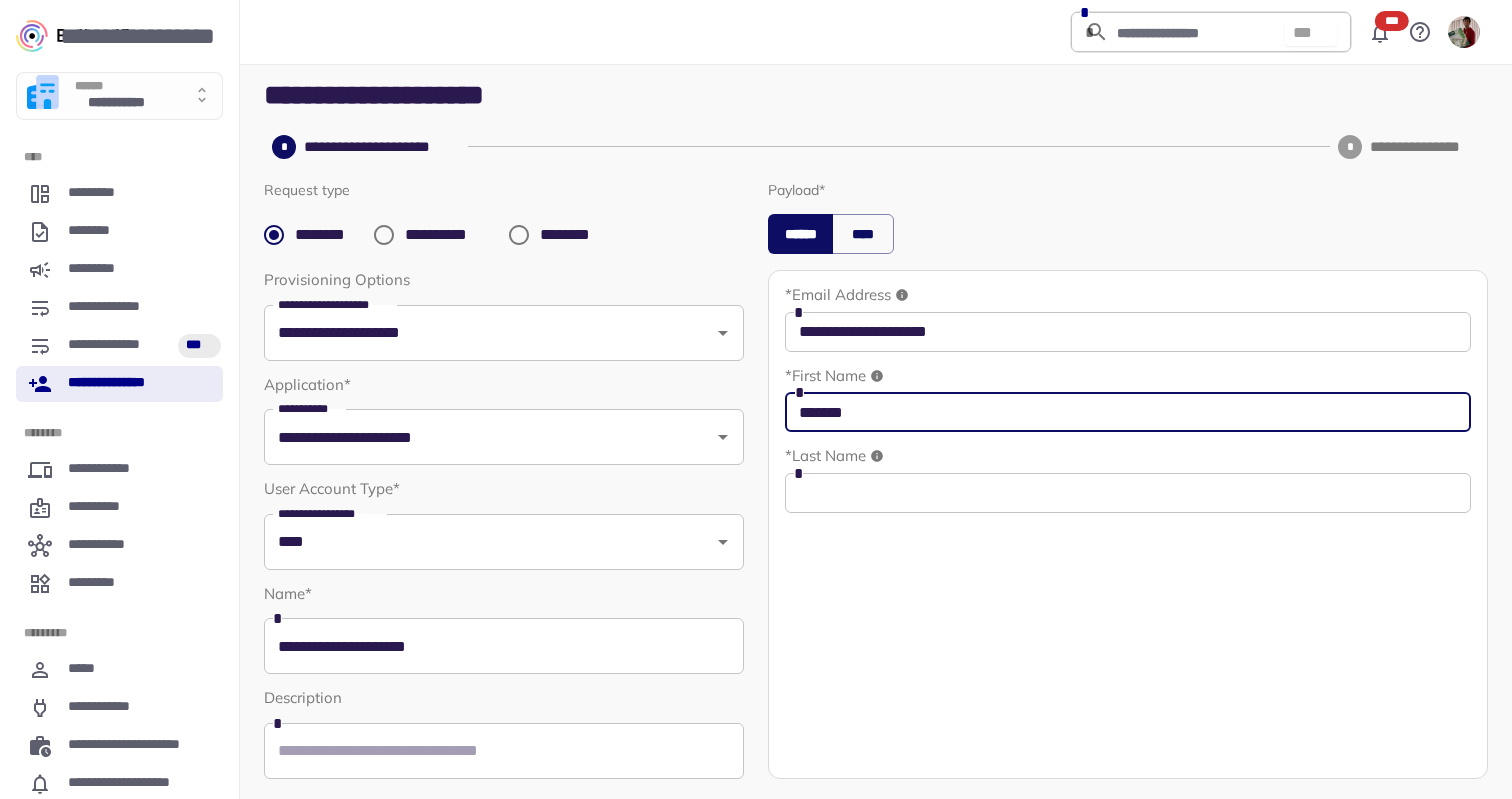 type on "*******" 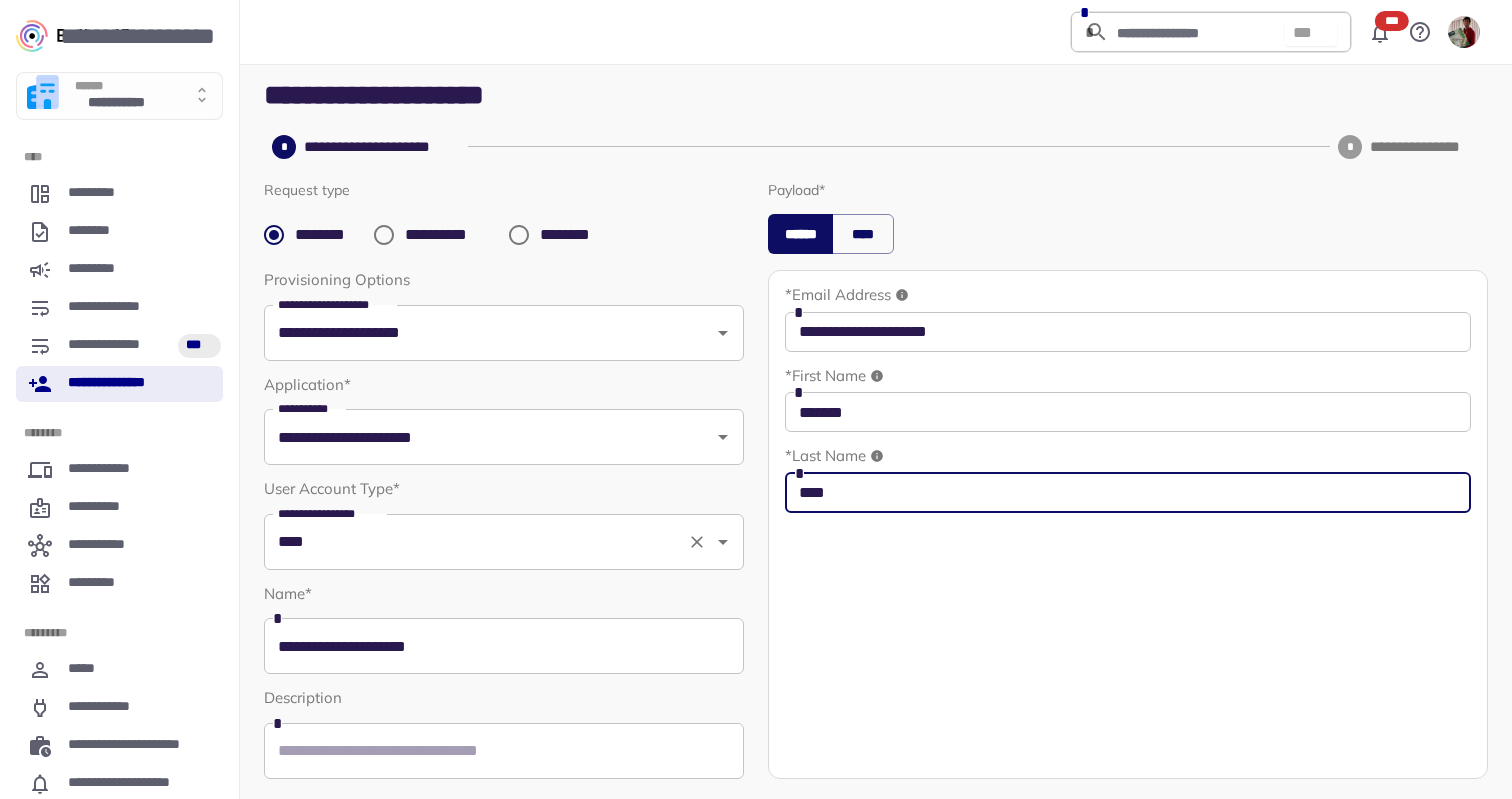 scroll, scrollTop: 75, scrollLeft: 0, axis: vertical 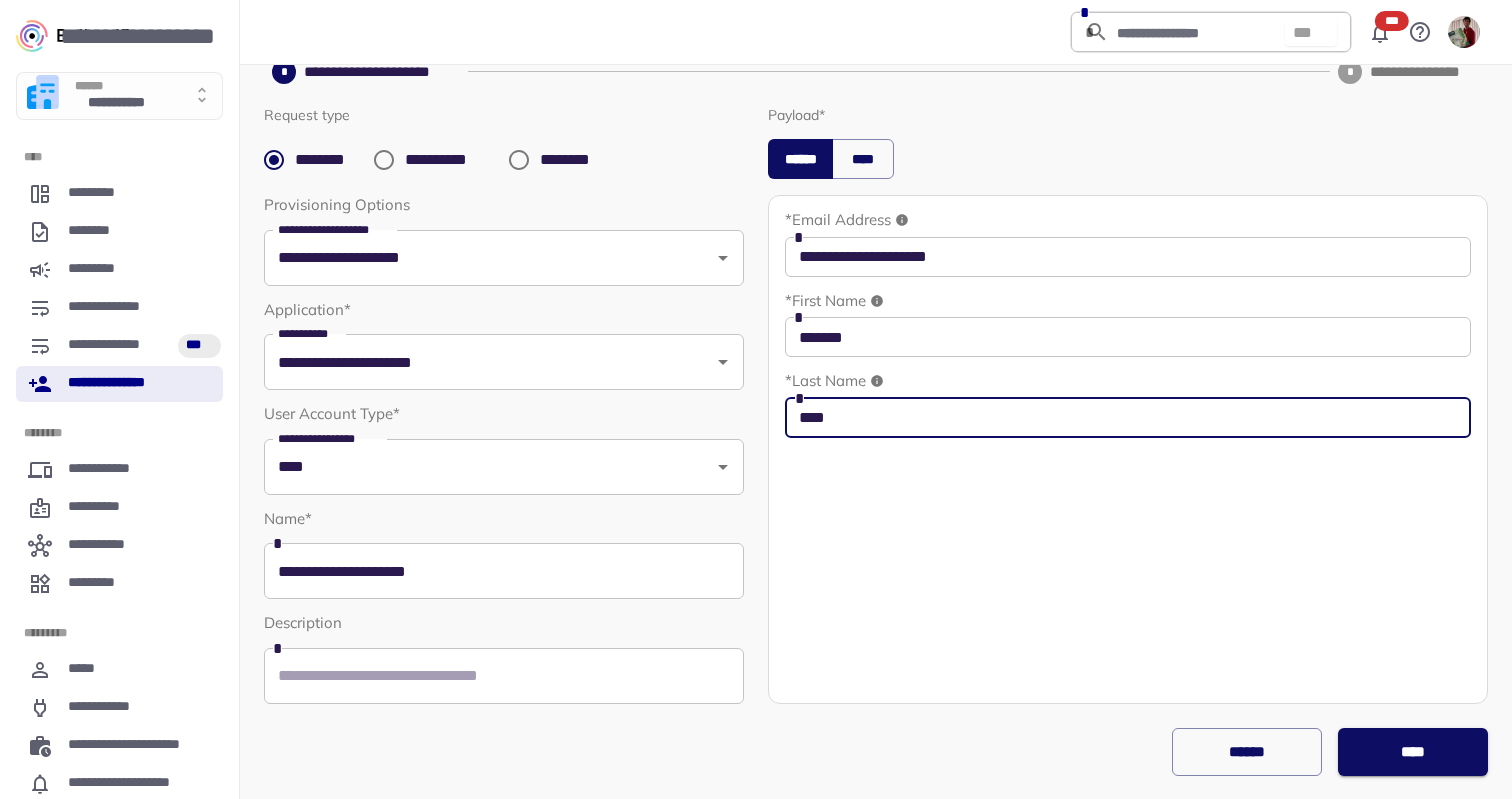 type on "****" 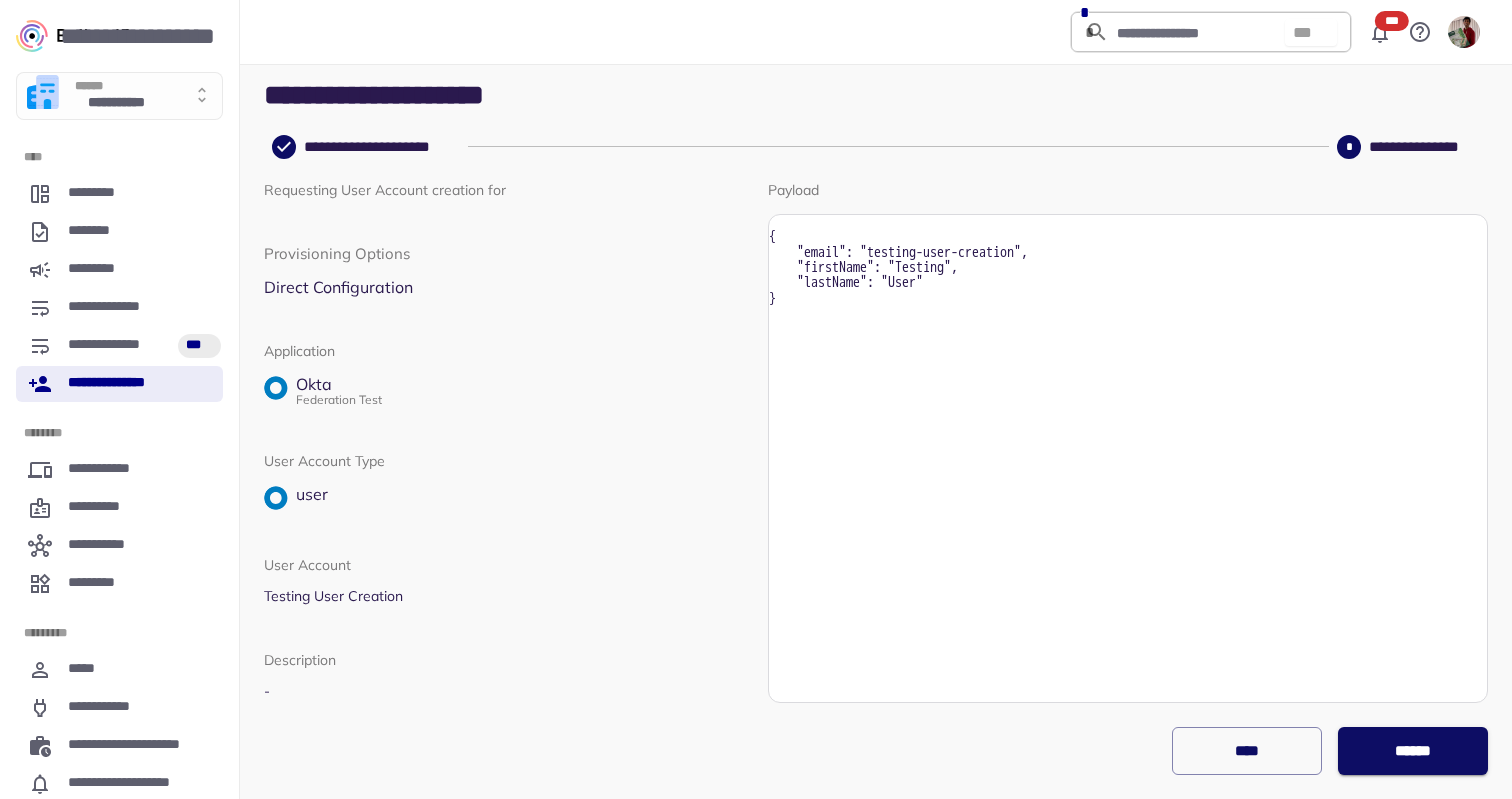 click on "******" at bounding box center [1412, 751] 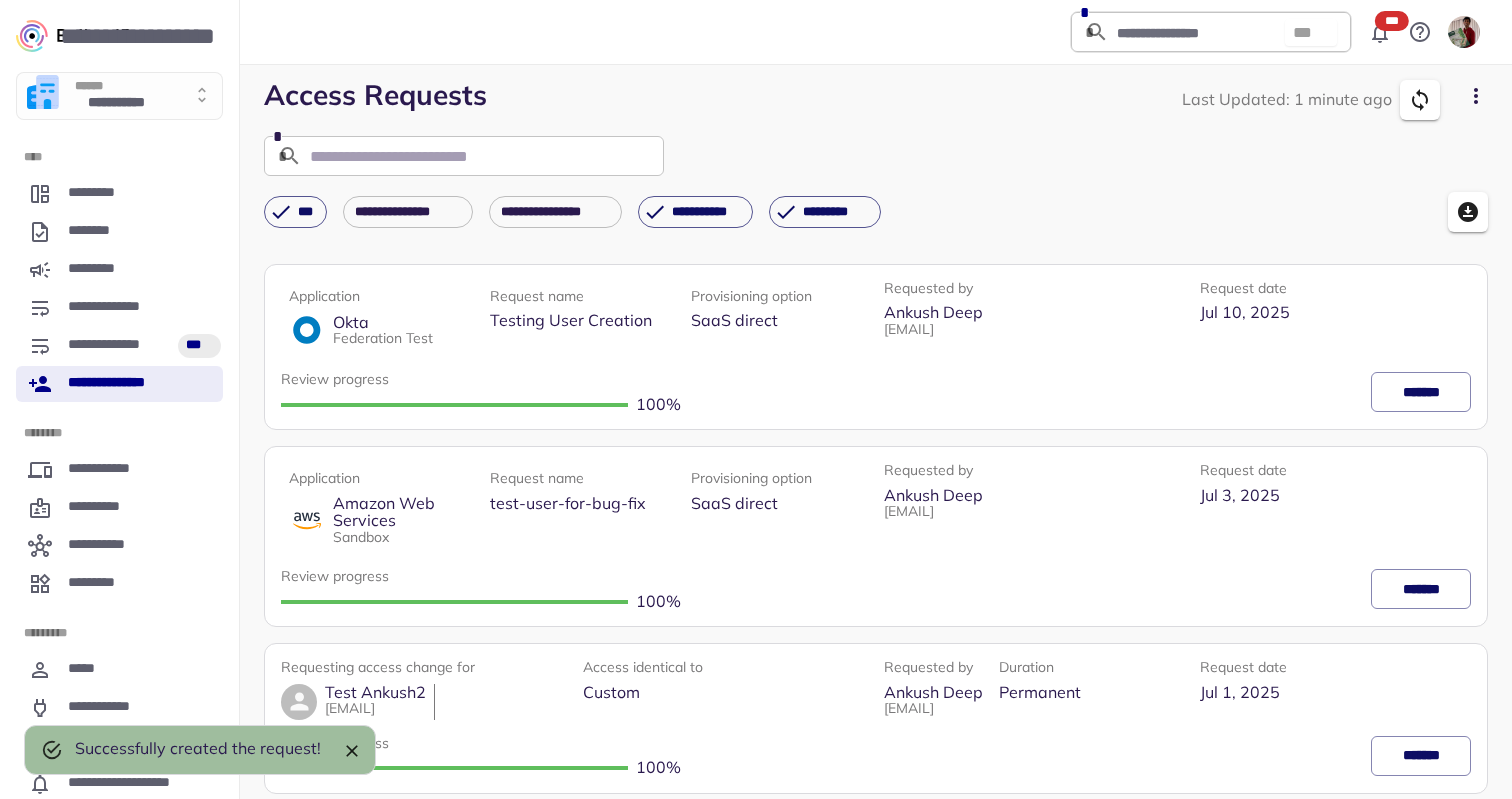click on "*******" at bounding box center (1421, 392) 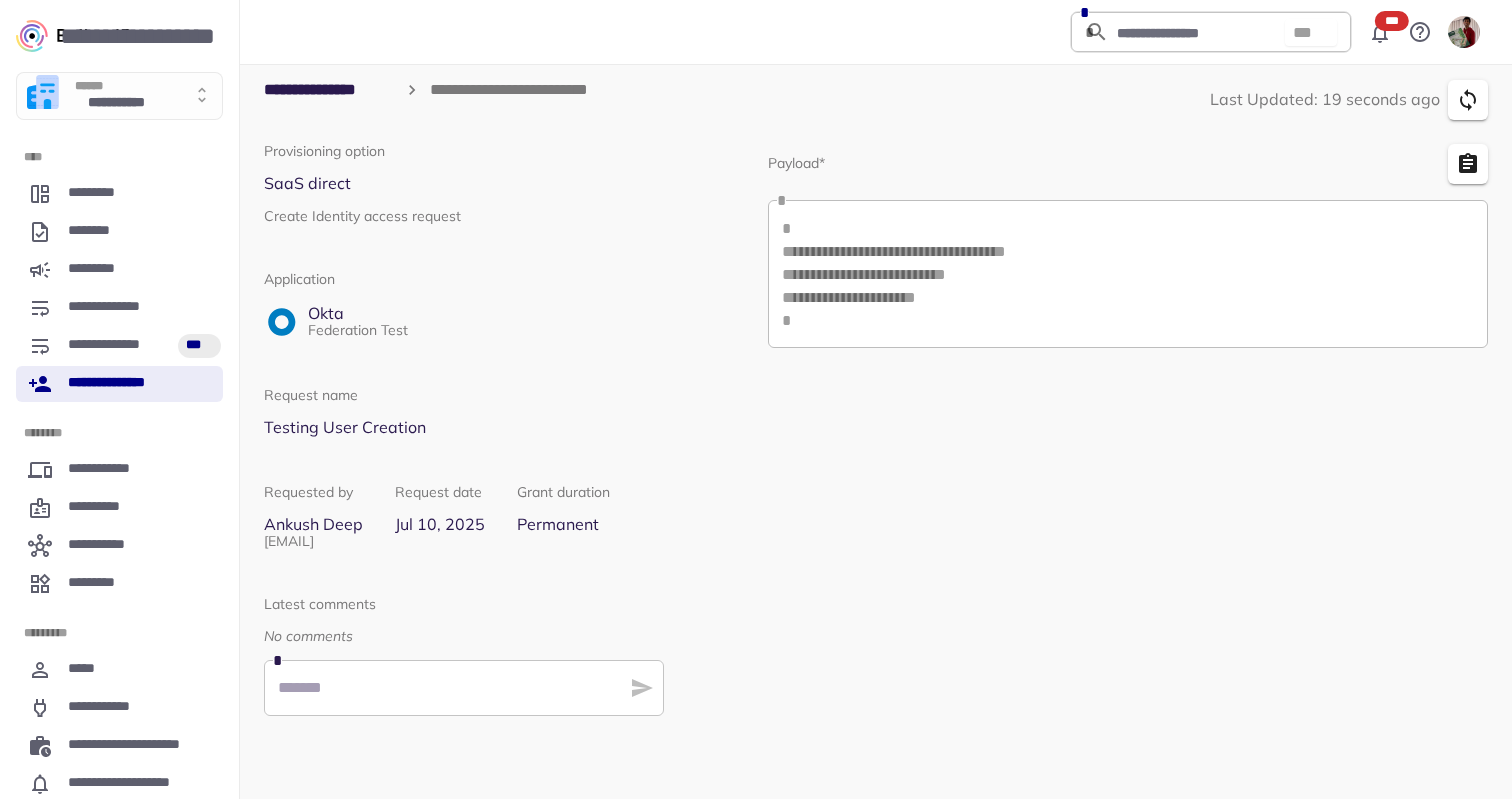 click on "**********" at bounding box center (119, 384) 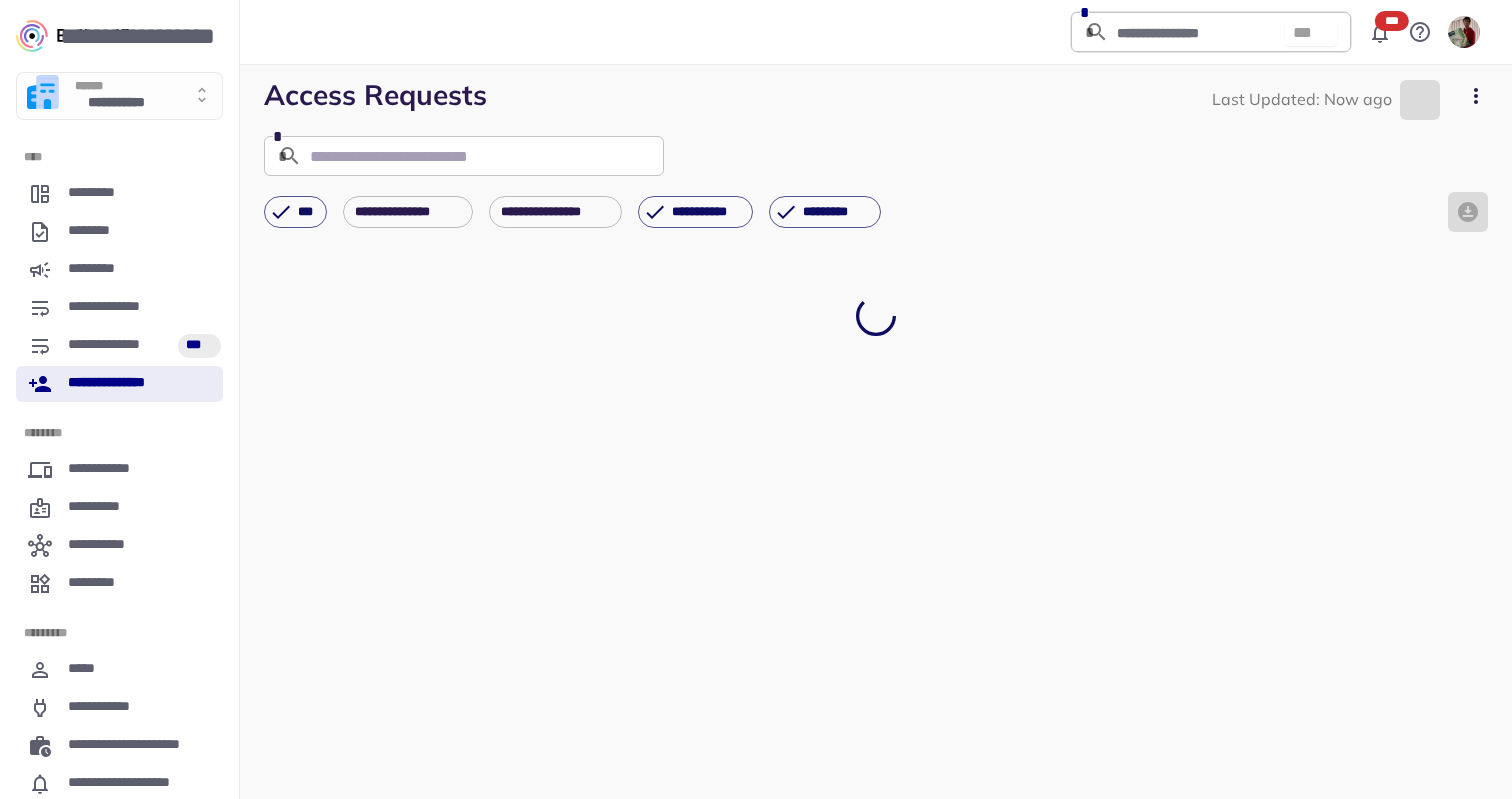 click 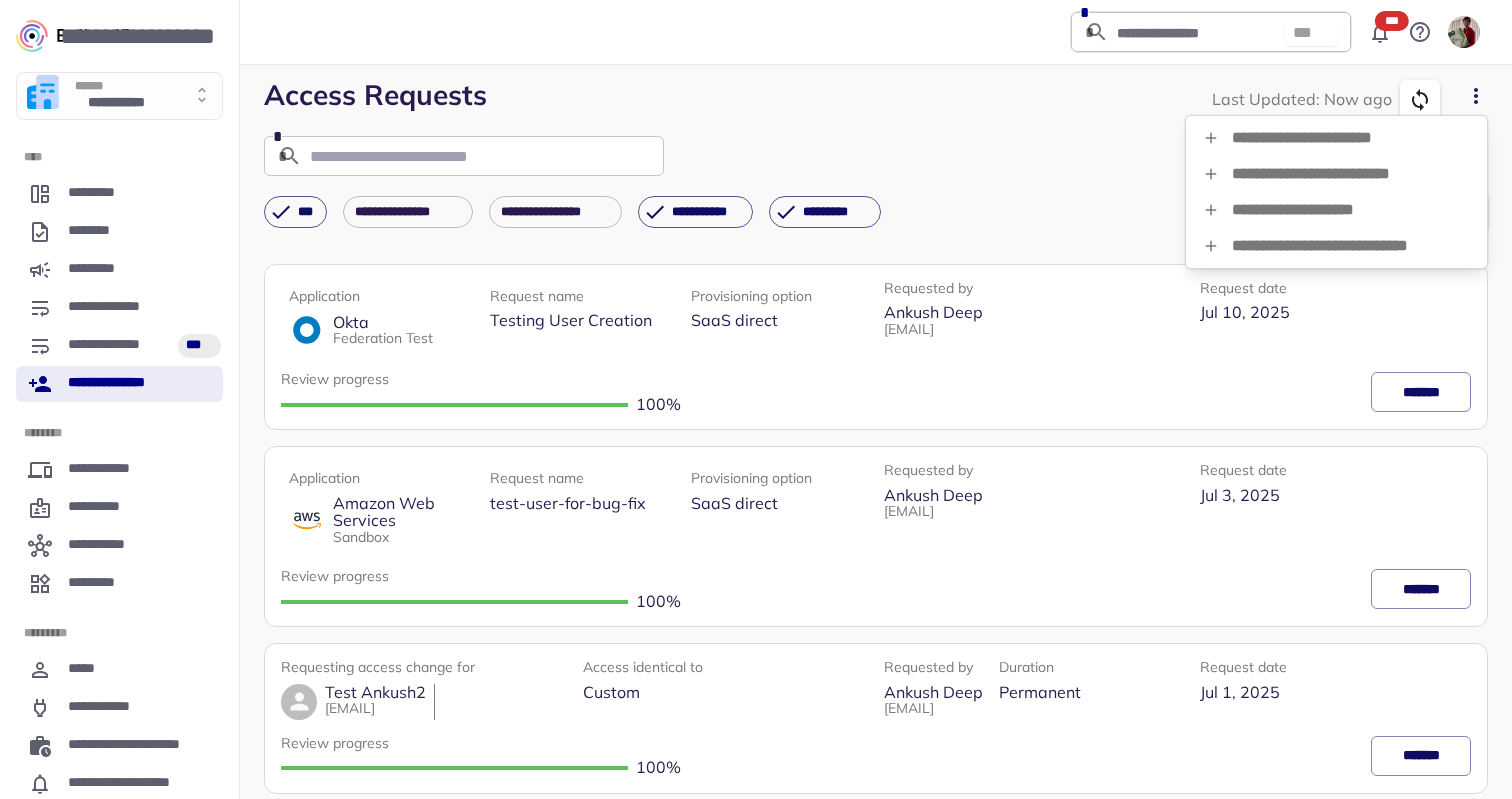 click on "**********" at bounding box center [1336, 210] 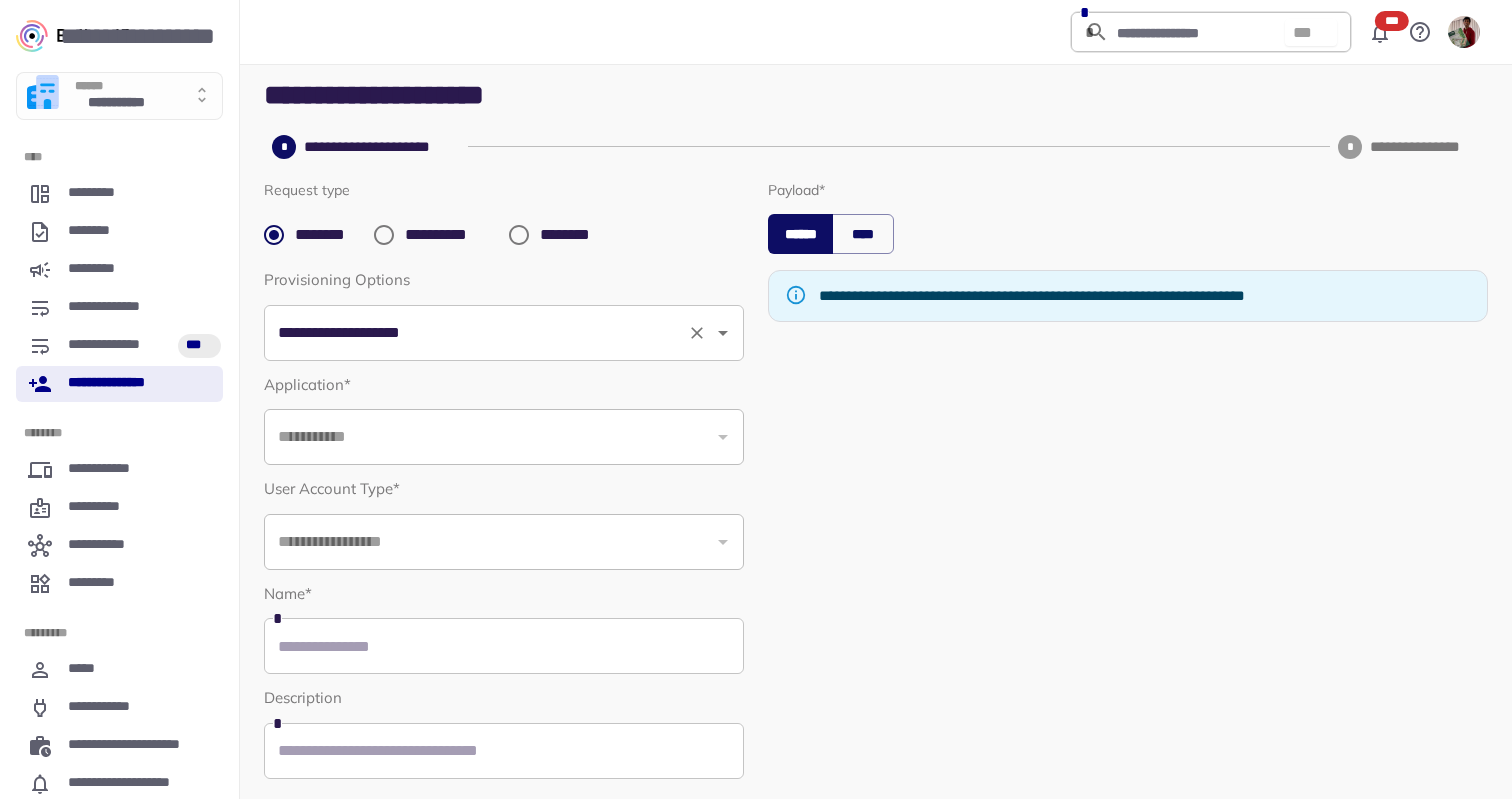 click on "**********" at bounding box center (476, 333) 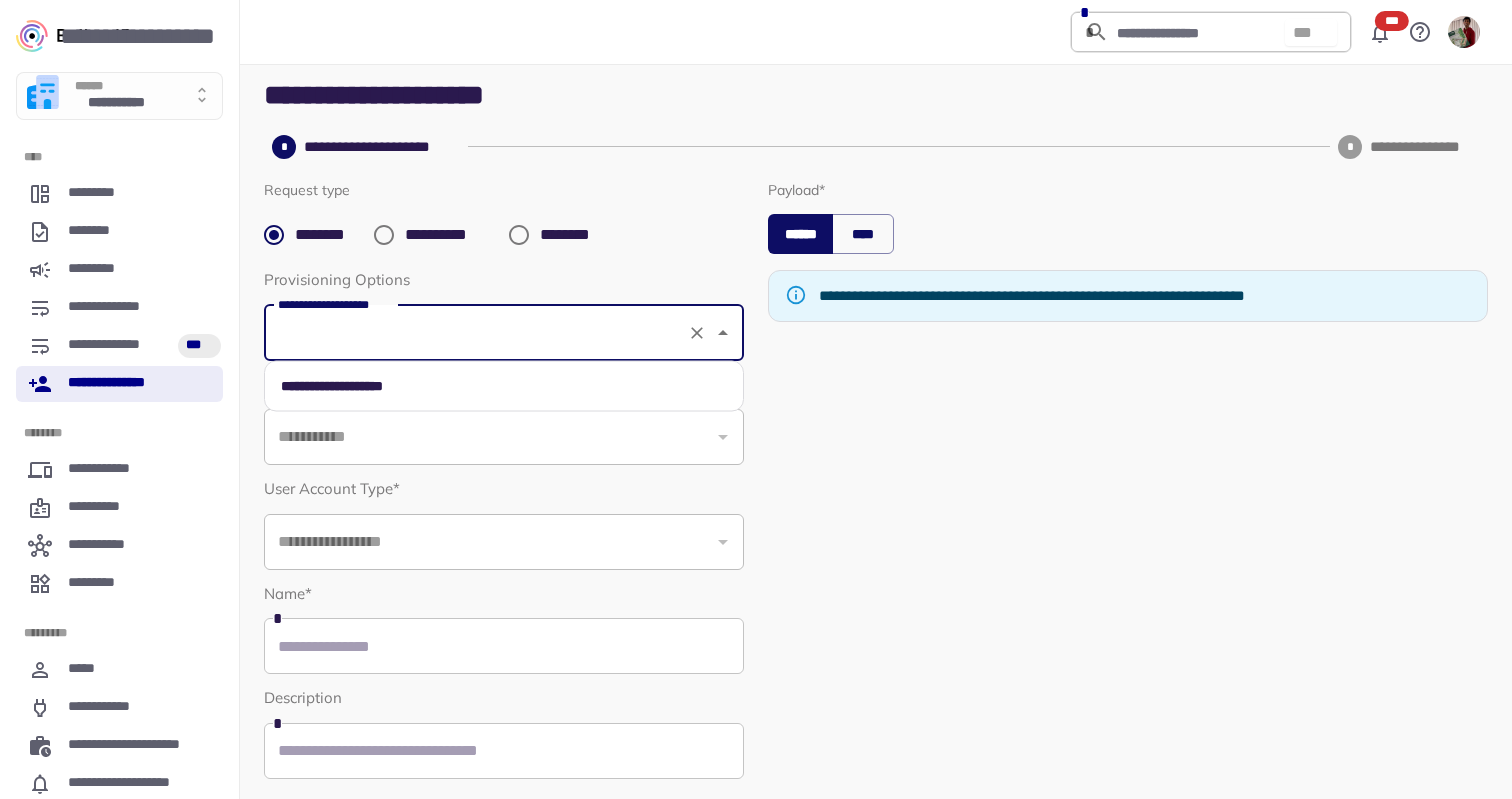 click on "**********" at bounding box center (504, 386) 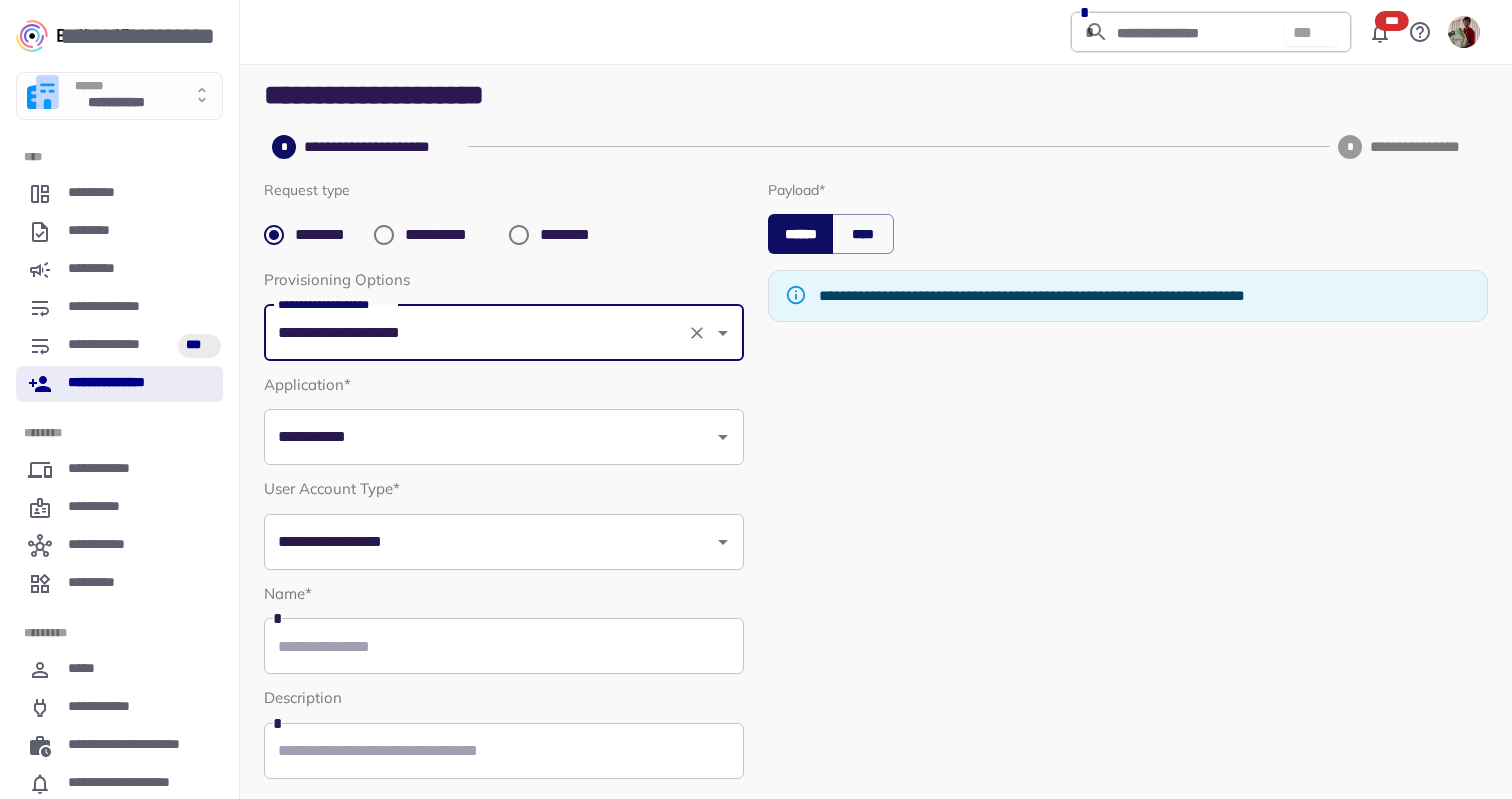 click on "**********" at bounding box center (504, 437) 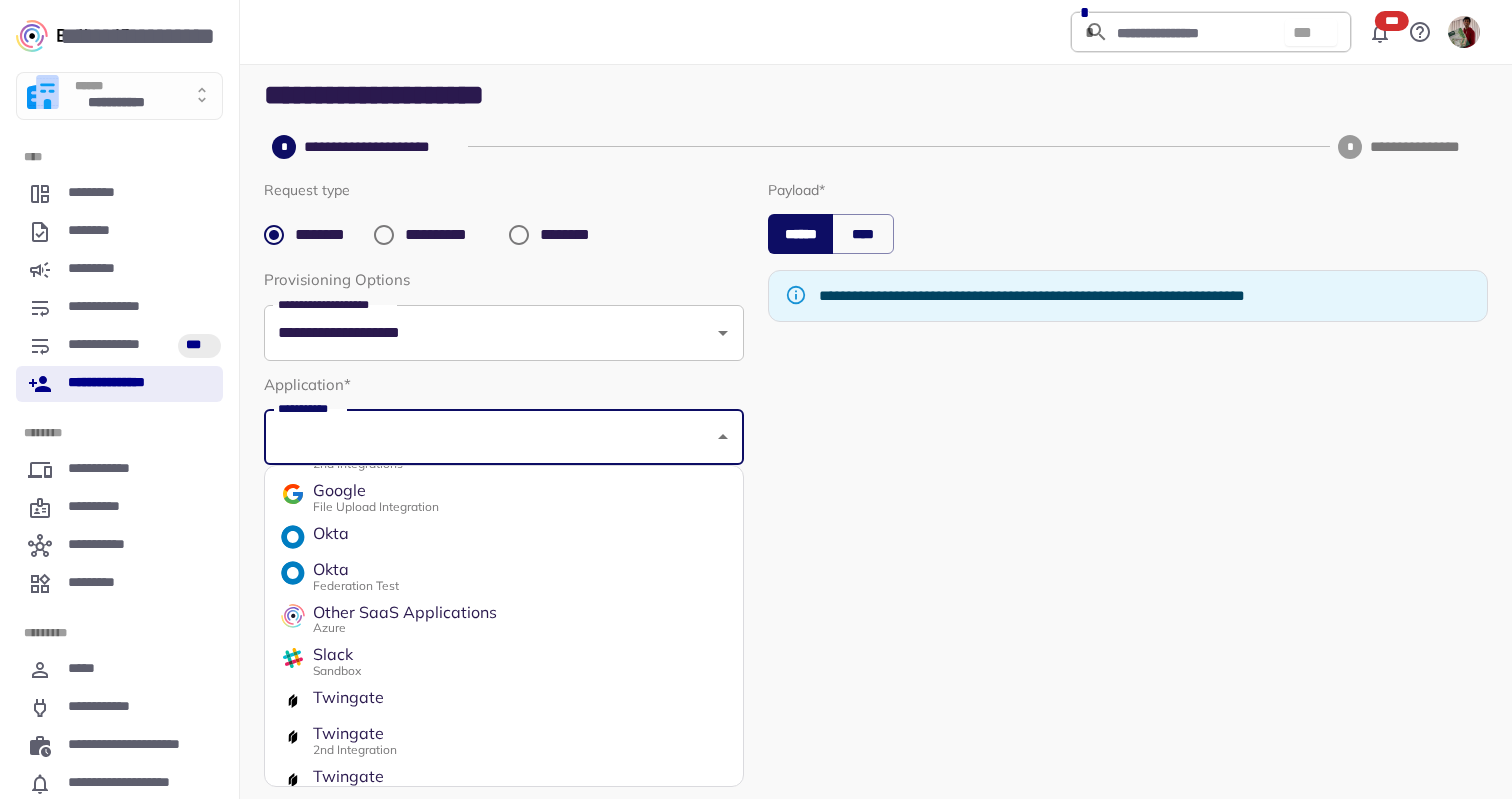 scroll, scrollTop: 295, scrollLeft: 0, axis: vertical 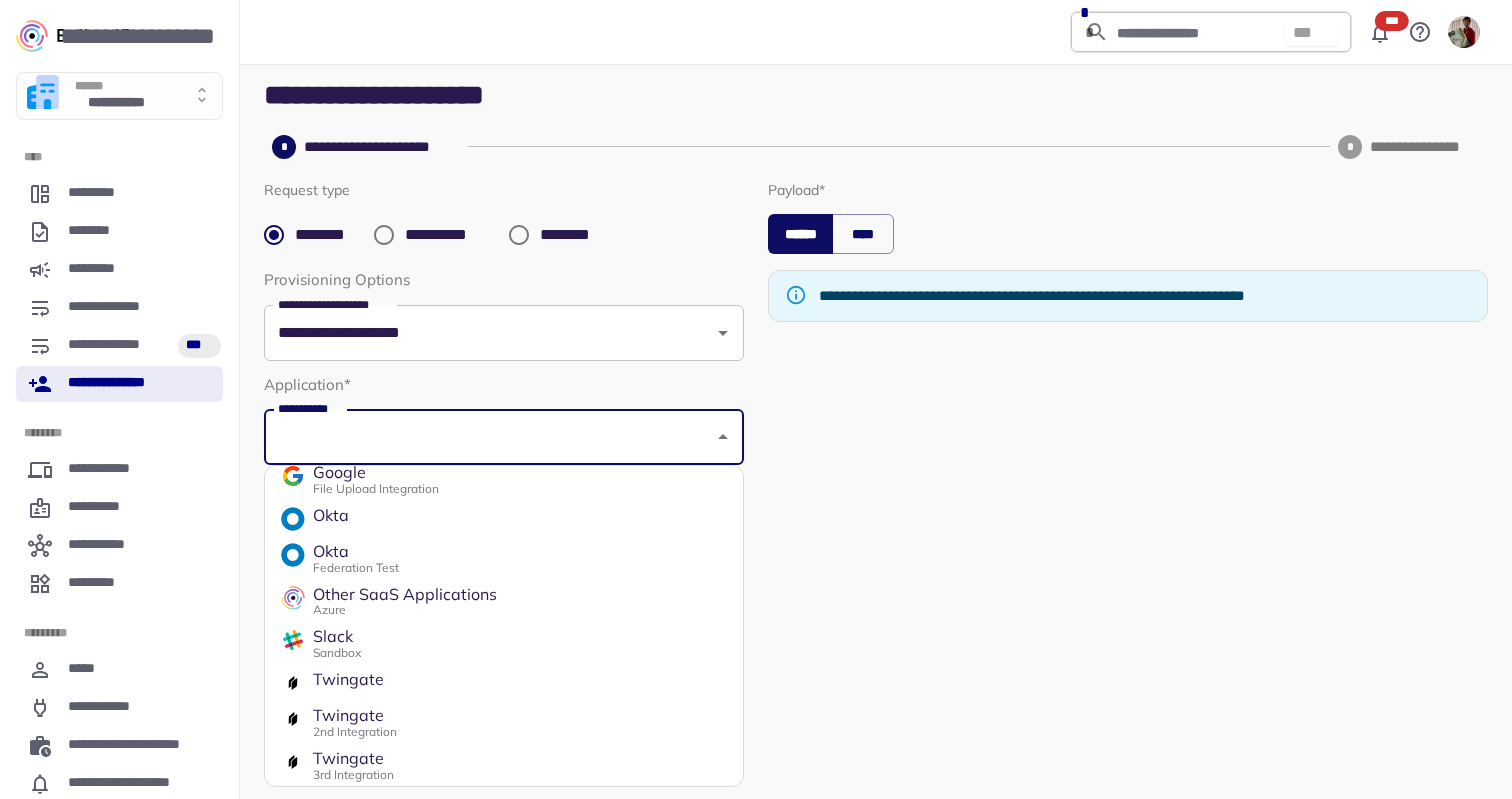 click on "Okta" at bounding box center [356, 552] 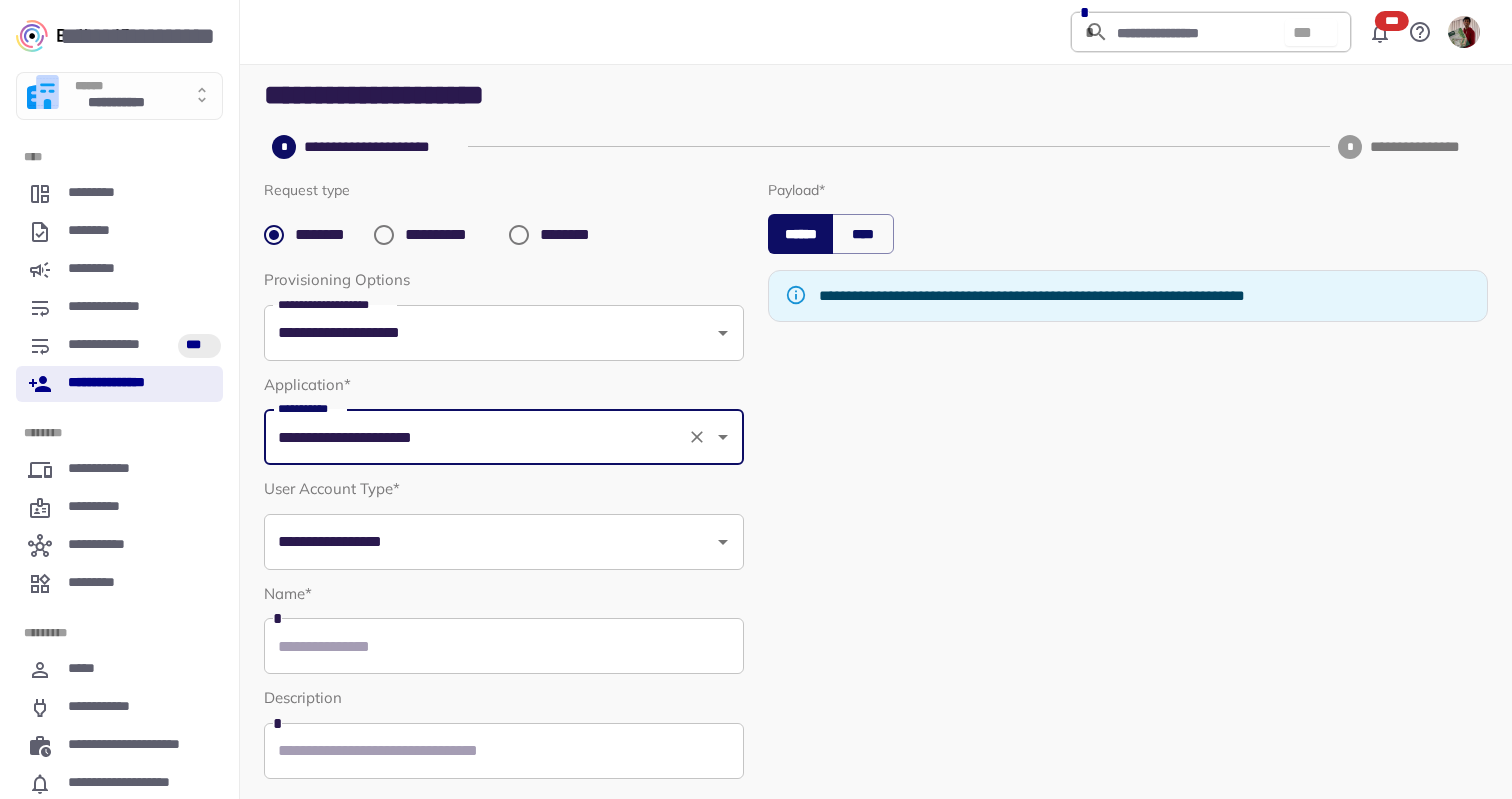 click on "**********" at bounding box center [489, 542] 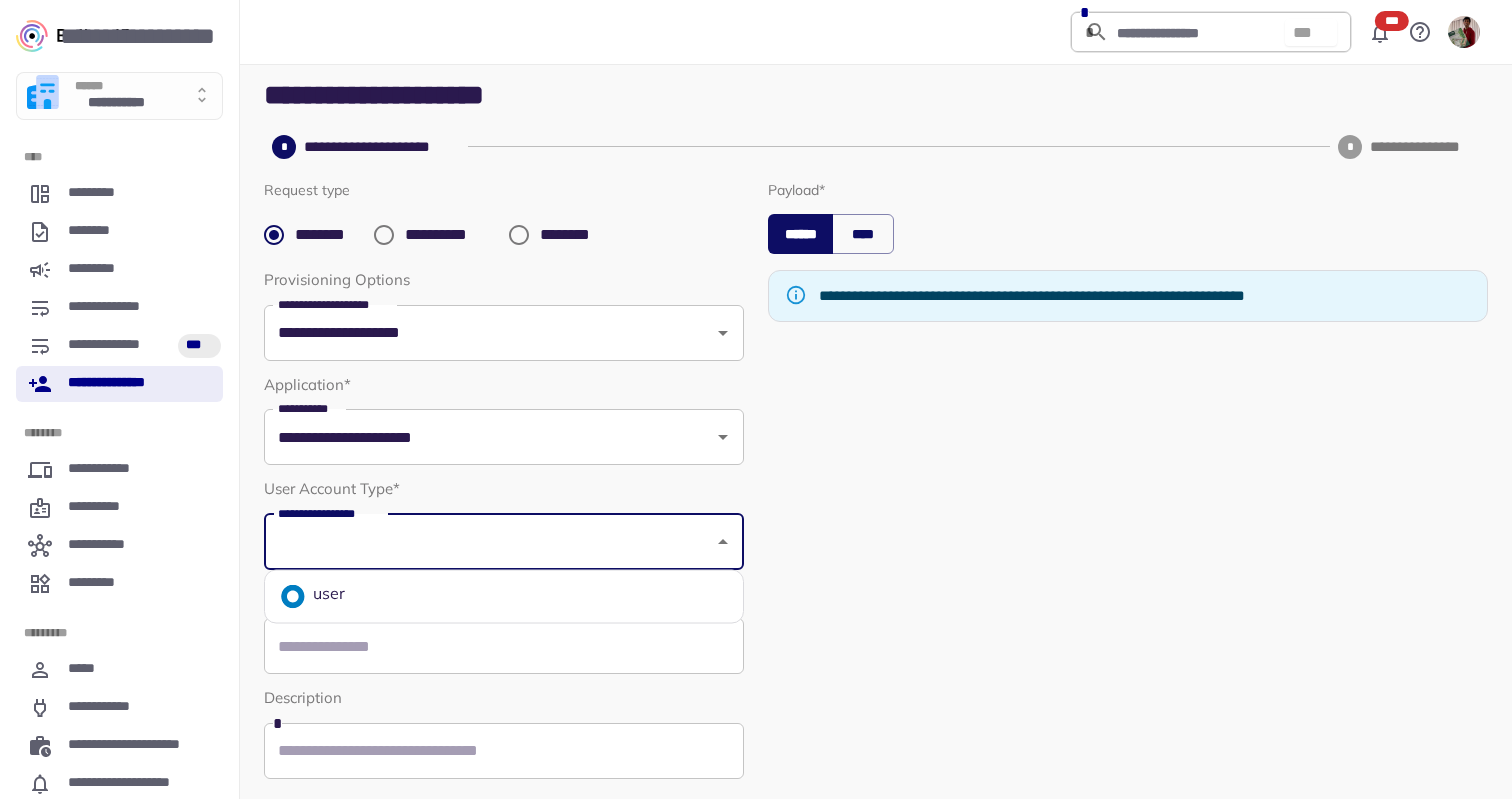 click on "user" at bounding box center (504, 597) 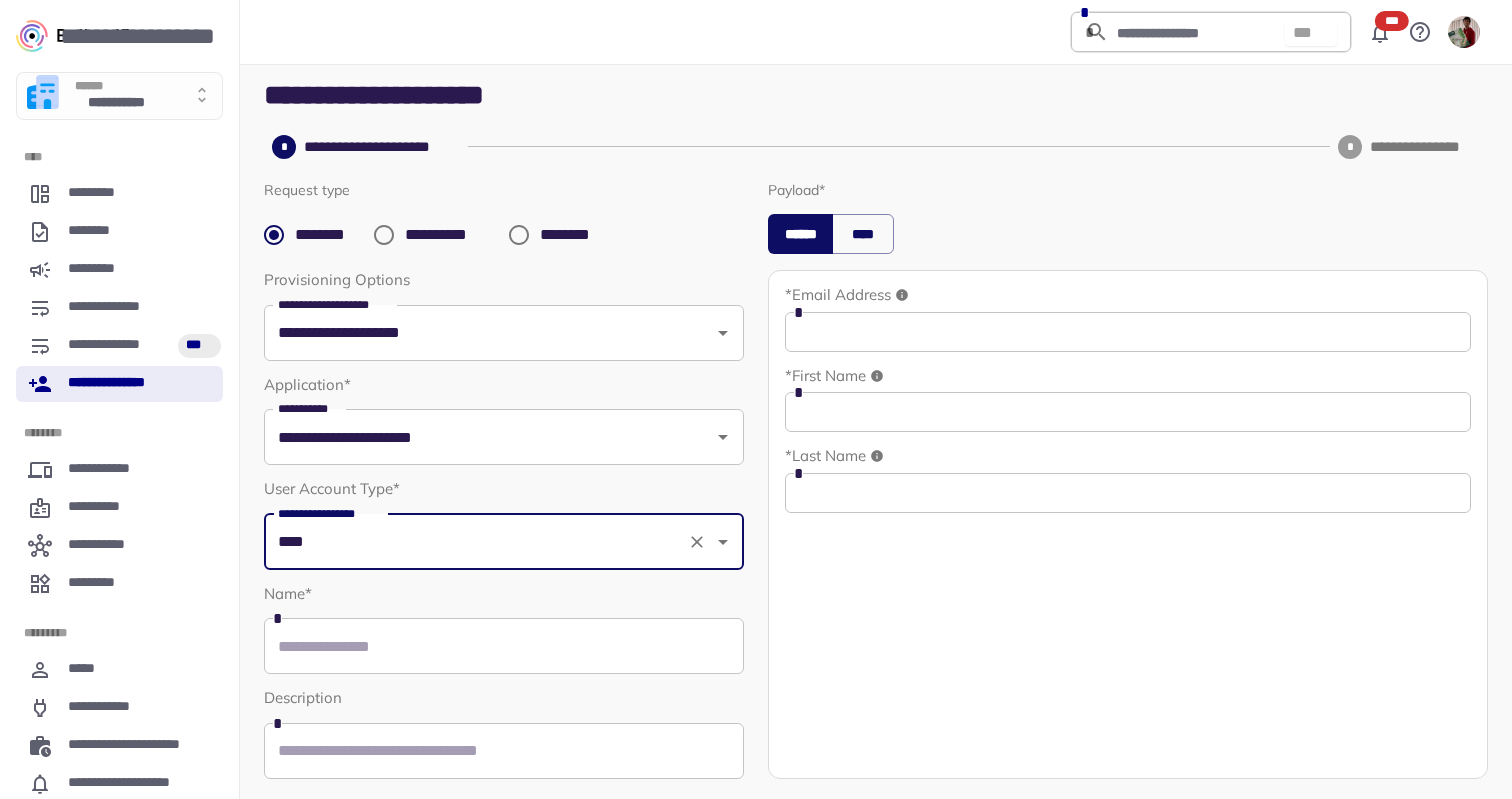 click at bounding box center [504, 646] 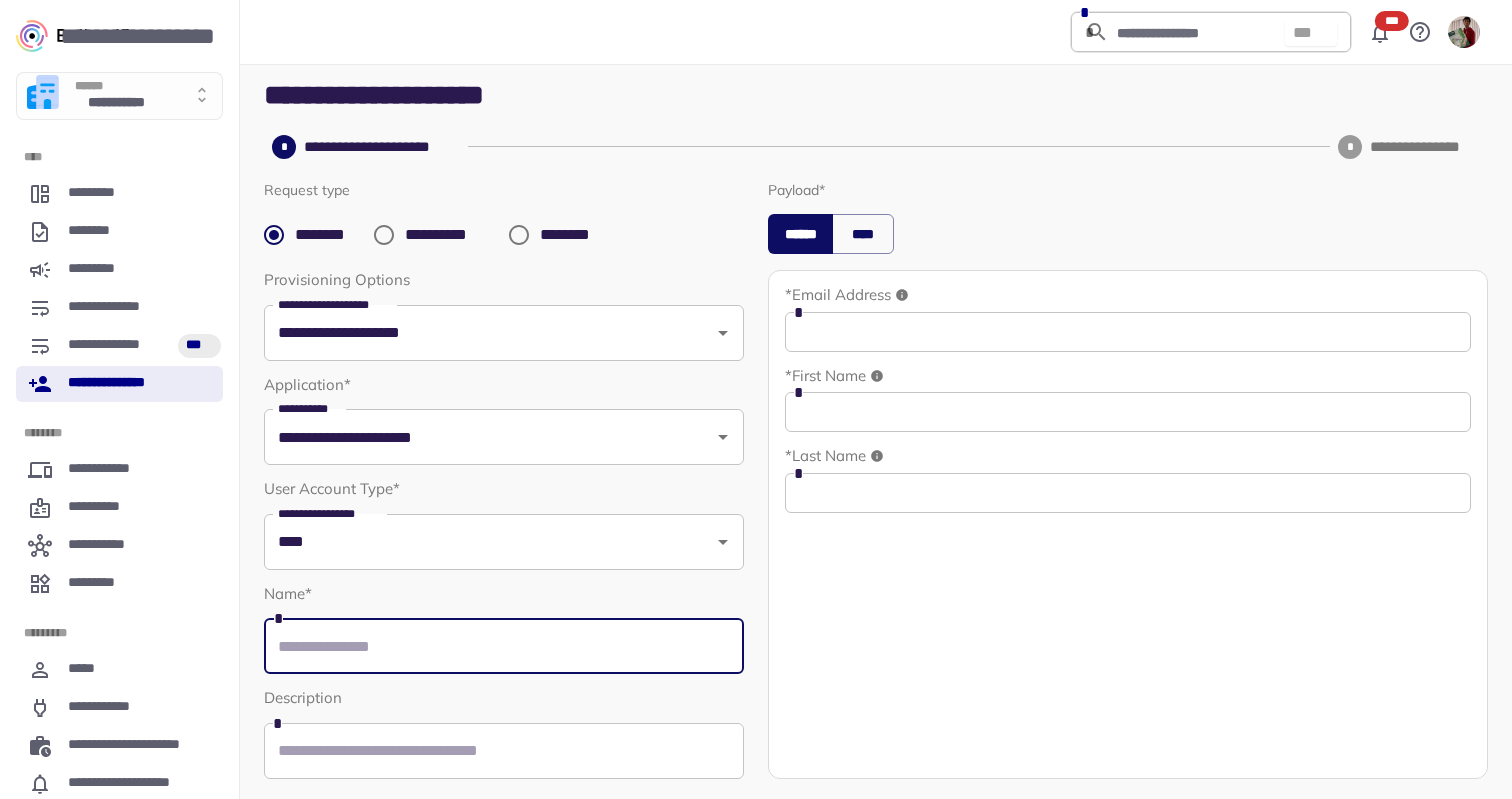 click at bounding box center (1128, 332) 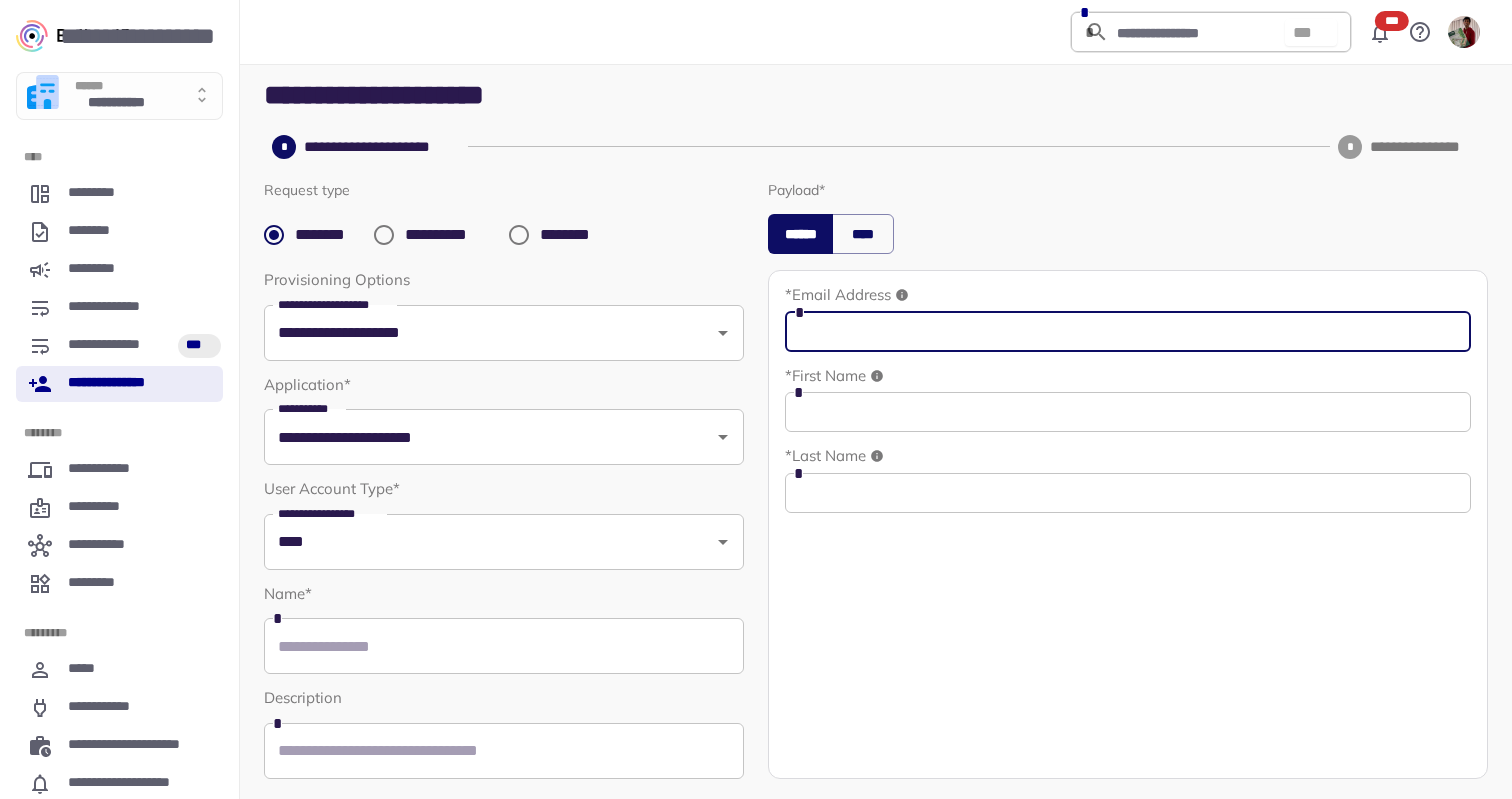 paste on "**********" 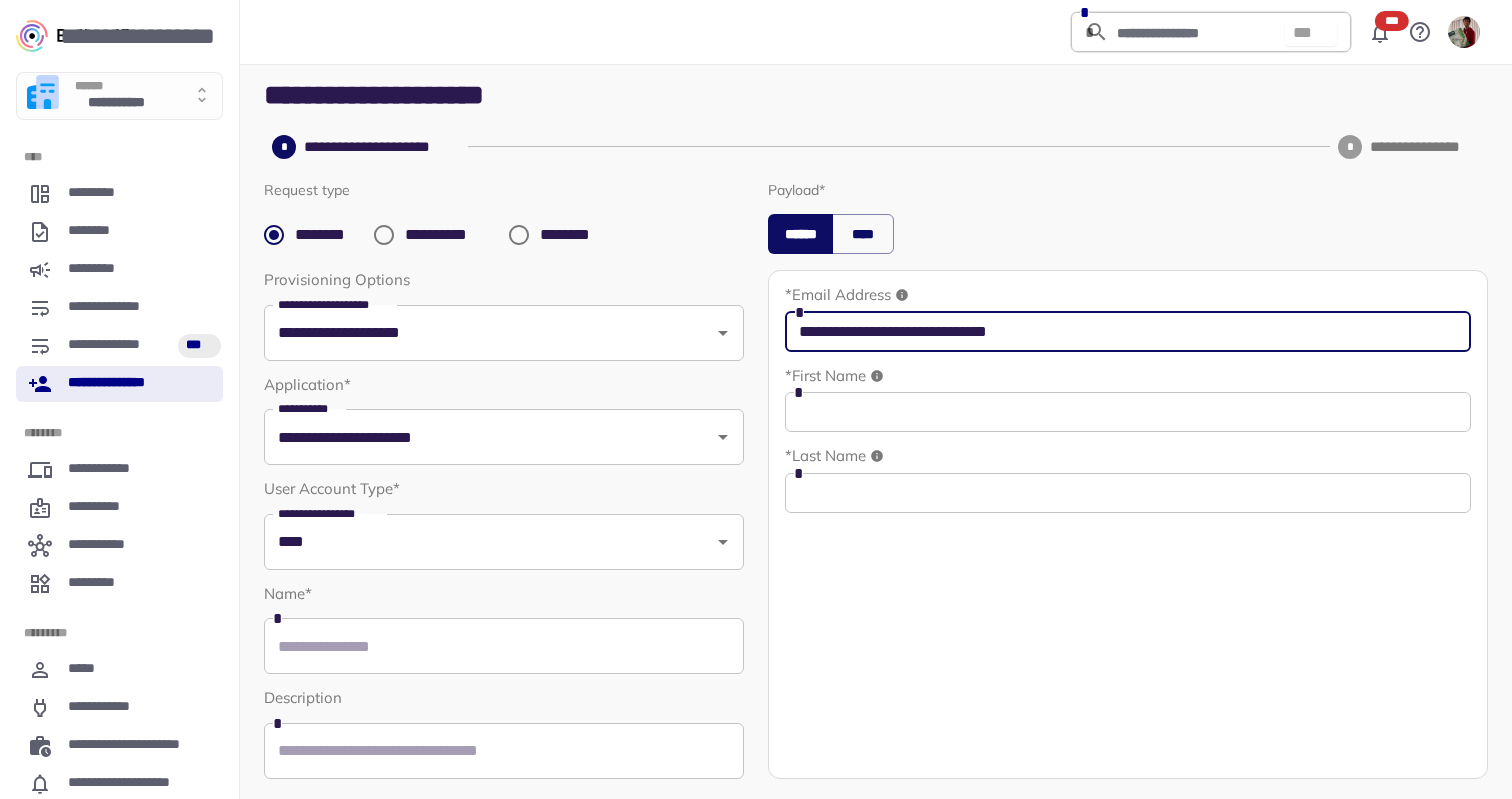 type on "**********" 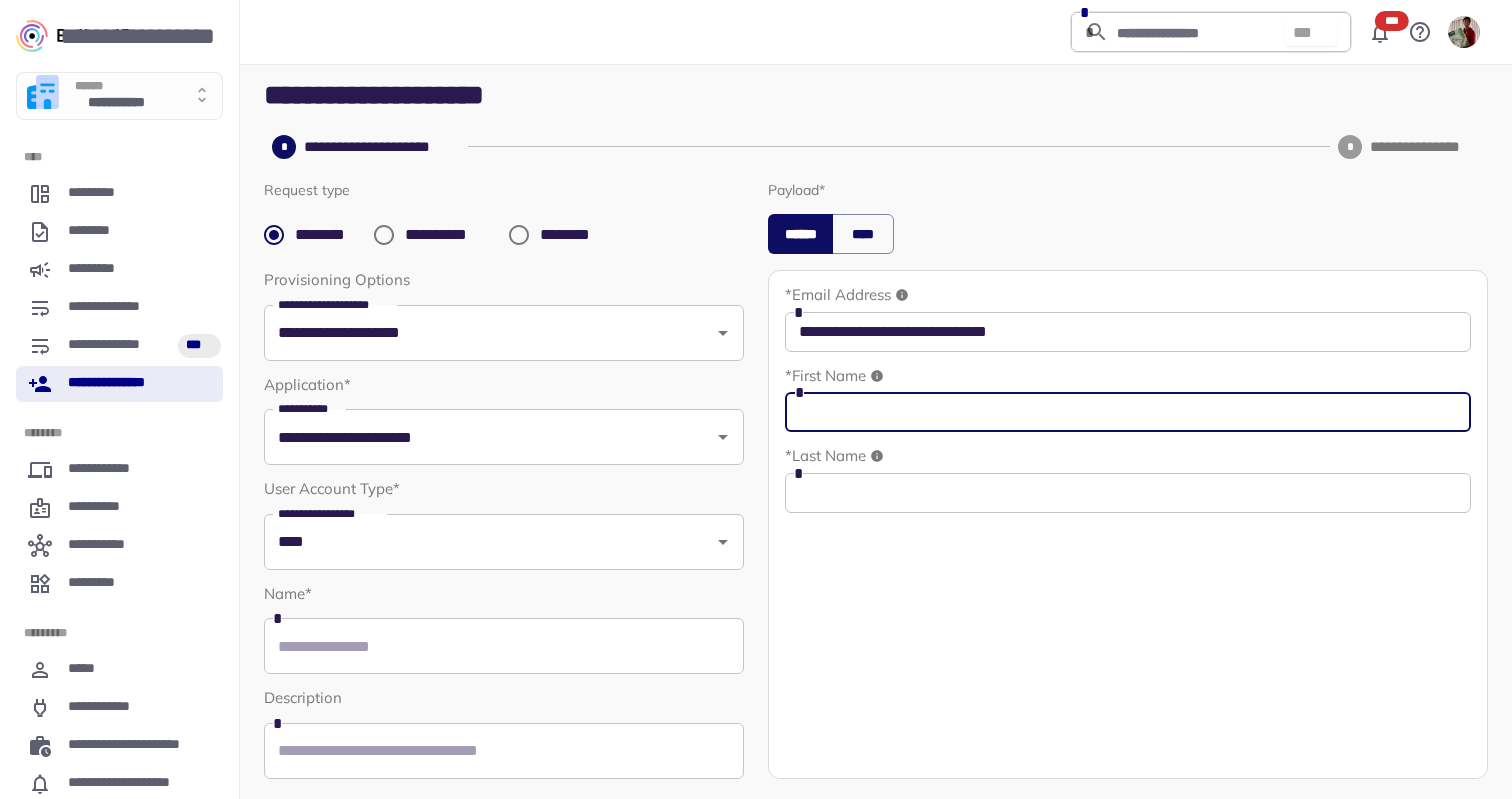 click at bounding box center [1128, 412] 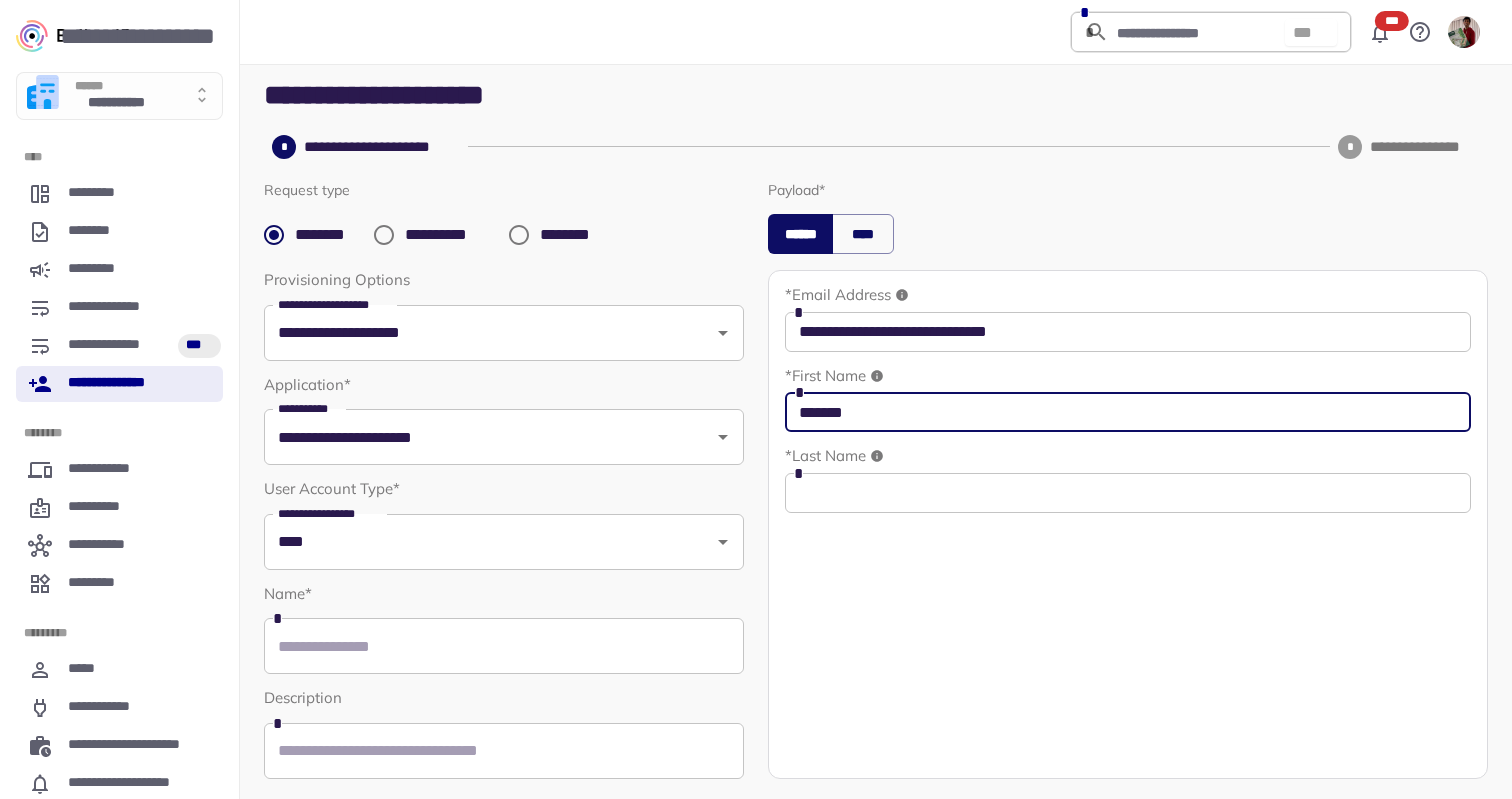 type on "*******" 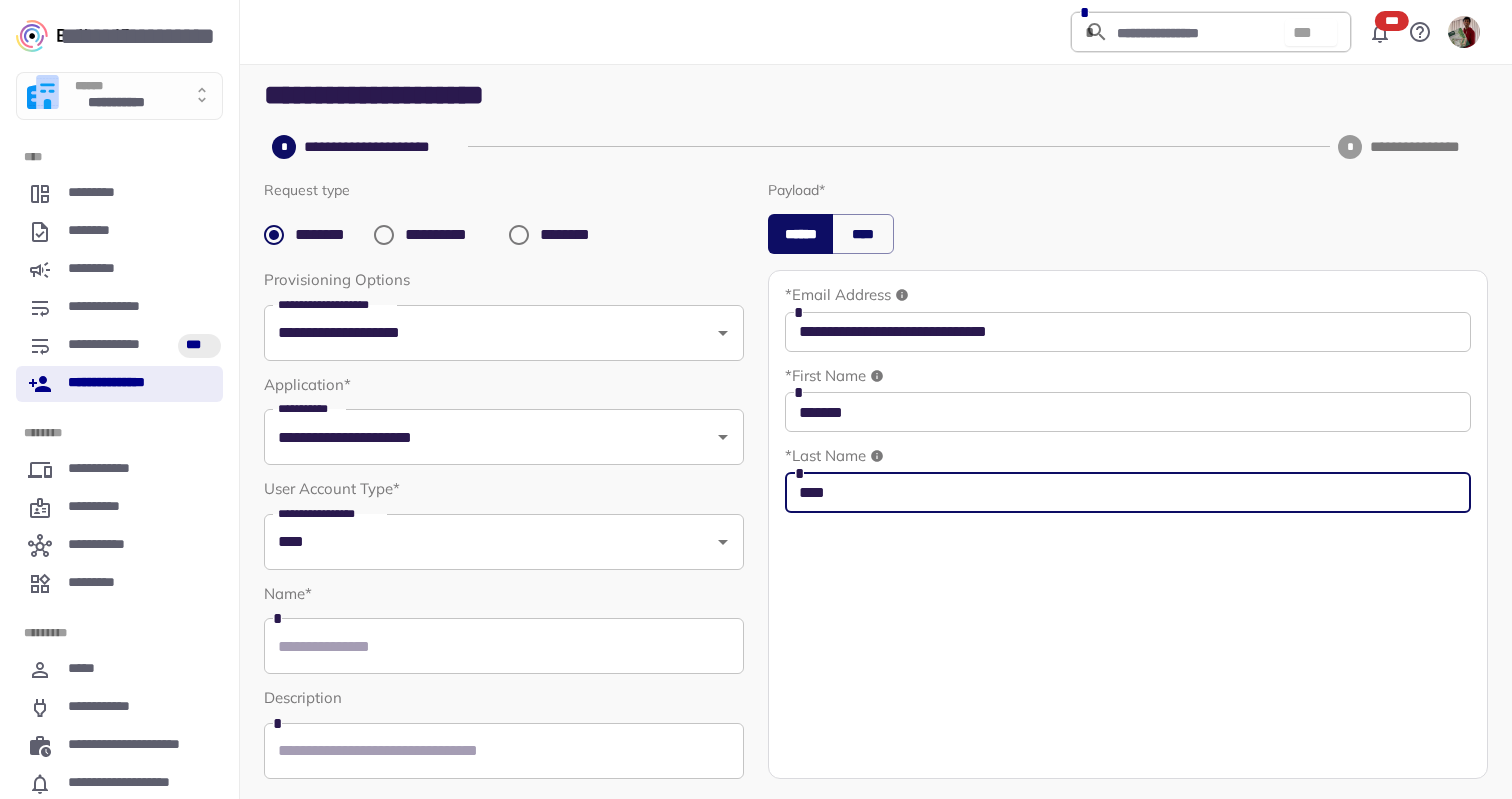 type on "****" 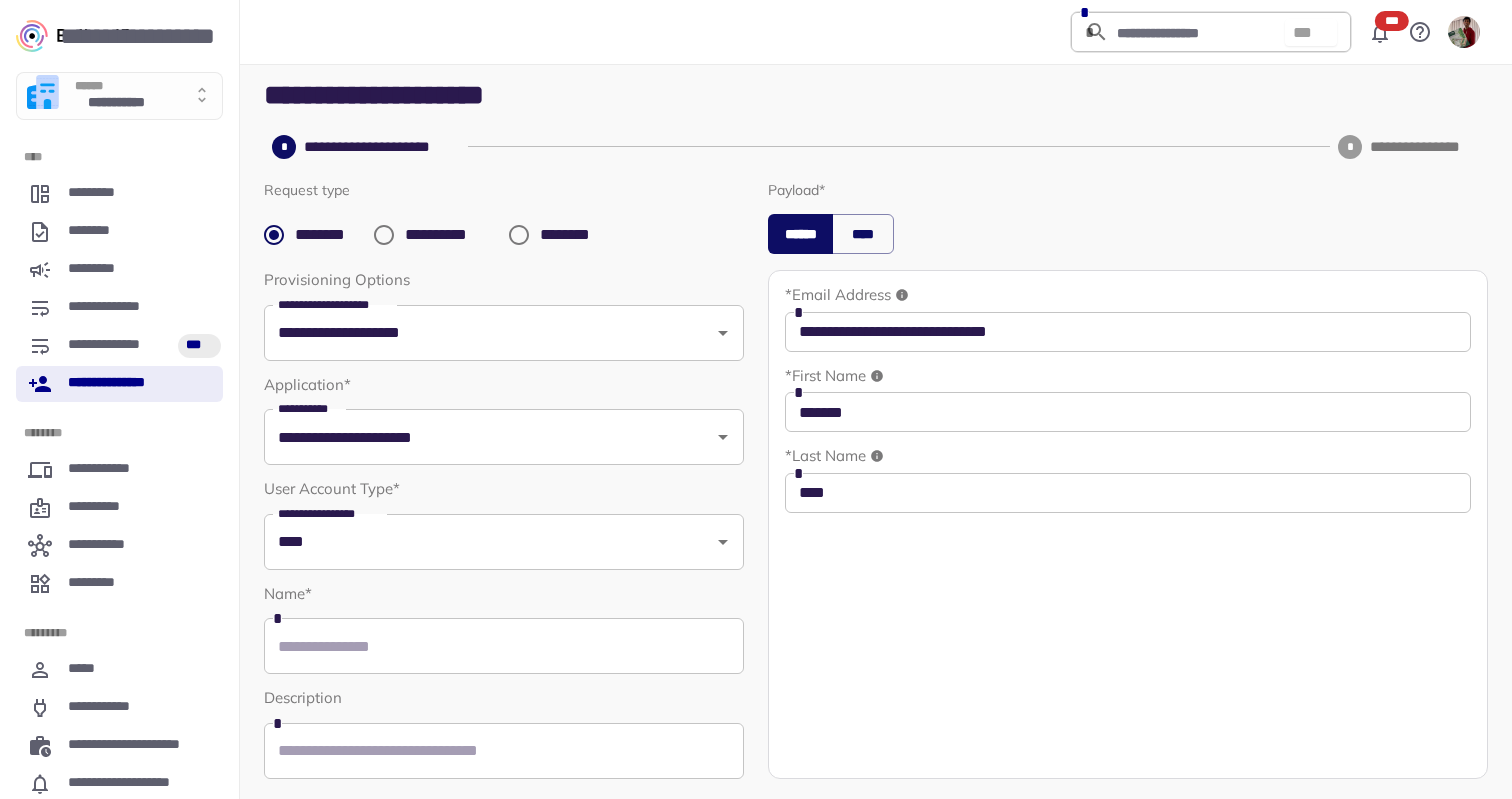 click at bounding box center (504, 646) 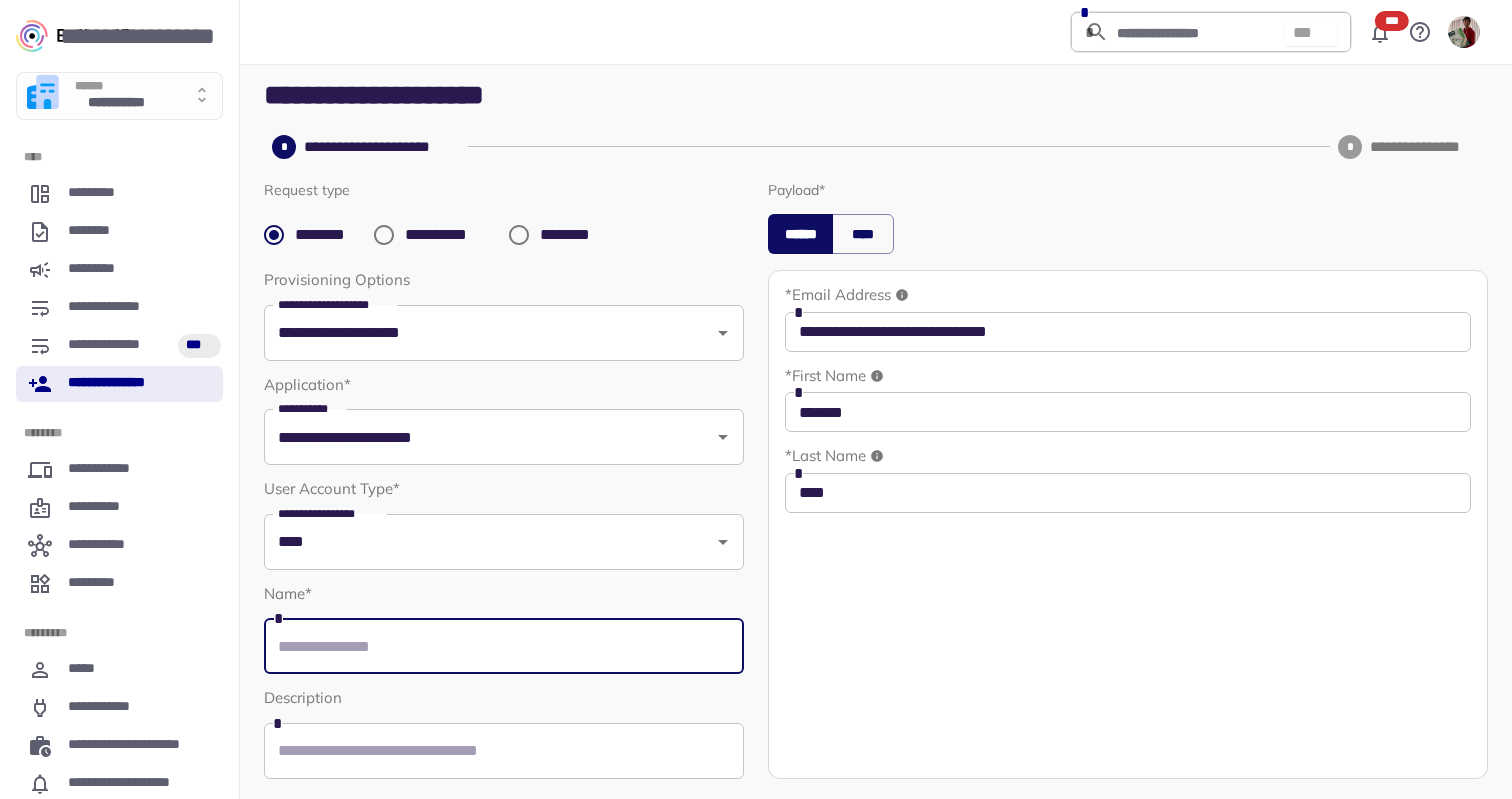 paste on "**********" 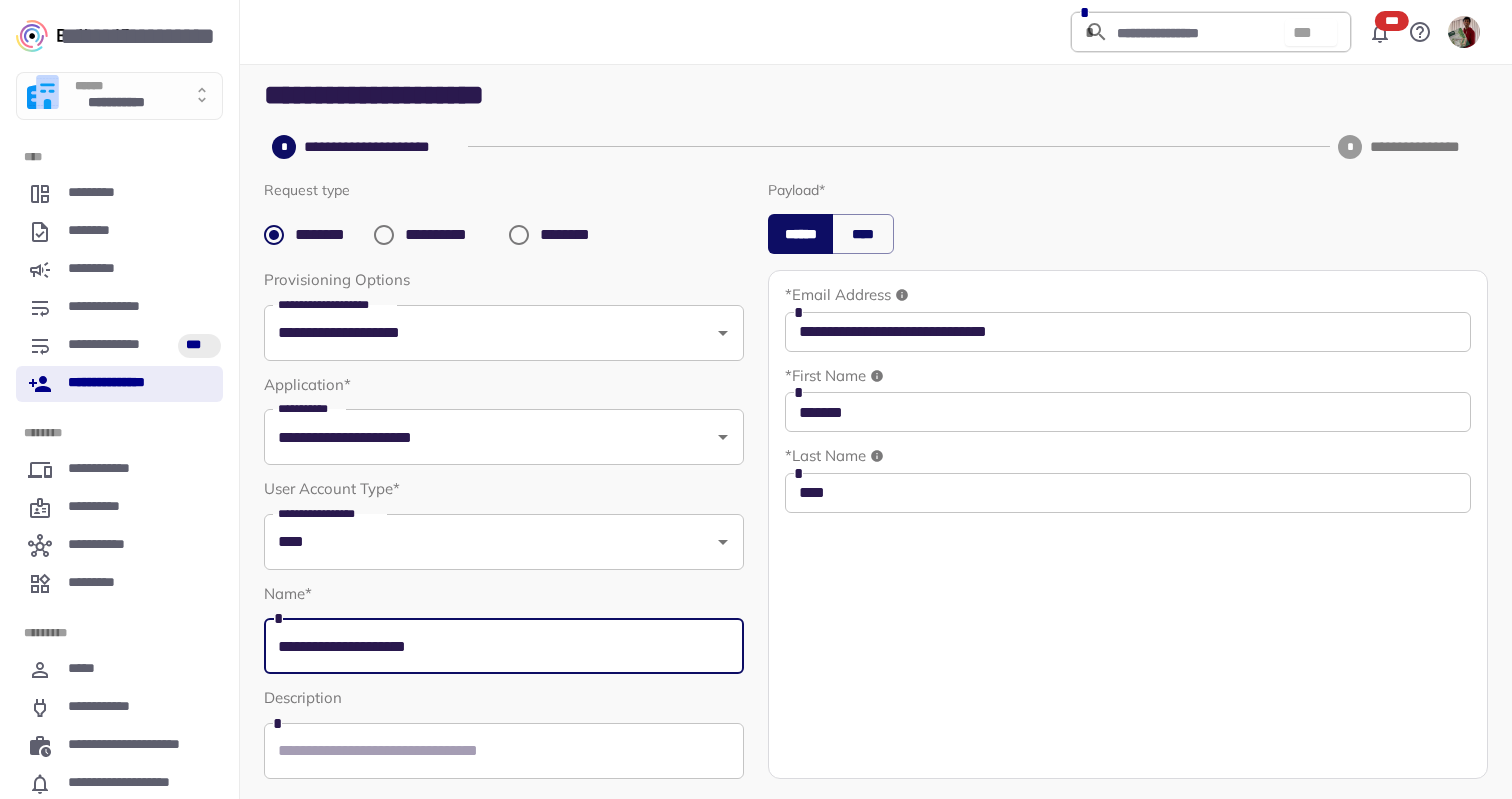 scroll, scrollTop: 75, scrollLeft: 0, axis: vertical 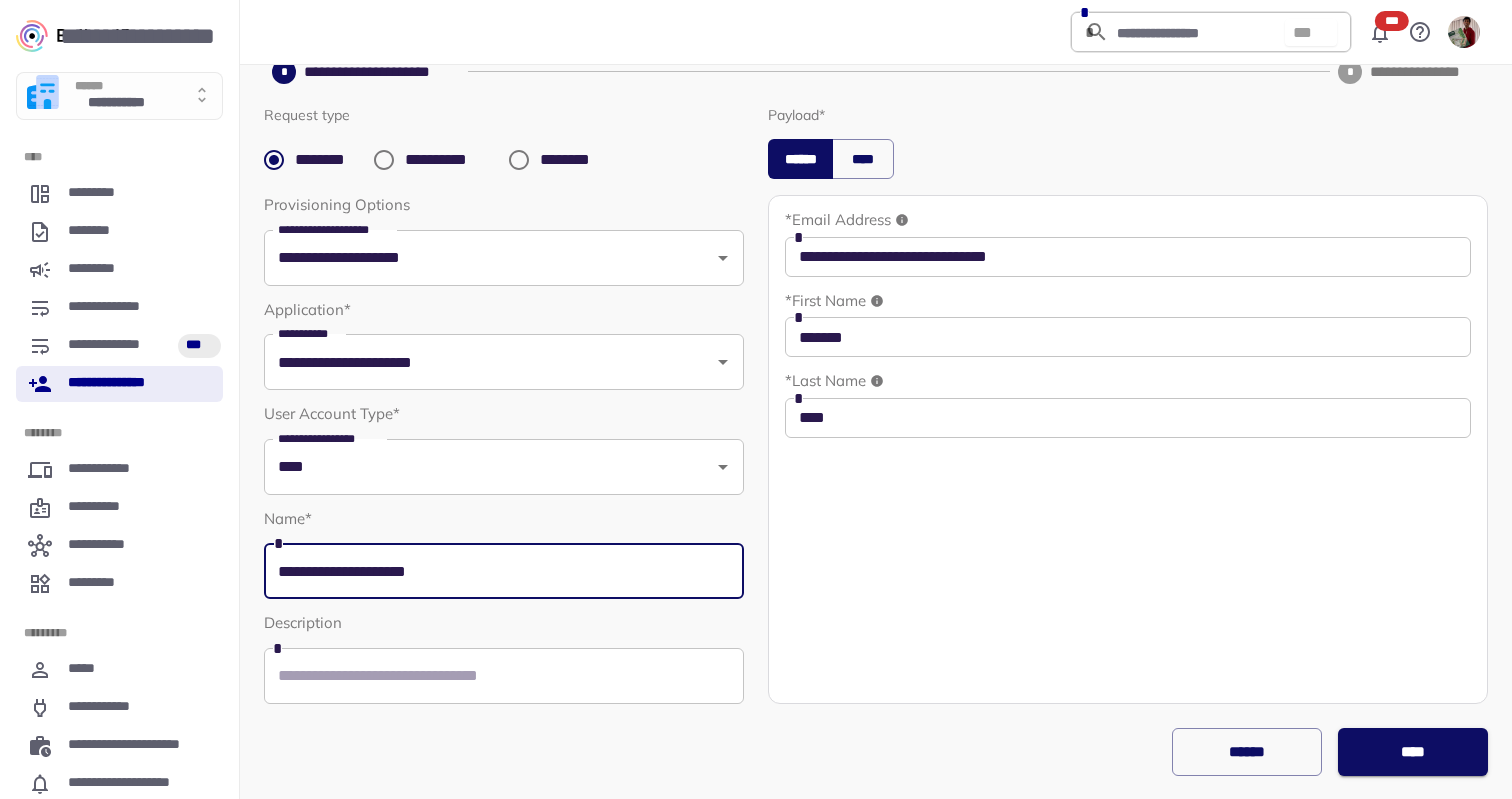 type on "**********" 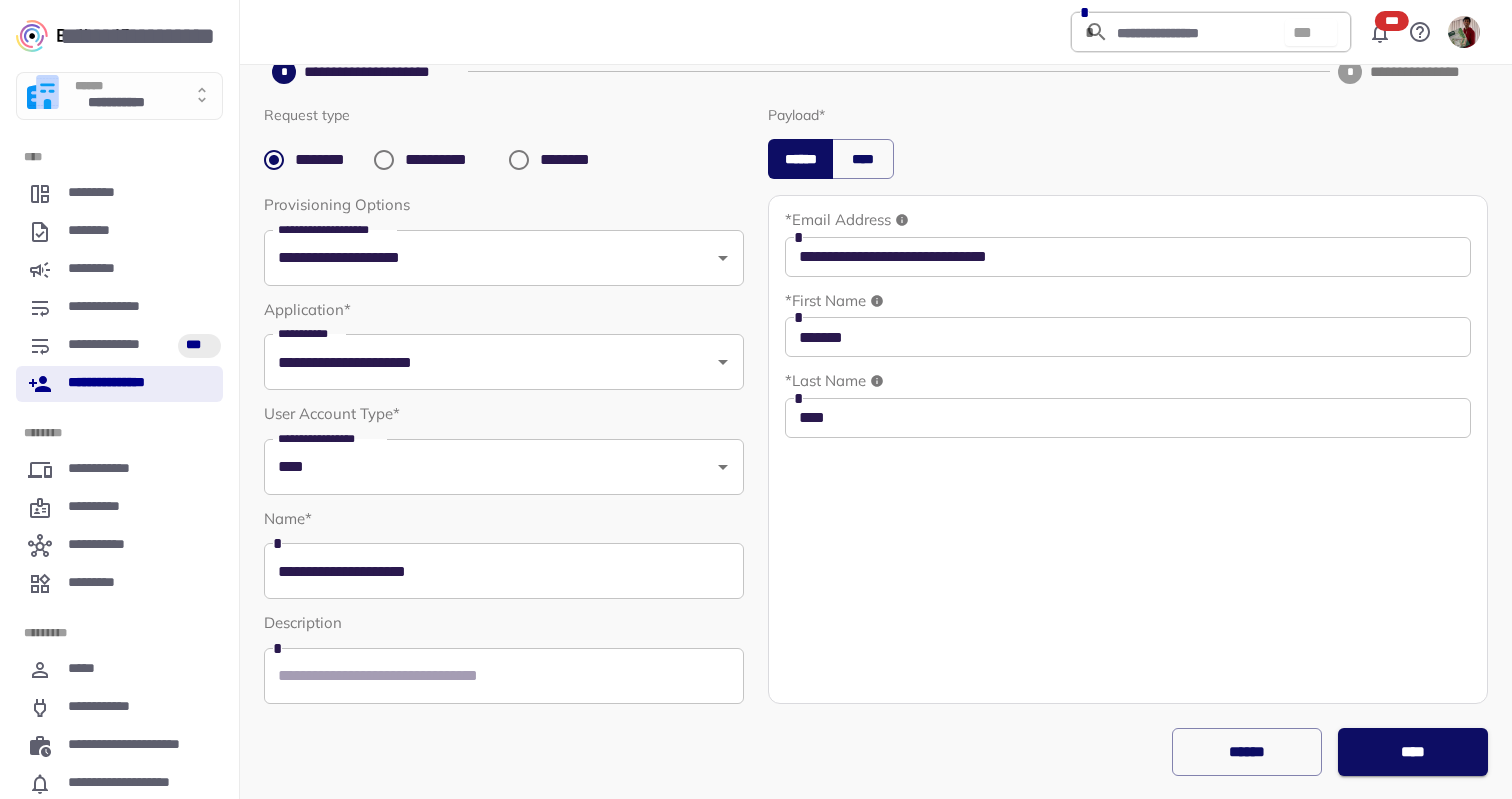 click on "****" at bounding box center (1413, 752) 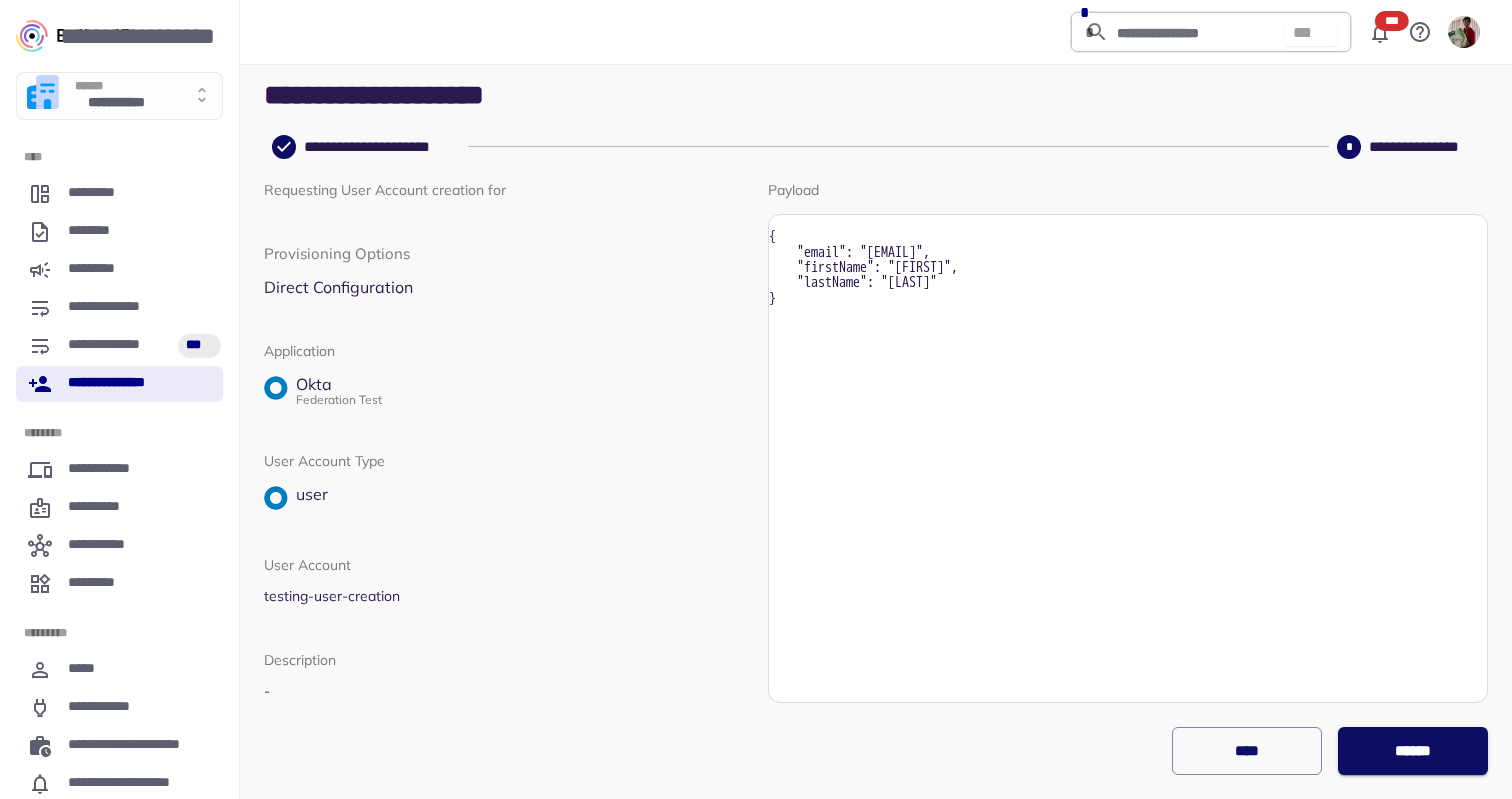 click on "******" at bounding box center (1413, 751) 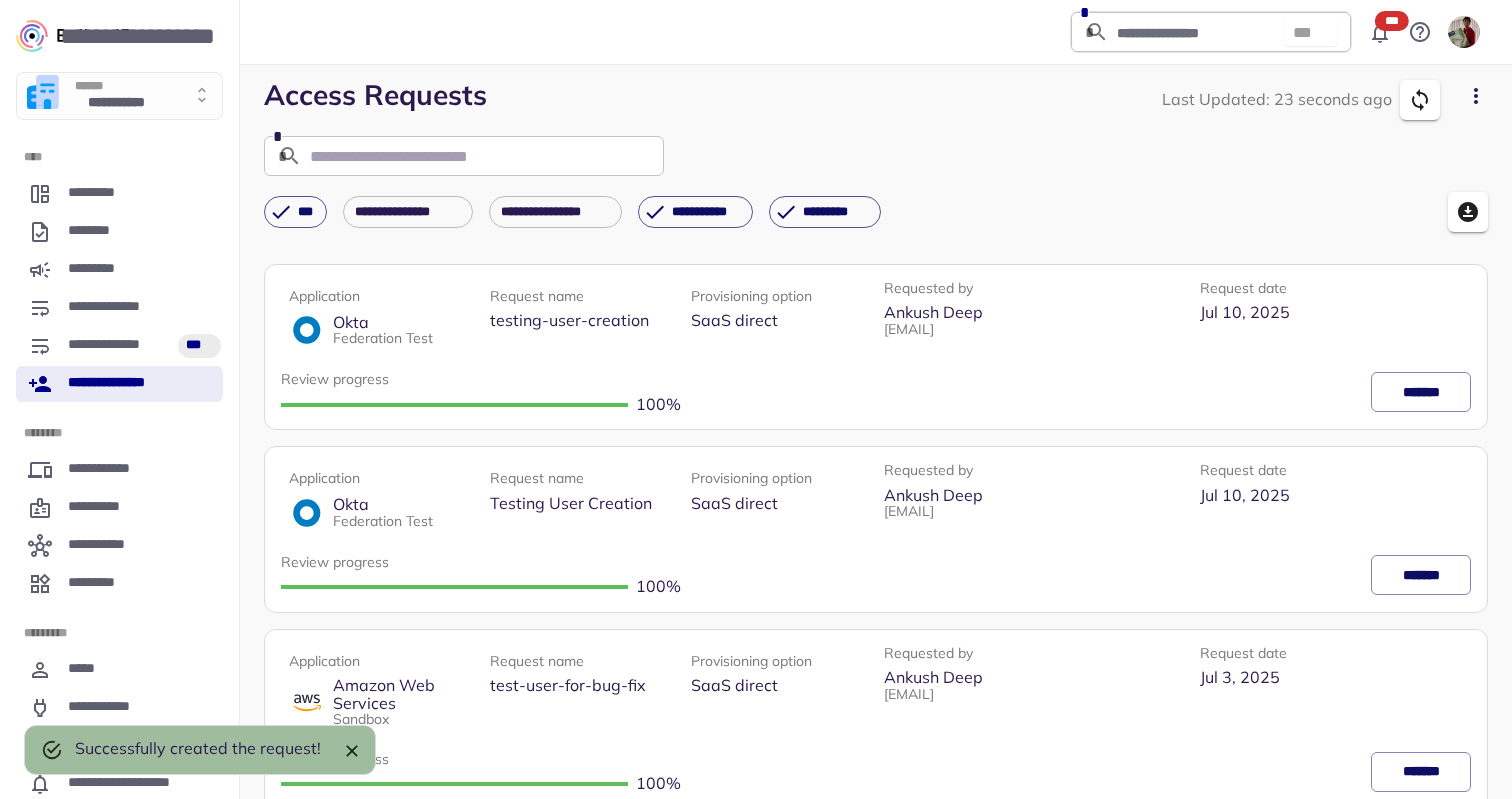 click 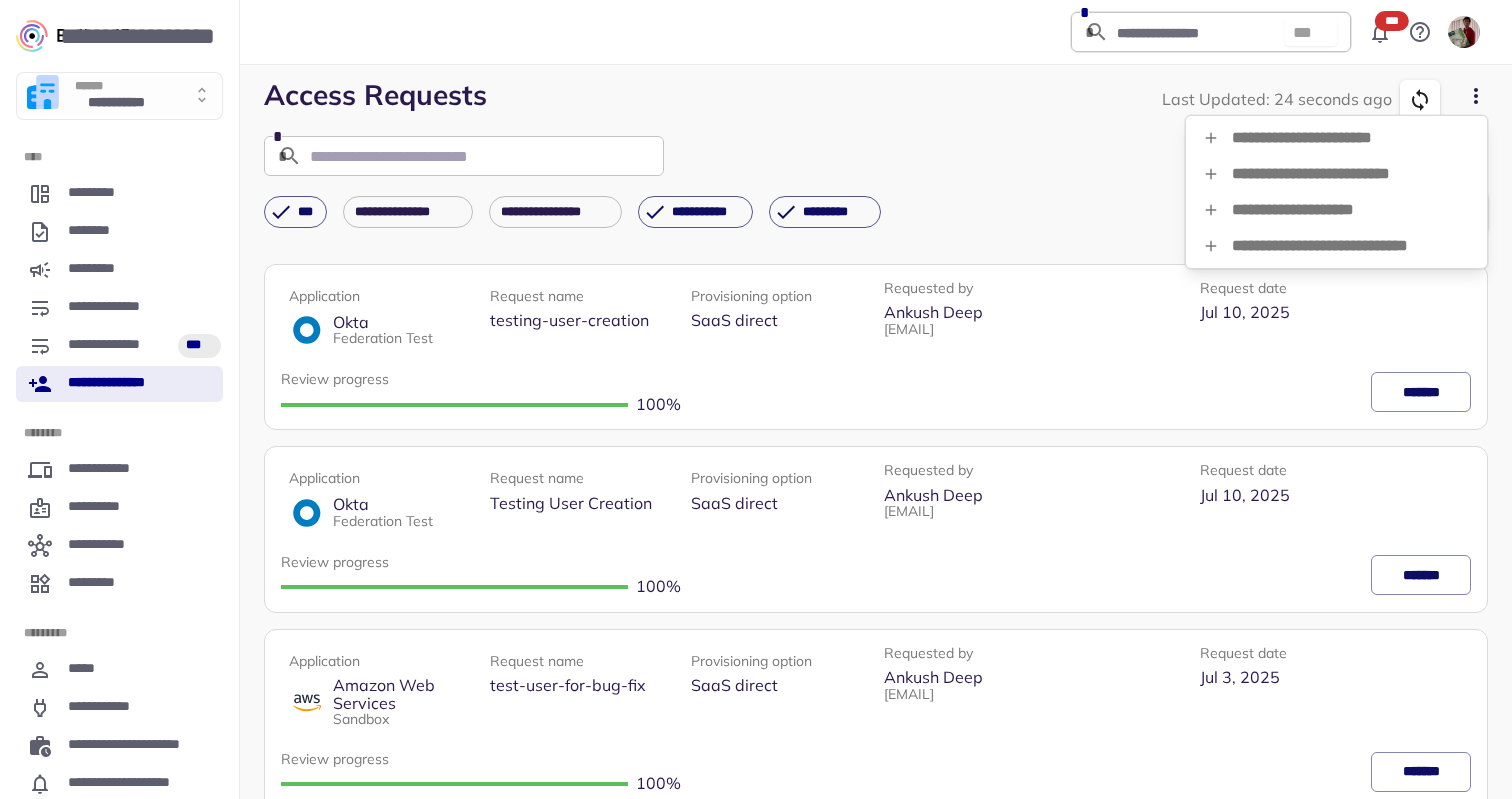 click on "**********" at bounding box center (1336, 210) 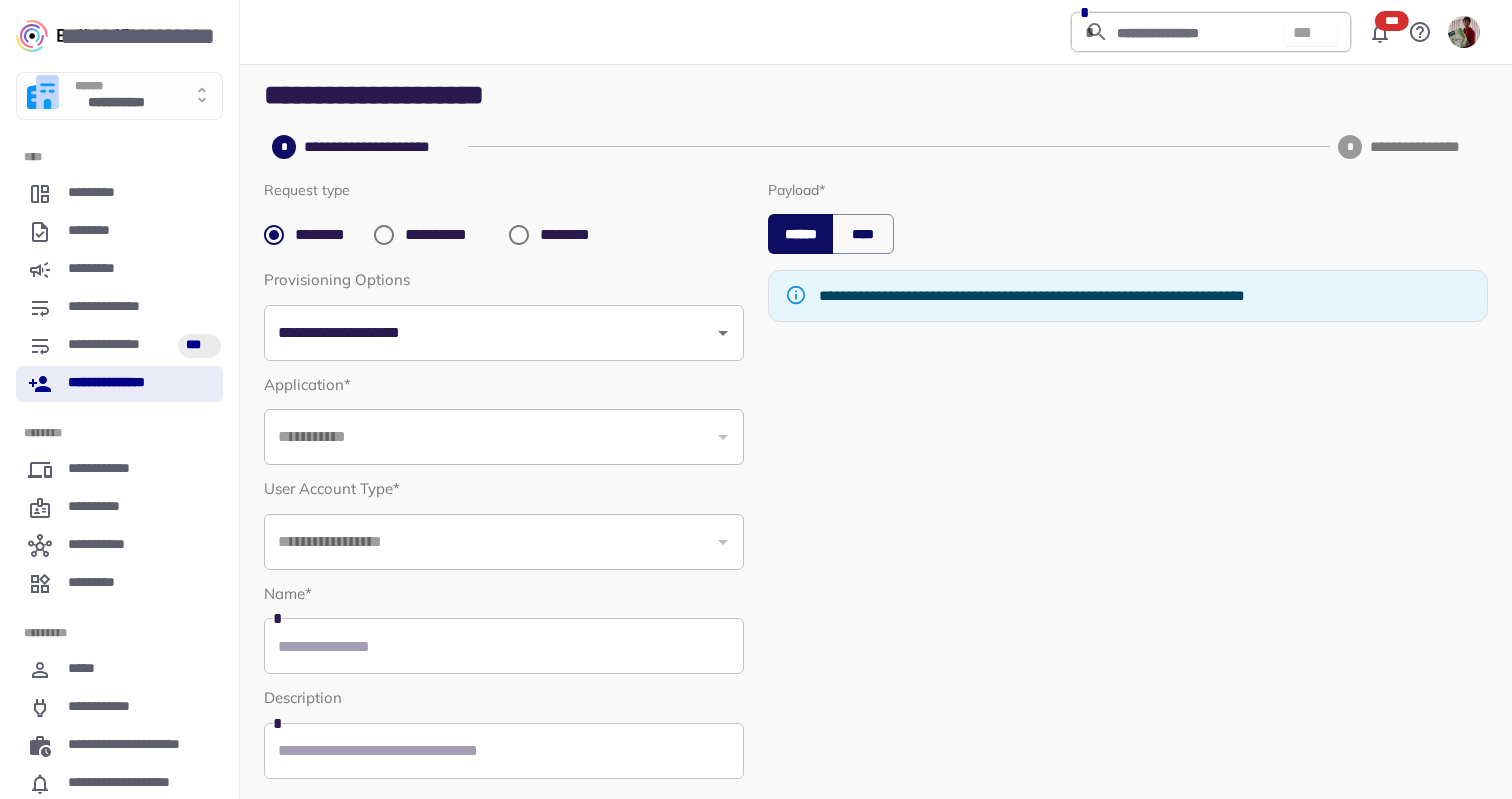click on "**********" at bounding box center [449, 235] 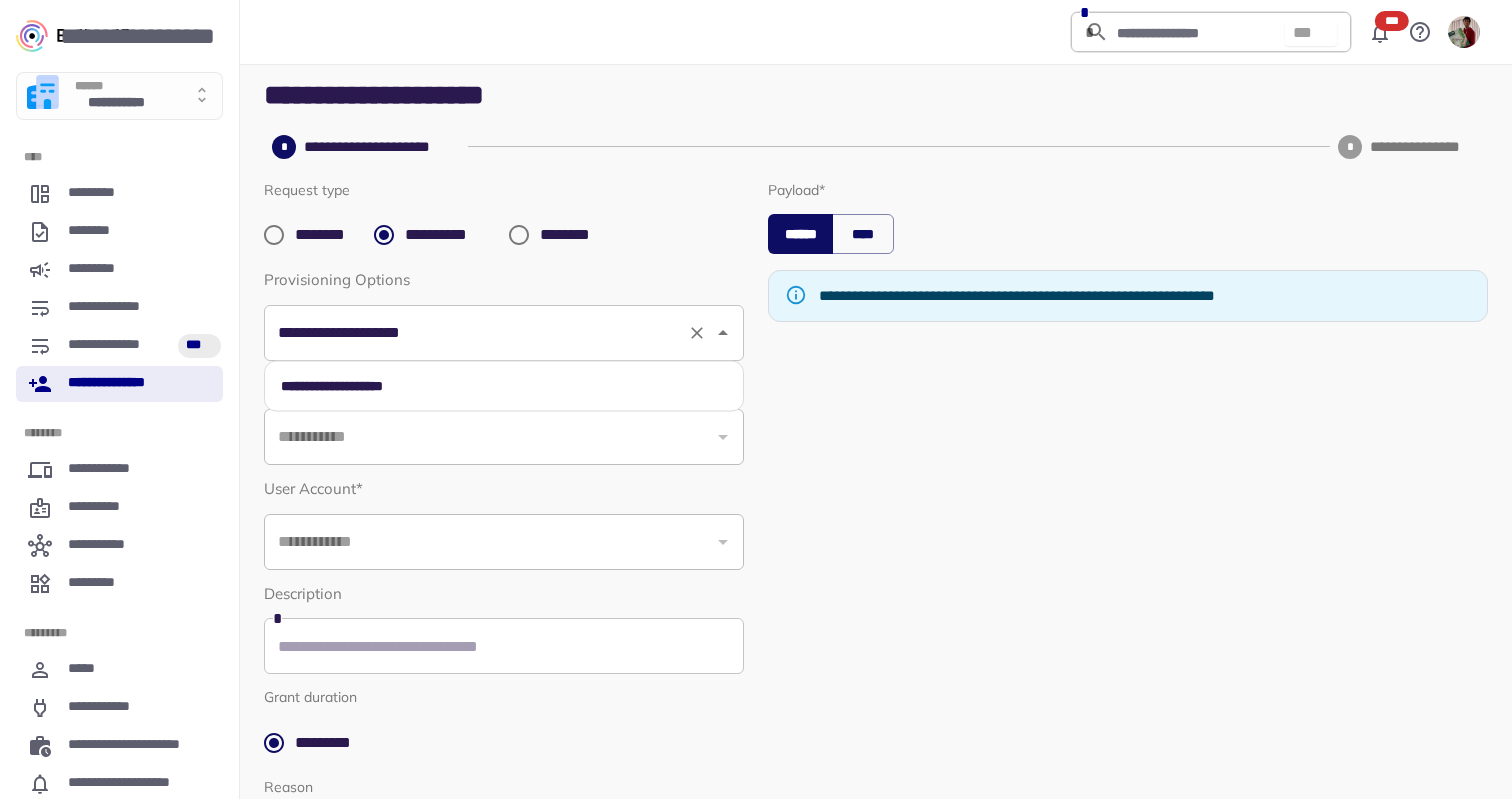 click on "**********" at bounding box center [504, 333] 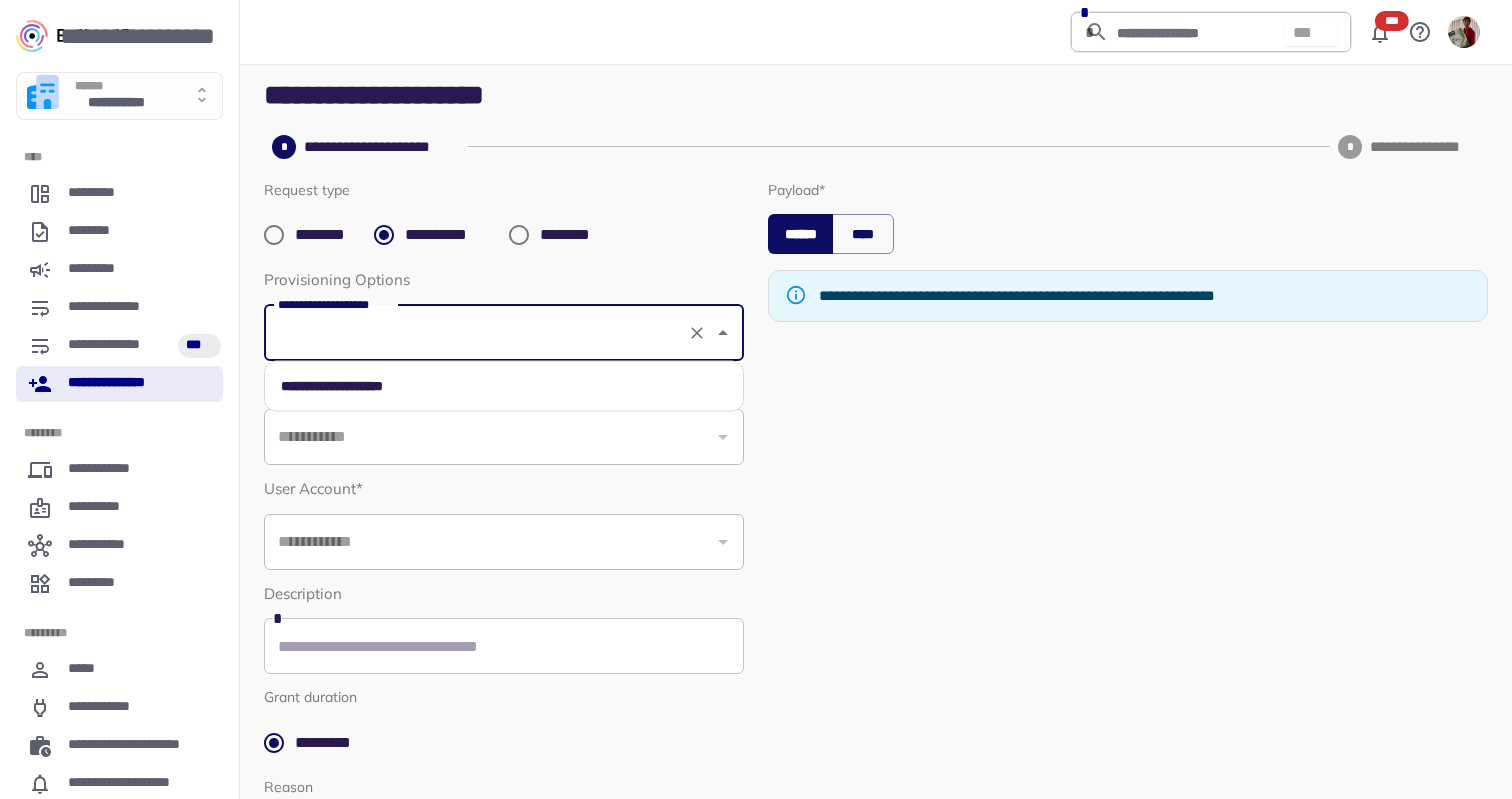 click on "**********" at bounding box center (504, 386) 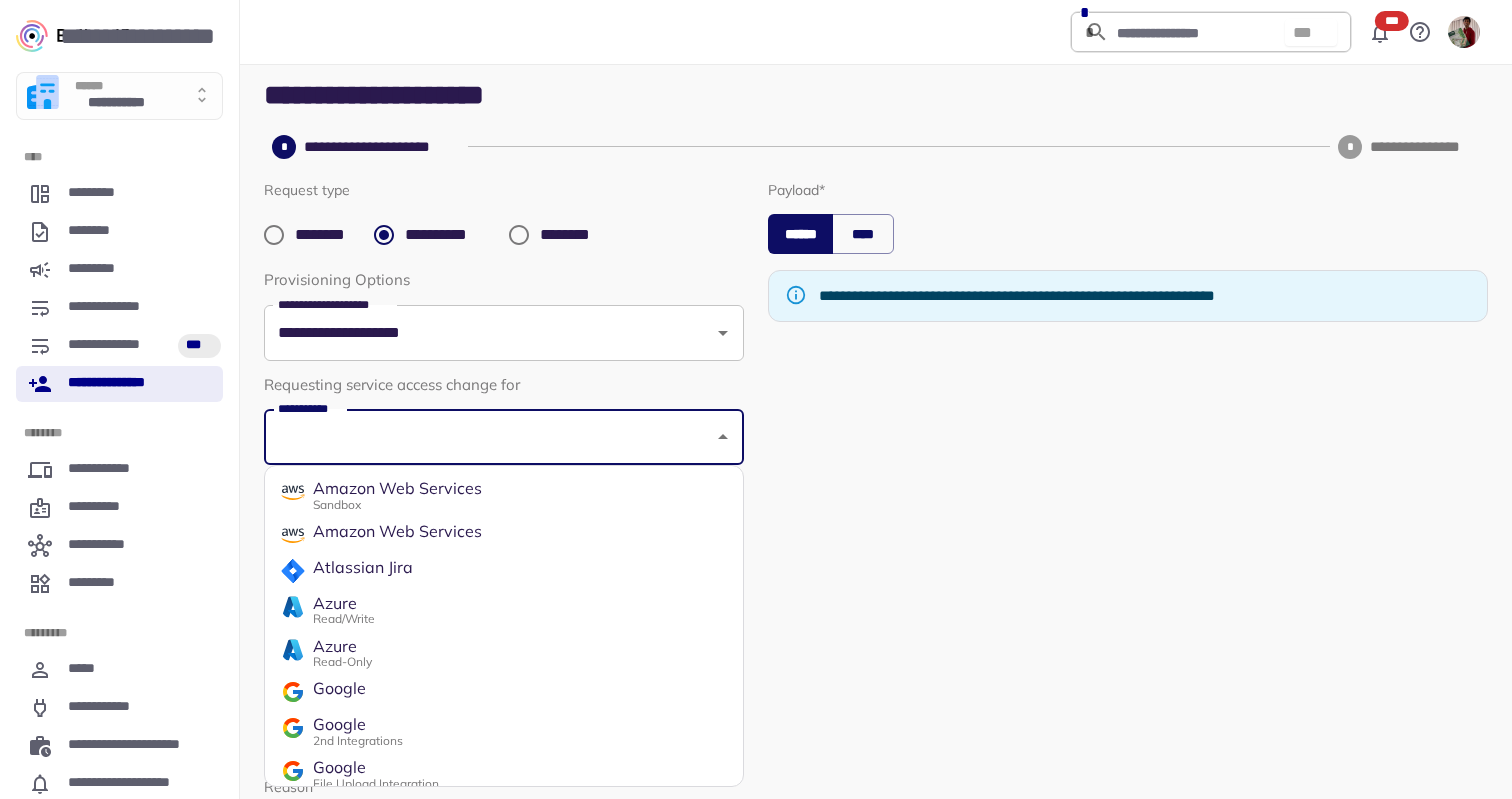 click on "**********" at bounding box center [489, 437] 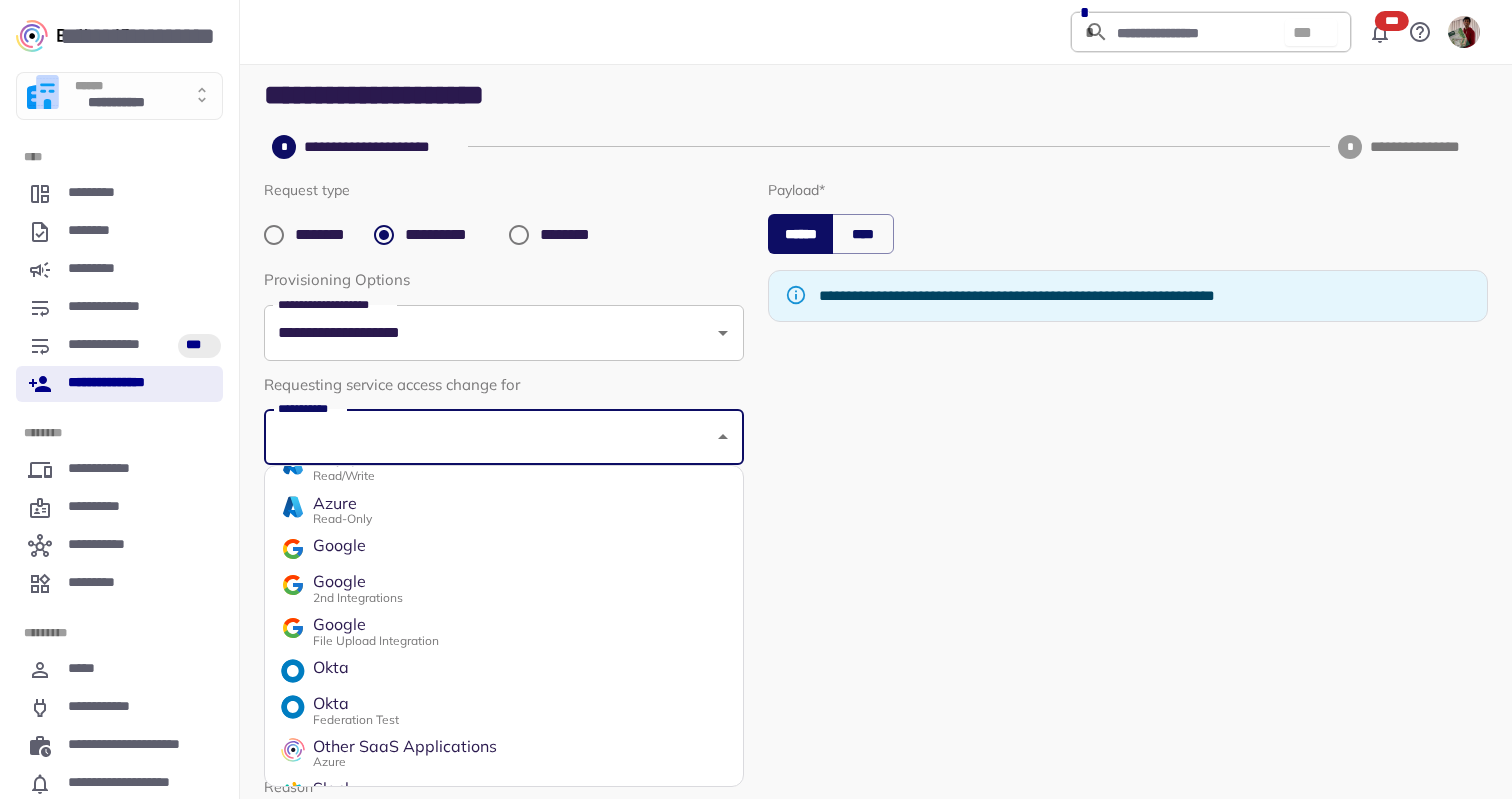 scroll, scrollTop: 247, scrollLeft: 0, axis: vertical 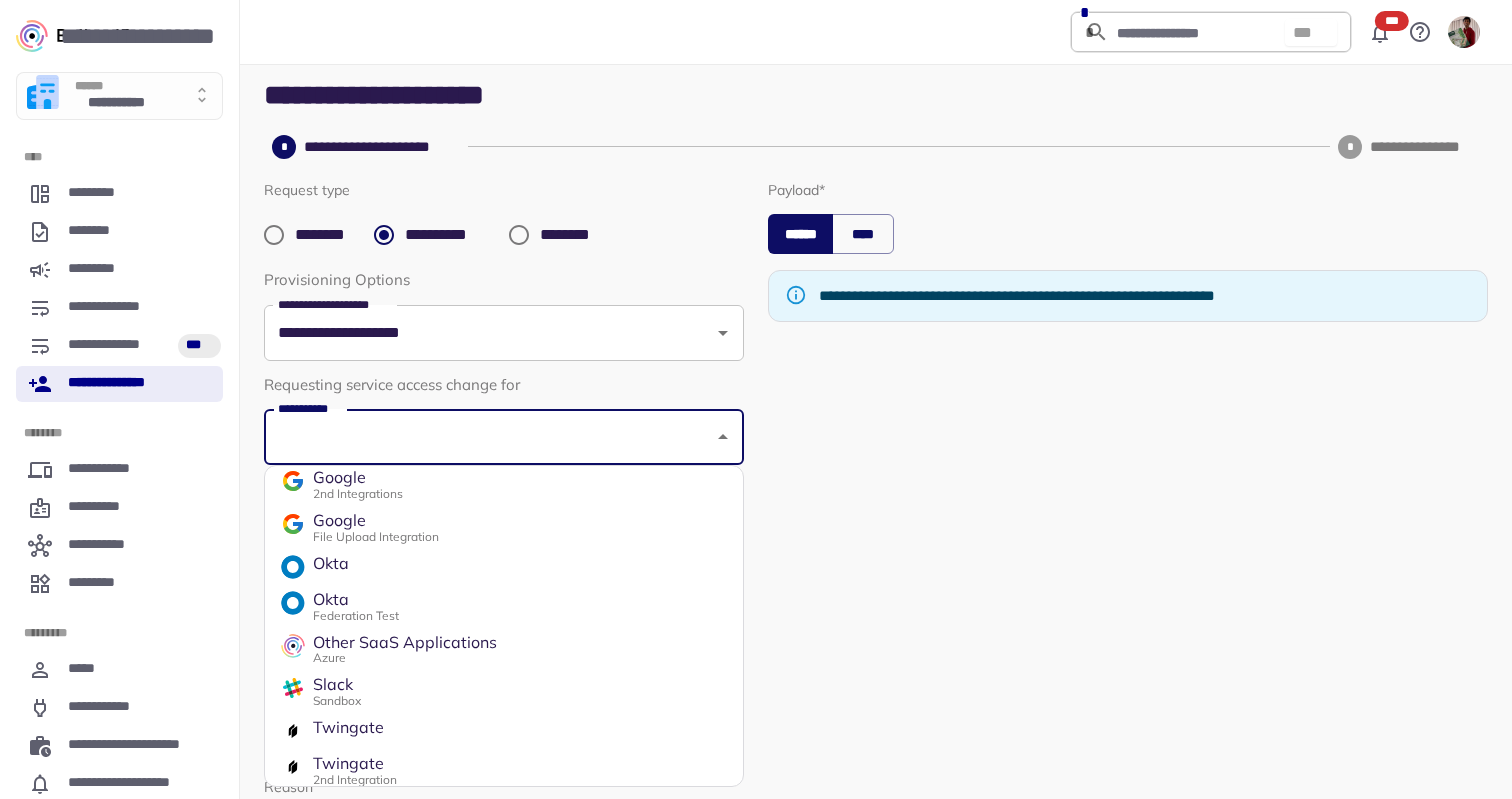 click on "Okta" at bounding box center [356, 600] 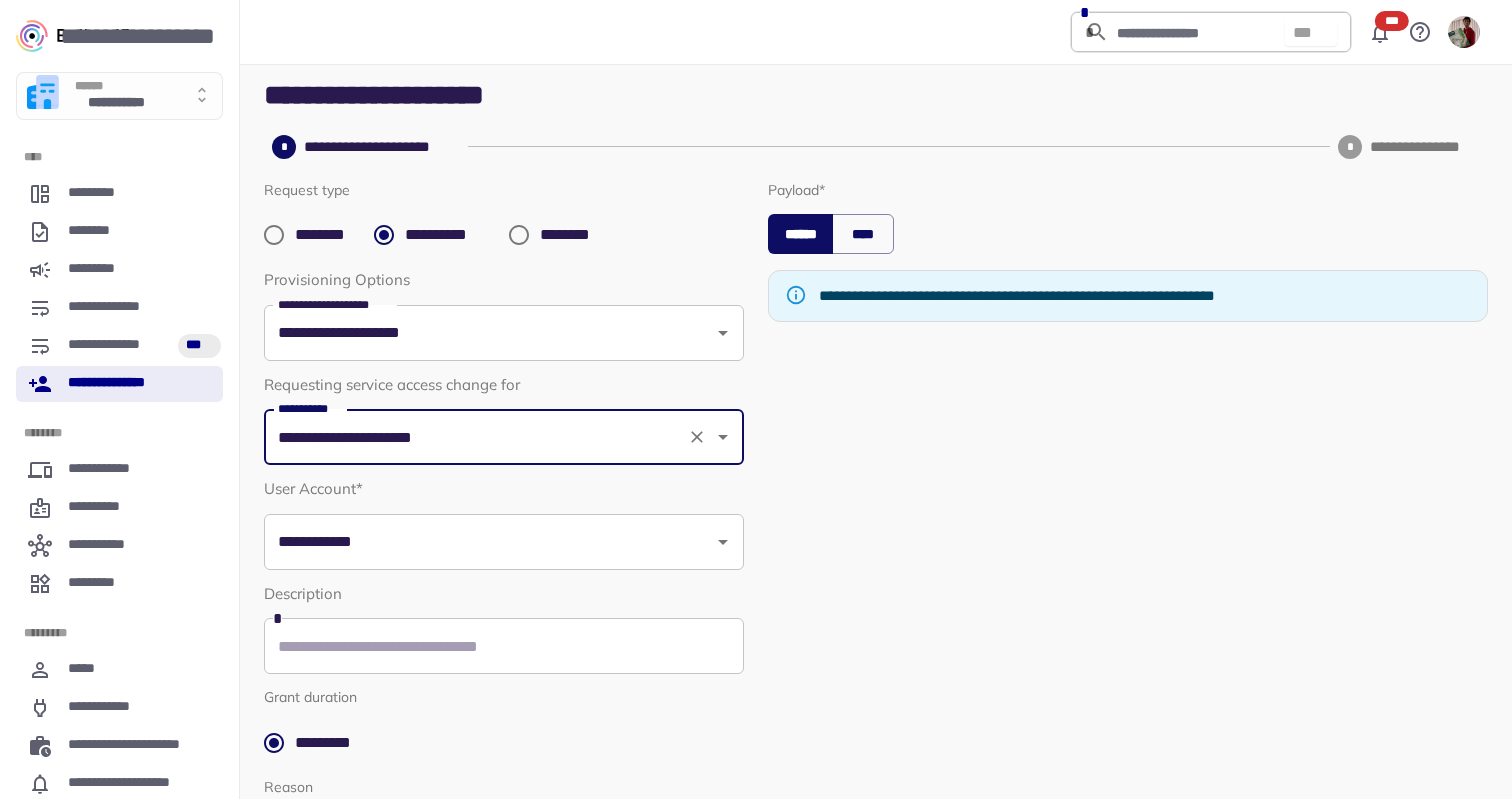 click on "**********" at bounding box center (504, 542) 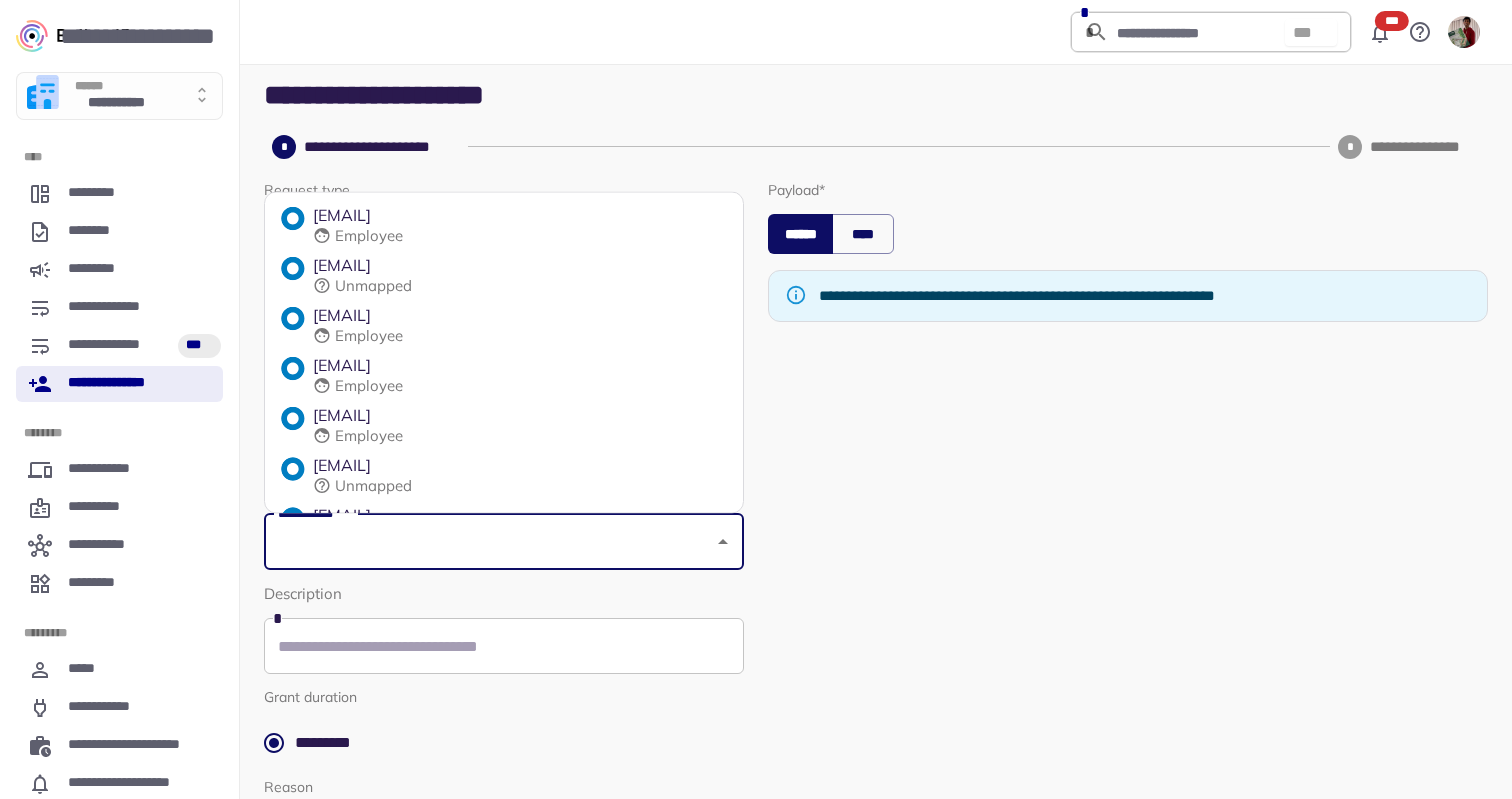 scroll, scrollTop: 396, scrollLeft: 0, axis: vertical 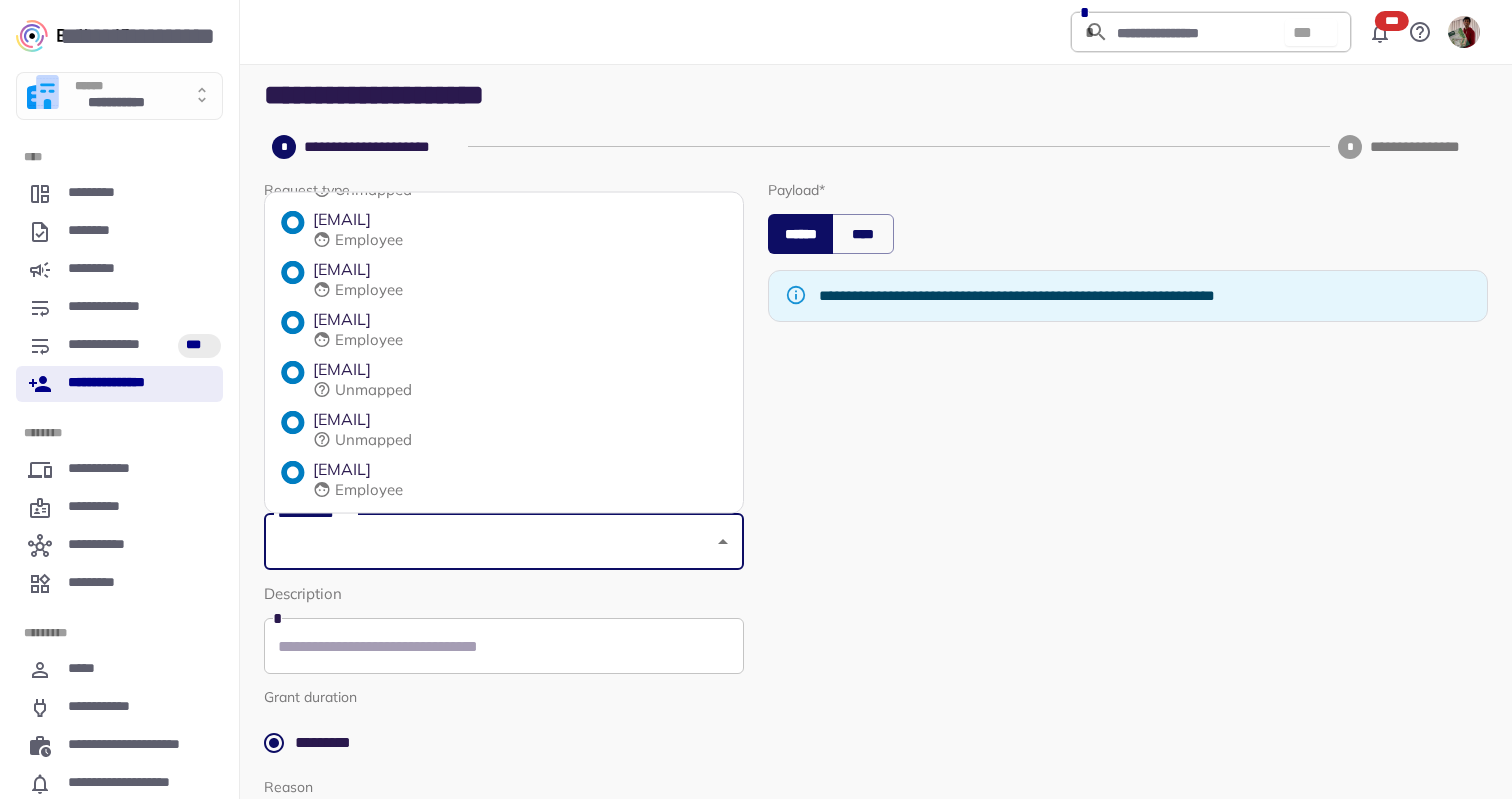 click on "[EMAIL]" at bounding box center (362, 370) 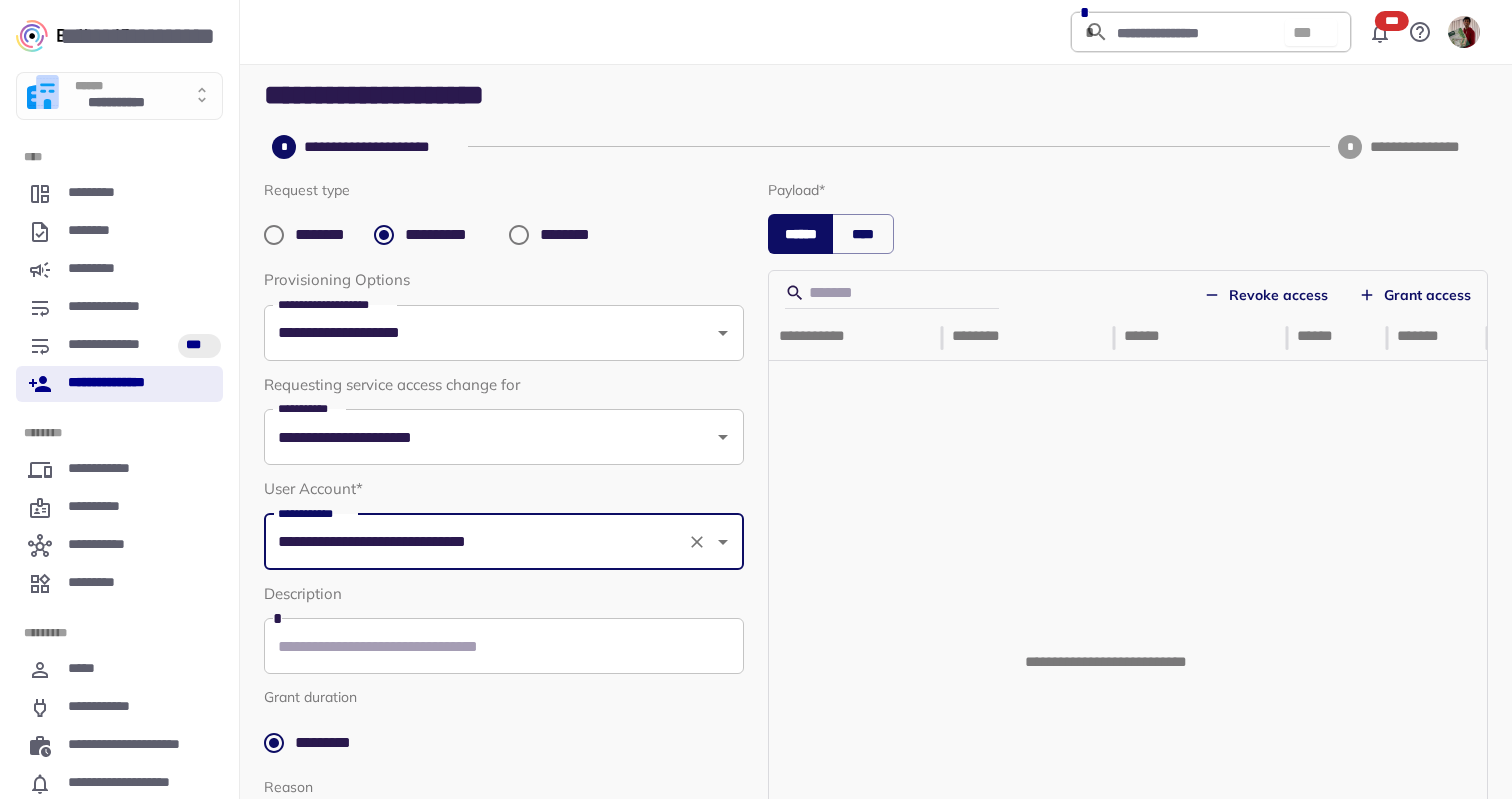 click on "Grant access" at bounding box center (1415, 295) 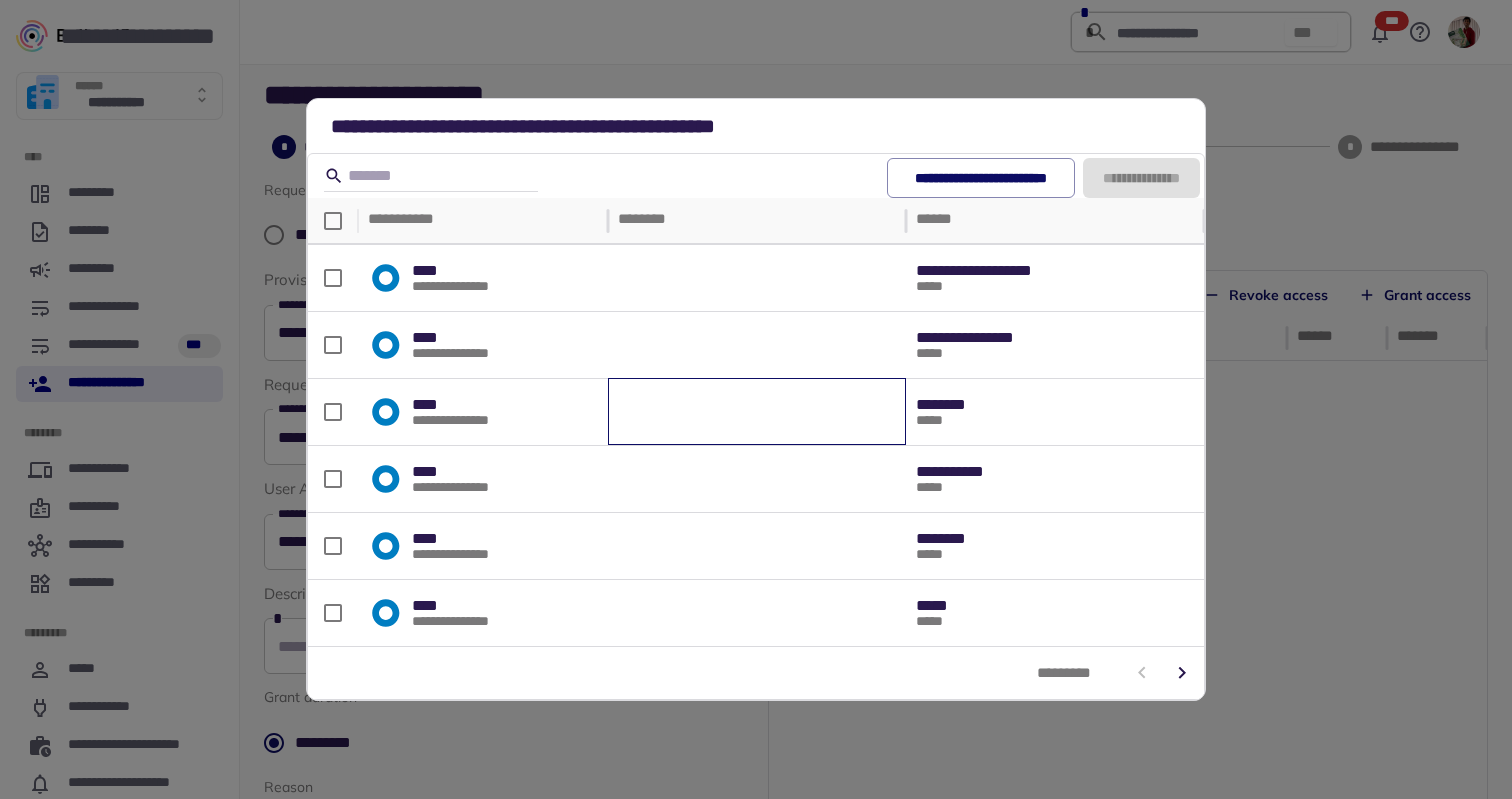 click at bounding box center [757, 412] 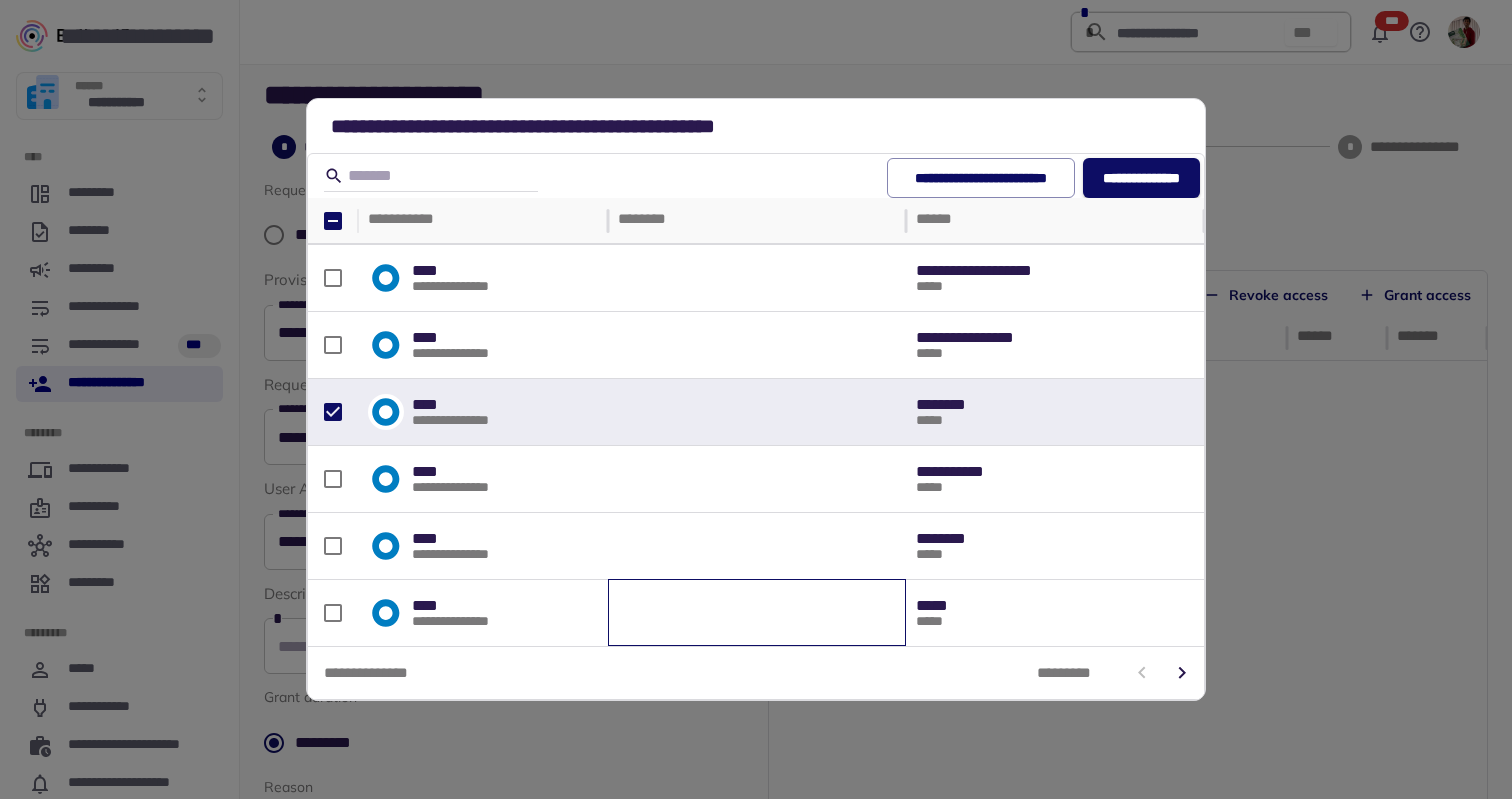 click at bounding box center (757, 613) 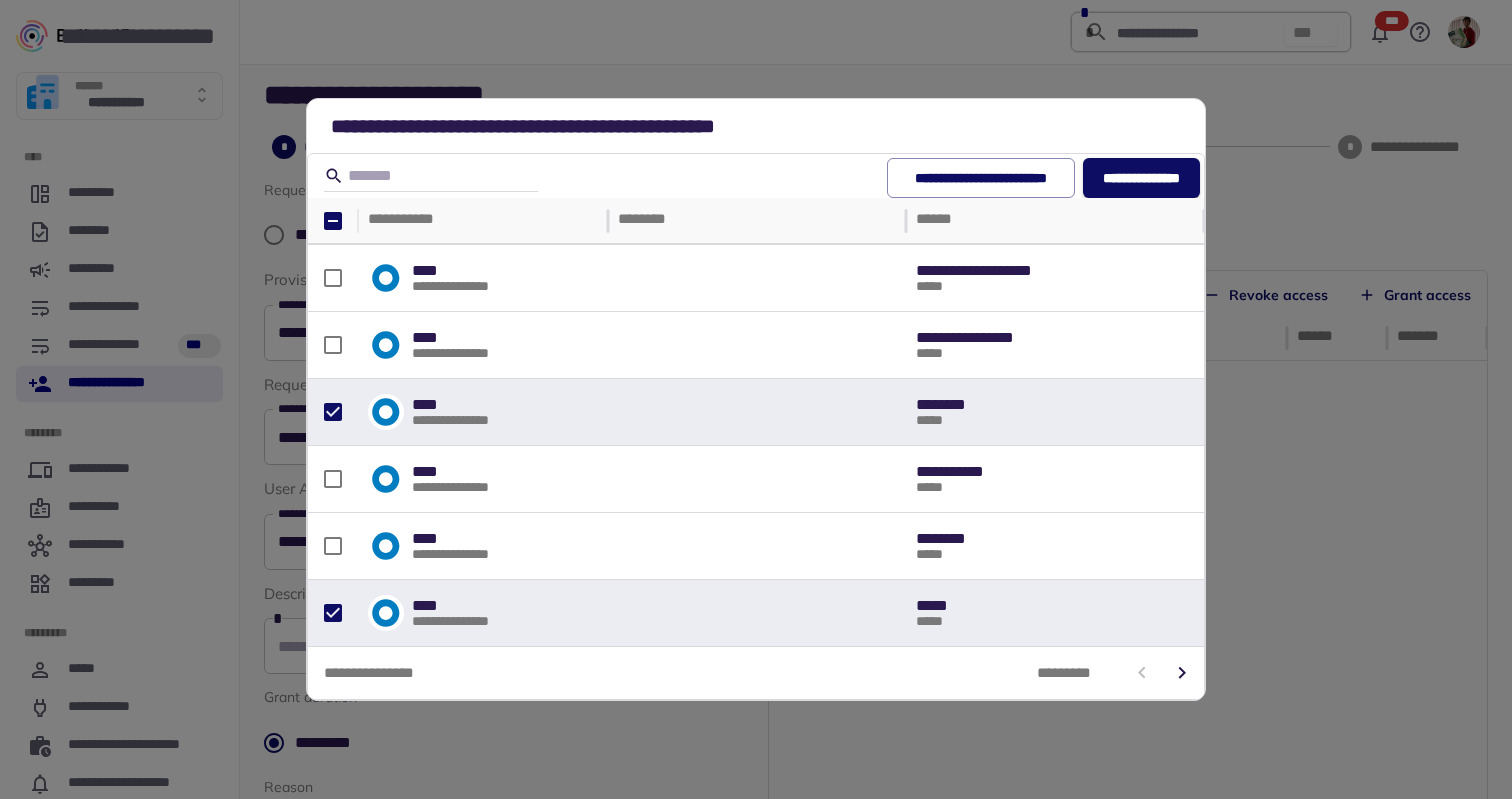 click on "**********" at bounding box center [1141, 178] 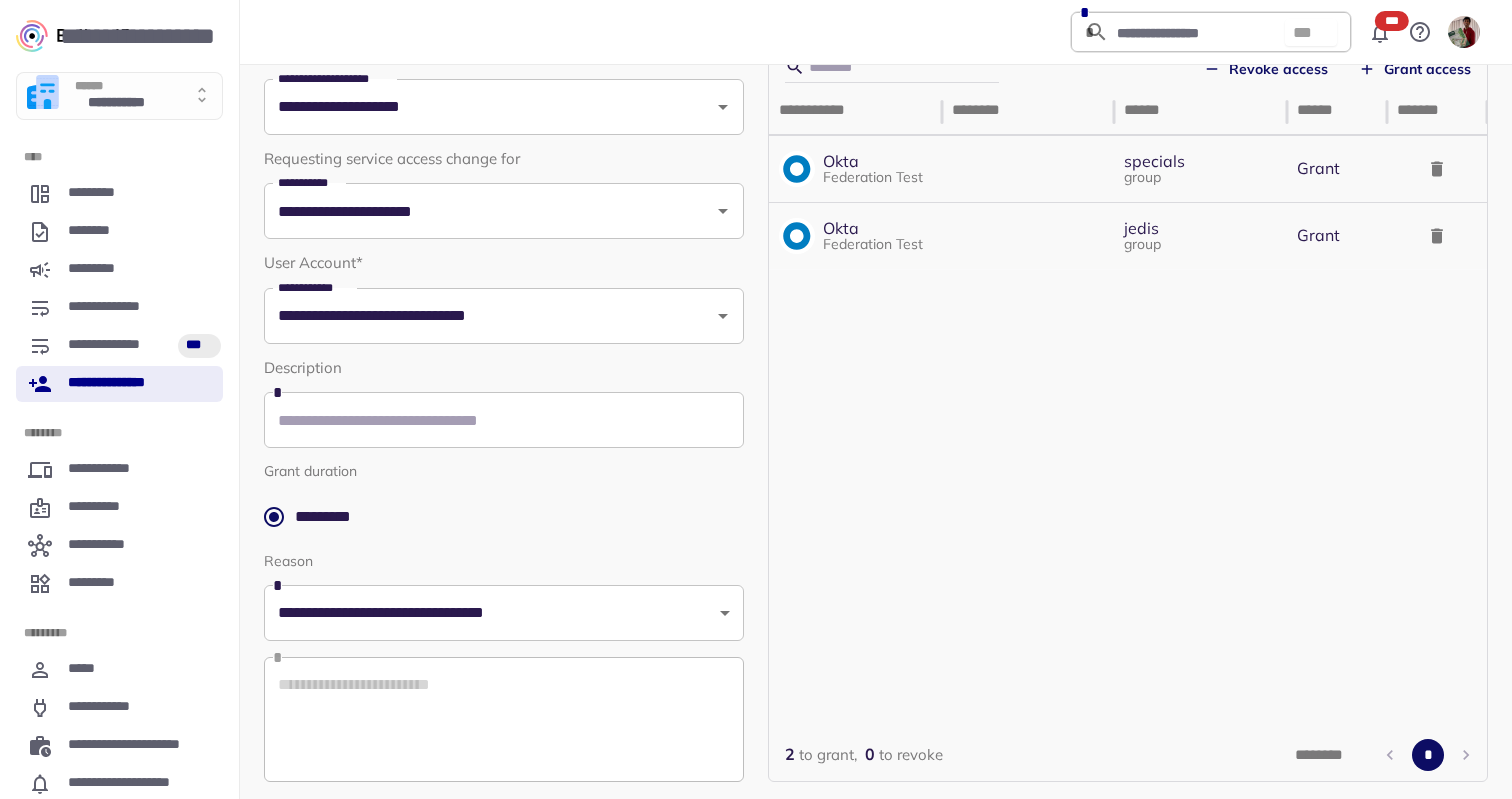 scroll, scrollTop: 305, scrollLeft: 0, axis: vertical 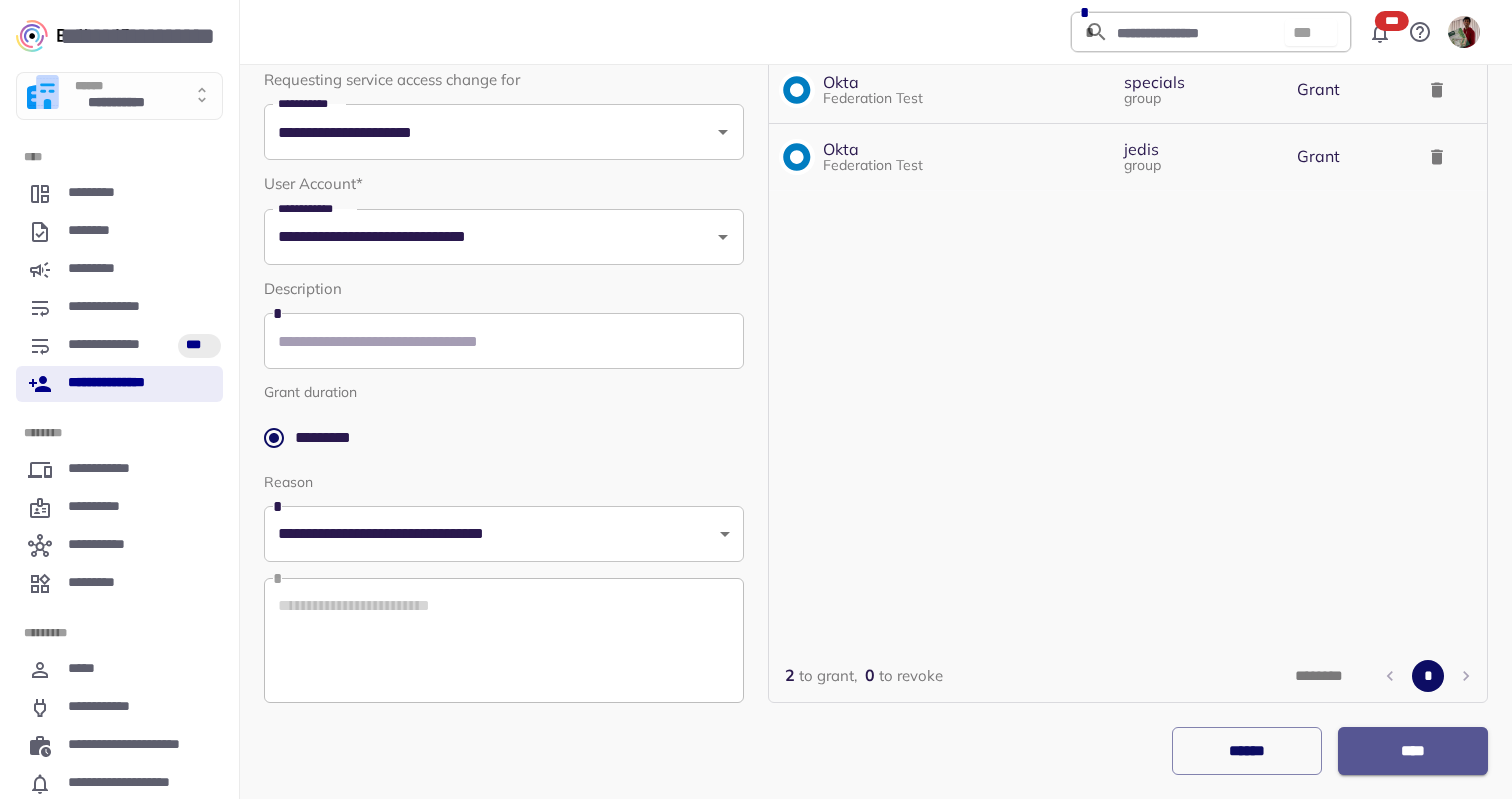 click on "****" at bounding box center (1413, 751) 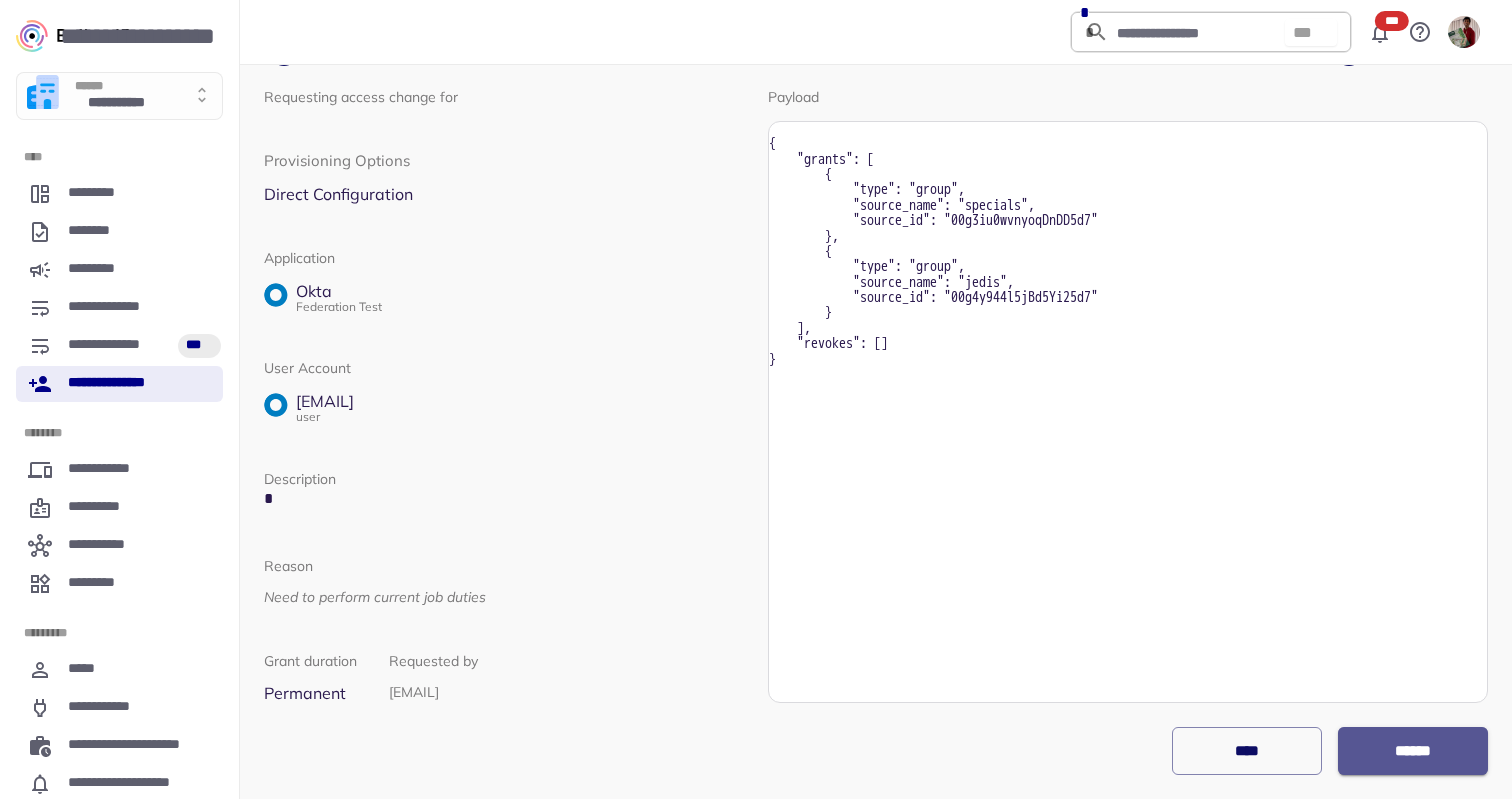 click on "******" at bounding box center (1413, 751) 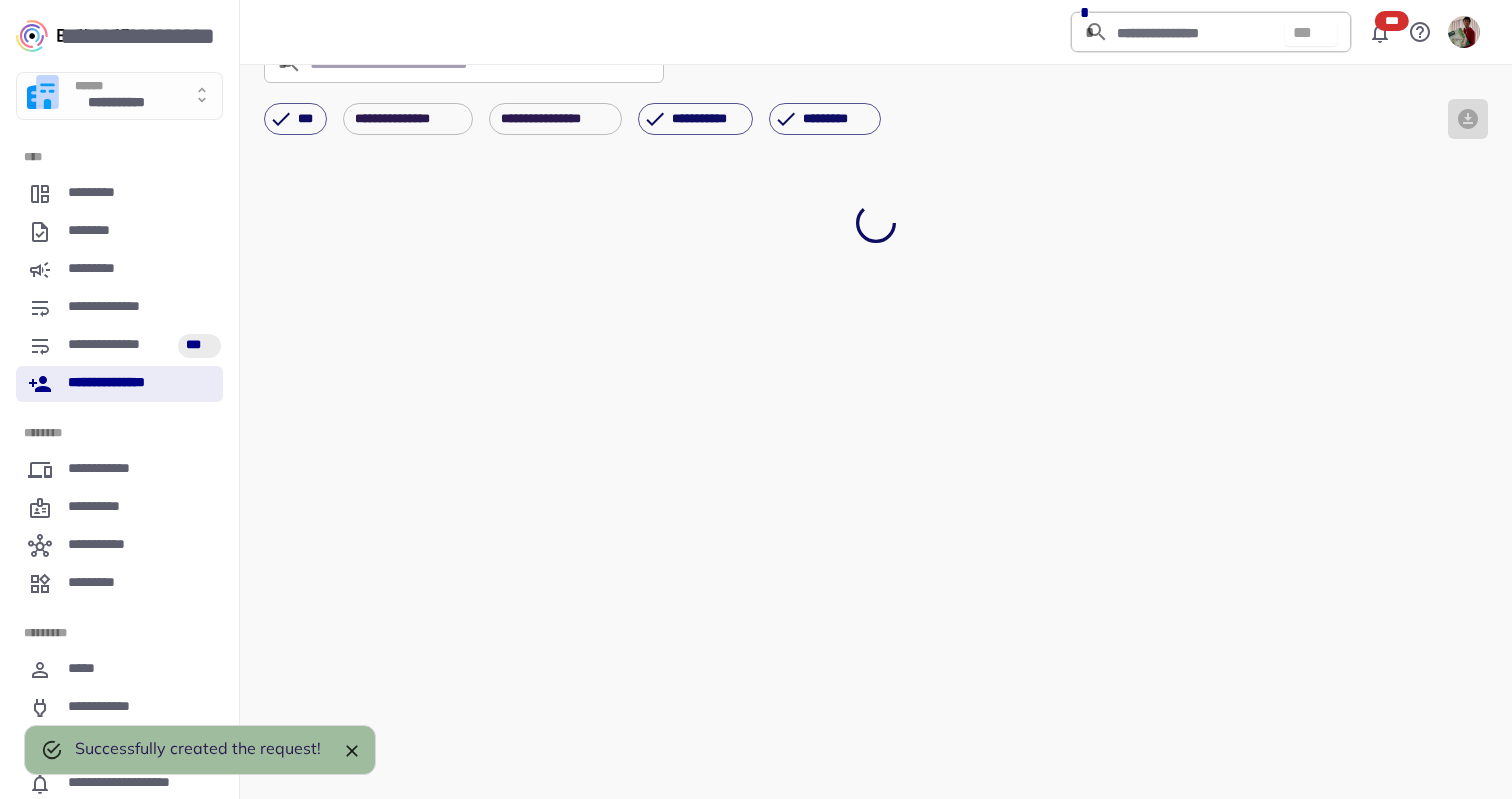 scroll, scrollTop: 0, scrollLeft: 0, axis: both 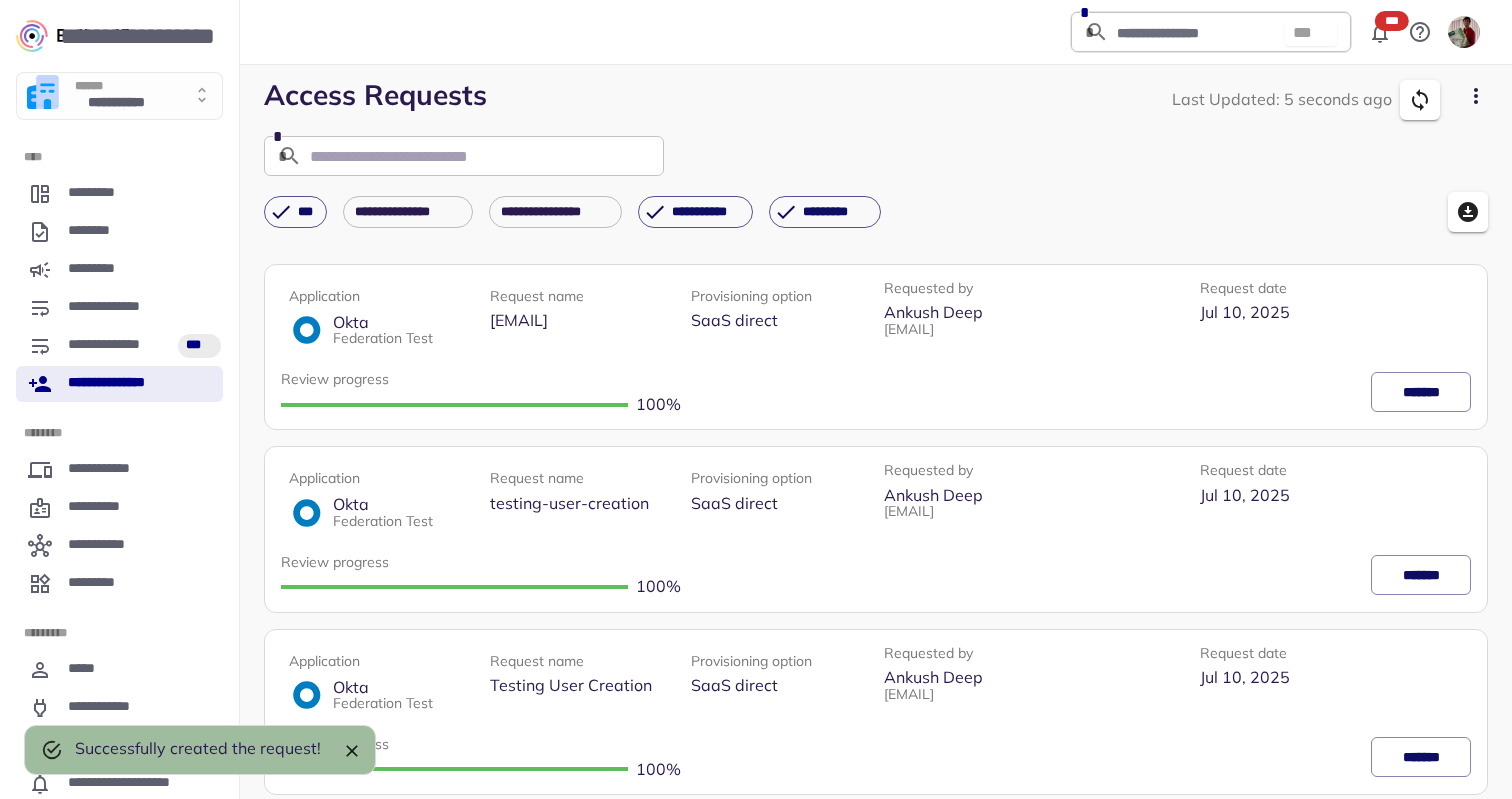 click on "**********" at bounding box center [876, 212] 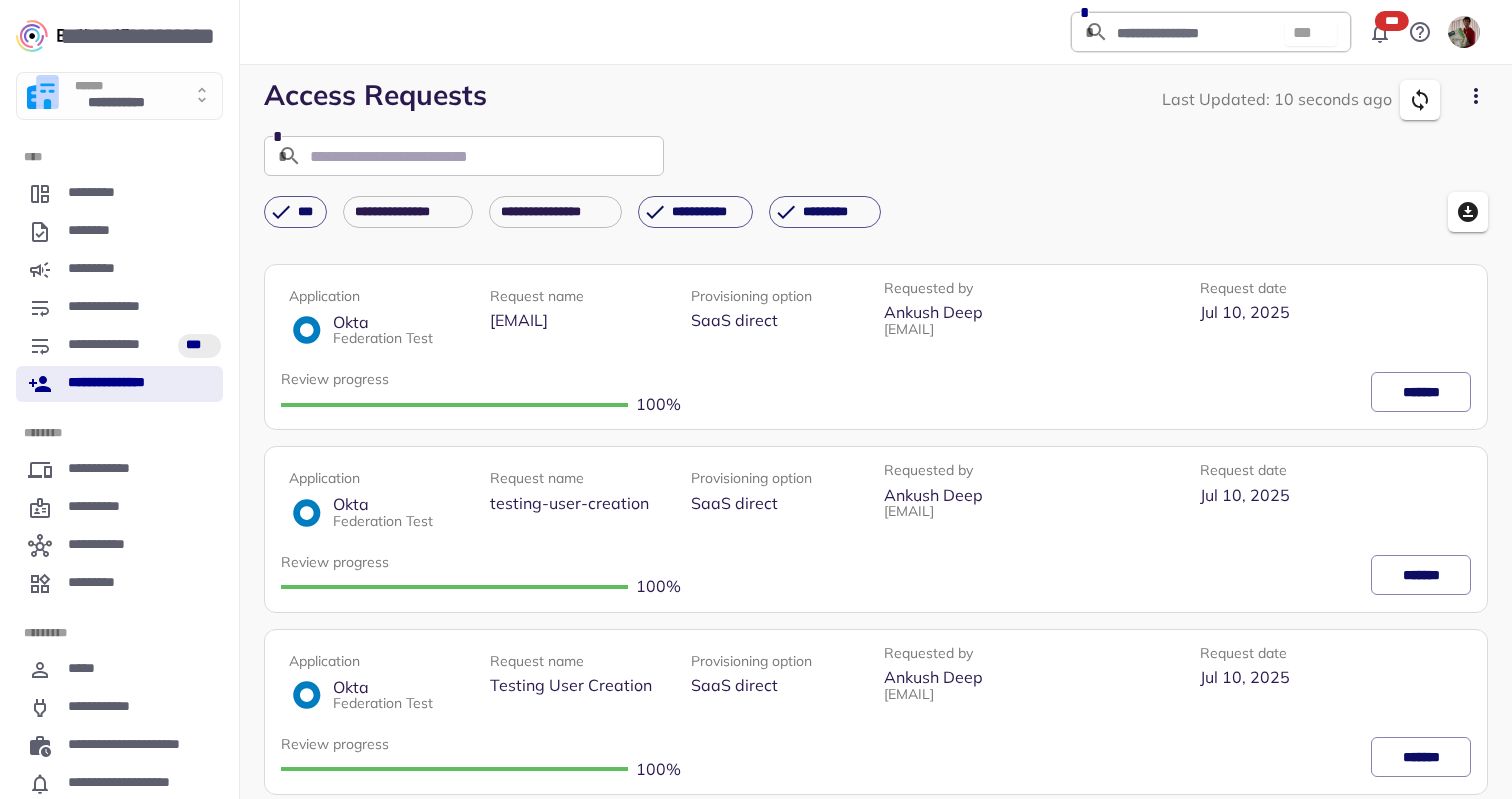 click 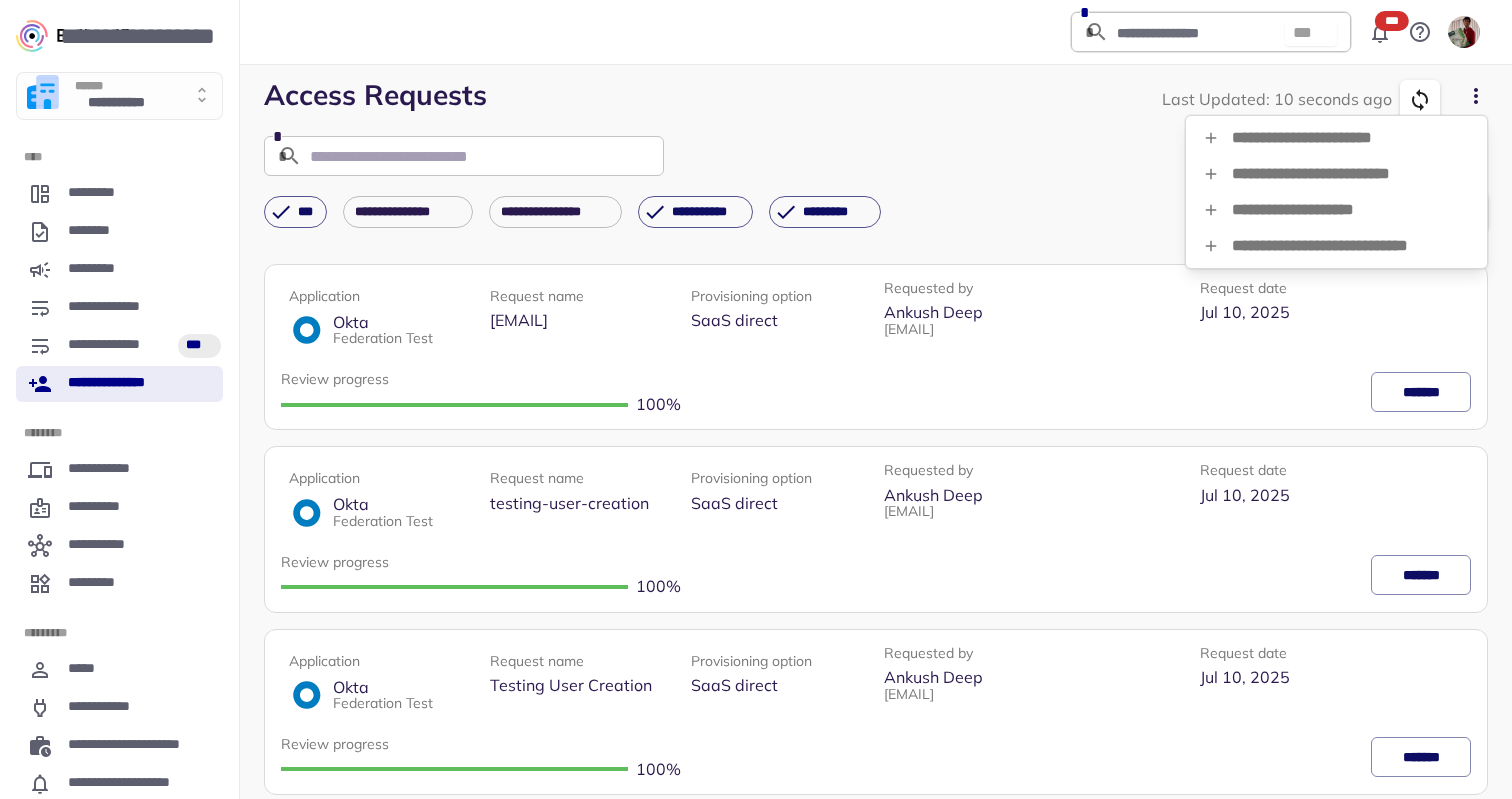 click on "**********" at bounding box center [1336, 210] 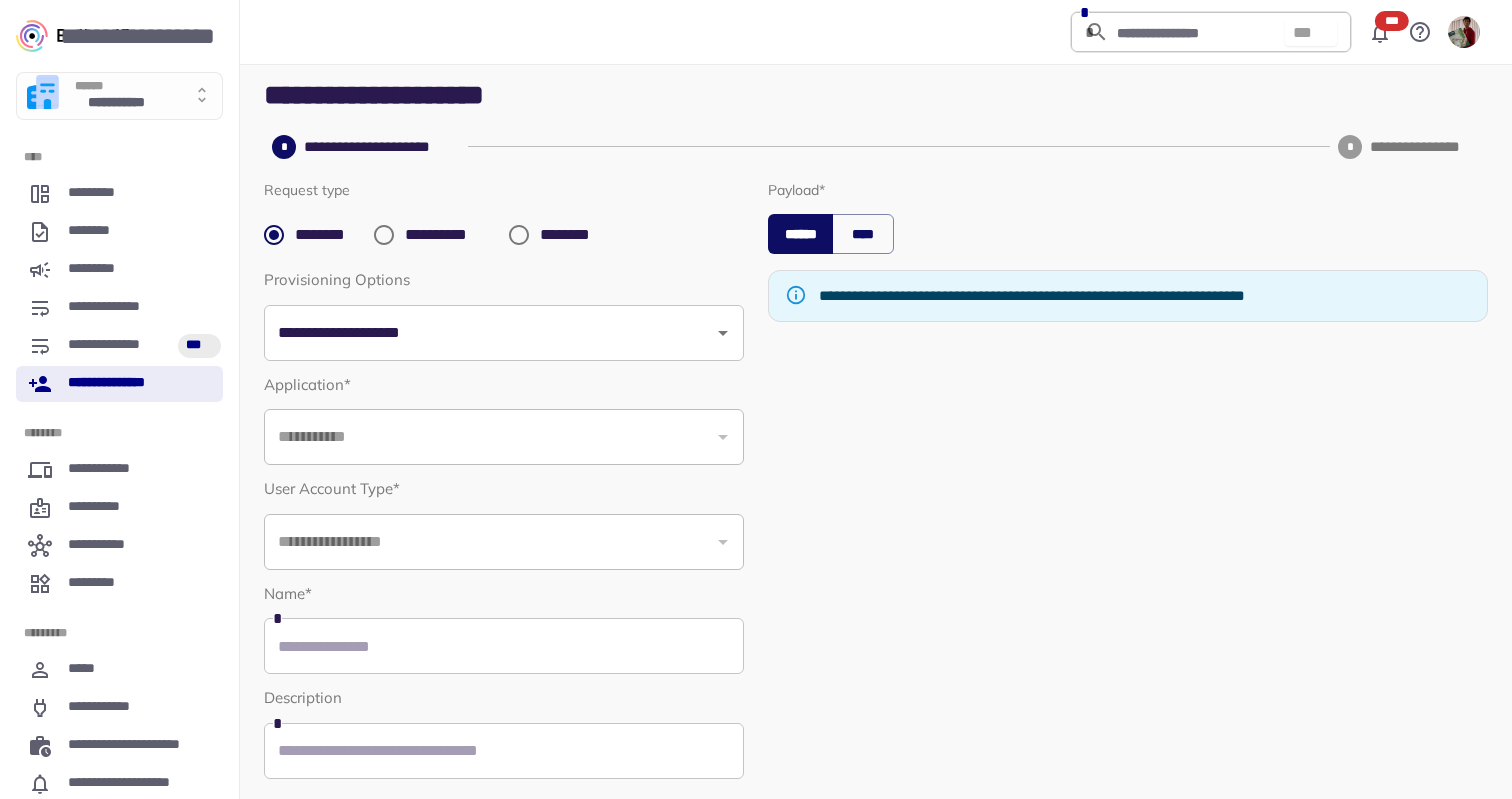 click on "**********" at bounding box center (449, 235) 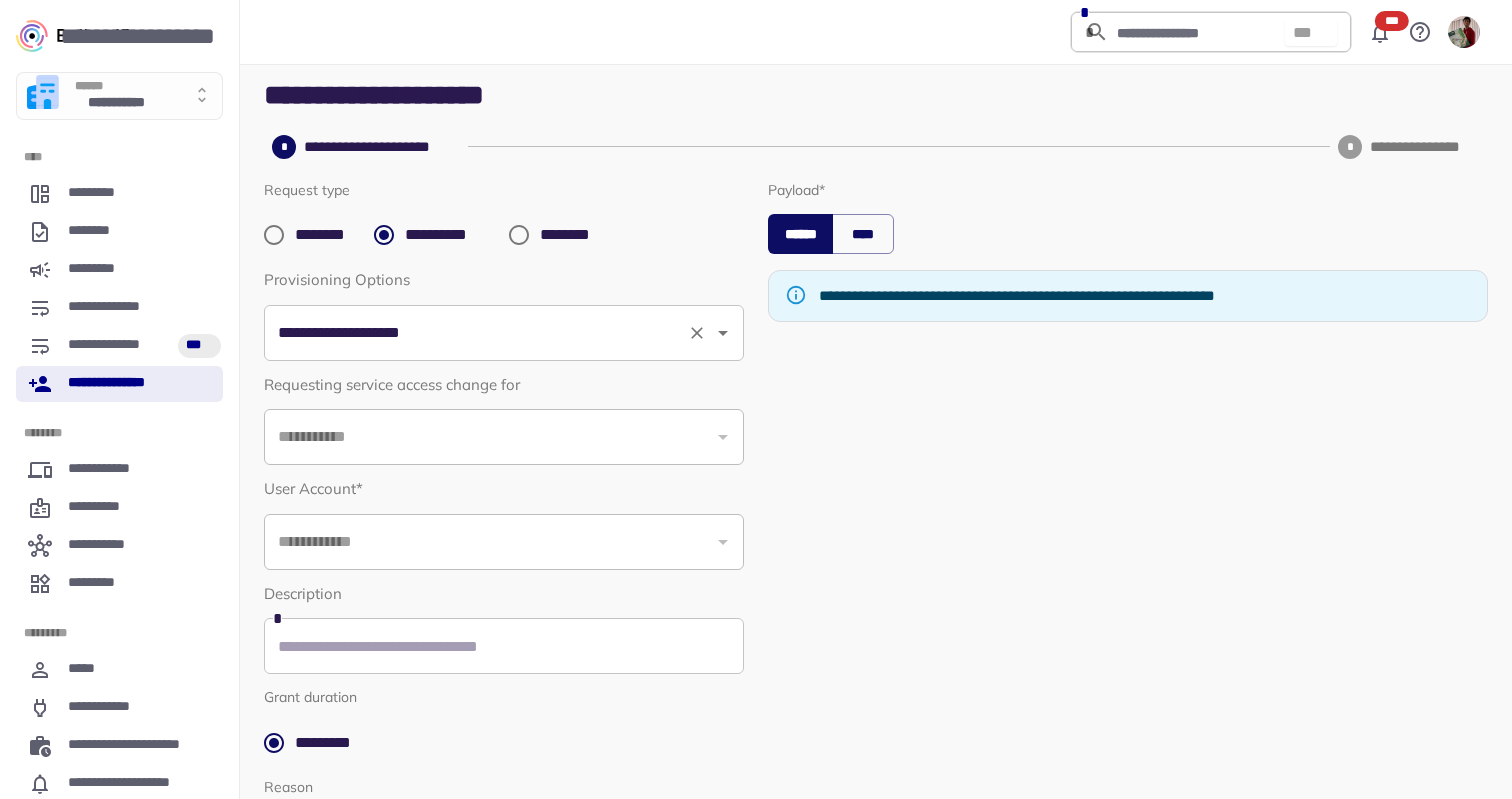 click on "**********" at bounding box center [476, 333] 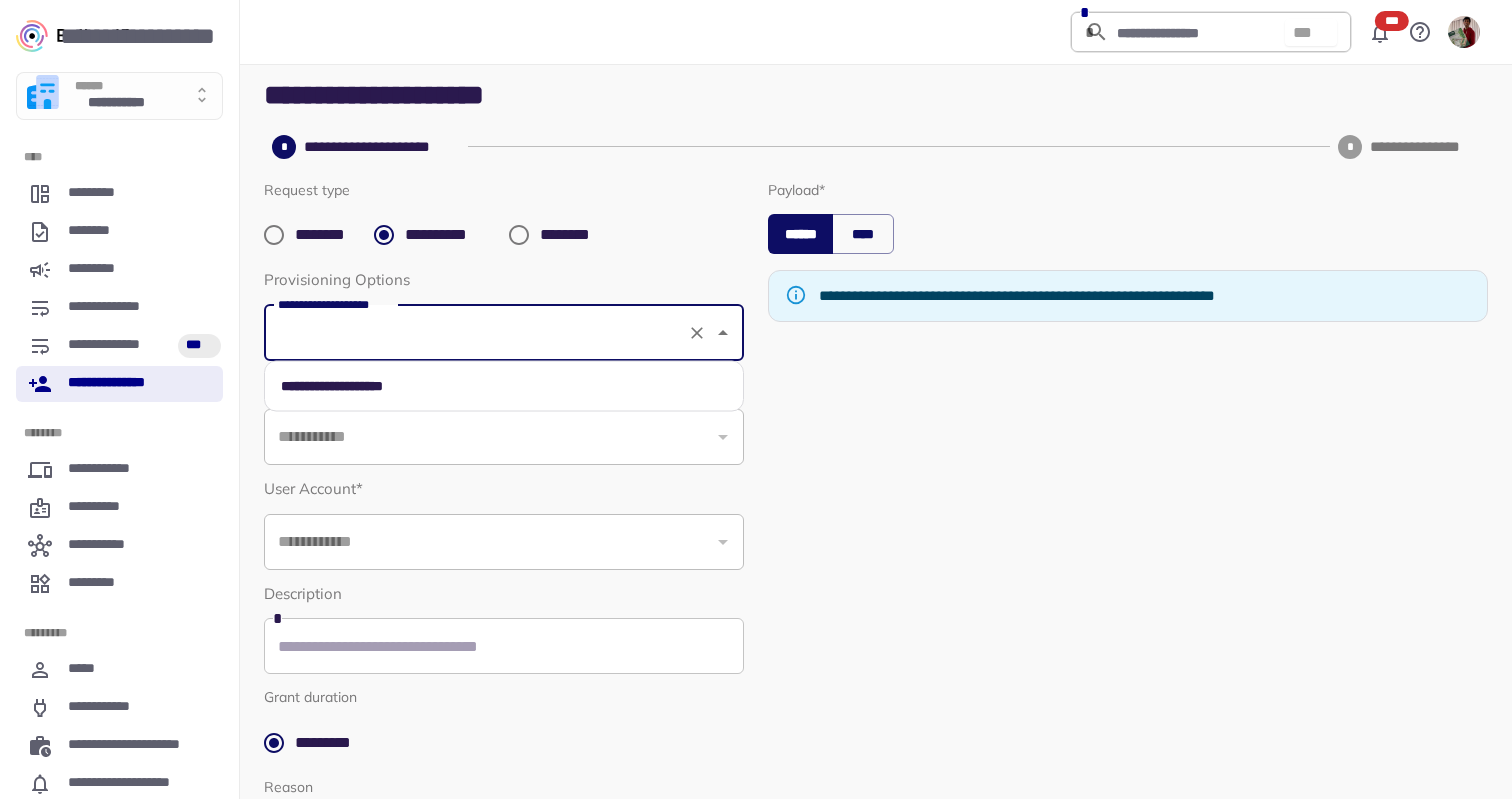 click on "**********" at bounding box center [504, 386] 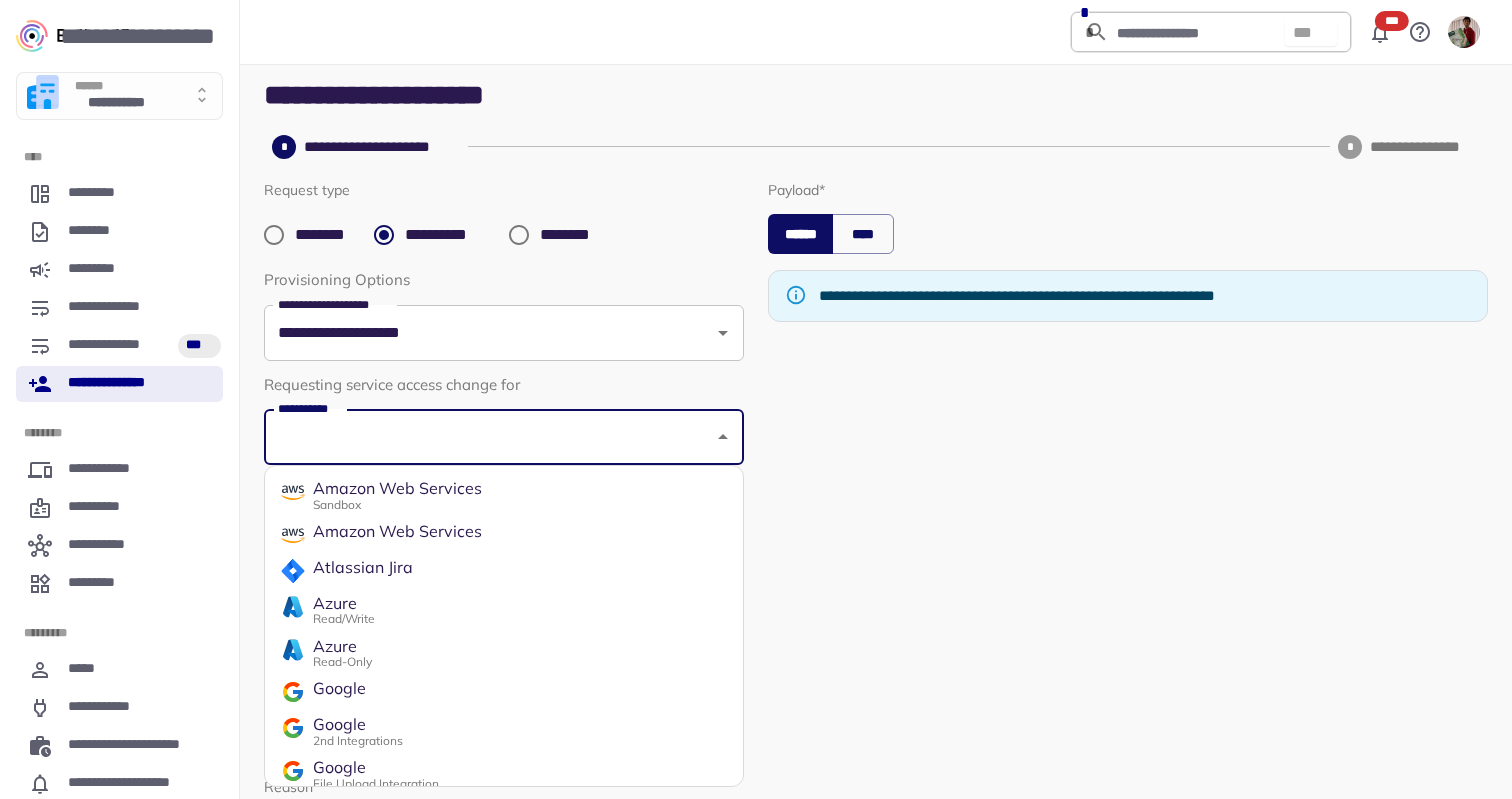 click on "**********" at bounding box center [489, 437] 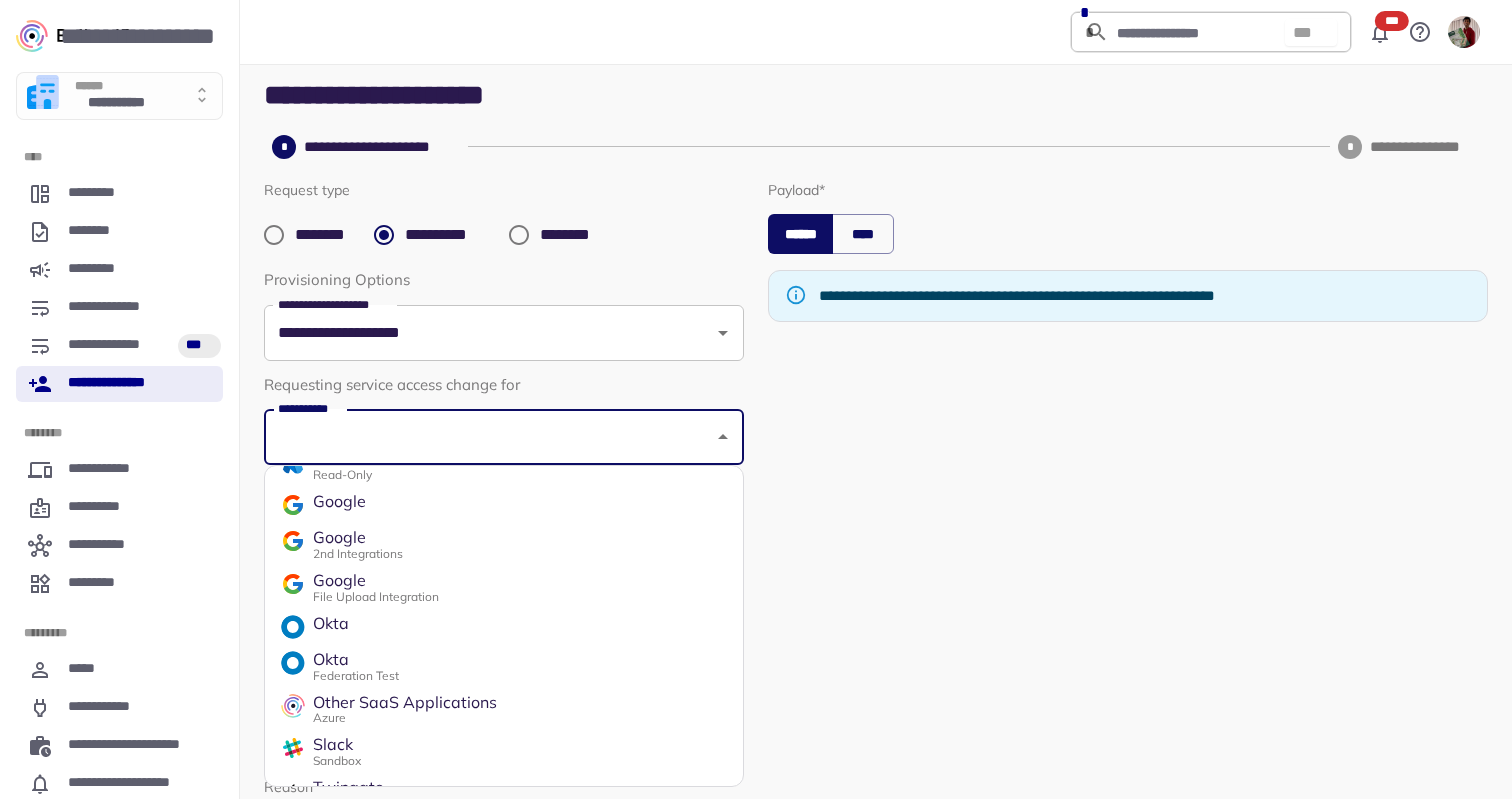scroll, scrollTop: 347, scrollLeft: 0, axis: vertical 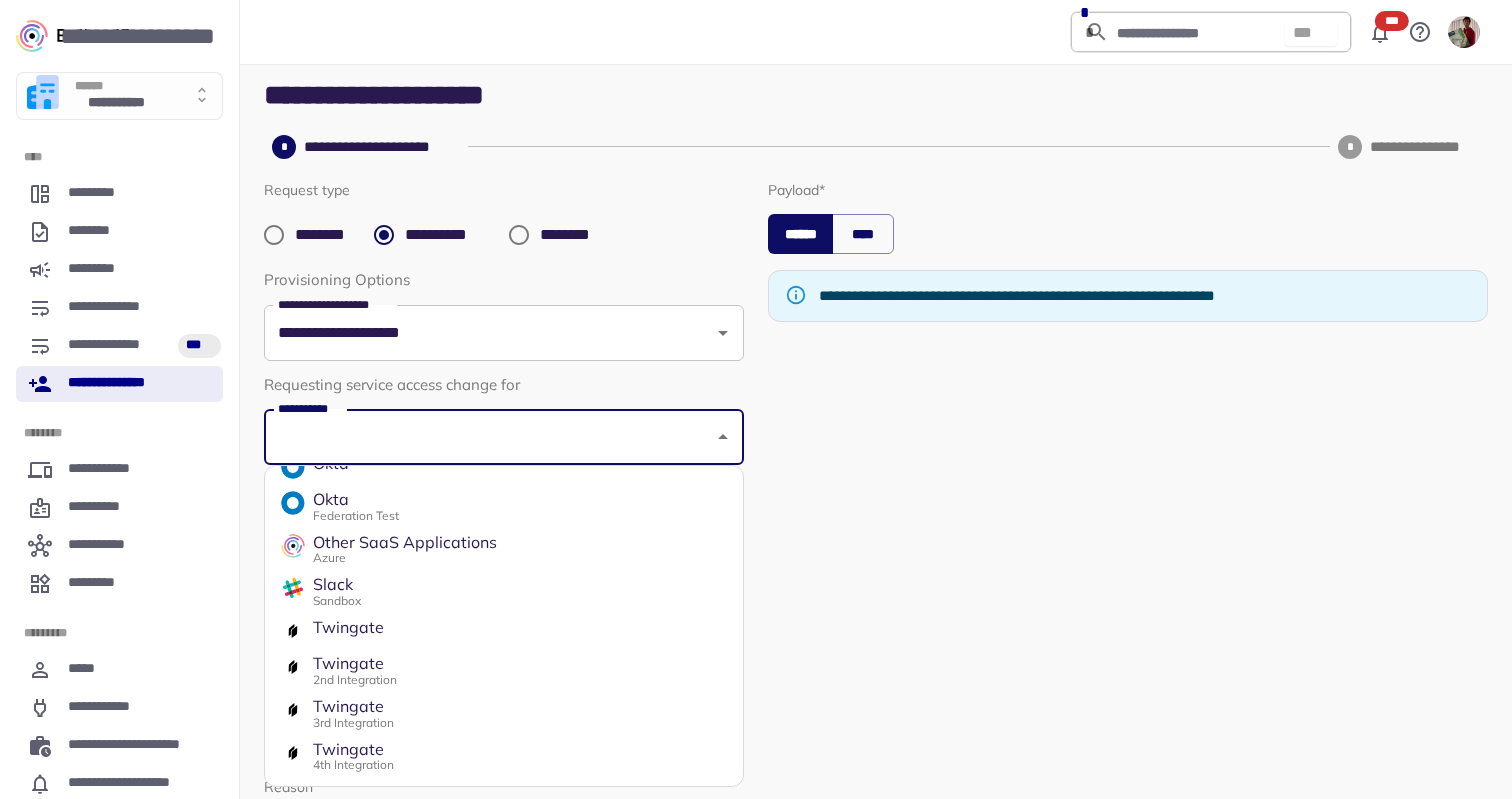 click on "Okta Federation Test" at bounding box center (504, 506) 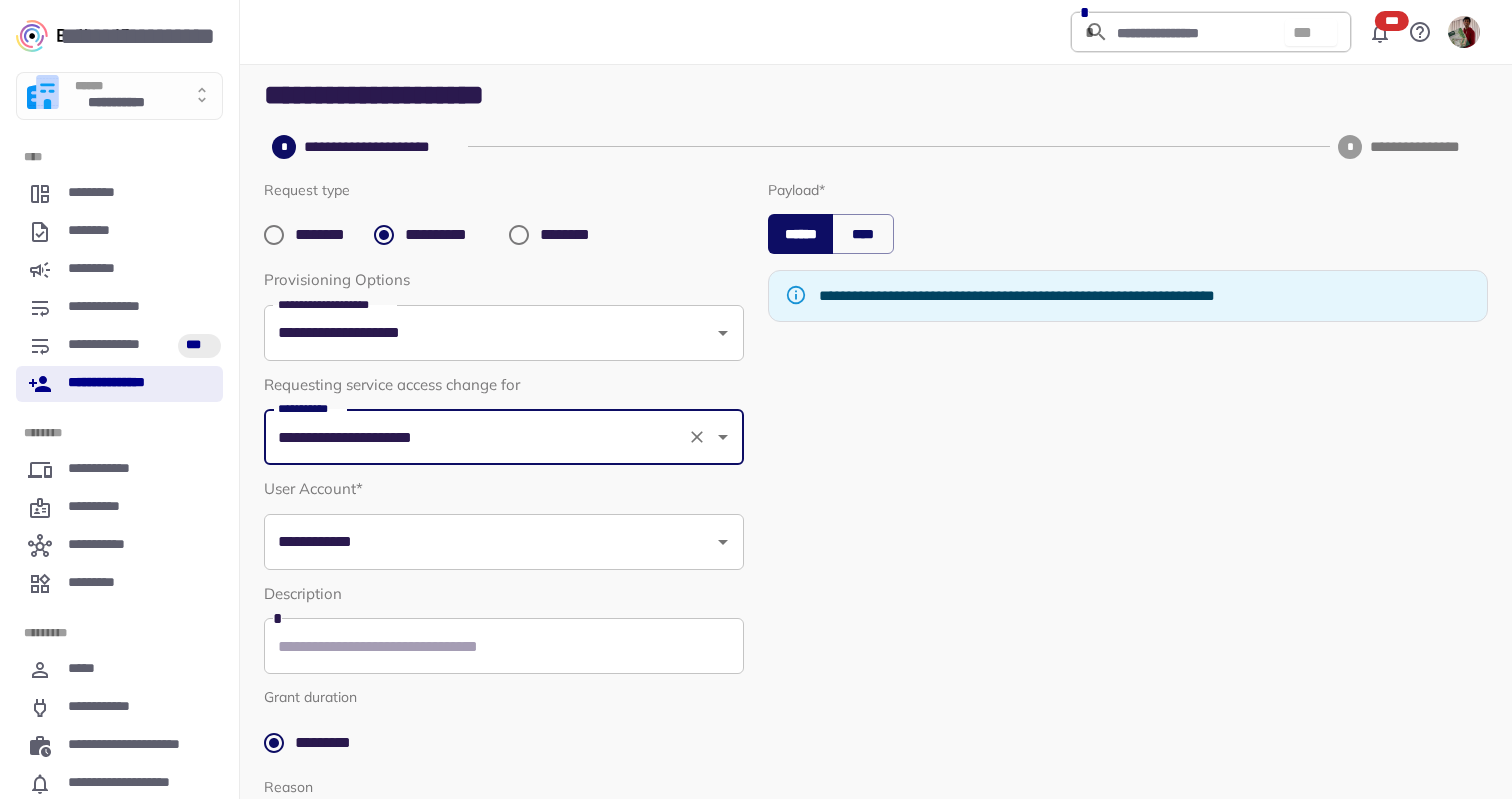 click on "**********" at bounding box center (489, 542) 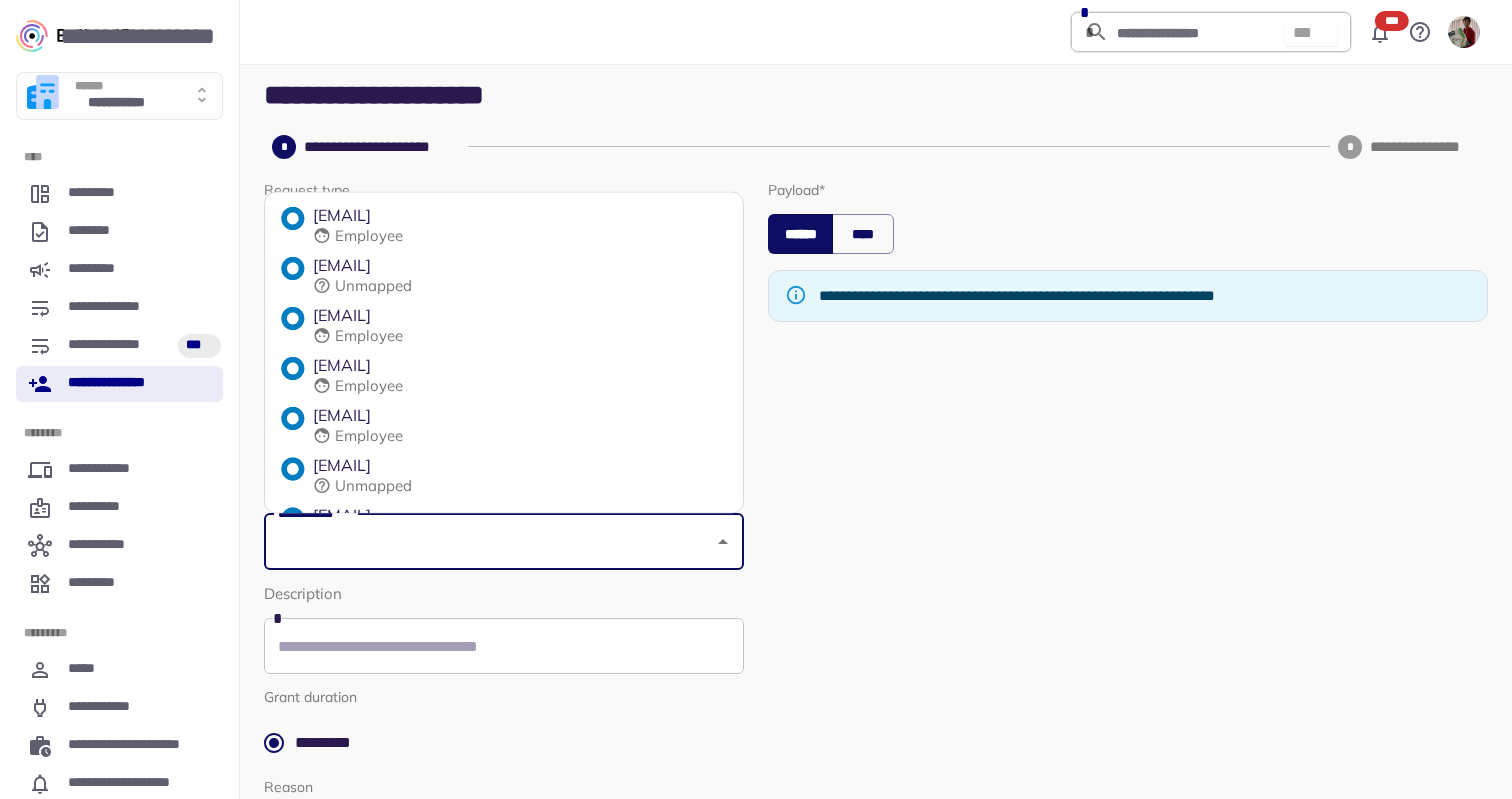 click on "Employee" at bounding box center (358, 236) 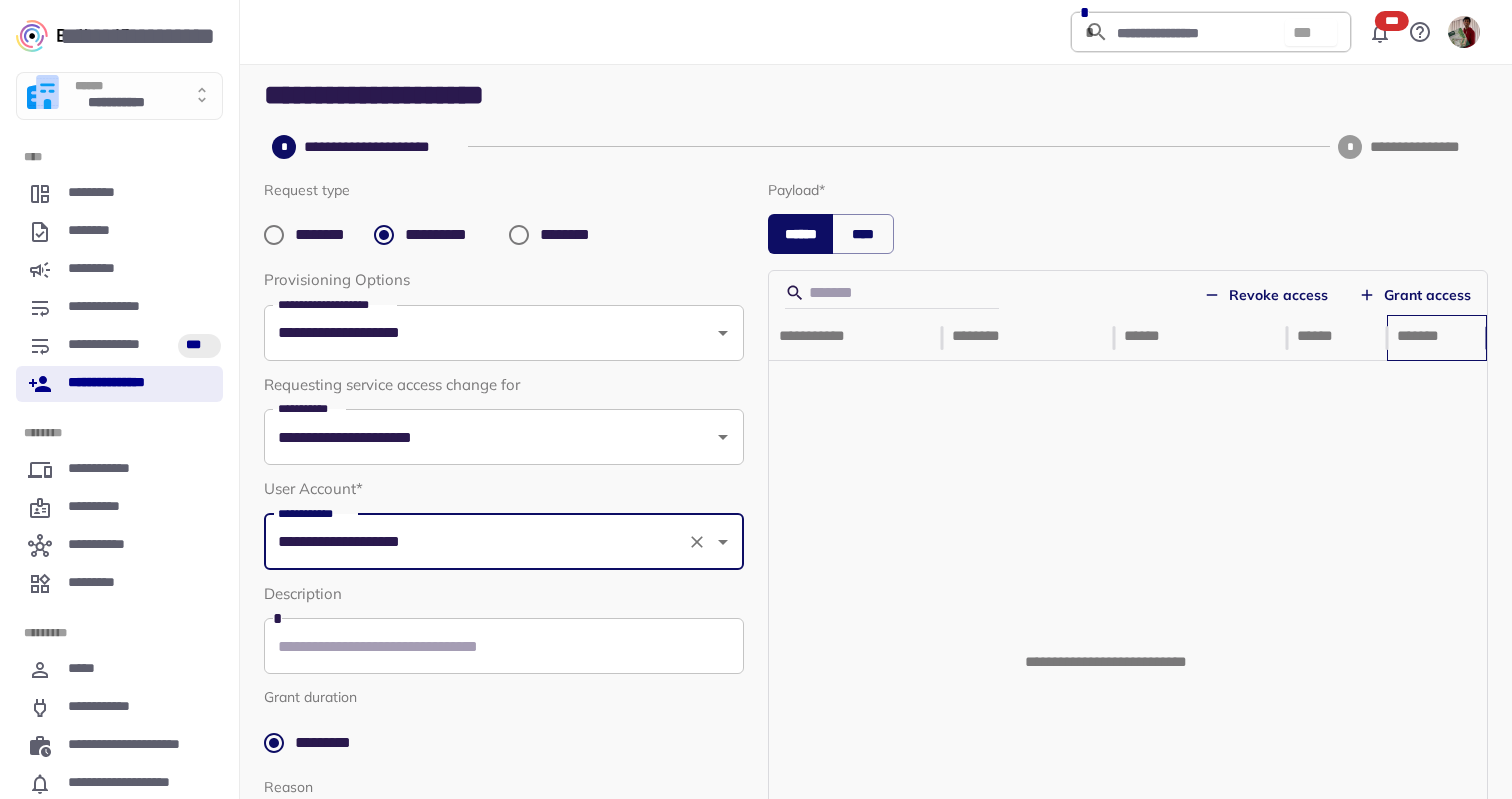 click on "*******" at bounding box center (1437, 337) 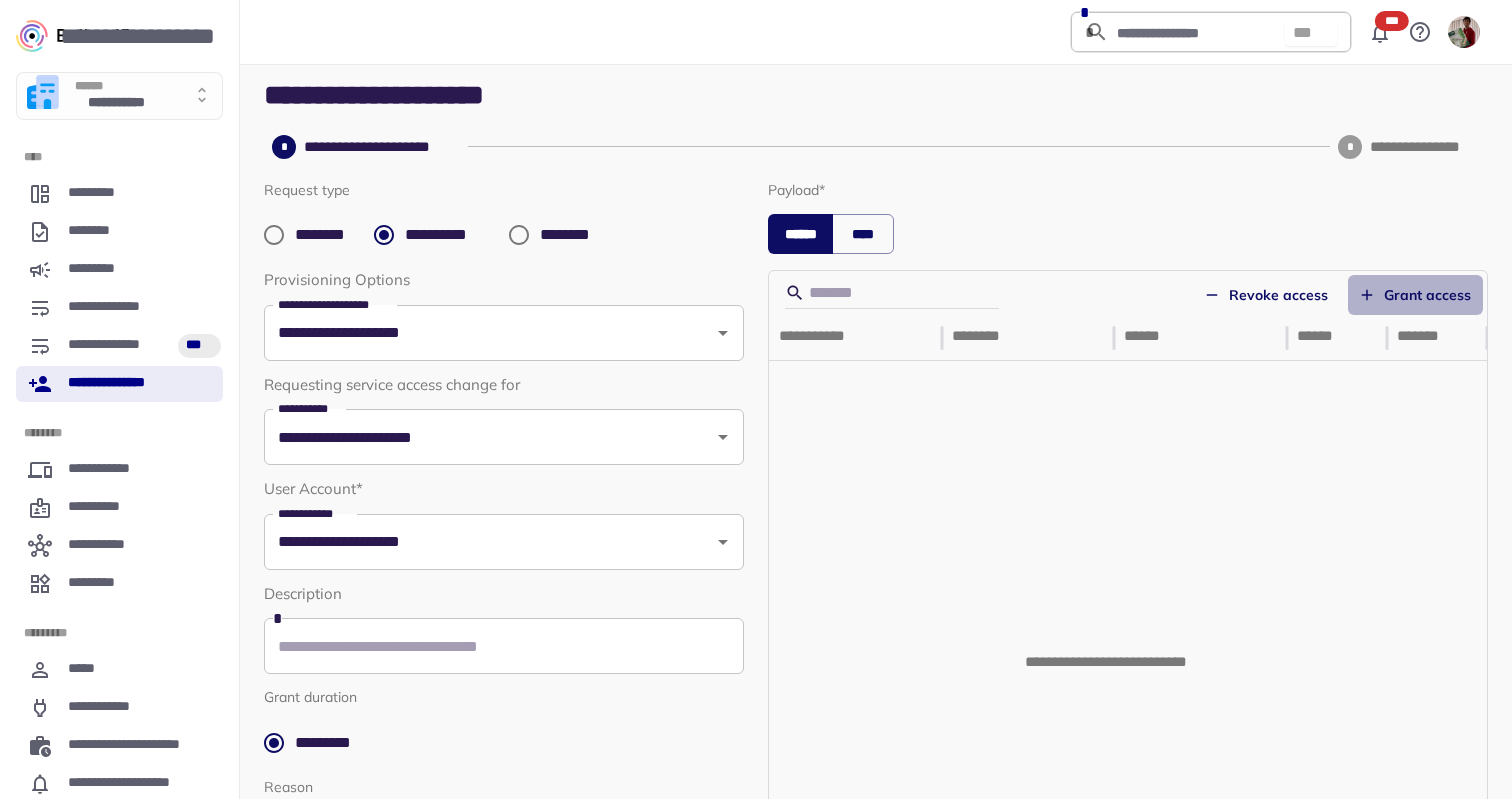 click on "Grant access" at bounding box center [1415, 295] 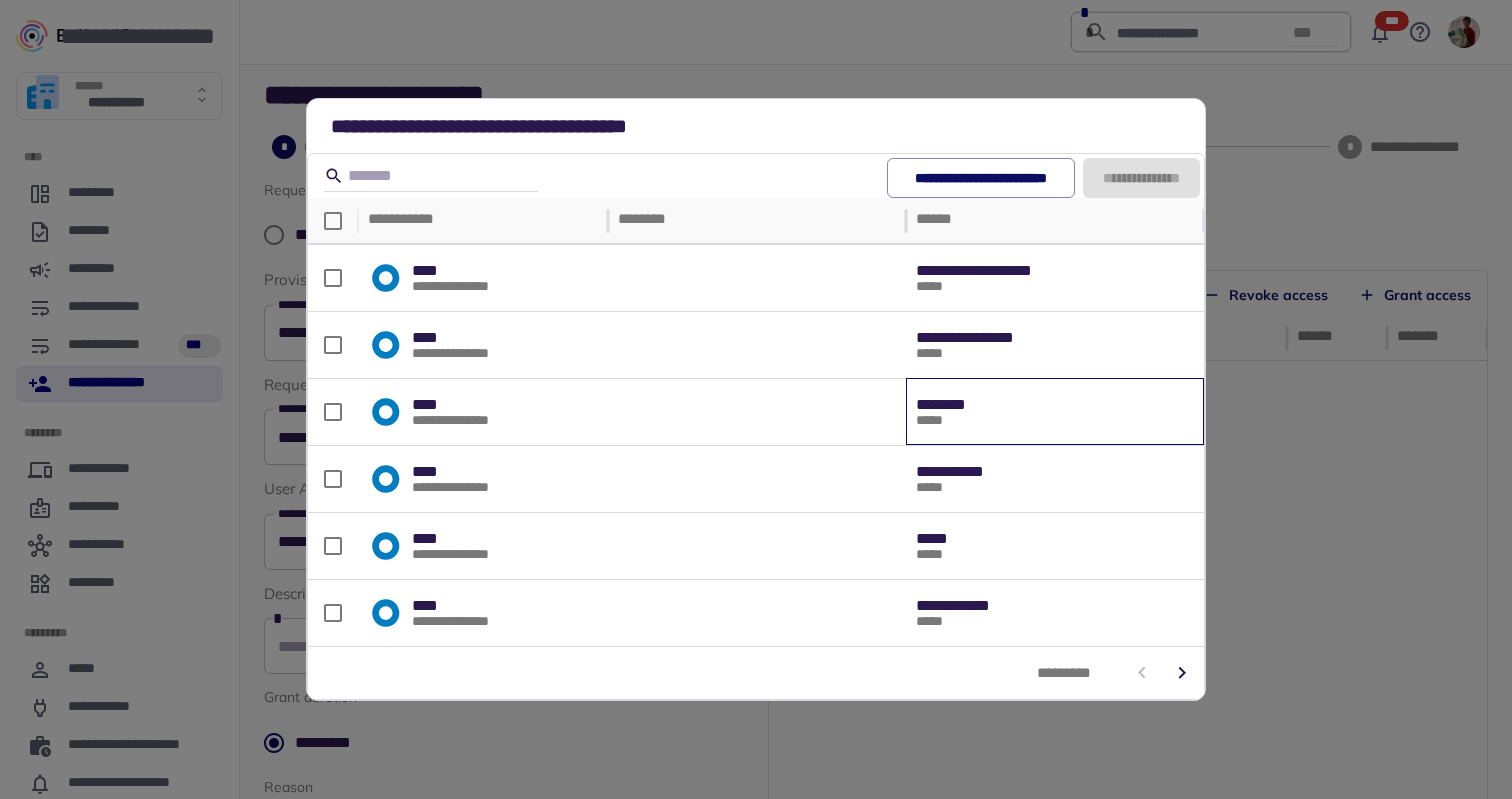click on "******** *****" at bounding box center [1055, 412] 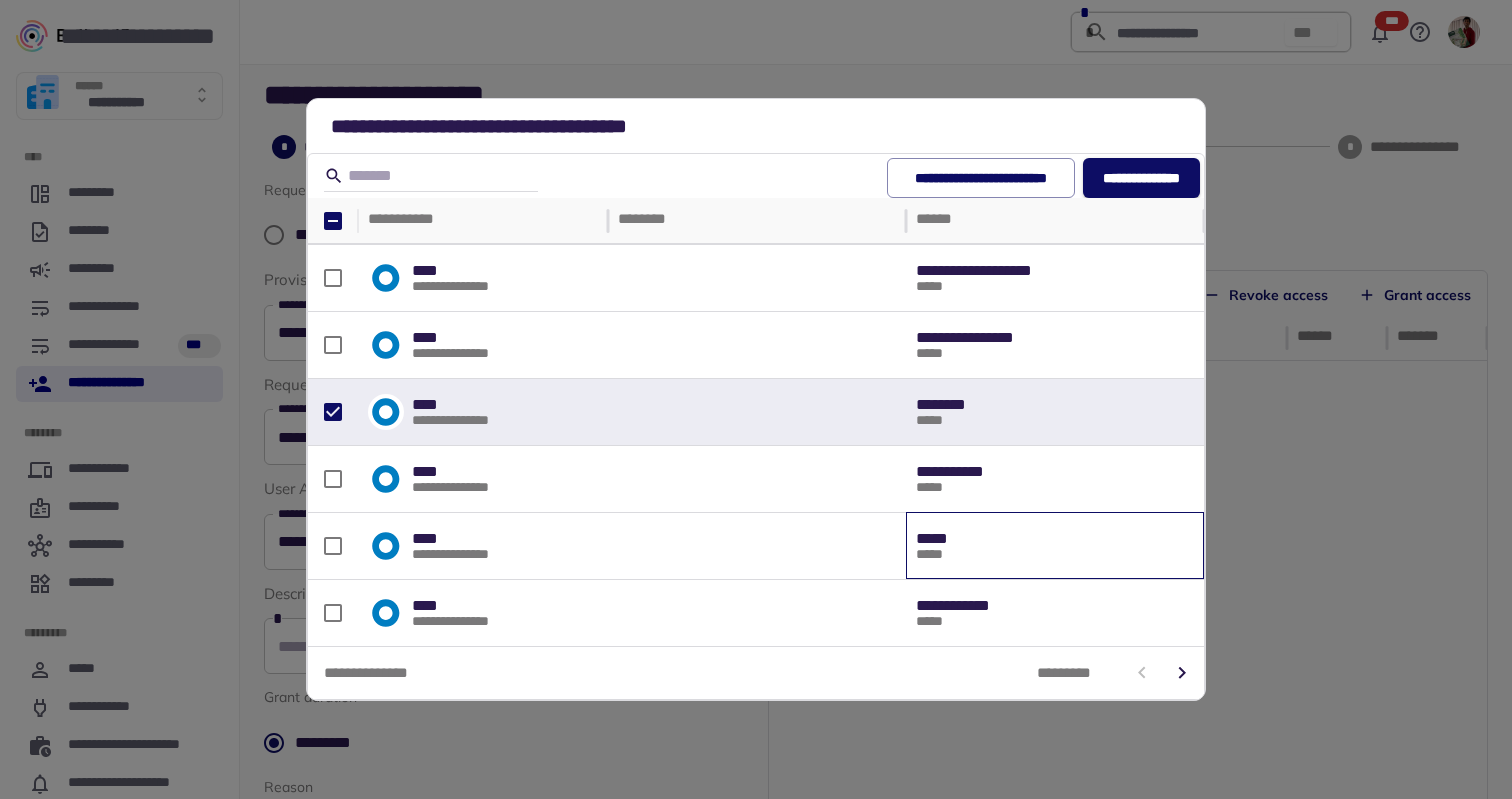 click on "***** *****" at bounding box center (1055, 546) 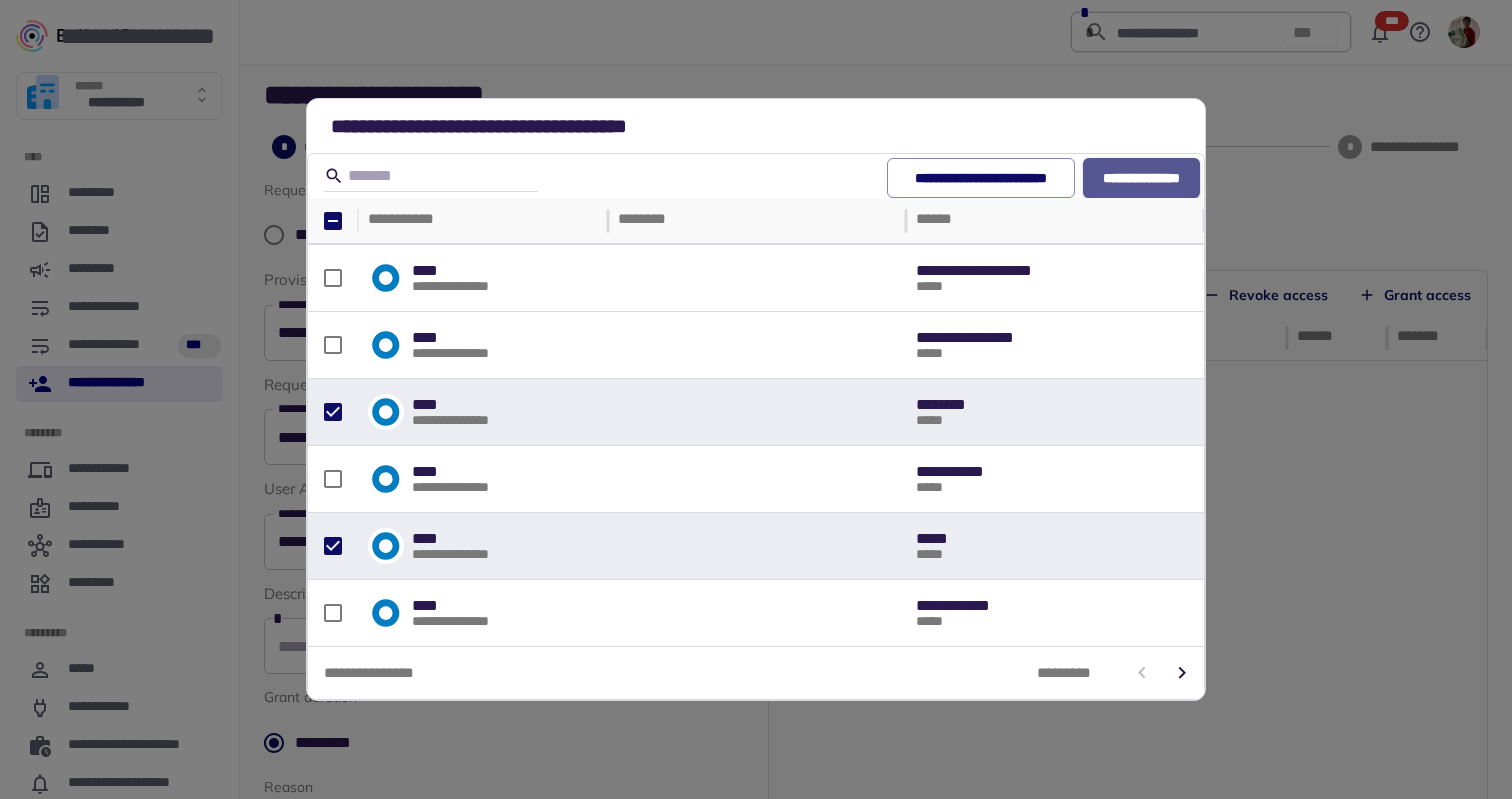 click on "**********" at bounding box center [1141, 178] 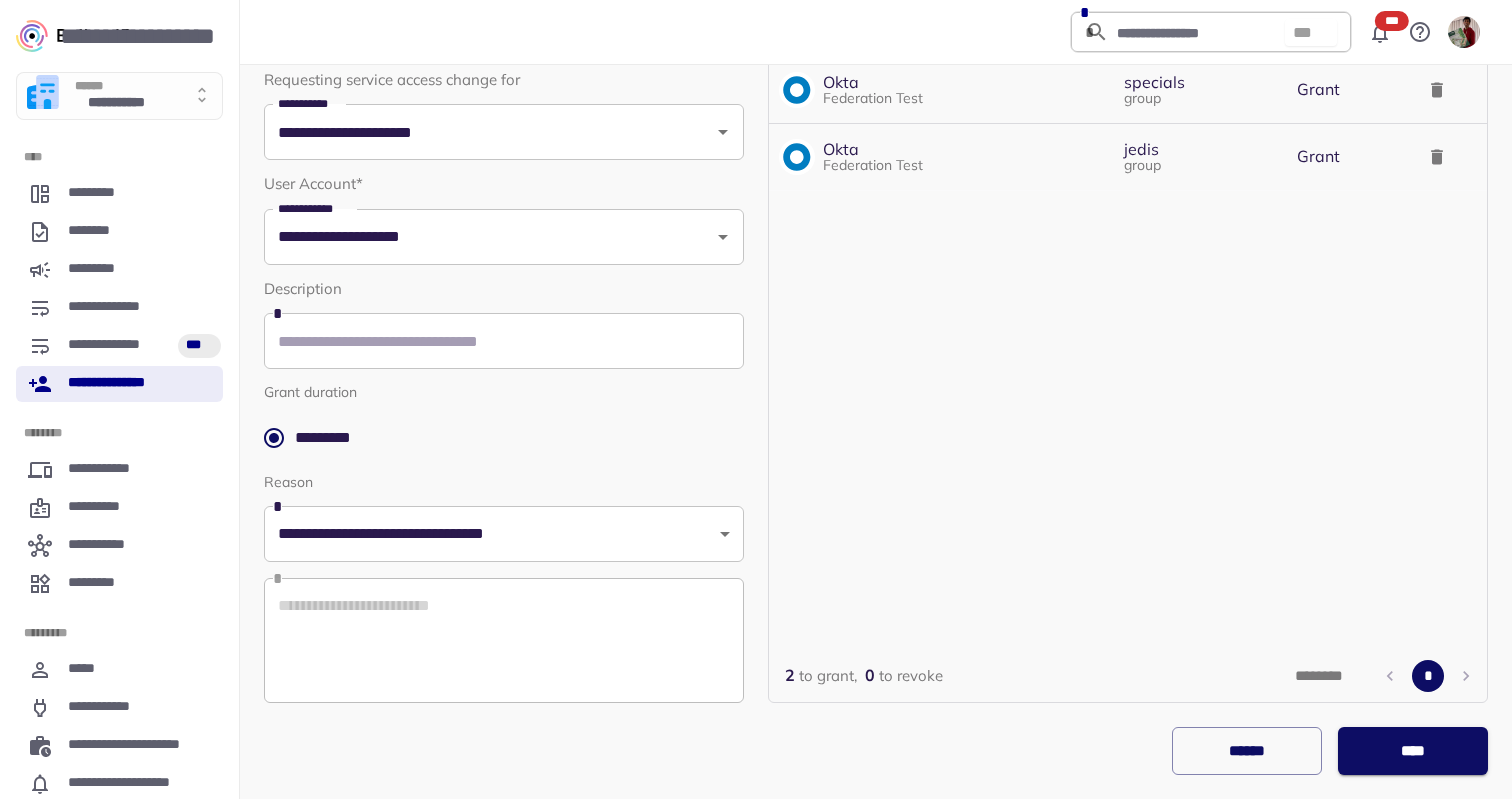 click on "****" at bounding box center [1412, 751] 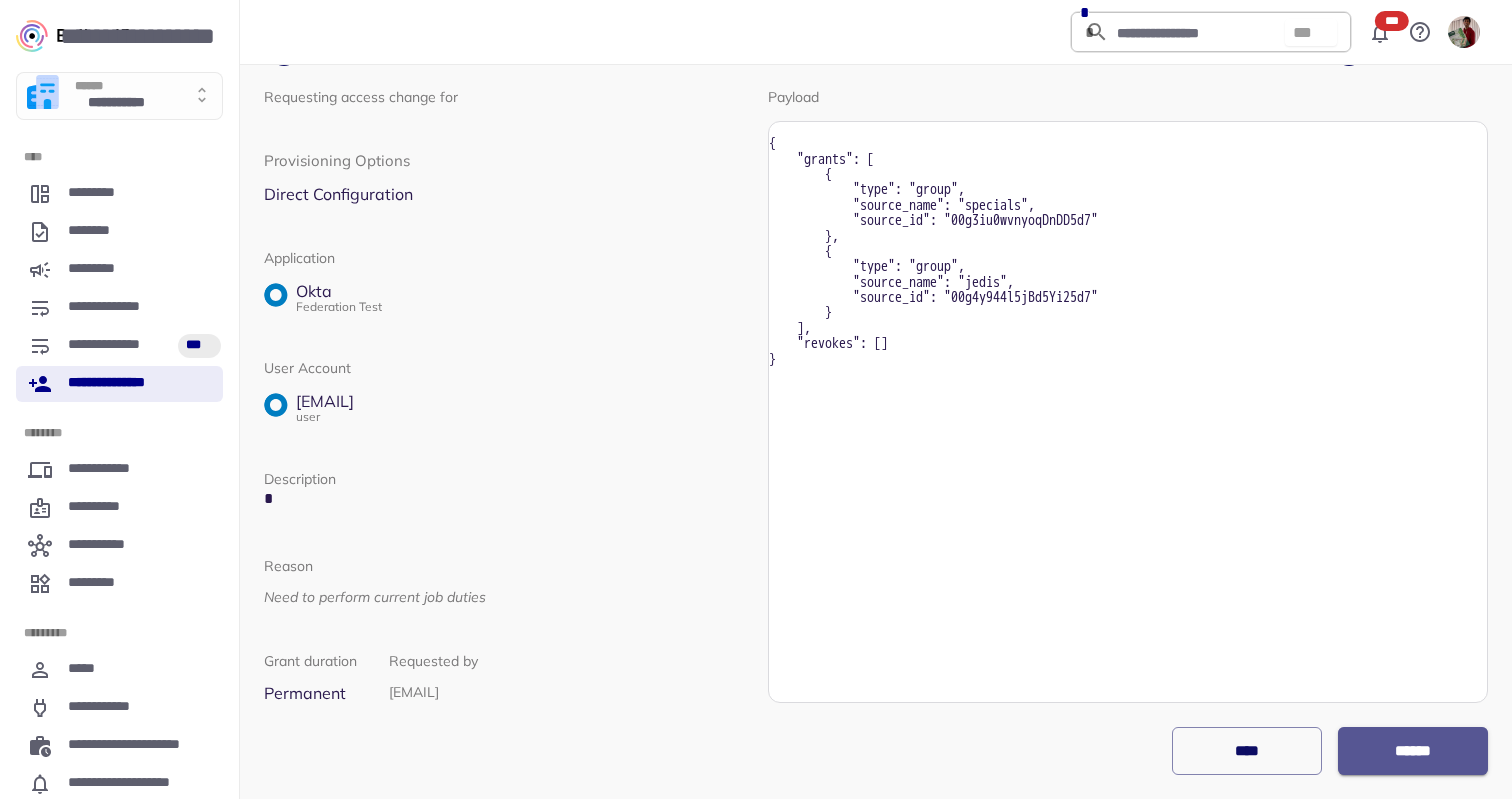 click on "******" at bounding box center [1413, 751] 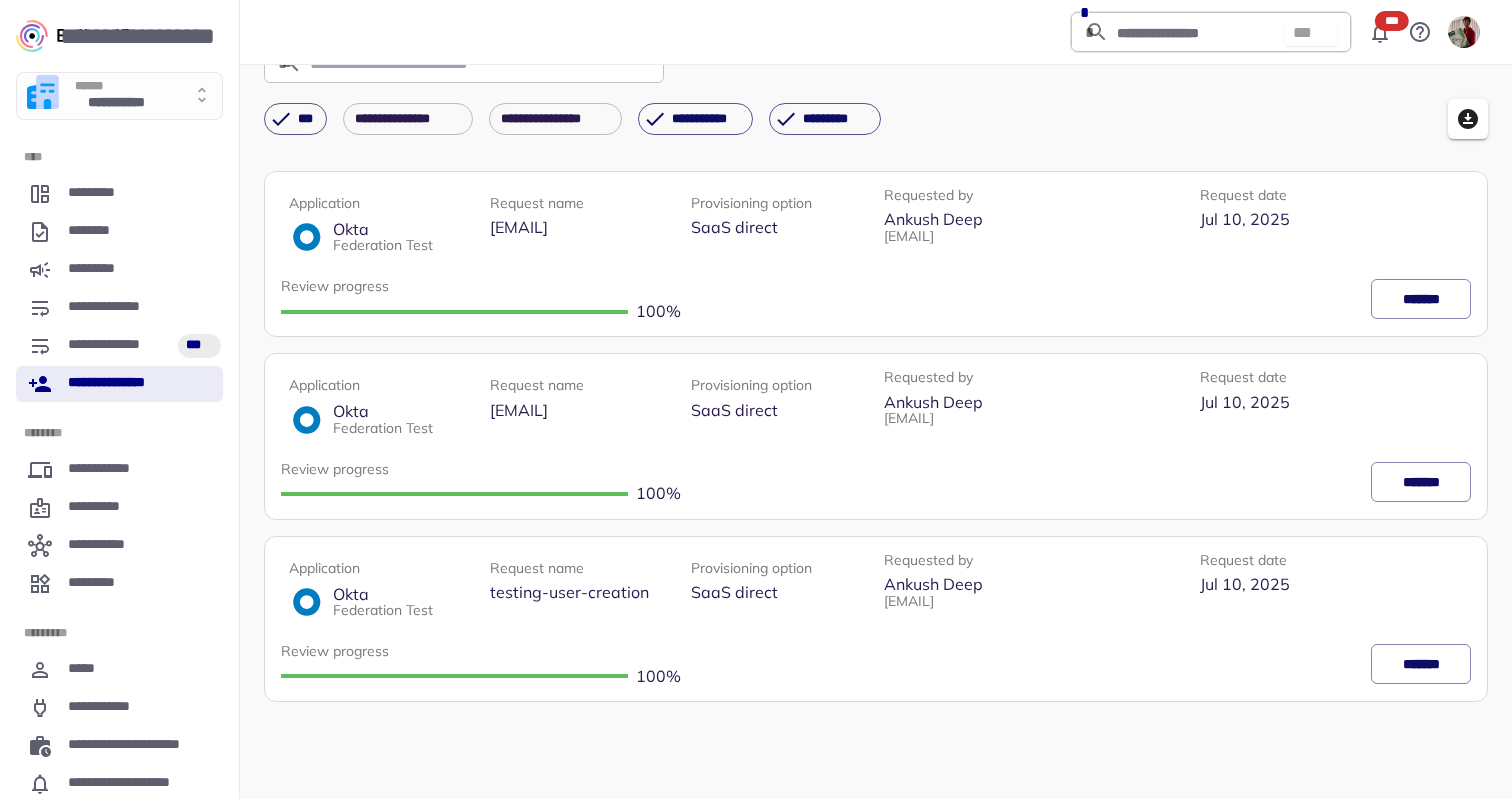 scroll, scrollTop: 0, scrollLeft: 0, axis: both 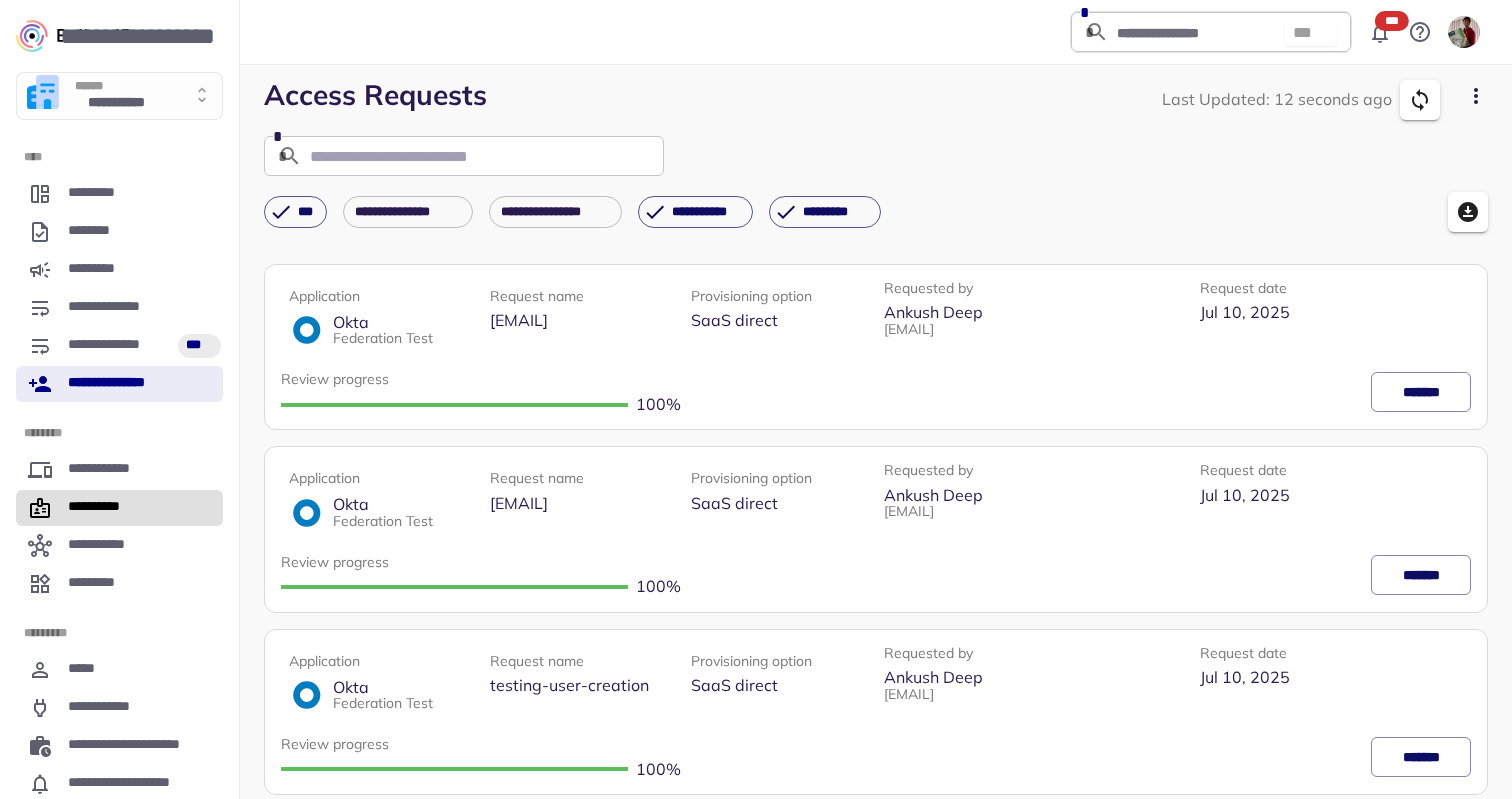 click on "**********" at bounding box center (96, 508) 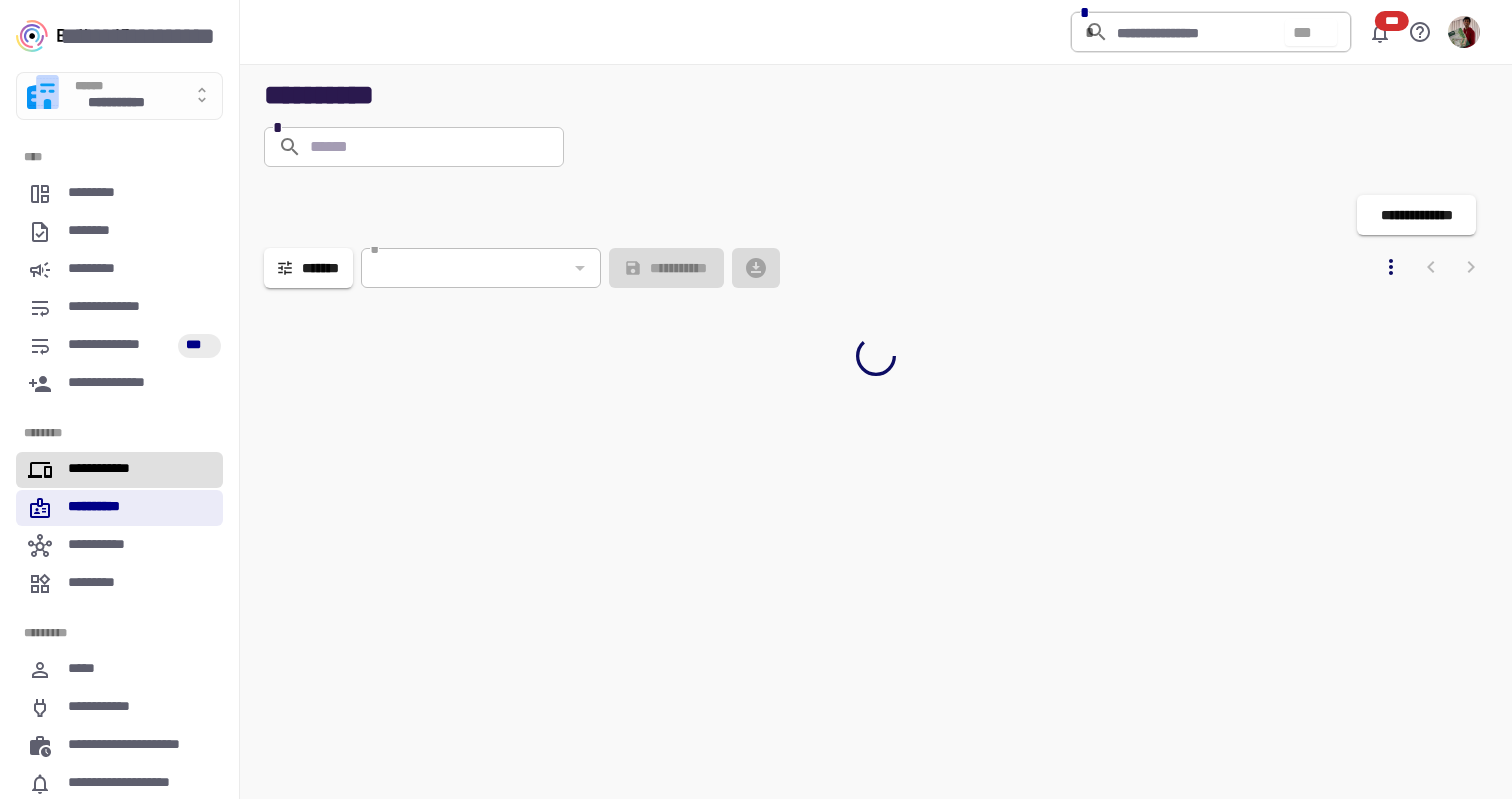 click on "**********" at bounding box center [119, 470] 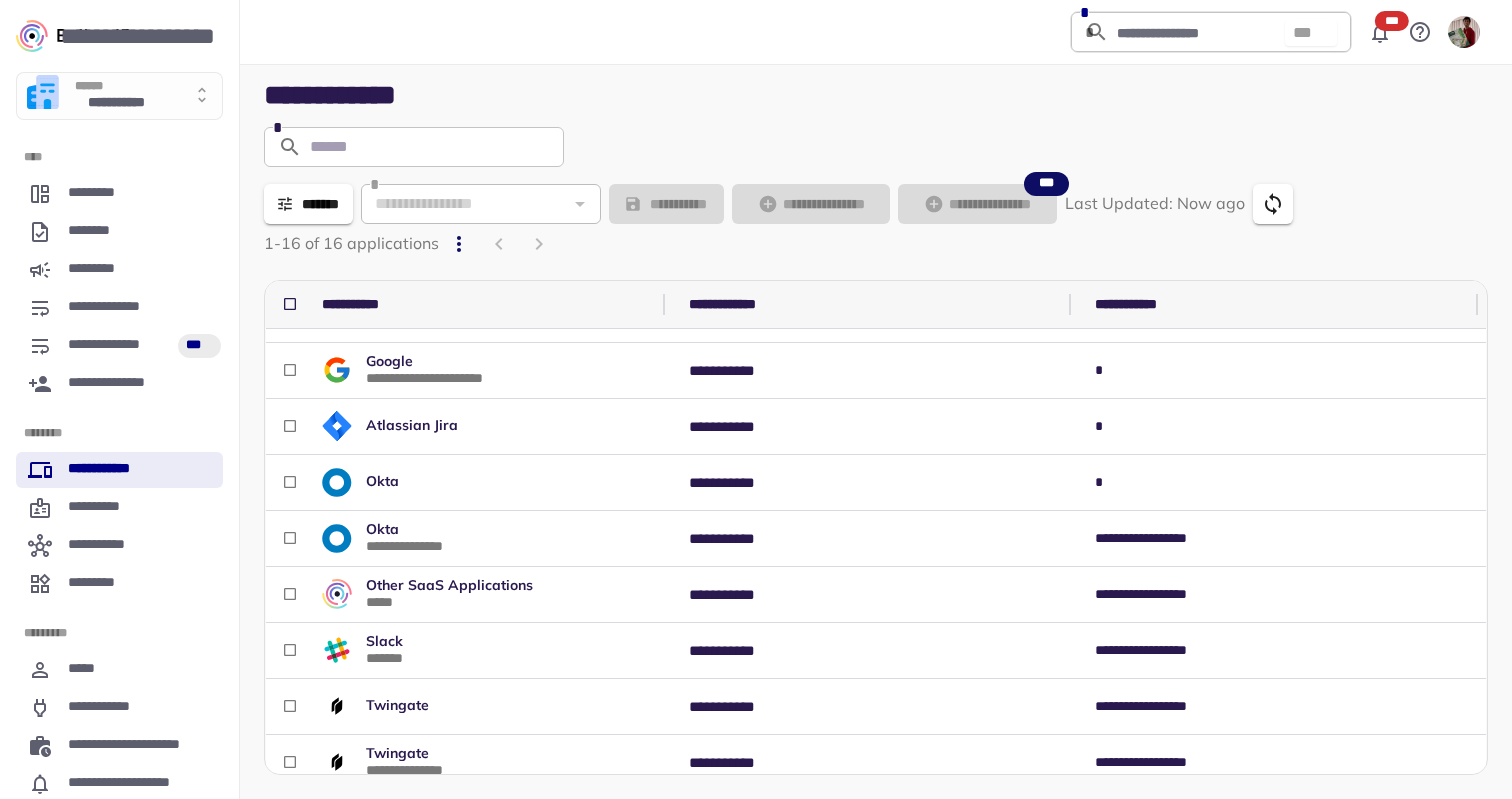 scroll, scrollTop: 334, scrollLeft: 0, axis: vertical 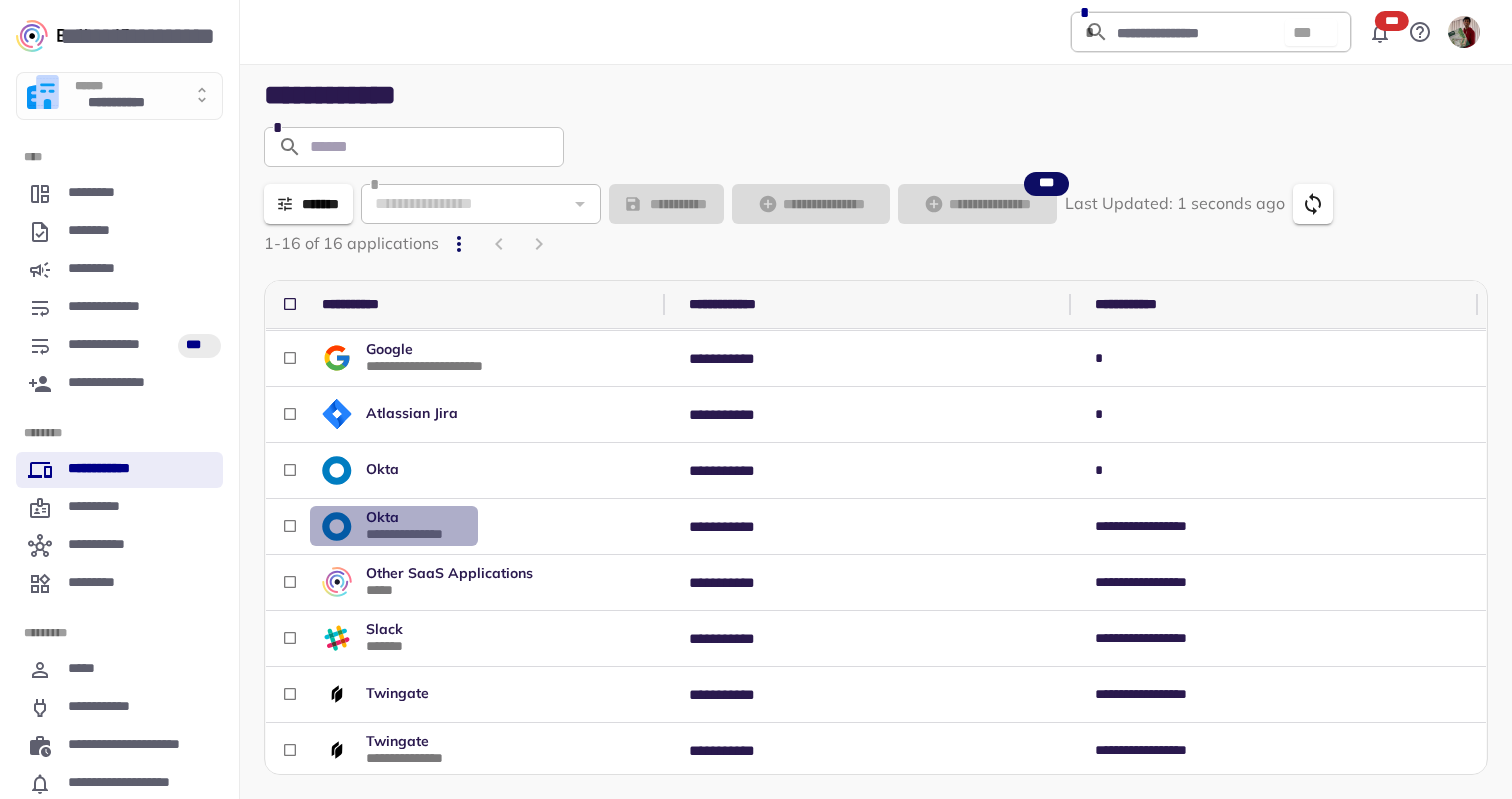 click on "**********" at bounding box center (416, 534) 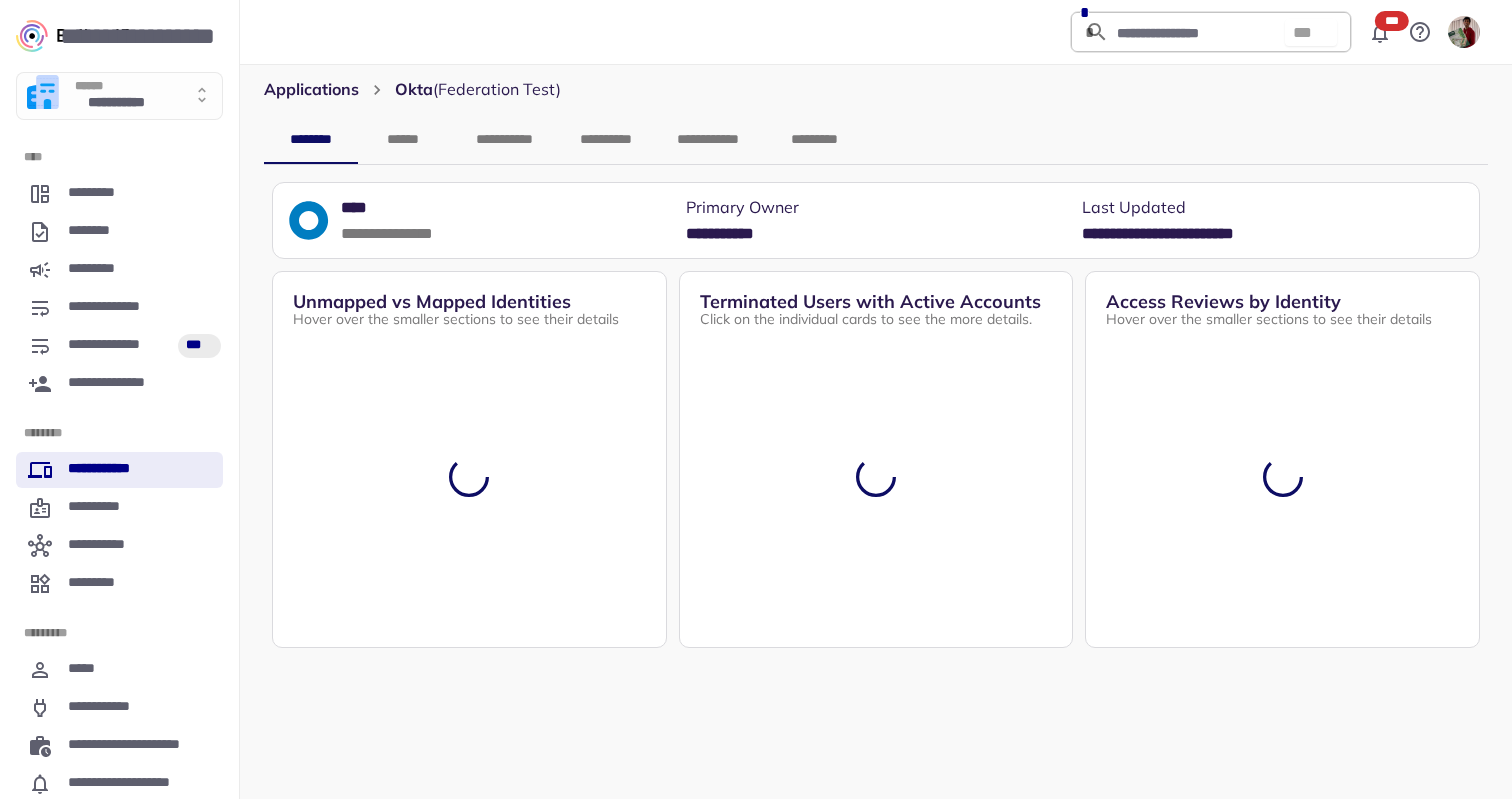 click on "**********" at bounding box center [605, 140] 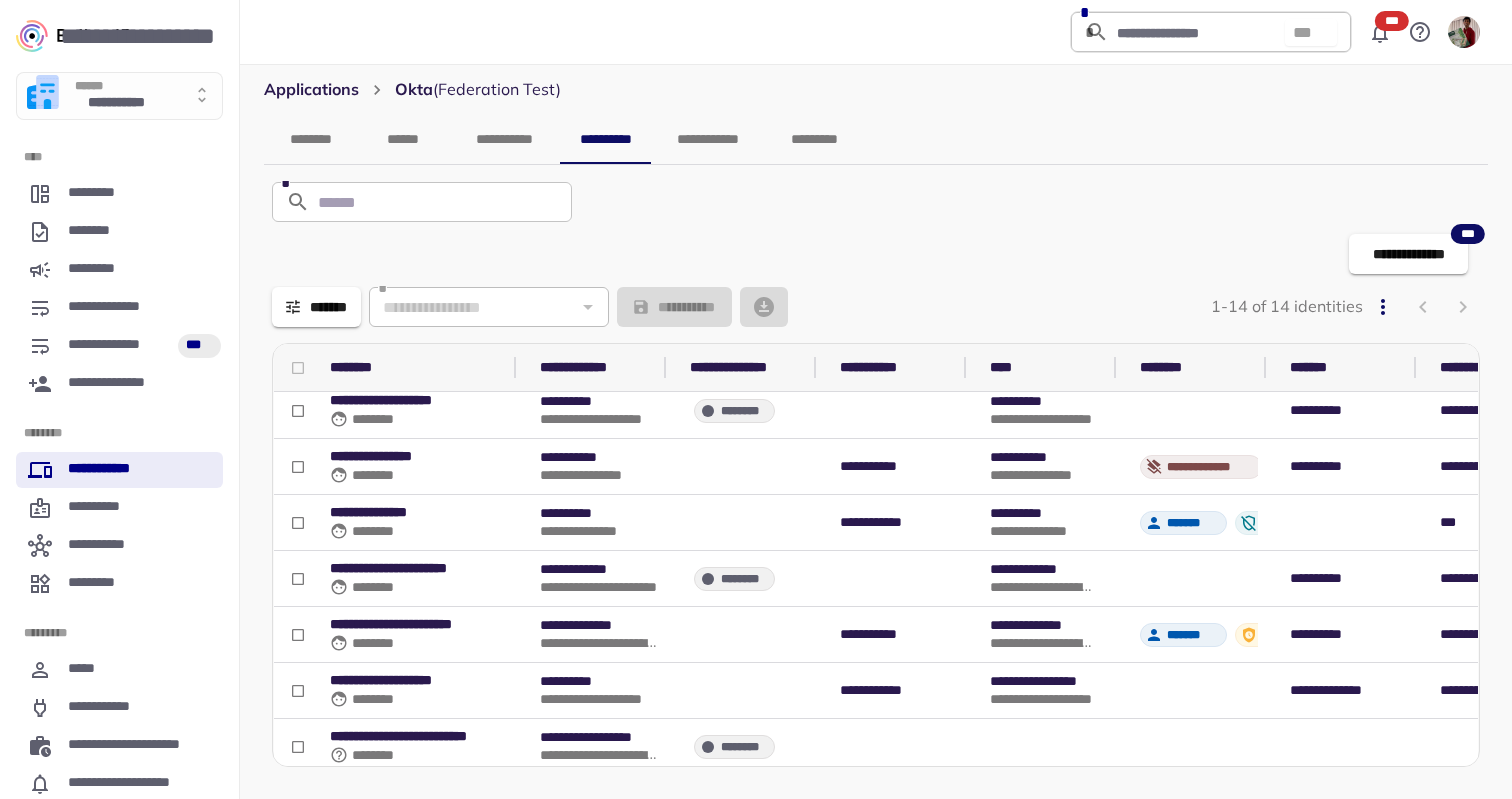 scroll, scrollTop: 194, scrollLeft: 0, axis: vertical 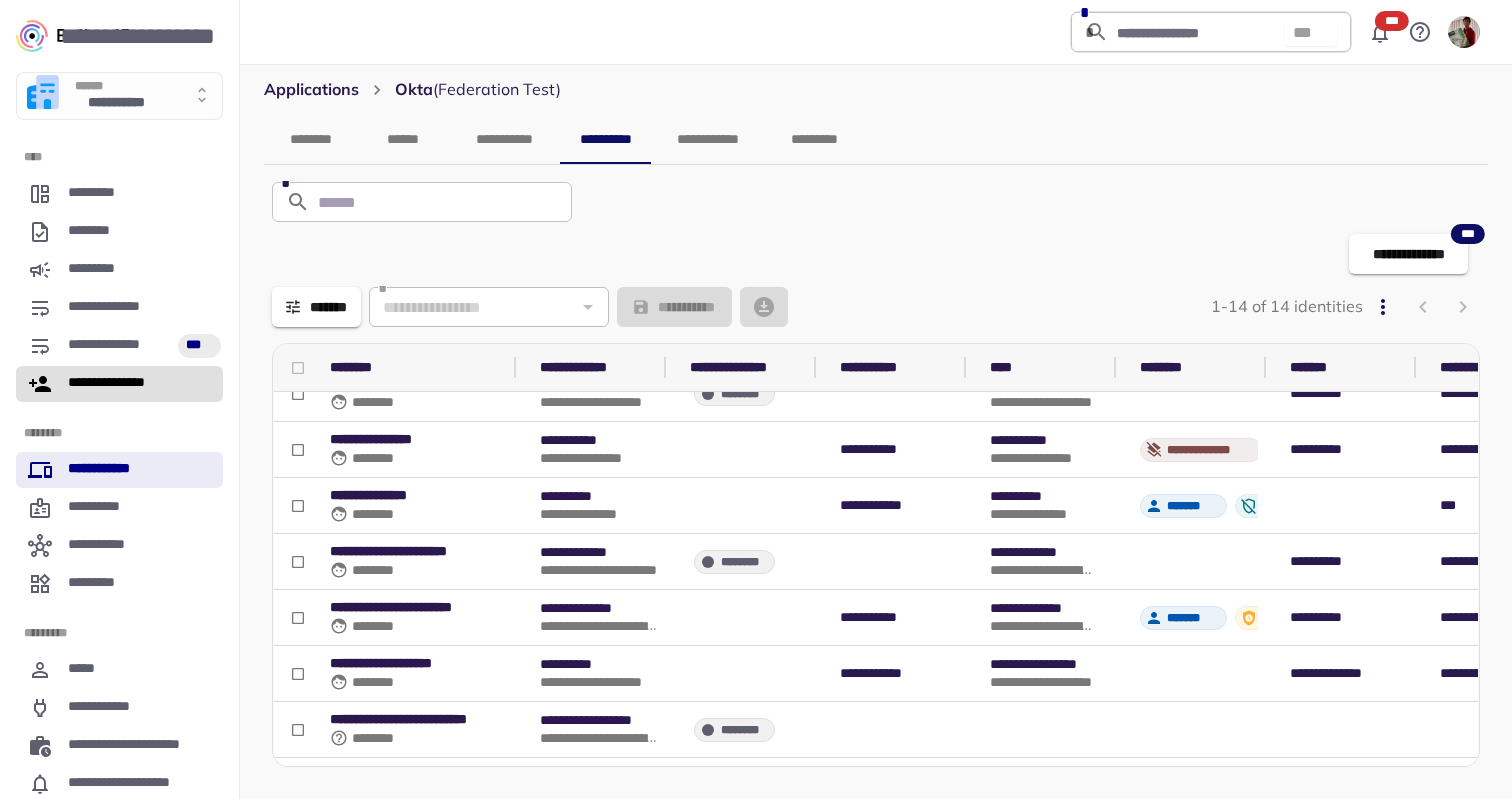 click on "**********" at bounding box center [118, 384] 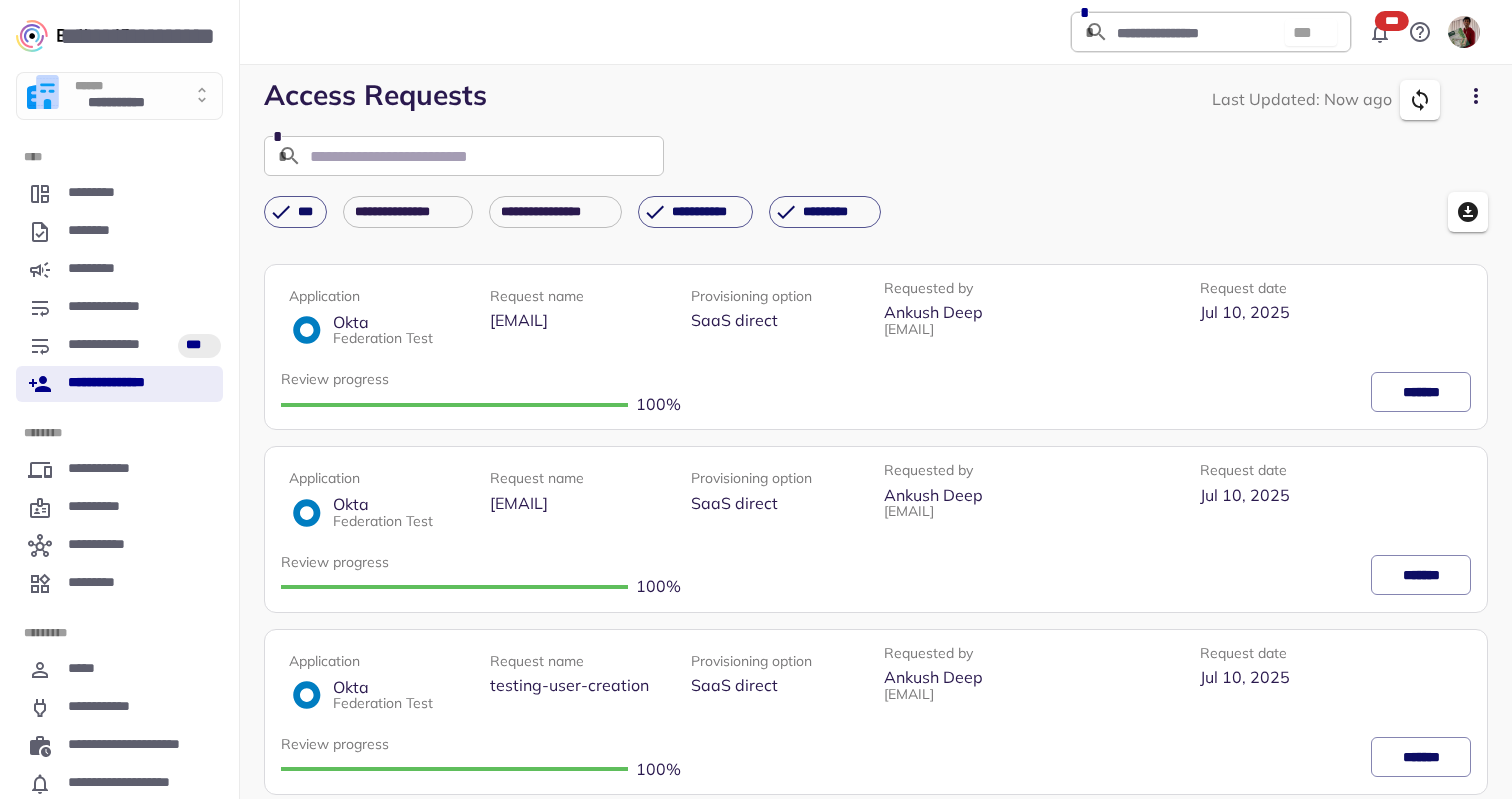 click 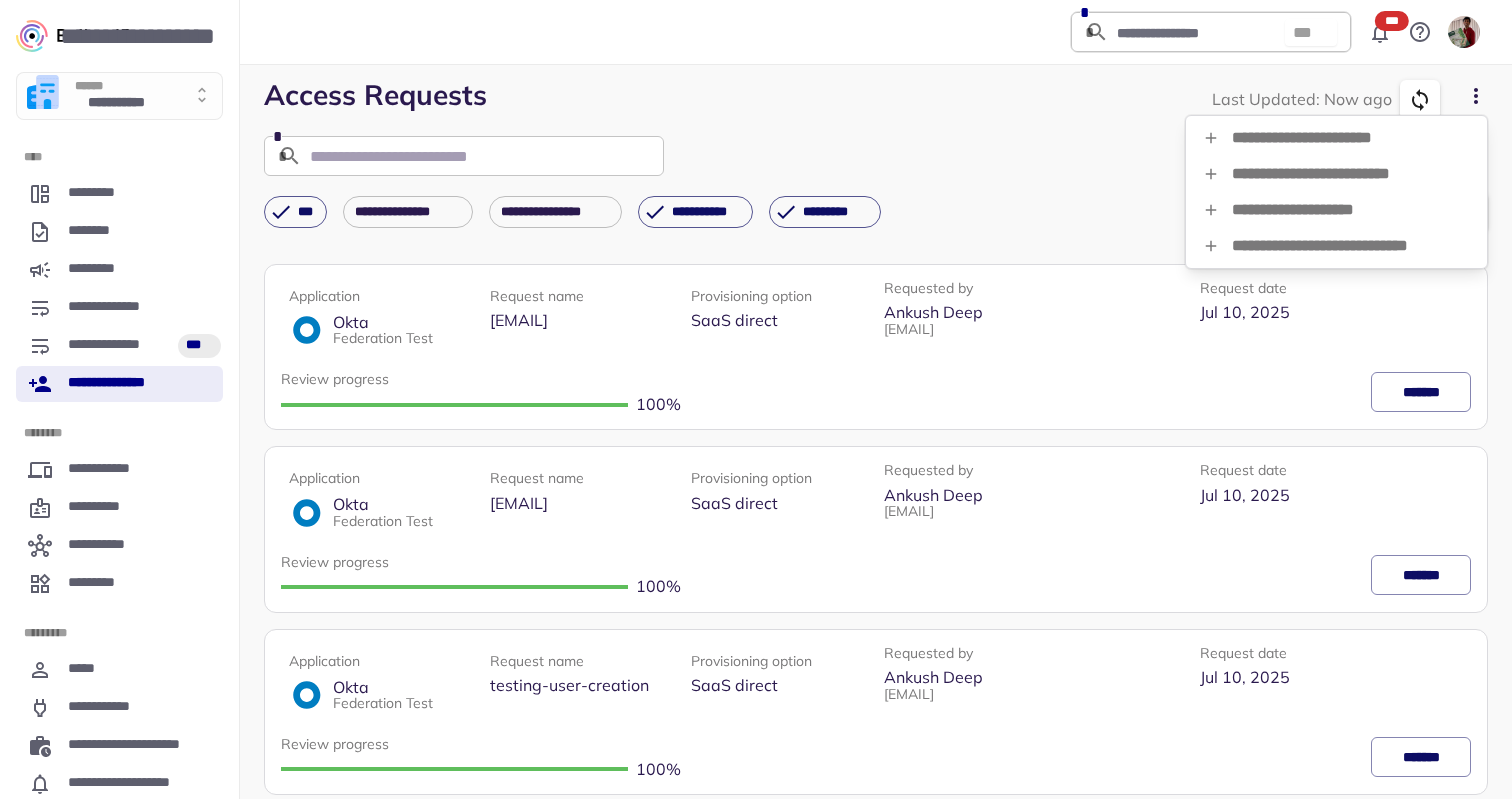 click on "**********" at bounding box center (1336, 210) 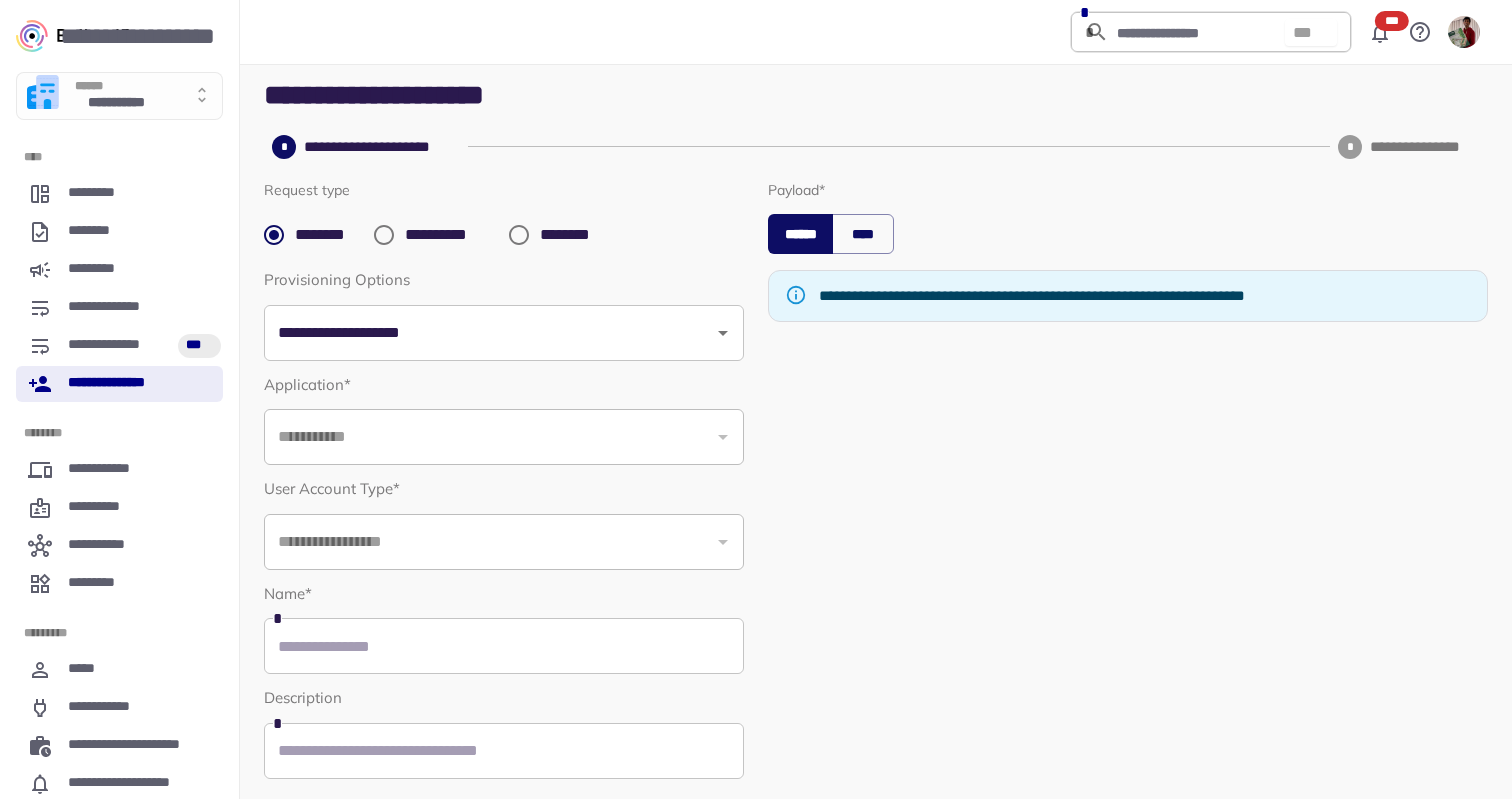 click on "**********" at bounding box center [449, 235] 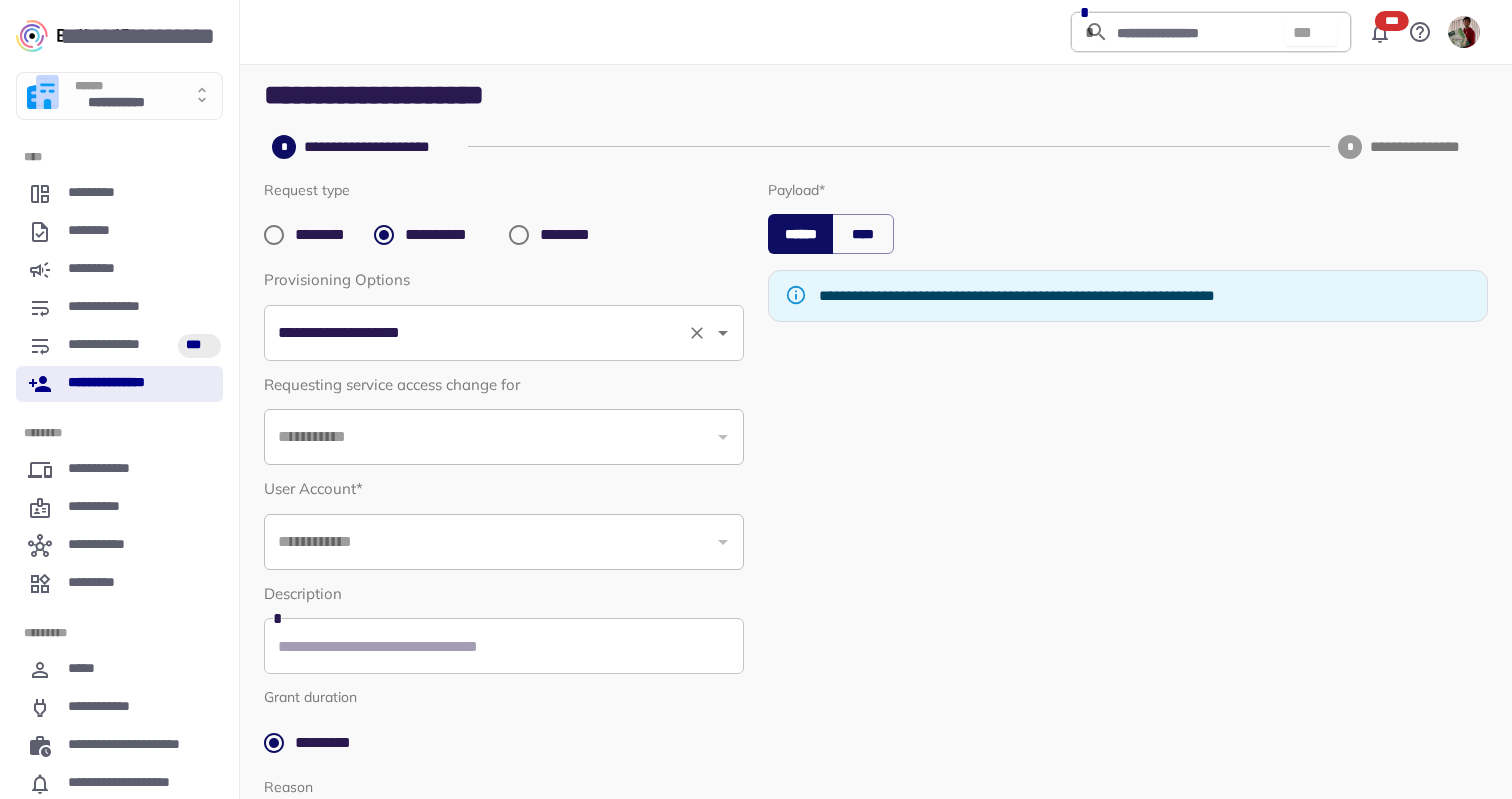 click on "**********" at bounding box center (476, 333) 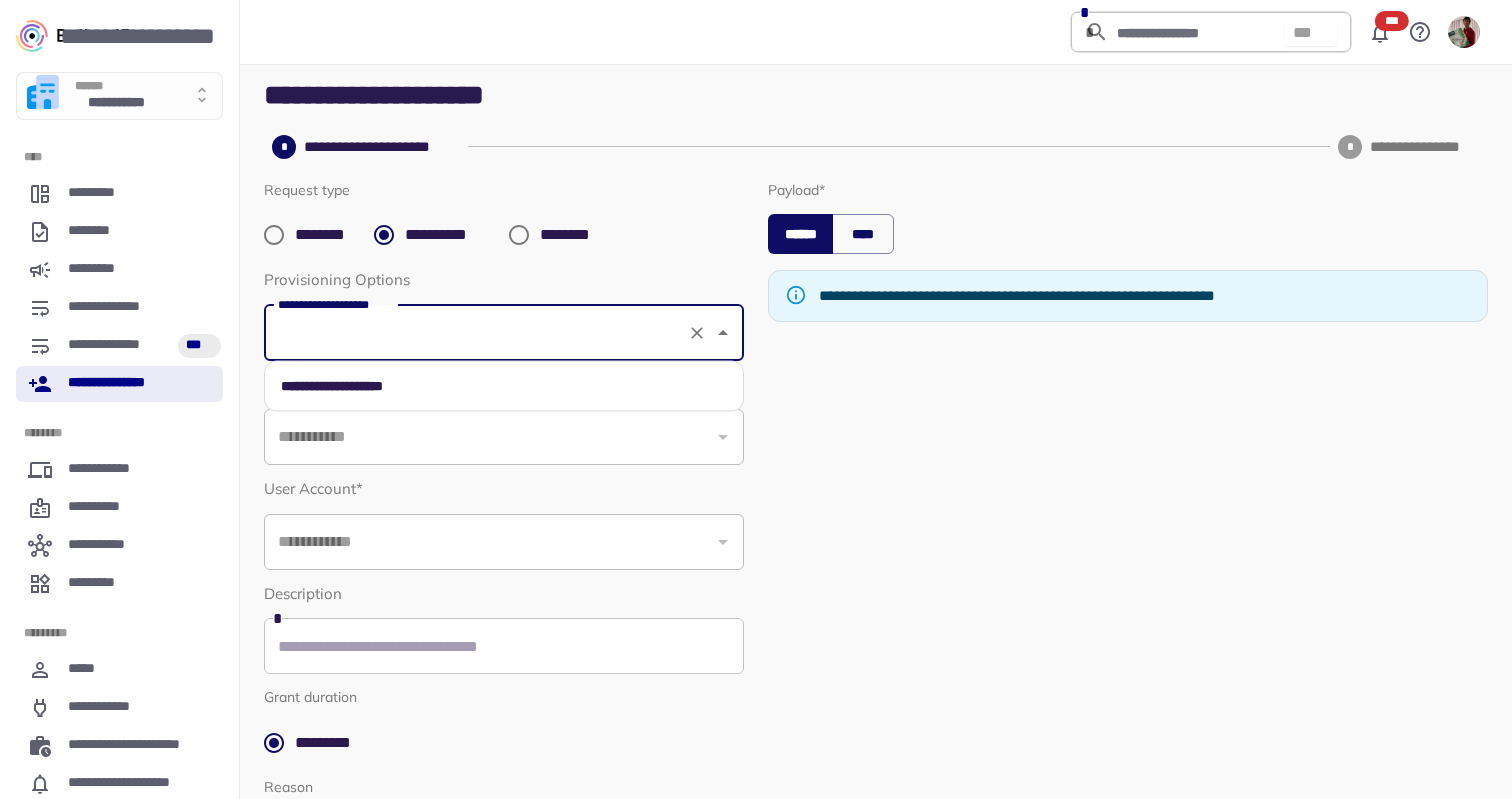 click on "**********" at bounding box center (504, 386) 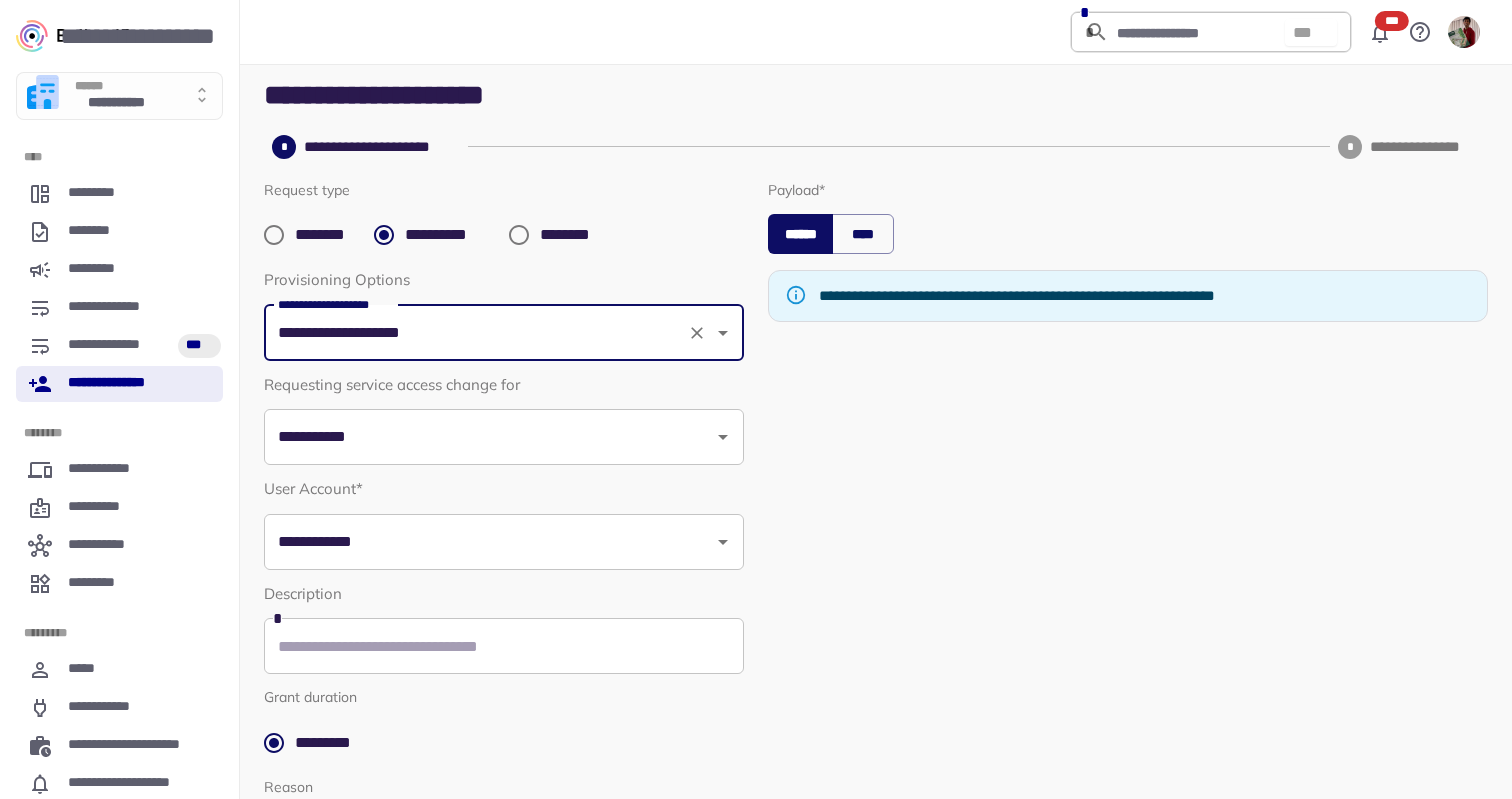 click on "**********" at bounding box center (489, 437) 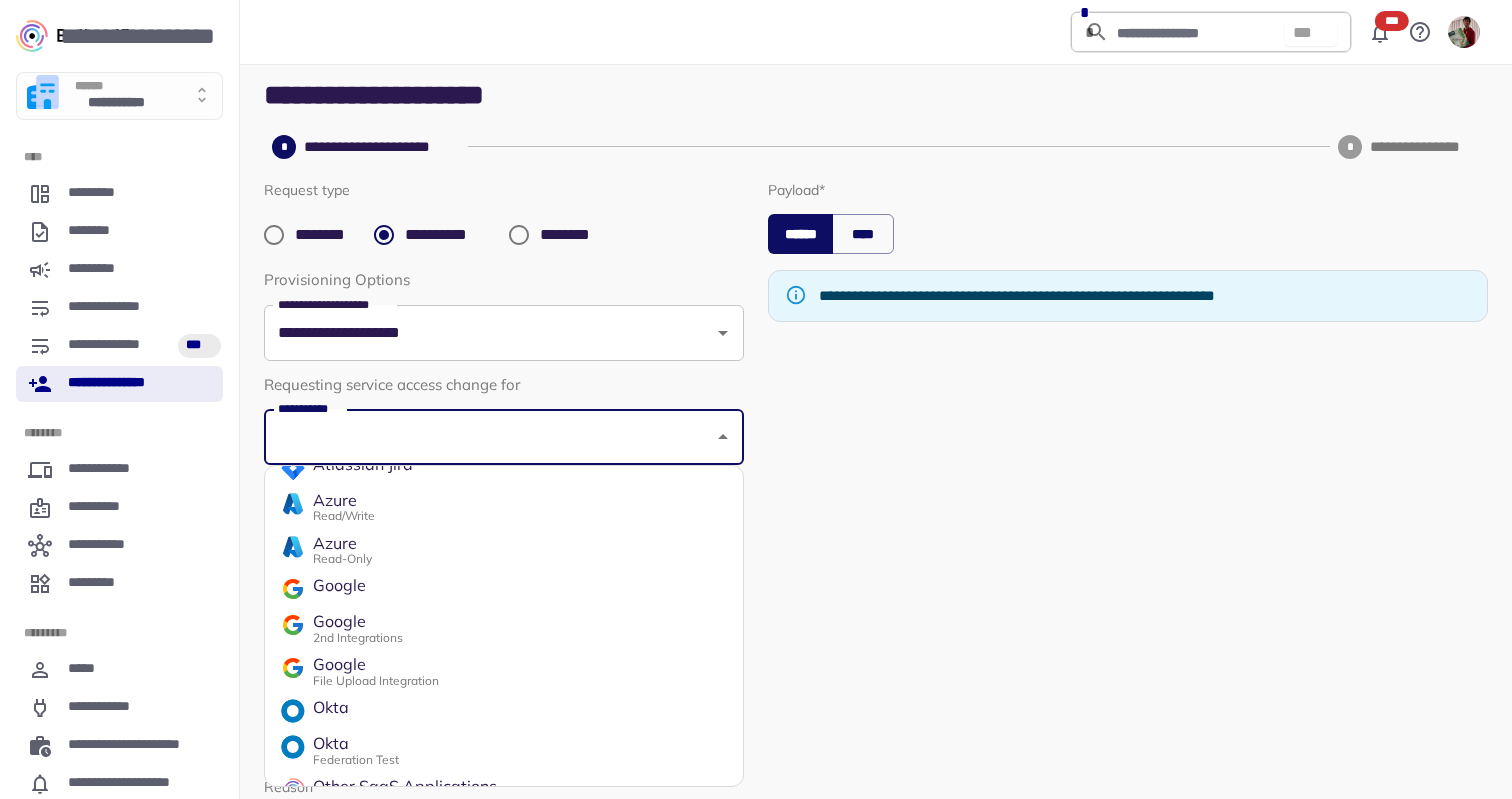 scroll, scrollTop: 176, scrollLeft: 0, axis: vertical 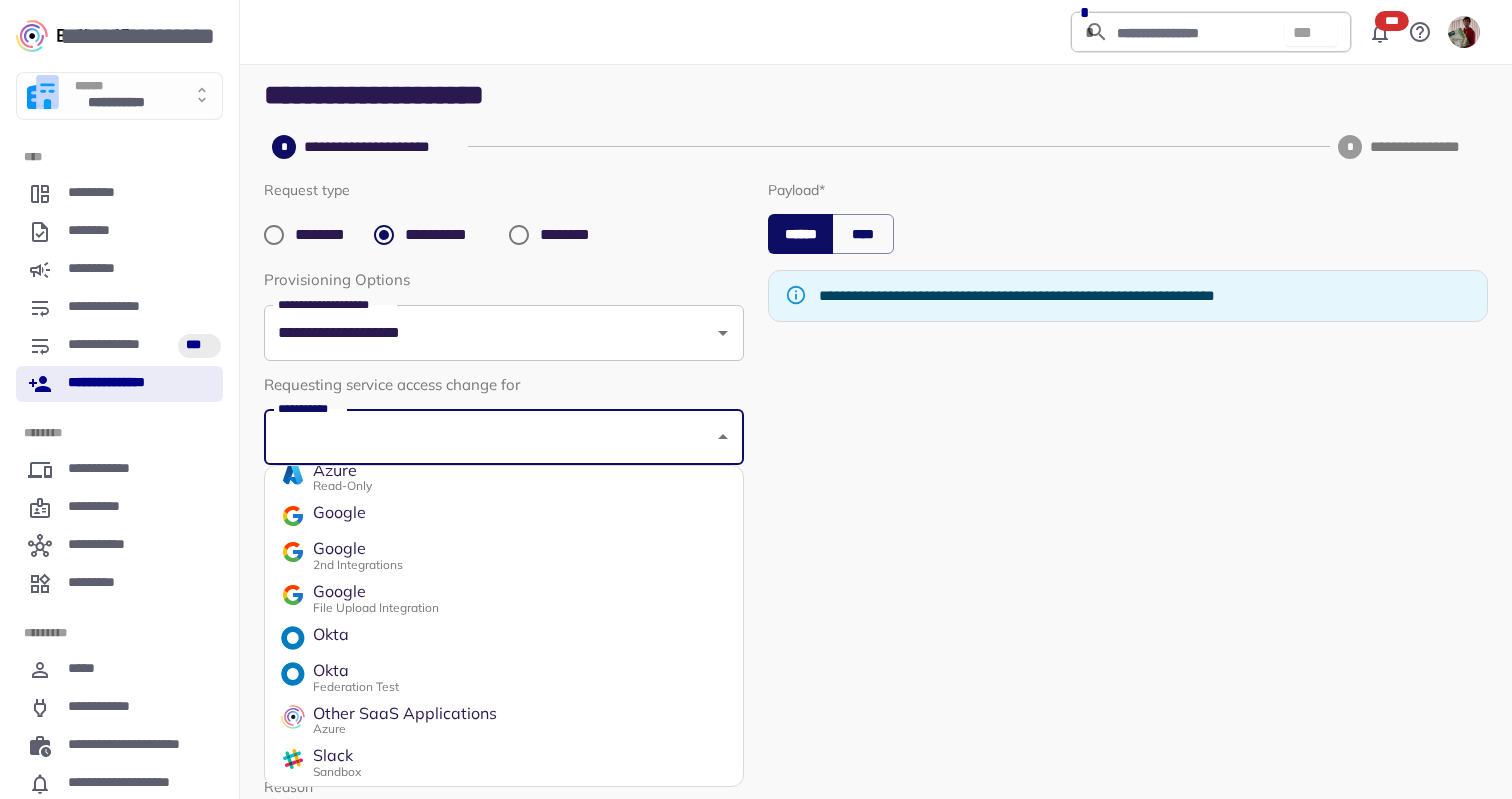 click on "Okta" at bounding box center [504, 638] 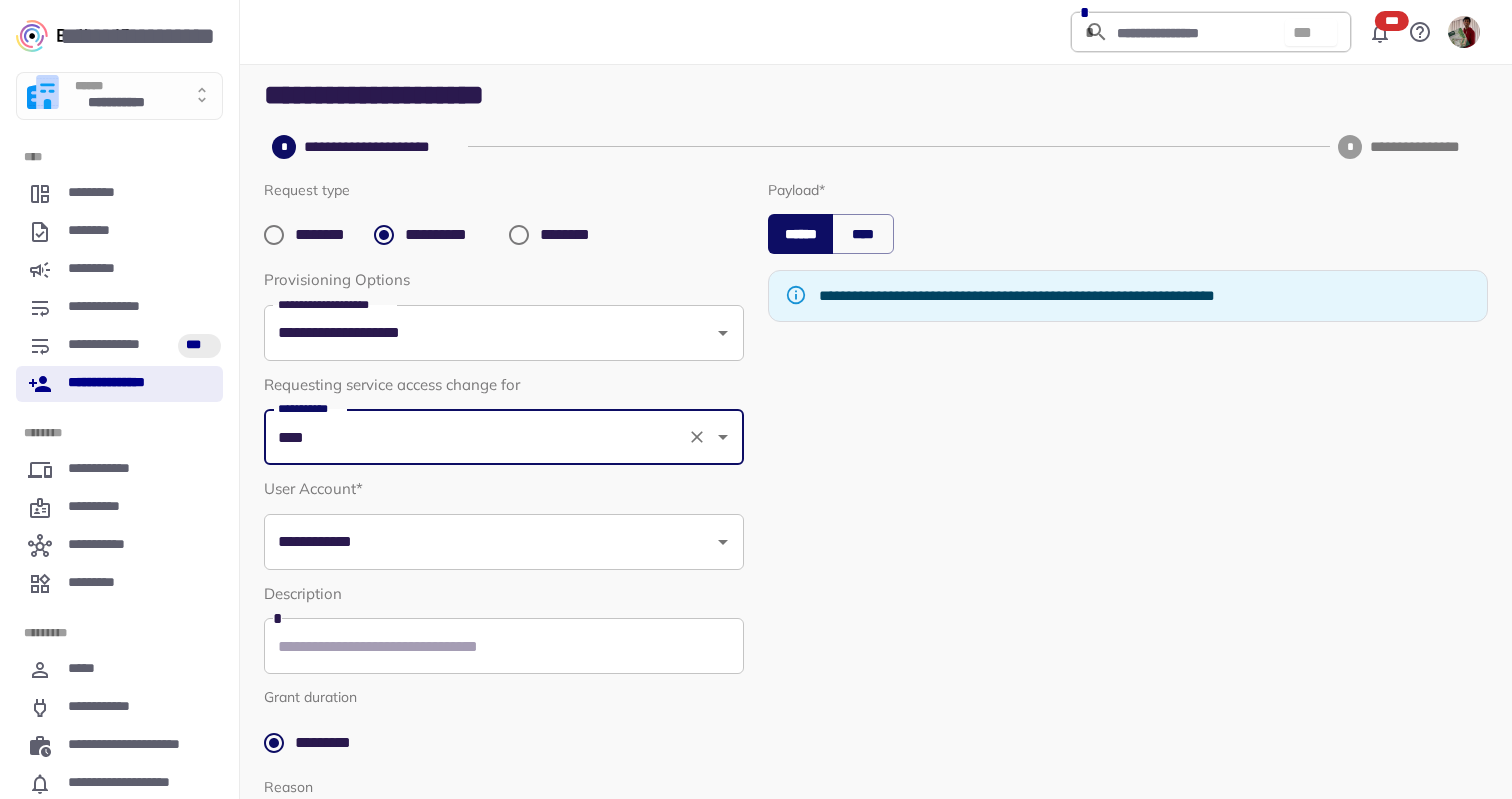 click on "****" at bounding box center (476, 437) 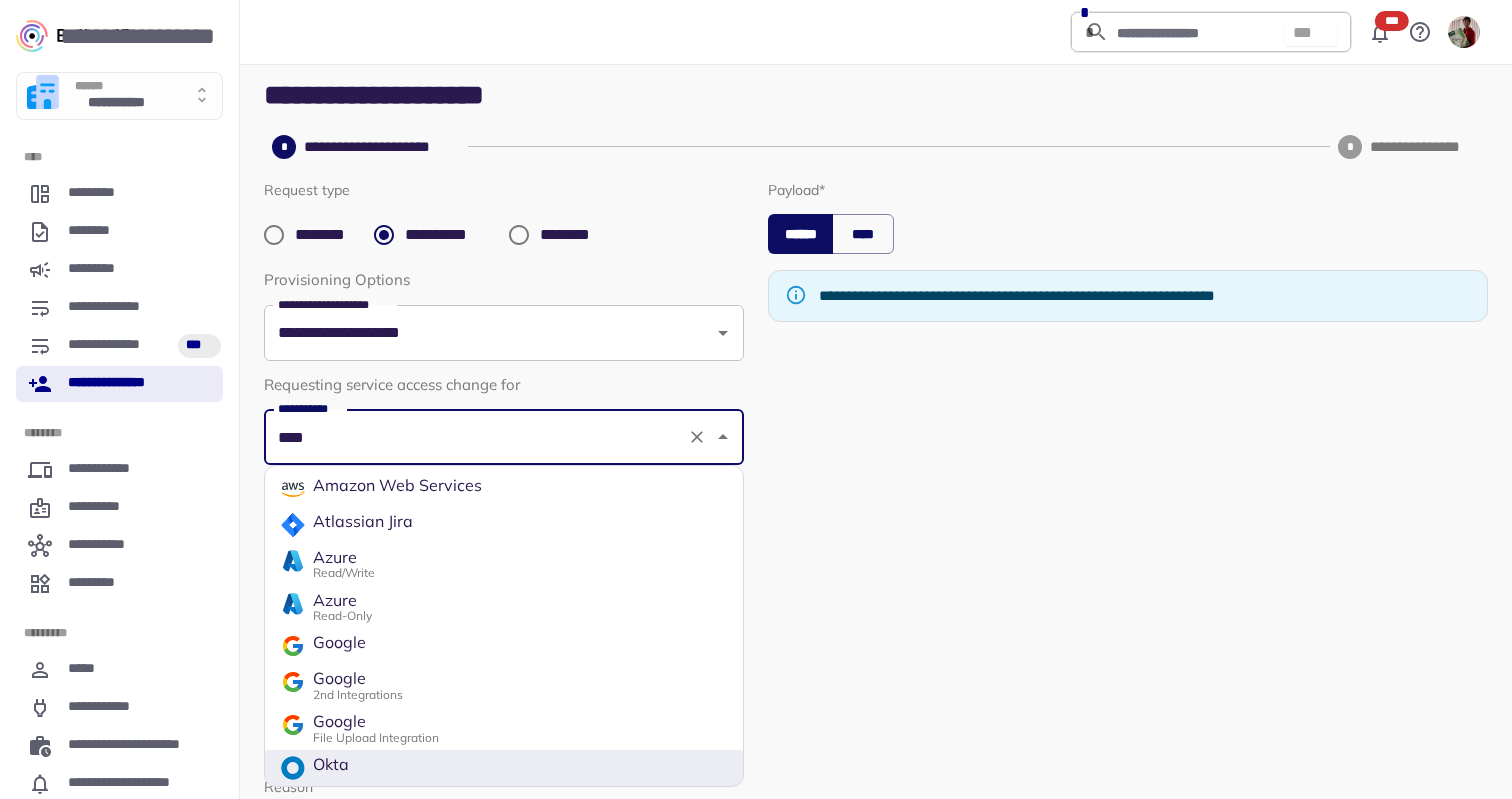 scroll, scrollTop: 122, scrollLeft: 0, axis: vertical 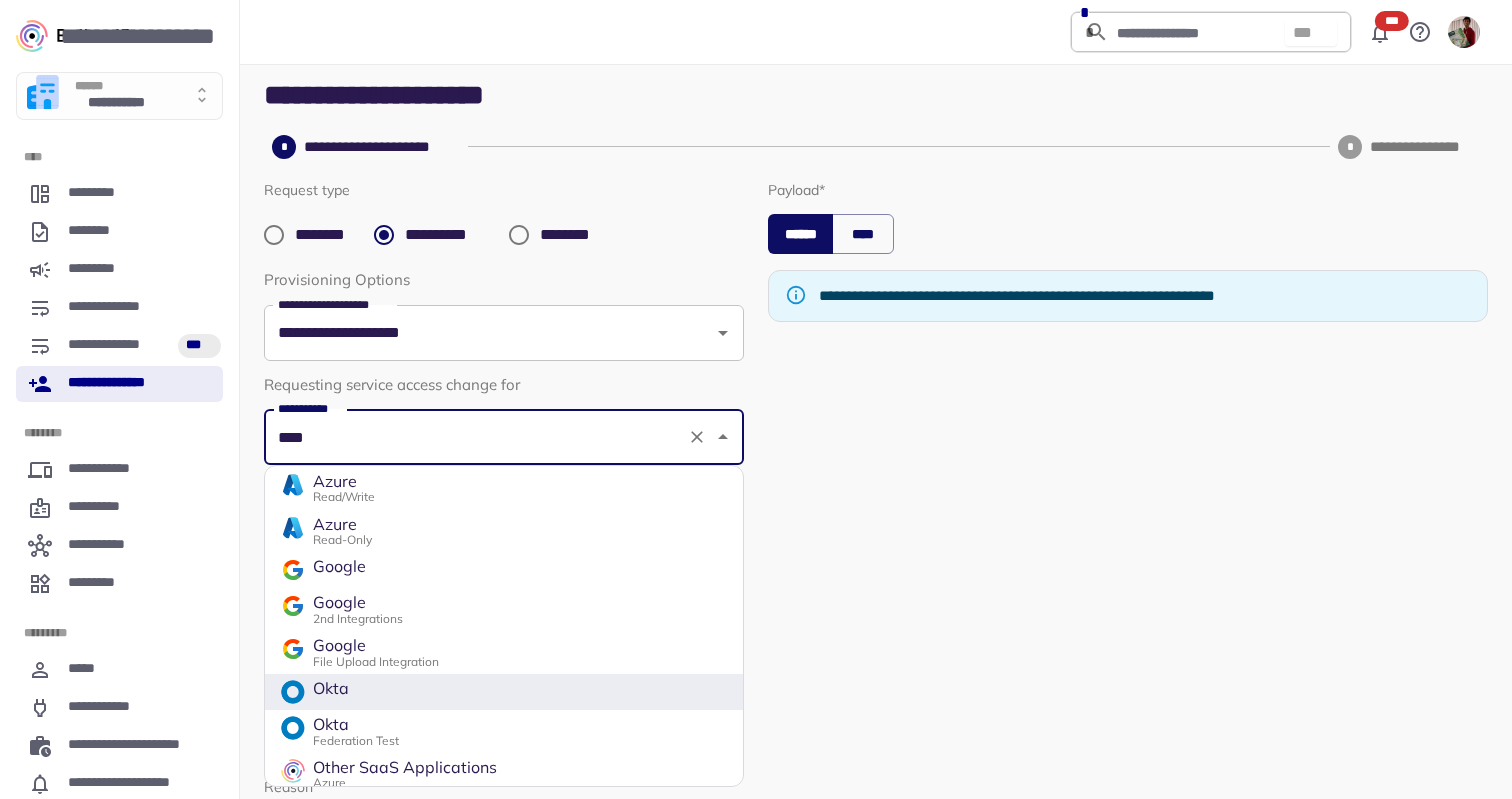 click on "Federation Test" at bounding box center [356, 740] 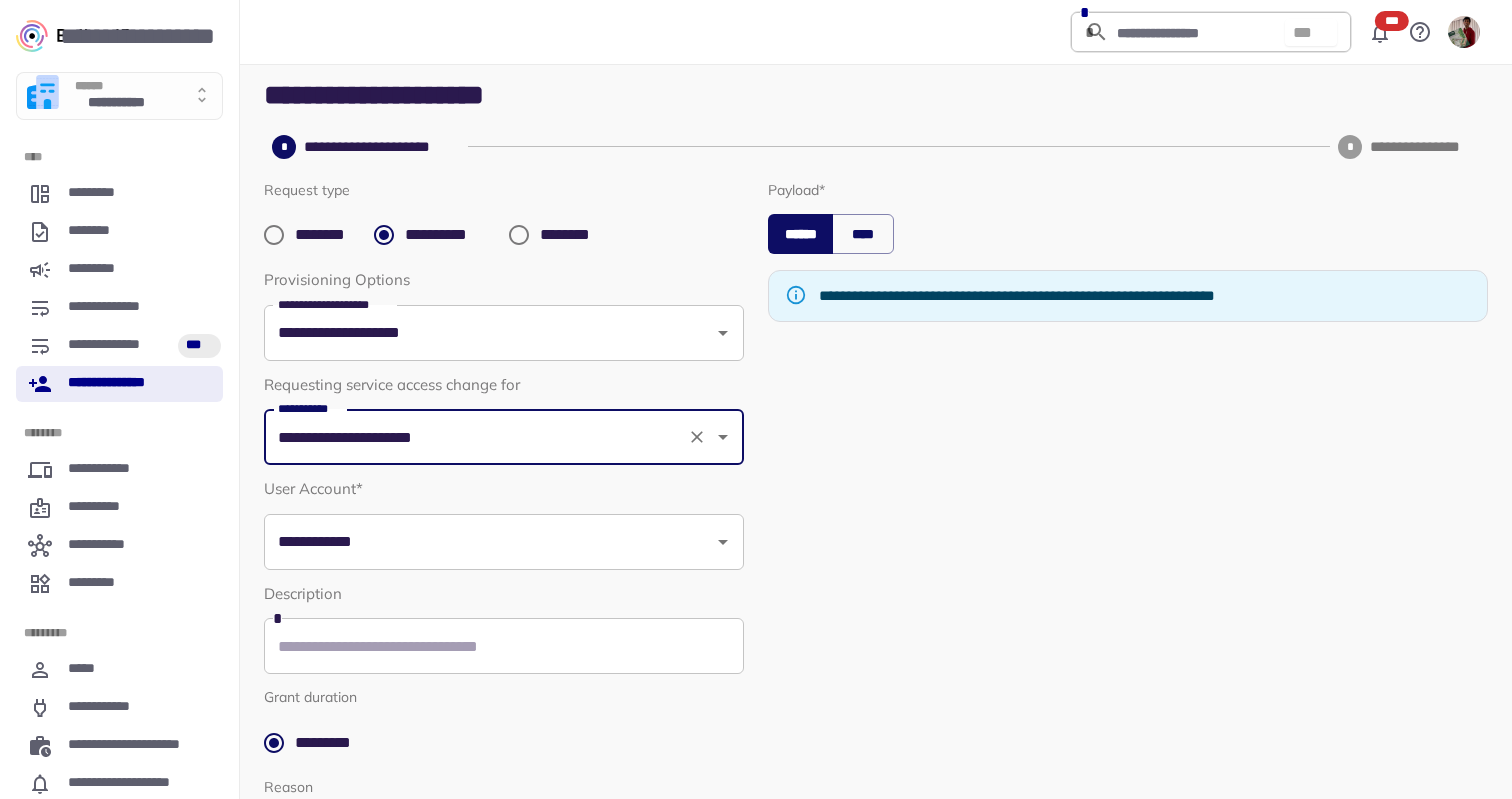 click on "**********" at bounding box center (504, 542) 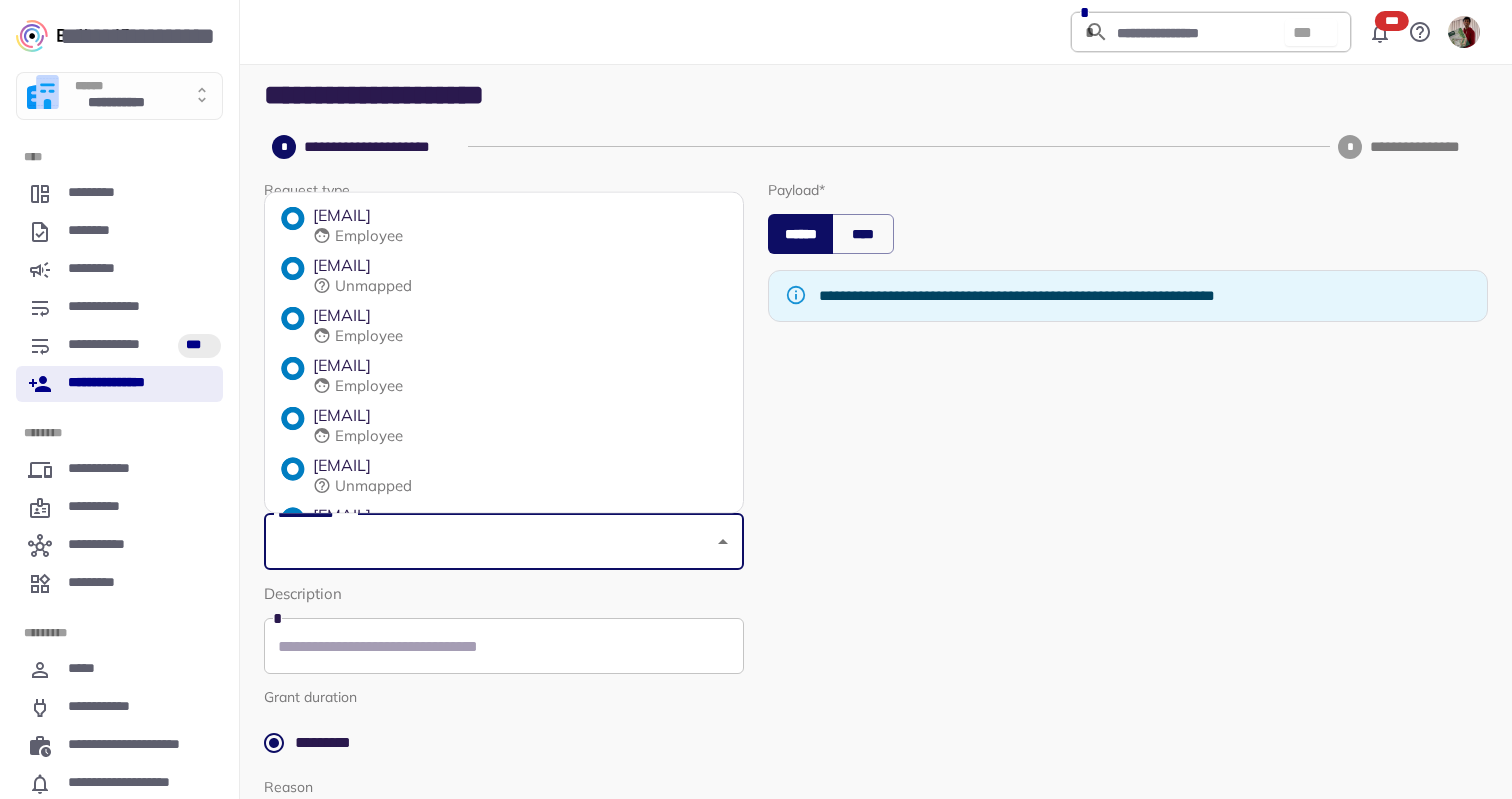 click on "Employee" at bounding box center [369, 236] 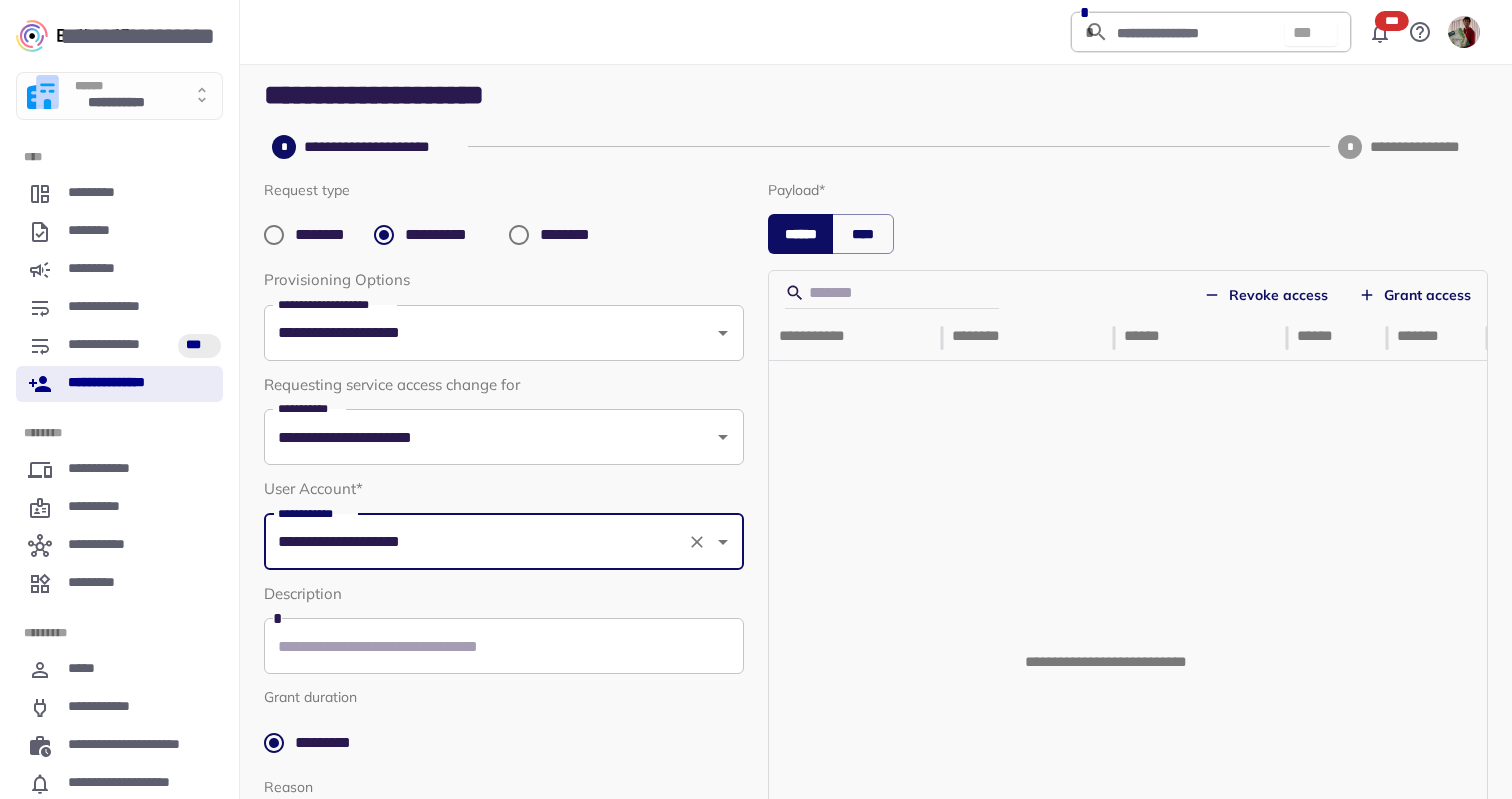 click on "Revoke access" at bounding box center (1266, 295) 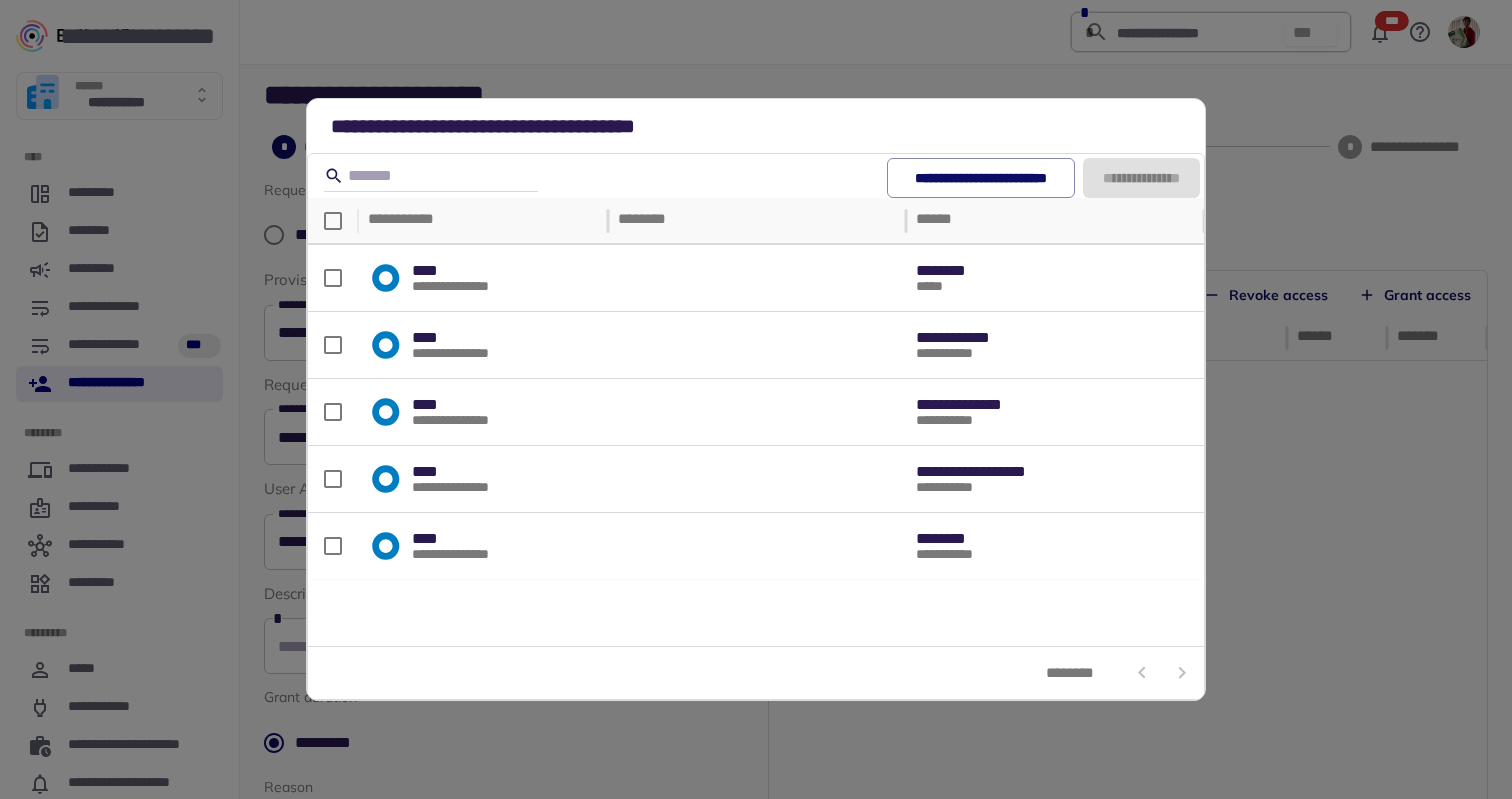click on "**********" at bounding box center [756, 399] 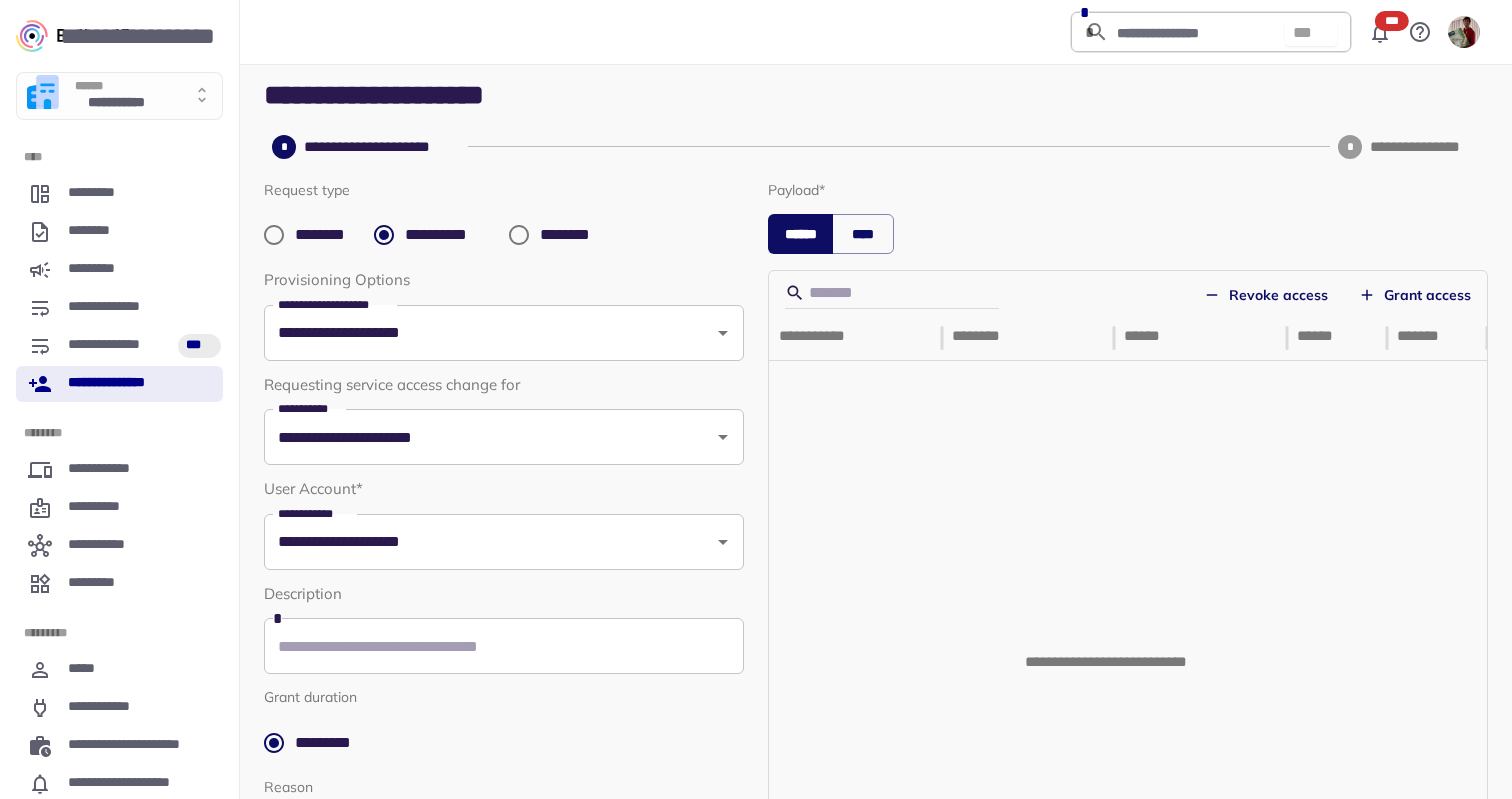 click on "********" at bounding box center [326, 235] 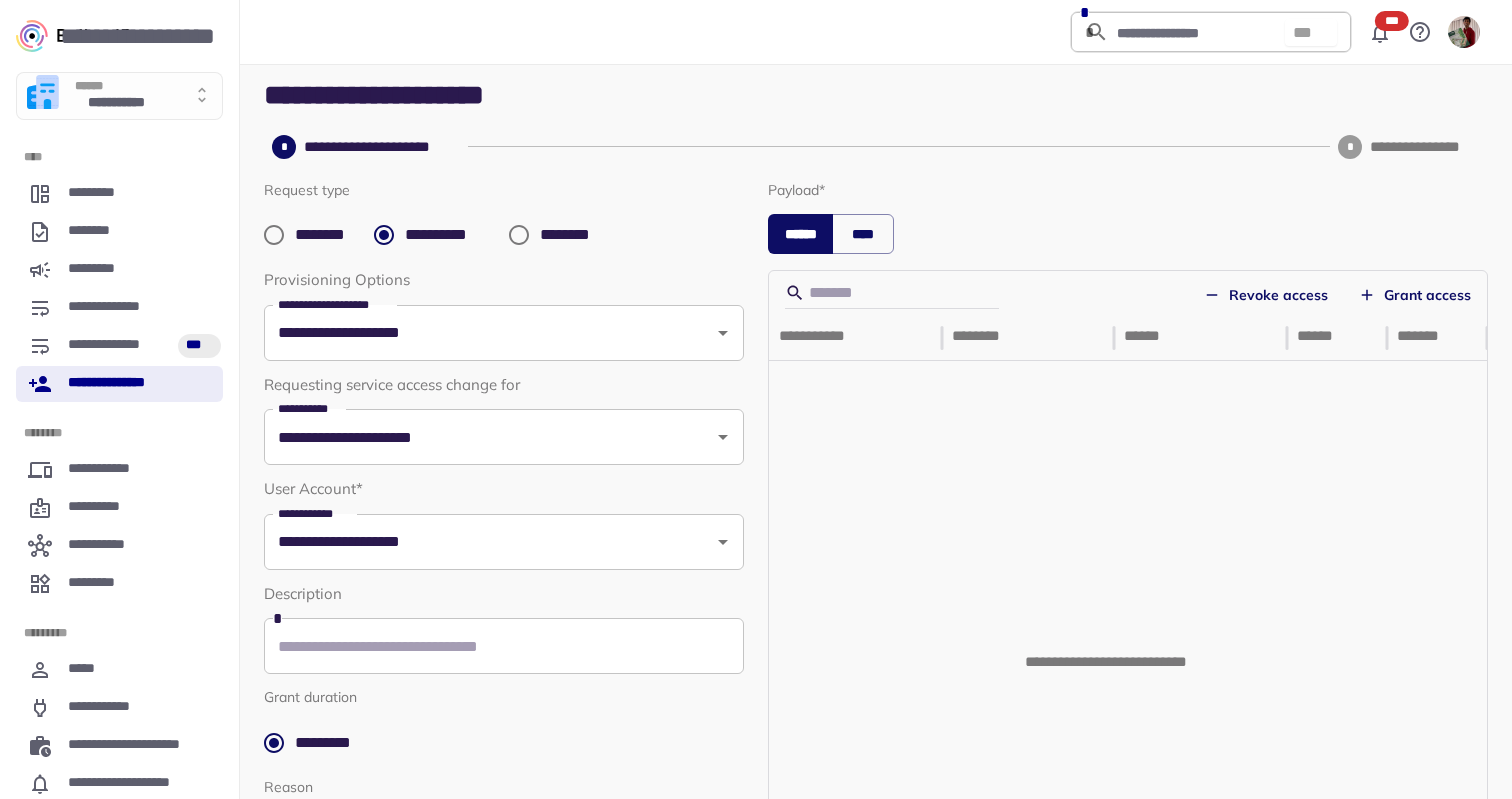 type 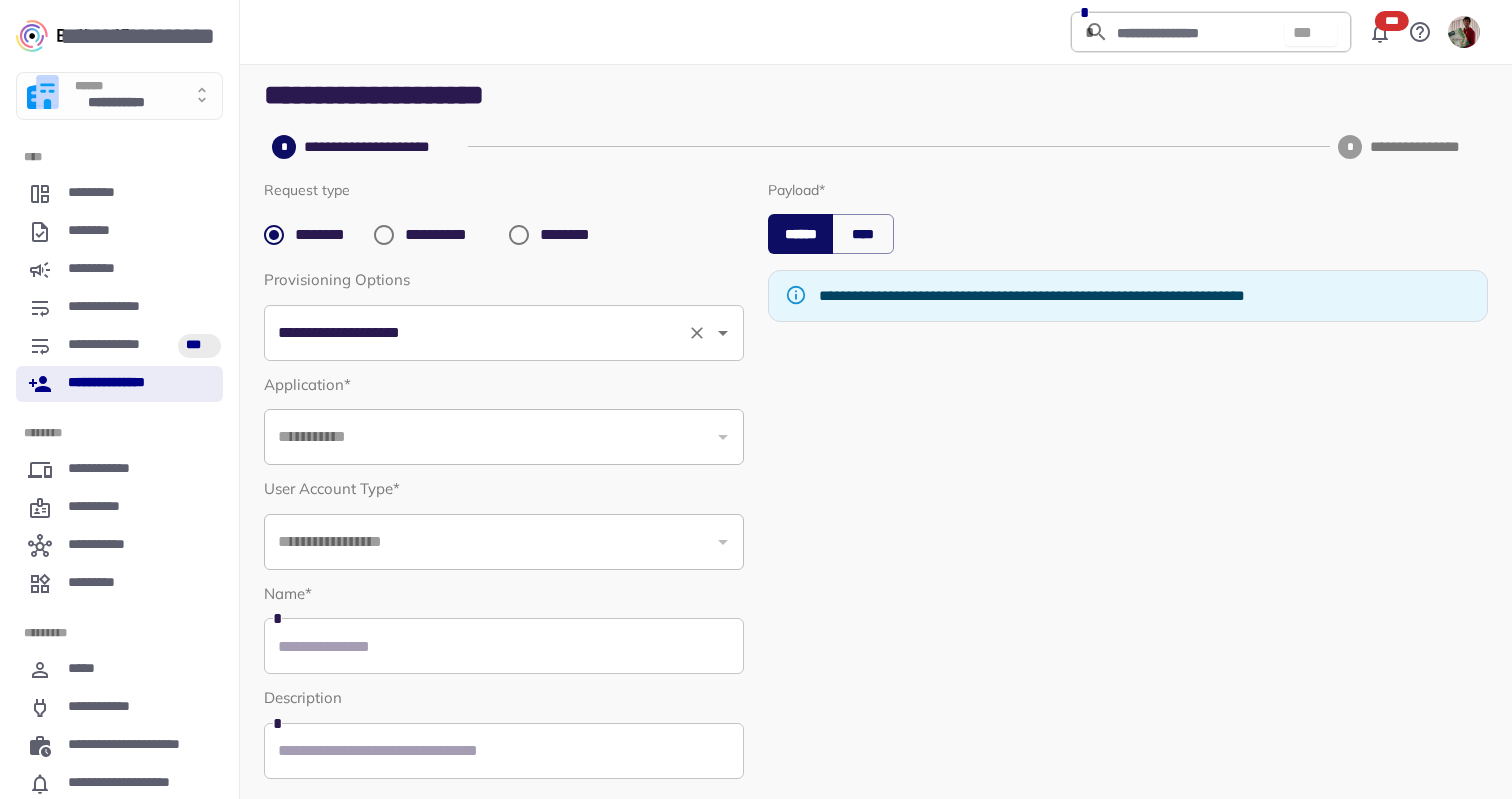 click on "**********" at bounding box center (476, 333) 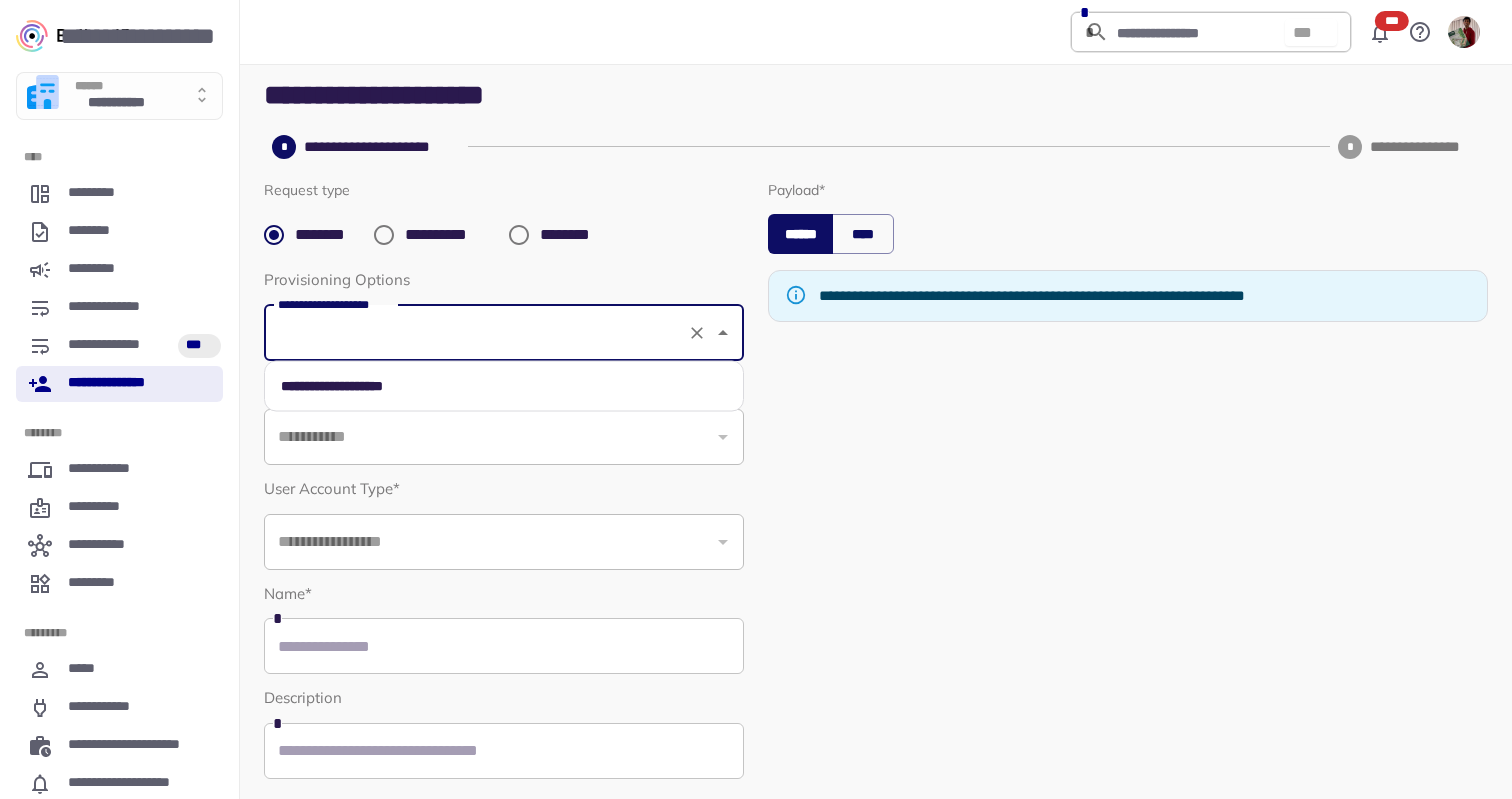 click on "**********" at bounding box center (504, 386) 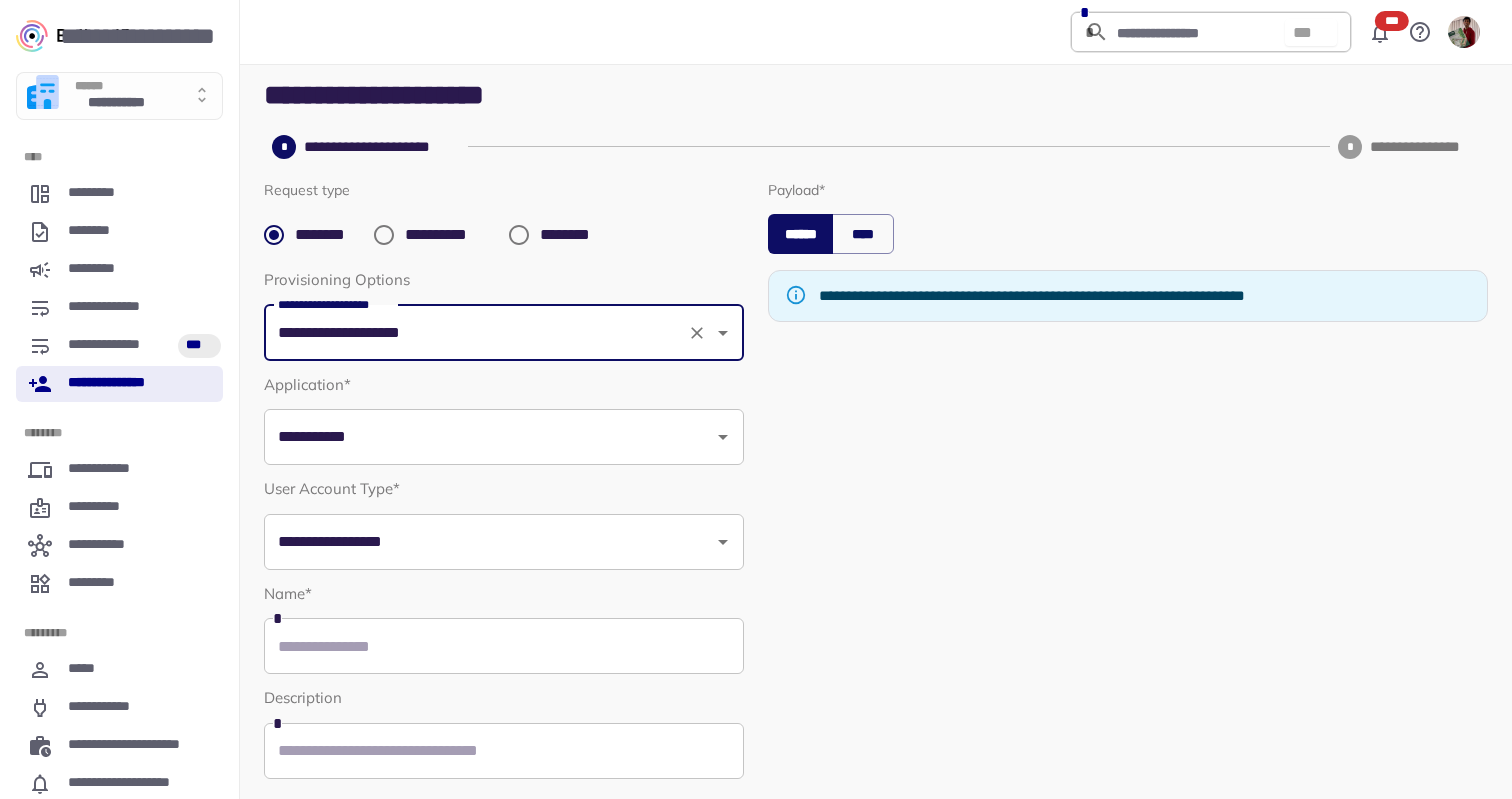 click on "**********" at bounding box center (489, 437) 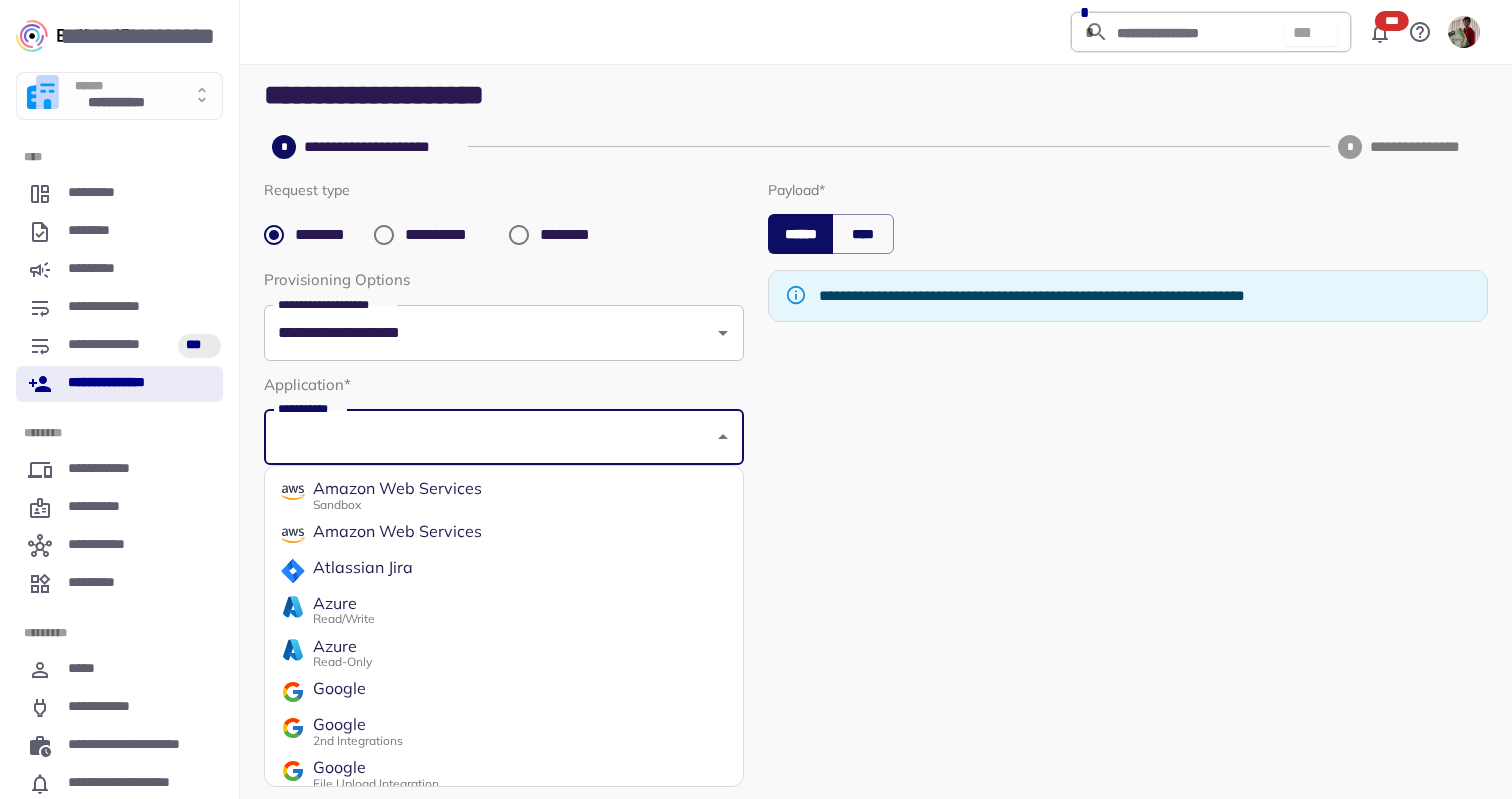 click on "**********" at bounding box center (504, 481) 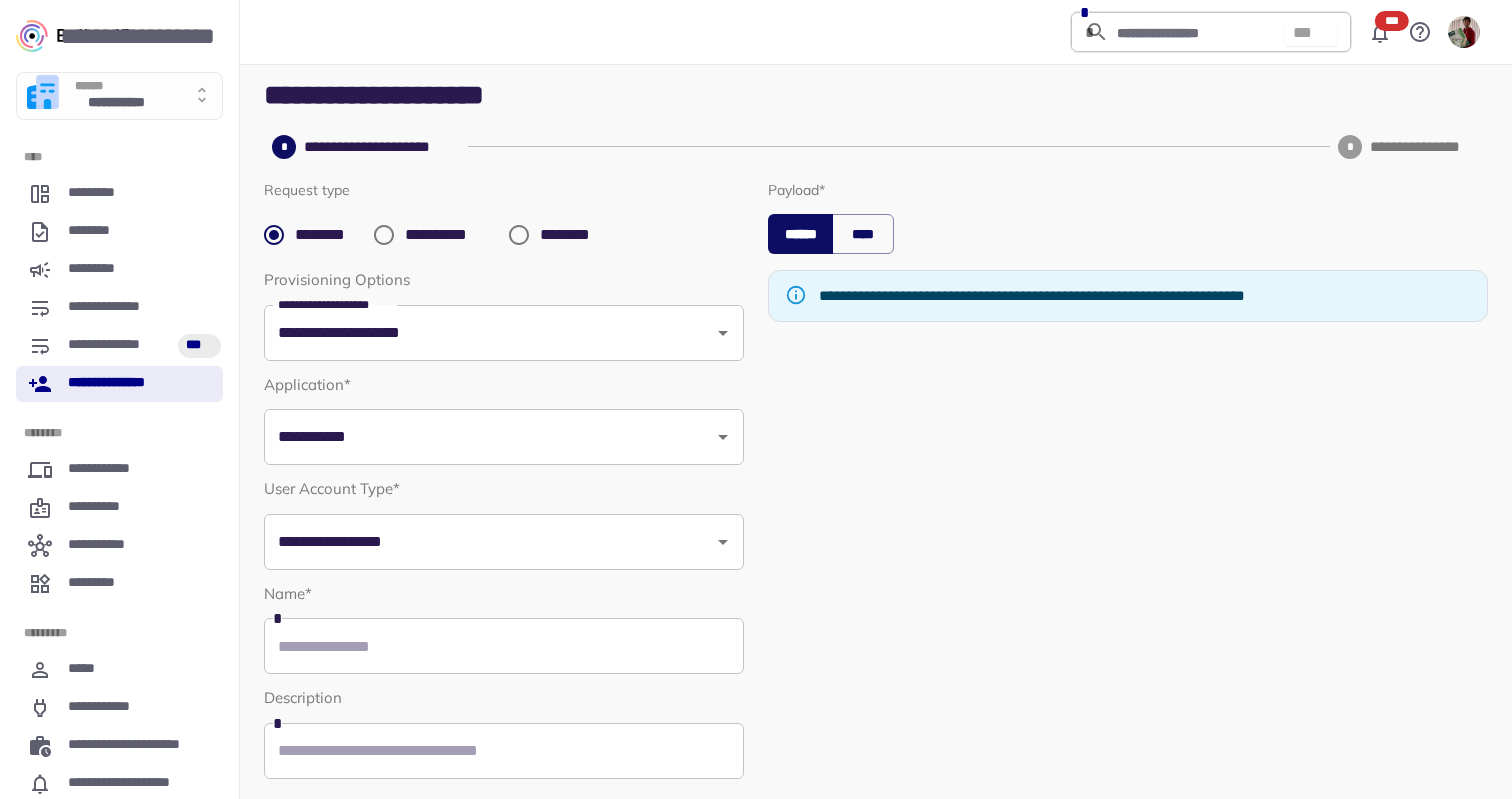 click on "**********" at bounding box center [489, 542] 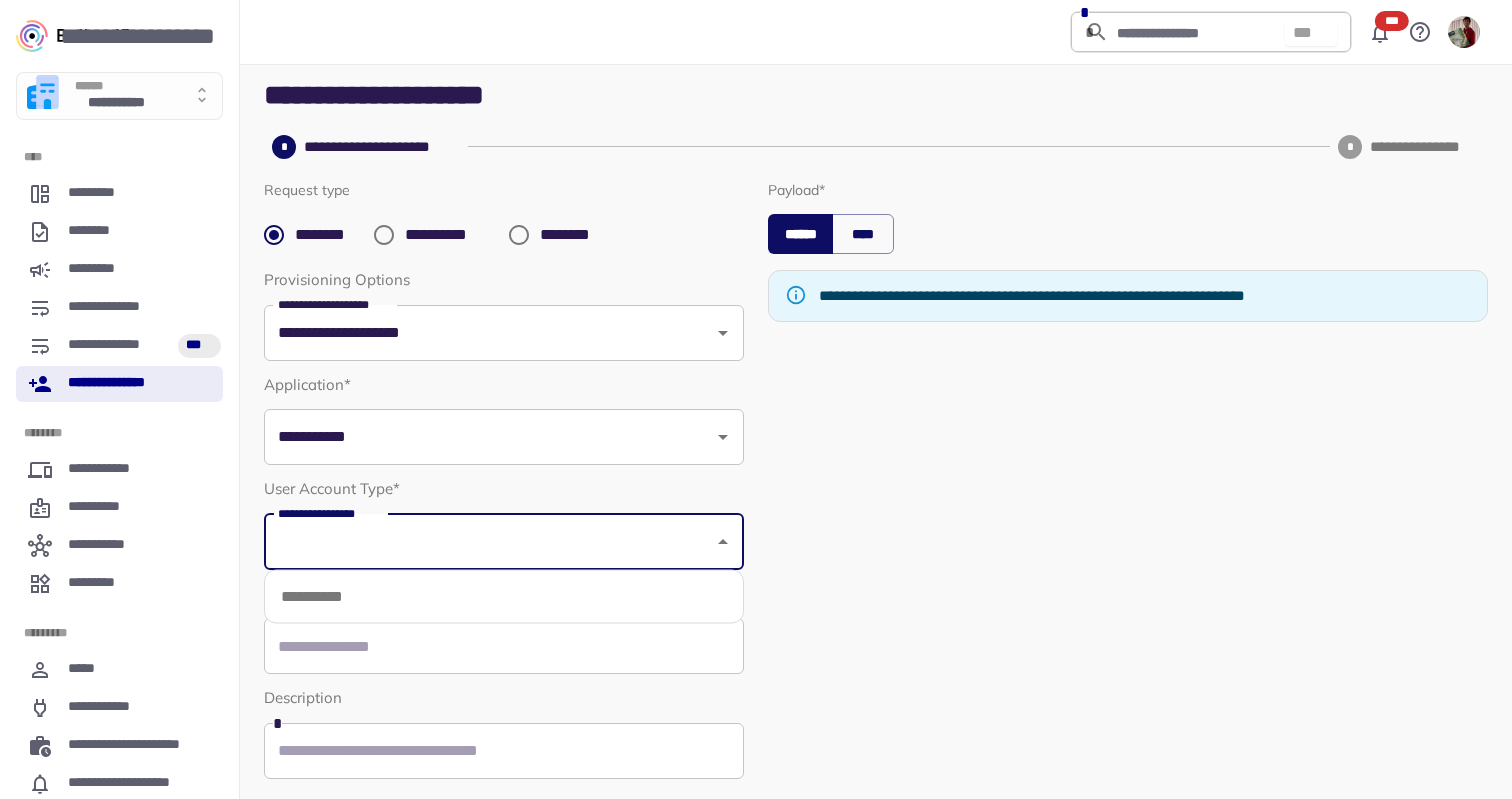 click on "User Account Type*" at bounding box center (504, 489) 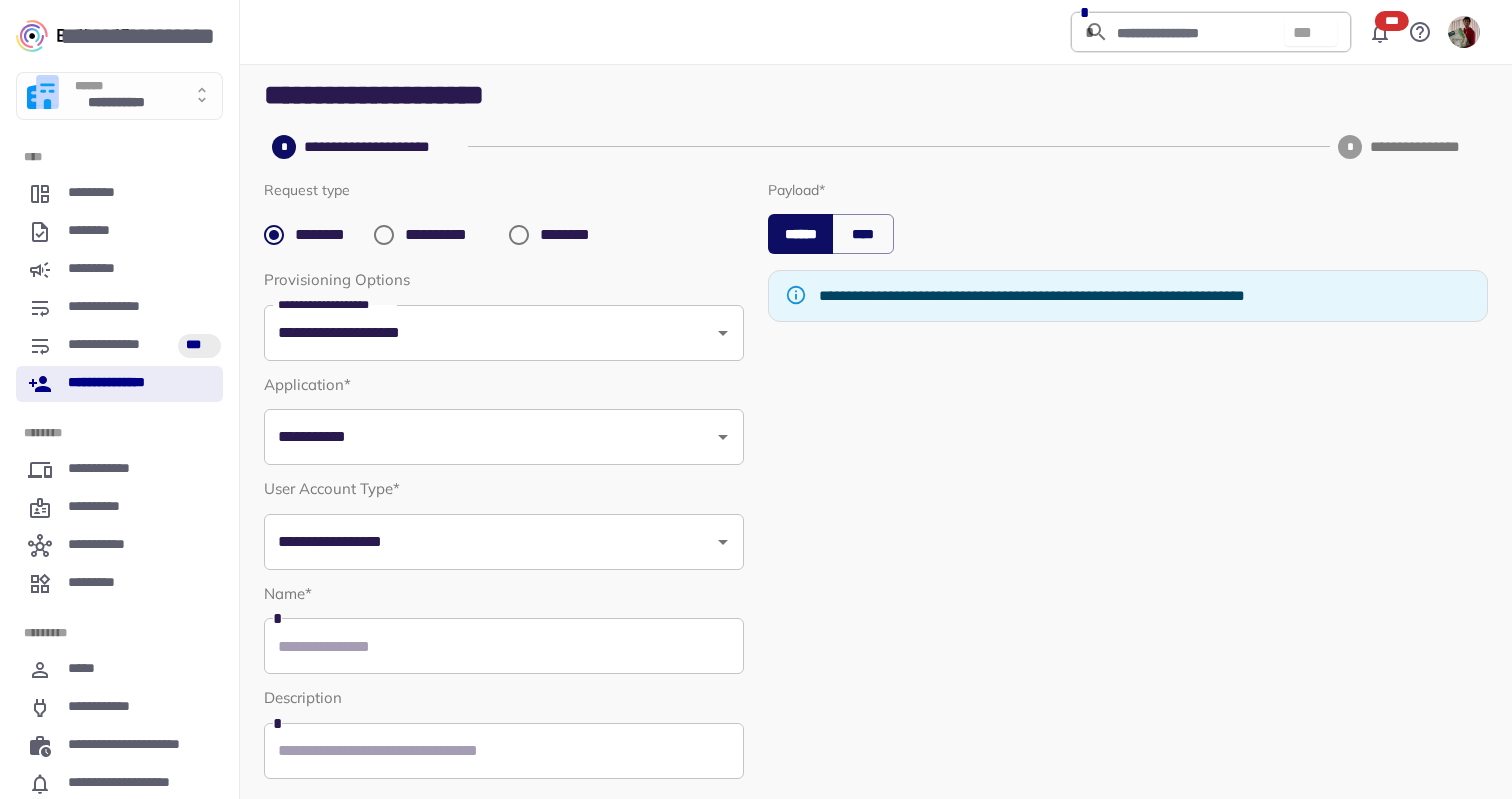 click on "**********" at bounding box center [449, 235] 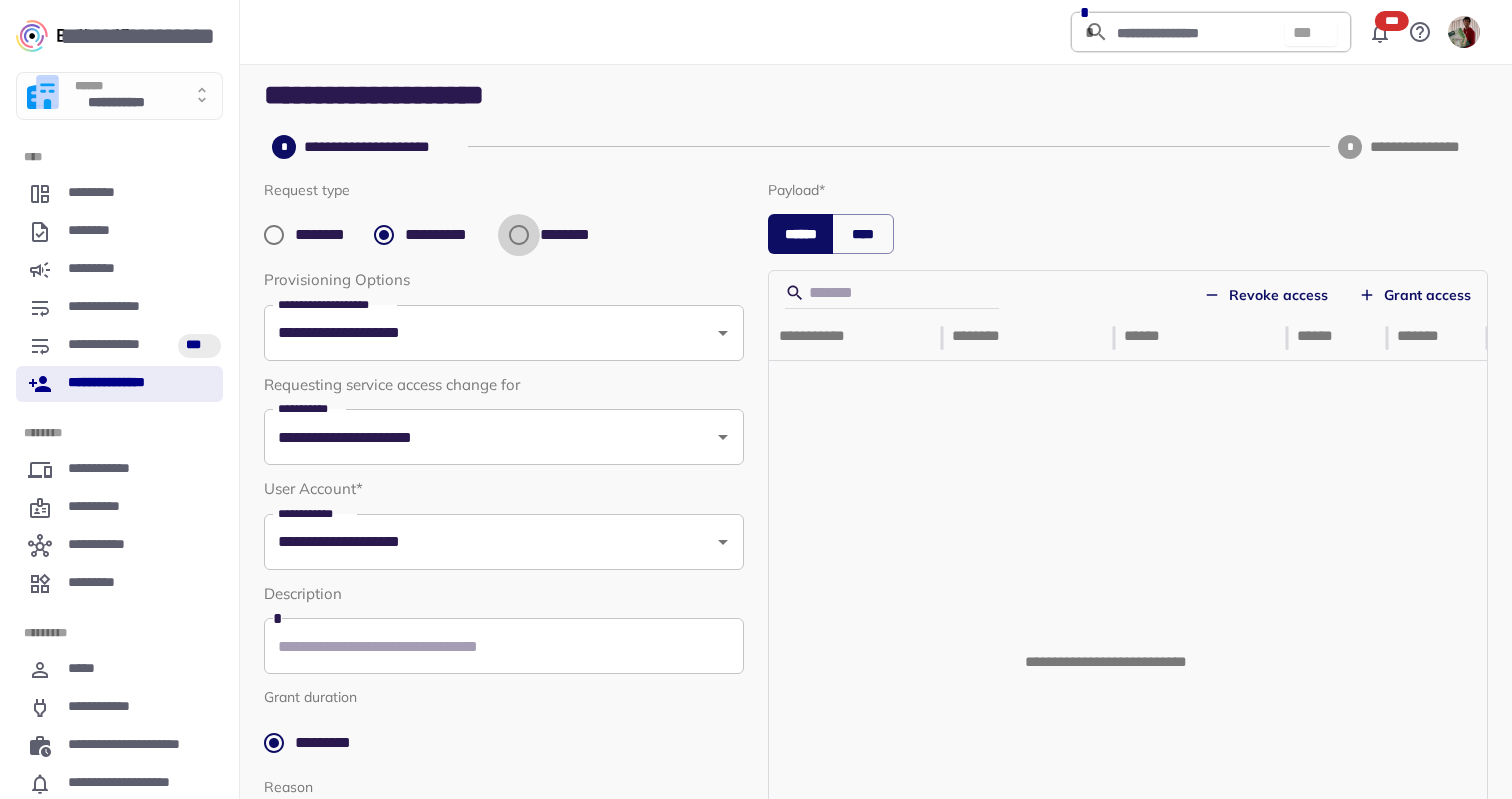 type 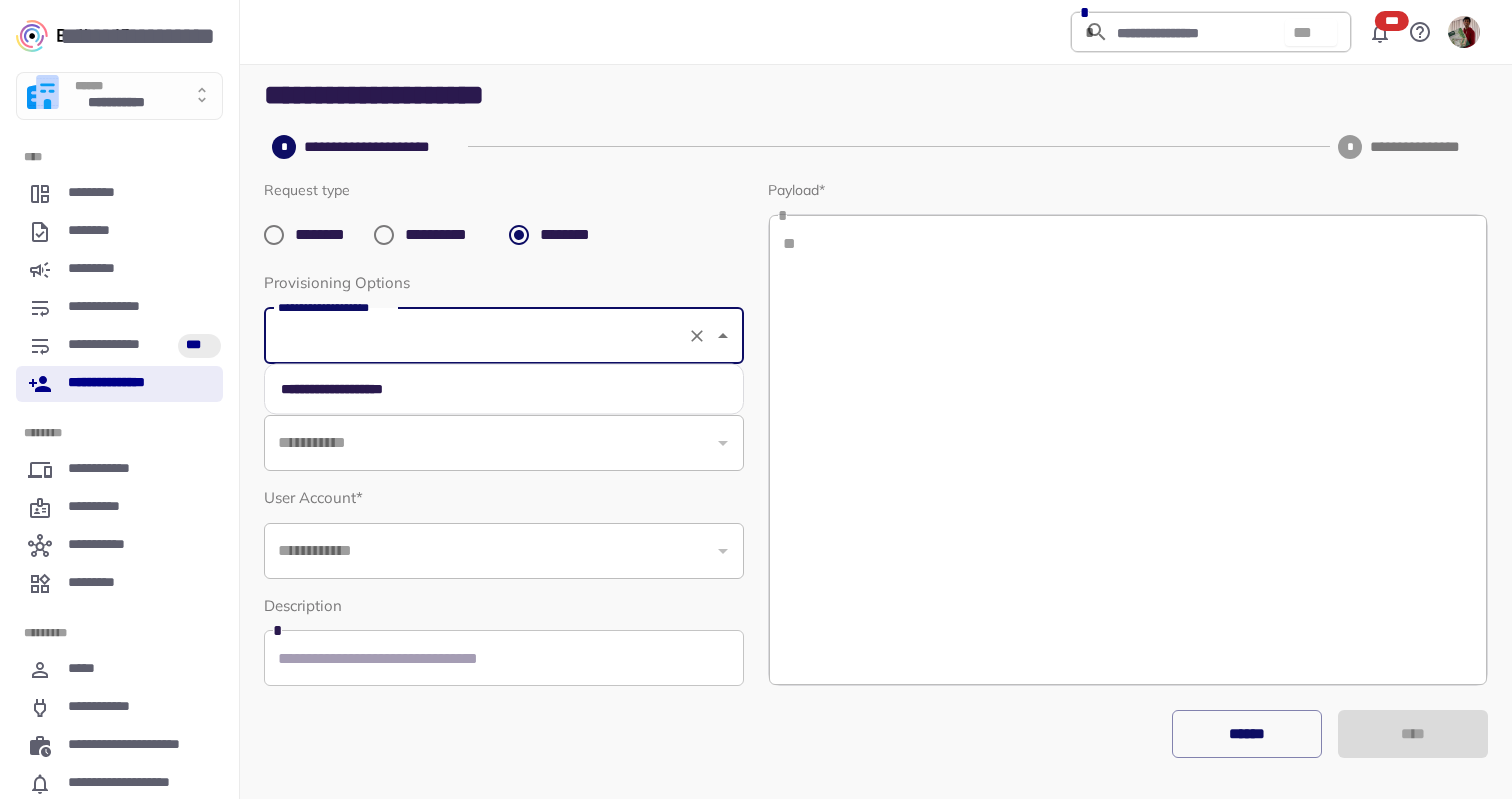 click on "**********" at bounding box center (476, 336) 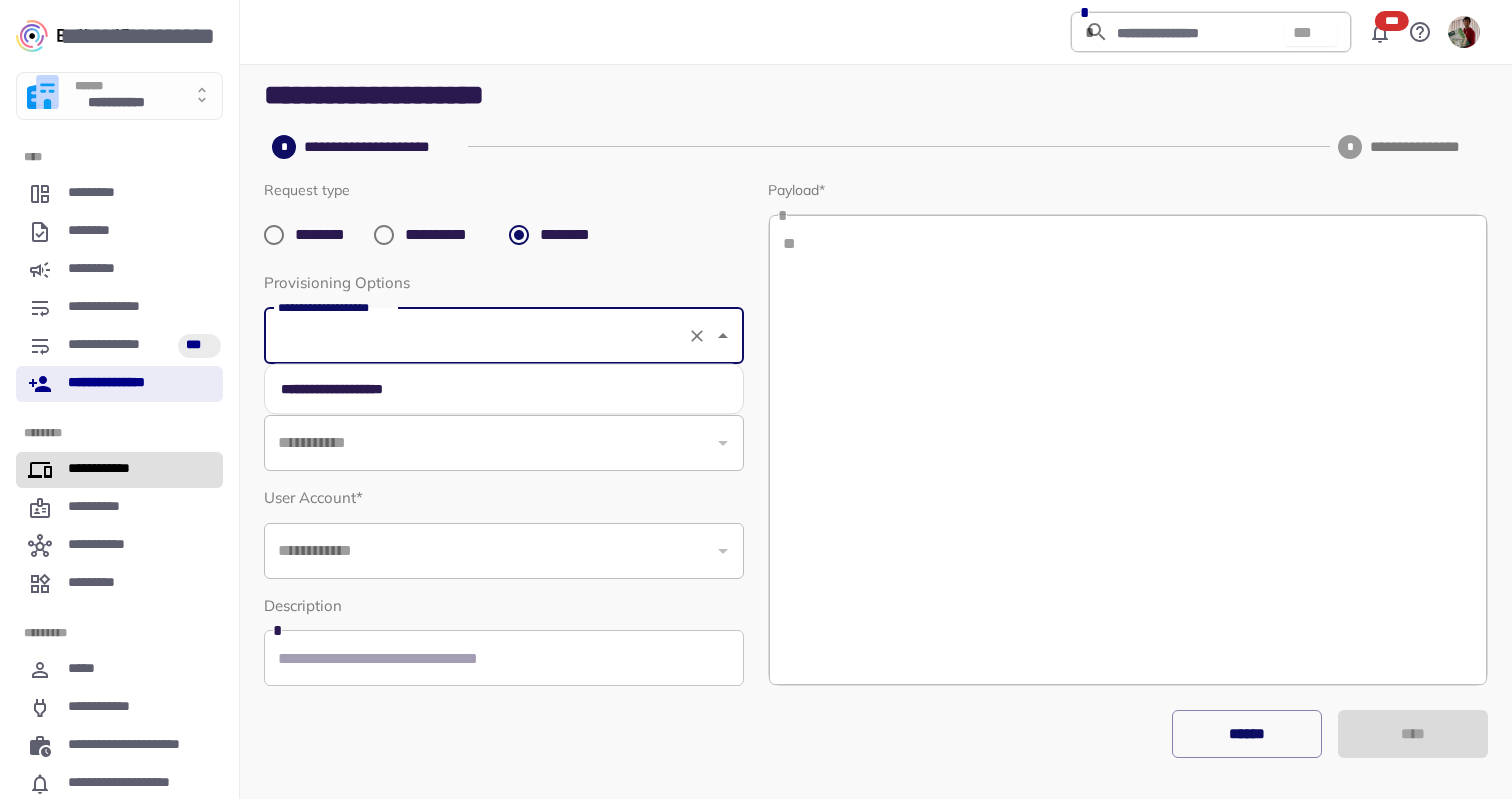 click on "**********" at bounding box center [119, 470] 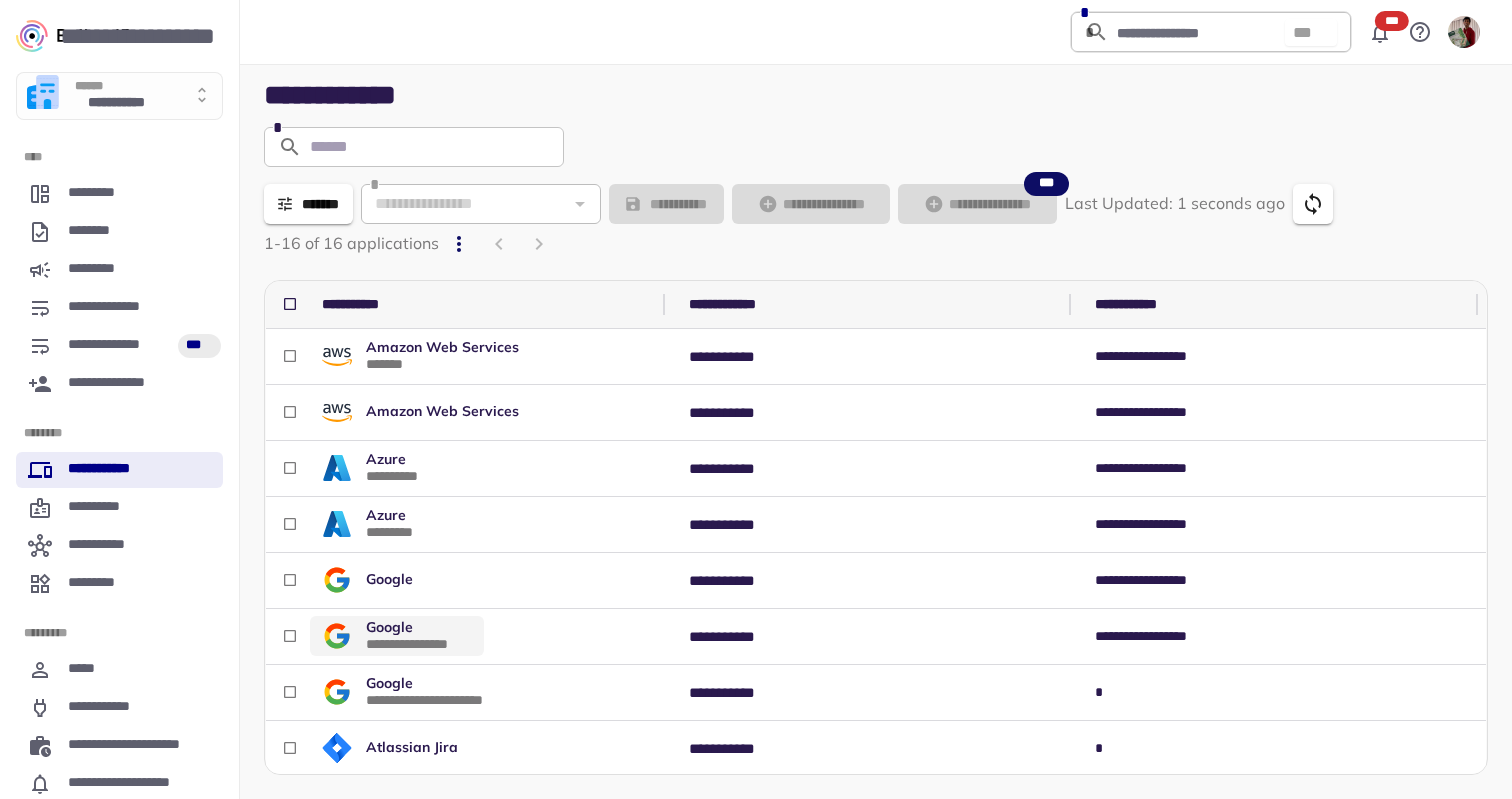 scroll, scrollTop: 173, scrollLeft: 0, axis: vertical 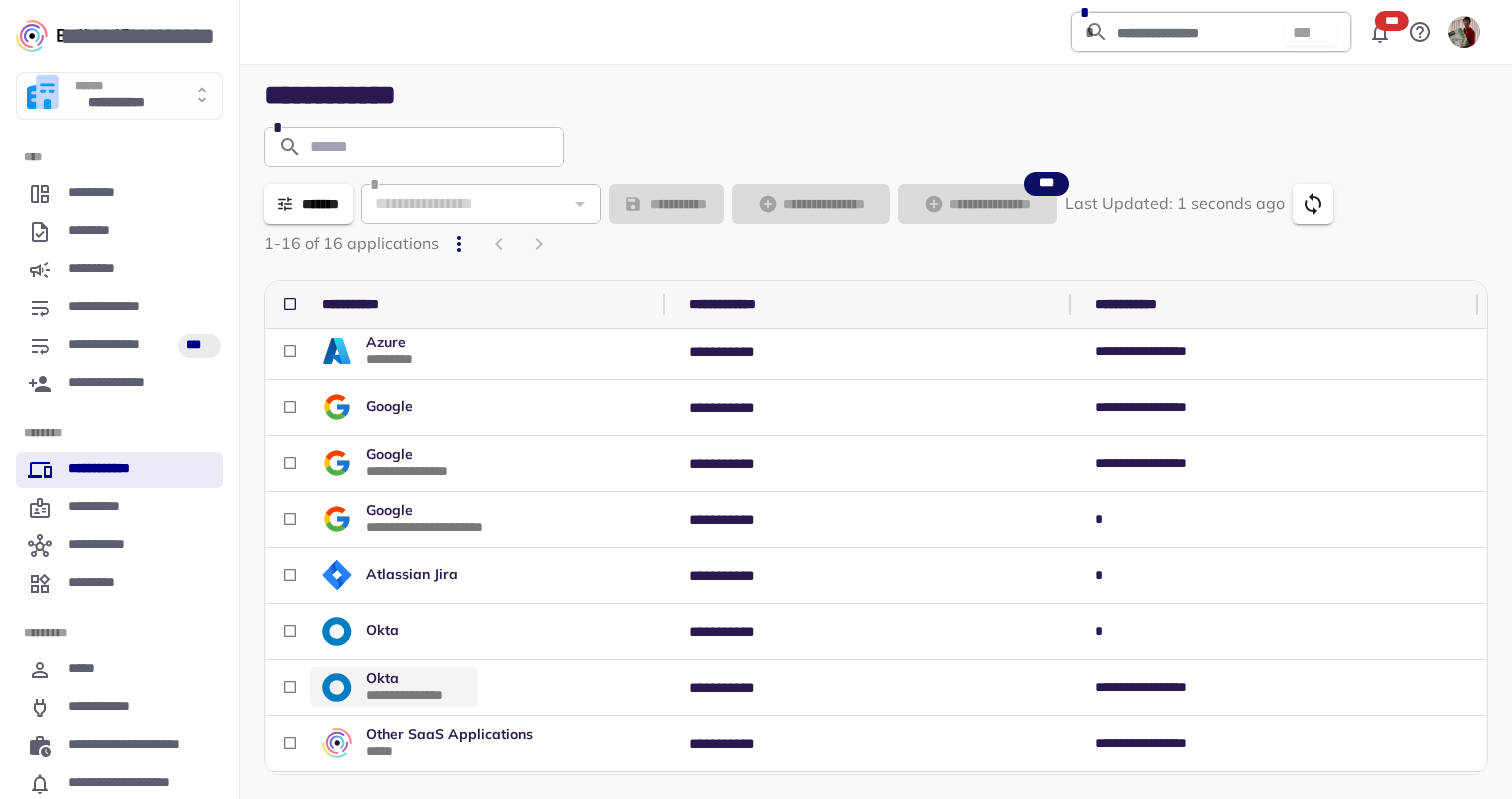 click on "Okta" at bounding box center (382, 678) 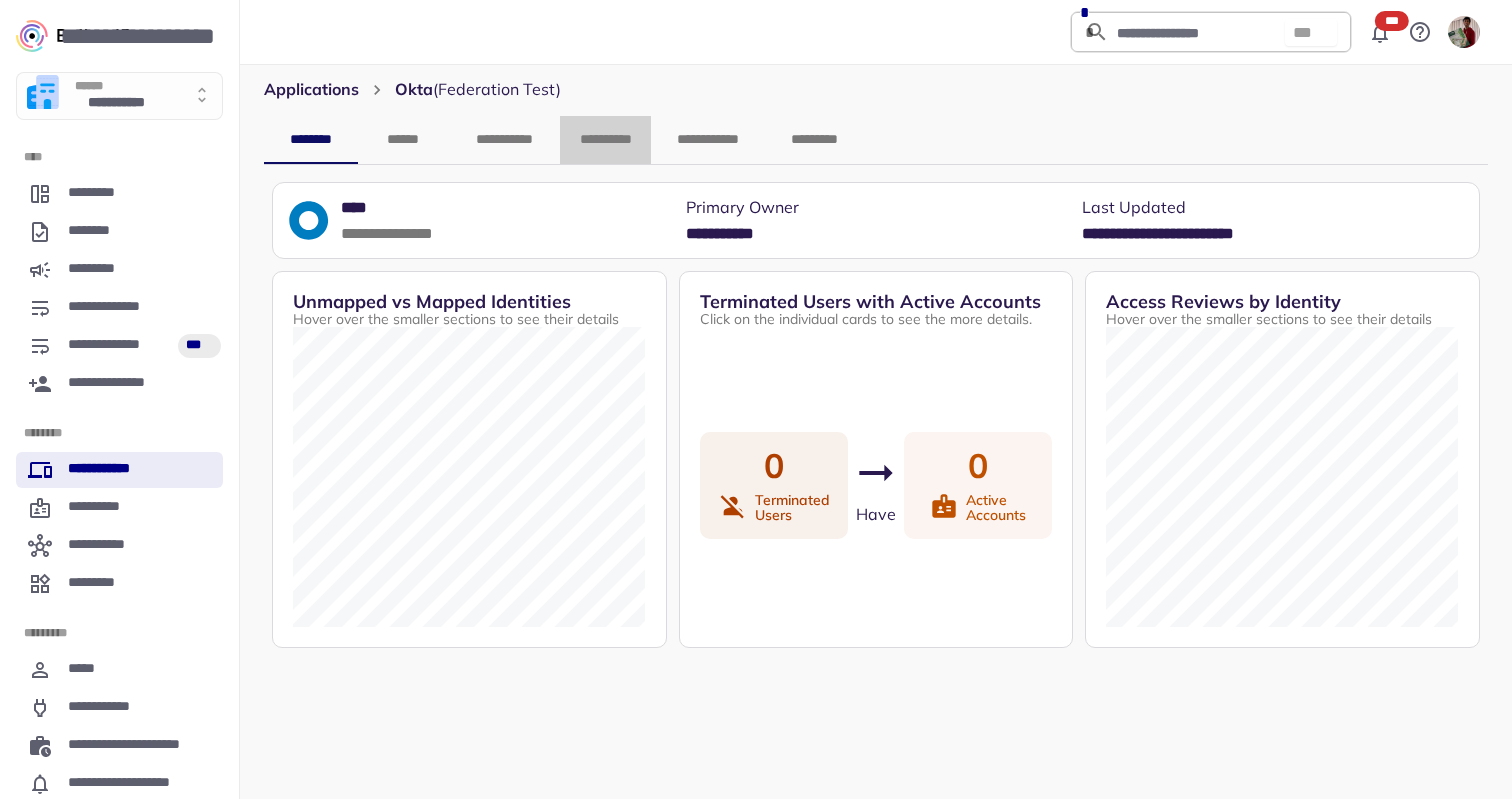 click on "**********" at bounding box center [605, 140] 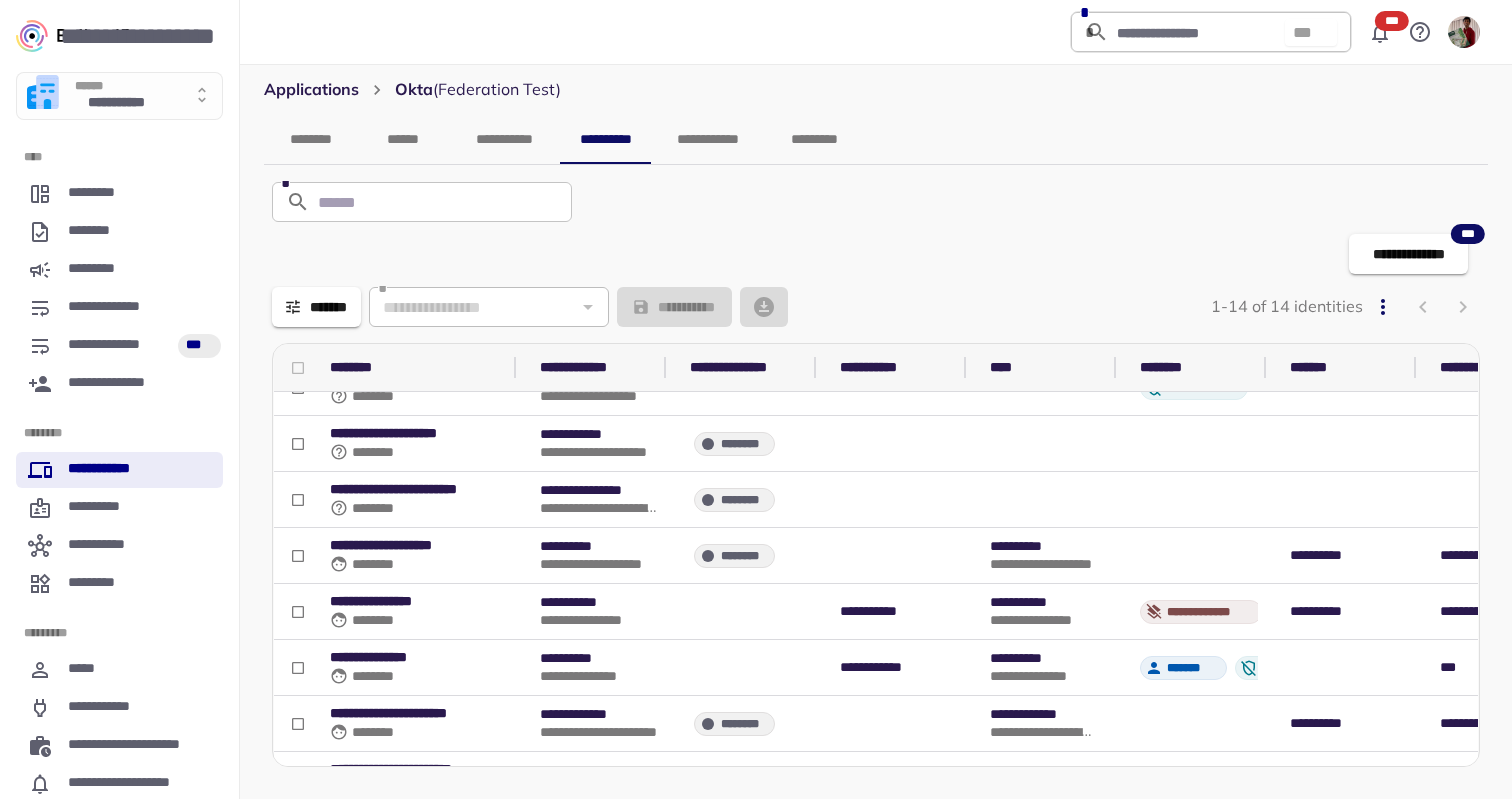 scroll, scrollTop: 0, scrollLeft: 0, axis: both 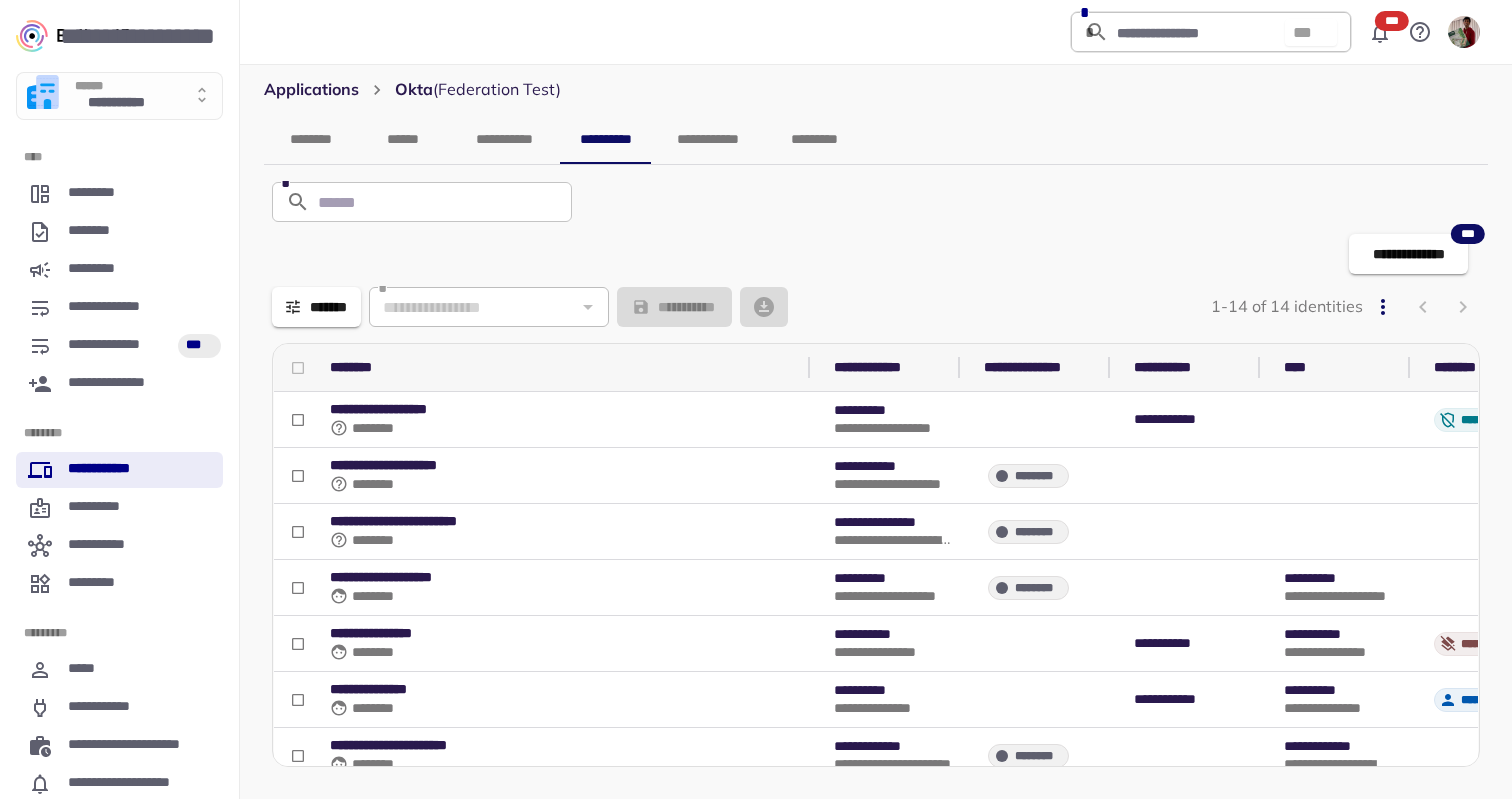 drag, startPoint x: 521, startPoint y: 369, endPoint x: 816, endPoint y: 369, distance: 295 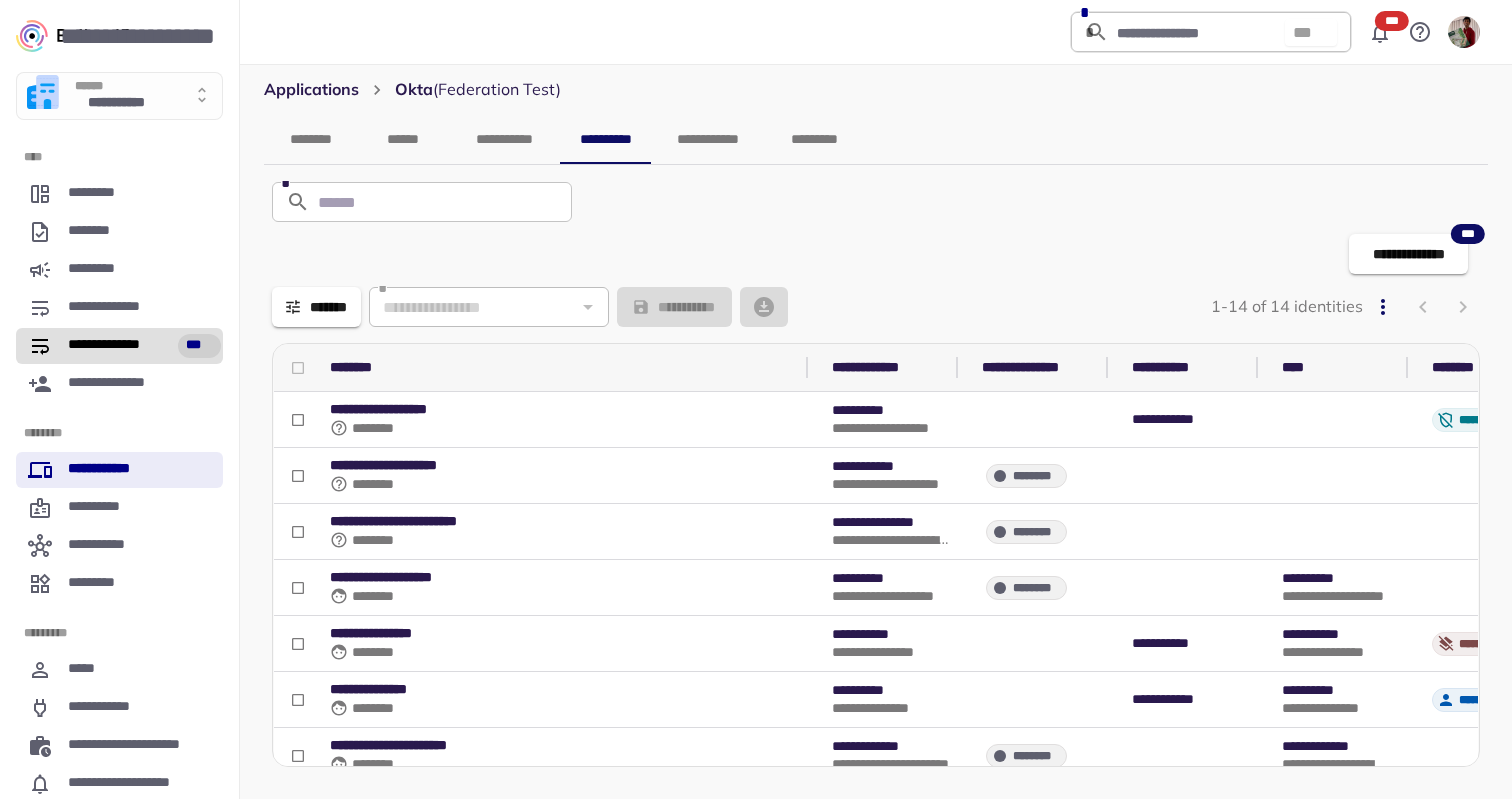 click on "**********" at bounding box center (119, 346) 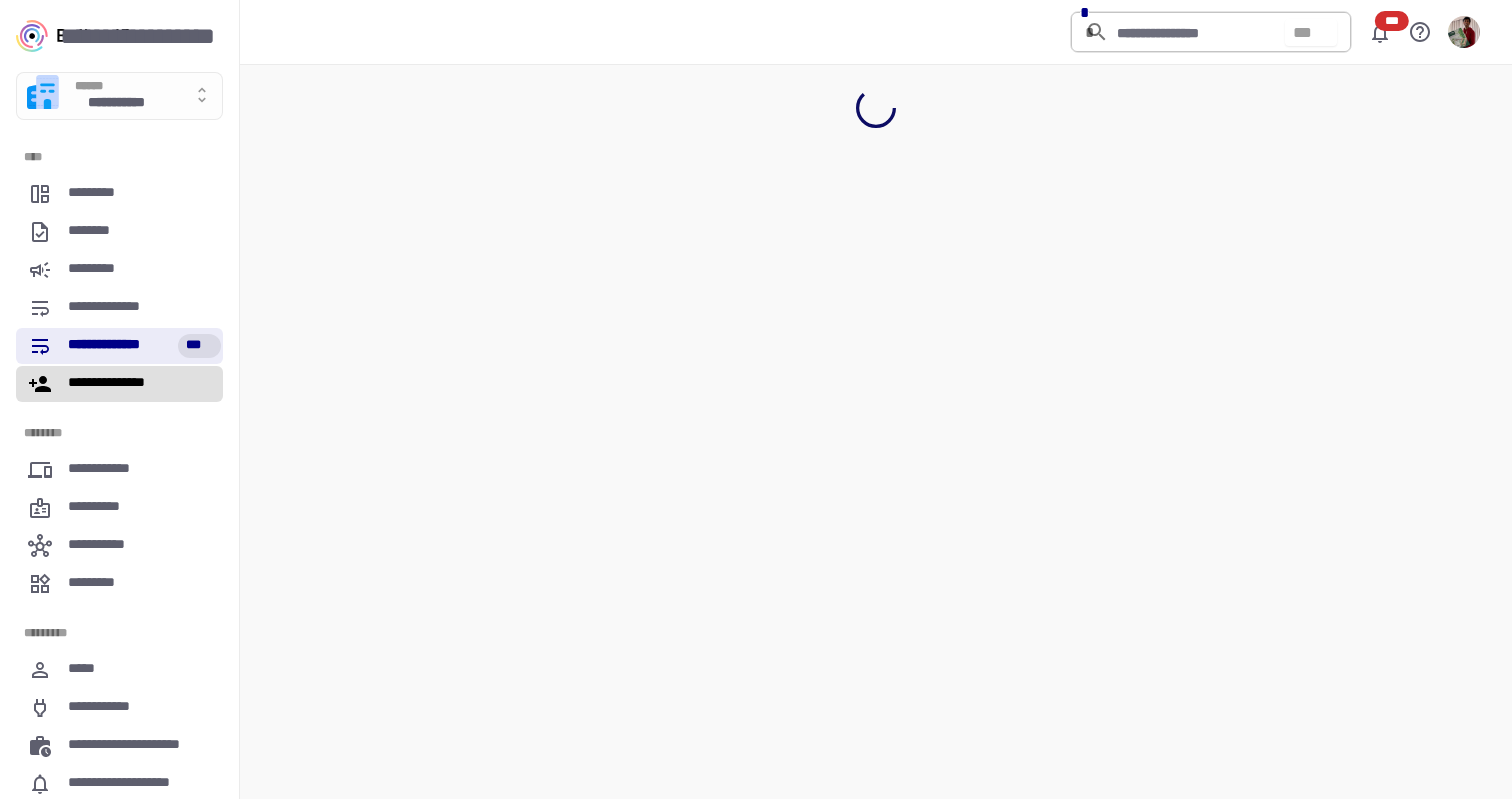 click on "**********" at bounding box center [118, 384] 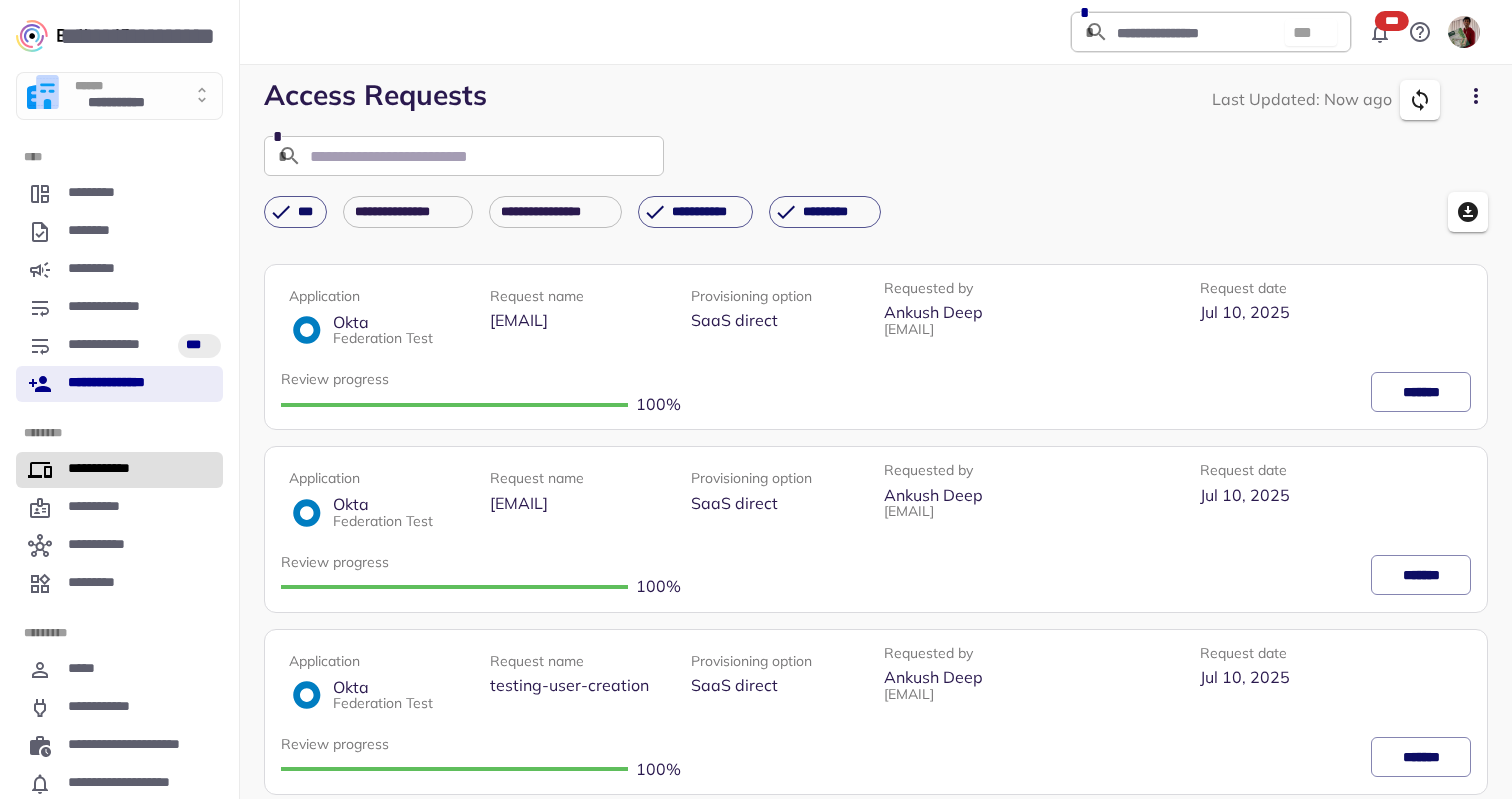 click on "**********" at bounding box center (119, 470) 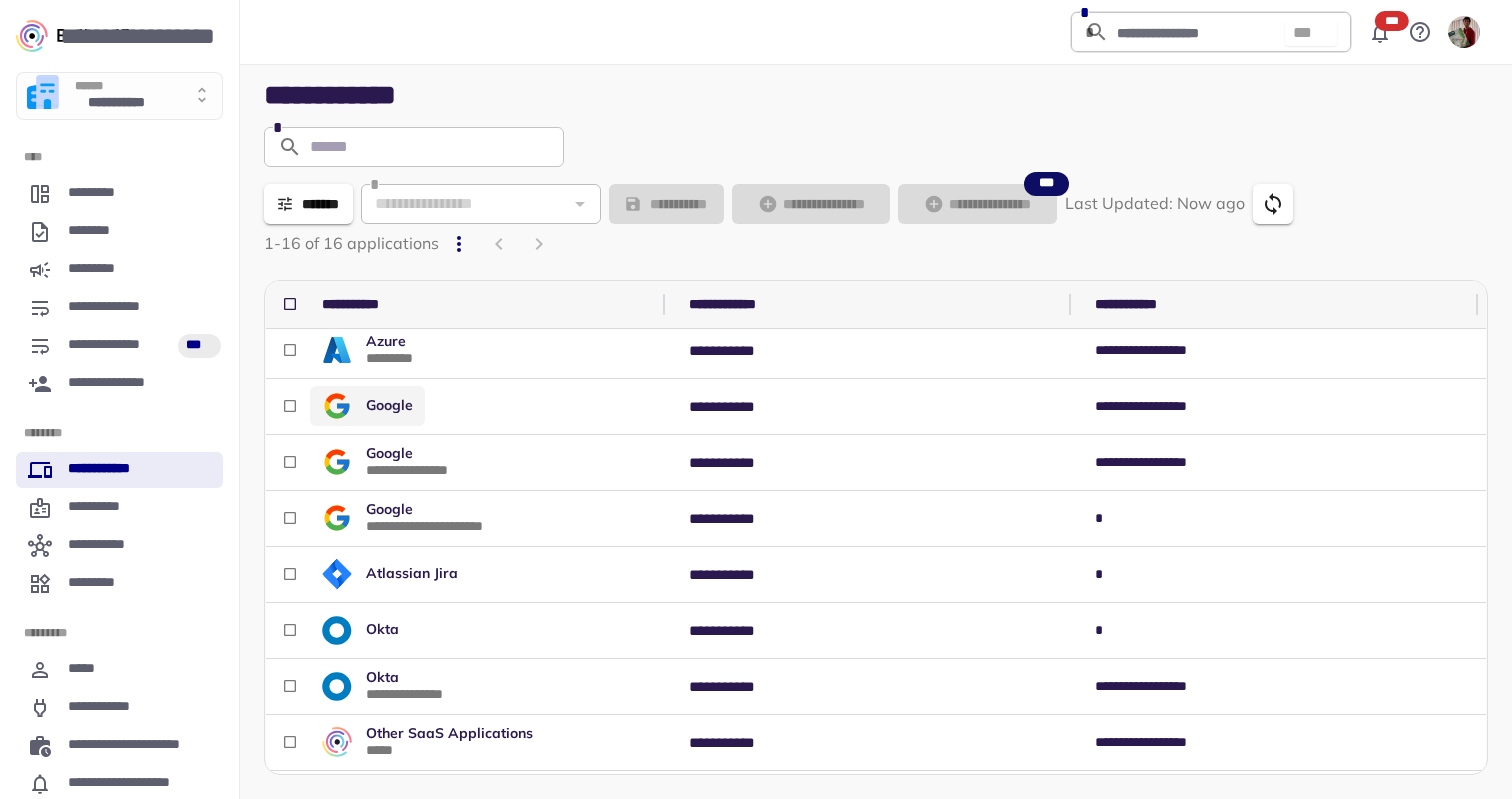 scroll, scrollTop: 183, scrollLeft: 0, axis: vertical 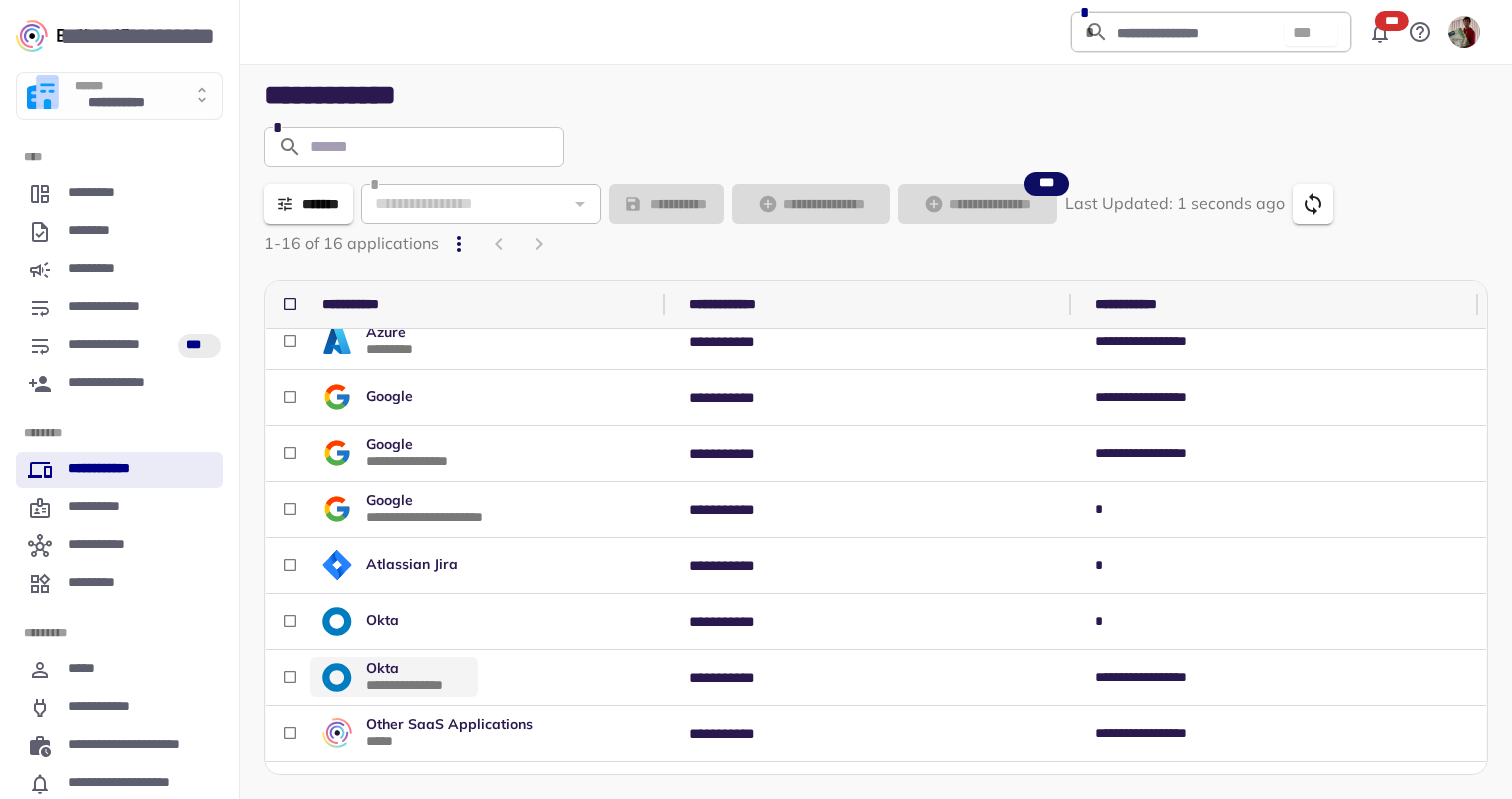click on "**********" at bounding box center (416, 685) 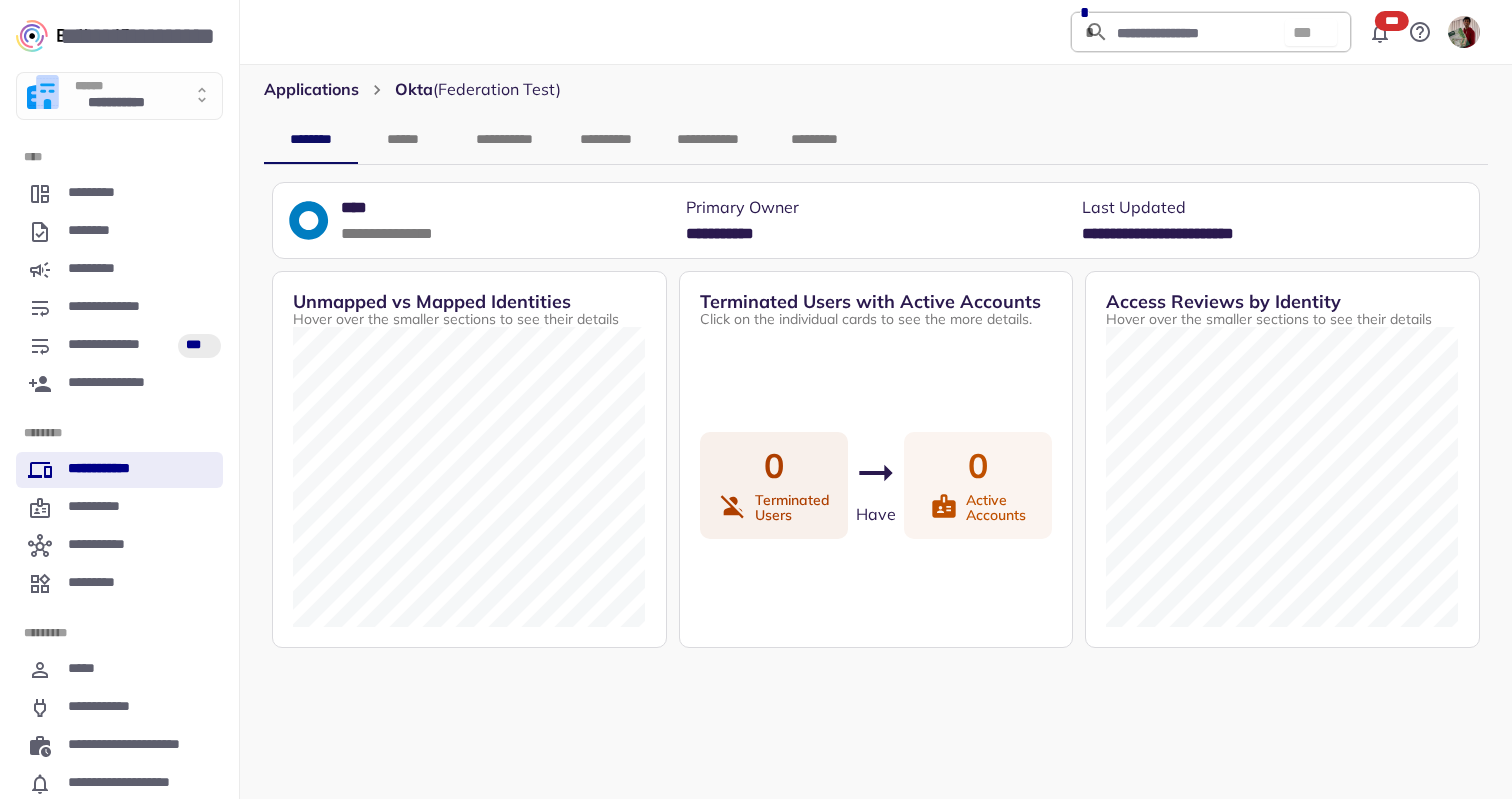 click on "**********" at bounding box center (605, 140) 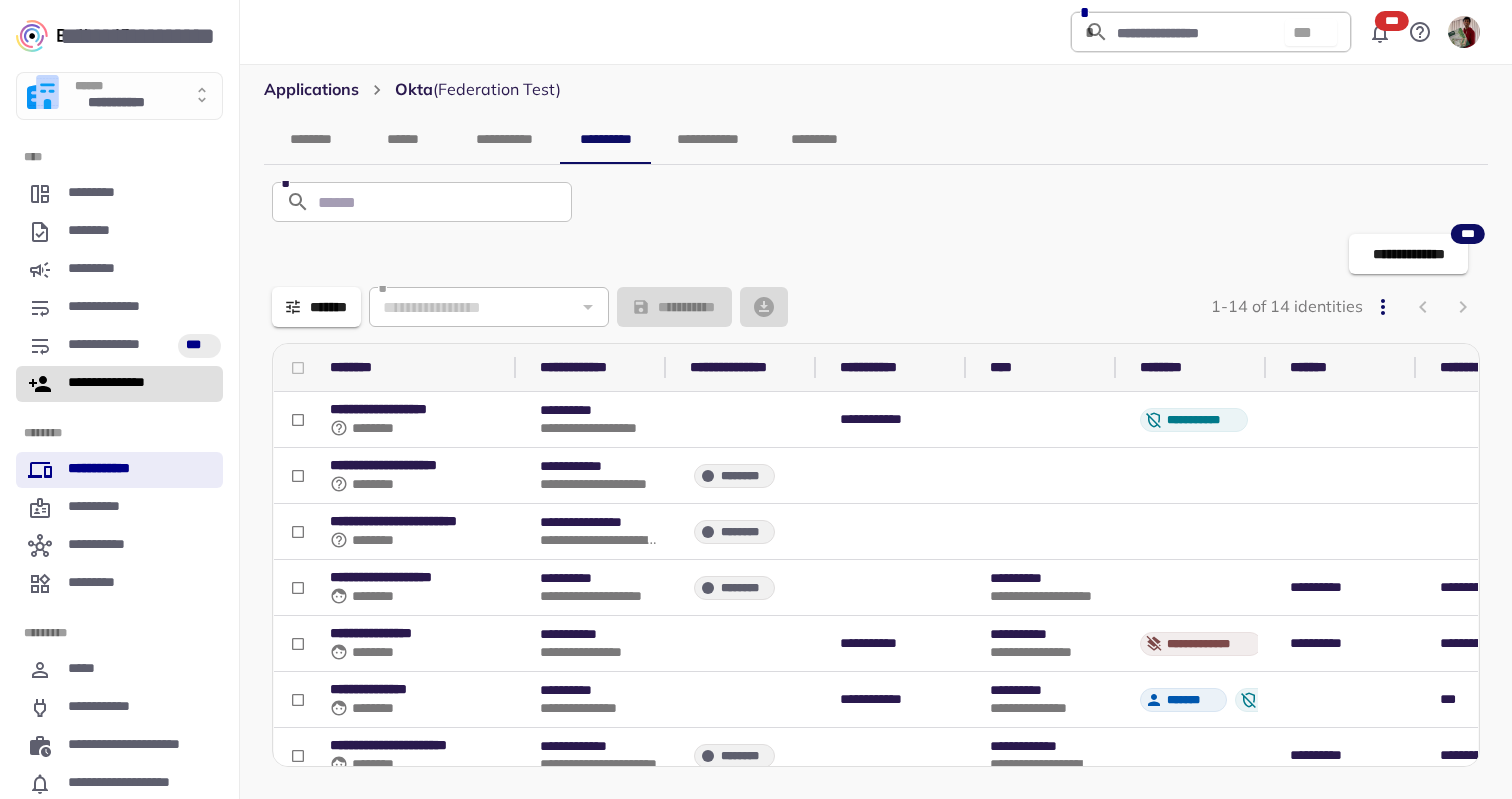 click on "**********" at bounding box center [119, 384] 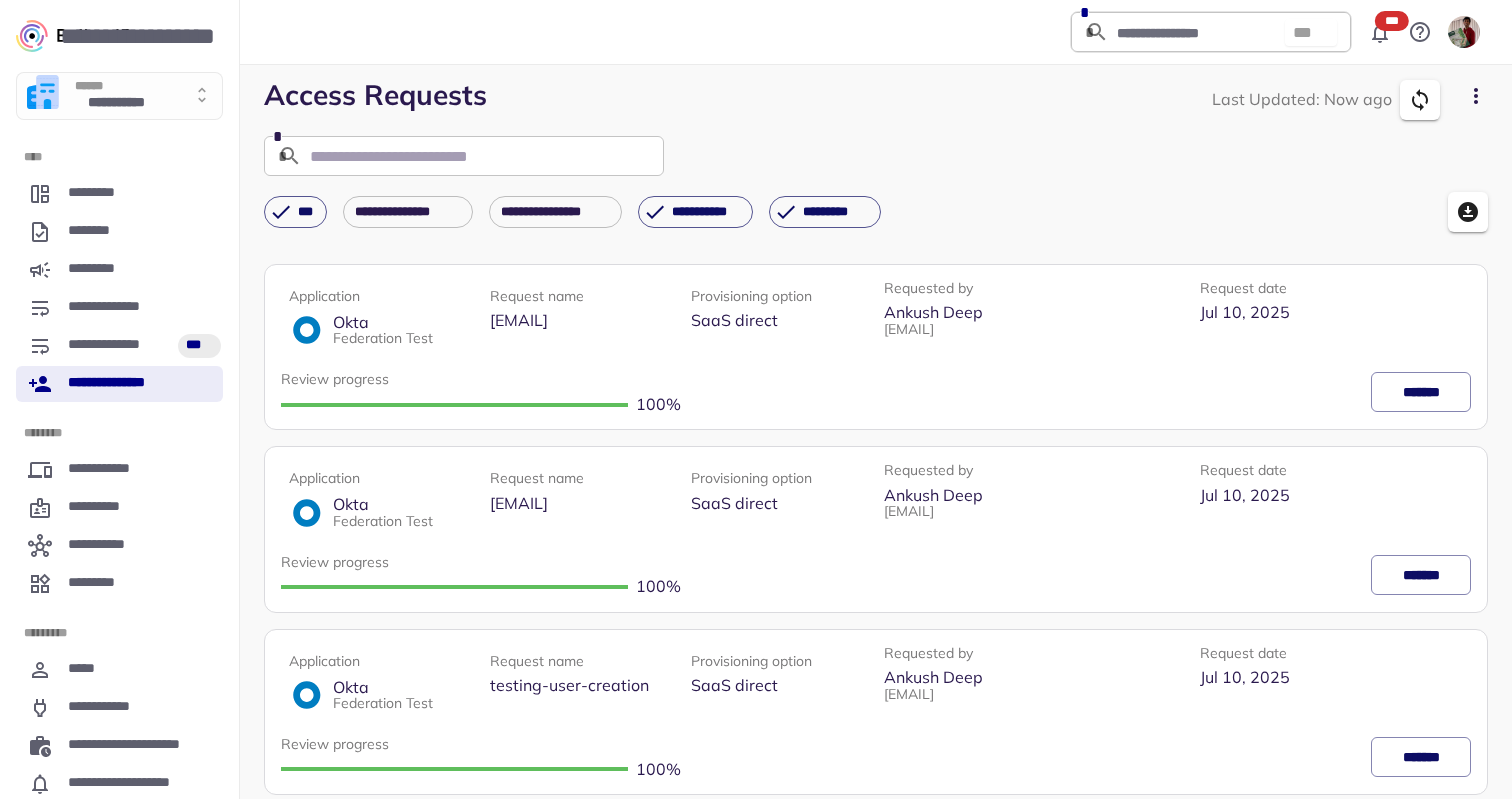 click 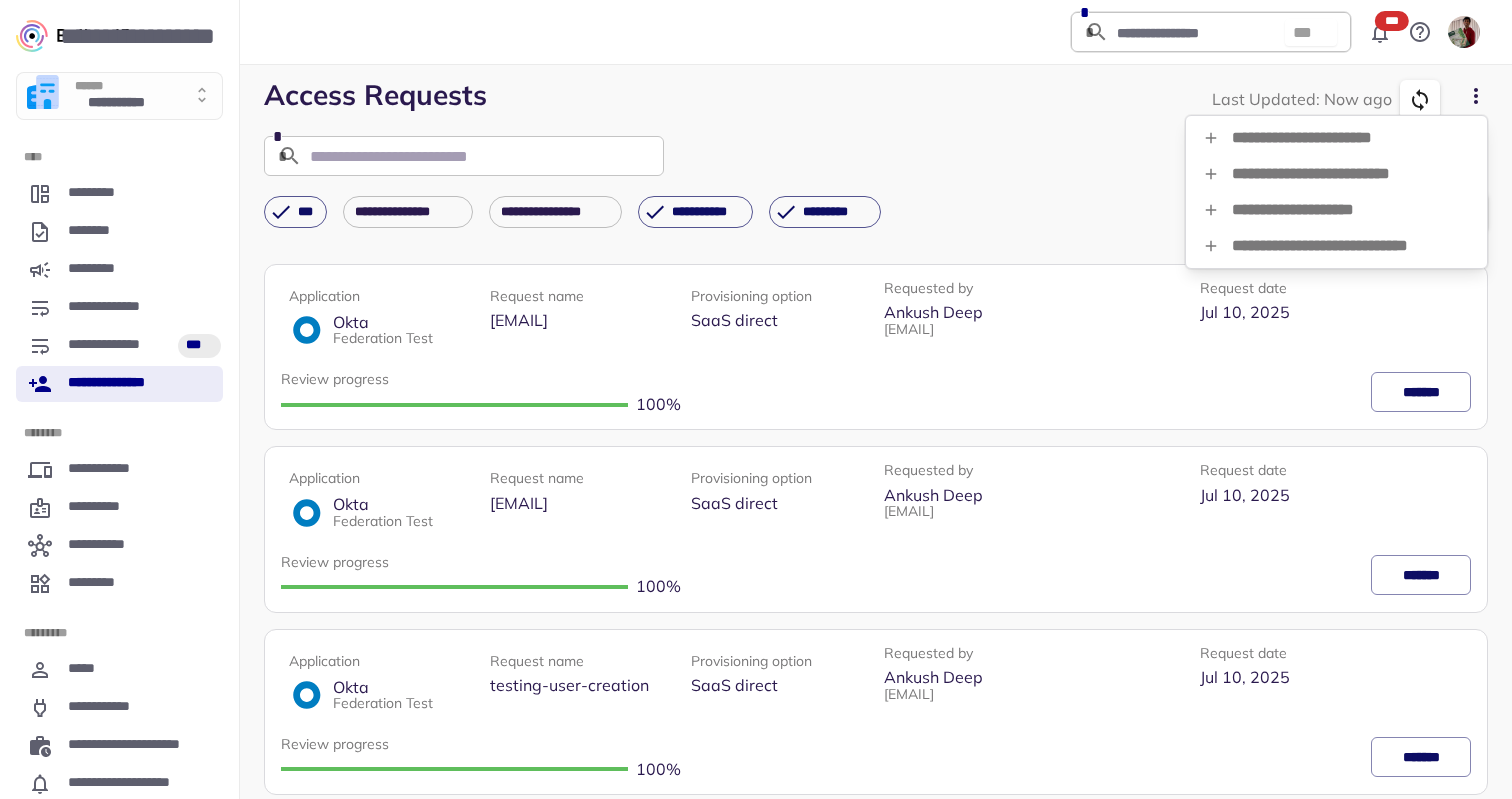 click on "**********" at bounding box center [1336, 210] 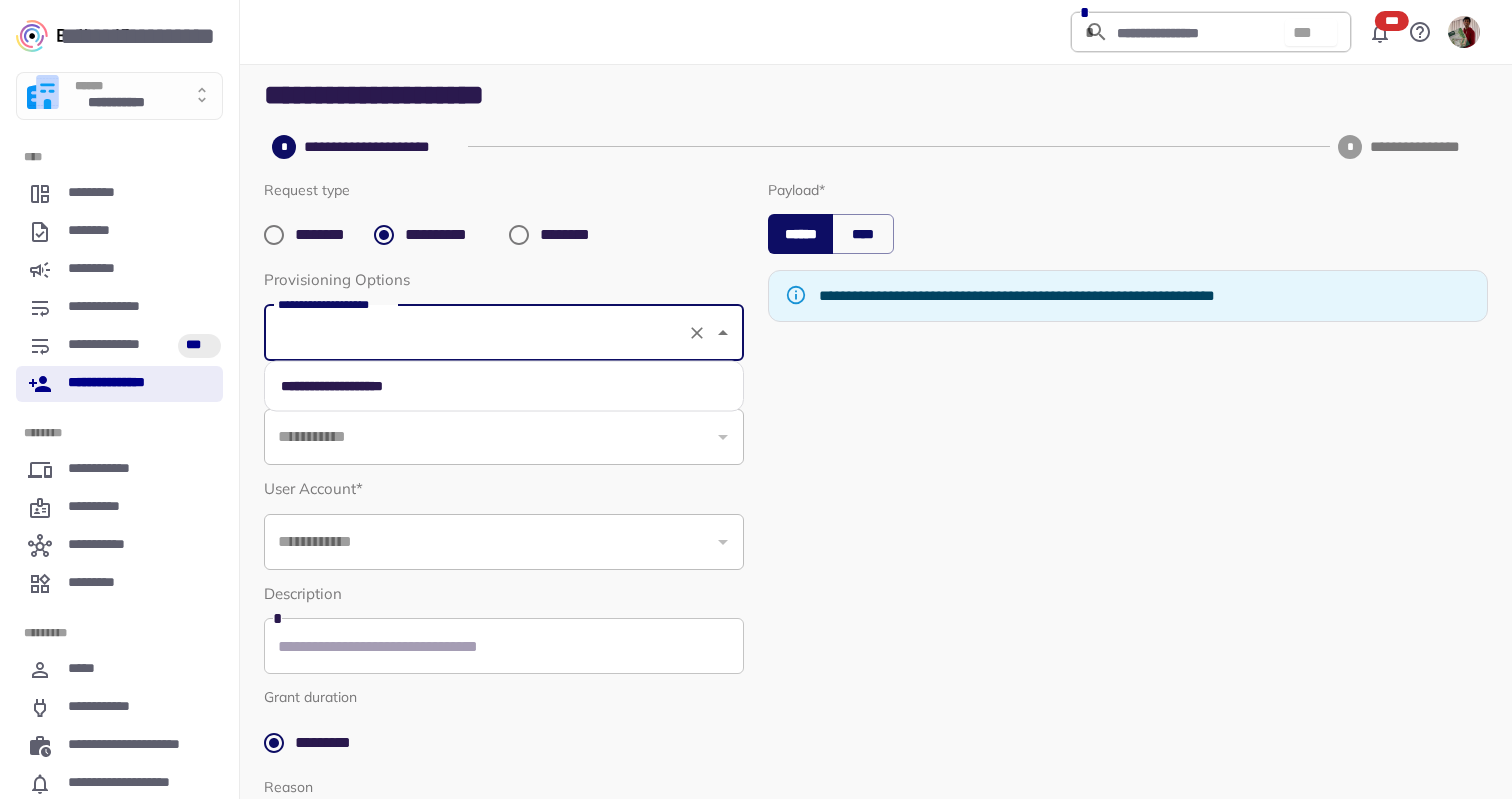 click on "**********" at bounding box center [504, 333] 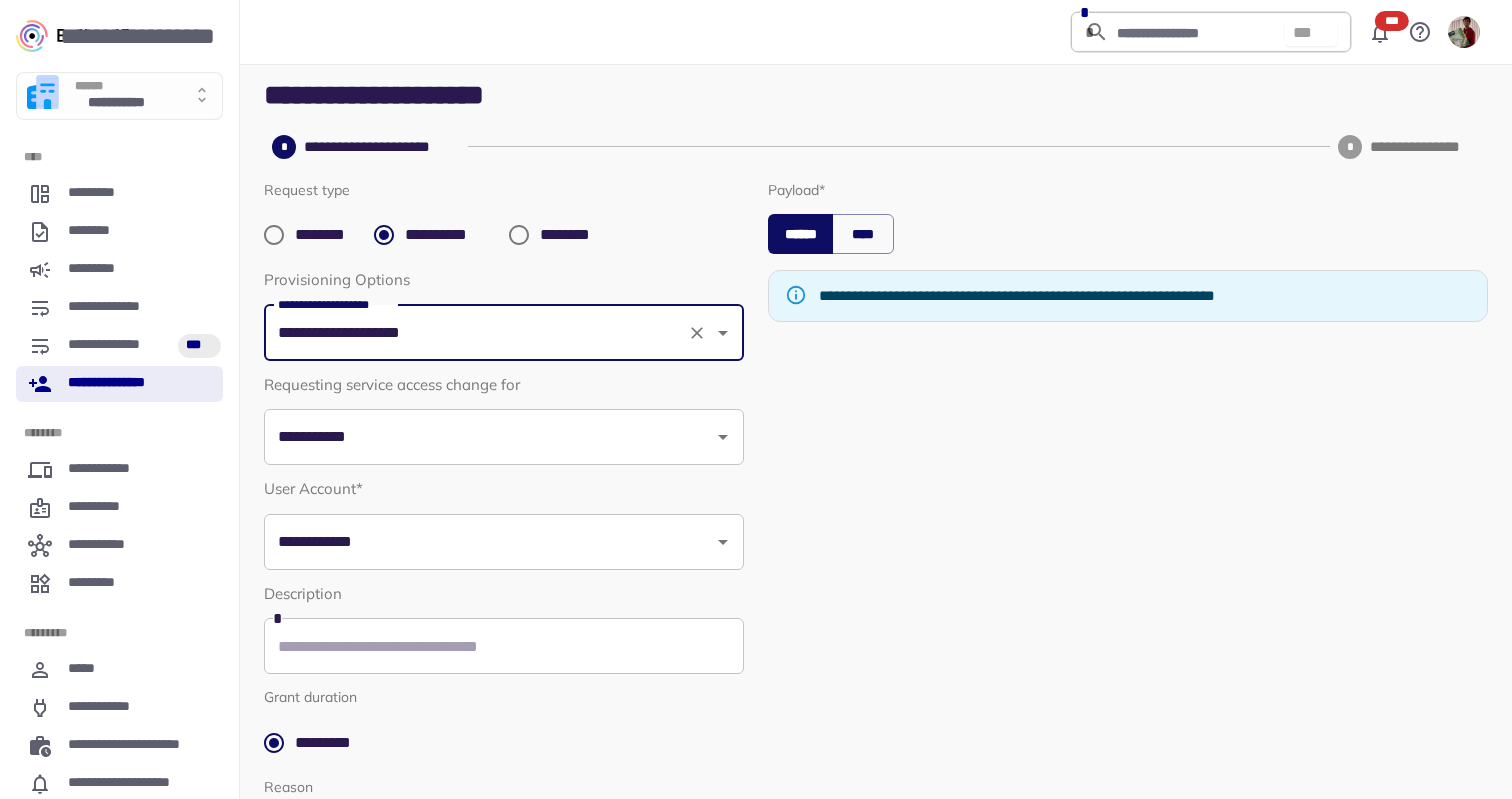 click on "**********" at bounding box center (504, 437) 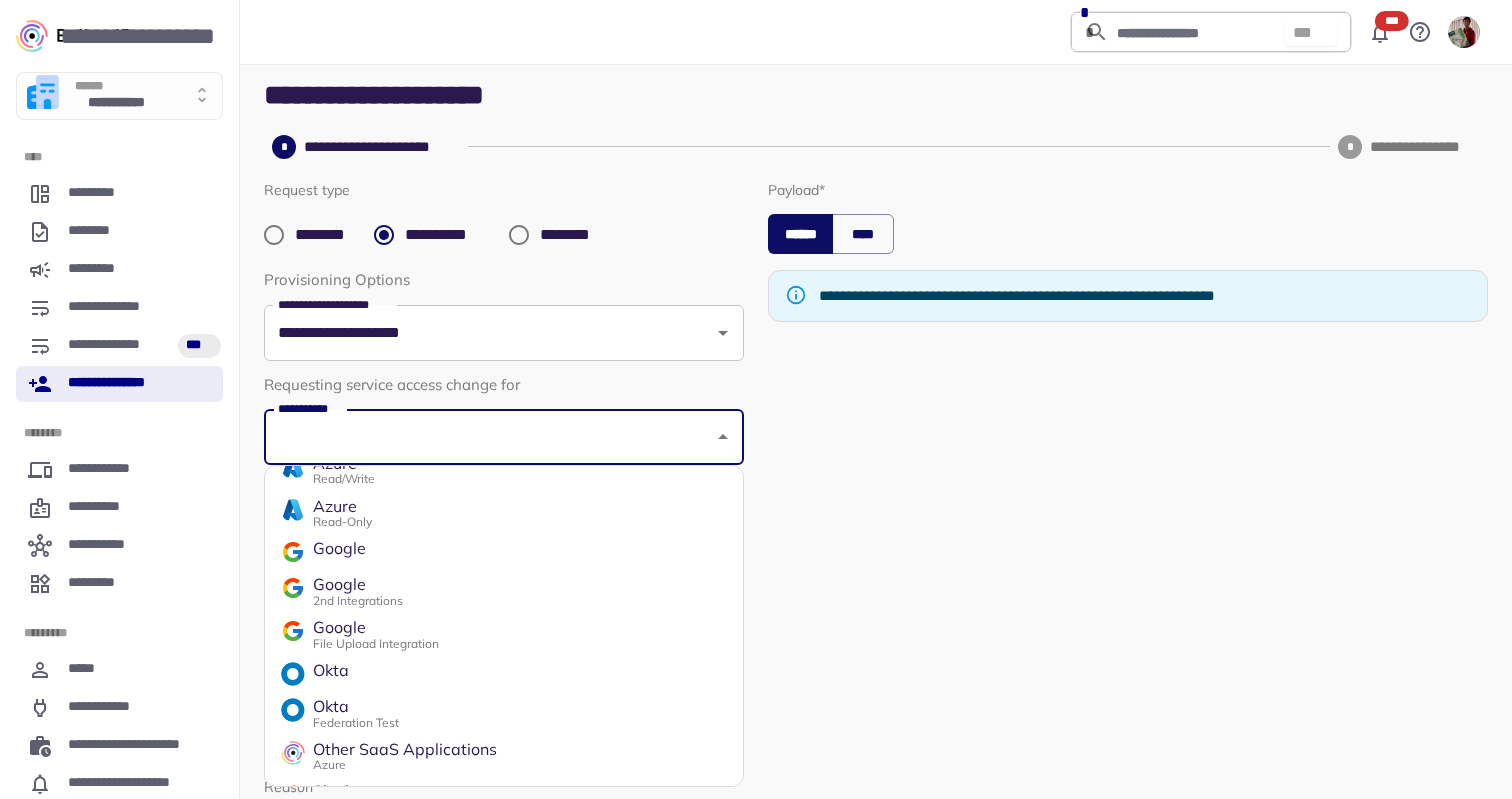 scroll, scrollTop: 219, scrollLeft: 0, axis: vertical 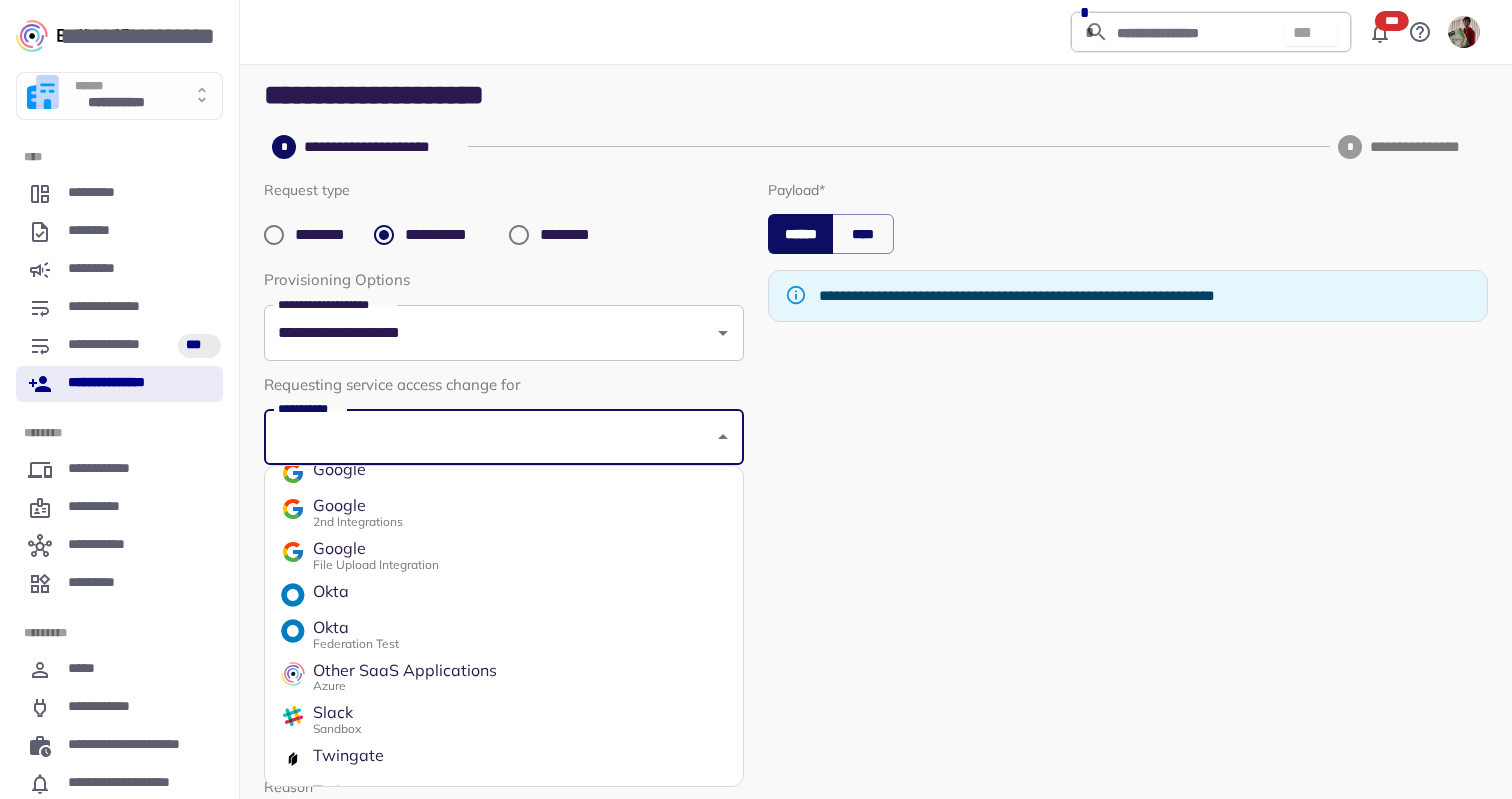 click on "Okta" at bounding box center [356, 628] 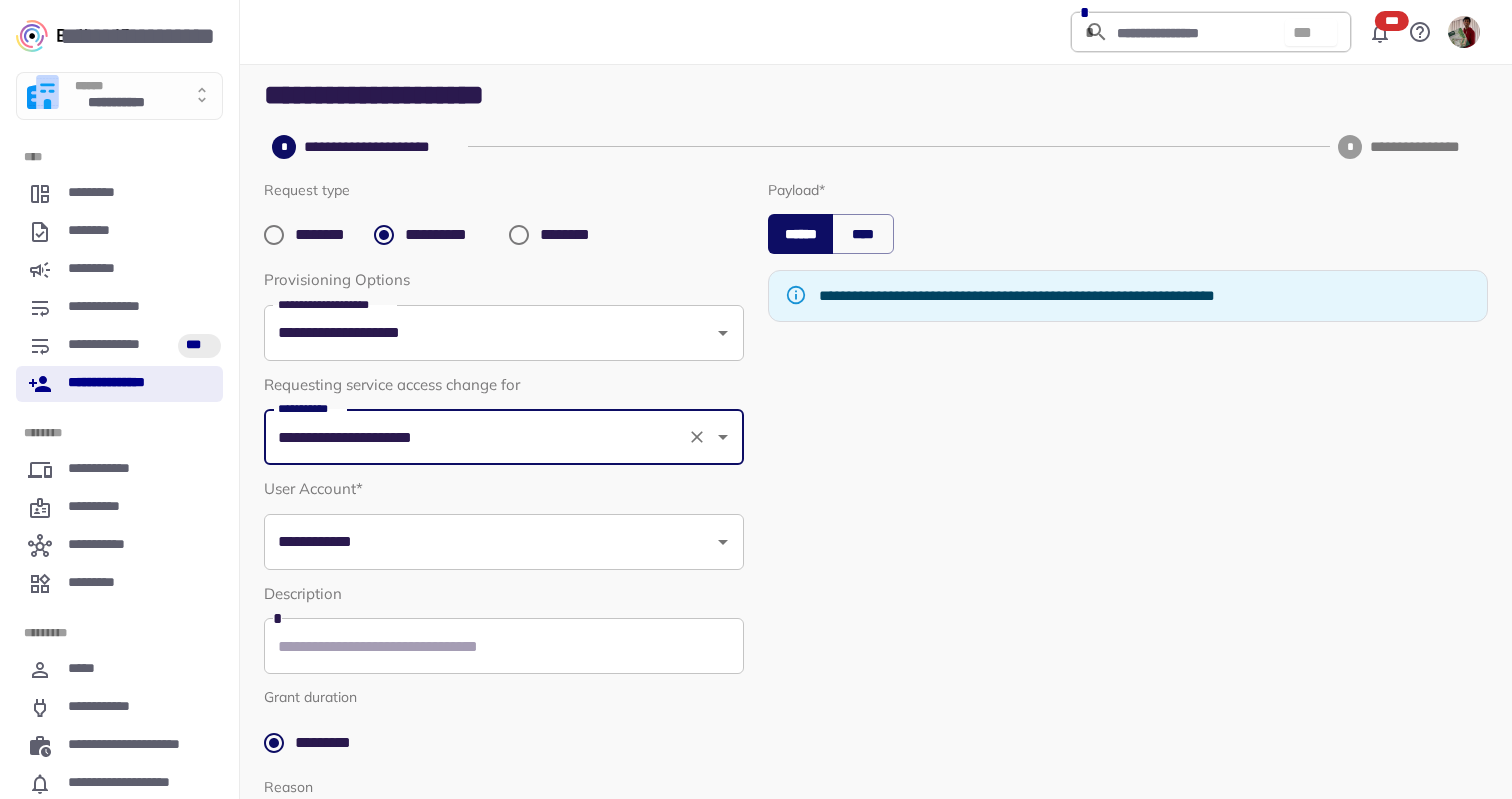 click on "**********" at bounding box center [504, 542] 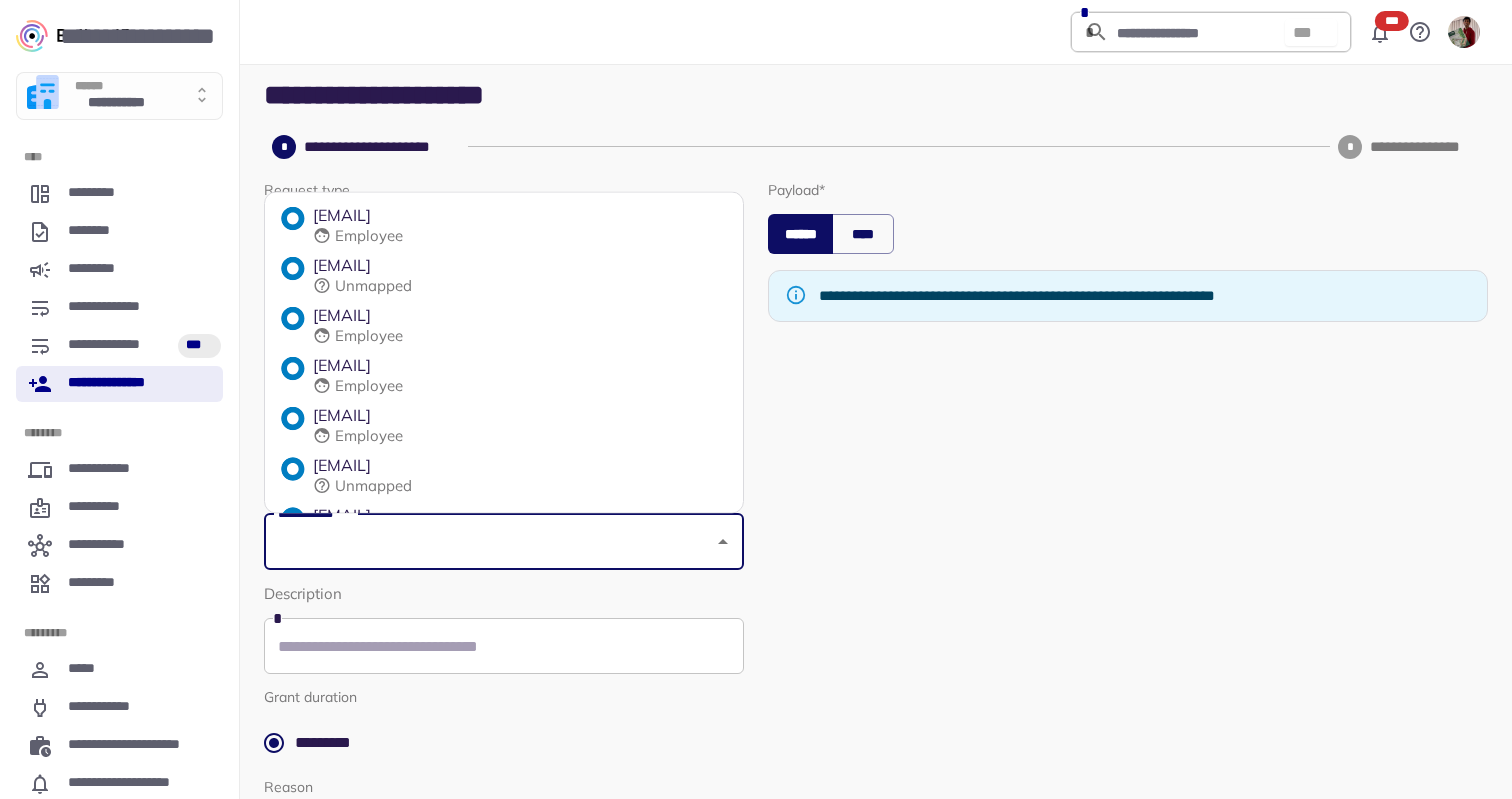 click on "[EMAIL]" at bounding box center (362, 466) 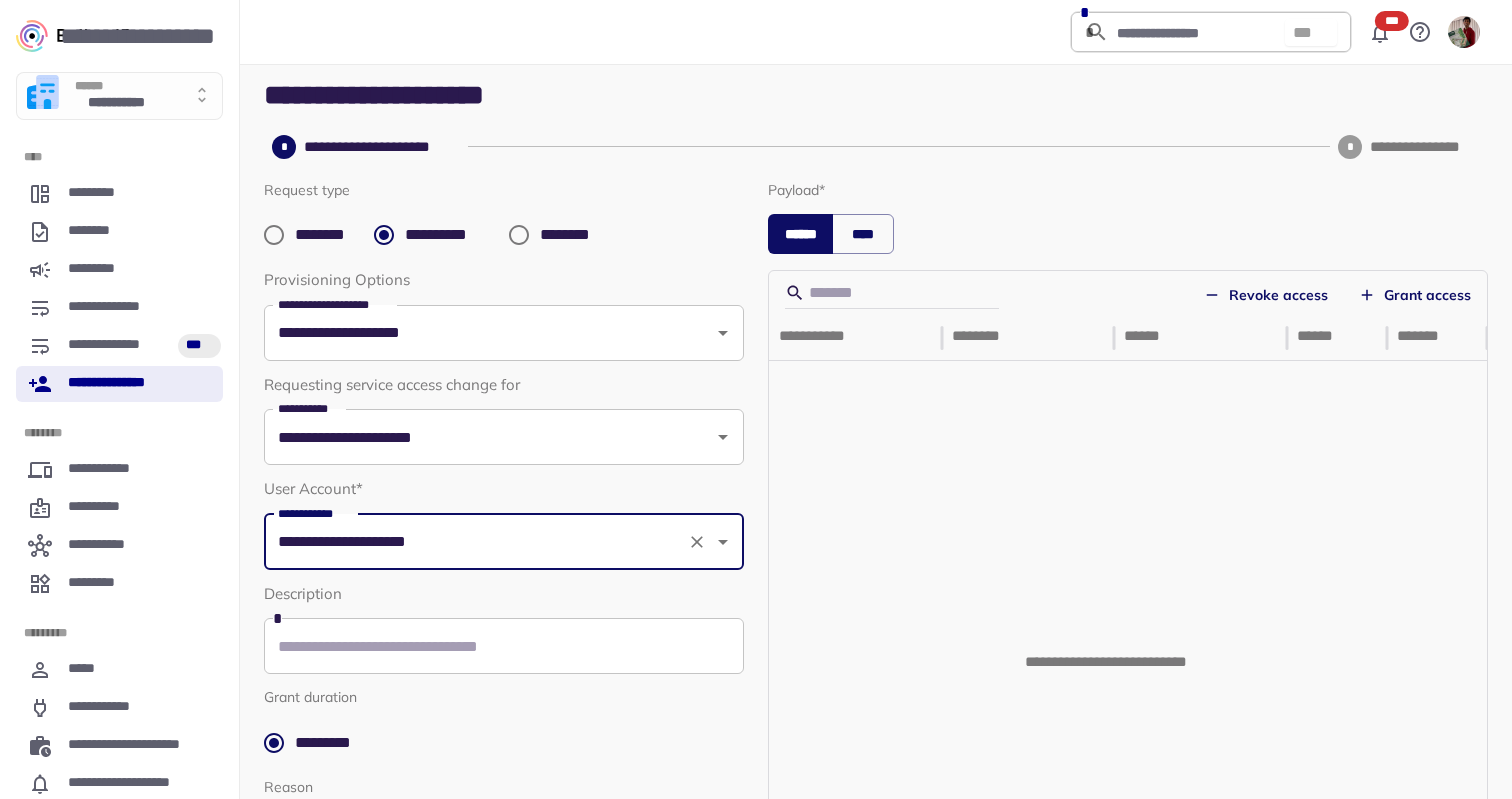 click on "Revoke access" at bounding box center (1266, 295) 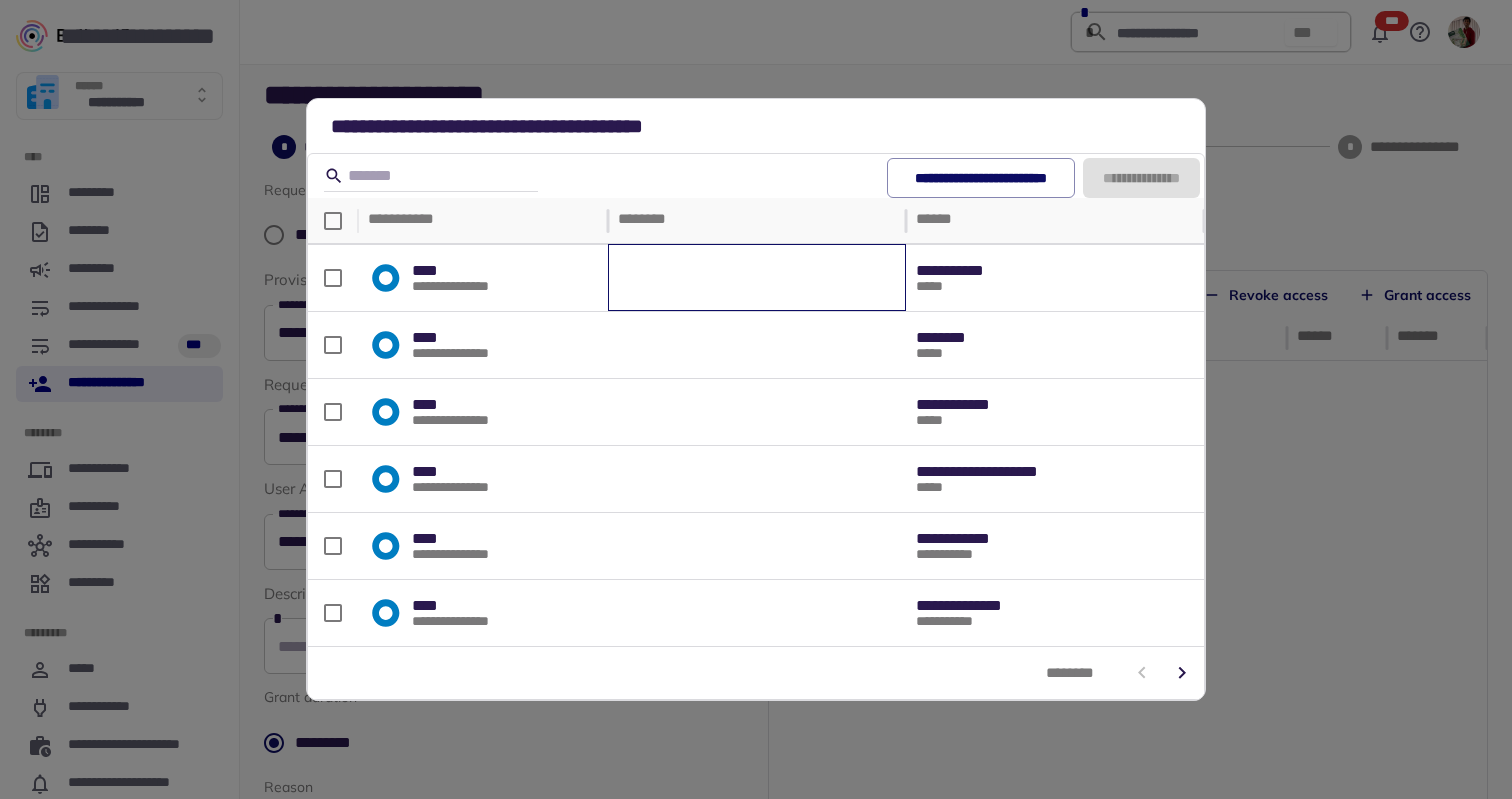 click at bounding box center [757, 278] 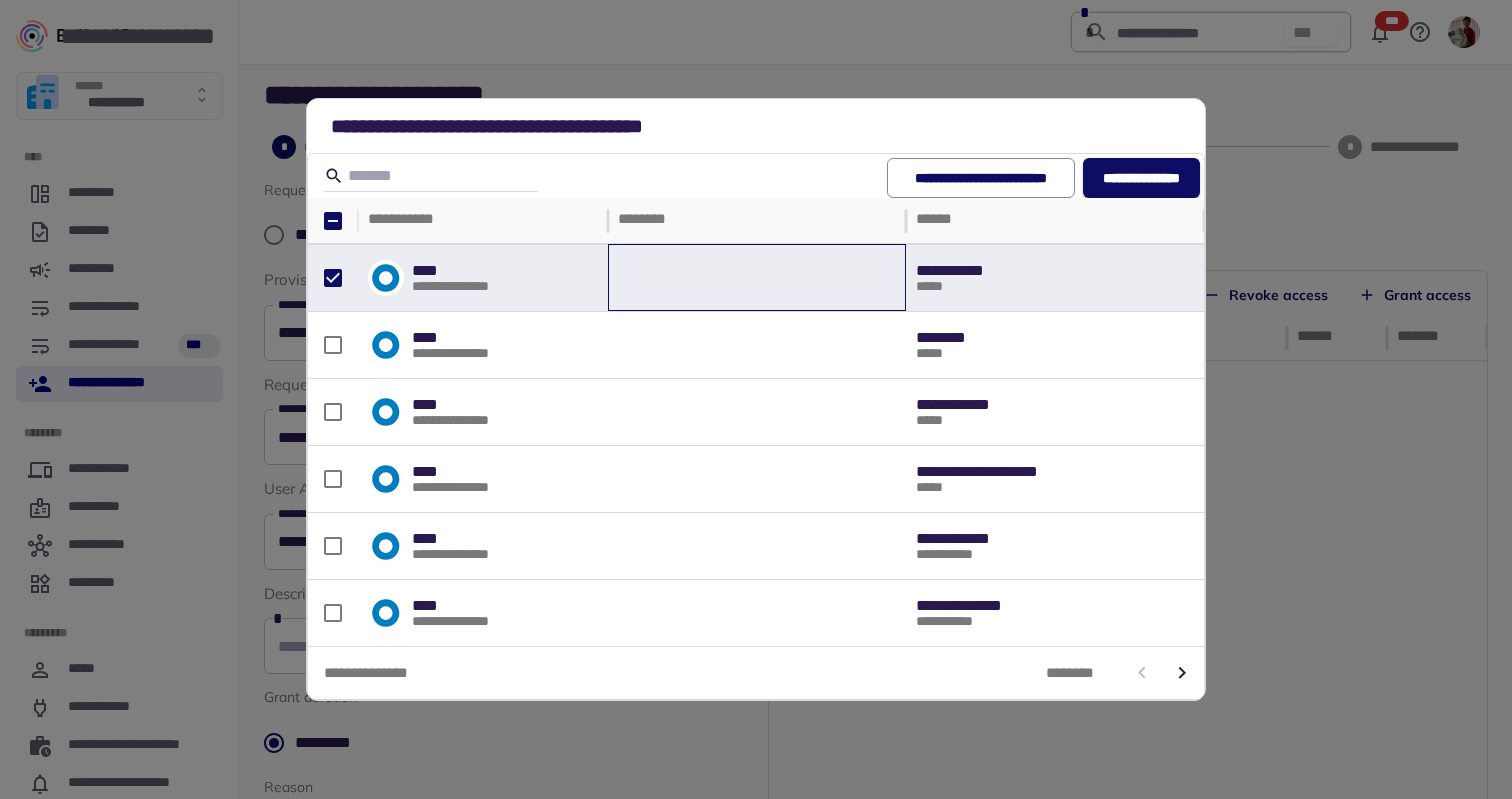 click at bounding box center [757, 278] 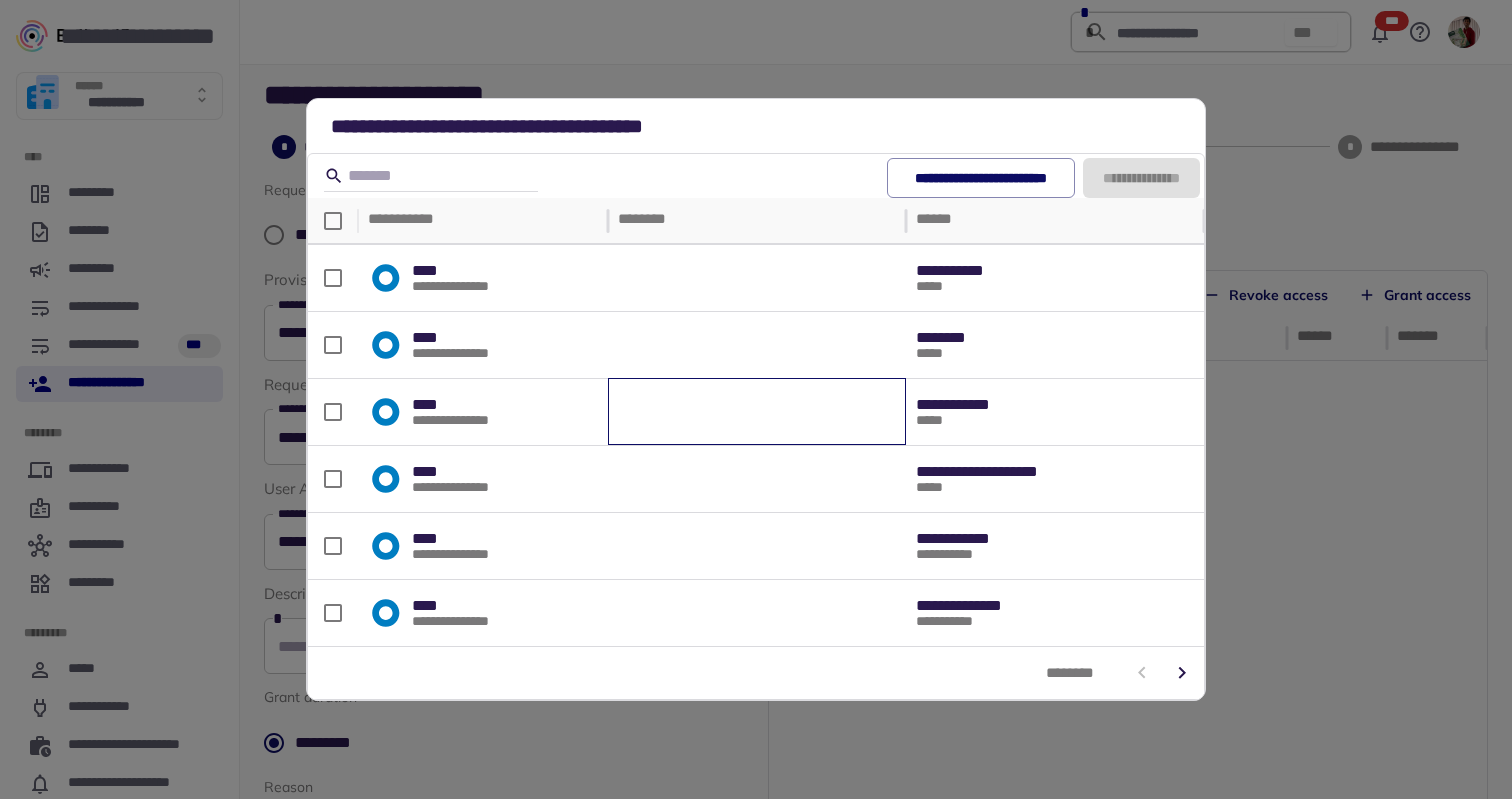 click at bounding box center (757, 412) 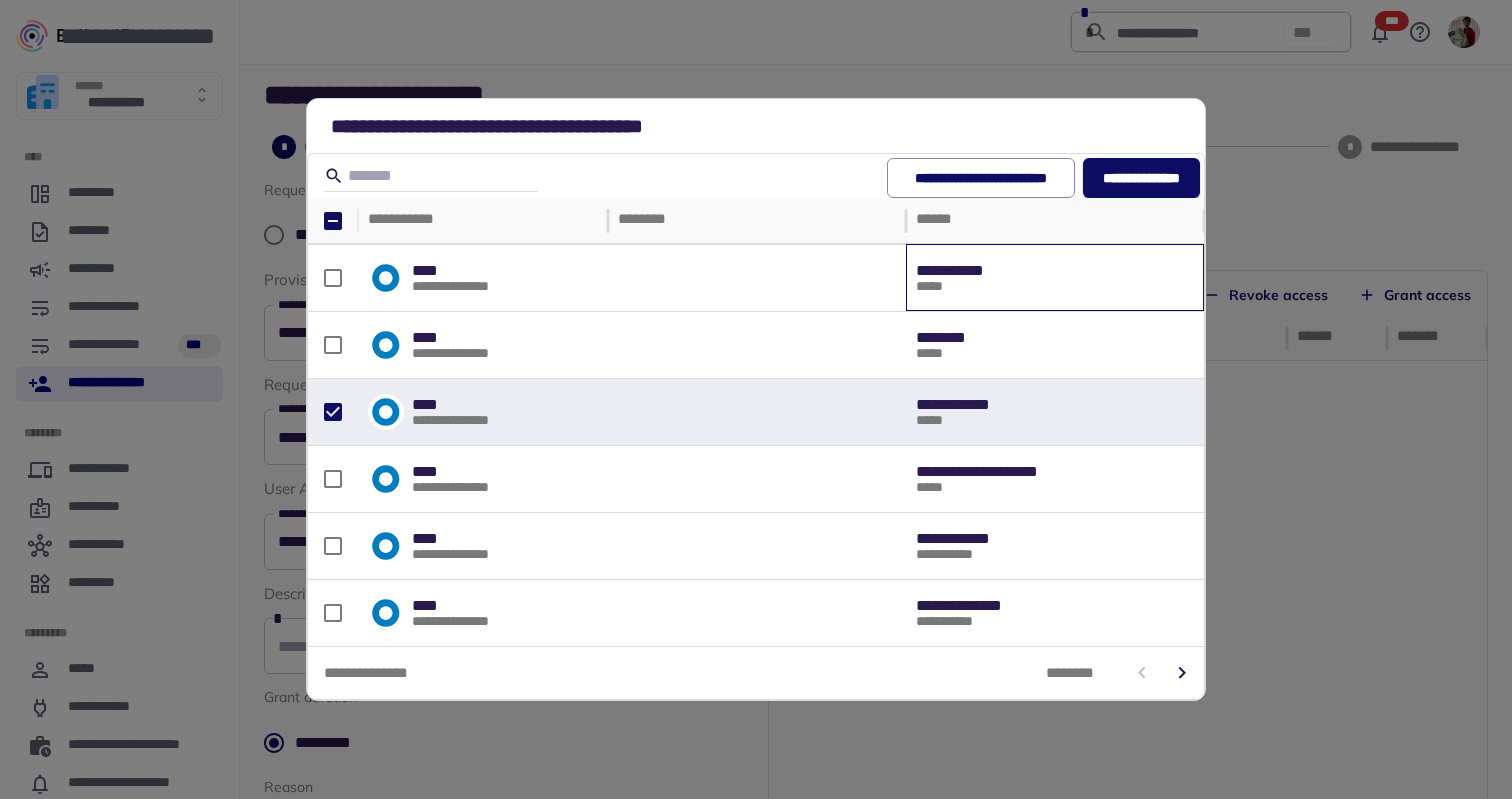 click on "**********" at bounding box center (963, 271) 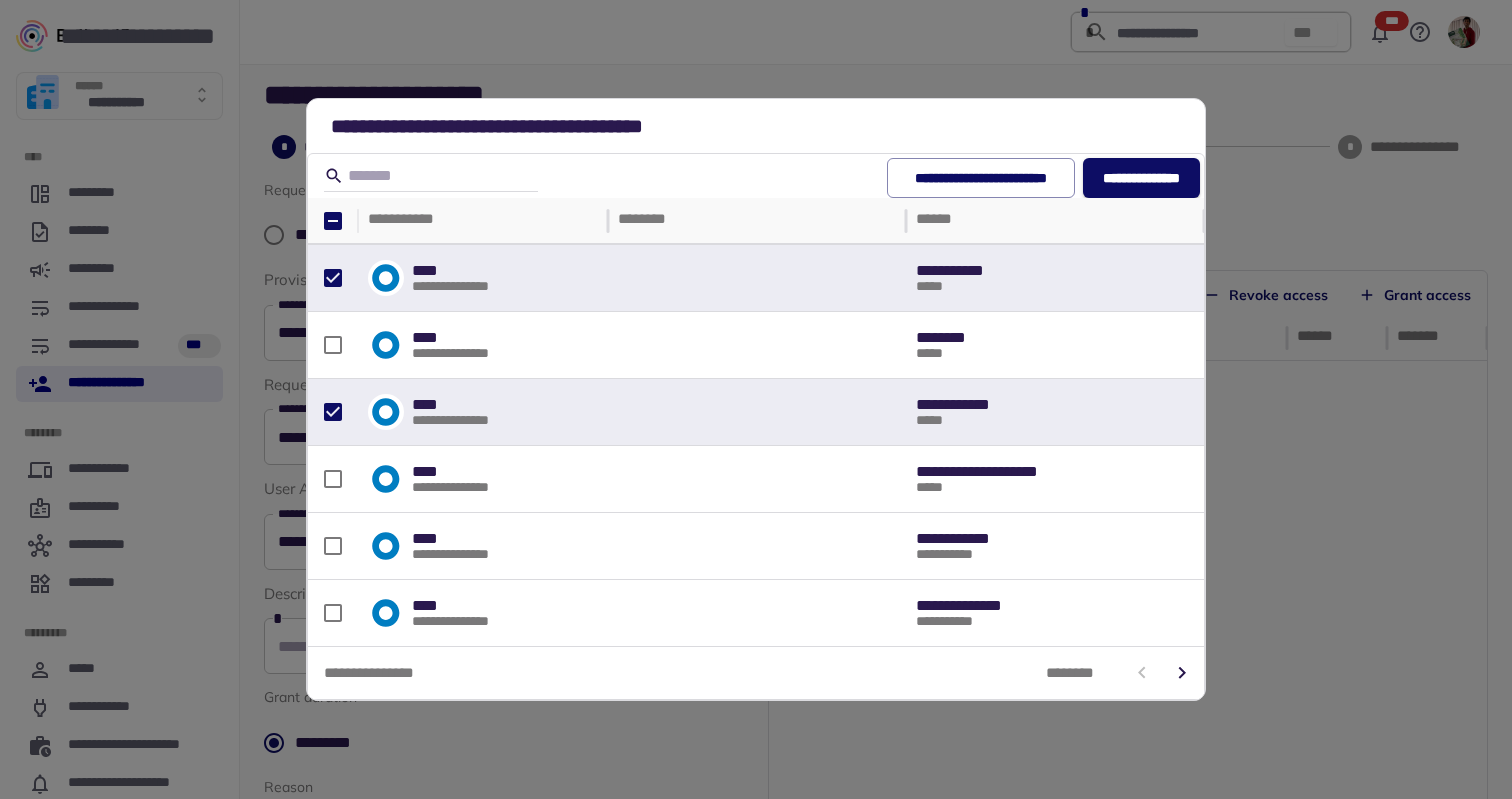 click on "**********" at bounding box center [1141, 178] 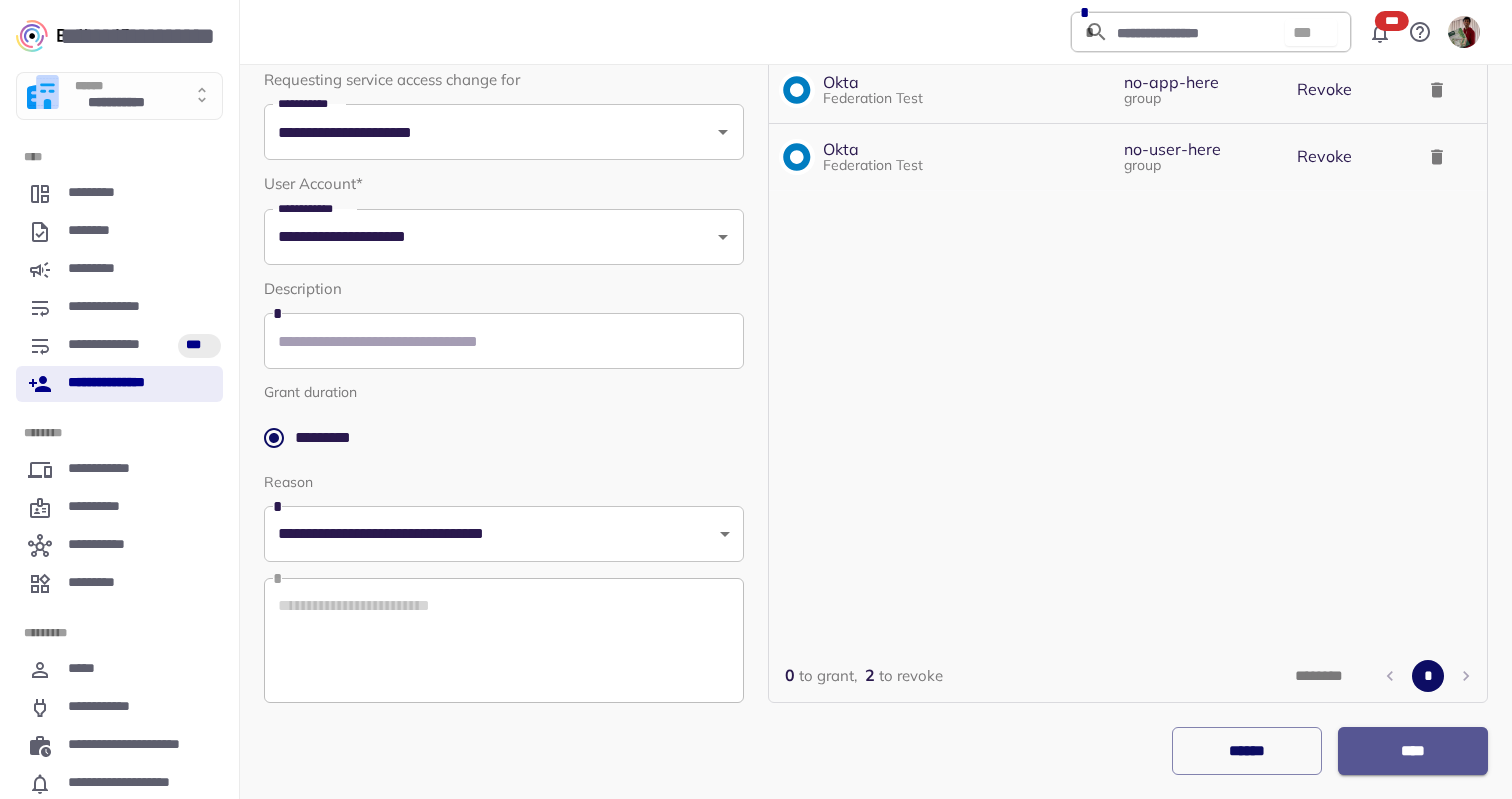 click on "****" at bounding box center [1413, 751] 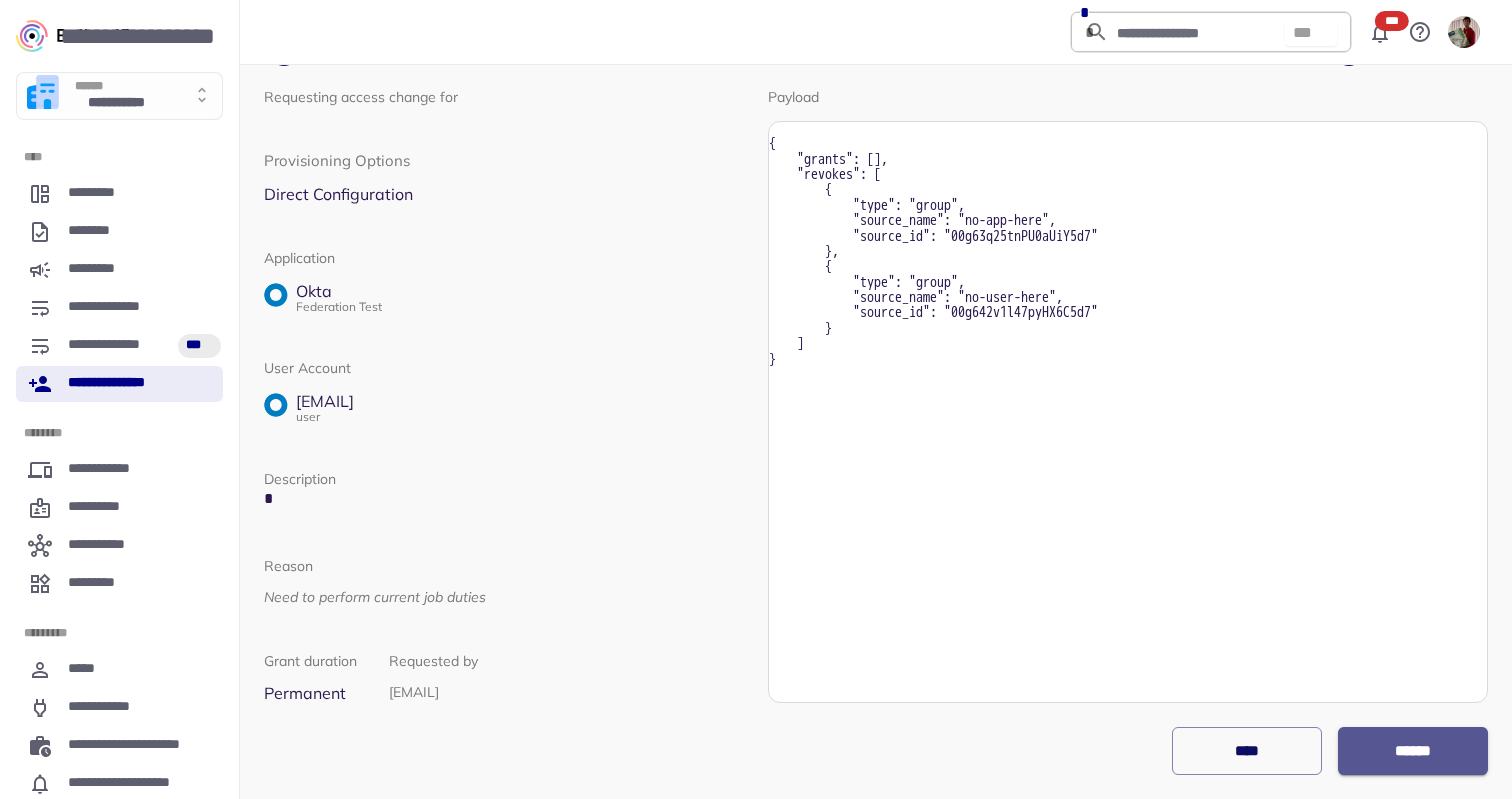click on "******" at bounding box center (1412, 751) 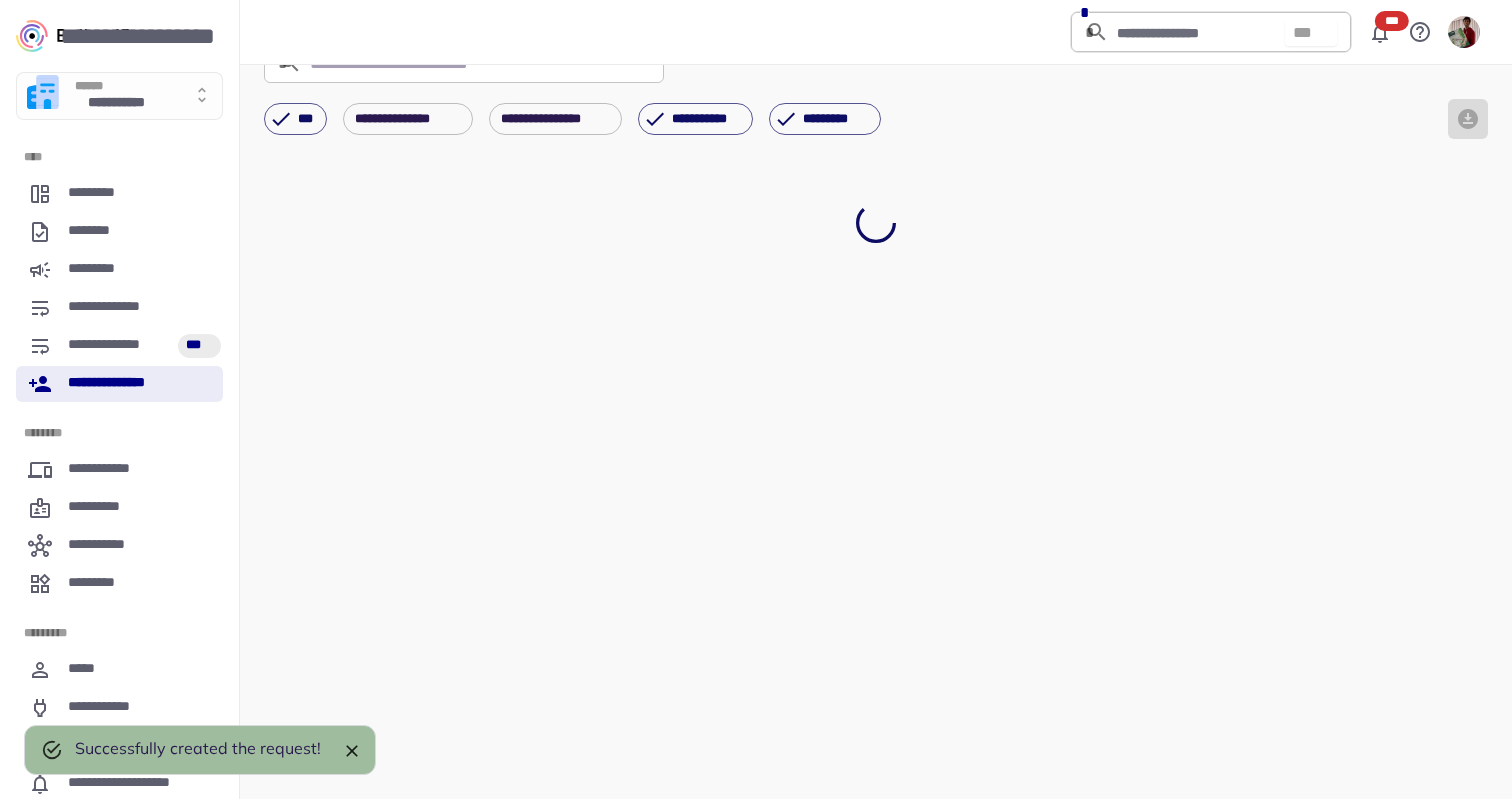 scroll, scrollTop: 0, scrollLeft: 0, axis: both 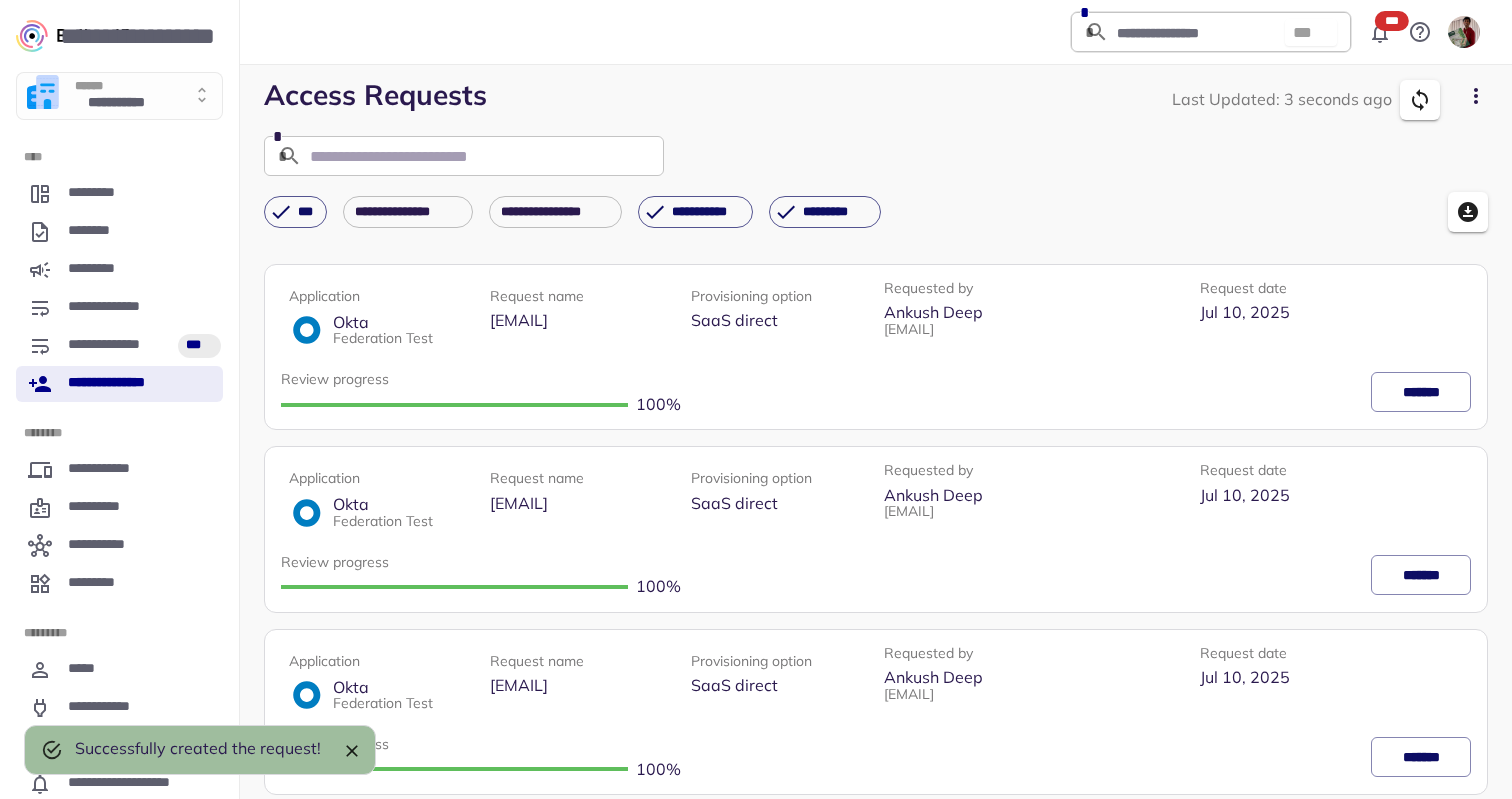 click on "**********" at bounding box center (119, 384) 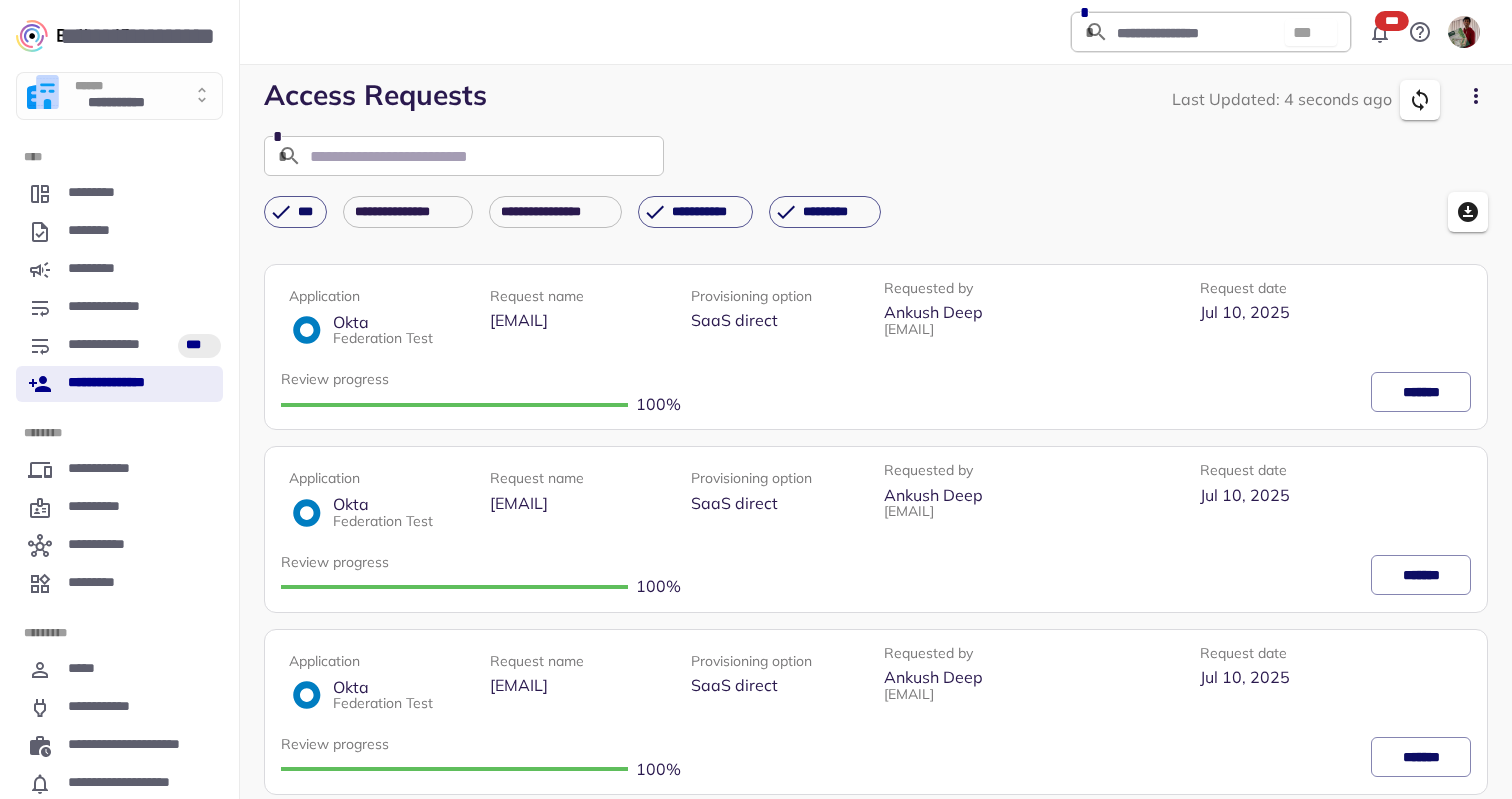 click on "**********" at bounding box center (876, 152) 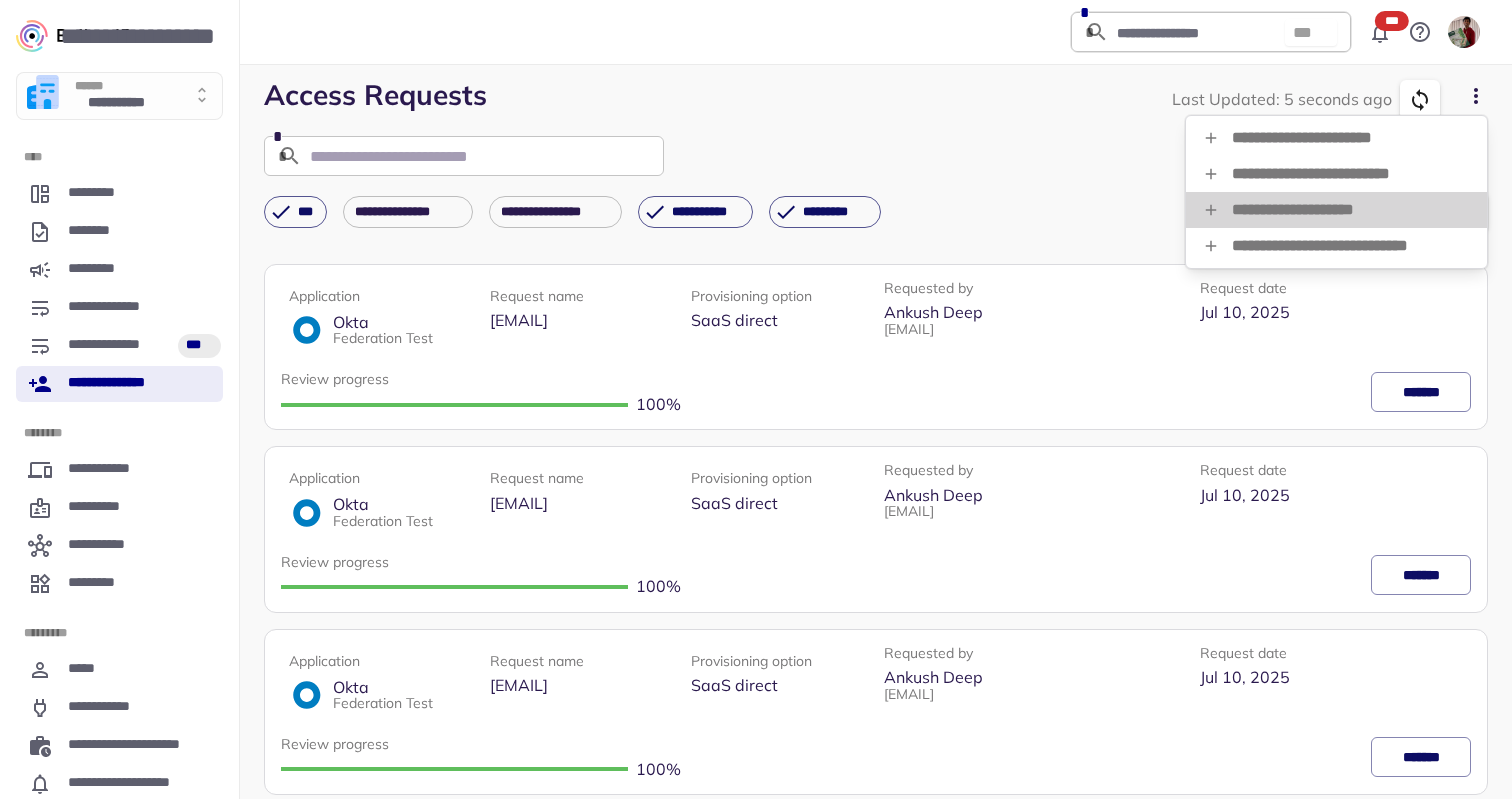 click on "**********" at bounding box center (1336, 210) 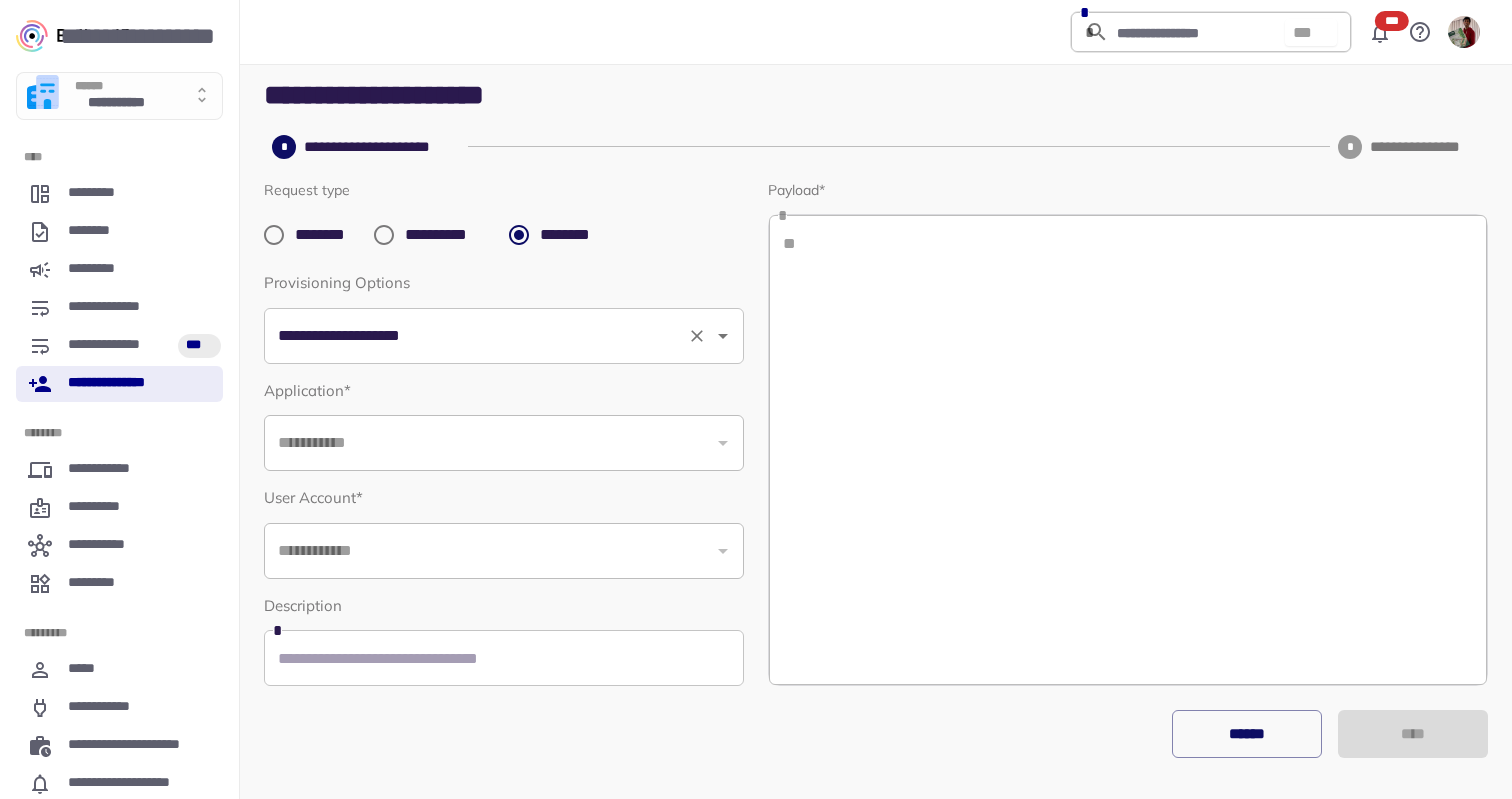 click on "**********" at bounding box center [476, 336] 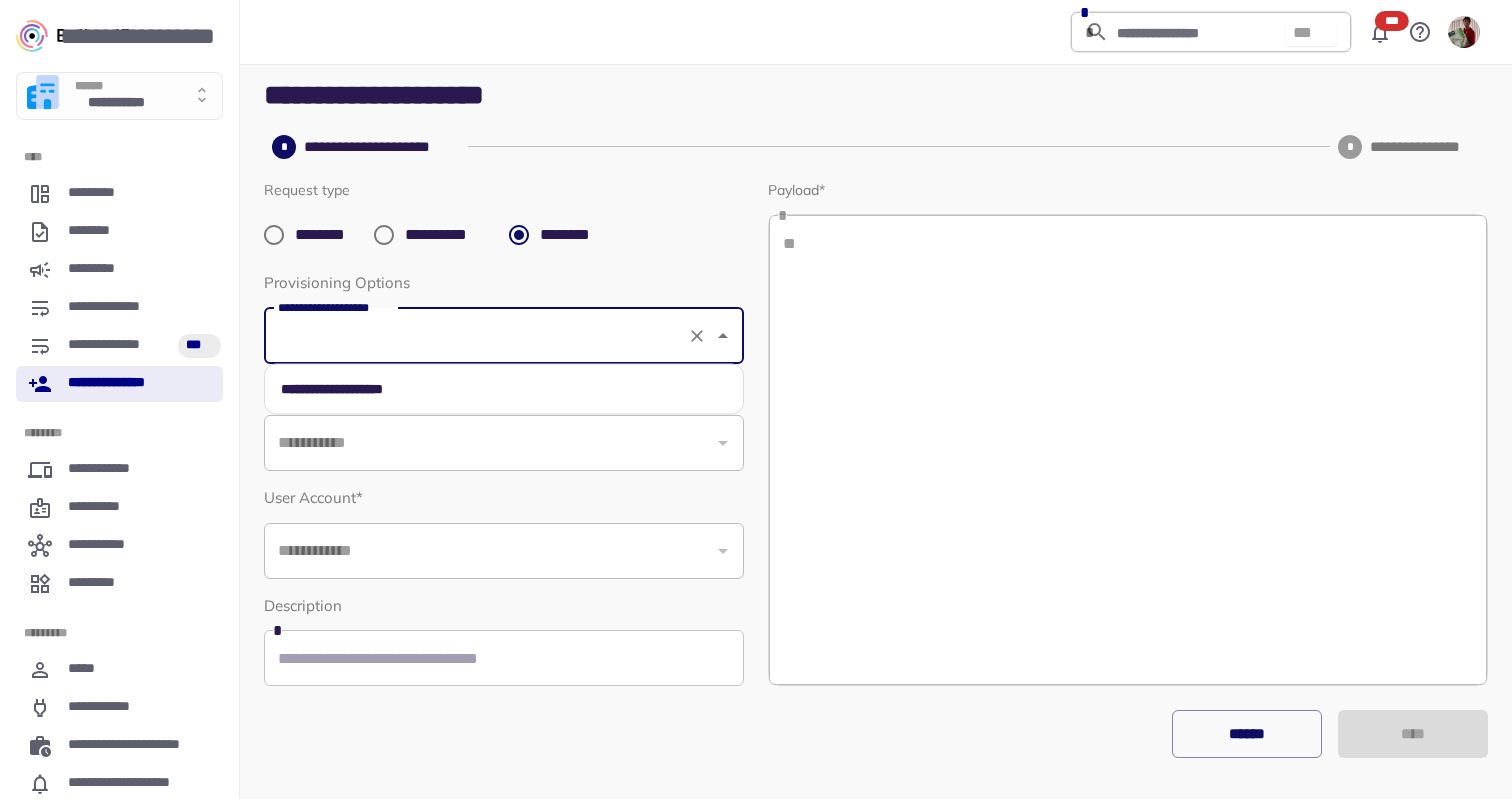 click on "**********" at bounding box center (504, 389) 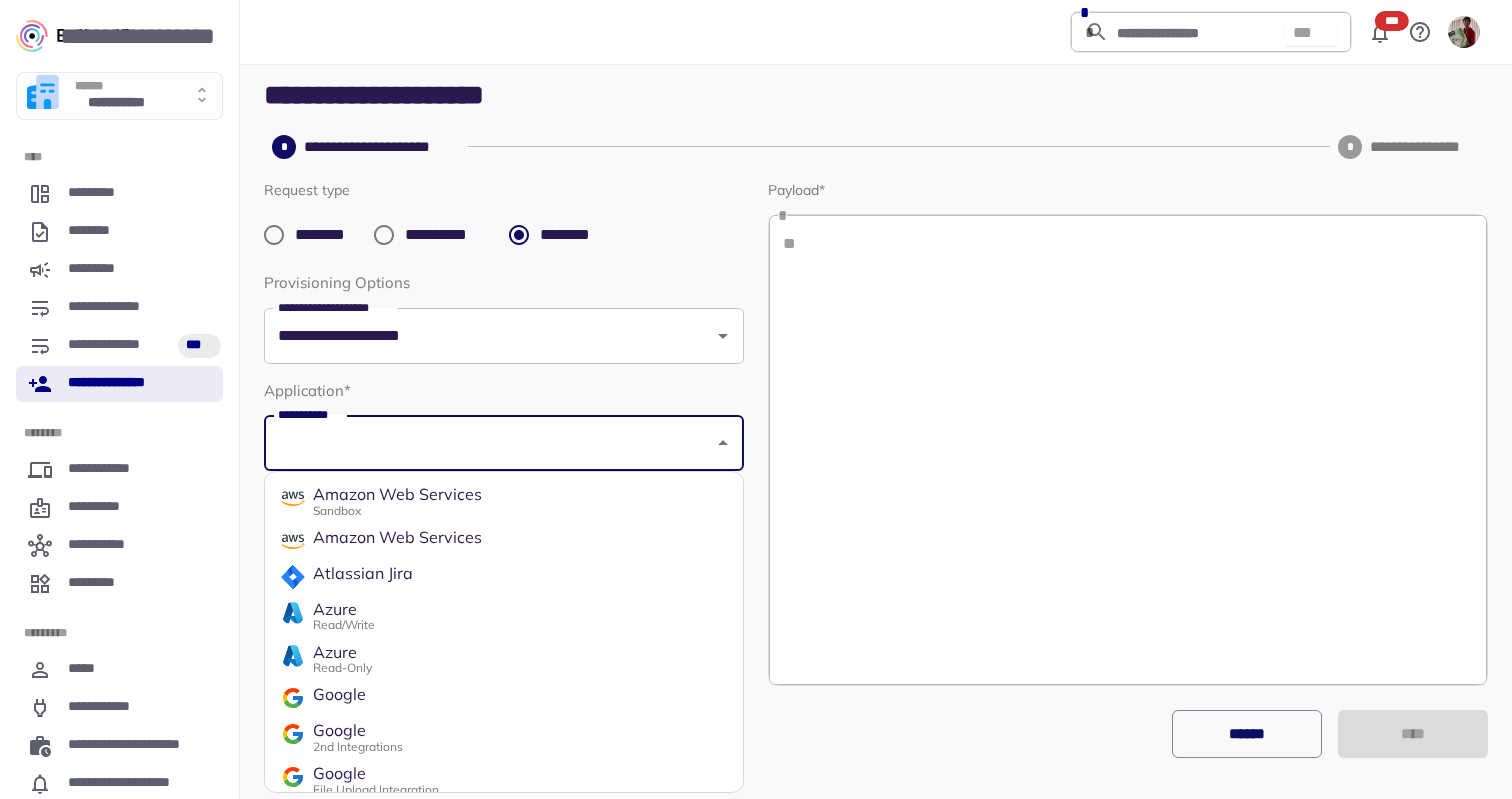 click on "**********" at bounding box center [489, 443] 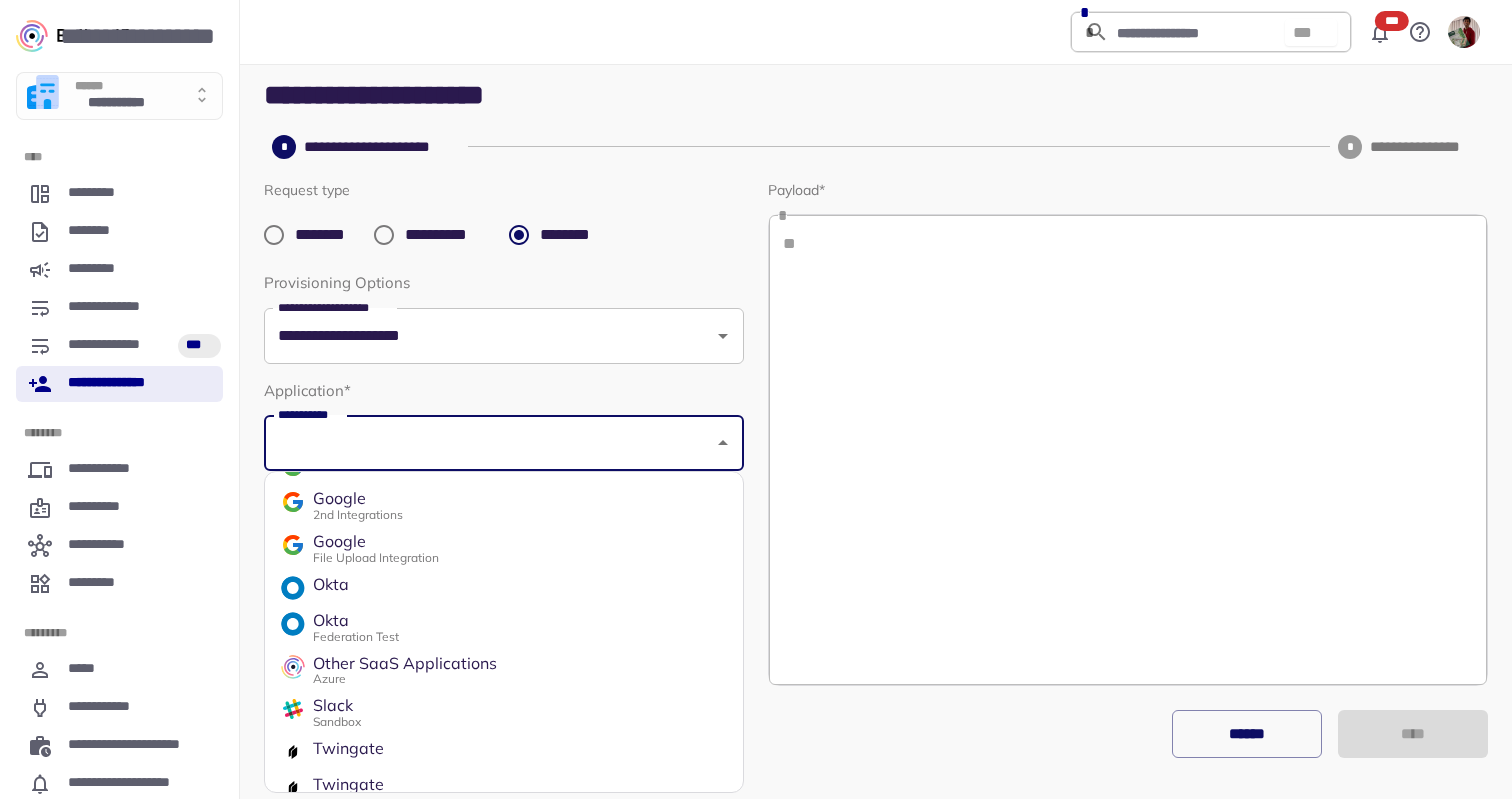 scroll, scrollTop: 236, scrollLeft: 0, axis: vertical 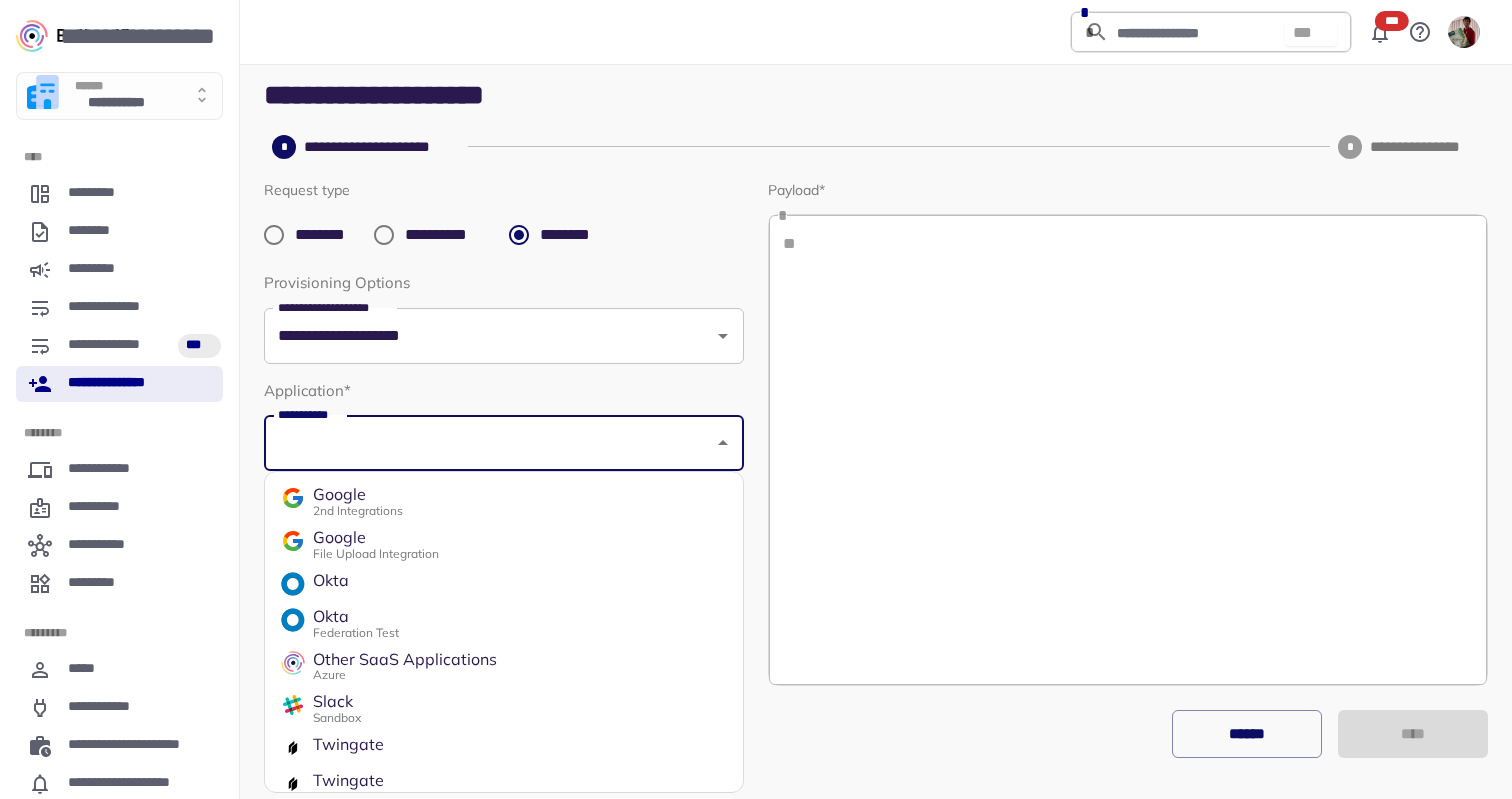 click on "Okta Federation Test" at bounding box center (504, 623) 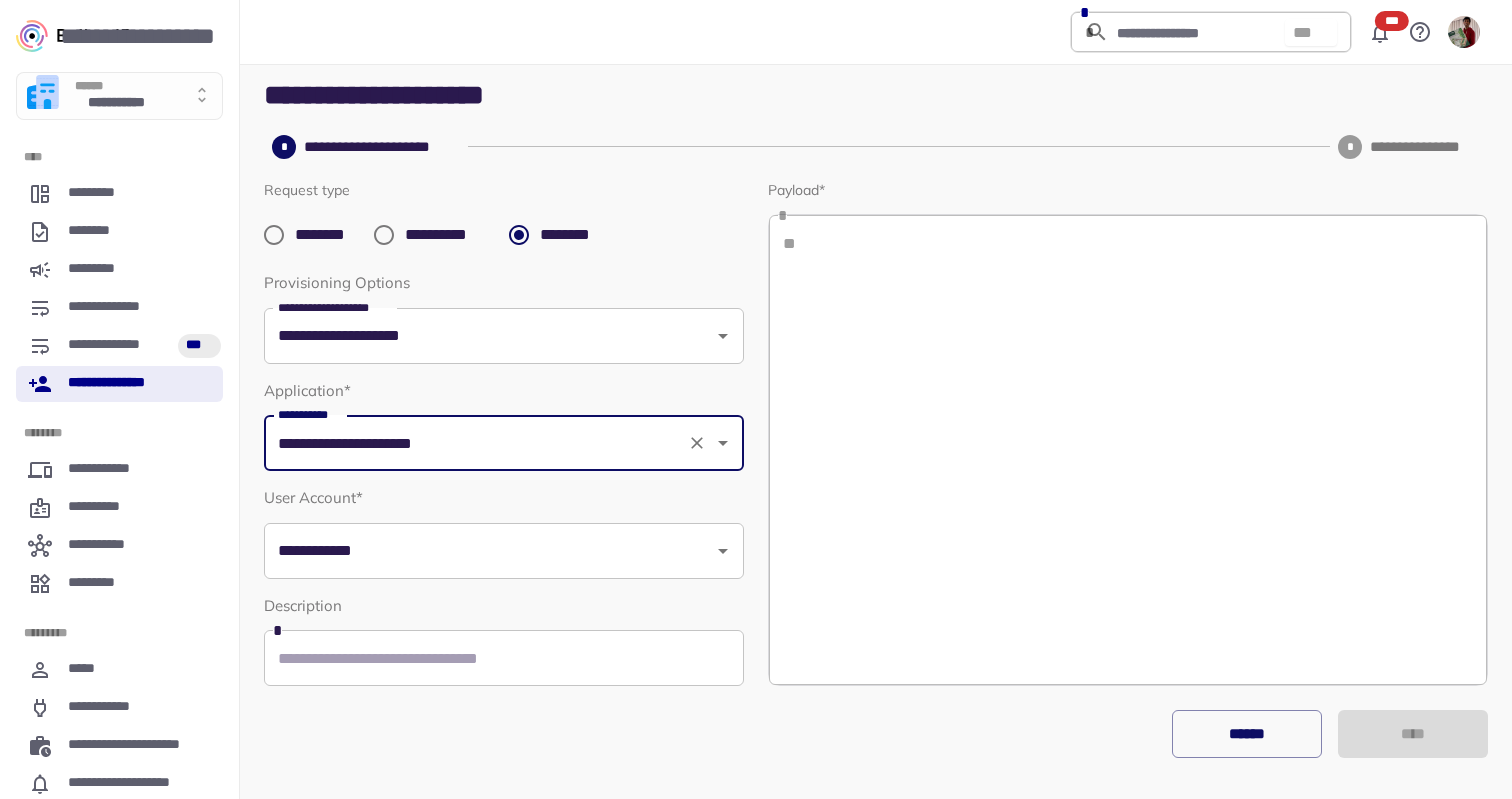 click on "**********" at bounding box center (504, 551) 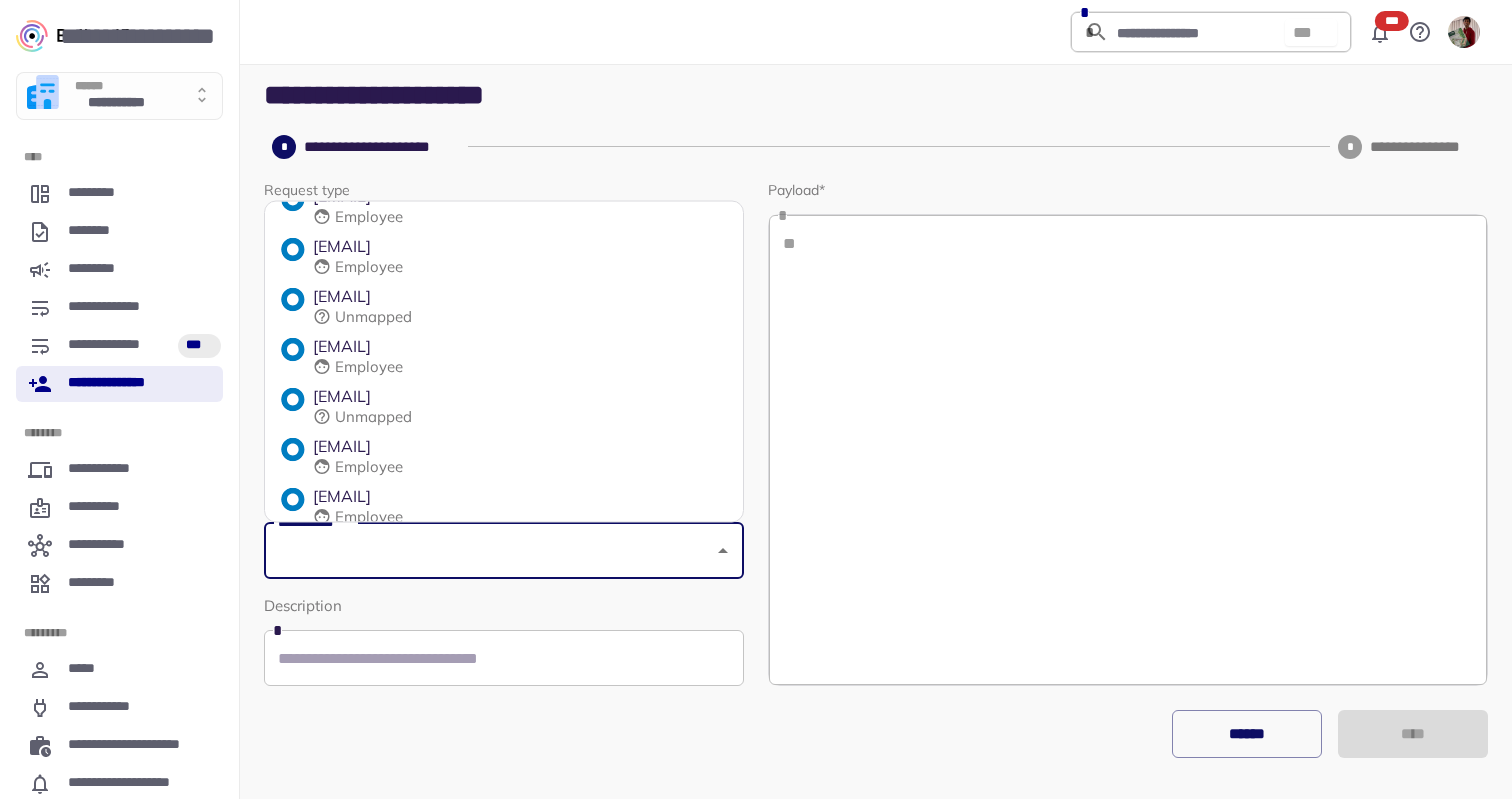 scroll, scrollTop: 396, scrollLeft: 0, axis: vertical 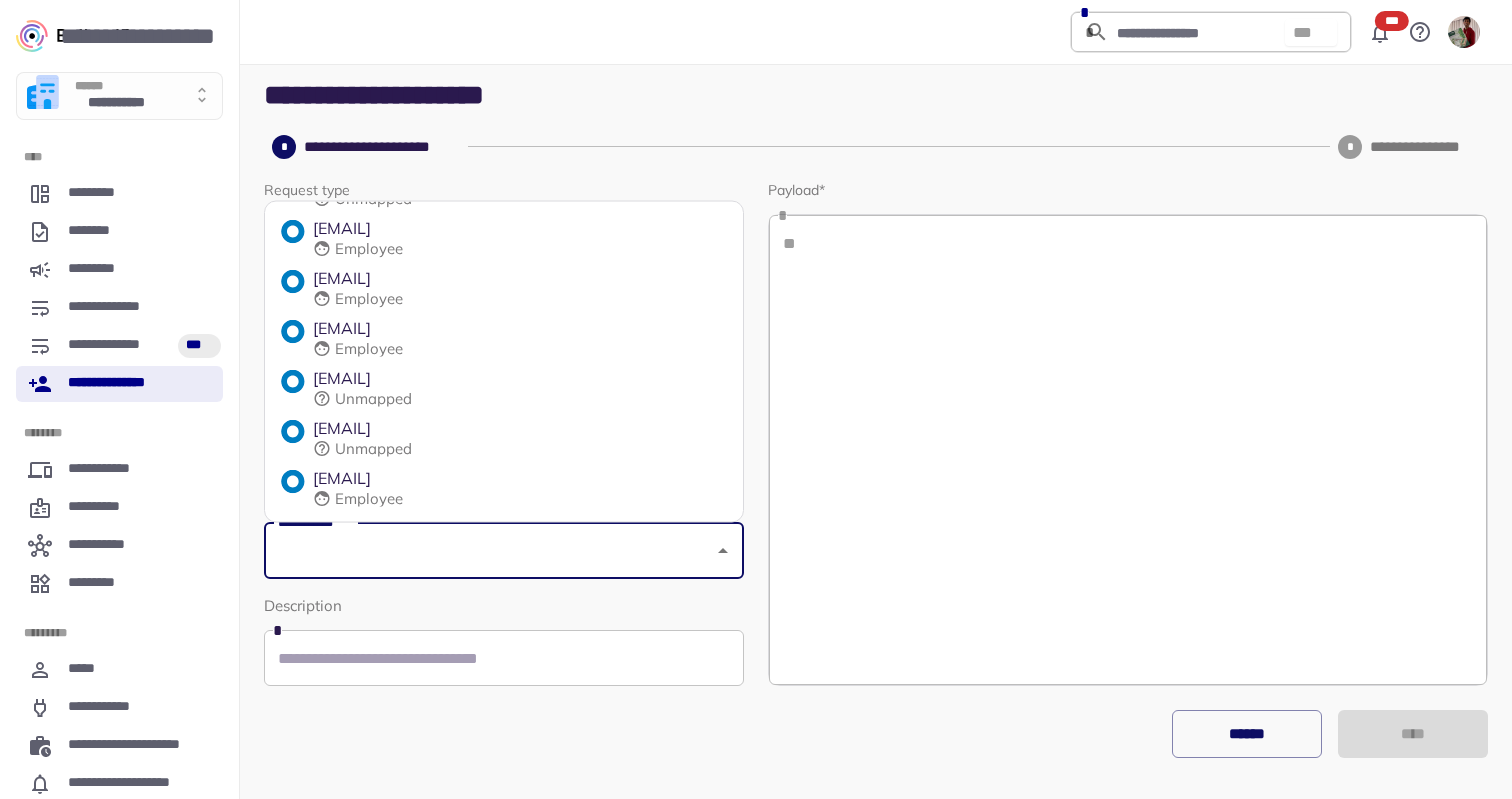 click on "[EMAIL]" at bounding box center [362, 379] 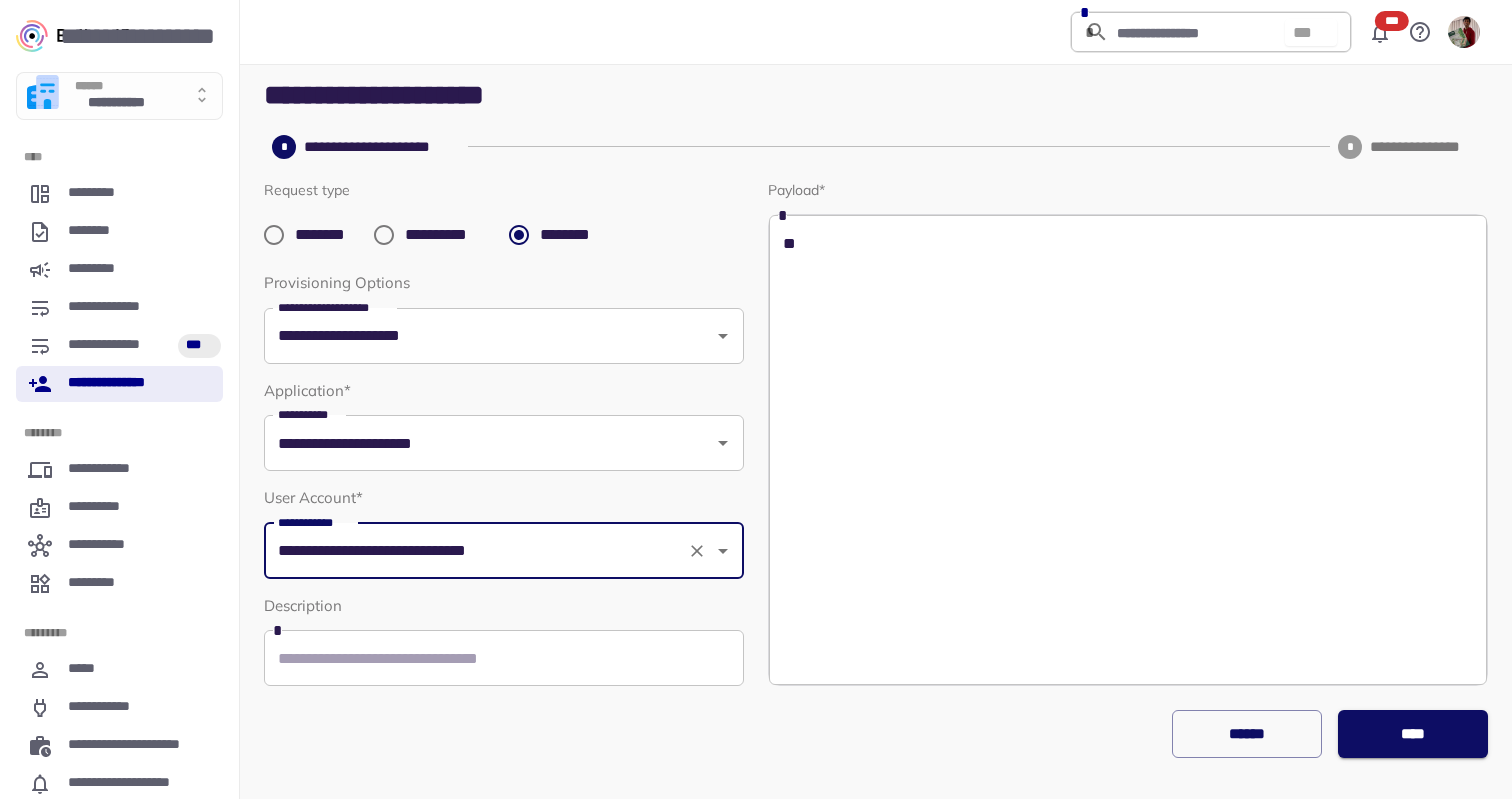 click on "****" at bounding box center (1413, 734) 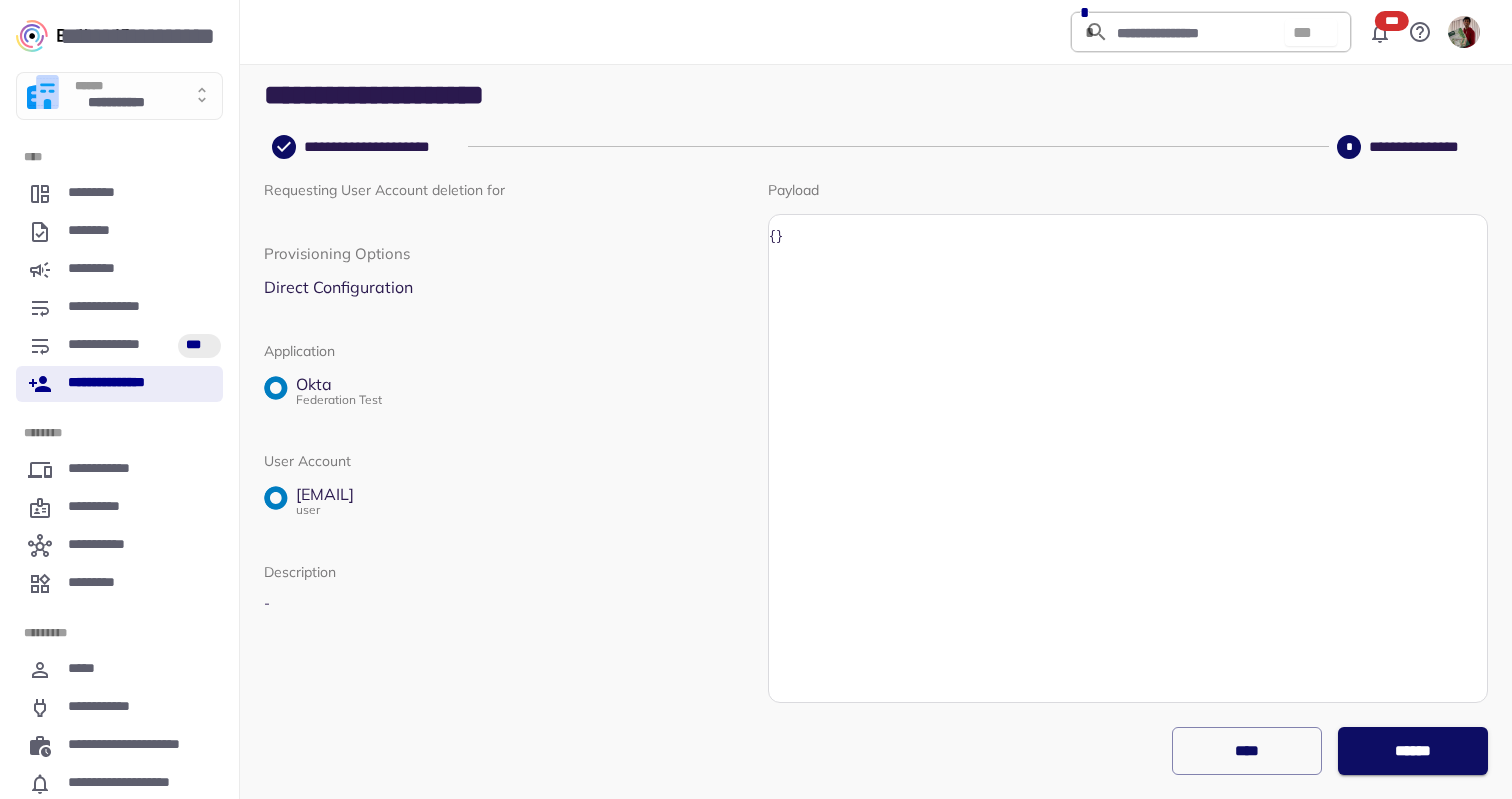 click on "******" at bounding box center [1413, 751] 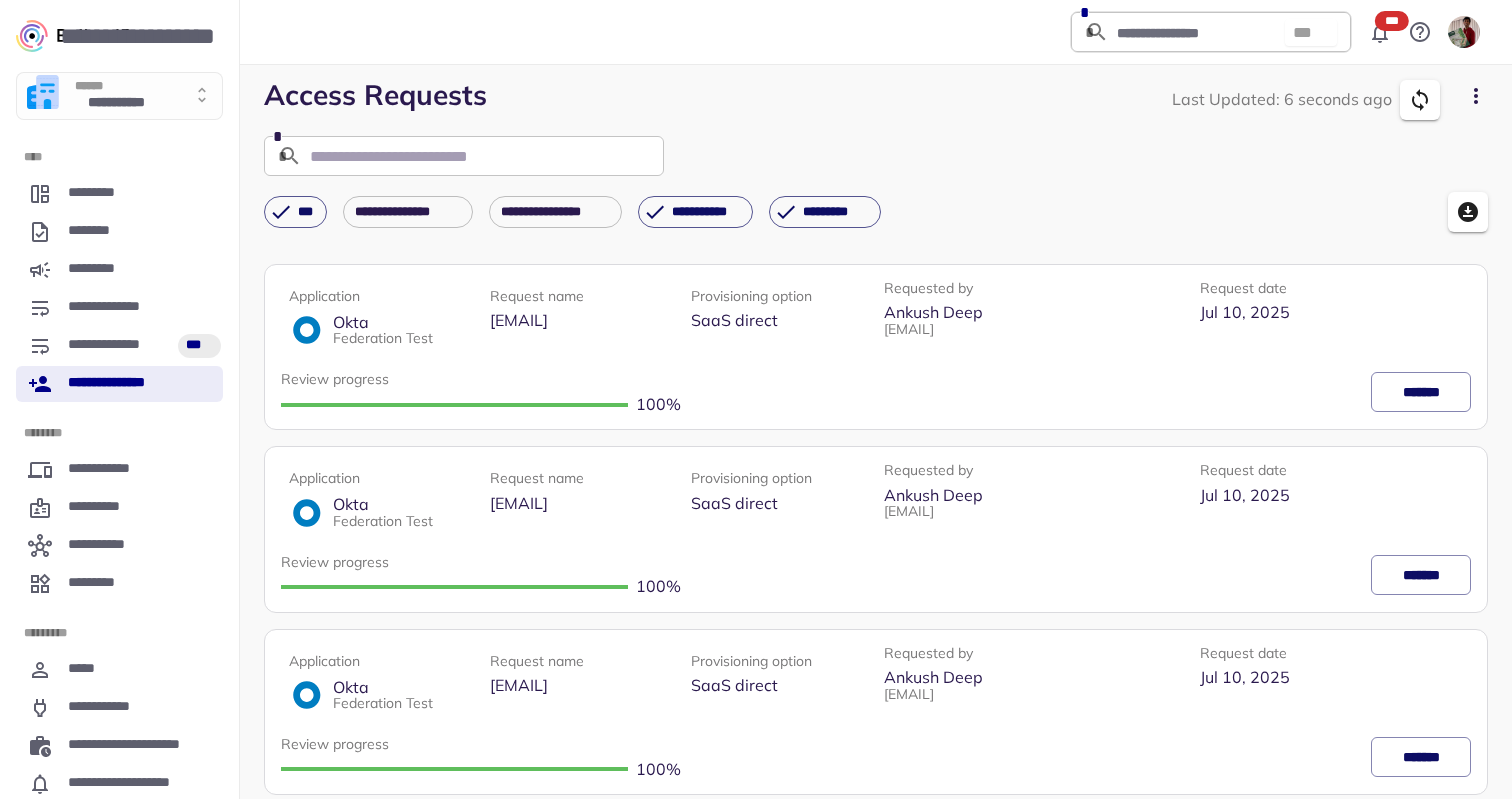 click 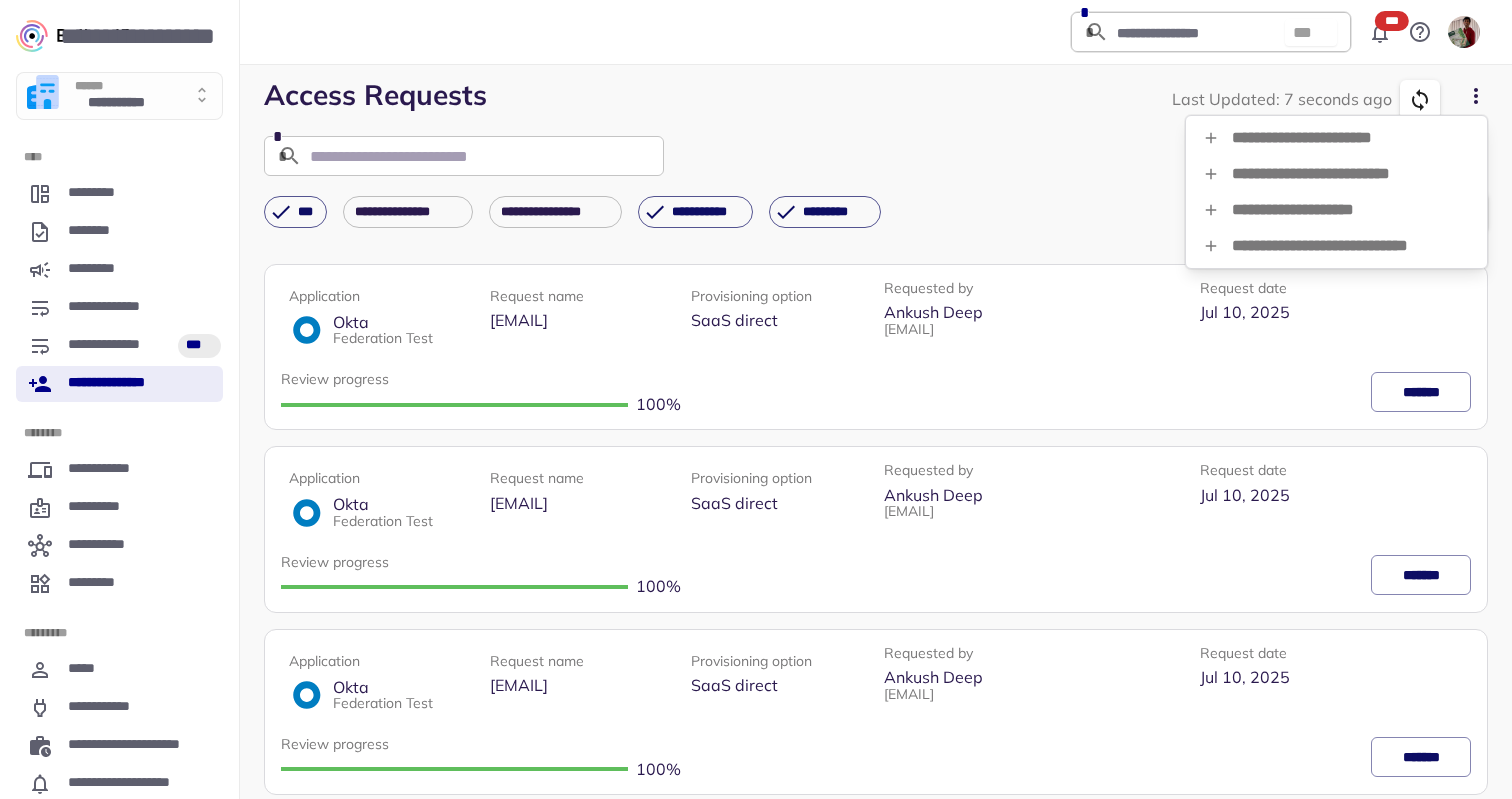click on "**********" at bounding box center (1336, 210) 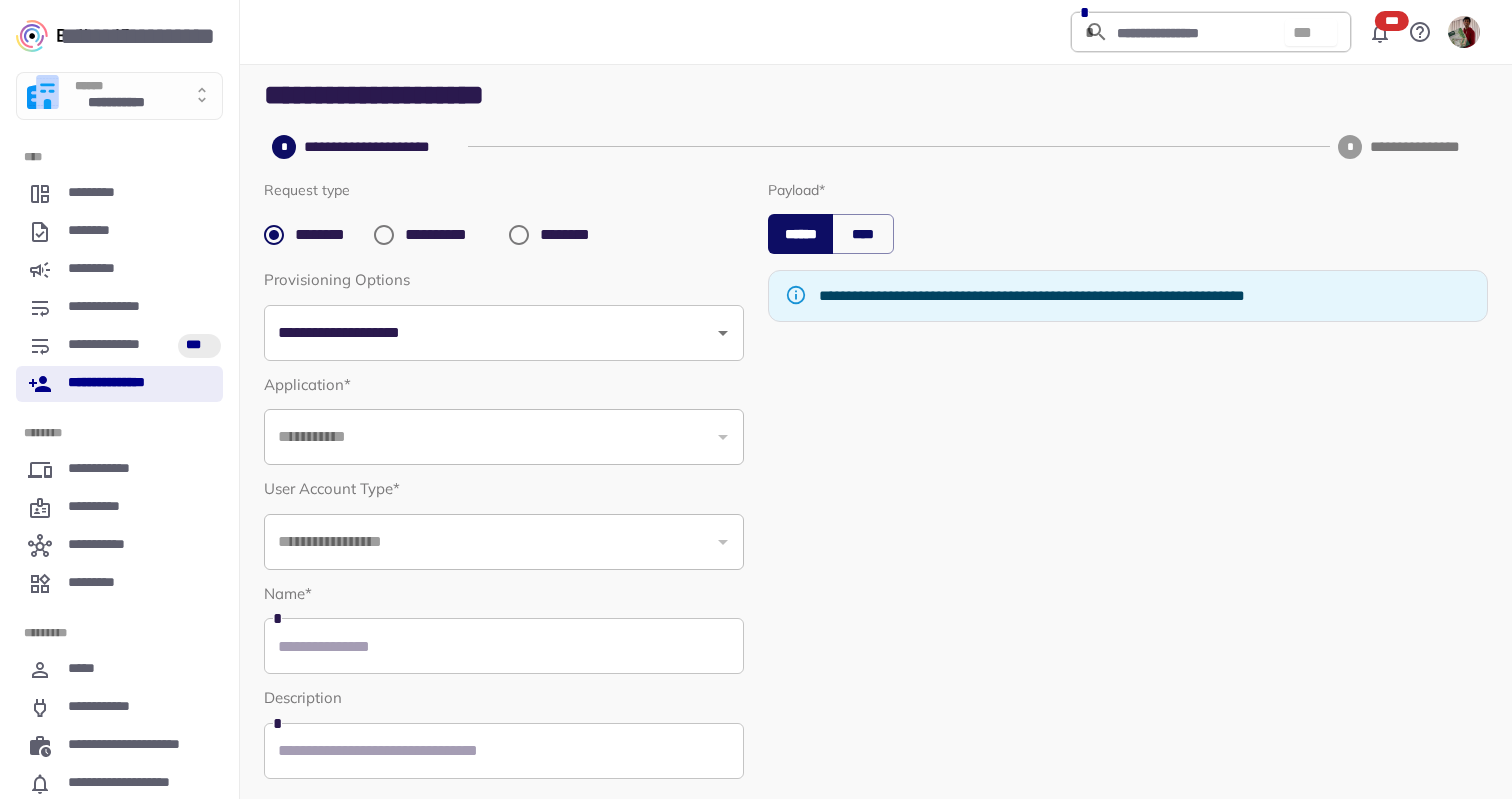 click on "**********" at bounding box center [449, 235] 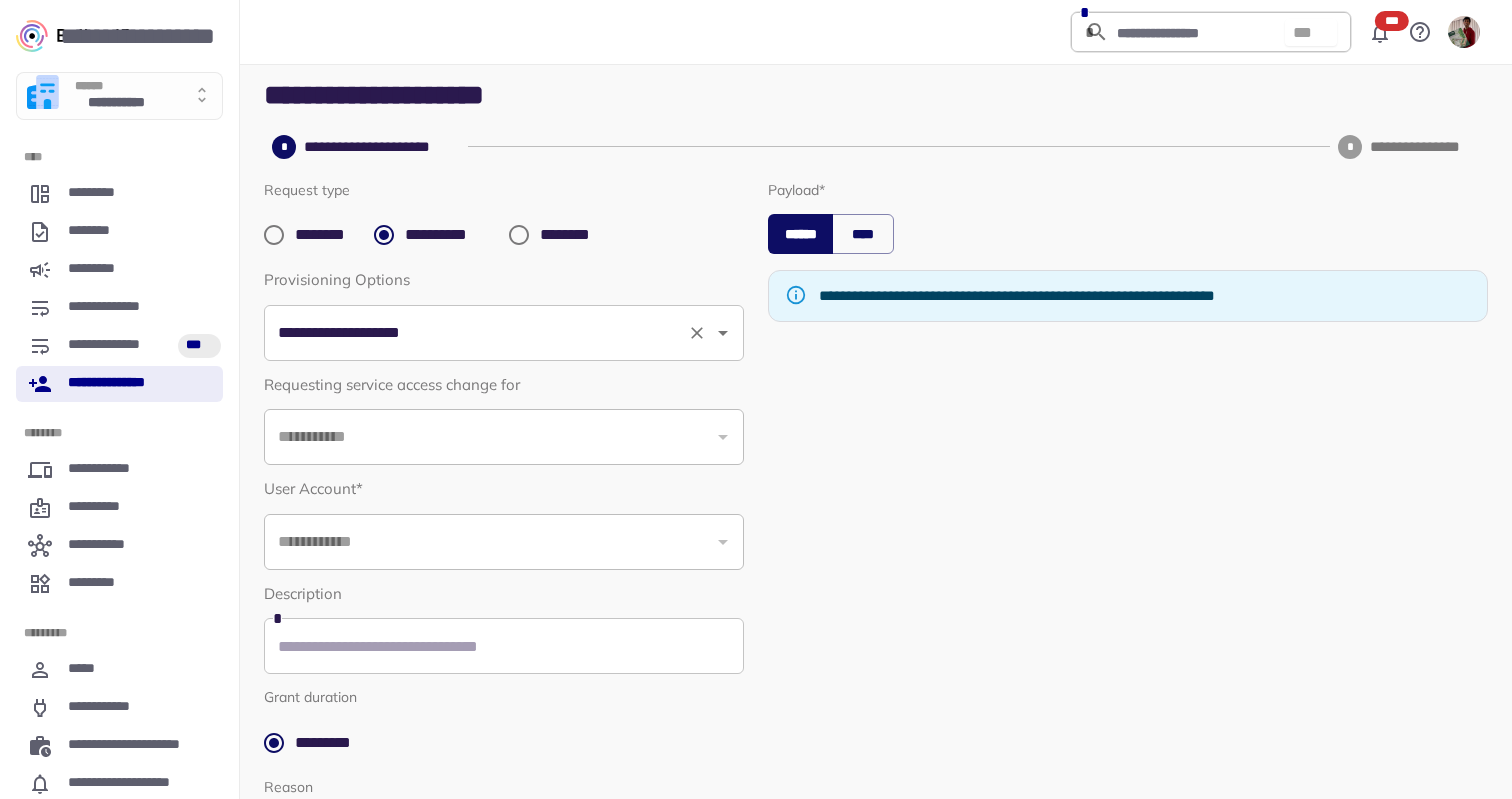 click on "**********" at bounding box center (476, 333) 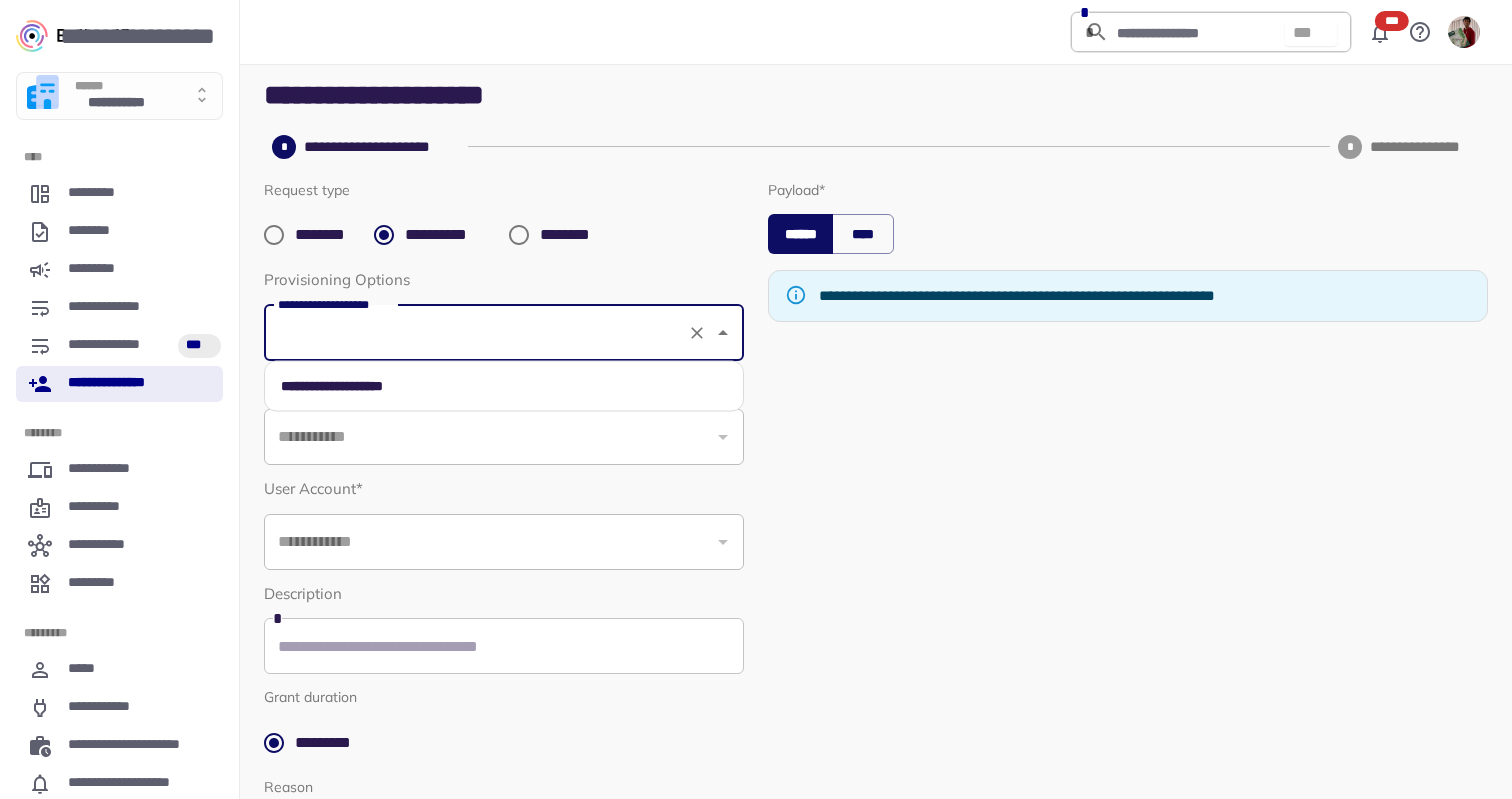 click on "**********" at bounding box center [504, 386] 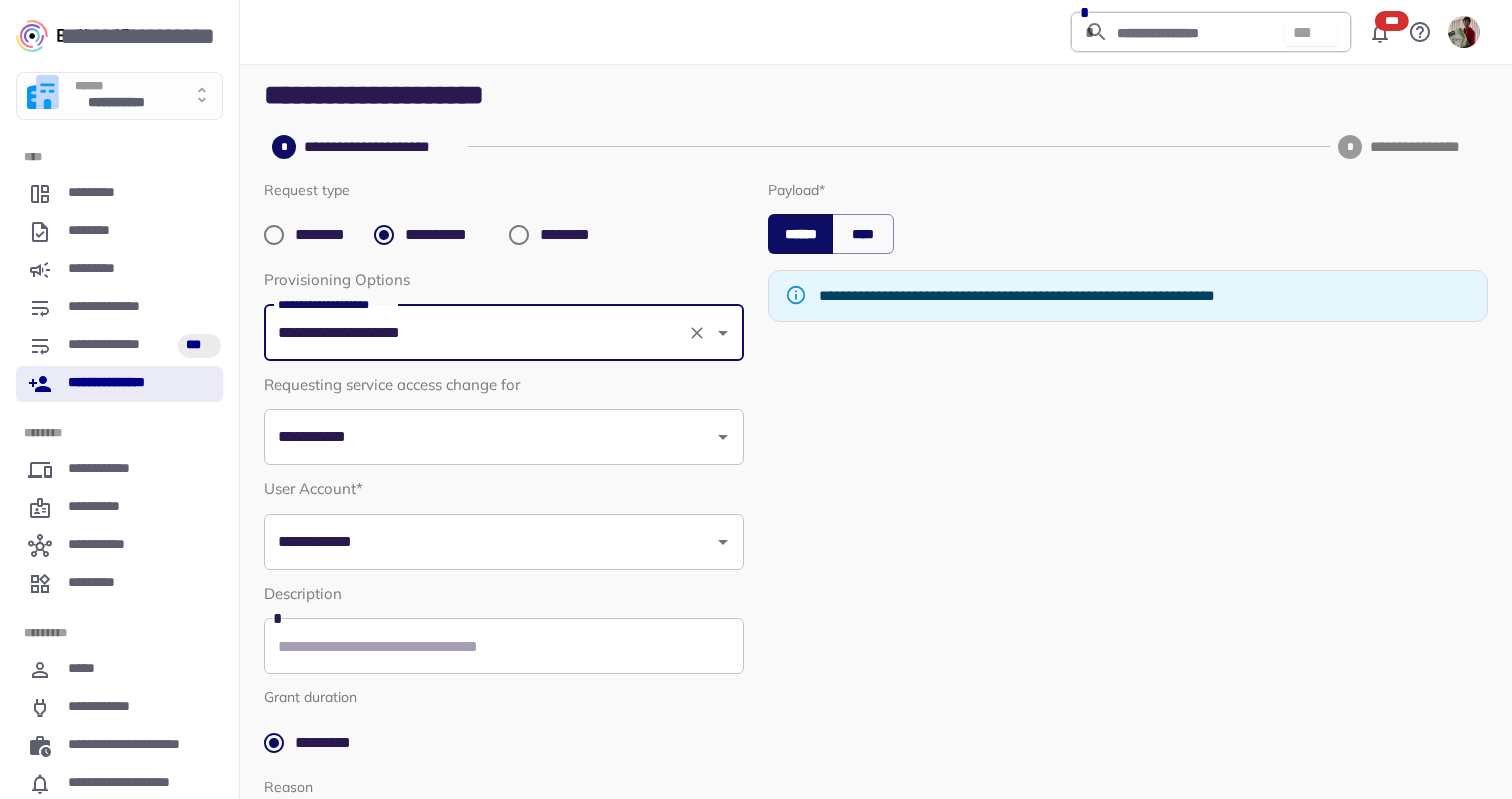 click on "**********" at bounding box center [489, 437] 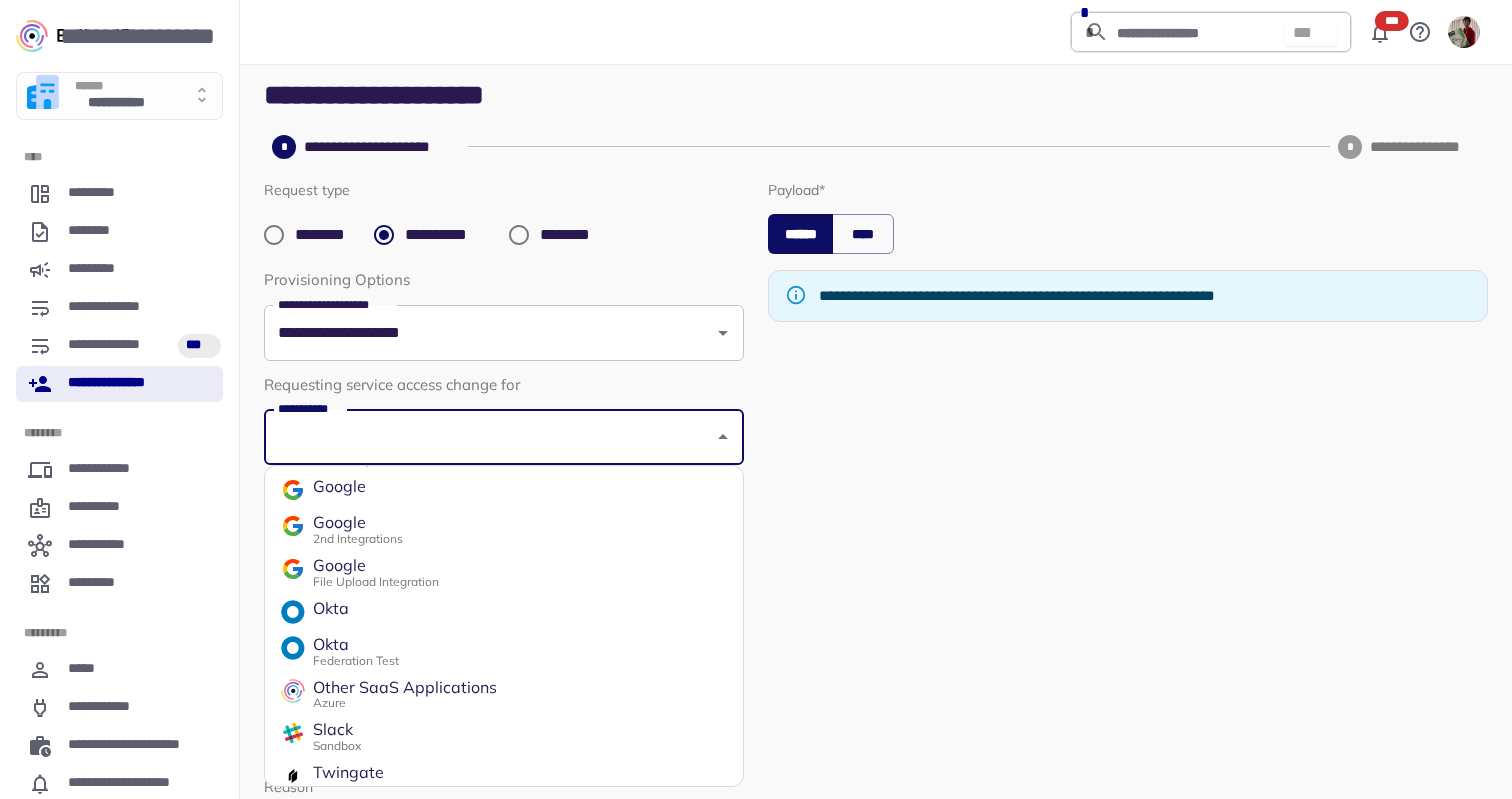 scroll, scrollTop: 347, scrollLeft: 0, axis: vertical 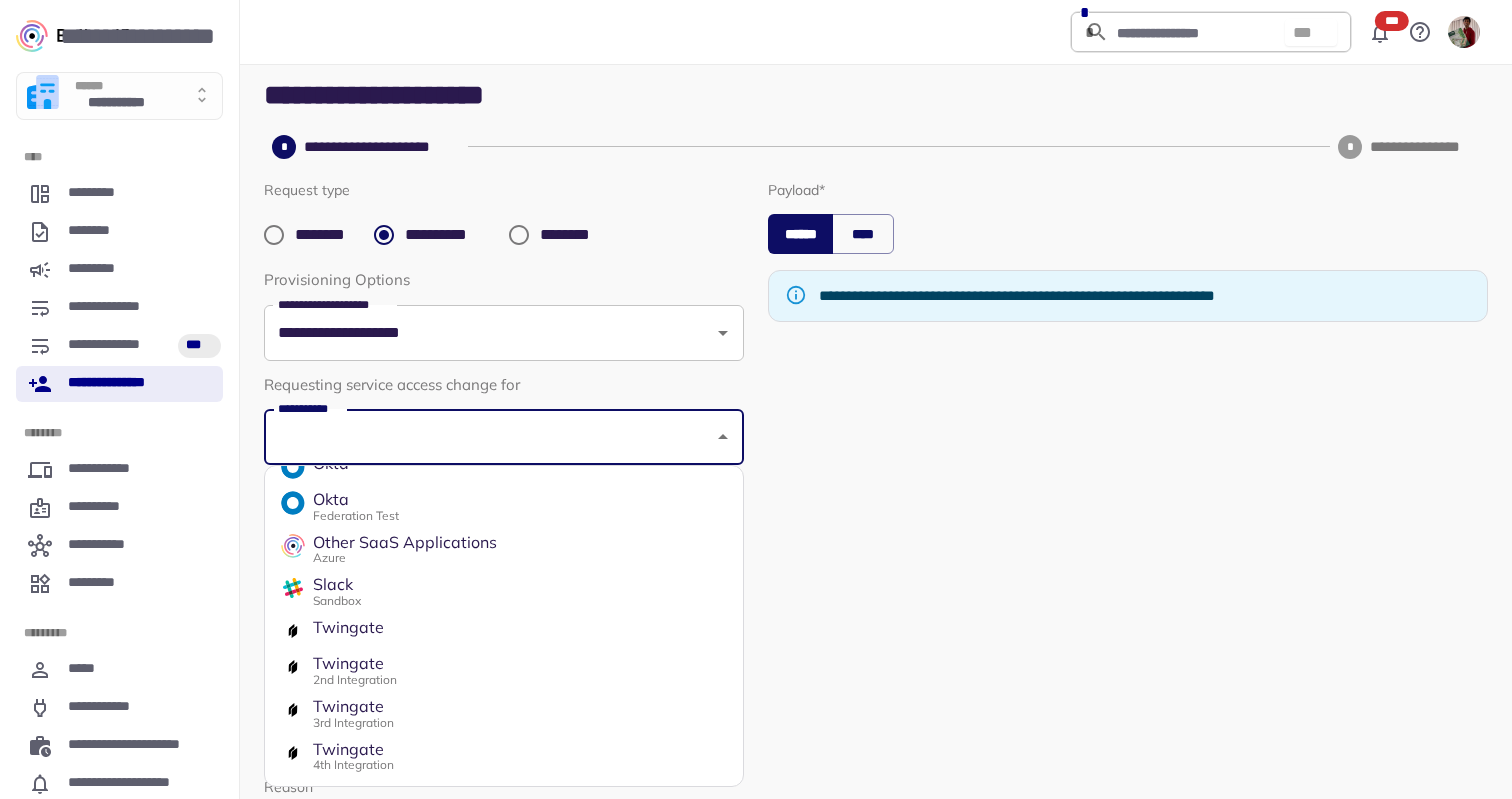 click on "Okta Federation Test" at bounding box center (504, 506) 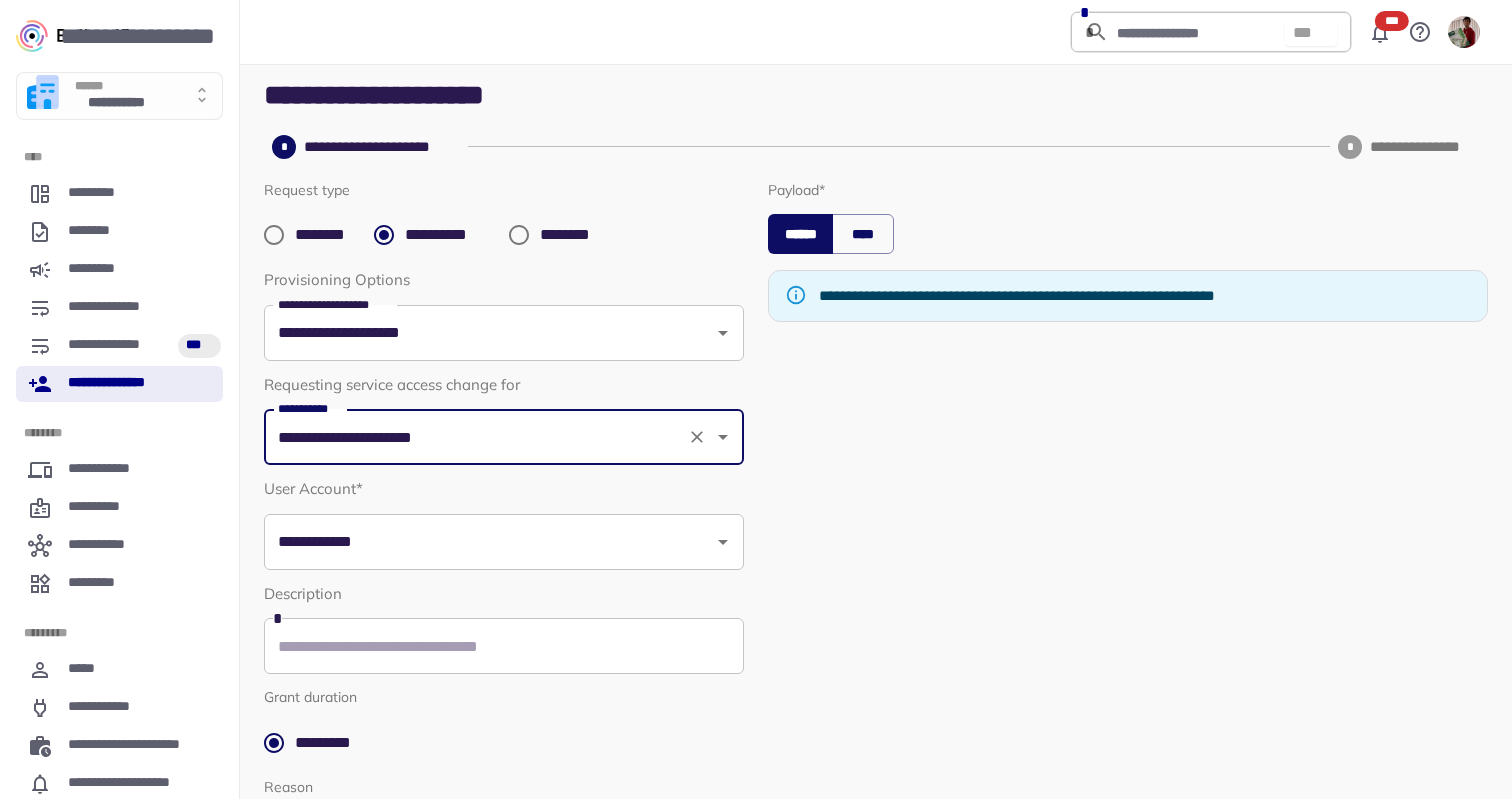 click on "**********" at bounding box center [489, 542] 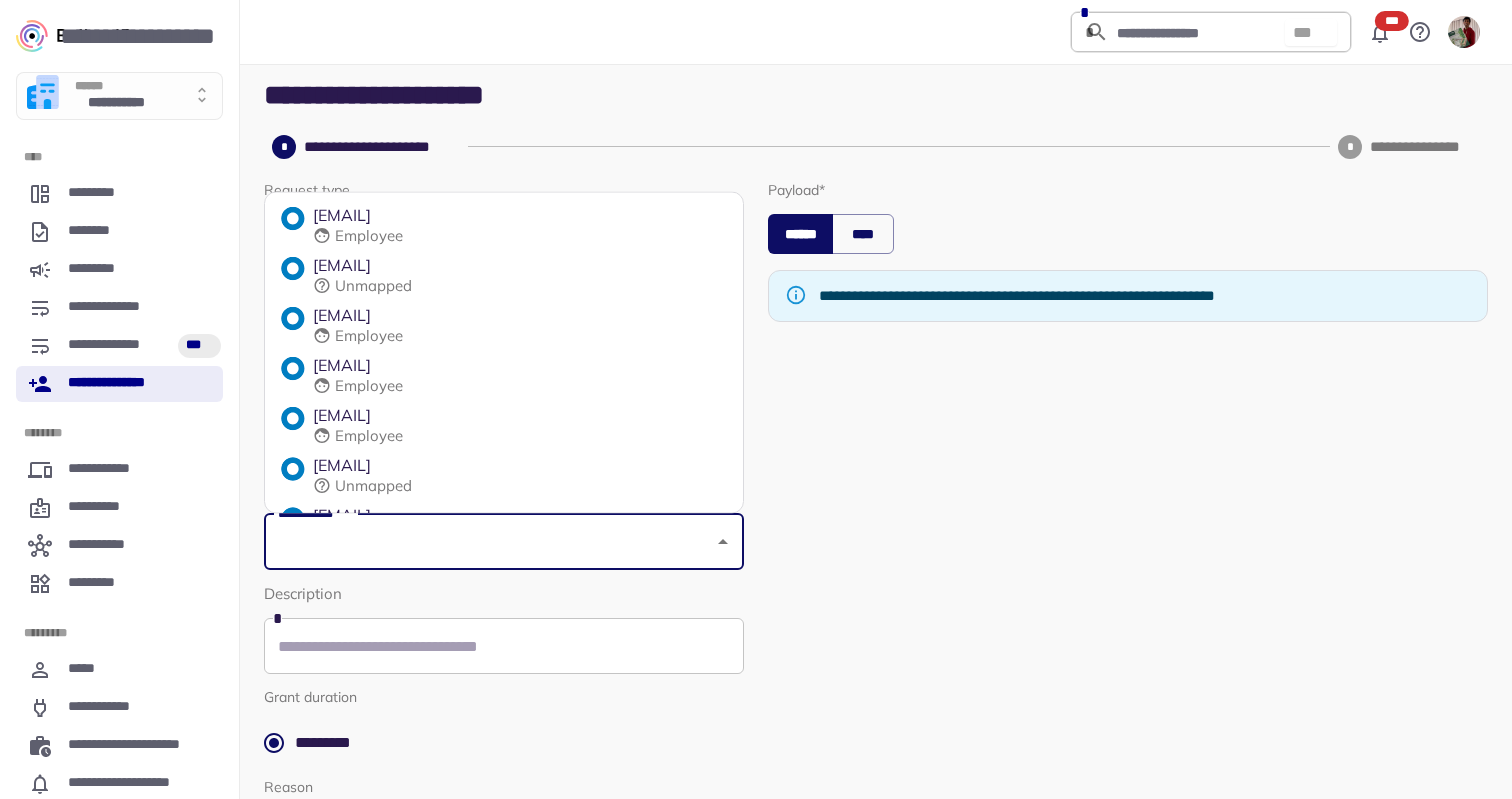click on "divit.agrawal@balkan.id Employee" at bounding box center [504, 376] 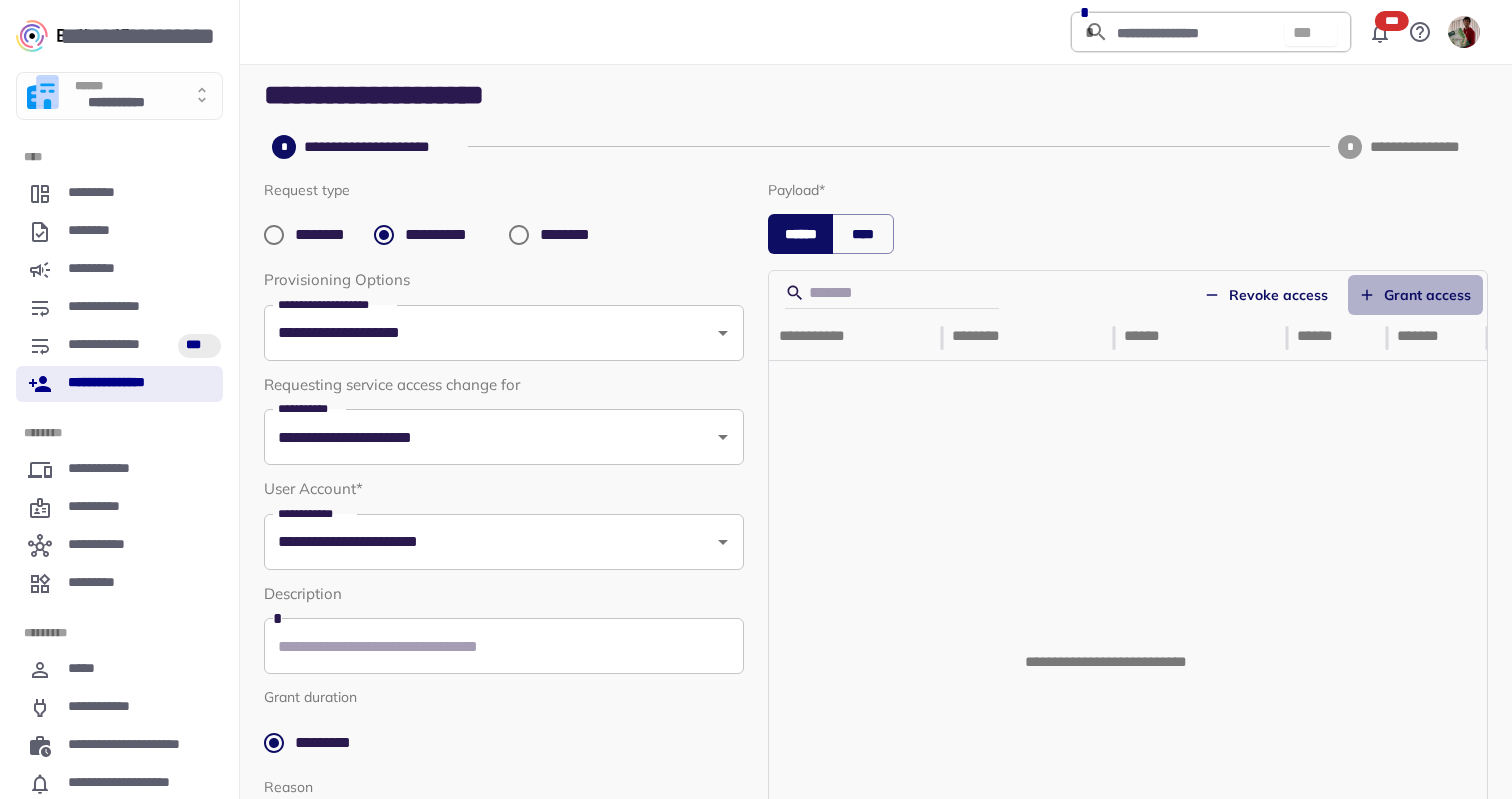 click on "Grant access" at bounding box center [1415, 295] 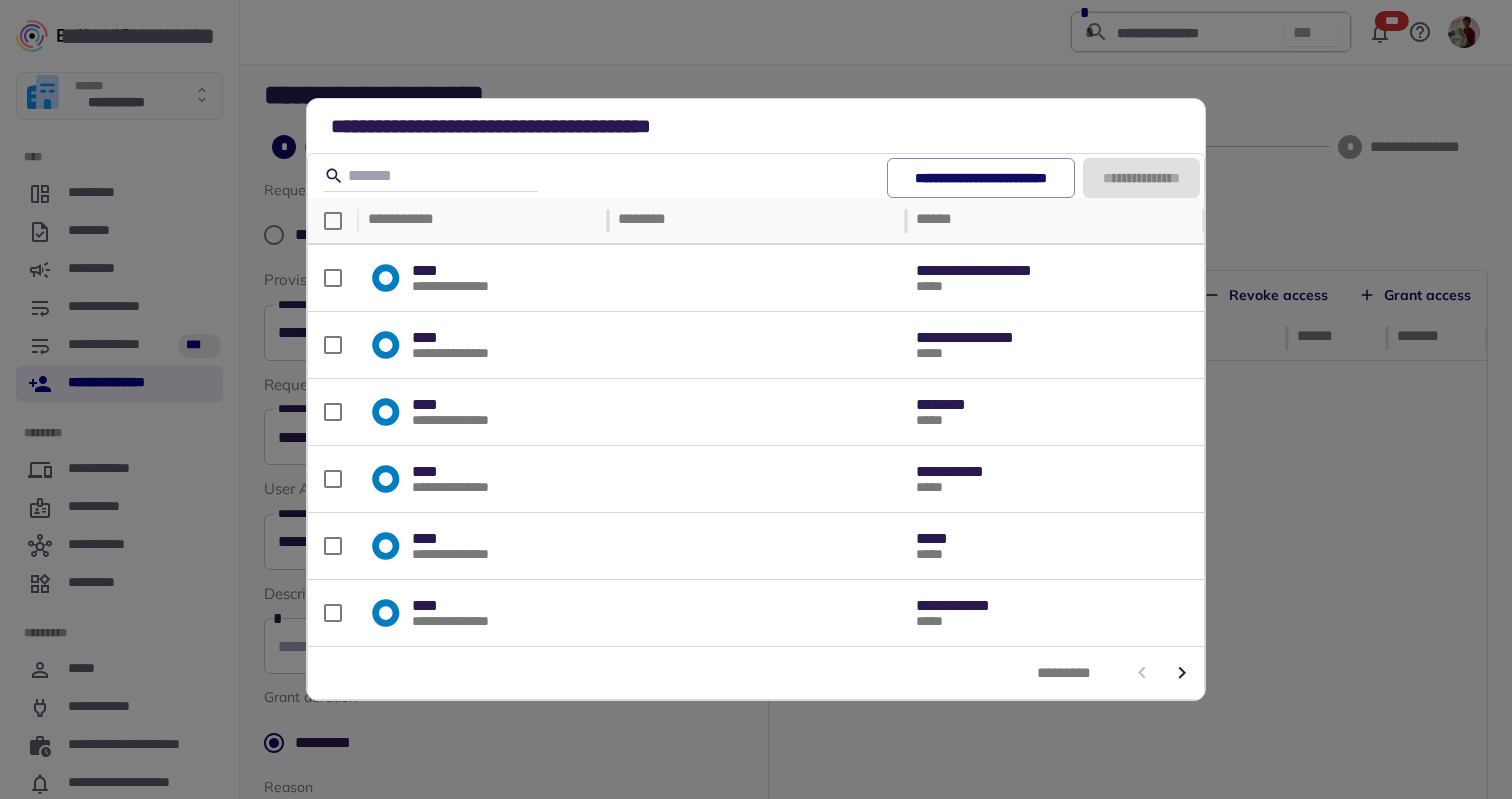click 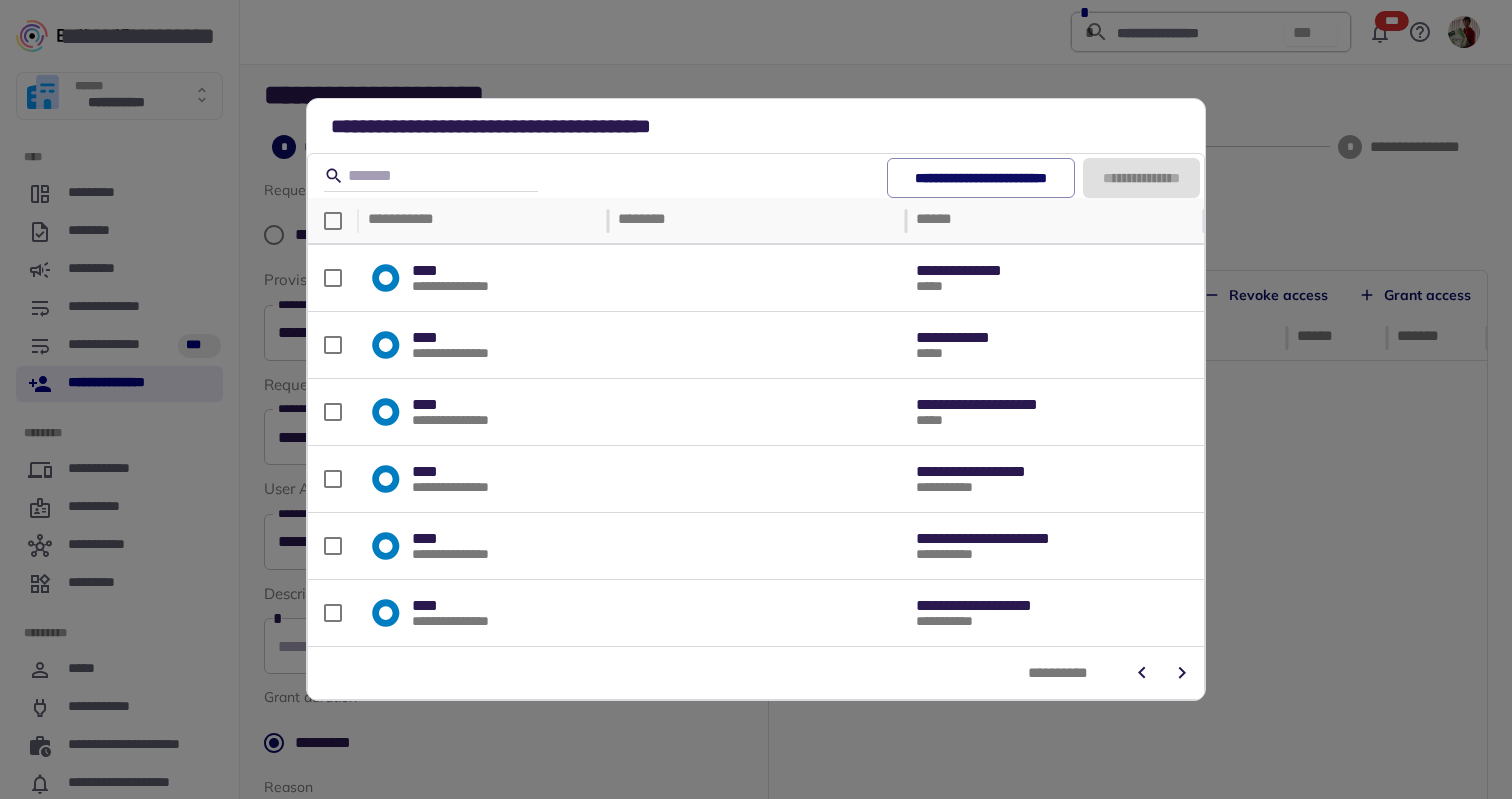 click 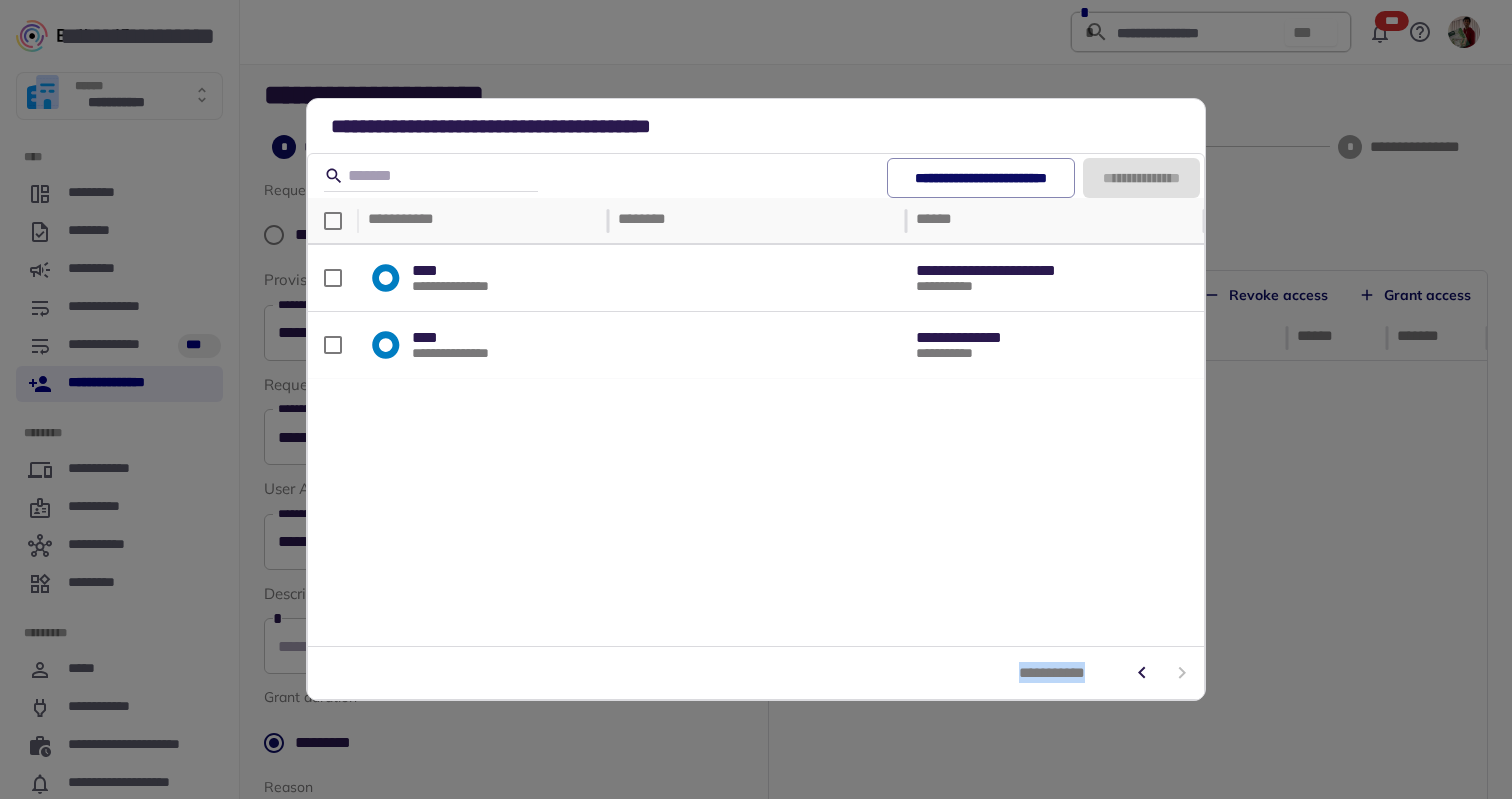 click at bounding box center (1162, 673) 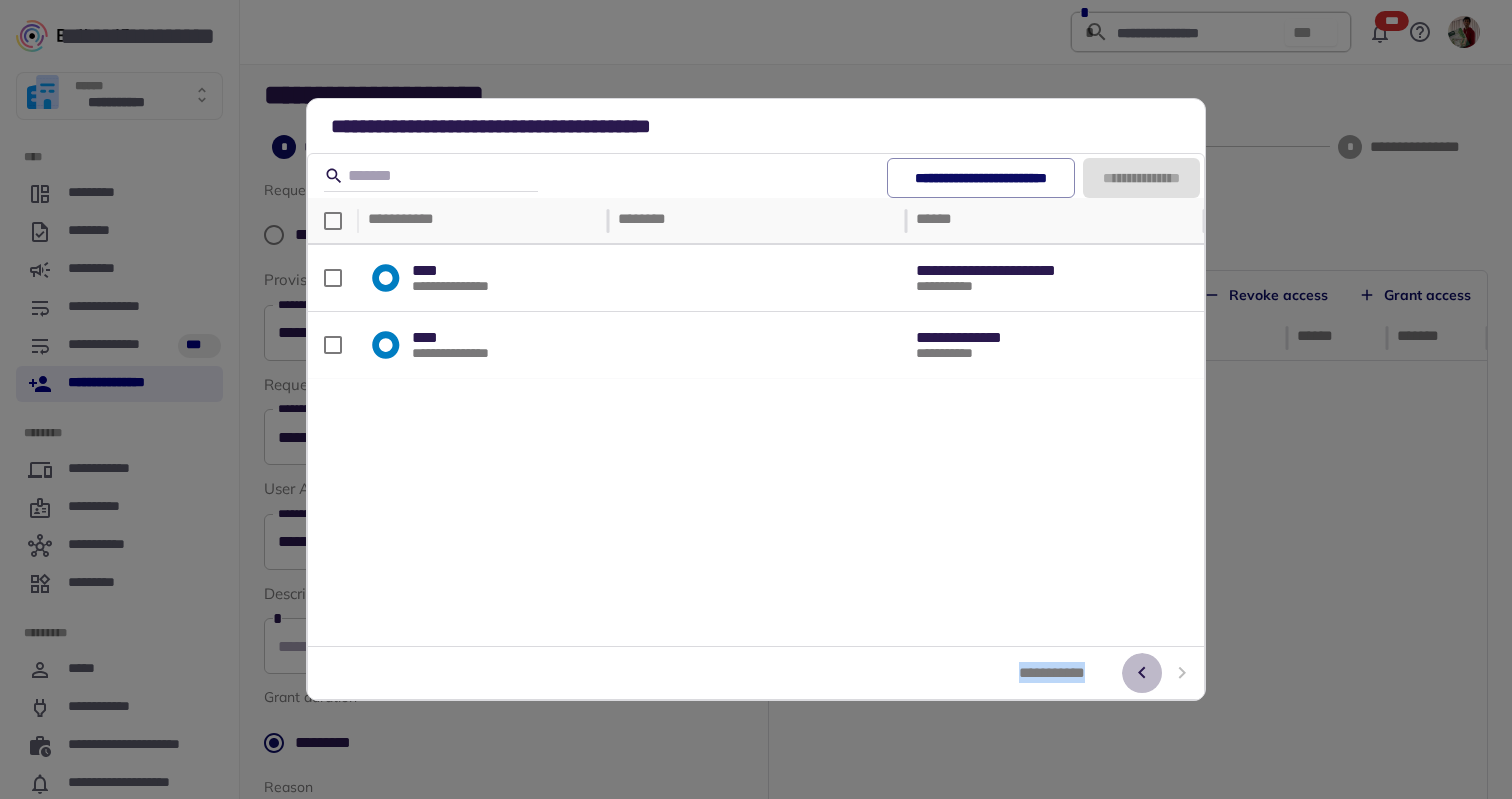 click 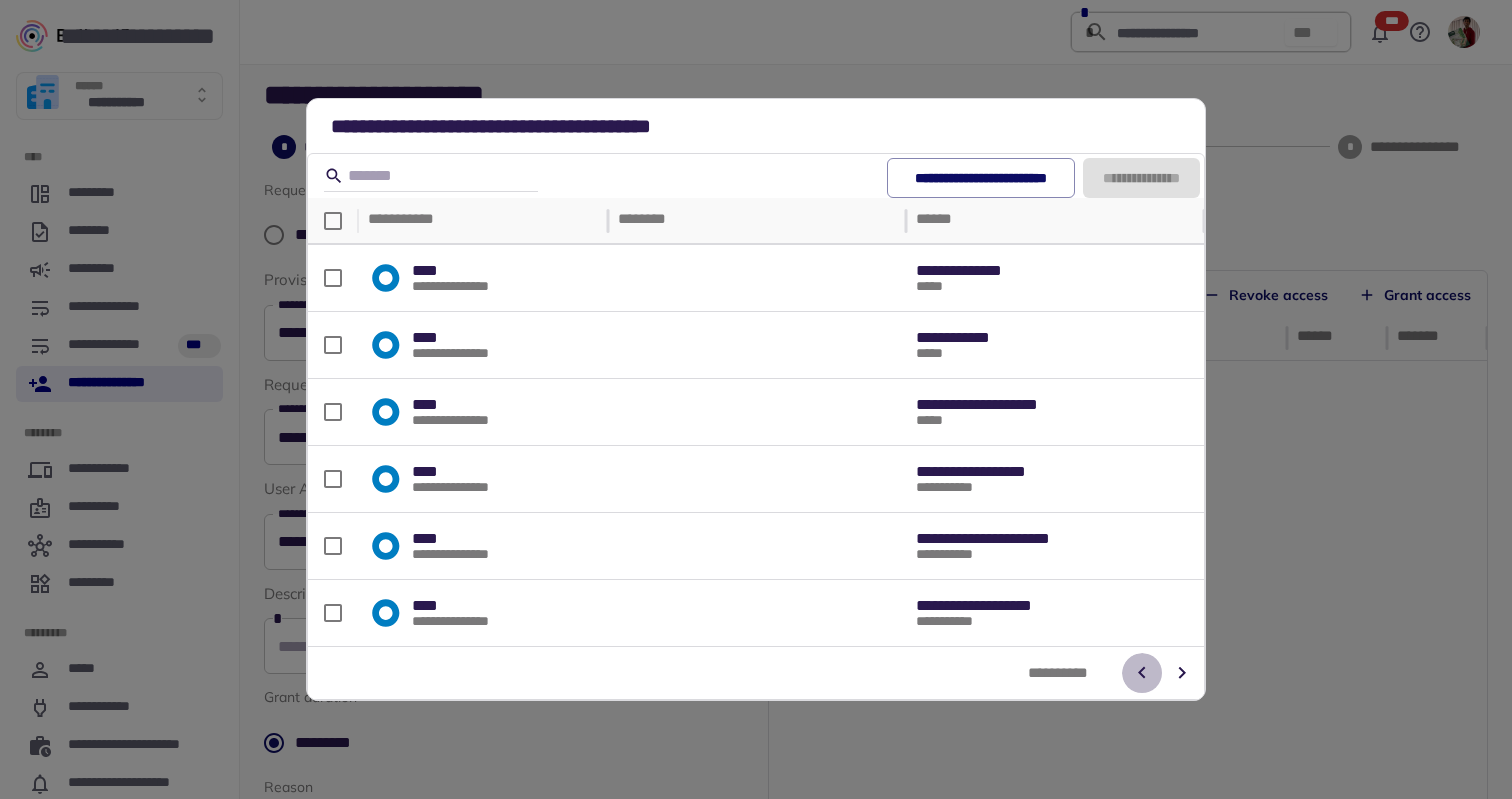 click 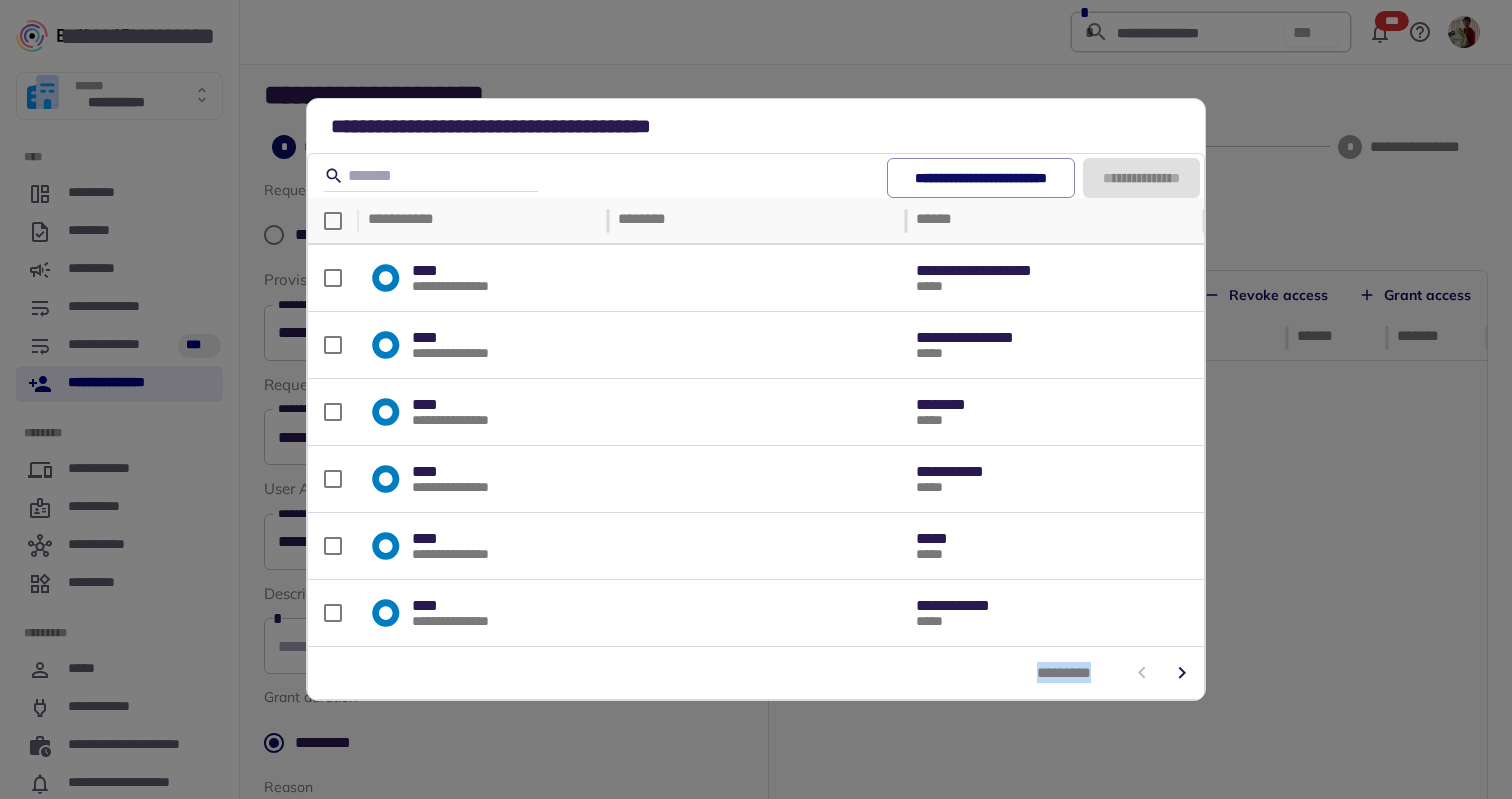 click at bounding box center (1162, 673) 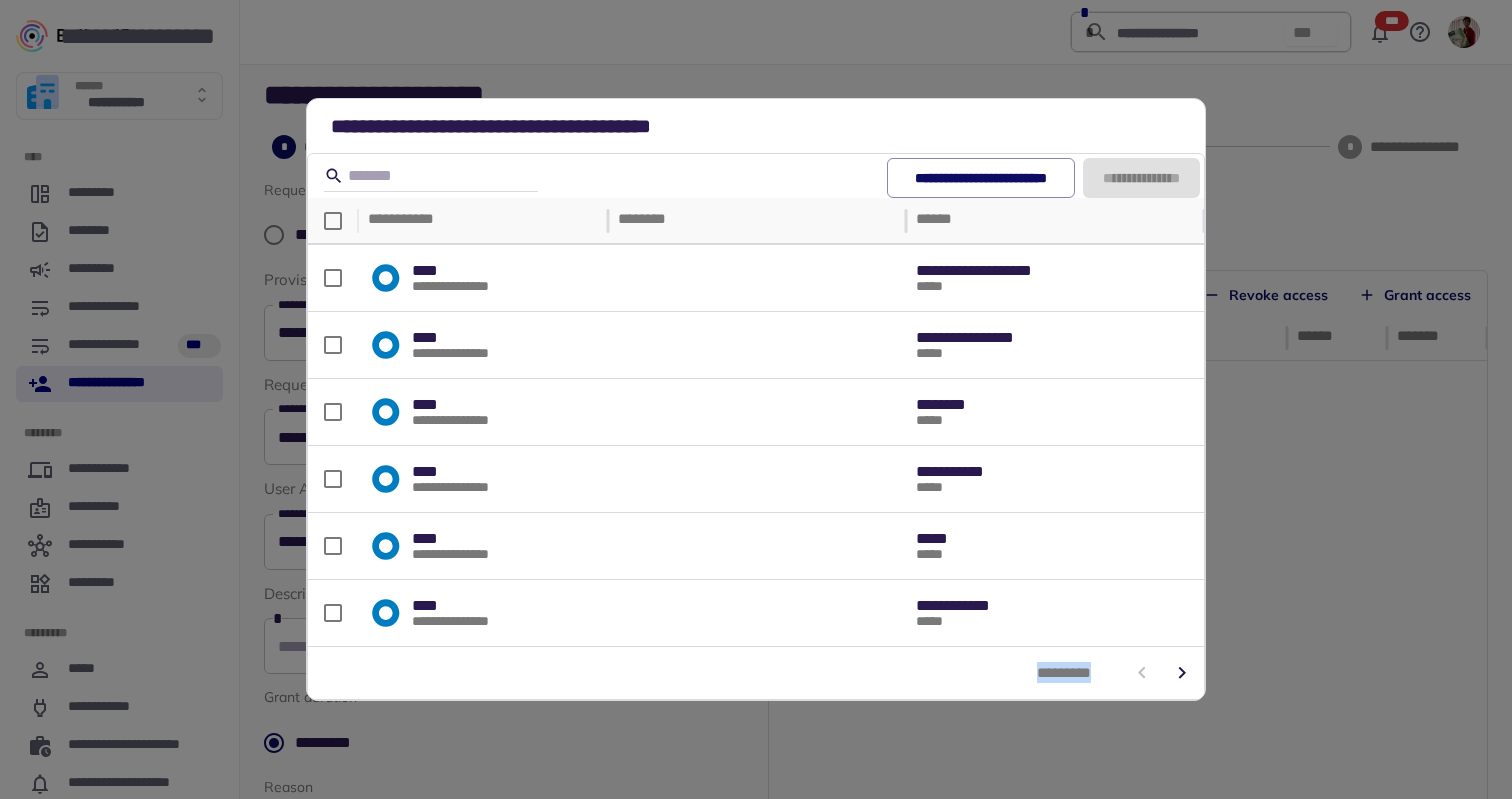 click at bounding box center [1162, 673] 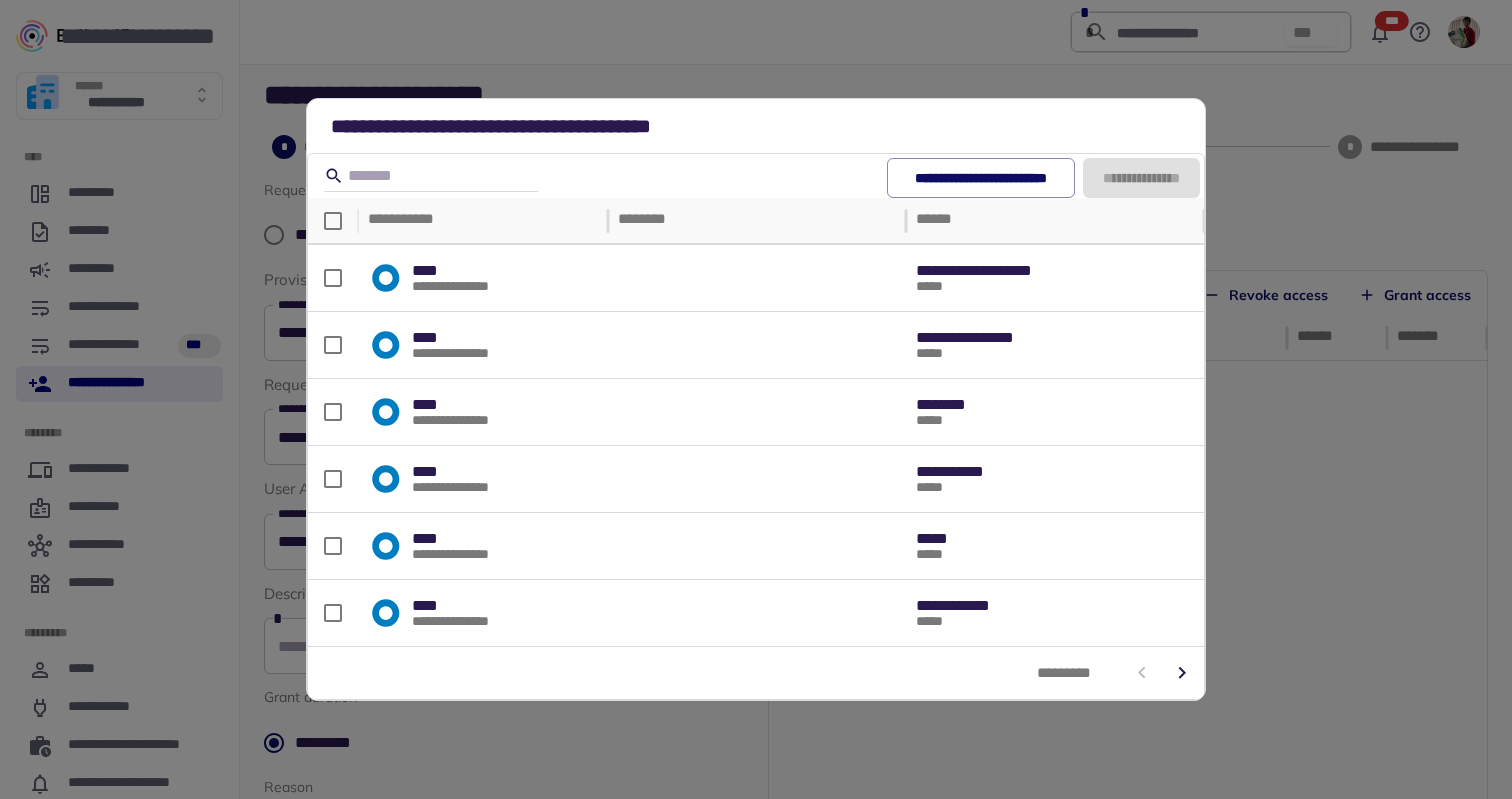 click on "**********" at bounding box center [756, 399] 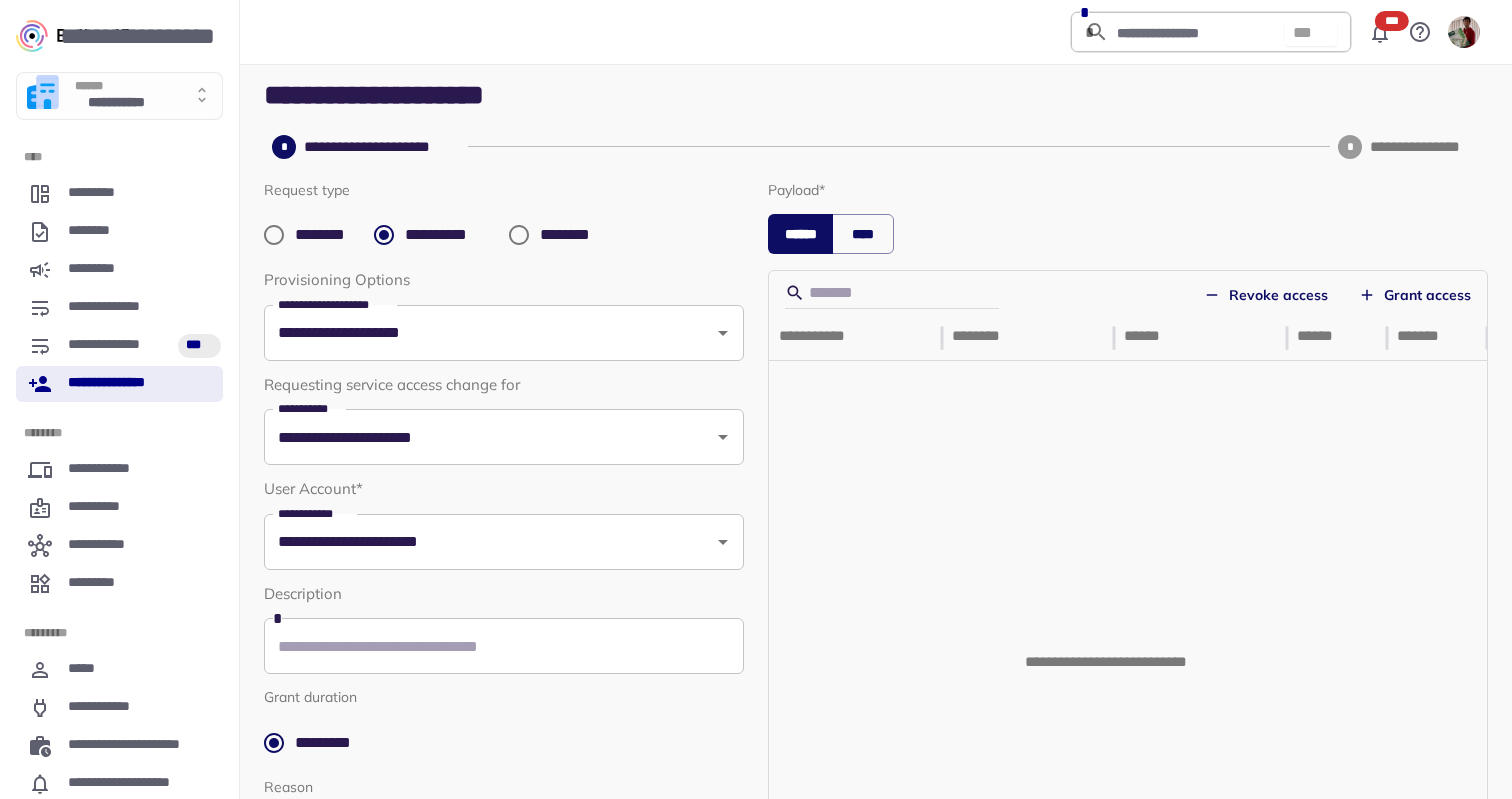 click on "**********" at bounding box center [504, 525] 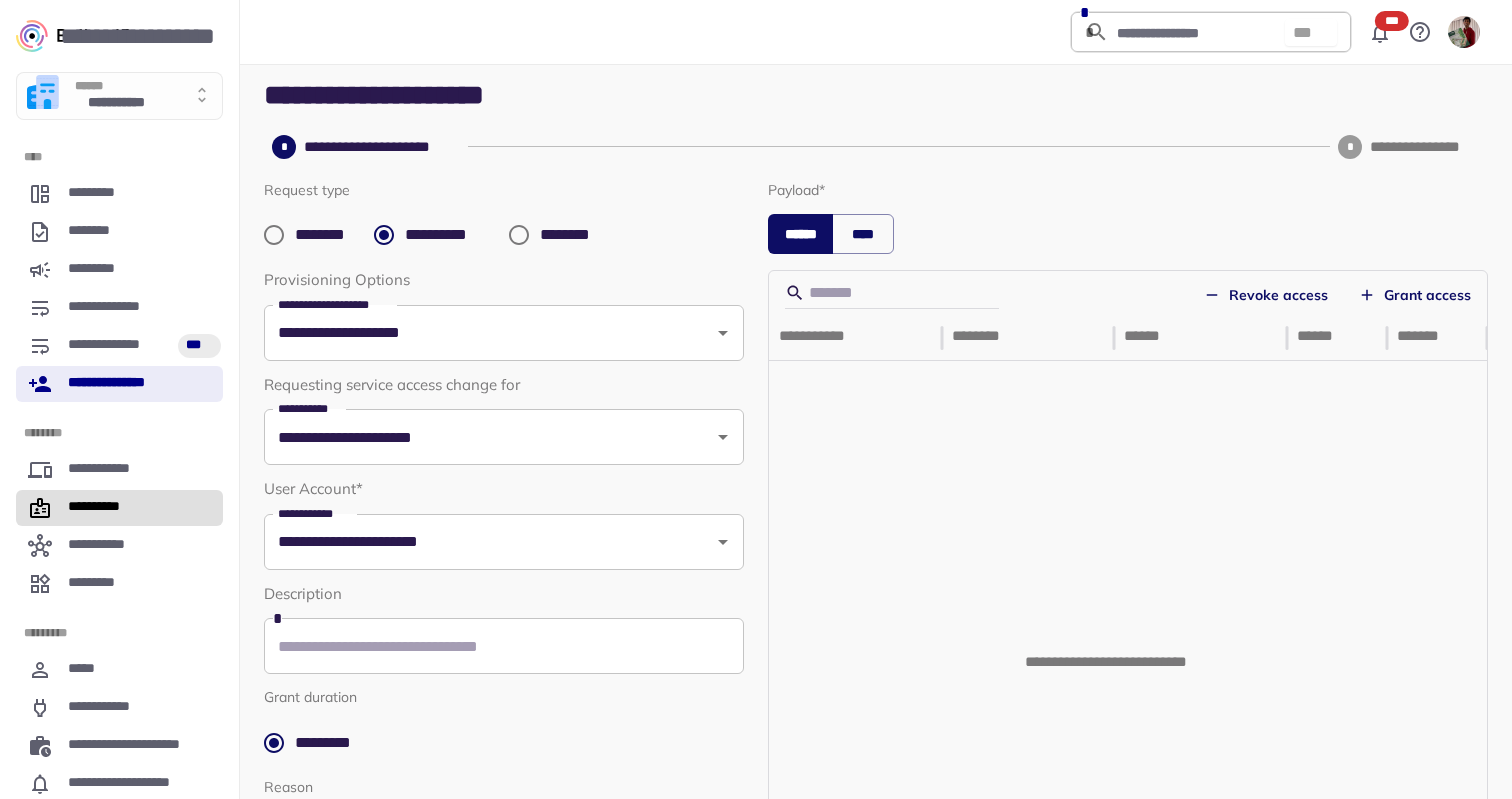 click on "**********" at bounding box center [96, 508] 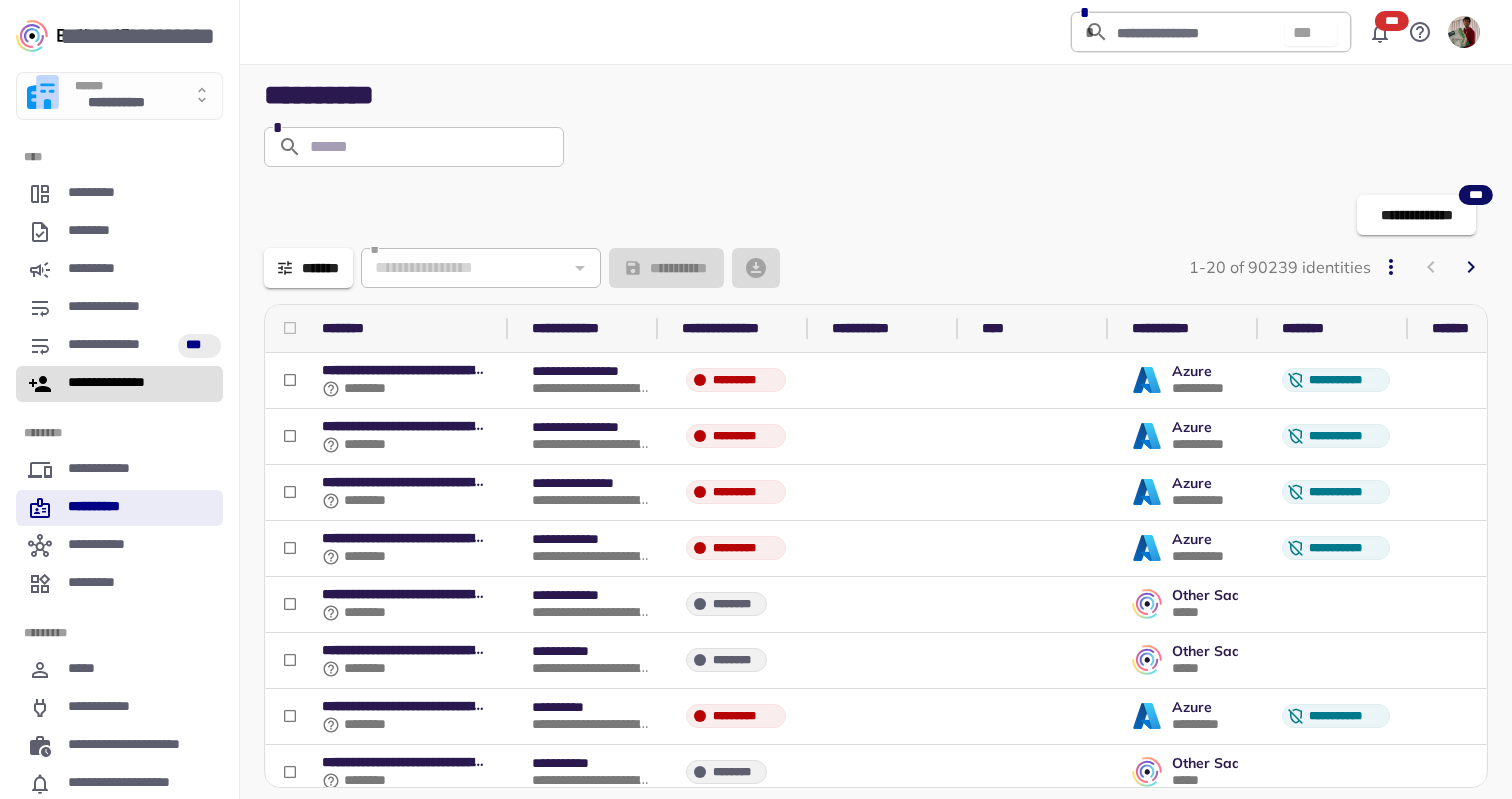 click on "**********" at bounding box center [118, 384] 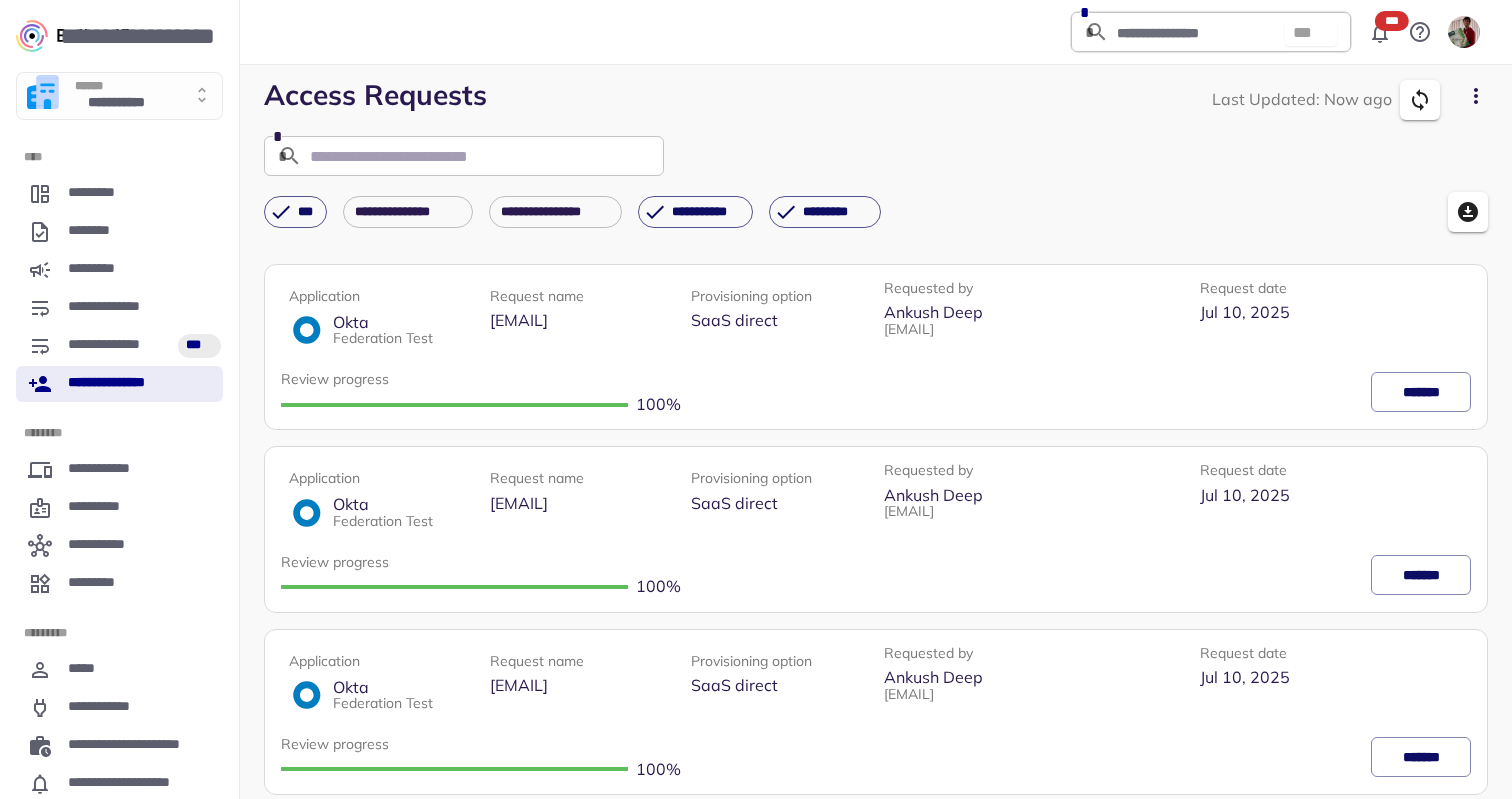 click 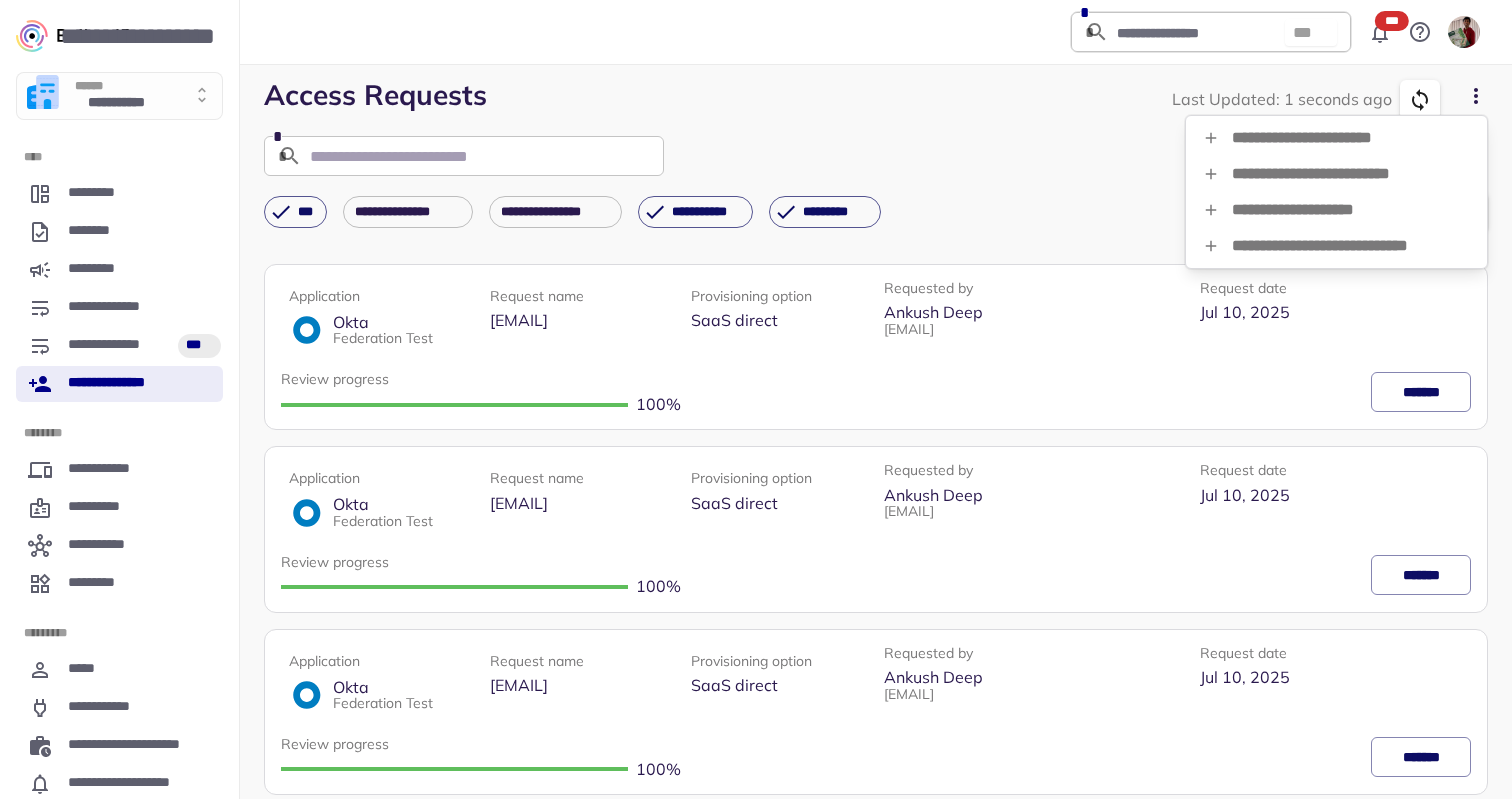 click at bounding box center (756, 399) 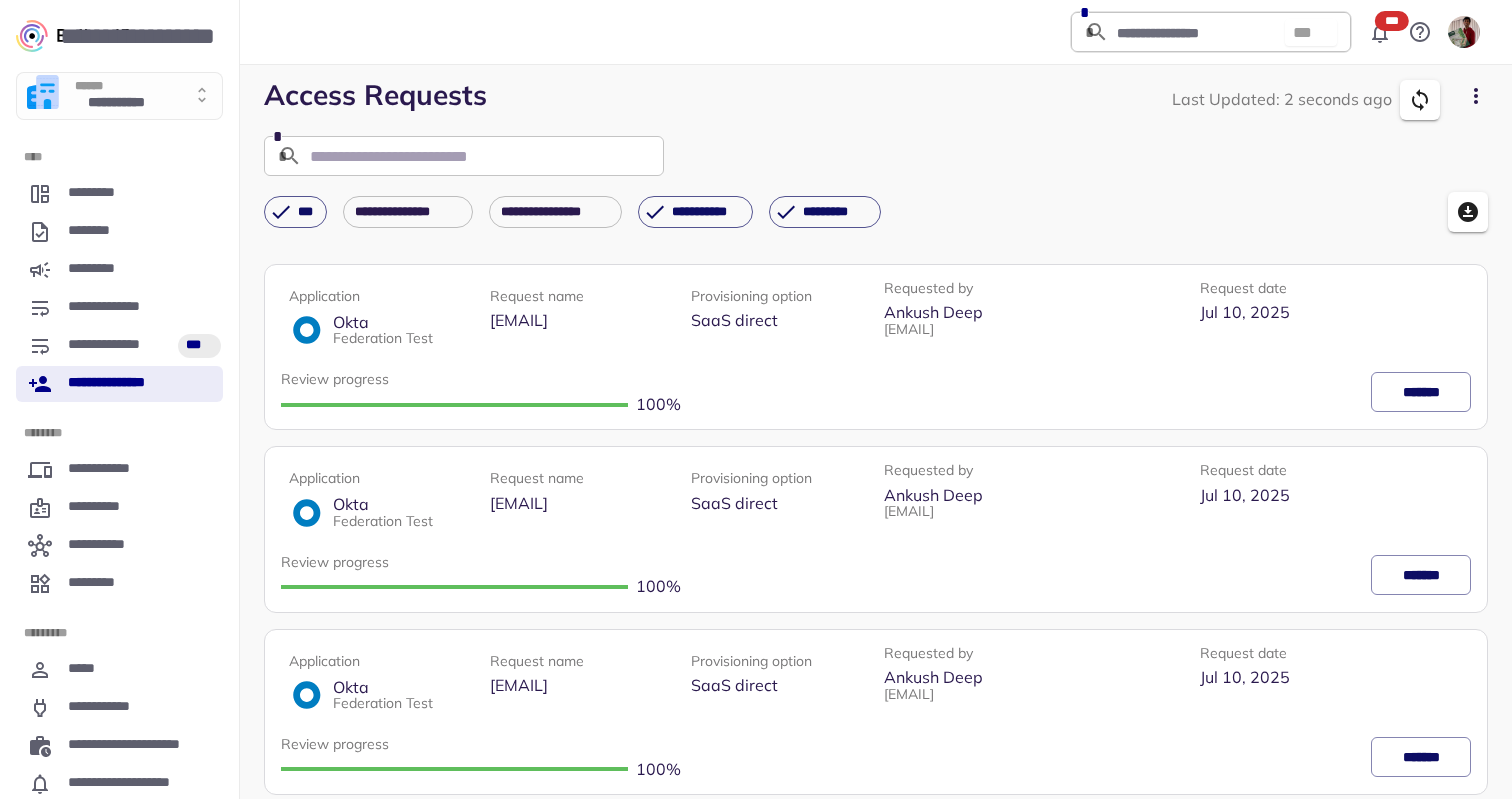 click 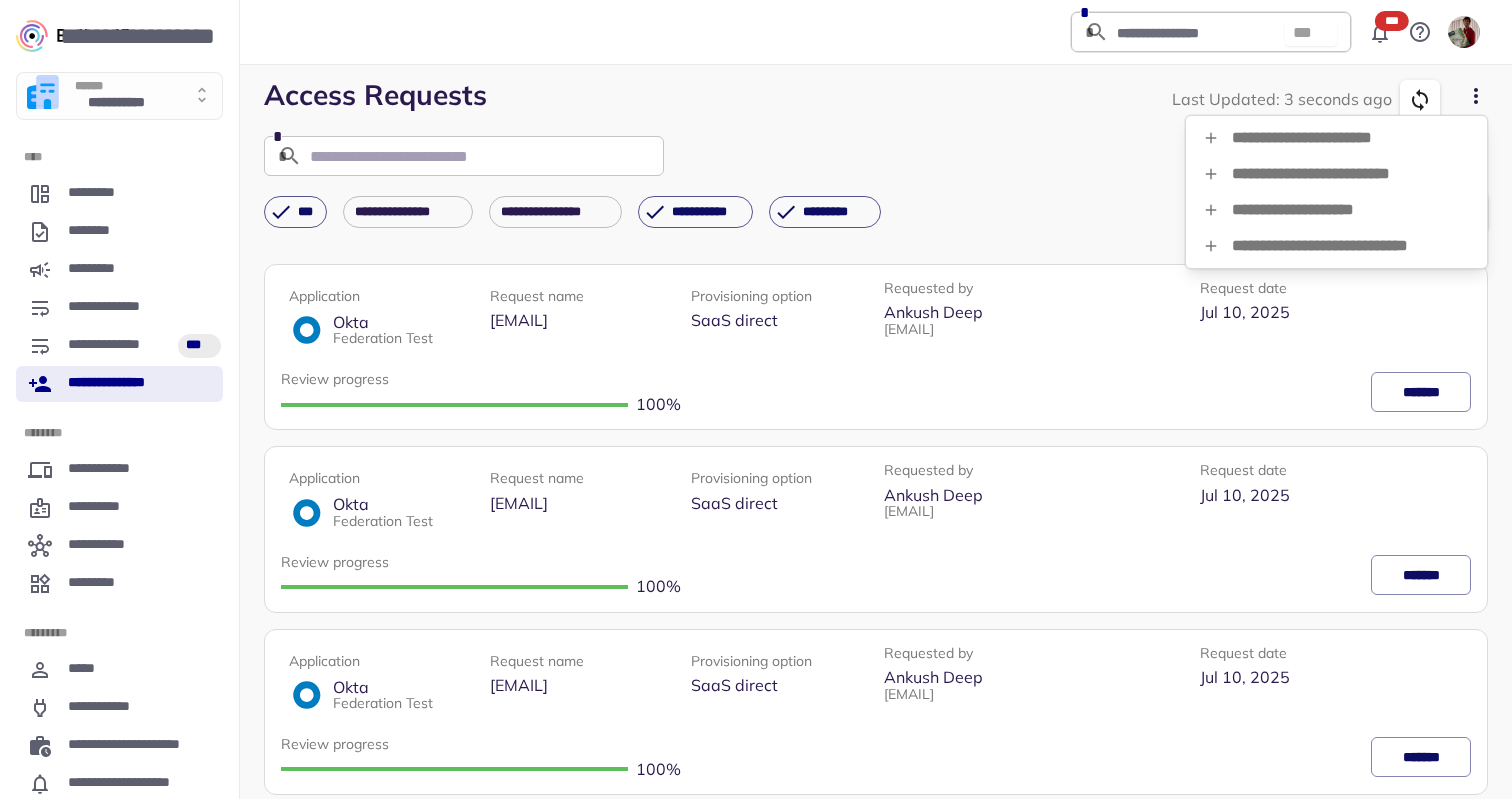 click on "**********" at bounding box center [1336, 210] 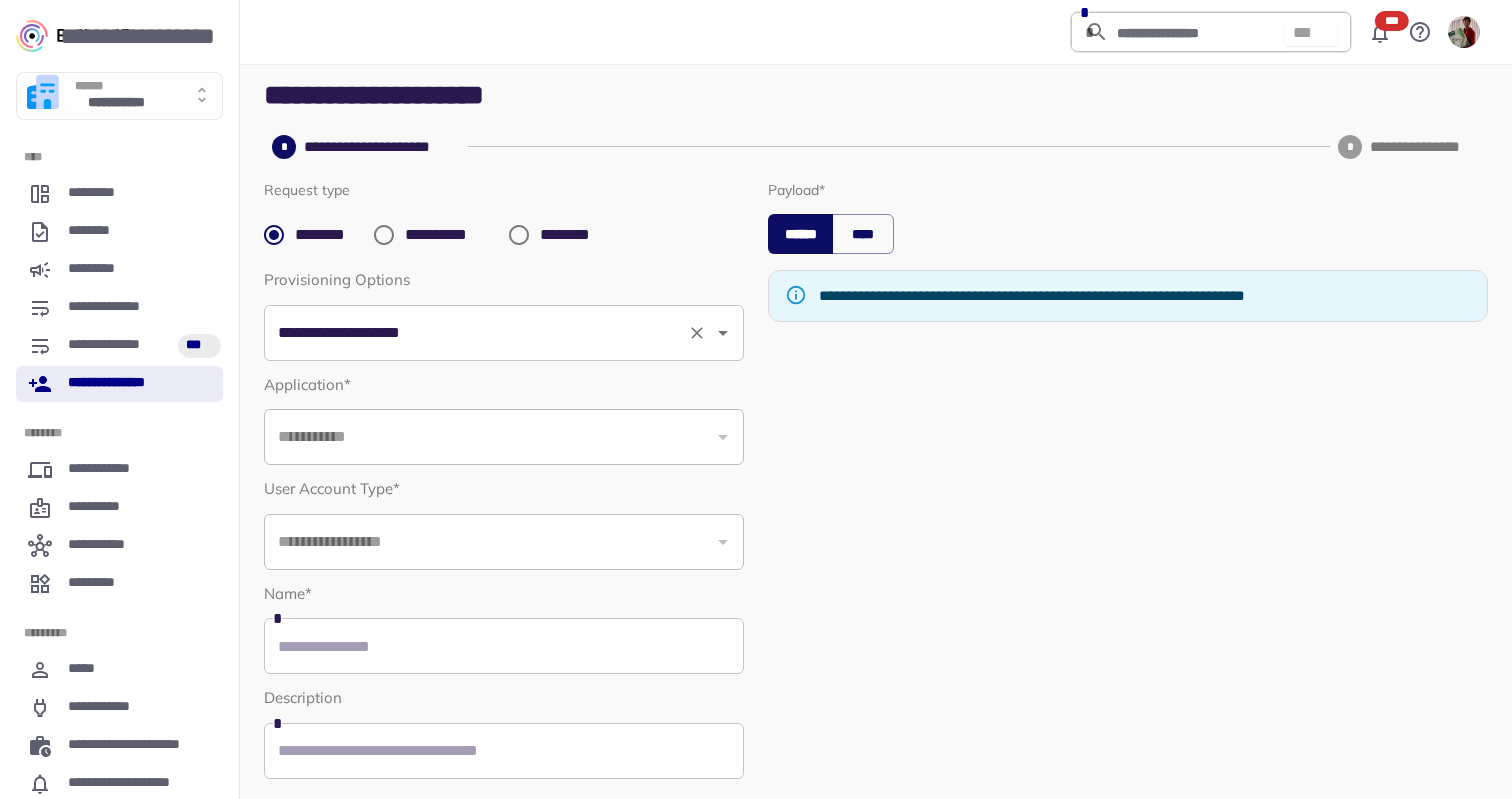 click on "**********" at bounding box center (476, 333) 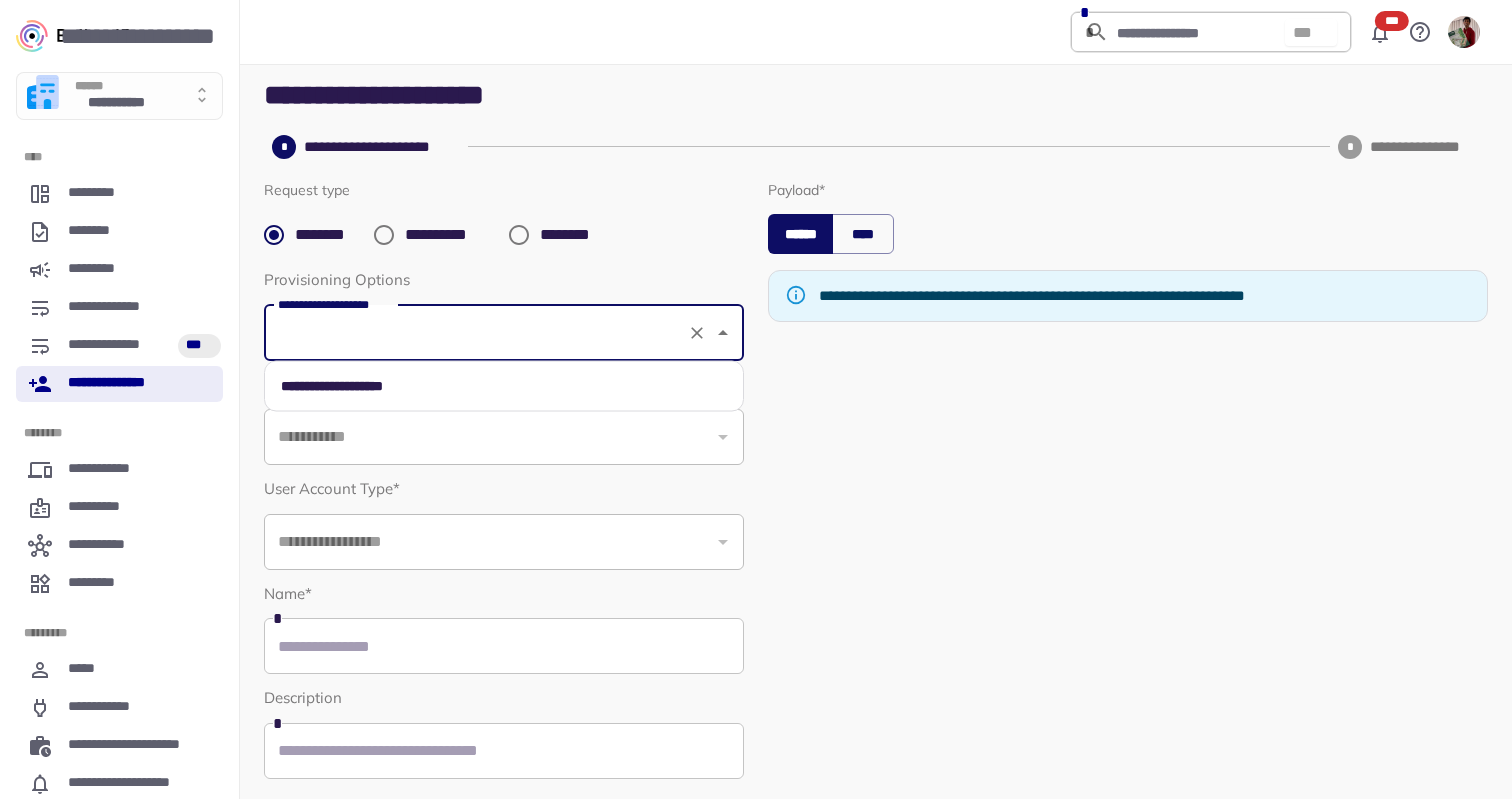 click on "**********" at bounding box center [504, 386] 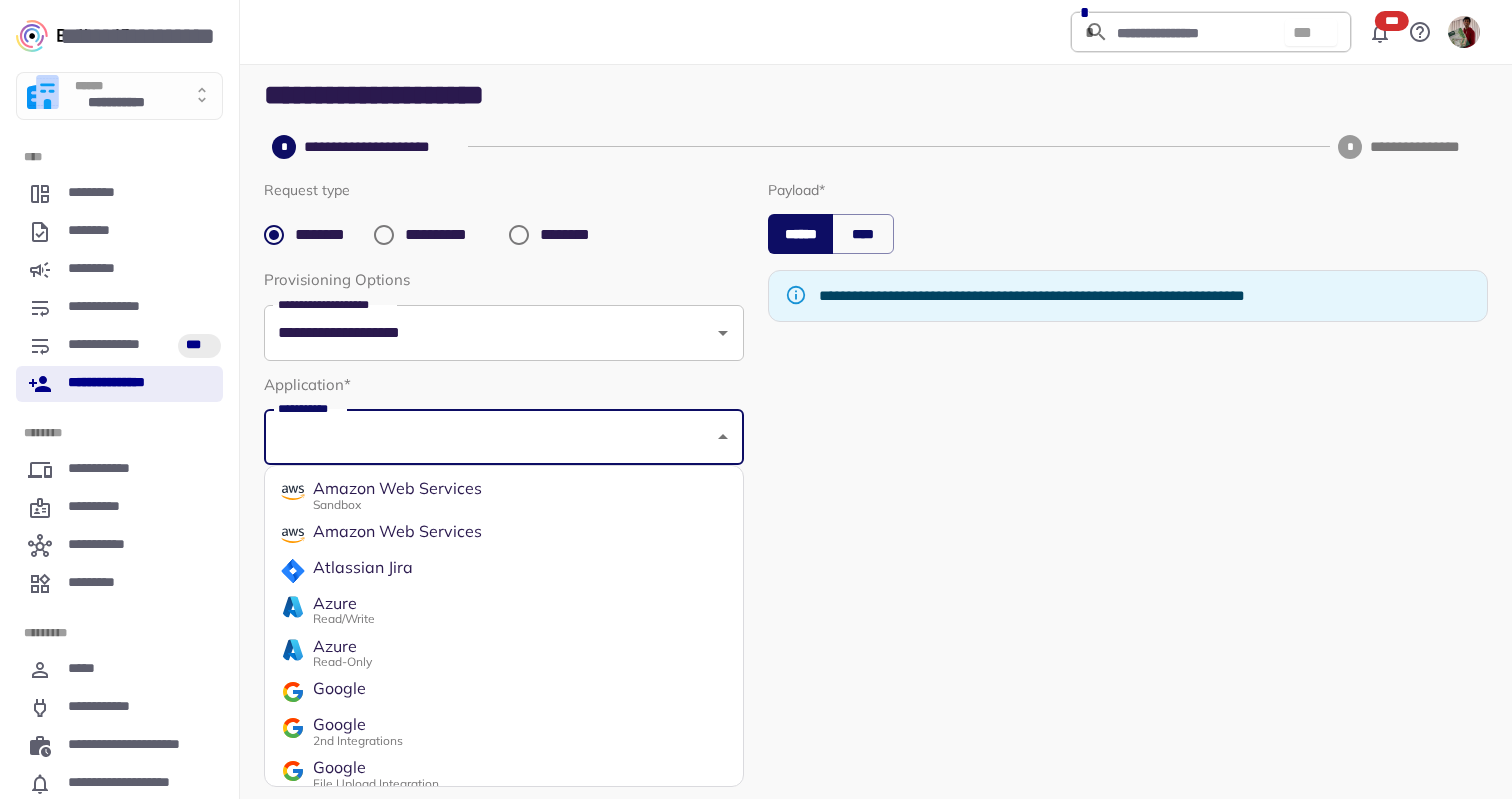 click on "**********" at bounding box center [489, 437] 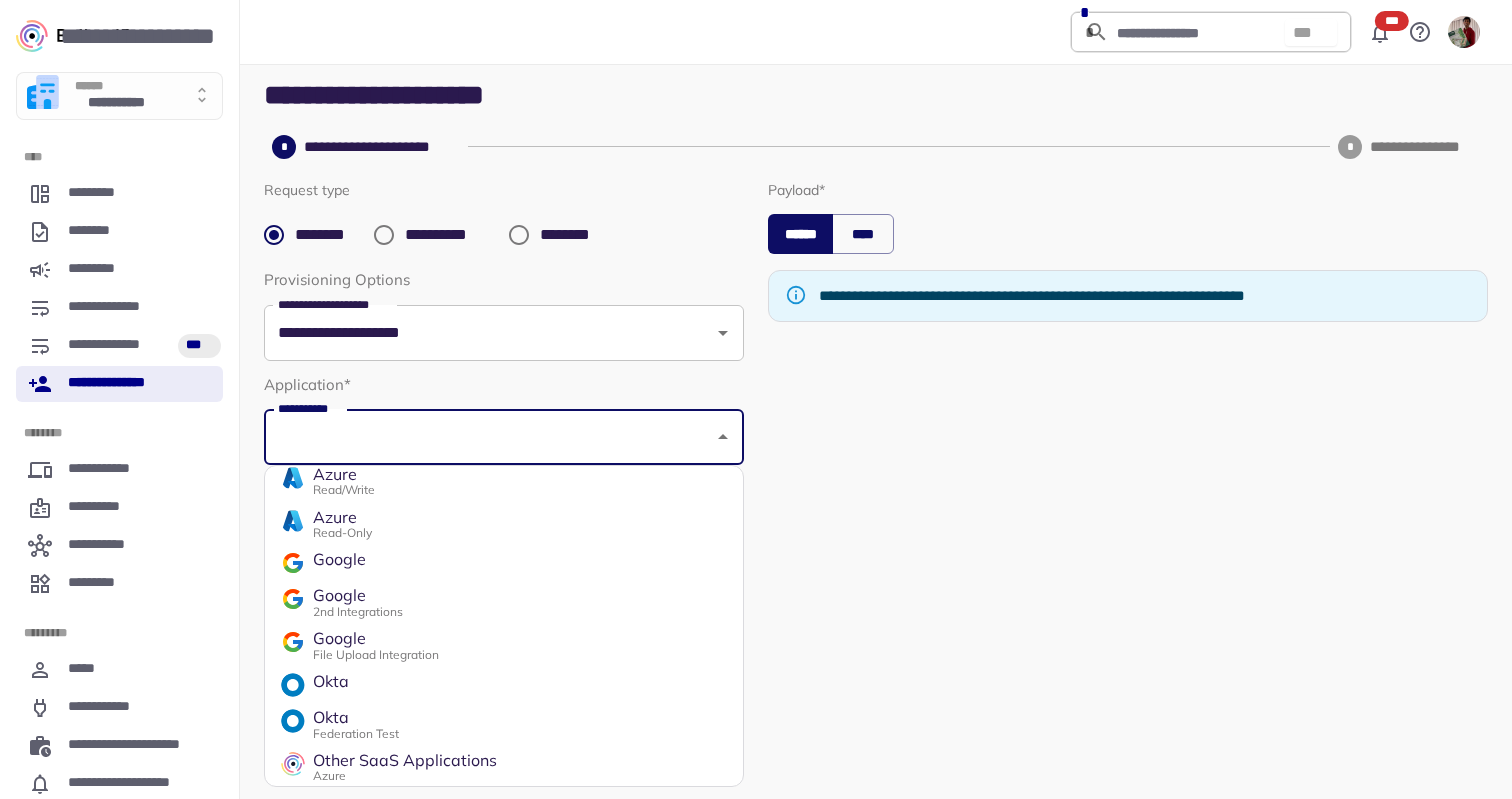 scroll, scrollTop: 130, scrollLeft: 0, axis: vertical 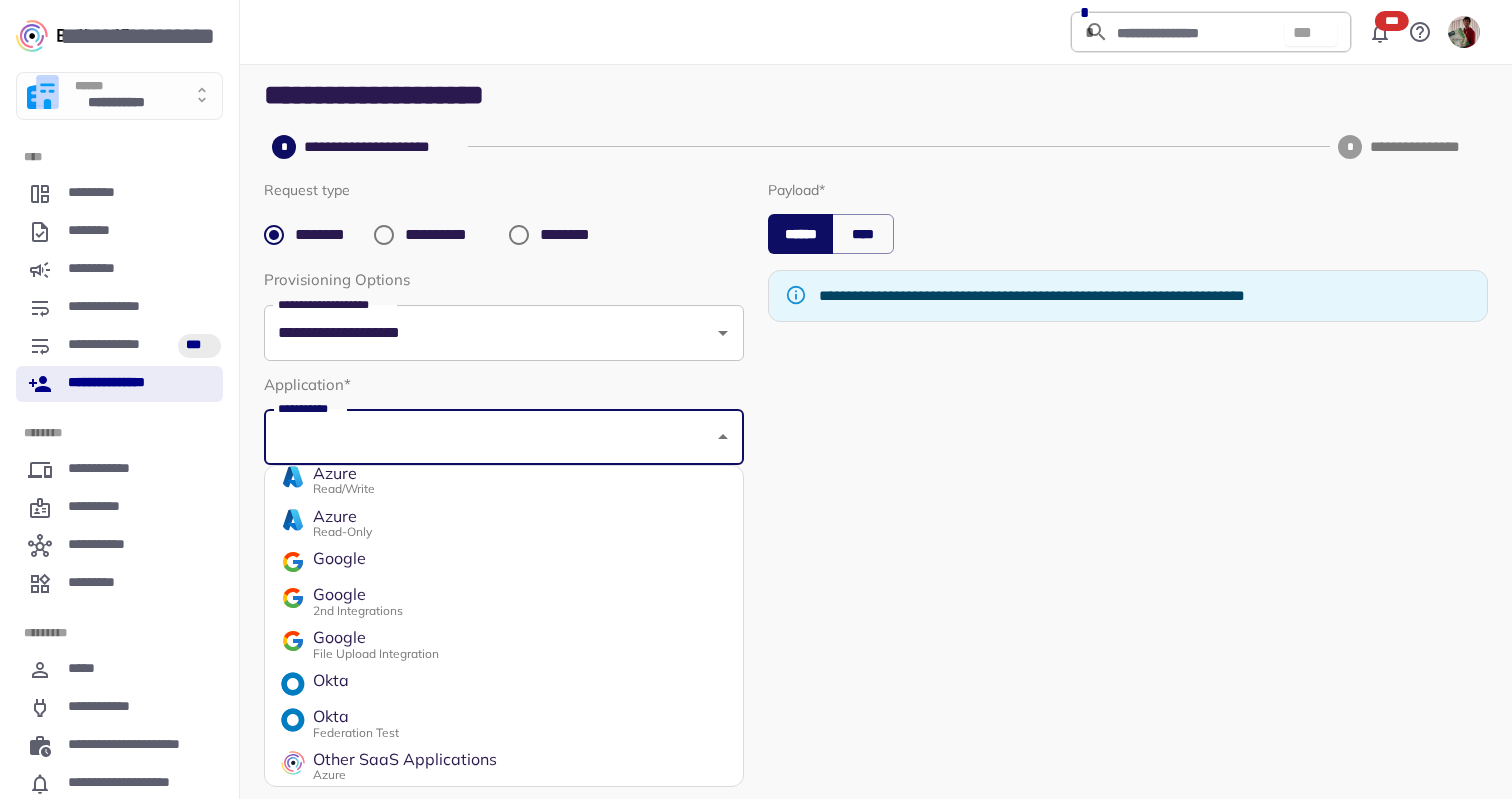 click on "Okta" at bounding box center (356, 717) 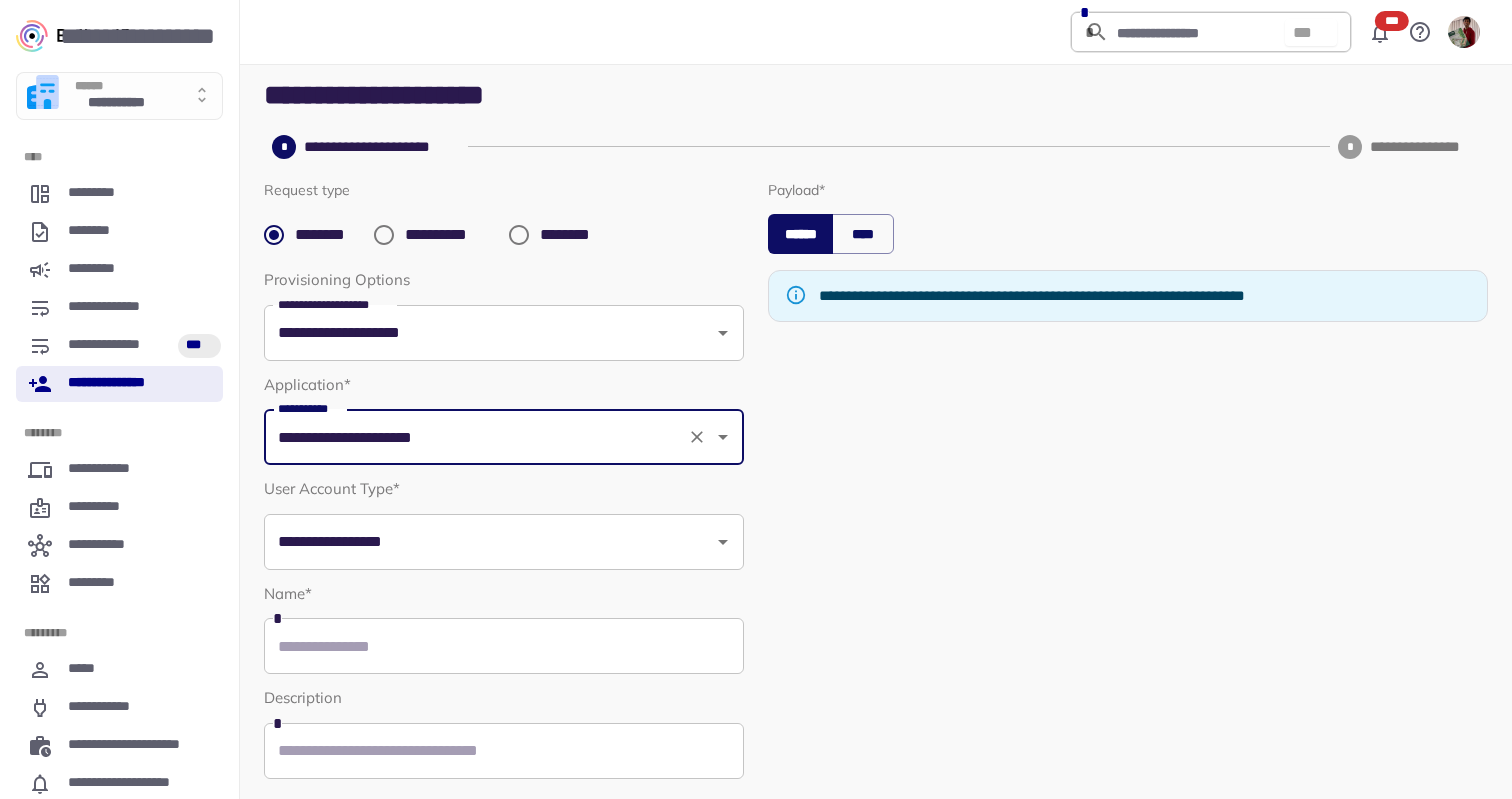 click on "**********" at bounding box center [489, 542] 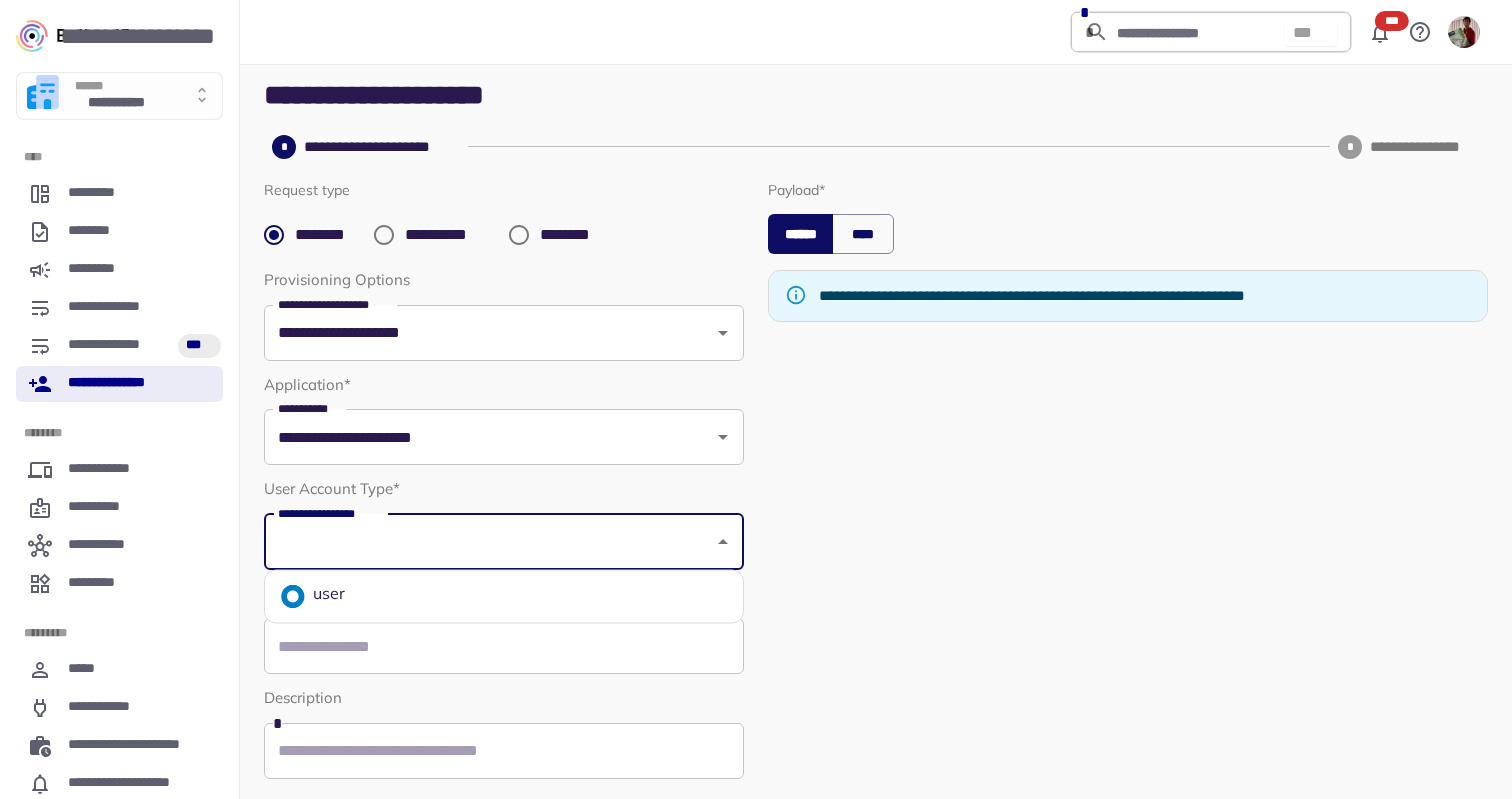 click on "**********" at bounding box center (428, 235) 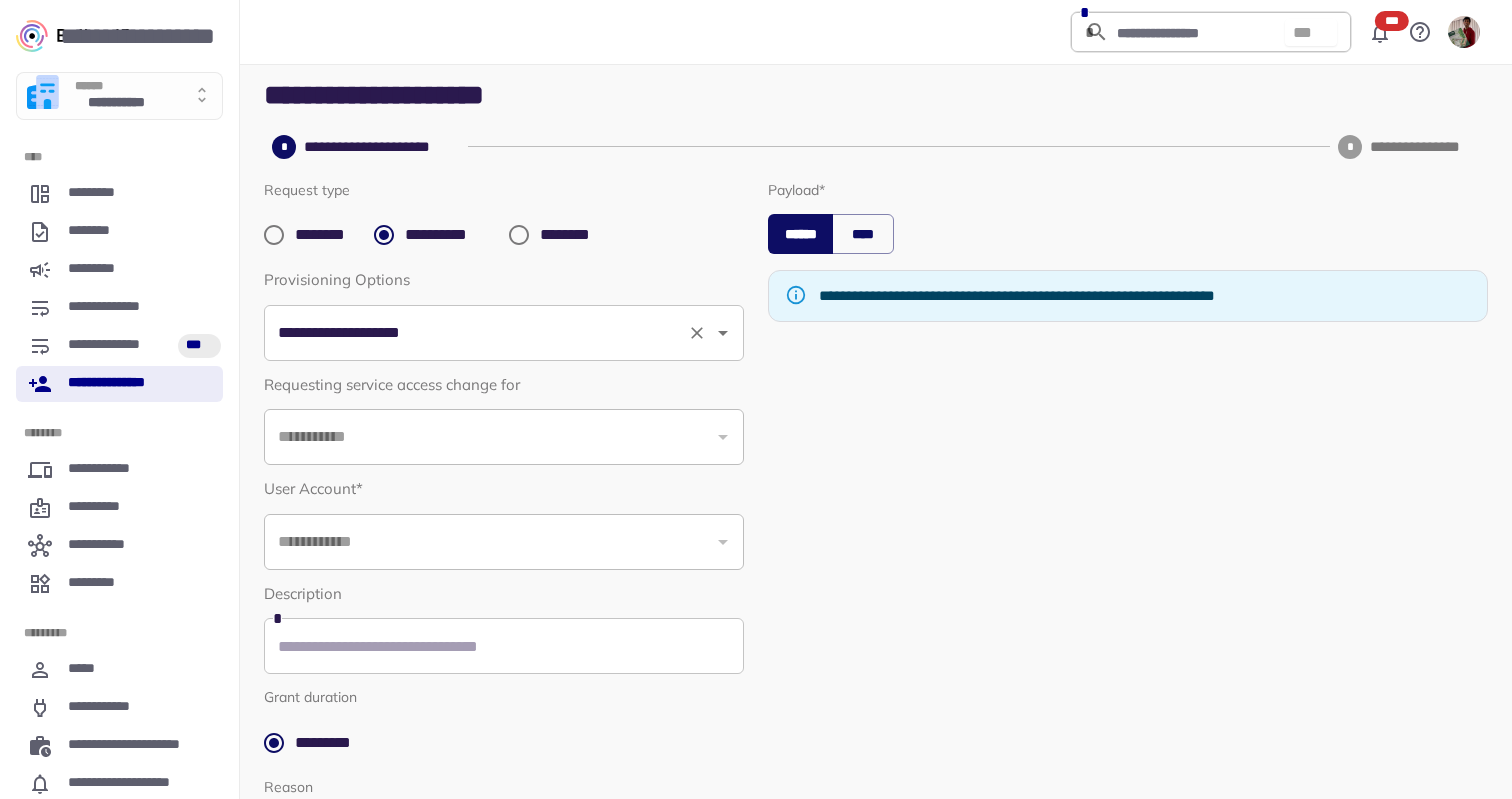 click on "**********" at bounding box center [476, 333] 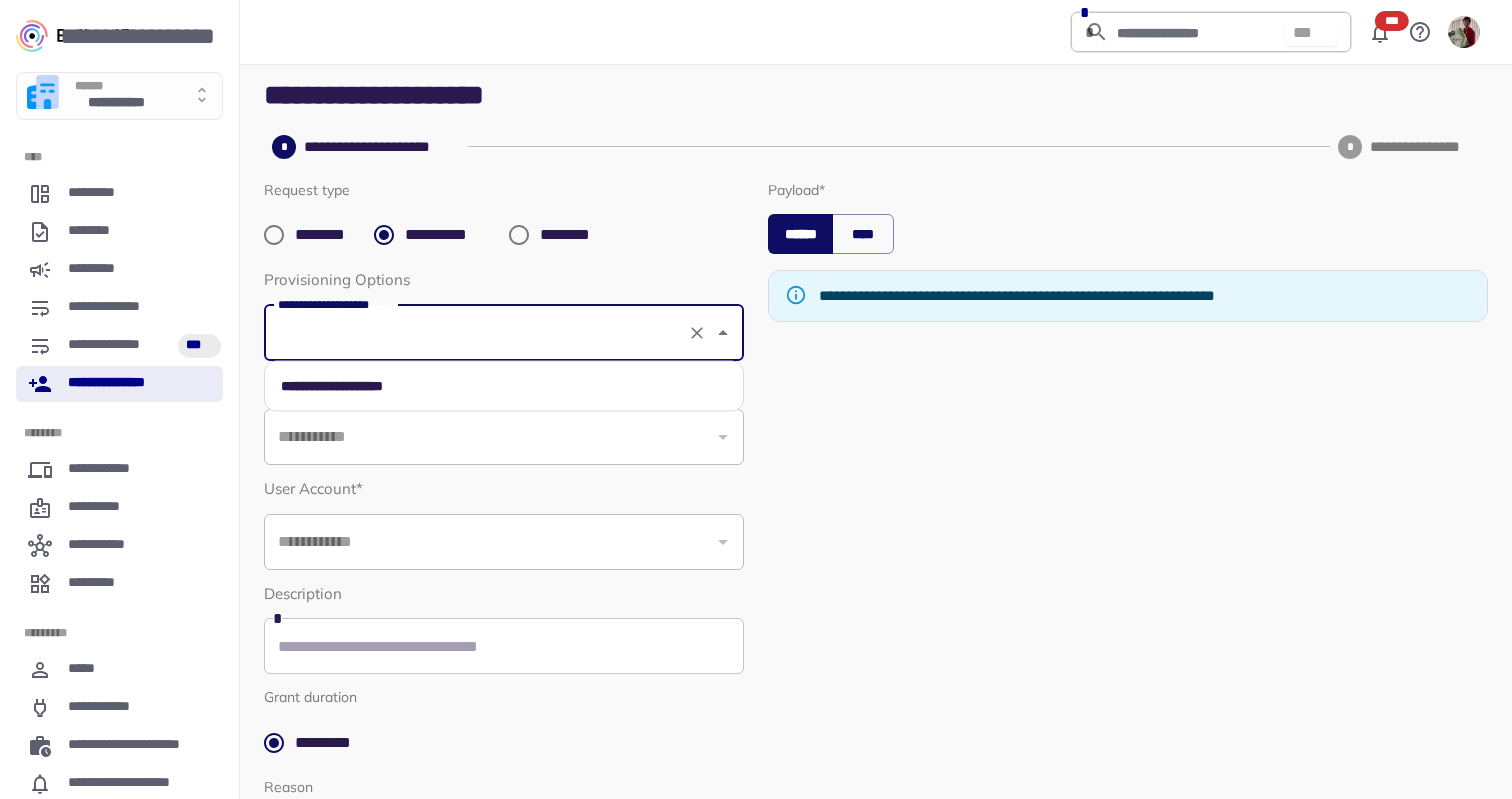 click on "**********" at bounding box center [504, 386] 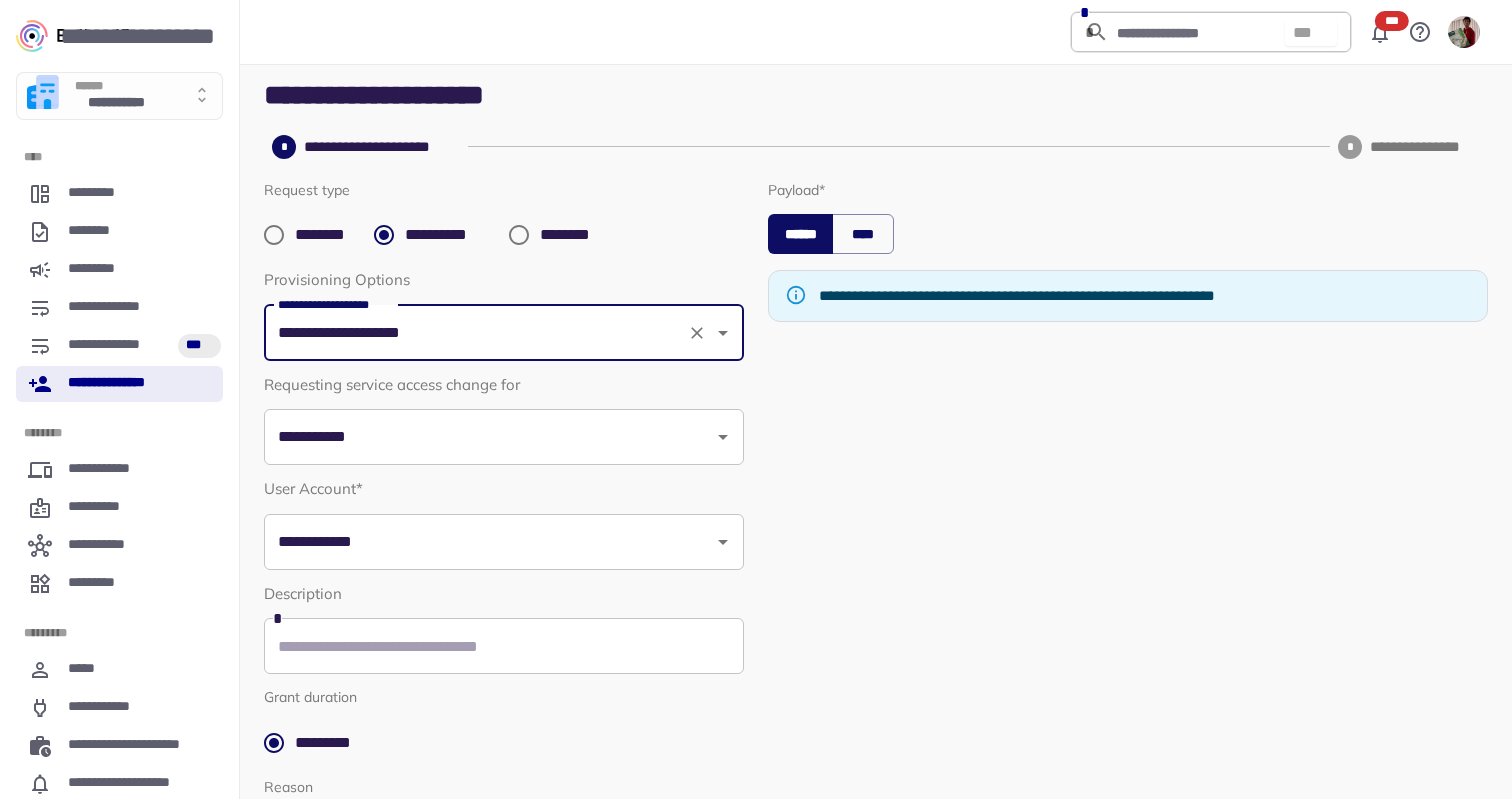 click on "**********" at bounding box center (489, 437) 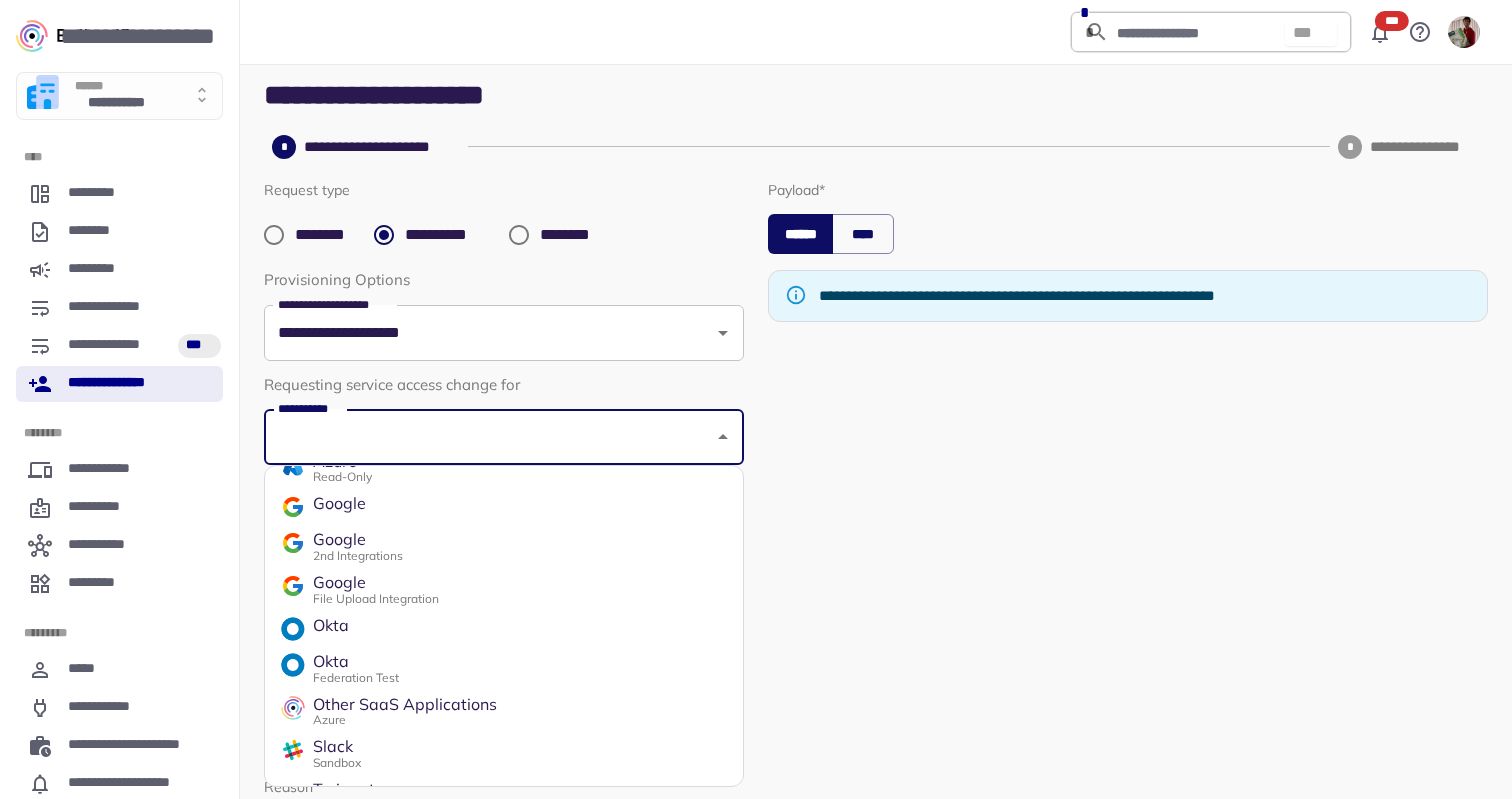 scroll, scrollTop: 187, scrollLeft: 0, axis: vertical 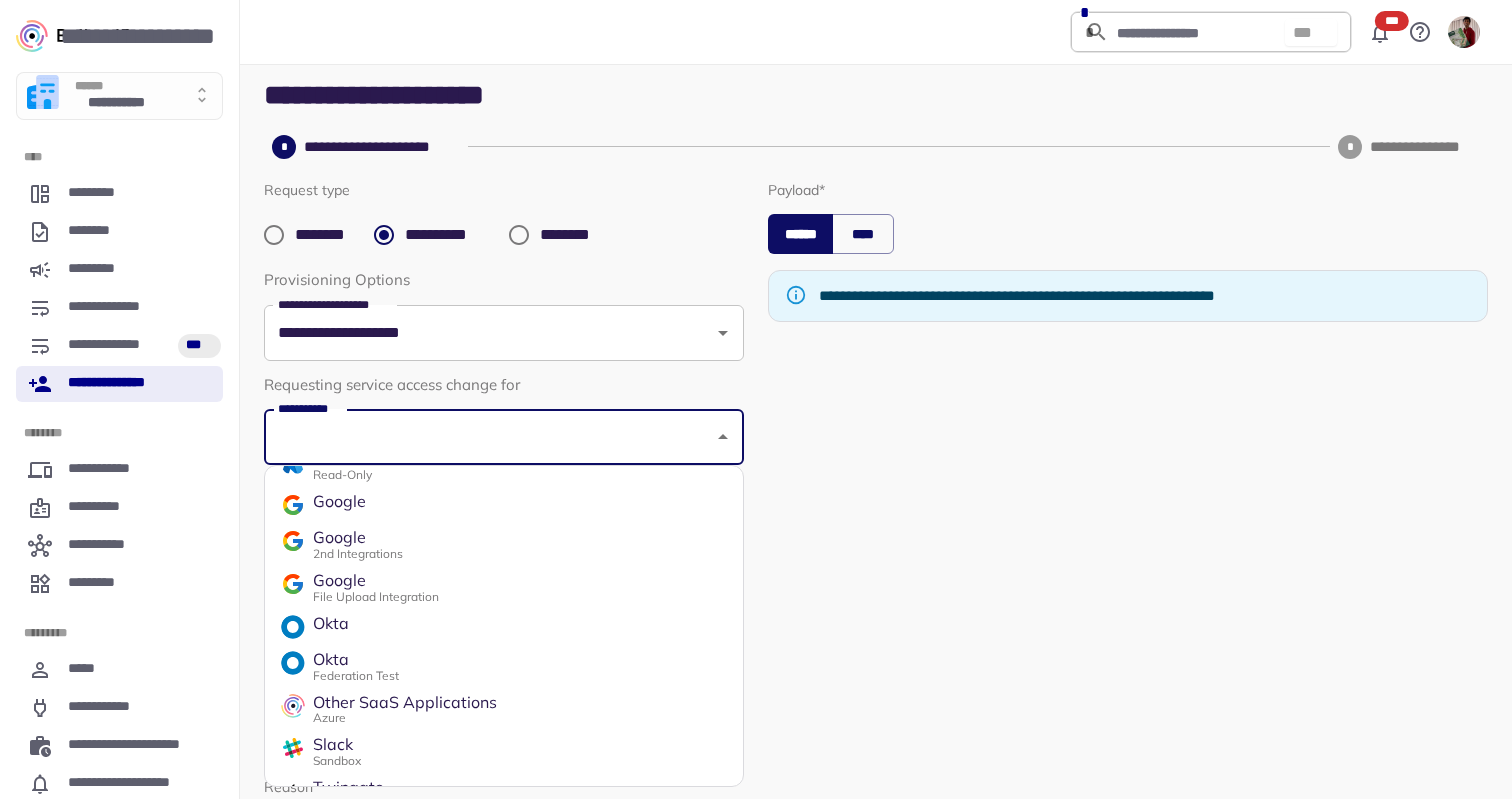 click on "Okta Federation Test" at bounding box center (504, 666) 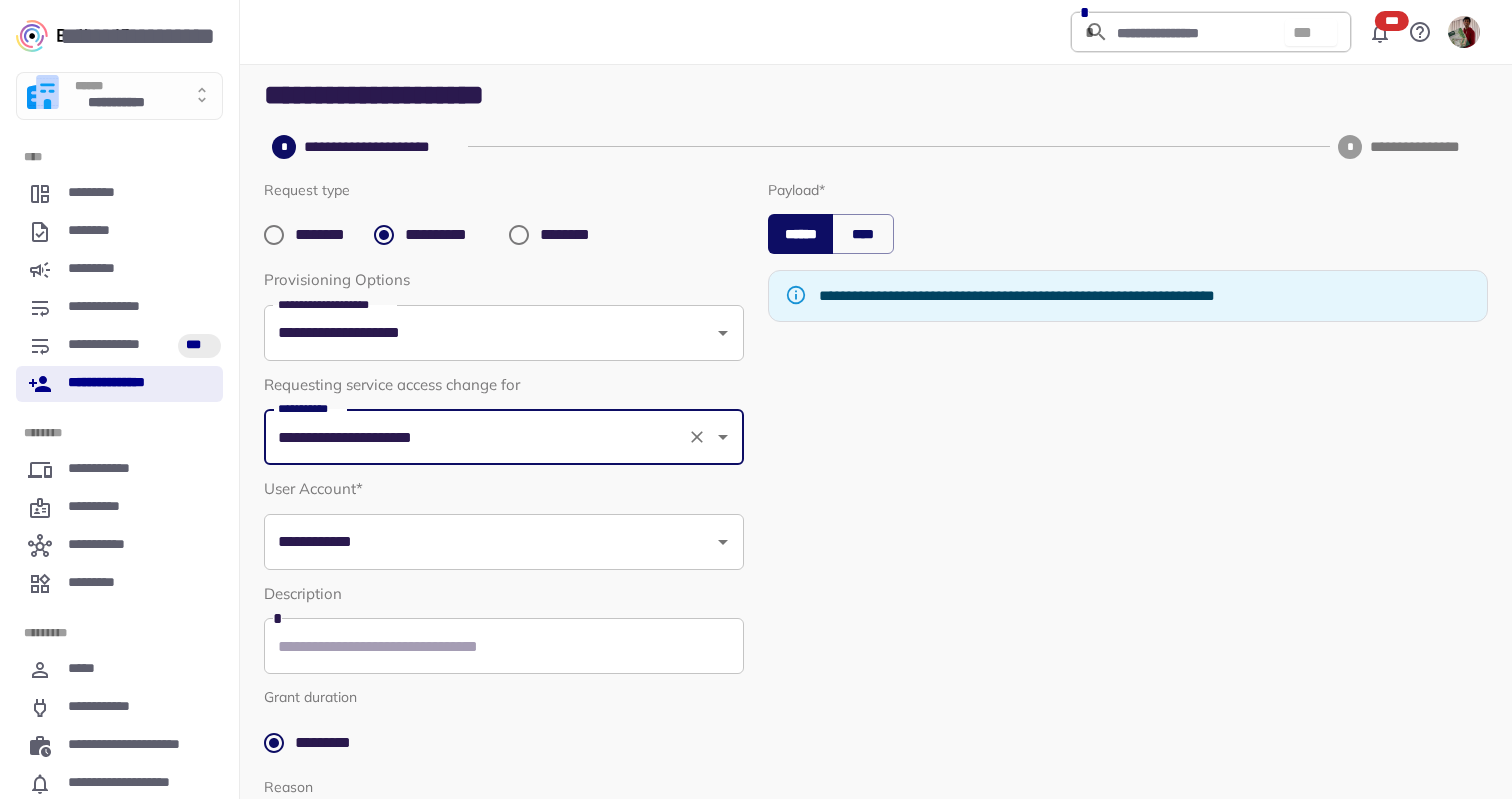 click on "**********" at bounding box center (1128, 595) 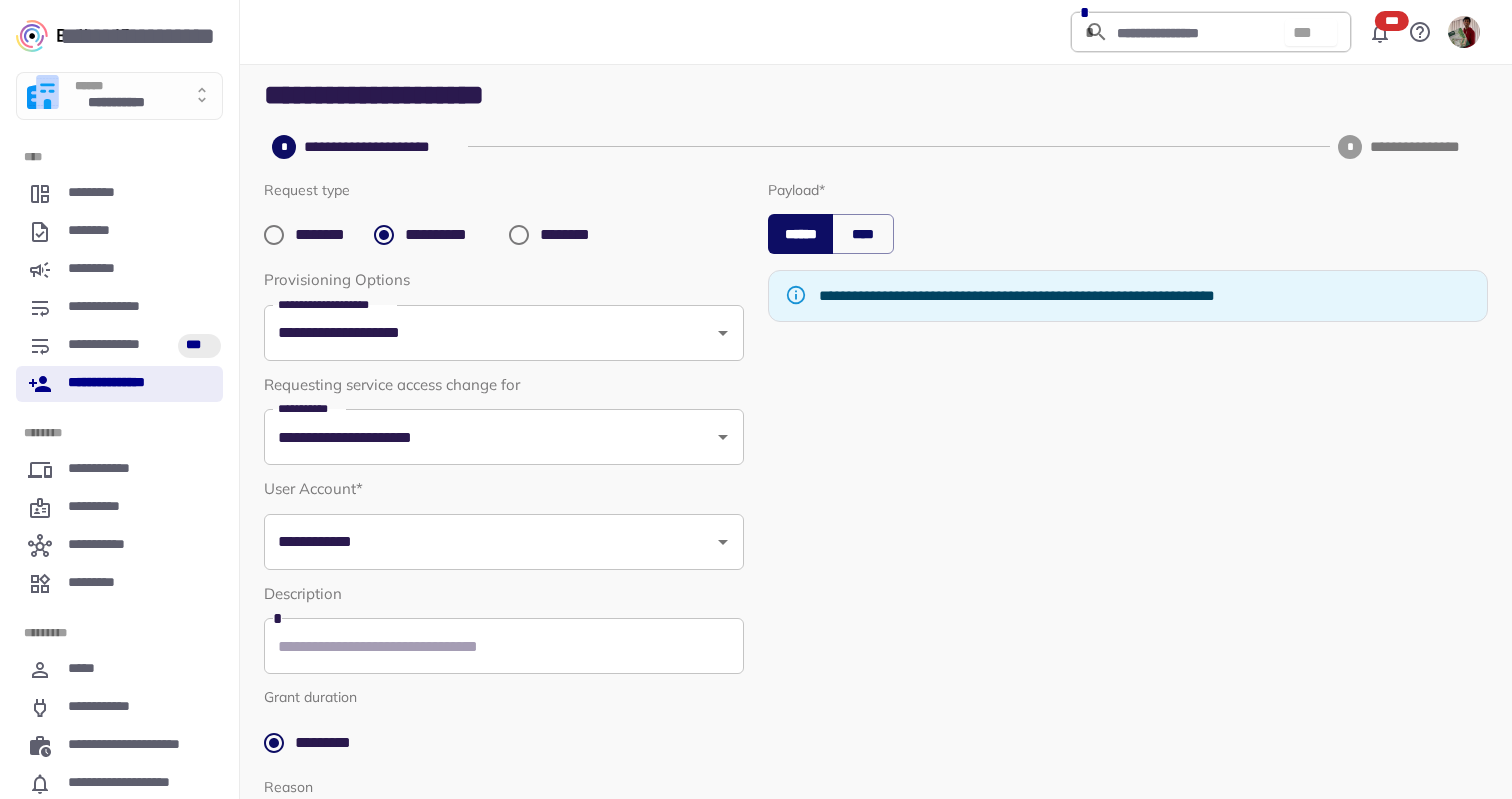 click on "**********" at bounding box center (1128, 595) 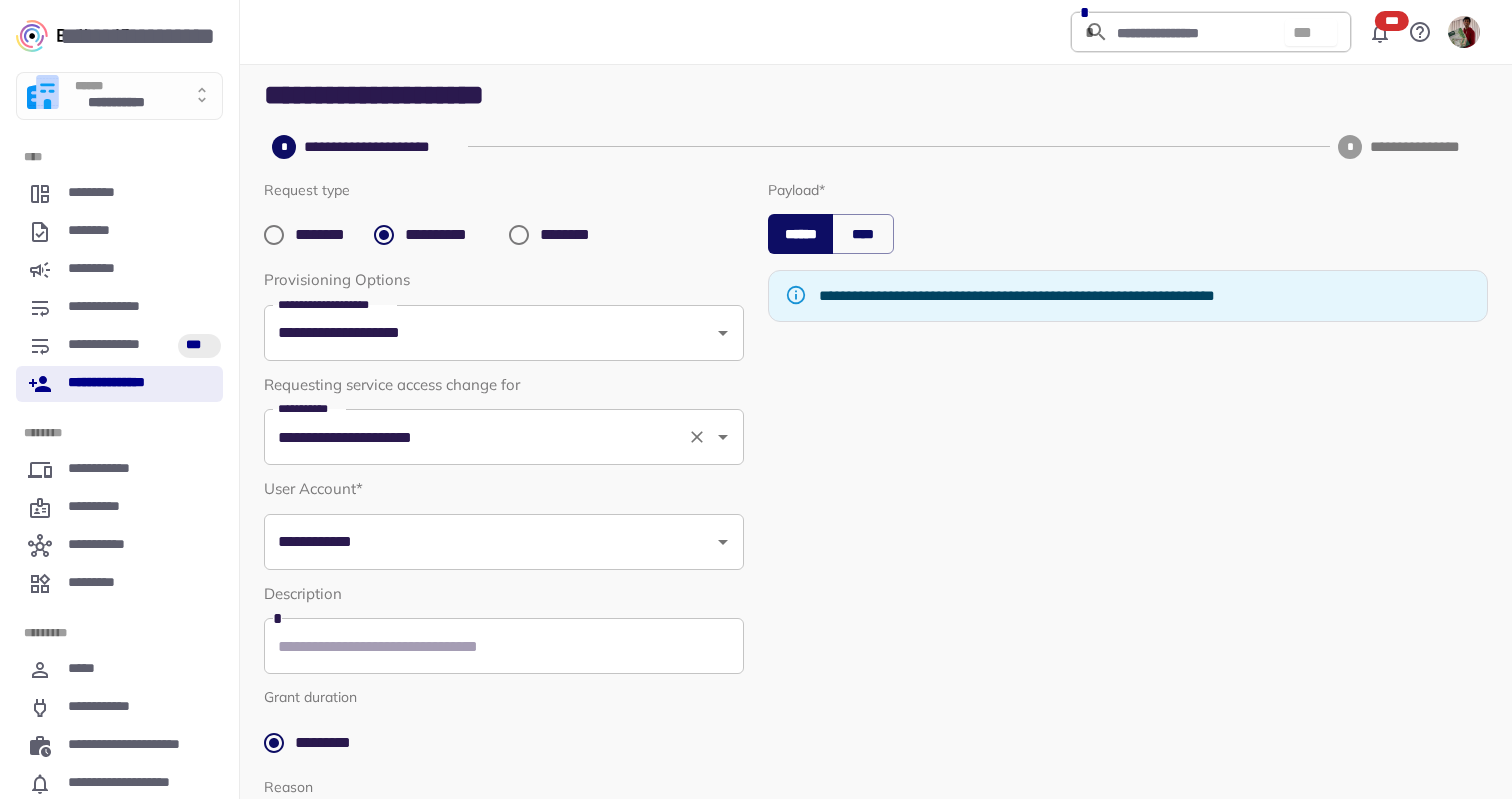 click 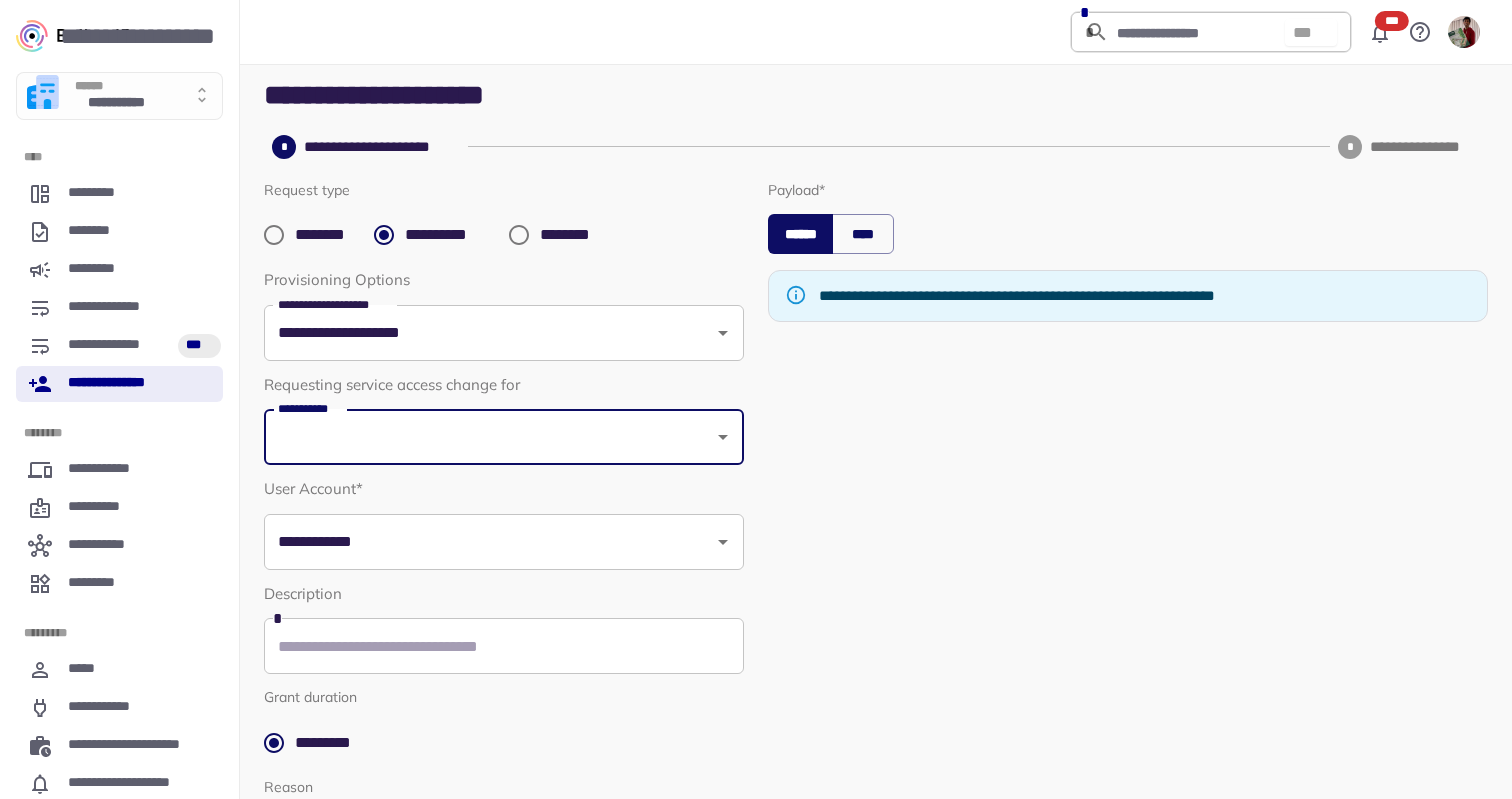 click on "********" at bounding box center (570, 235) 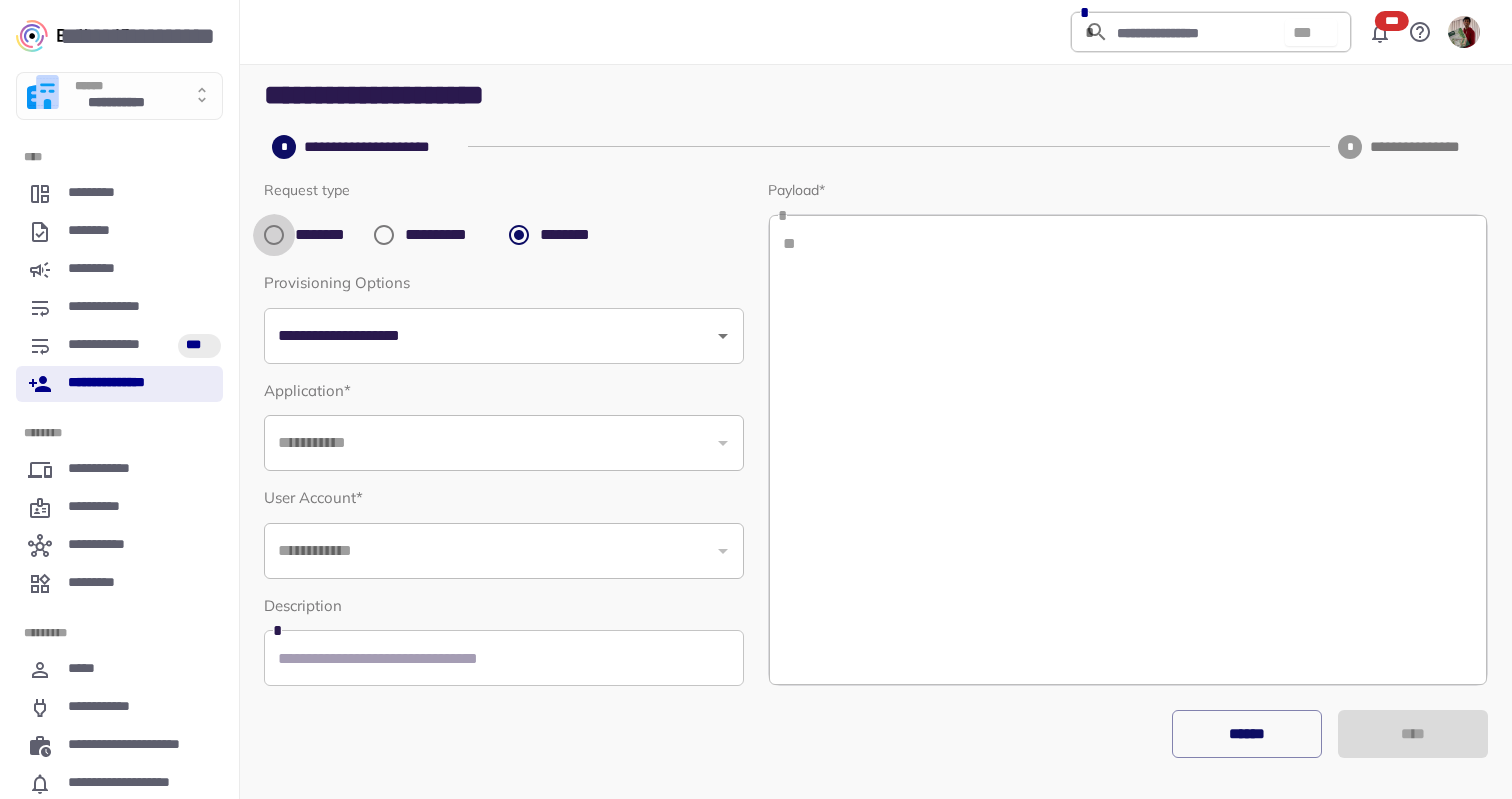 type on "**********" 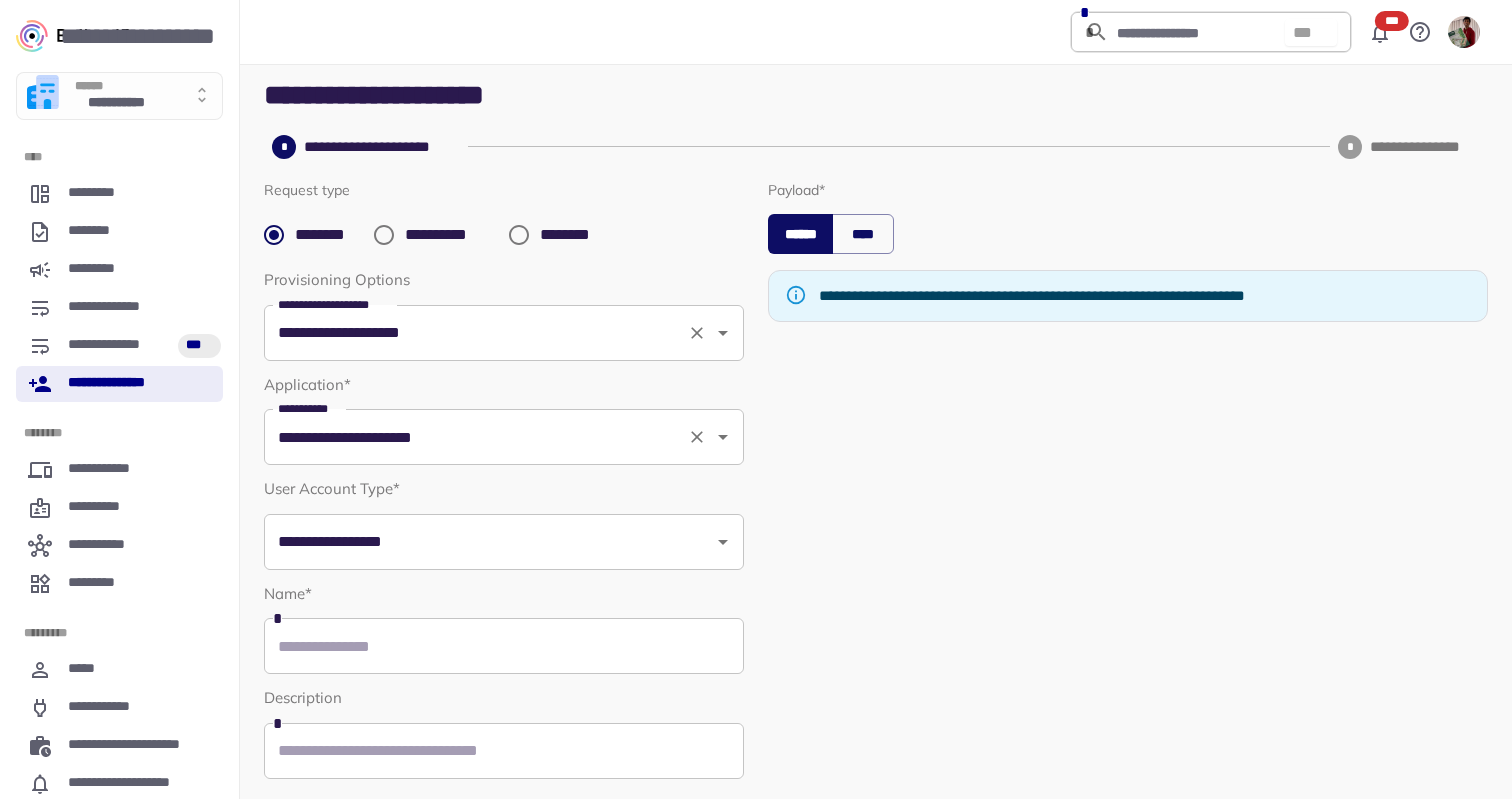 click on "**********" at bounding box center (335, 304) 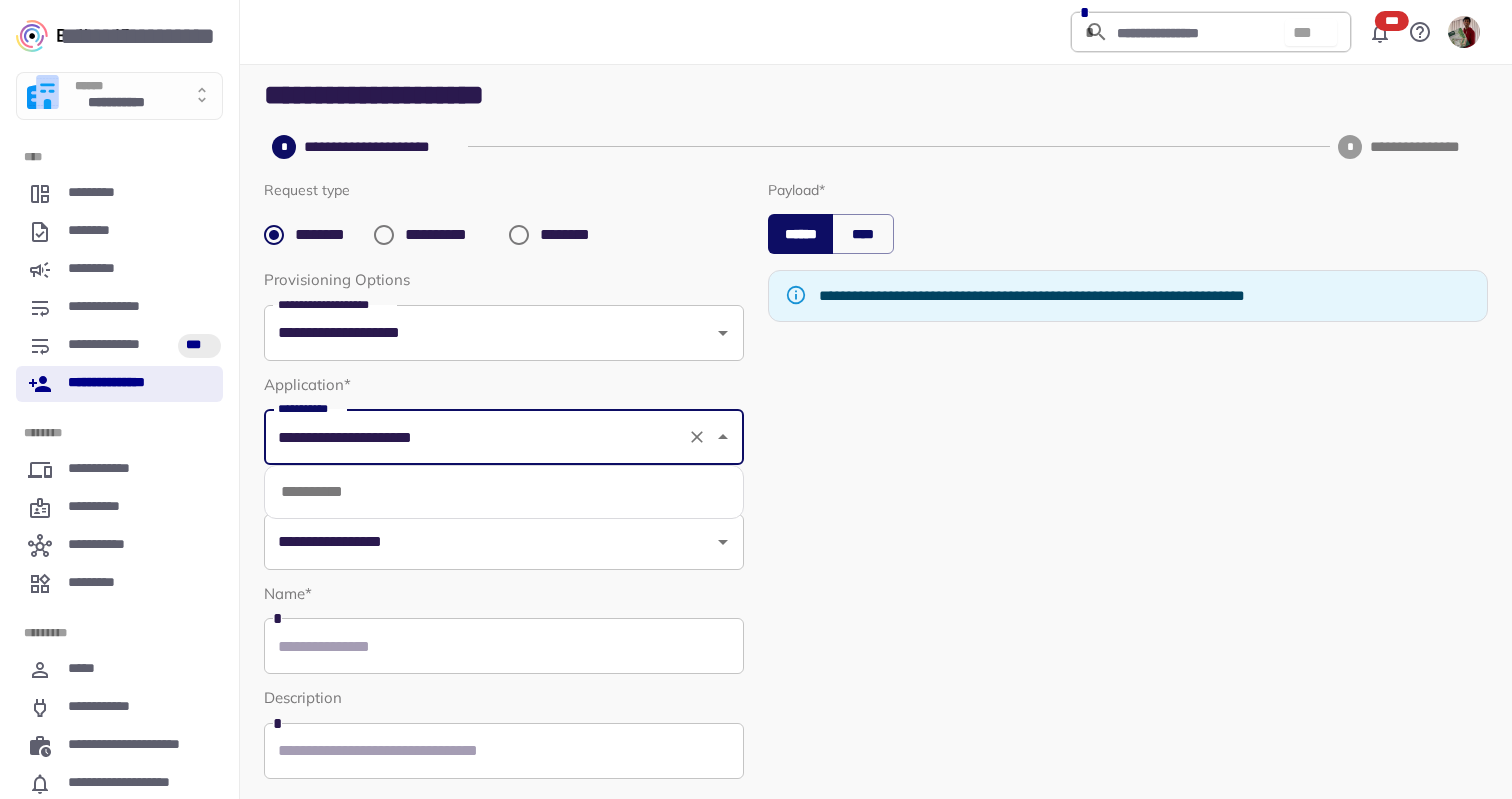 click on "**********" at bounding box center (476, 437) 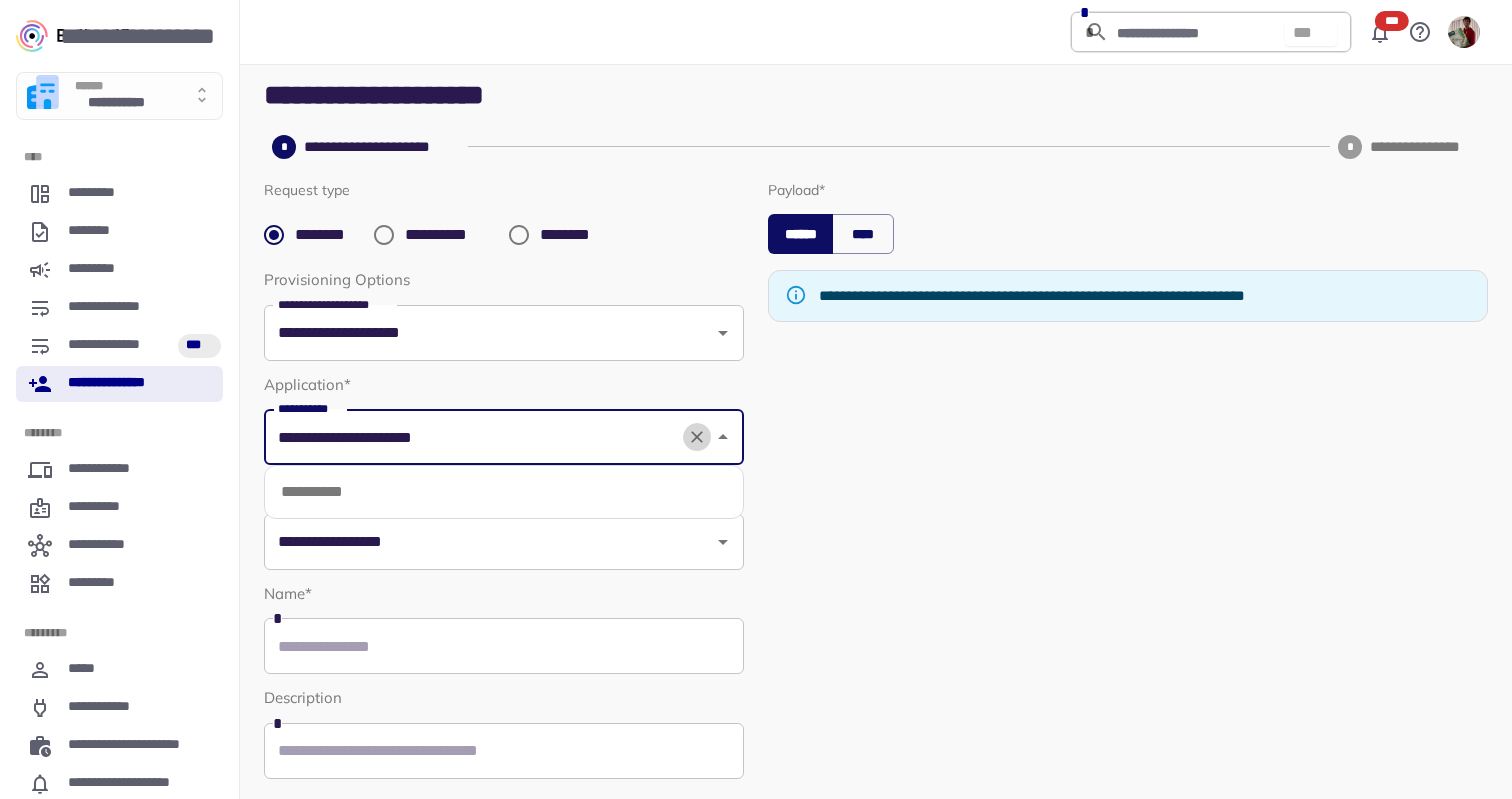 click 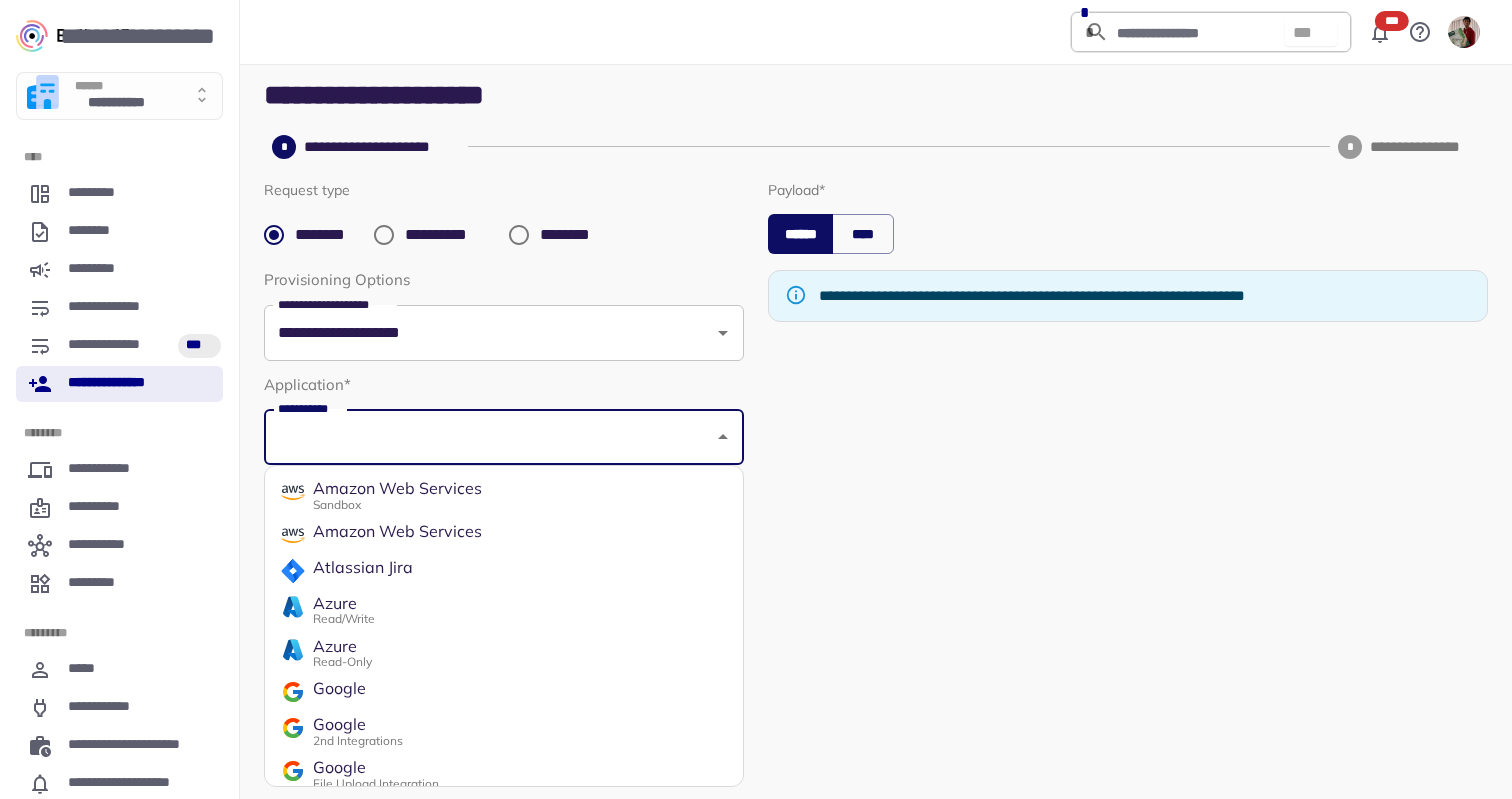 click on "**********" at bounding box center (119, 384) 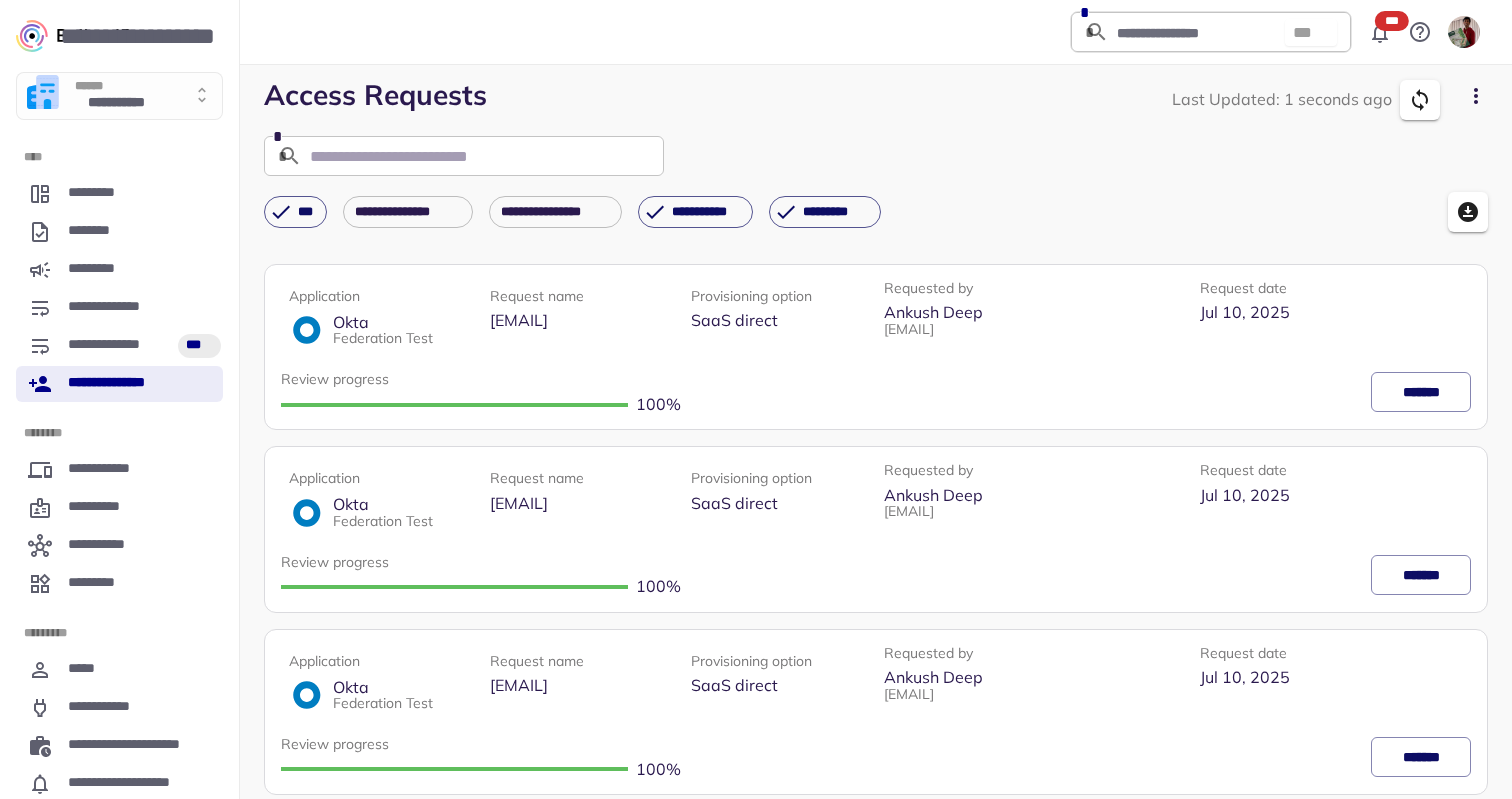 click 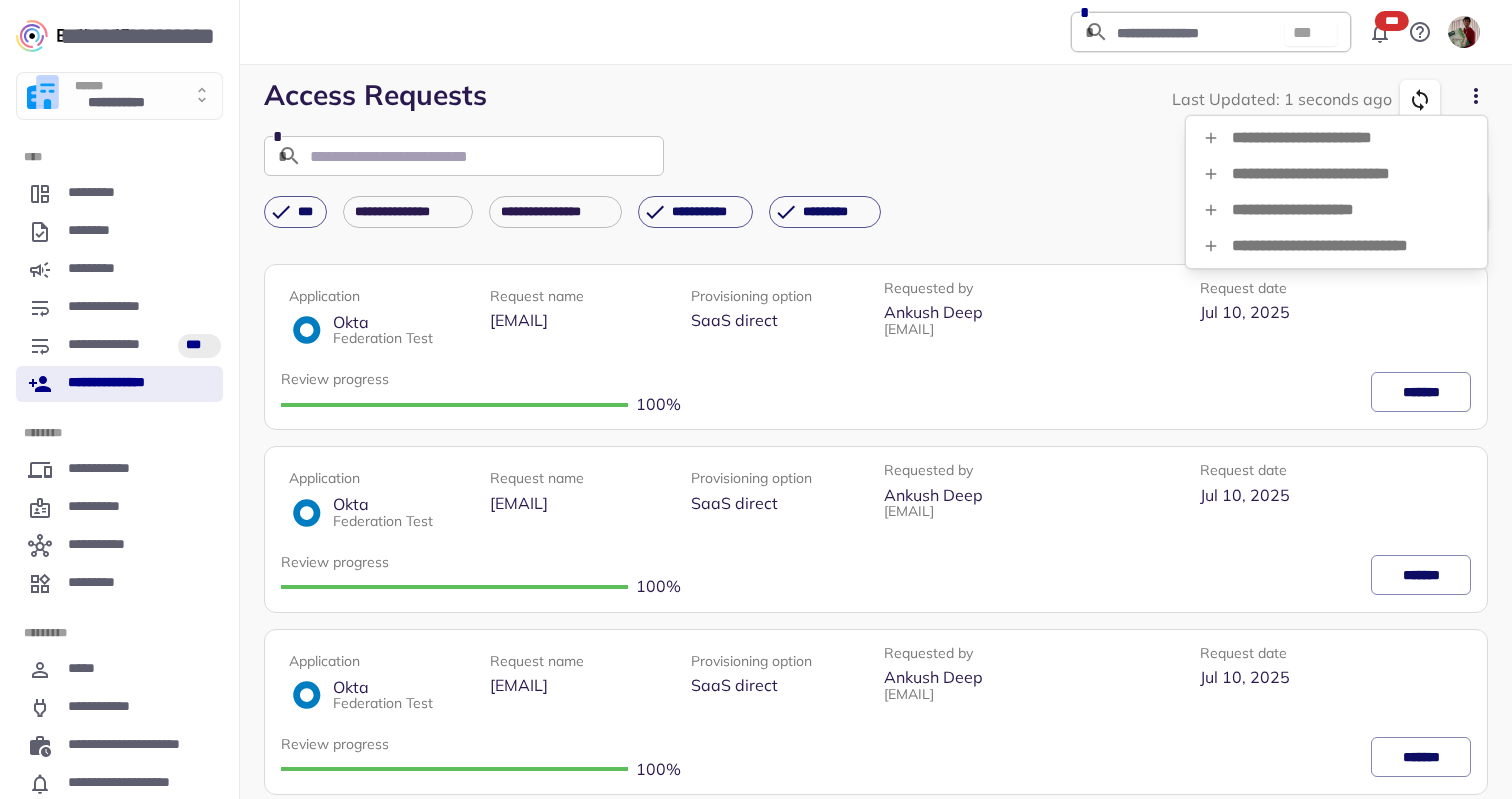 click on "**********" at bounding box center [1336, 210] 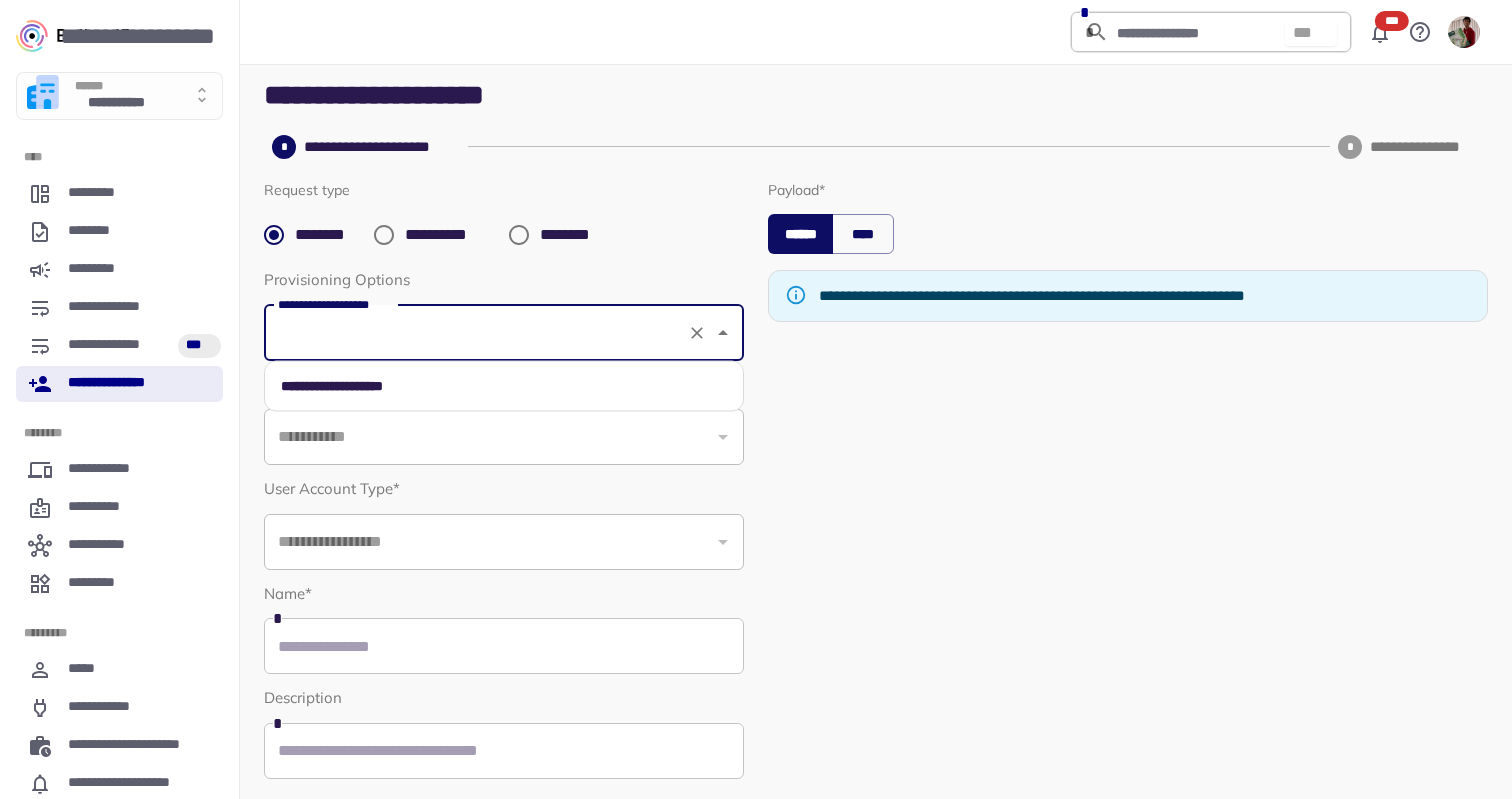 click on "**********" at bounding box center [476, 333] 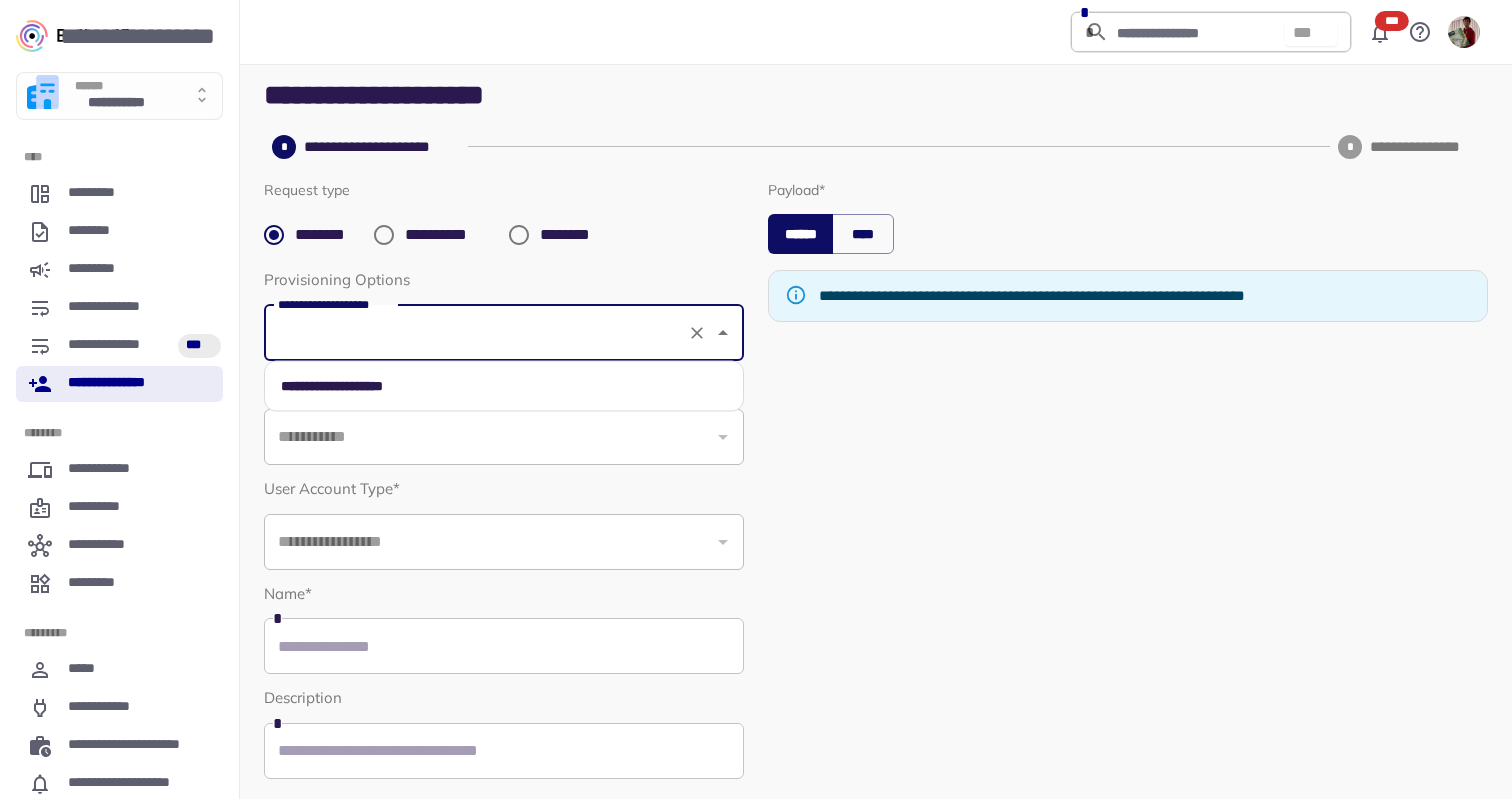 click on "**********" at bounding box center [428, 235] 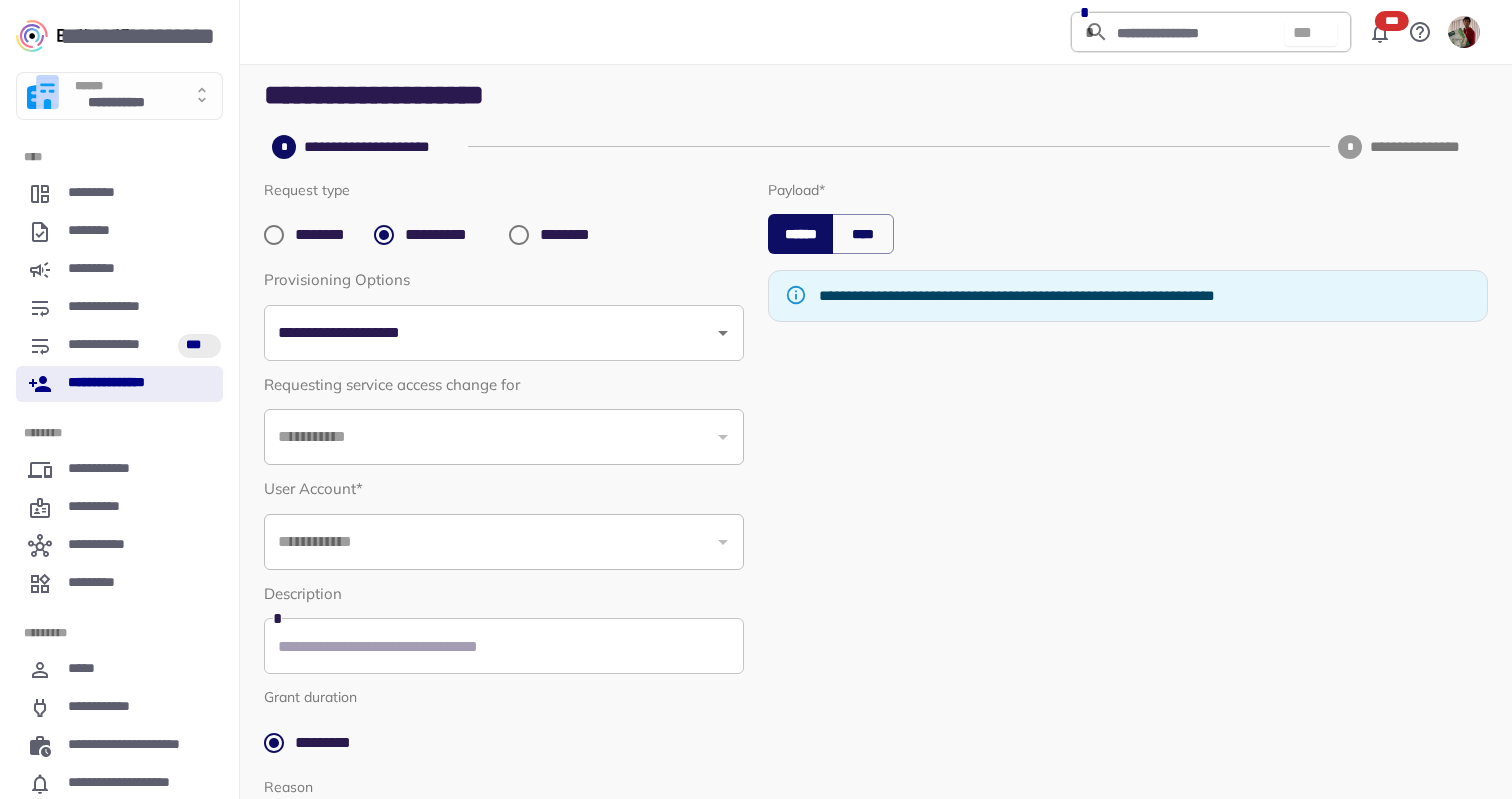click on "**********" at bounding box center [504, 316] 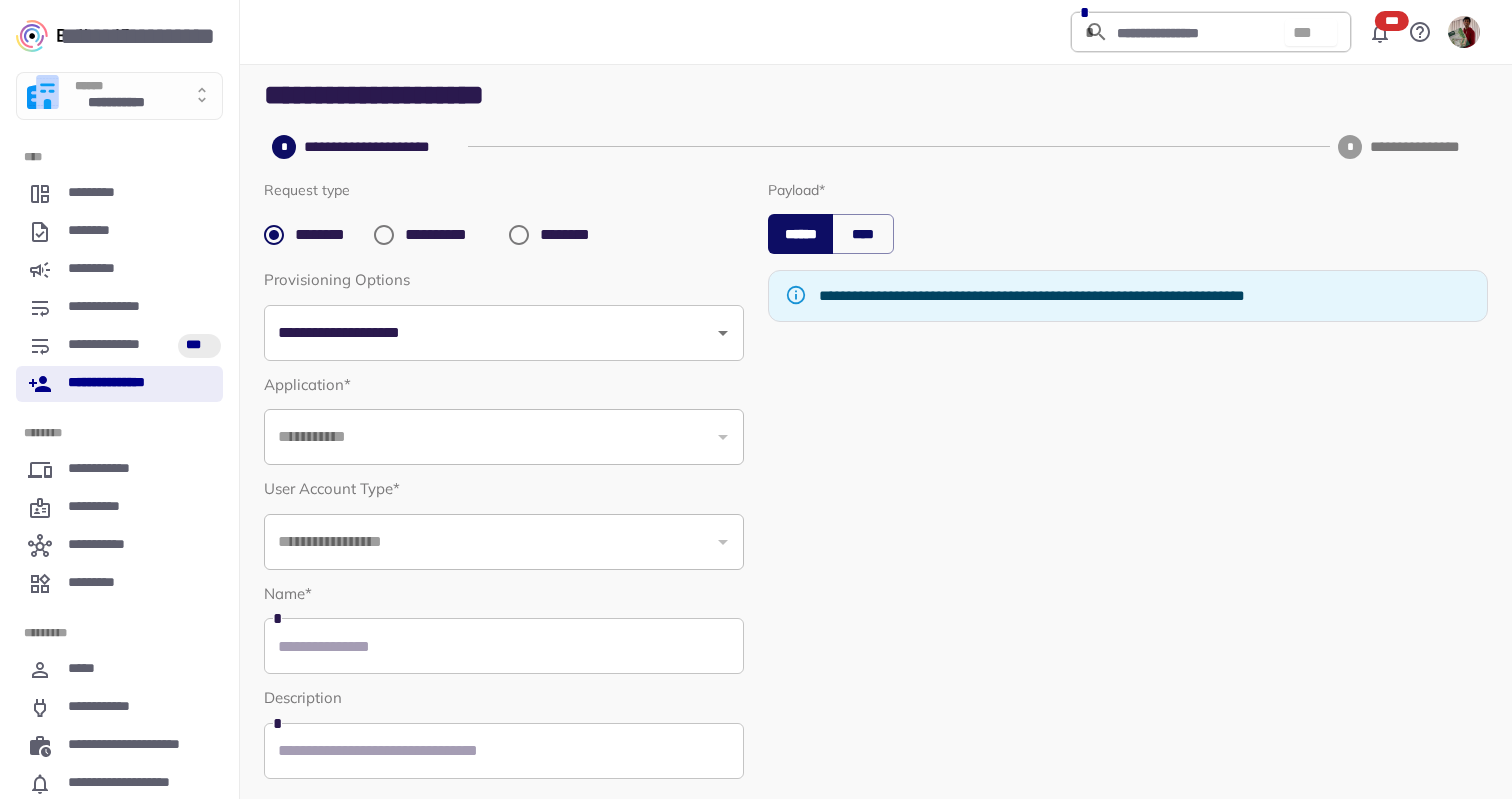 click on "**********" at bounding box center (504, 316) 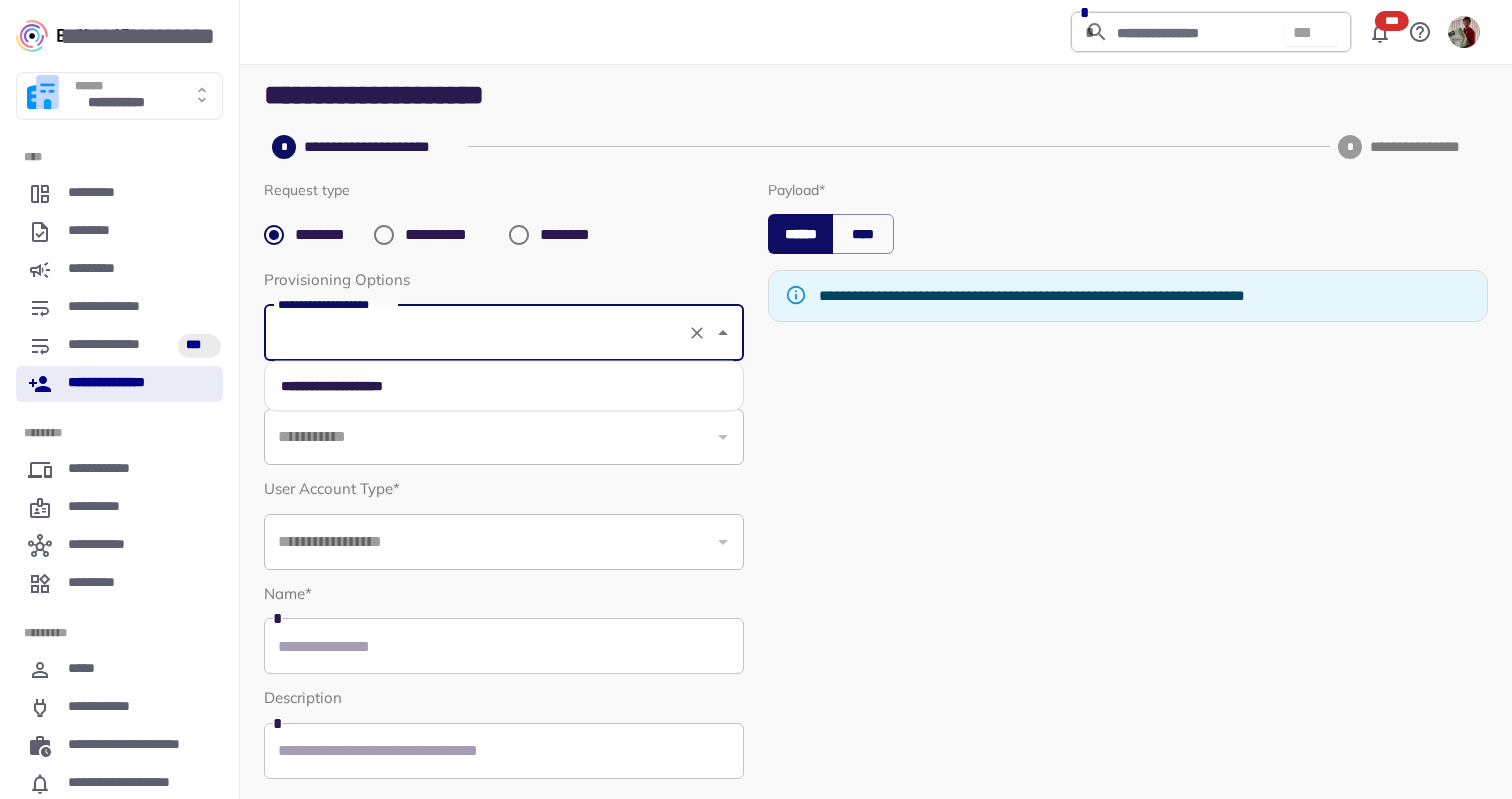 click on "**********" at bounding box center (476, 333) 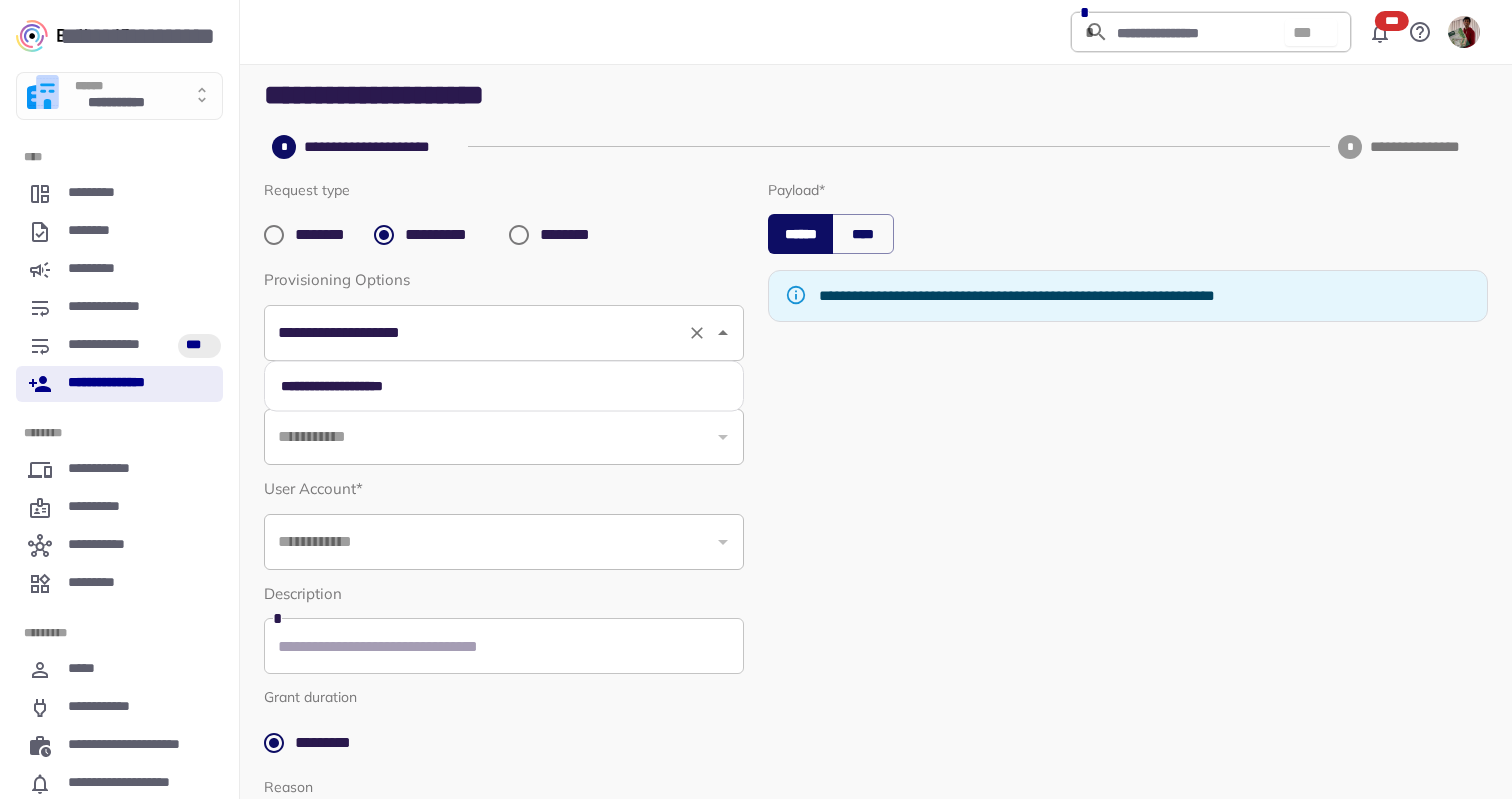 click on "**********" at bounding box center (504, 333) 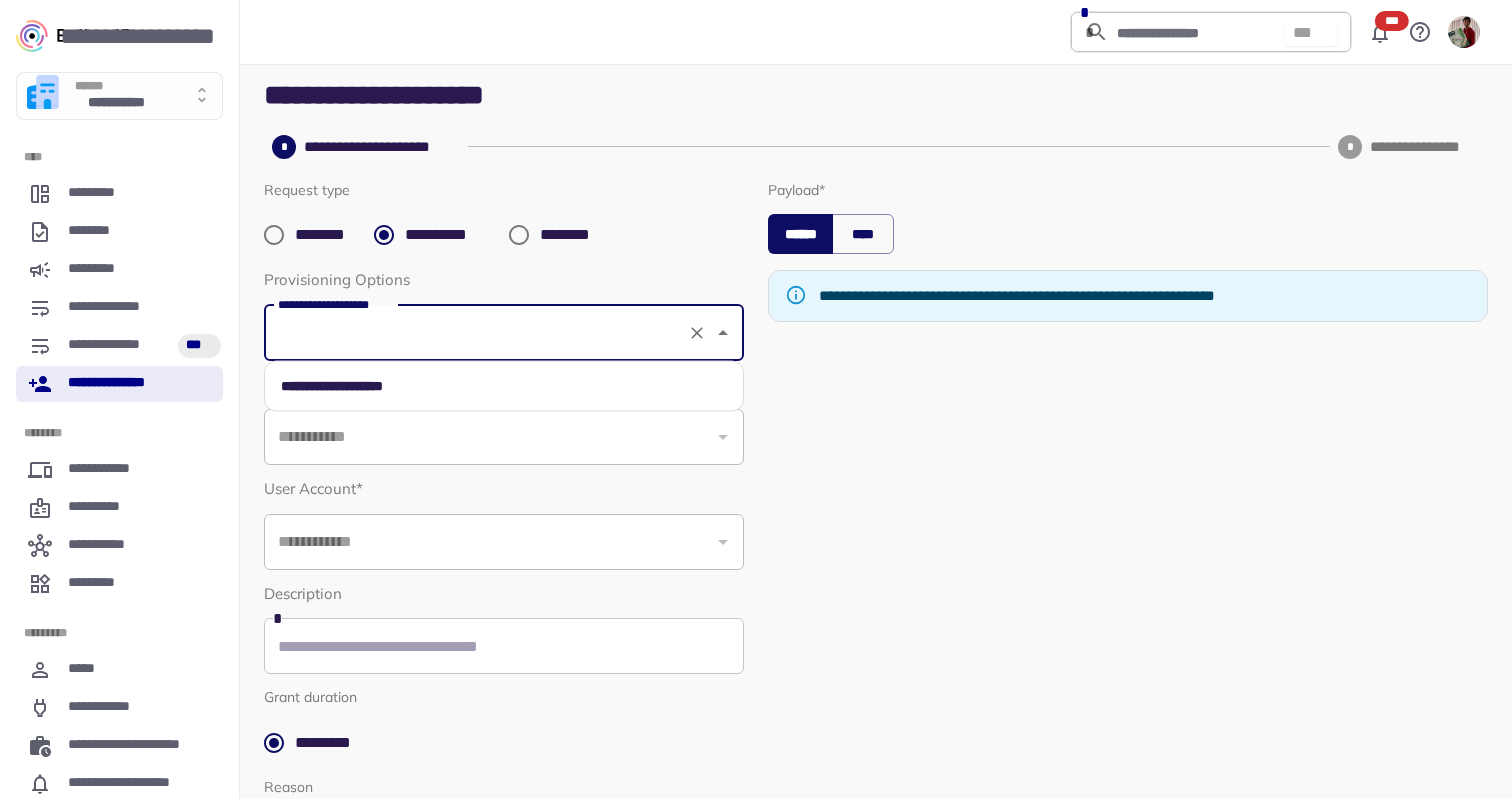 click on "**********" at bounding box center [504, 386] 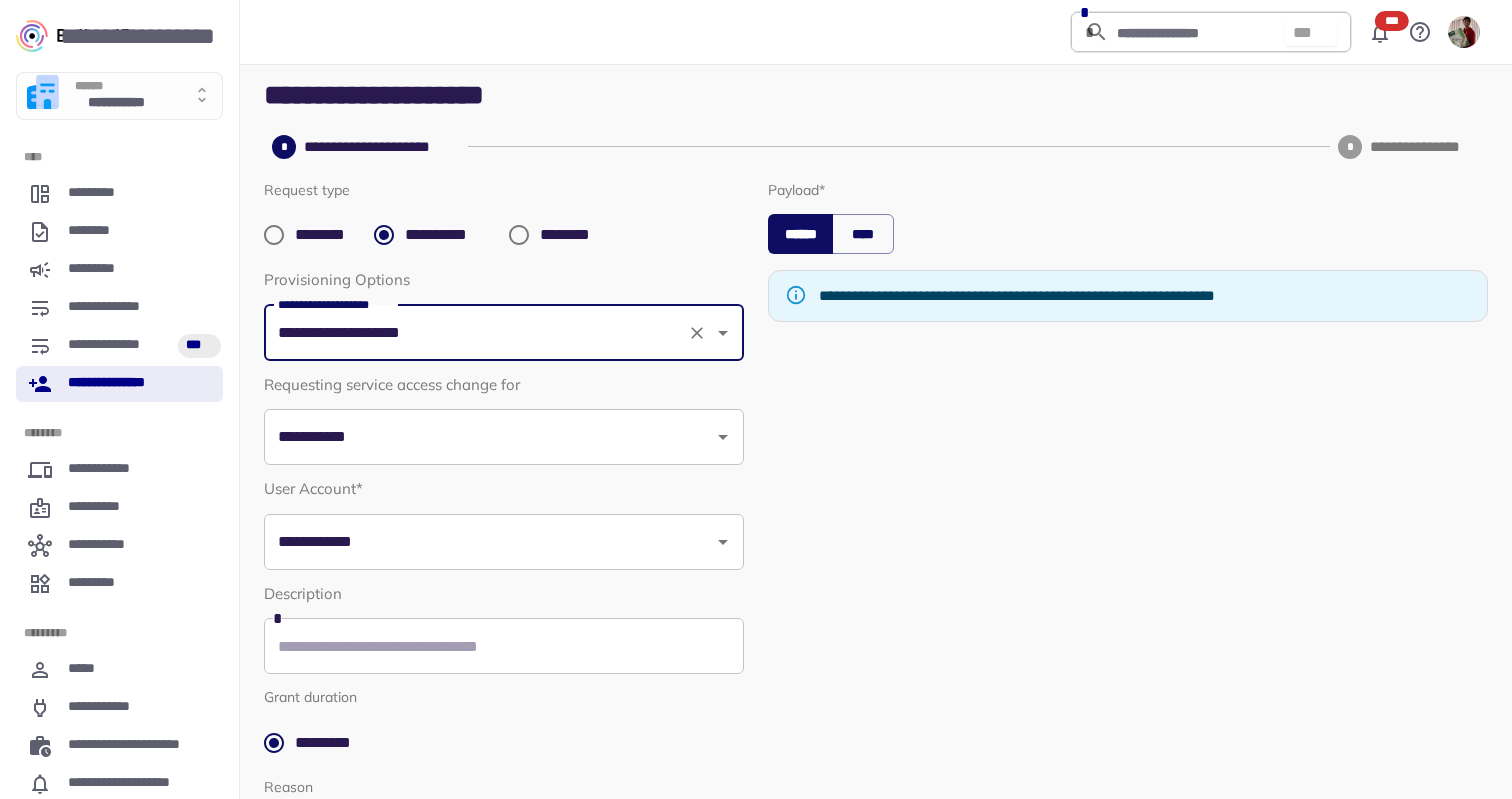 click on "**********" at bounding box center (489, 437) 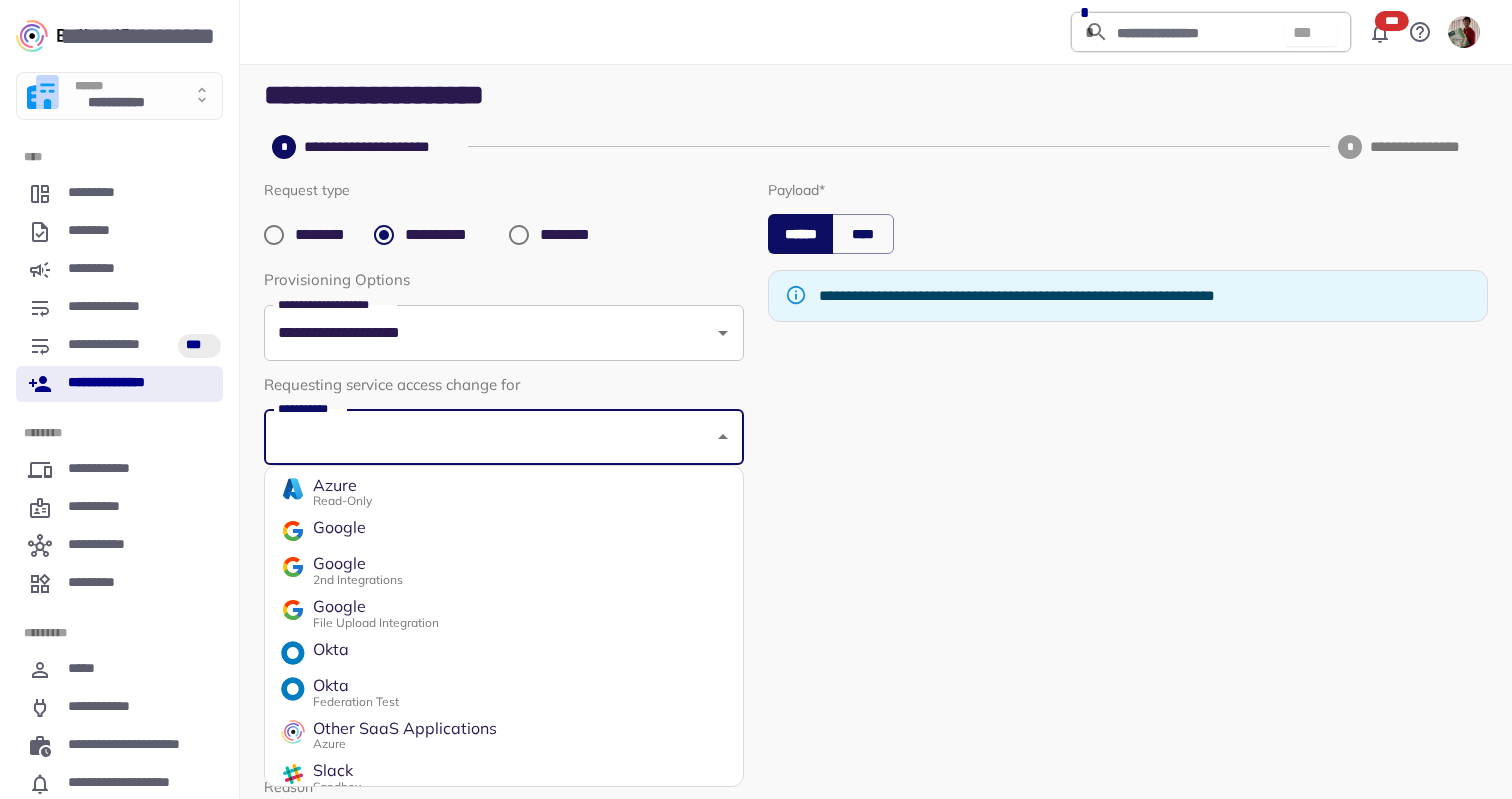 scroll, scrollTop: 178, scrollLeft: 0, axis: vertical 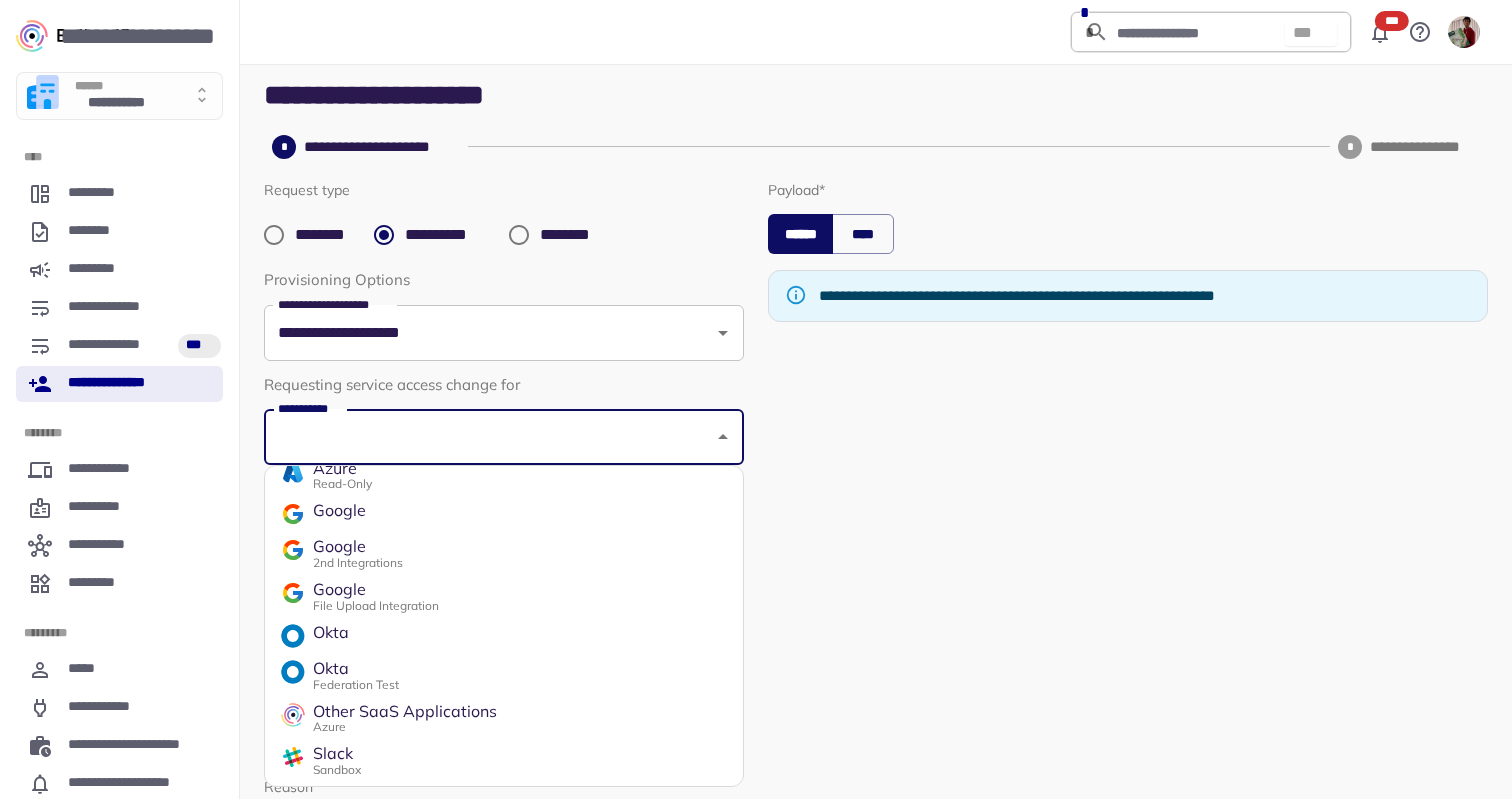 click on "Okta" at bounding box center (356, 669) 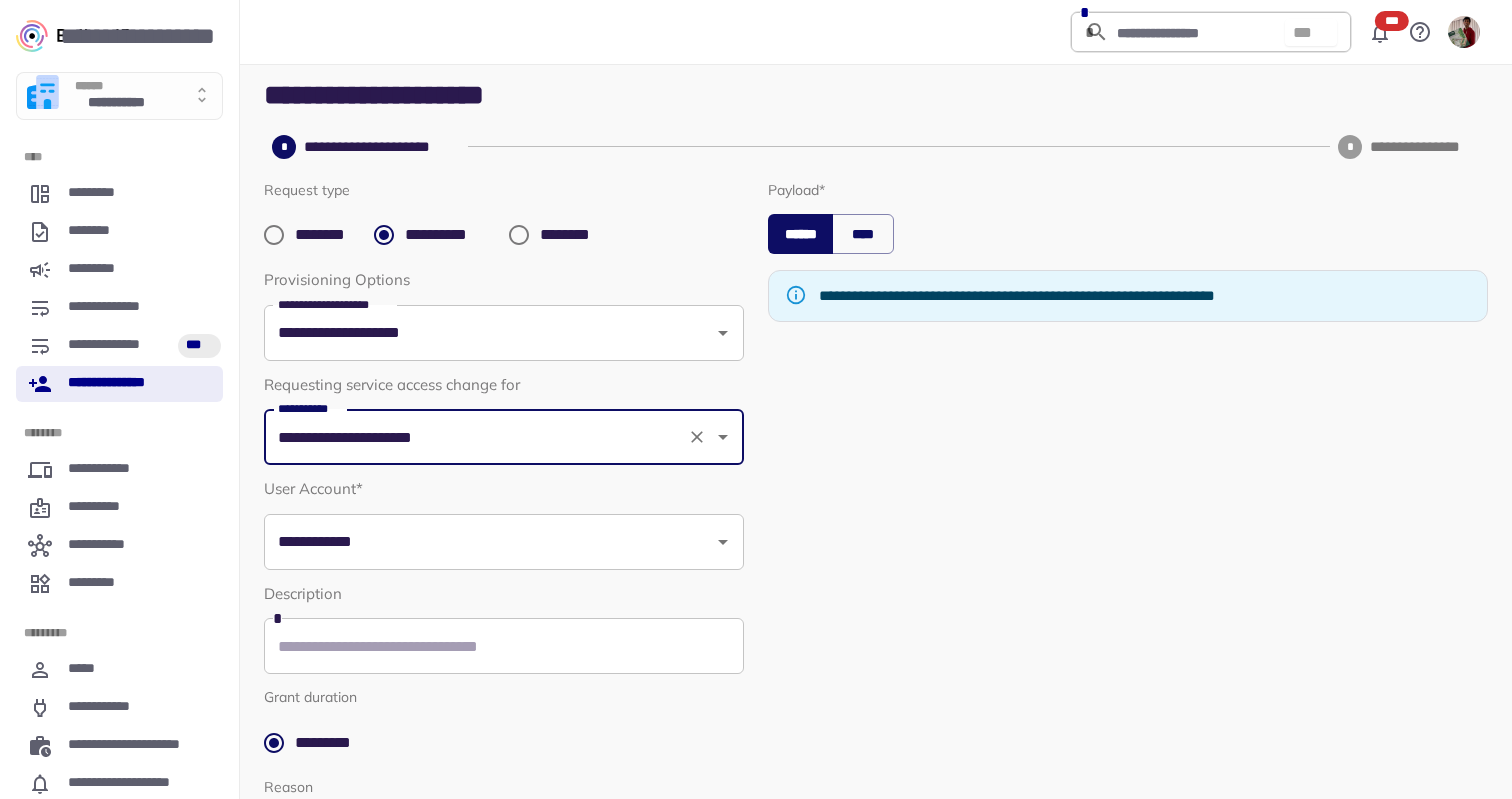 click on "**********" at bounding box center (504, 542) 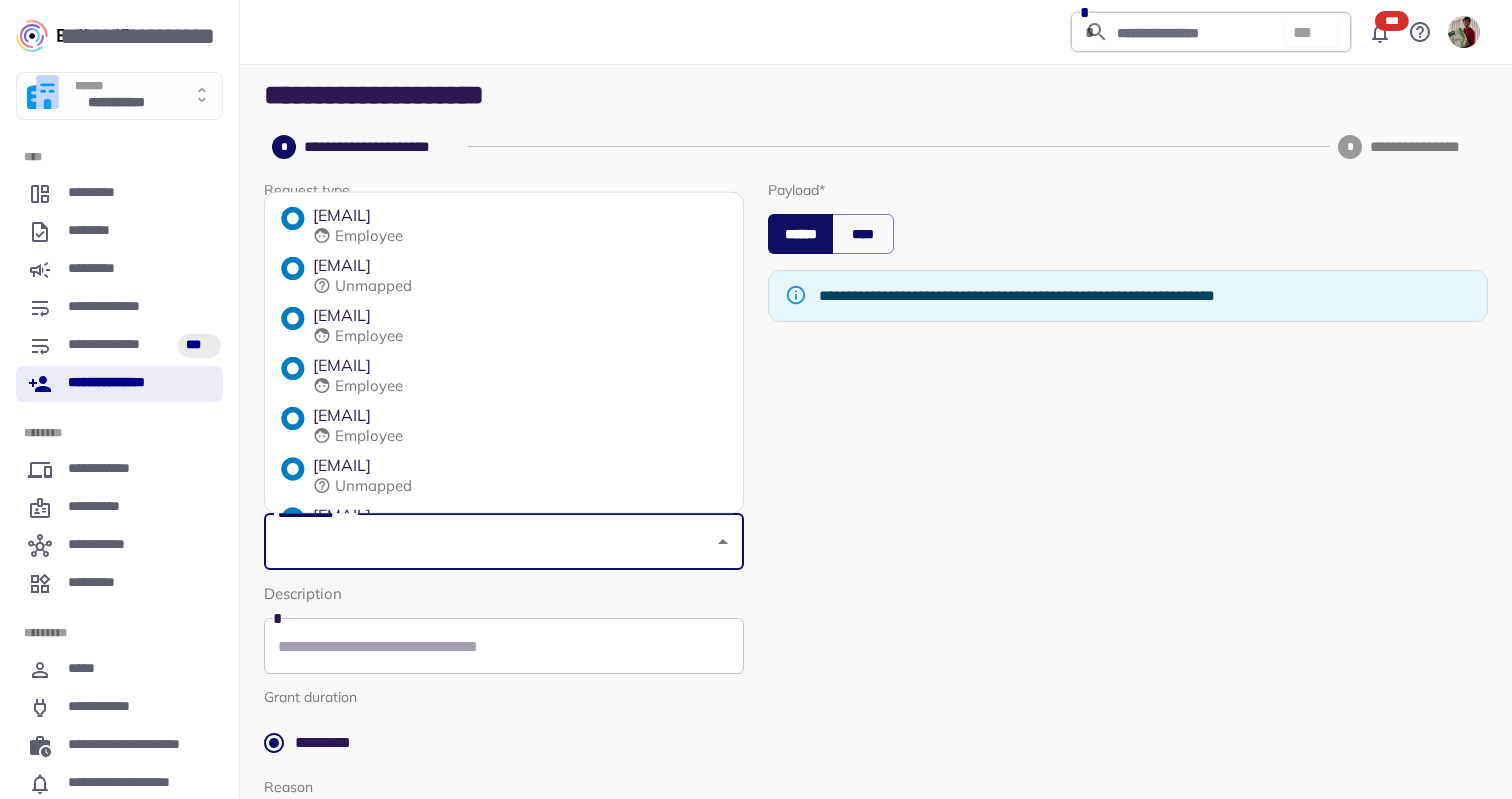 click on "Employee" at bounding box center [358, 235] 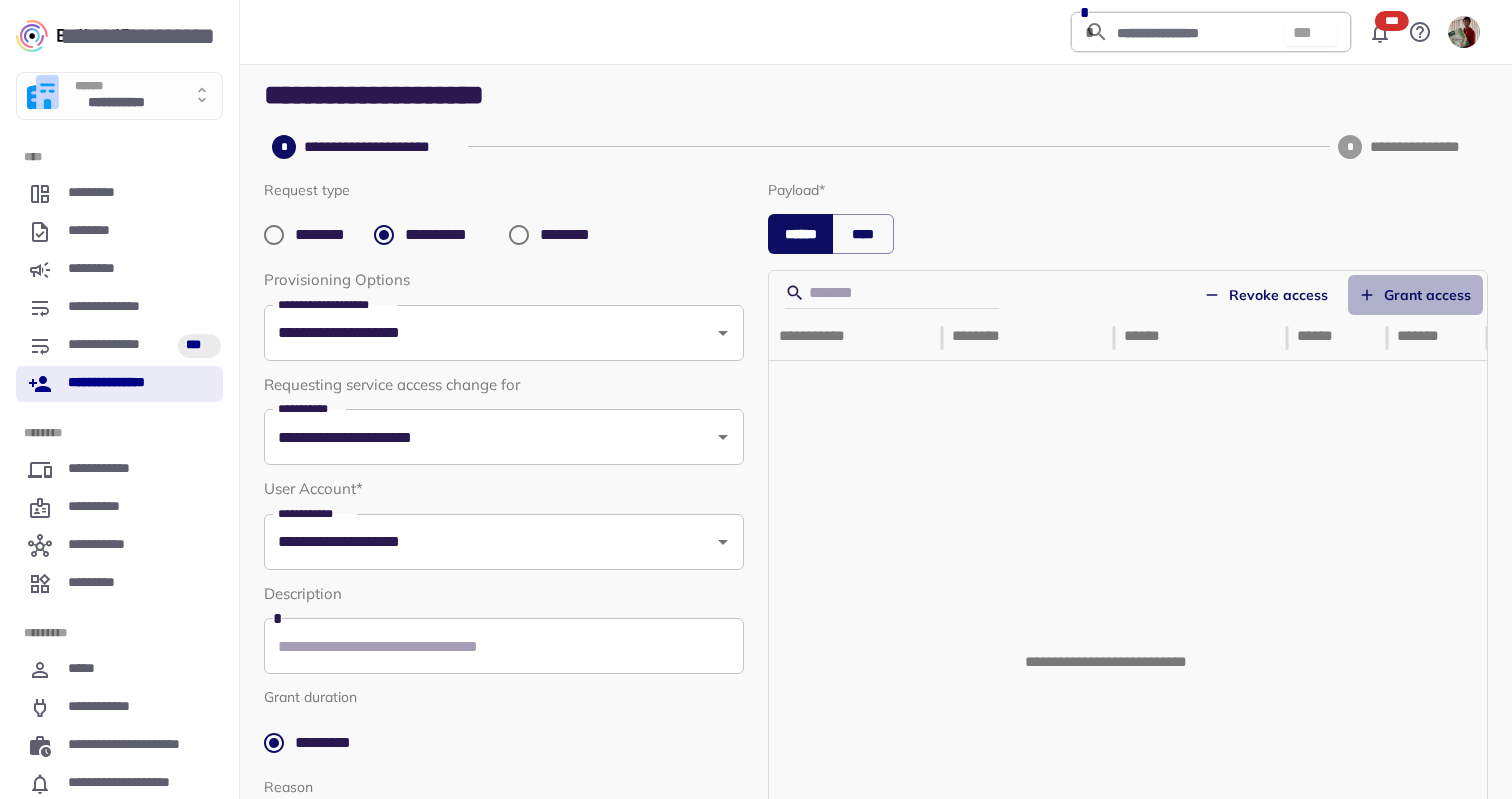 click on "Grant access" at bounding box center [1415, 295] 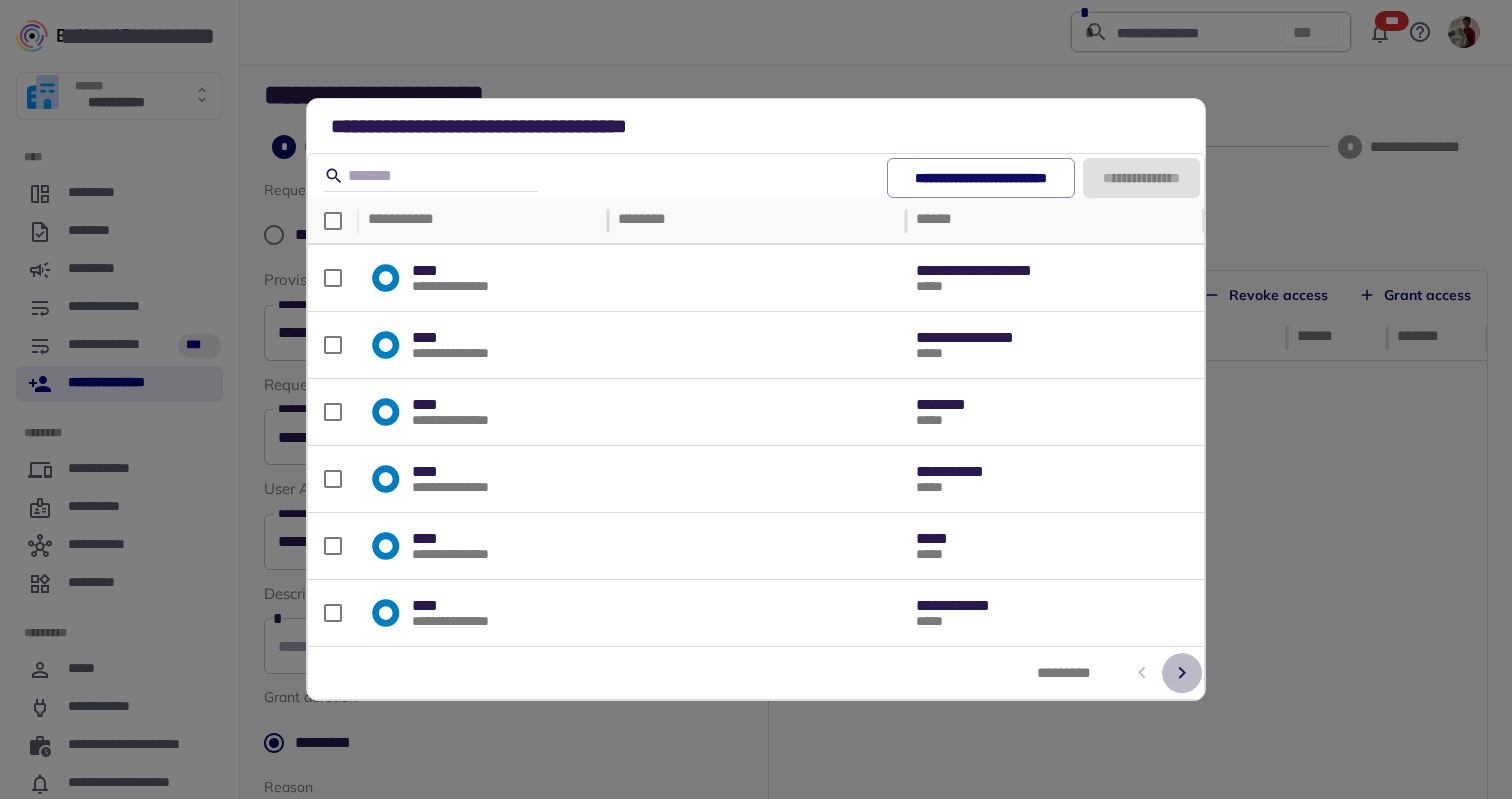 click 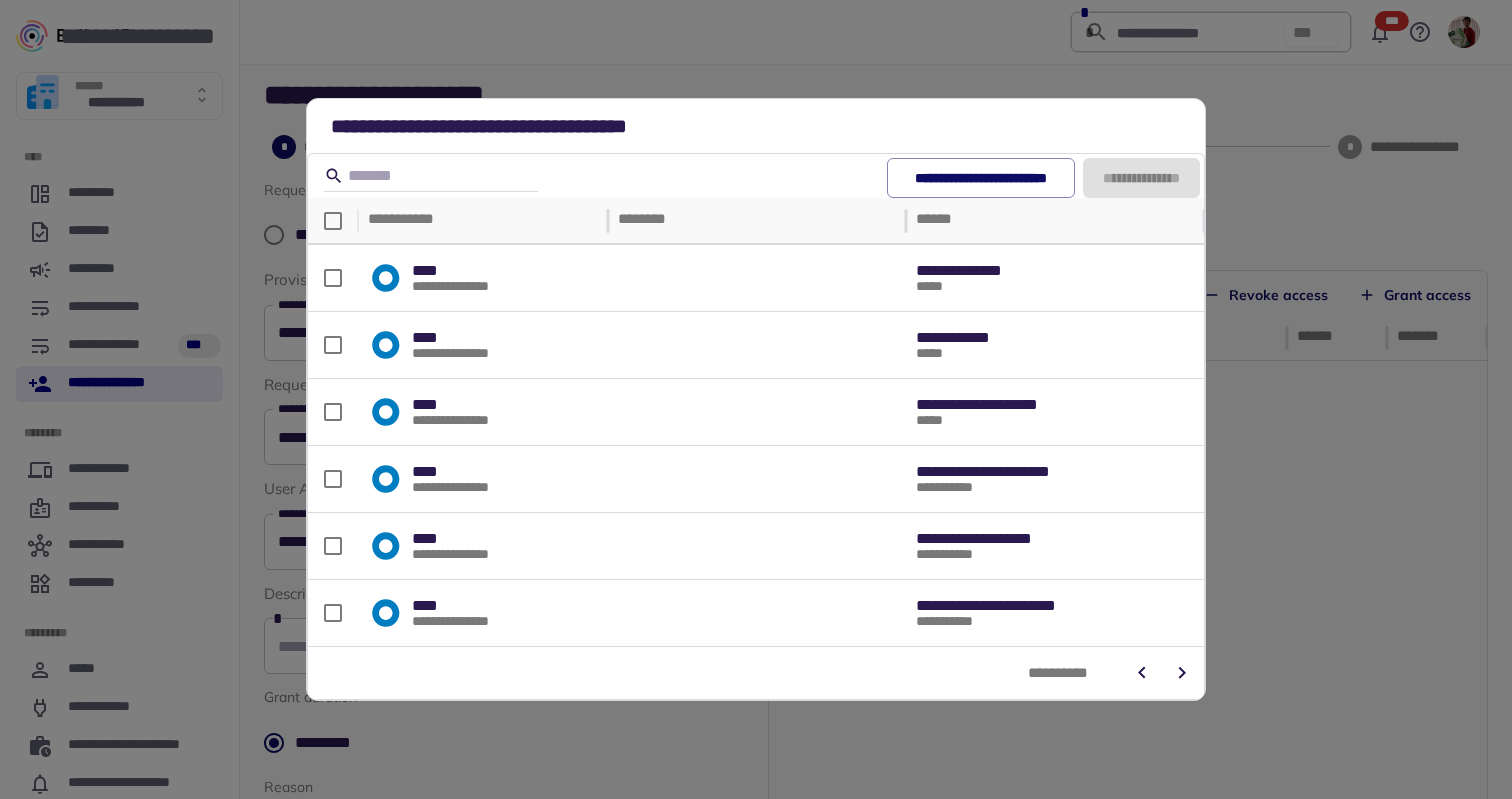 click 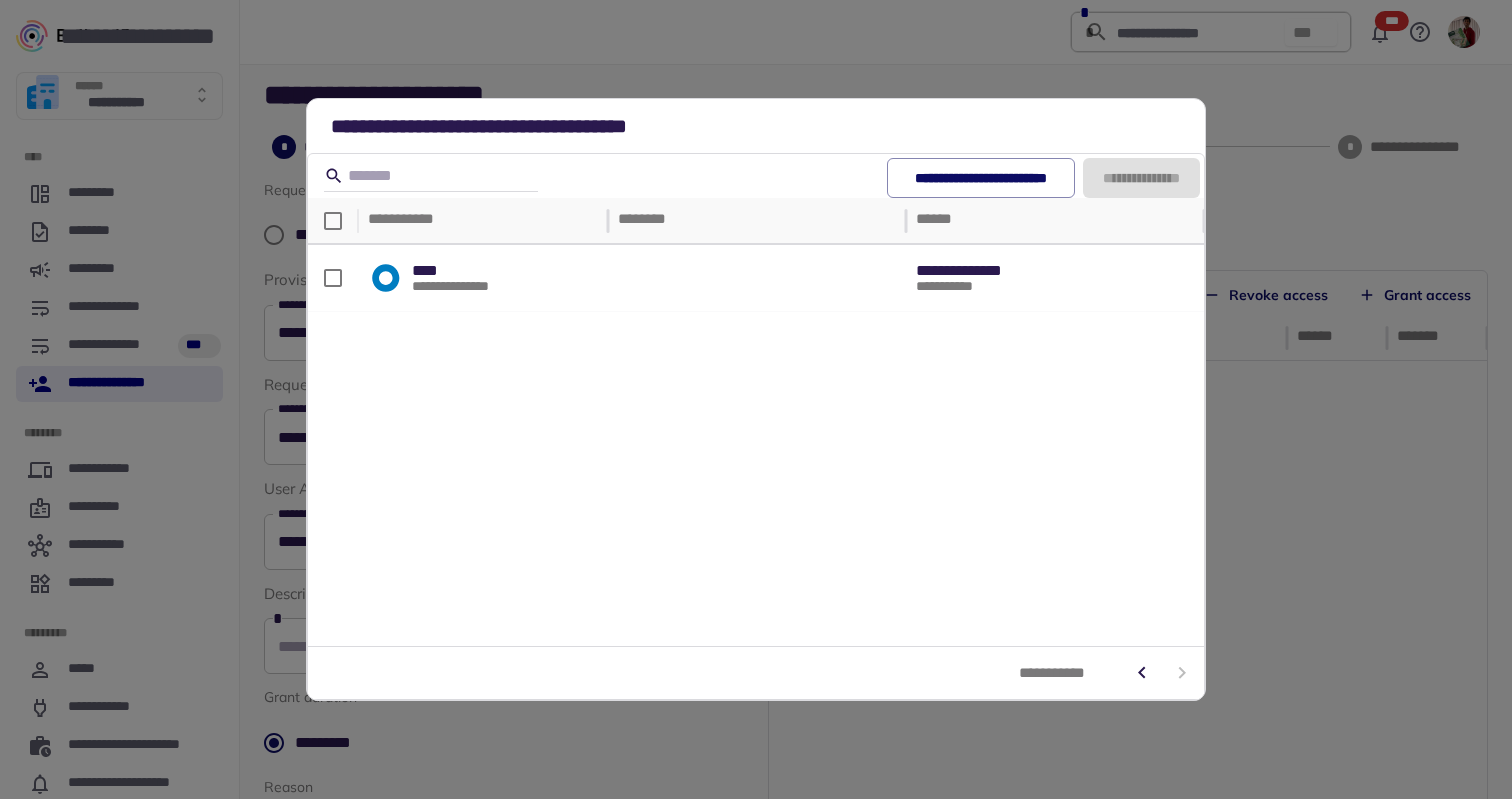 click 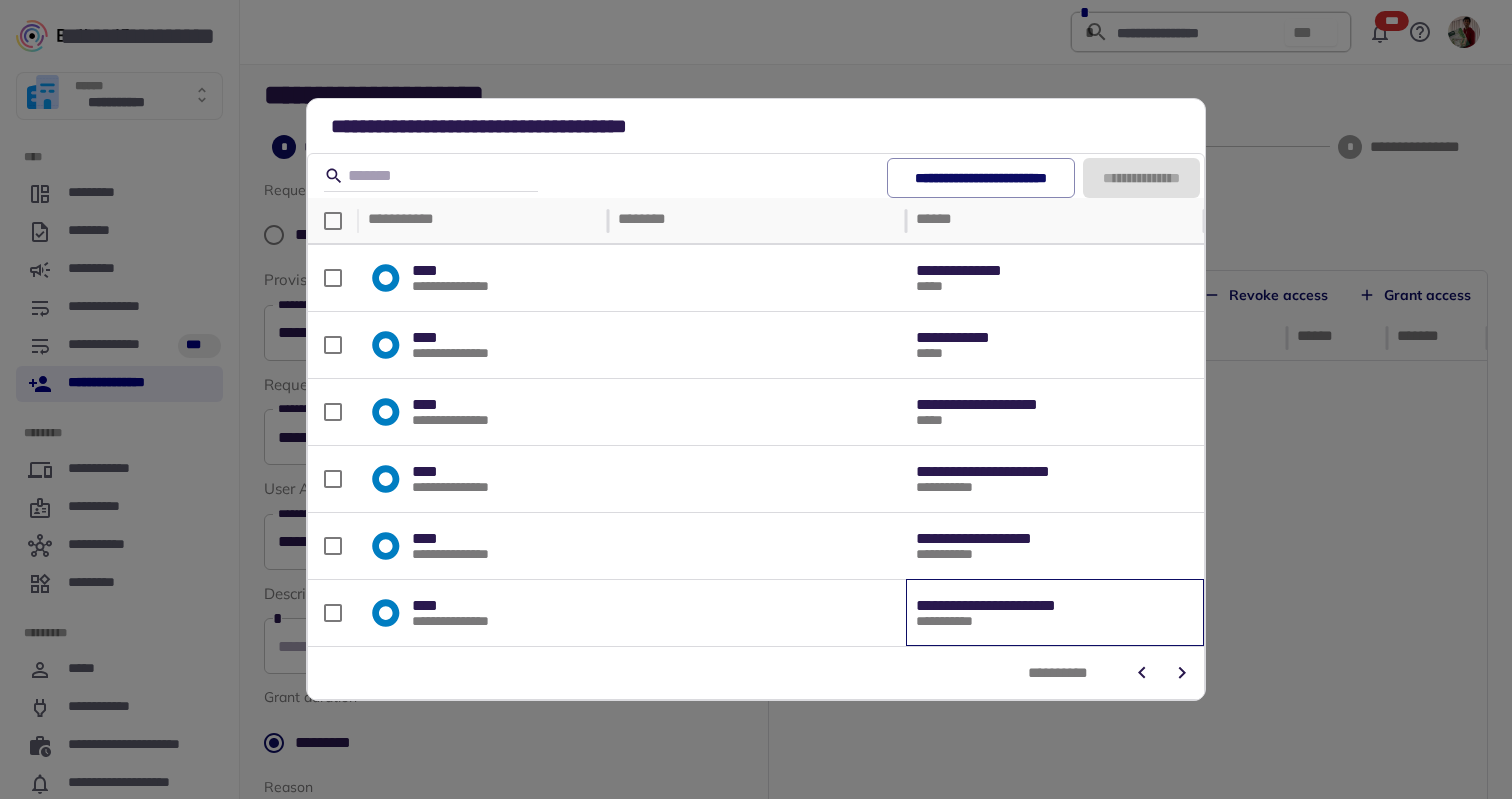 click on "**********" at bounding box center (1055, 613) 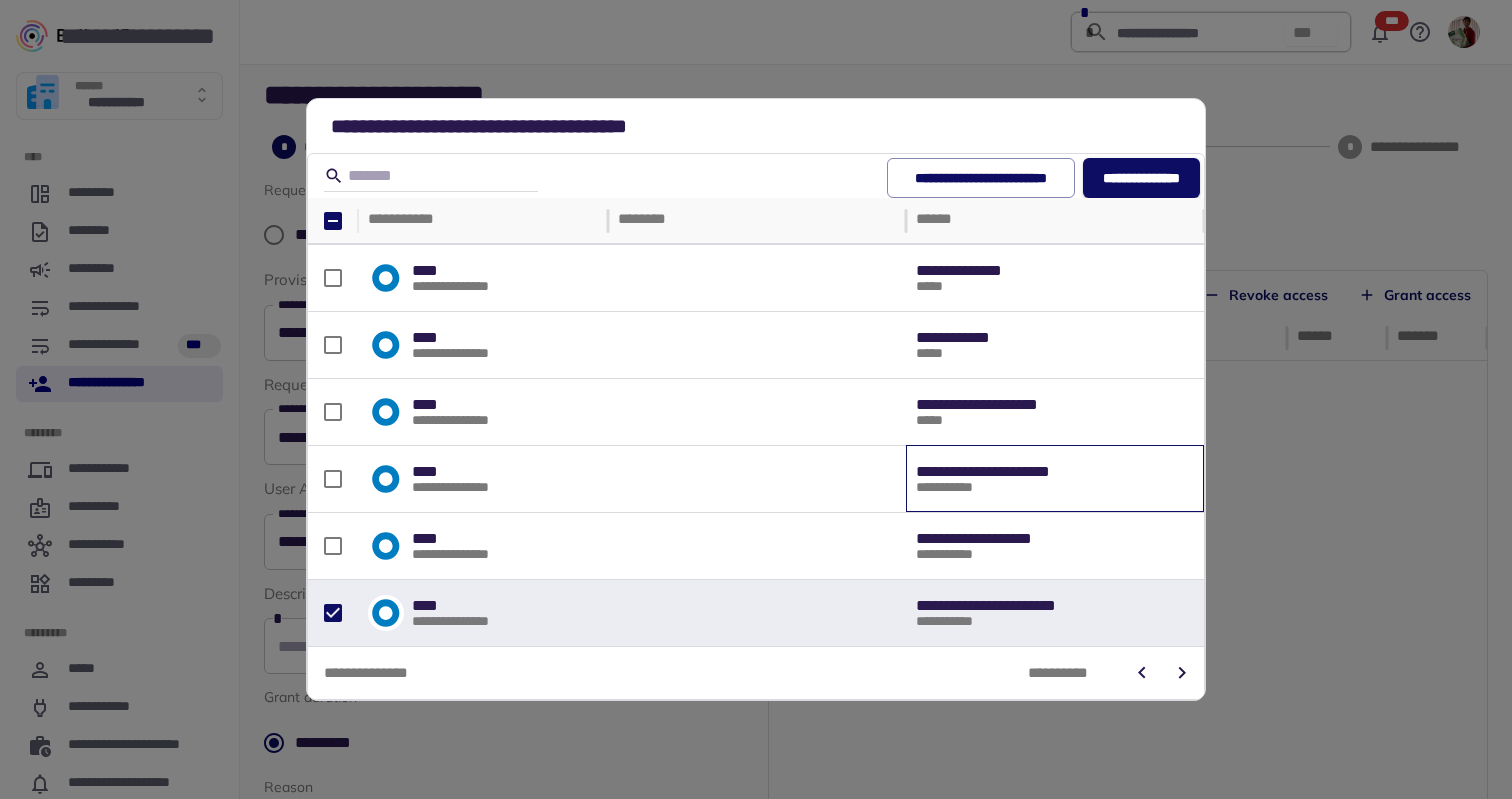 click on "**********" at bounding box center (1055, 479) 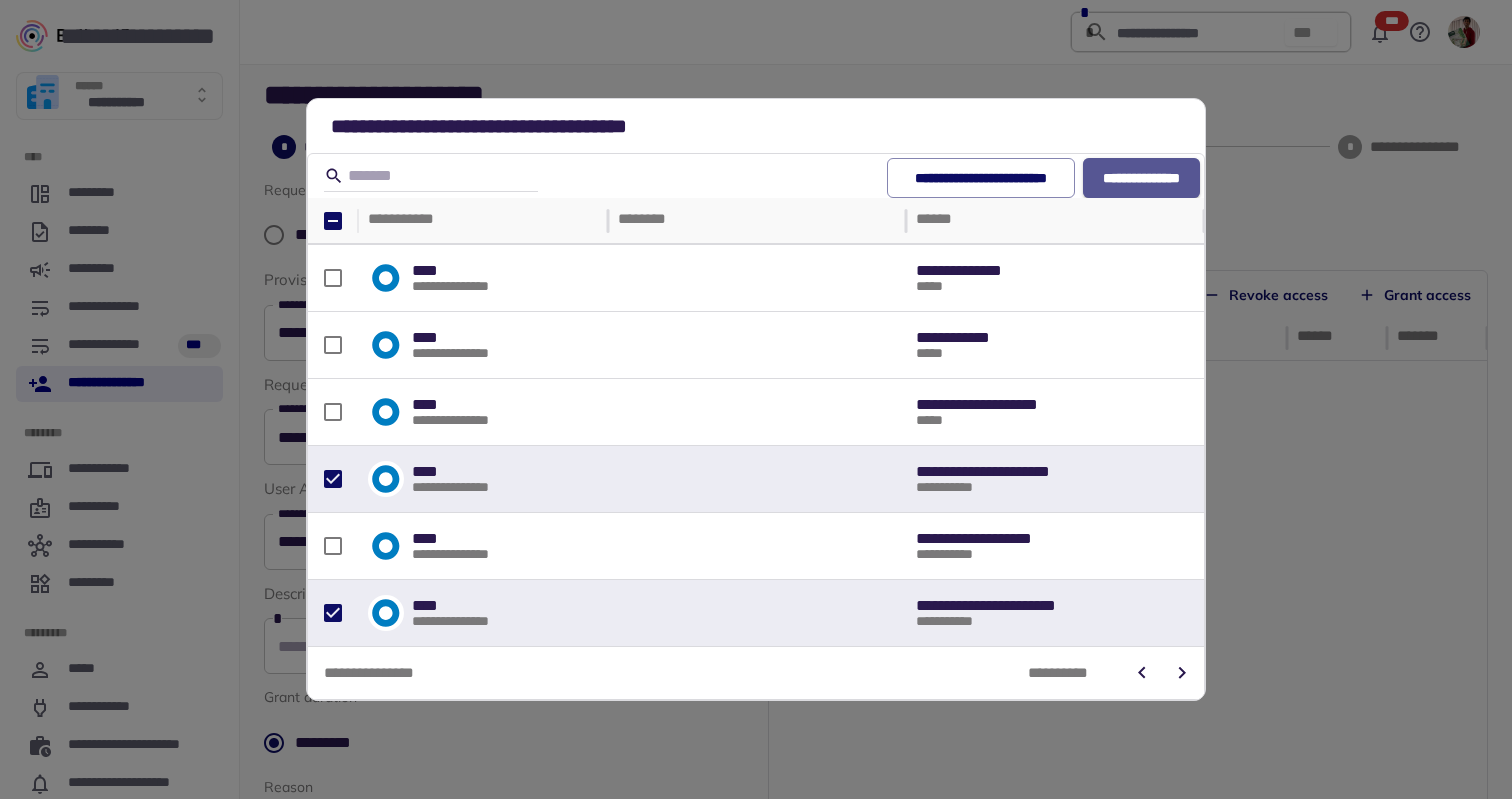 click on "**********" at bounding box center [1141, 178] 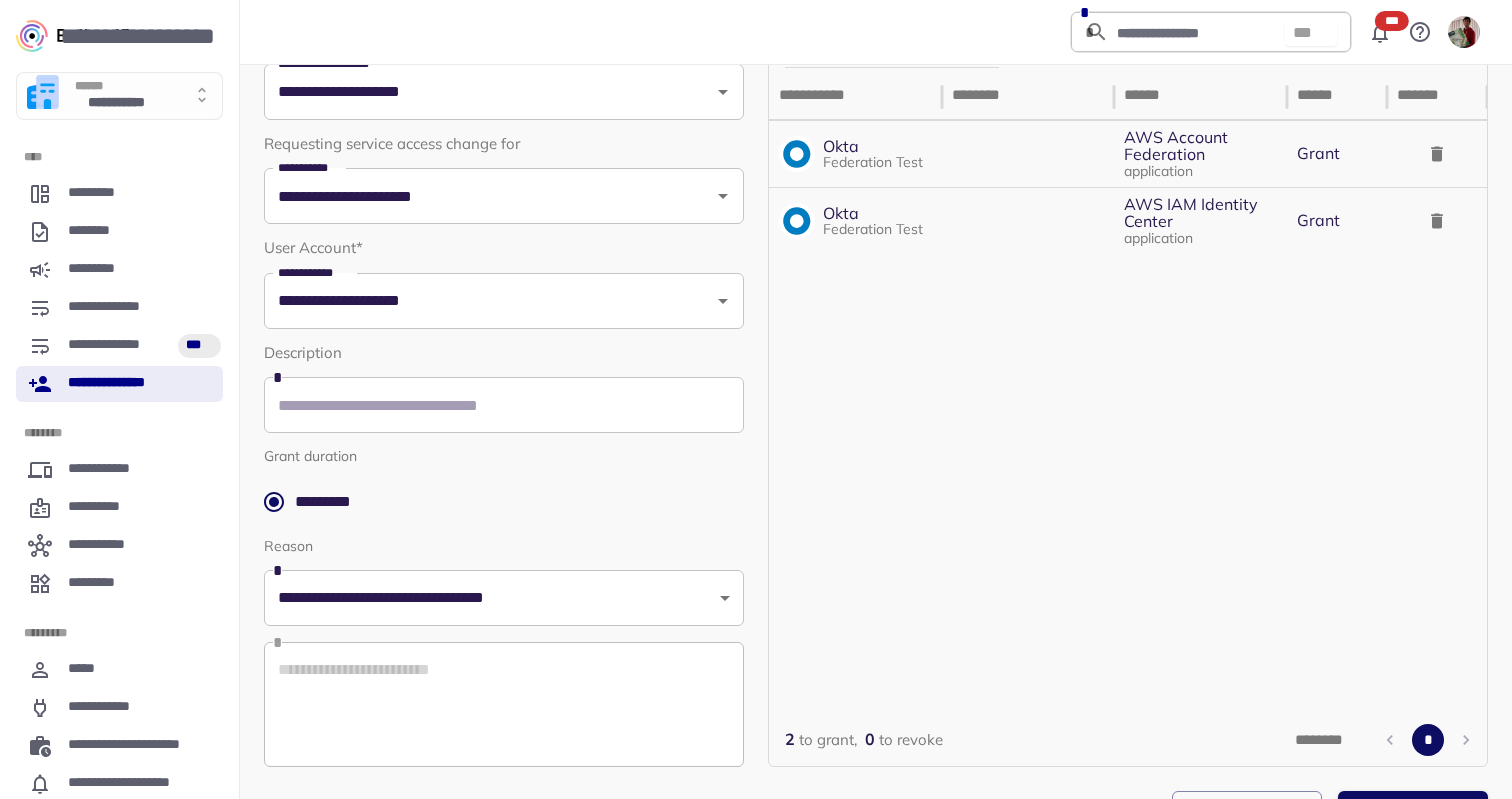scroll, scrollTop: 305, scrollLeft: 0, axis: vertical 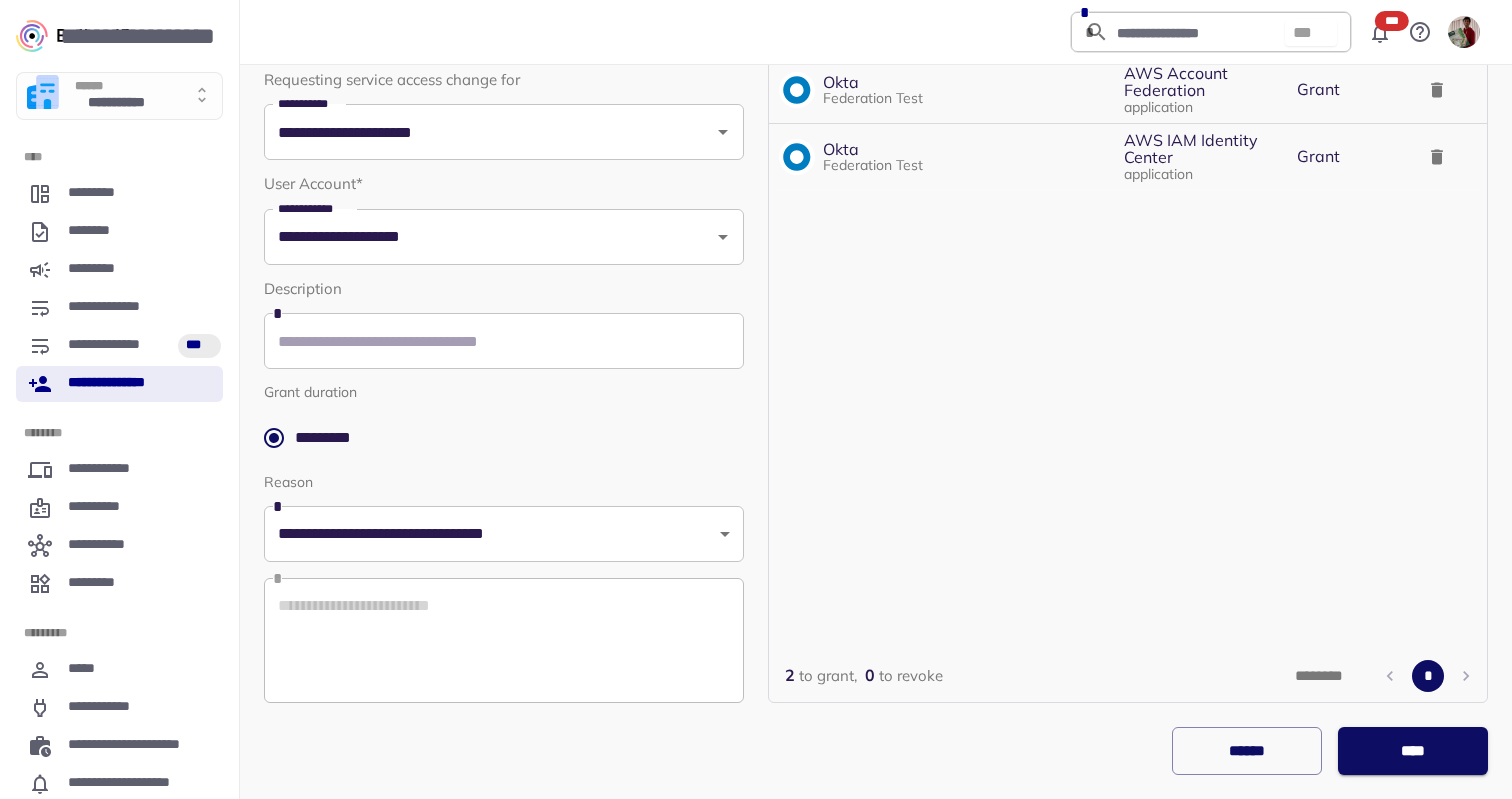 click on "****" at bounding box center [1413, 751] 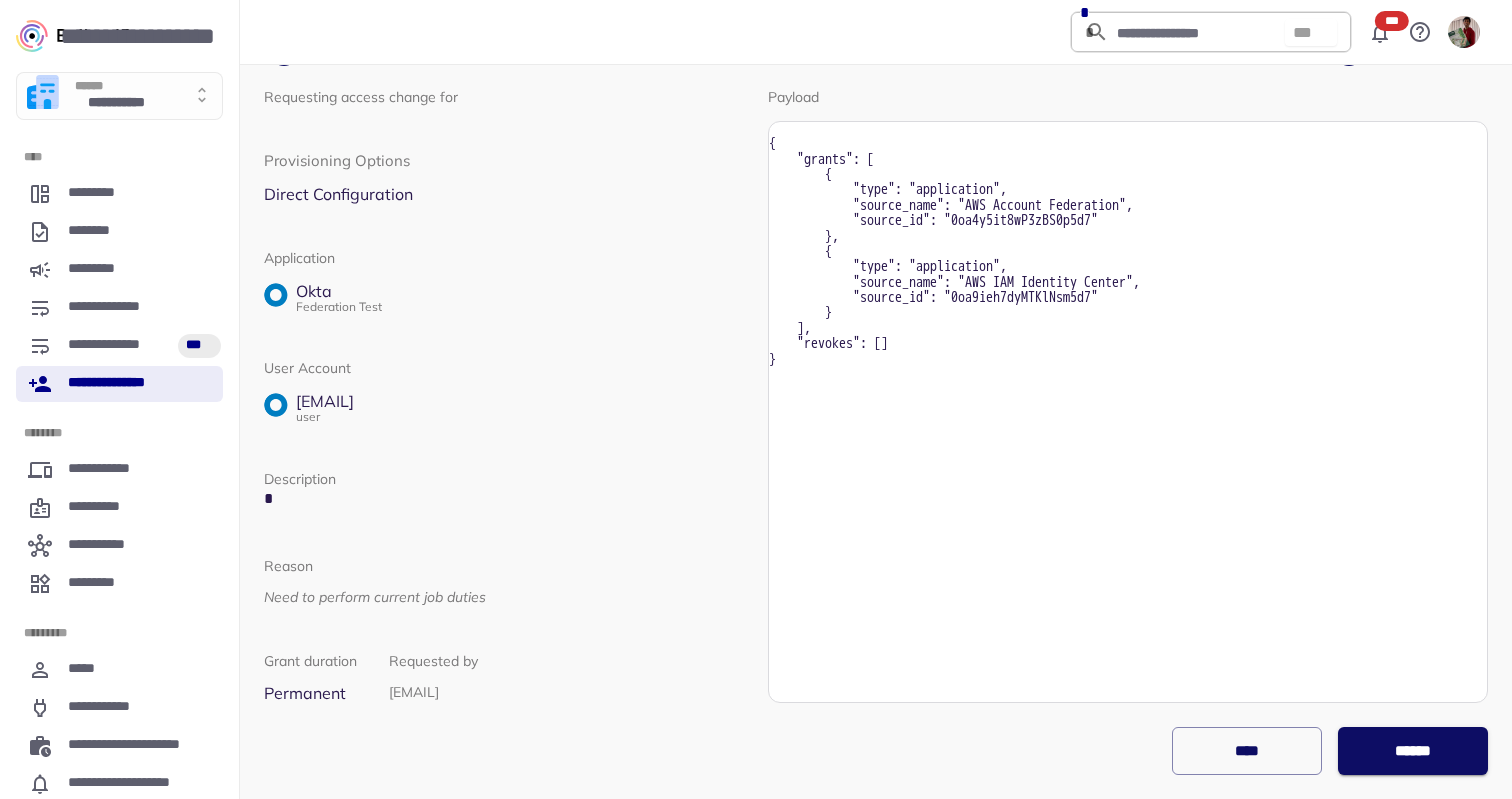 scroll, scrollTop: 93, scrollLeft: 0, axis: vertical 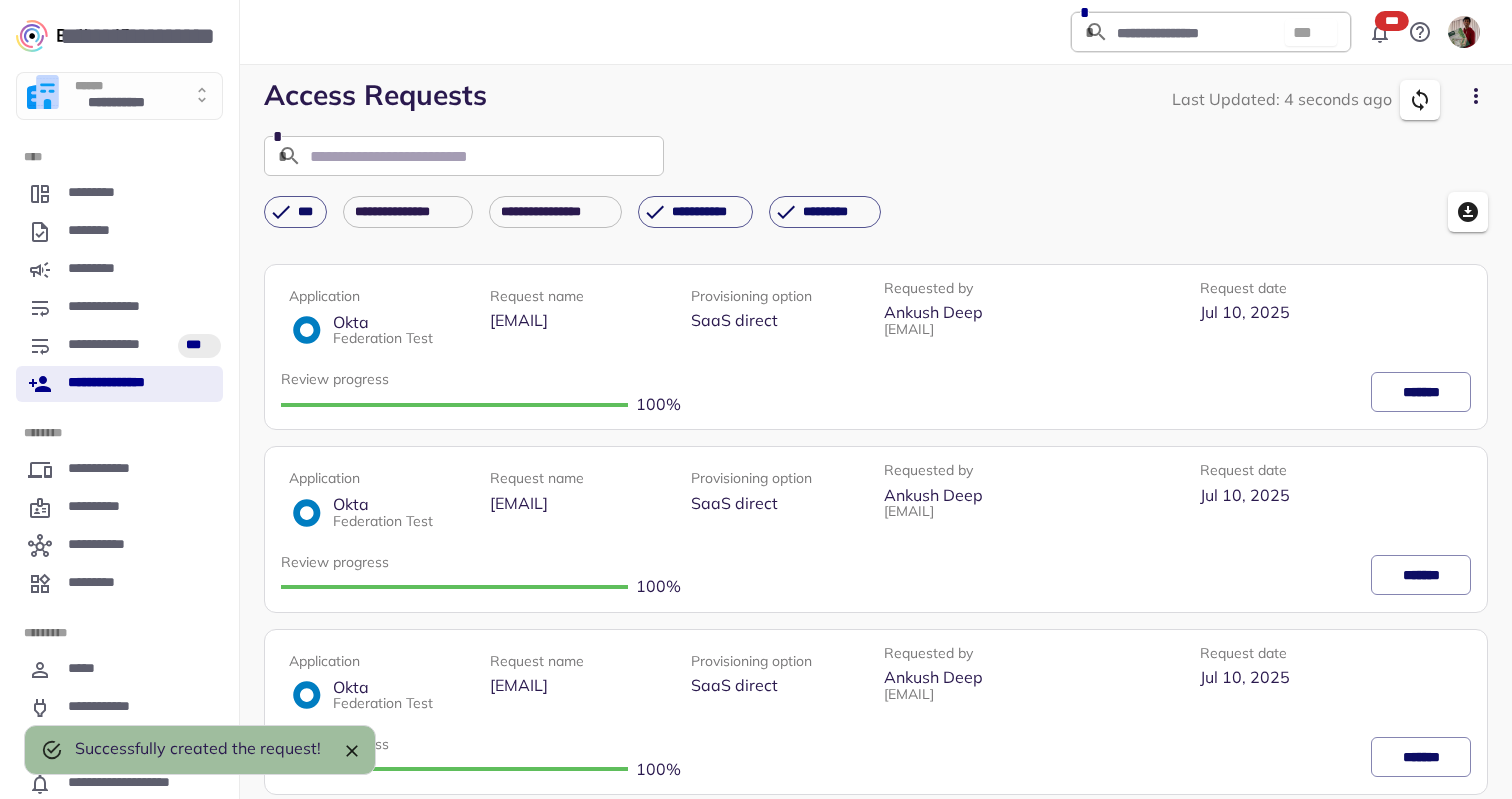 click 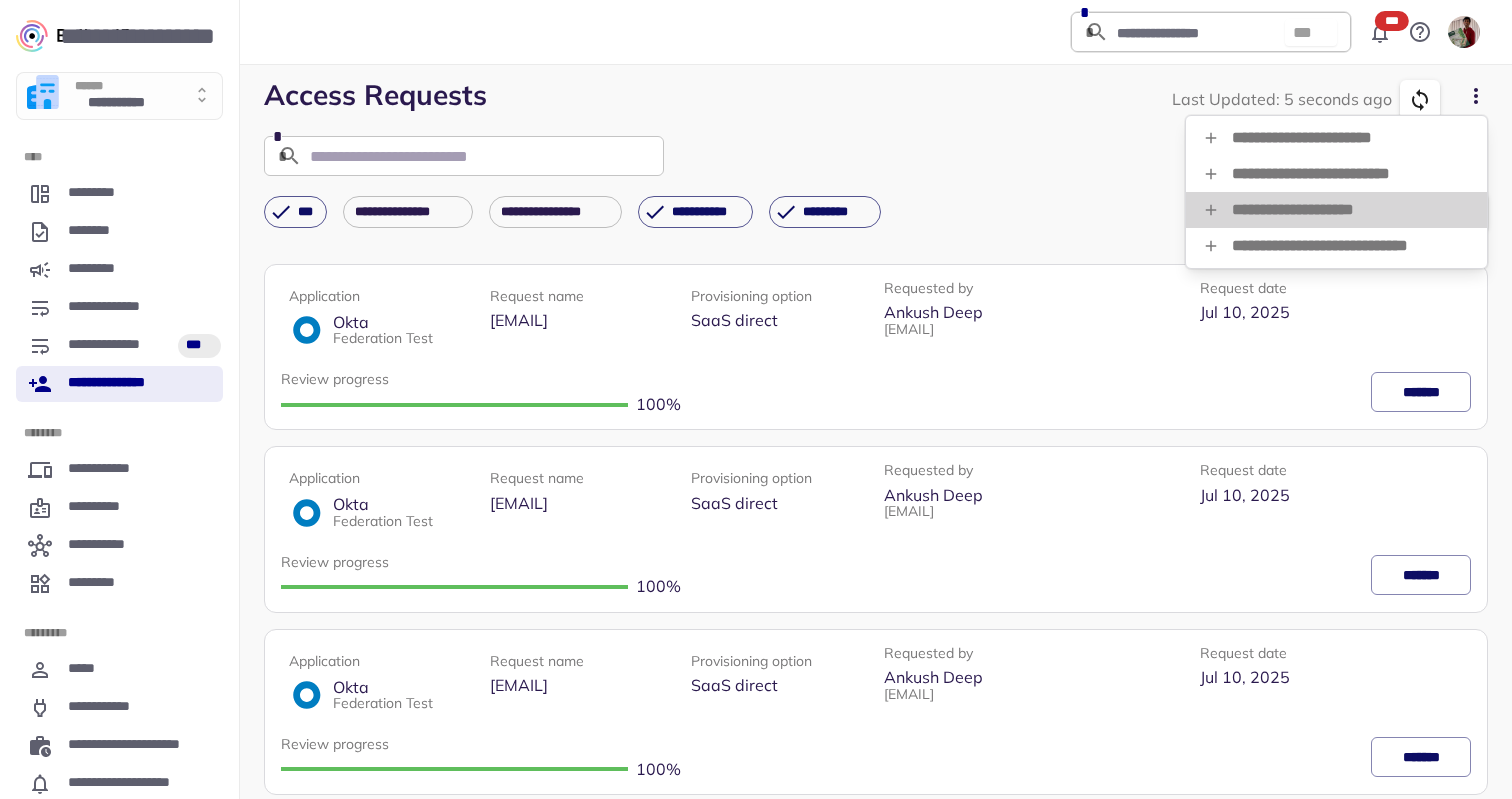 click on "**********" at bounding box center (1336, 210) 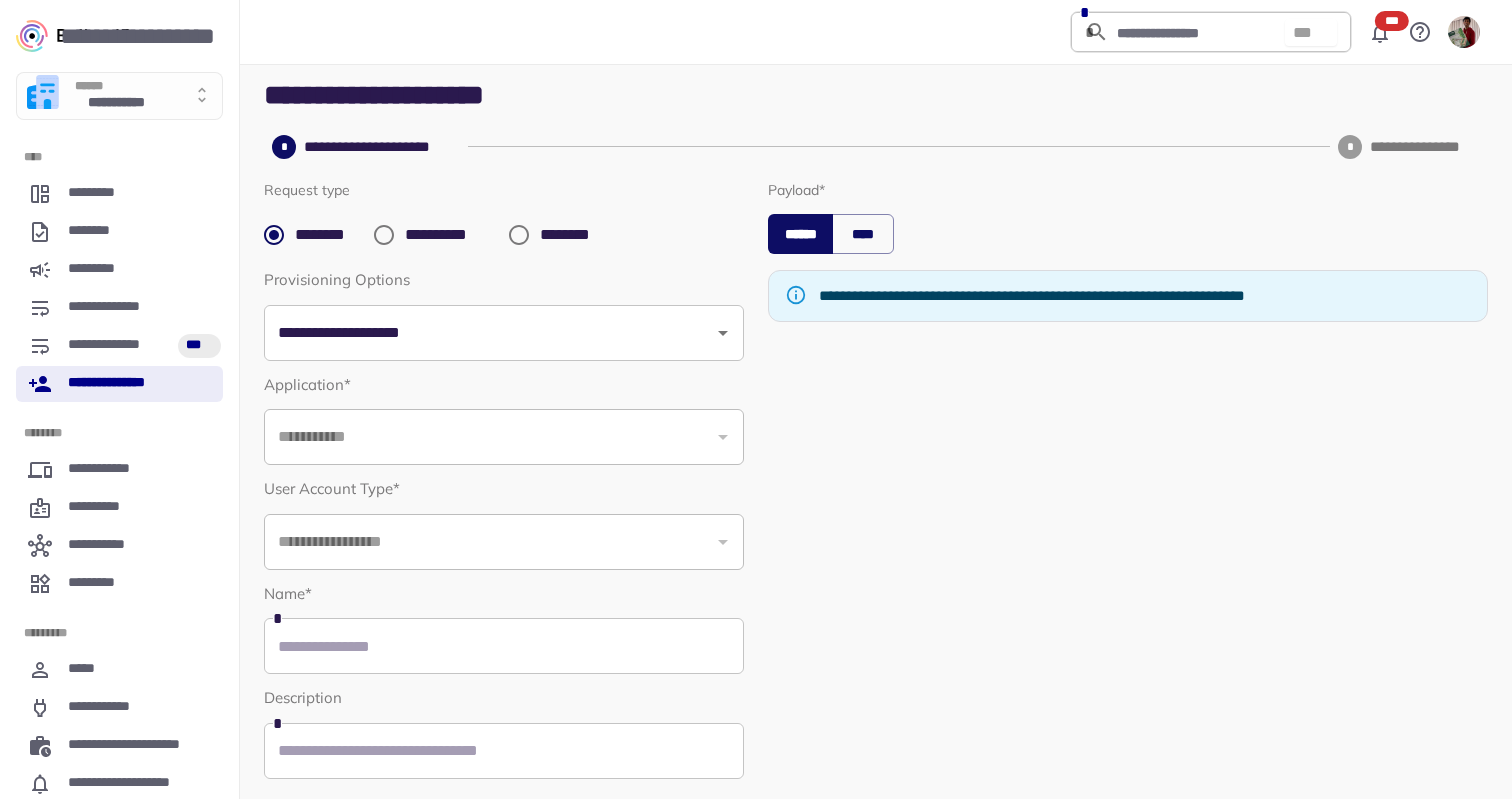 click on "**********" at bounding box center (449, 235) 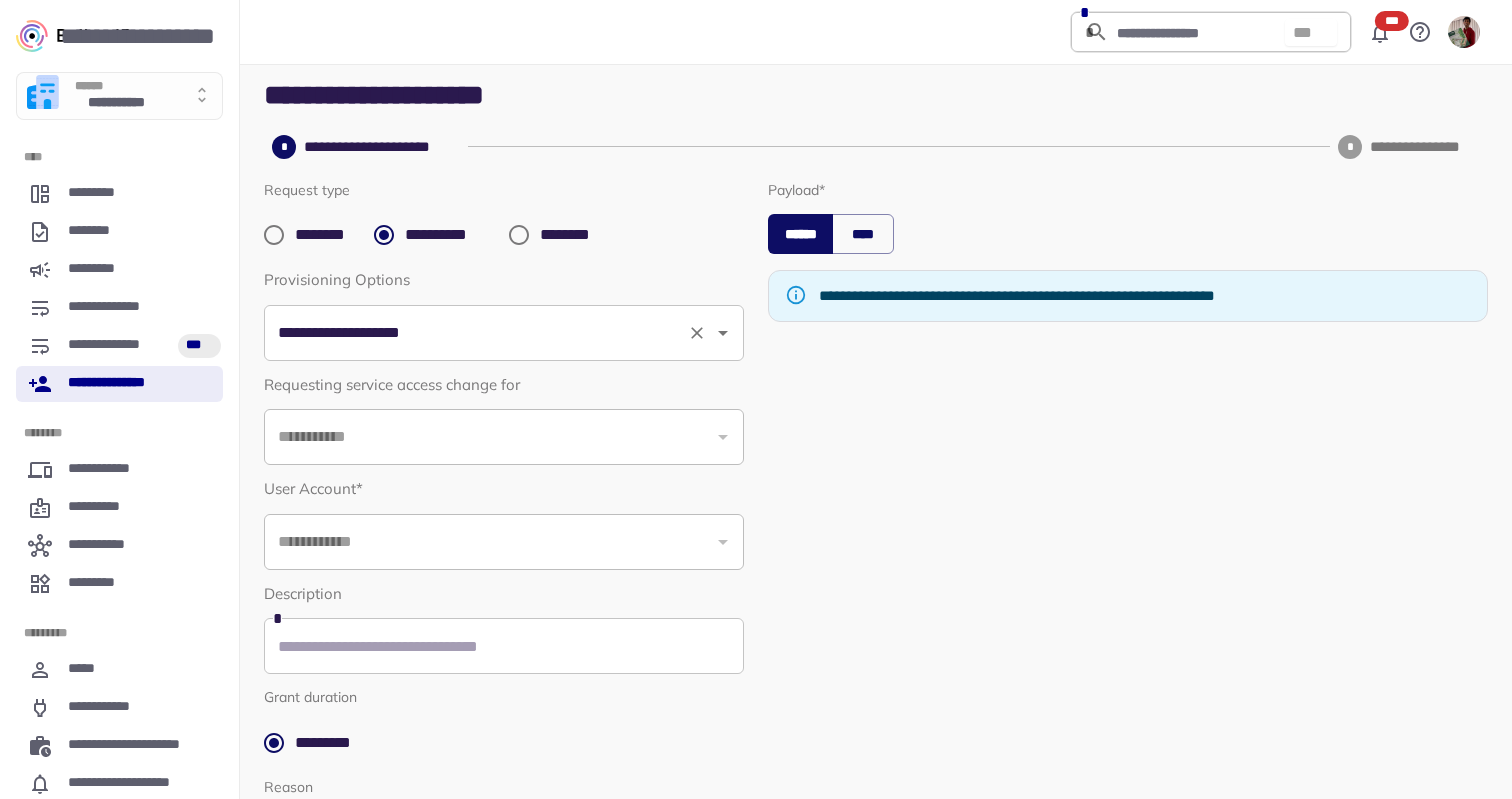 click on "**********" at bounding box center (476, 333) 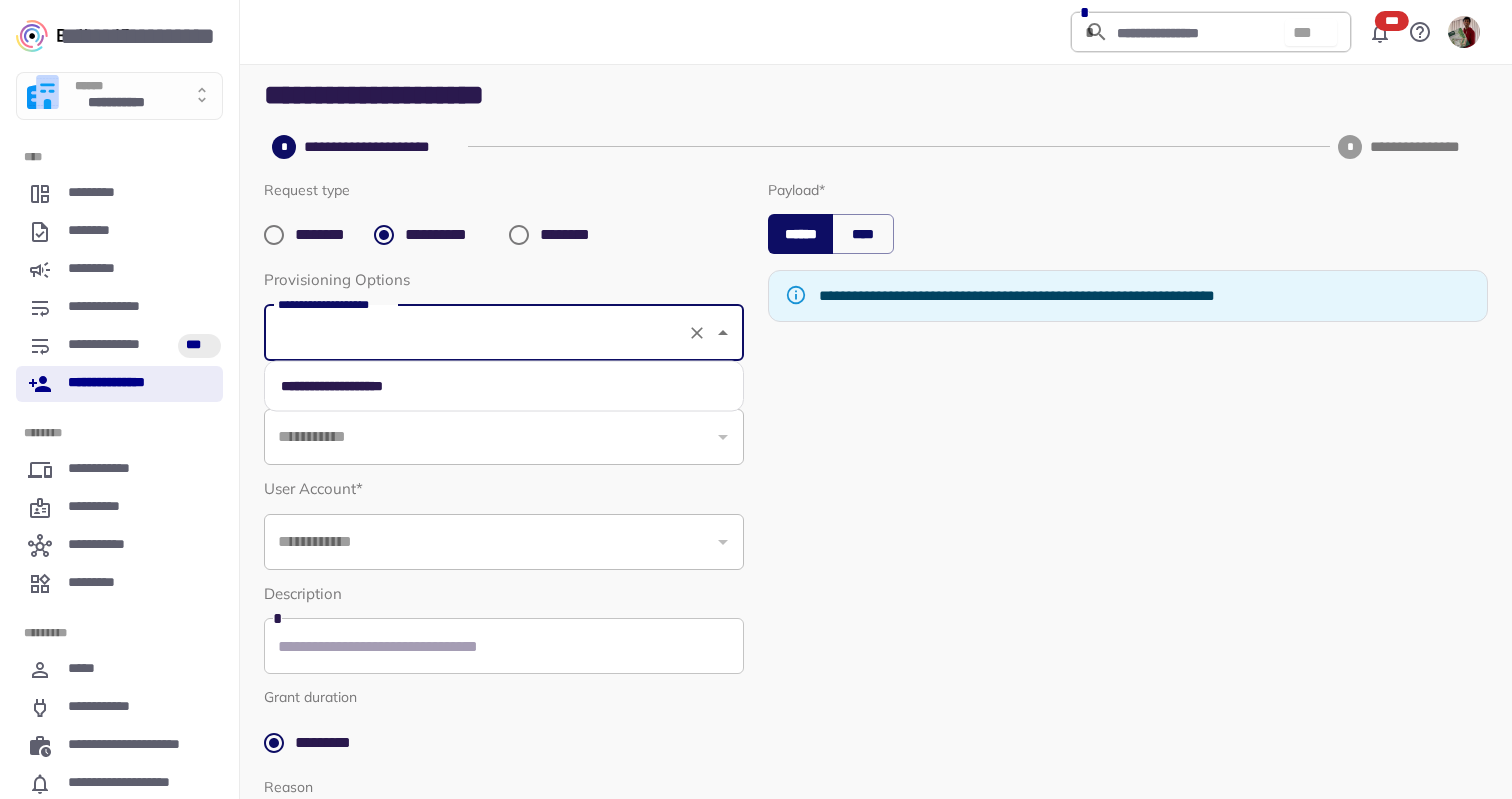 click on "**********" at bounding box center [504, 386] 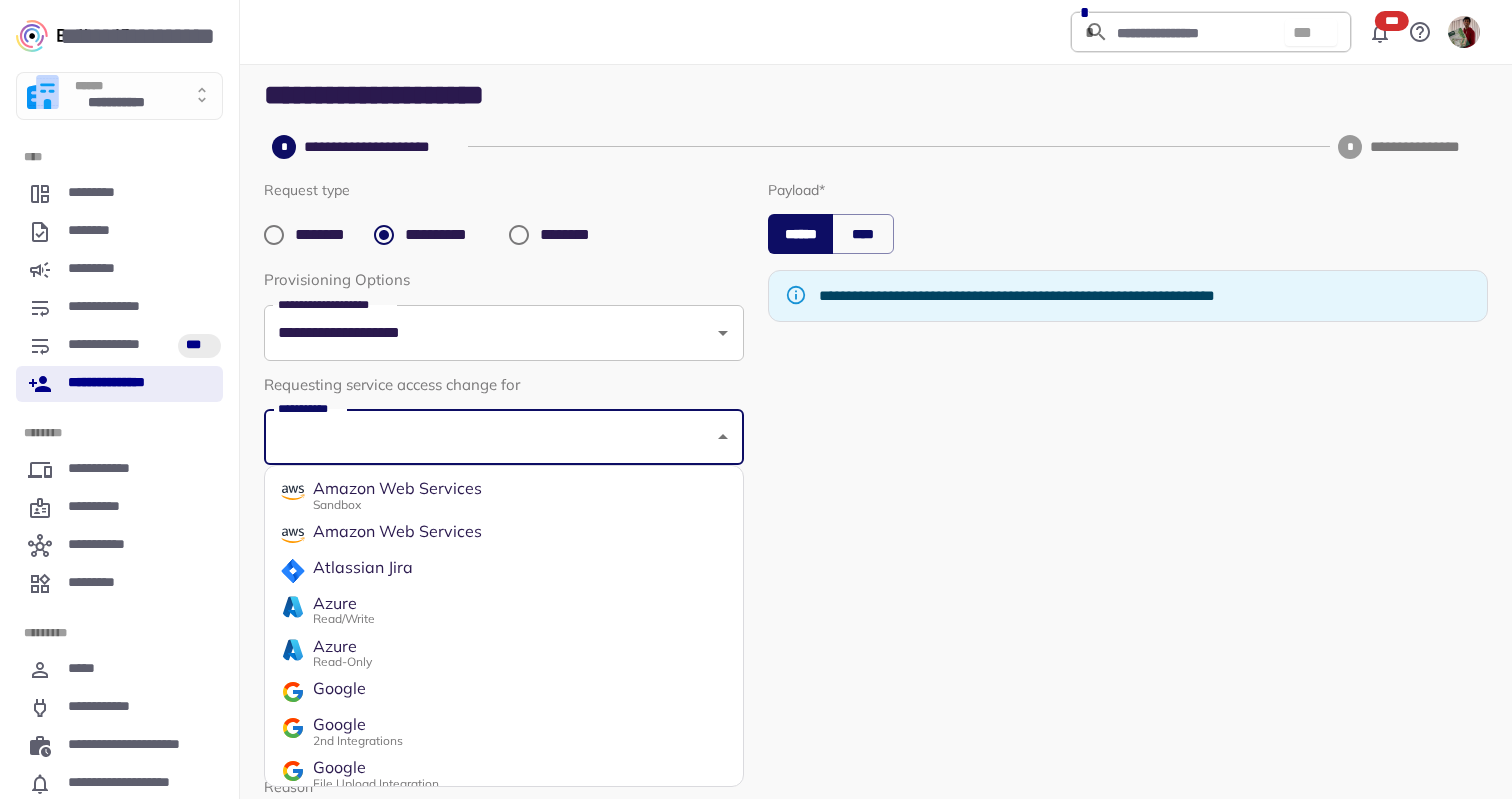 click on "**********" at bounding box center (489, 437) 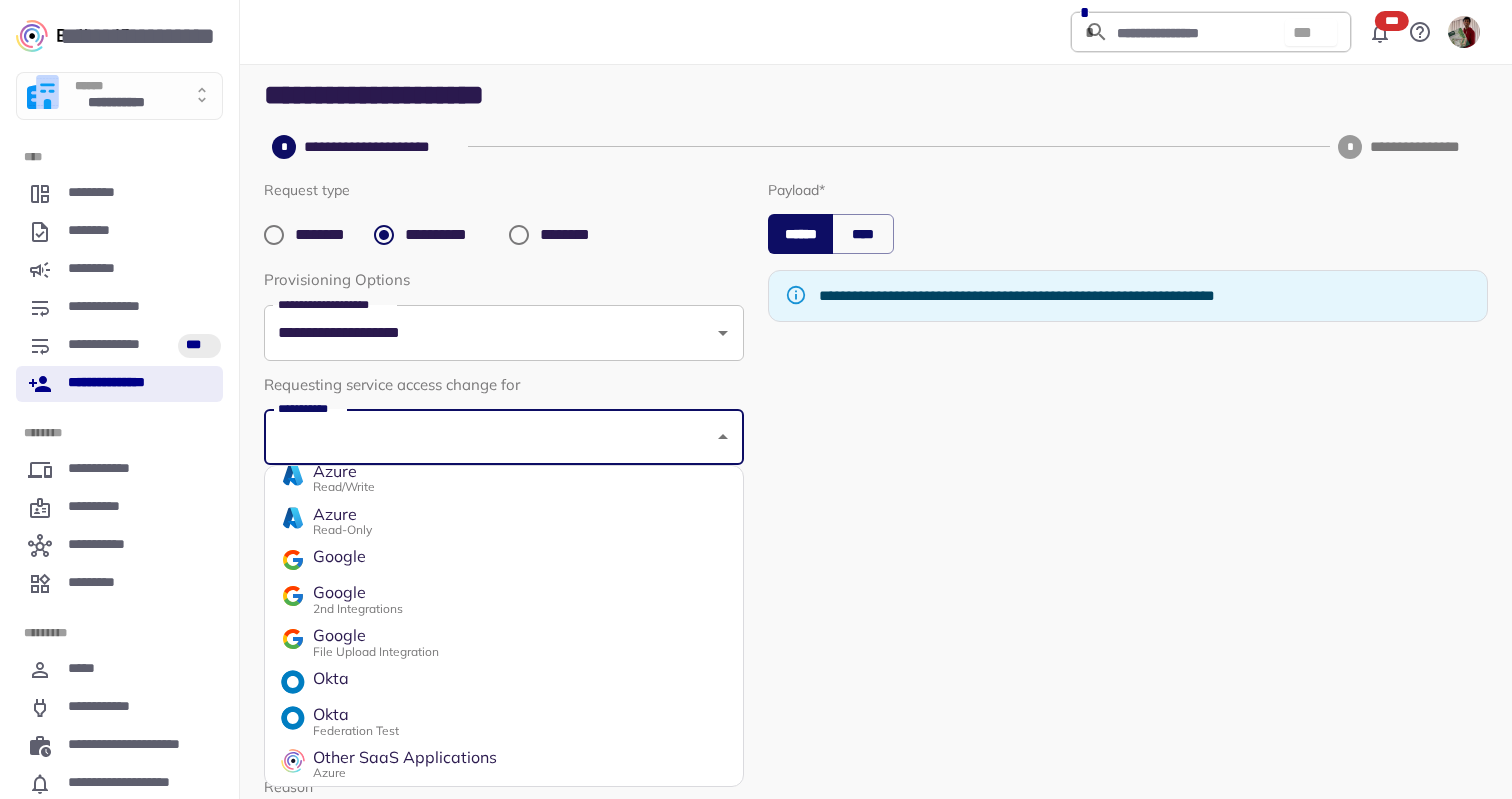 scroll, scrollTop: 196, scrollLeft: 0, axis: vertical 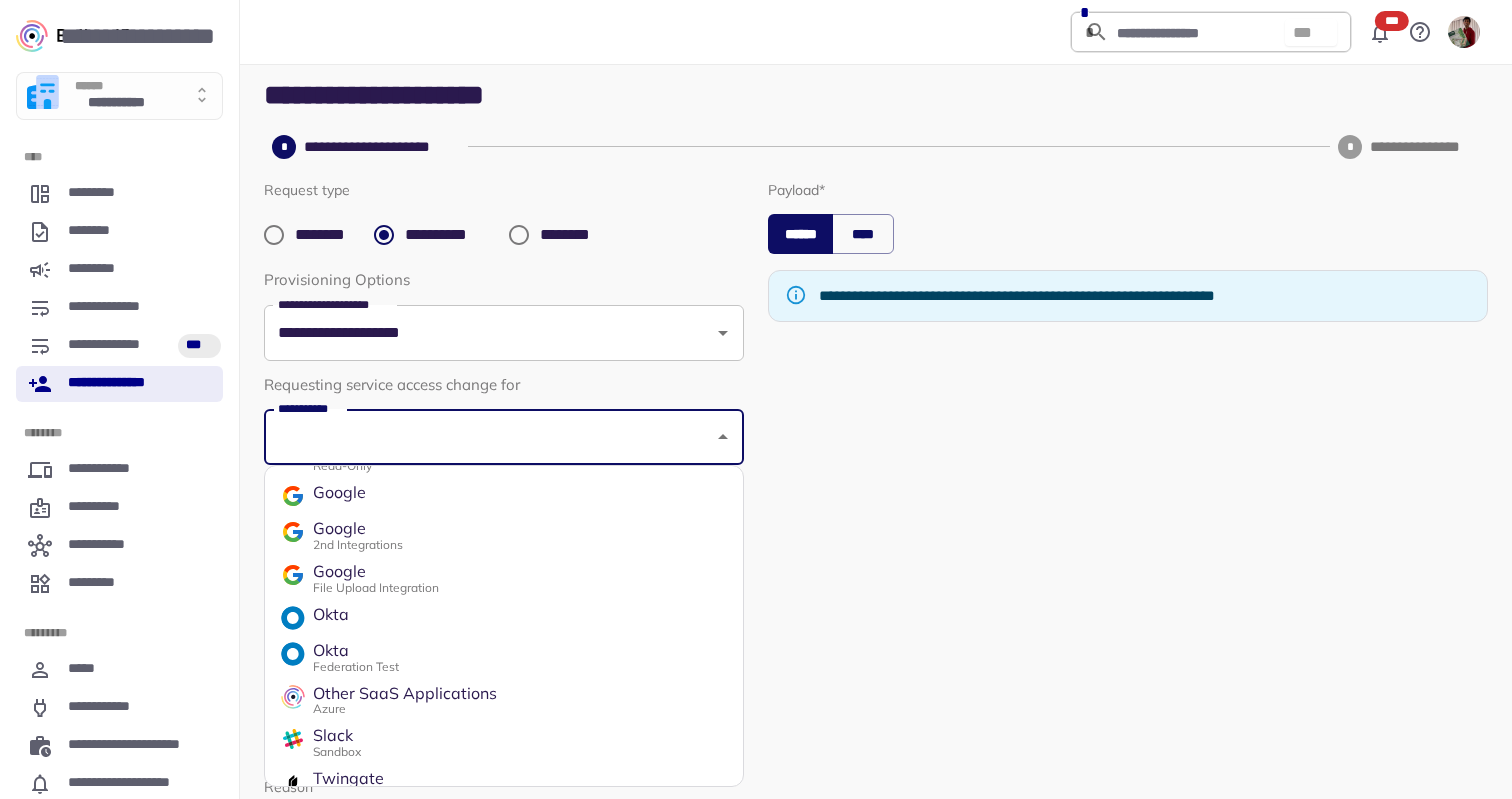 click on "Federation Test" at bounding box center [356, 666] 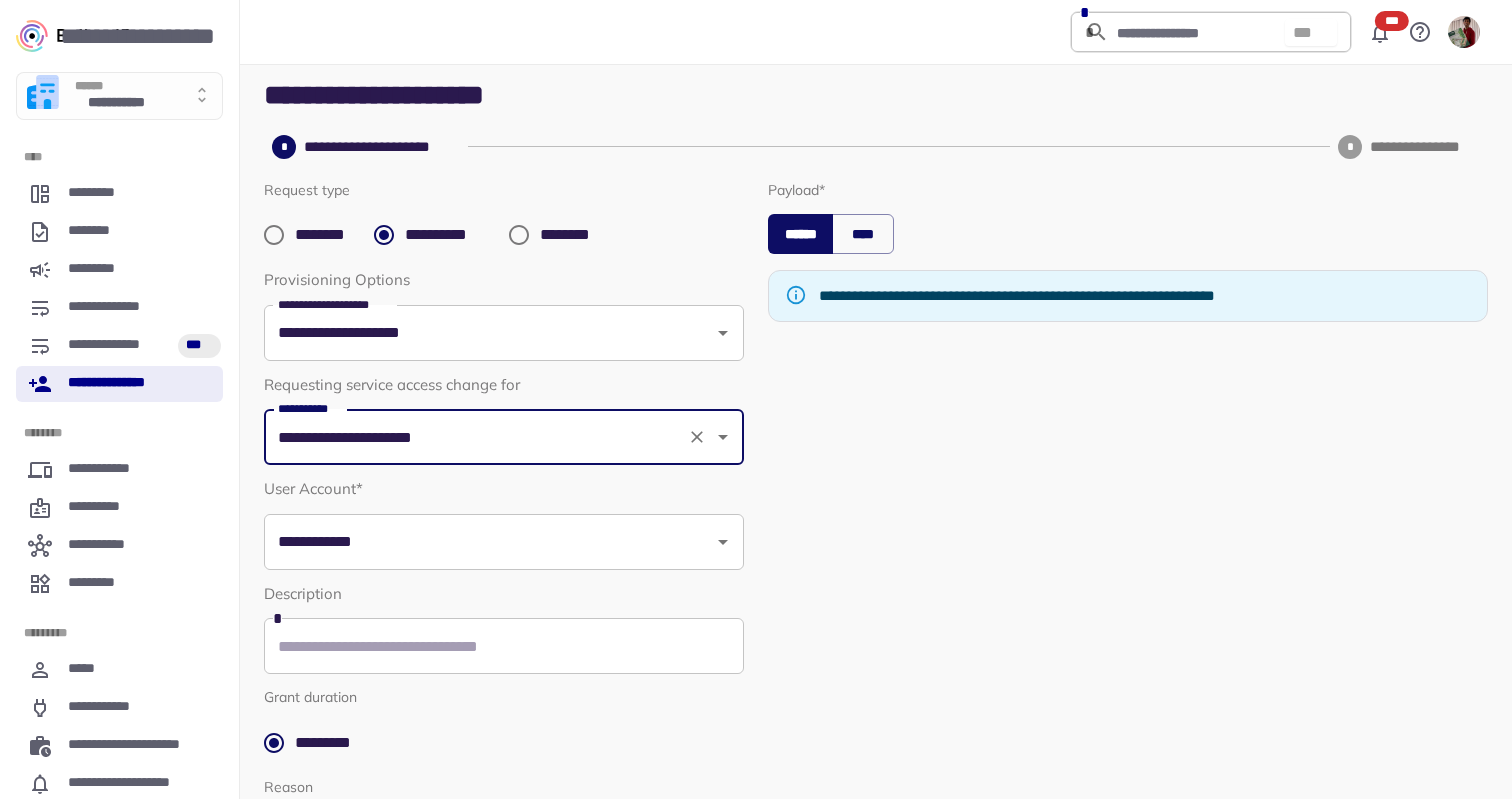 click on "**********" at bounding box center [489, 542] 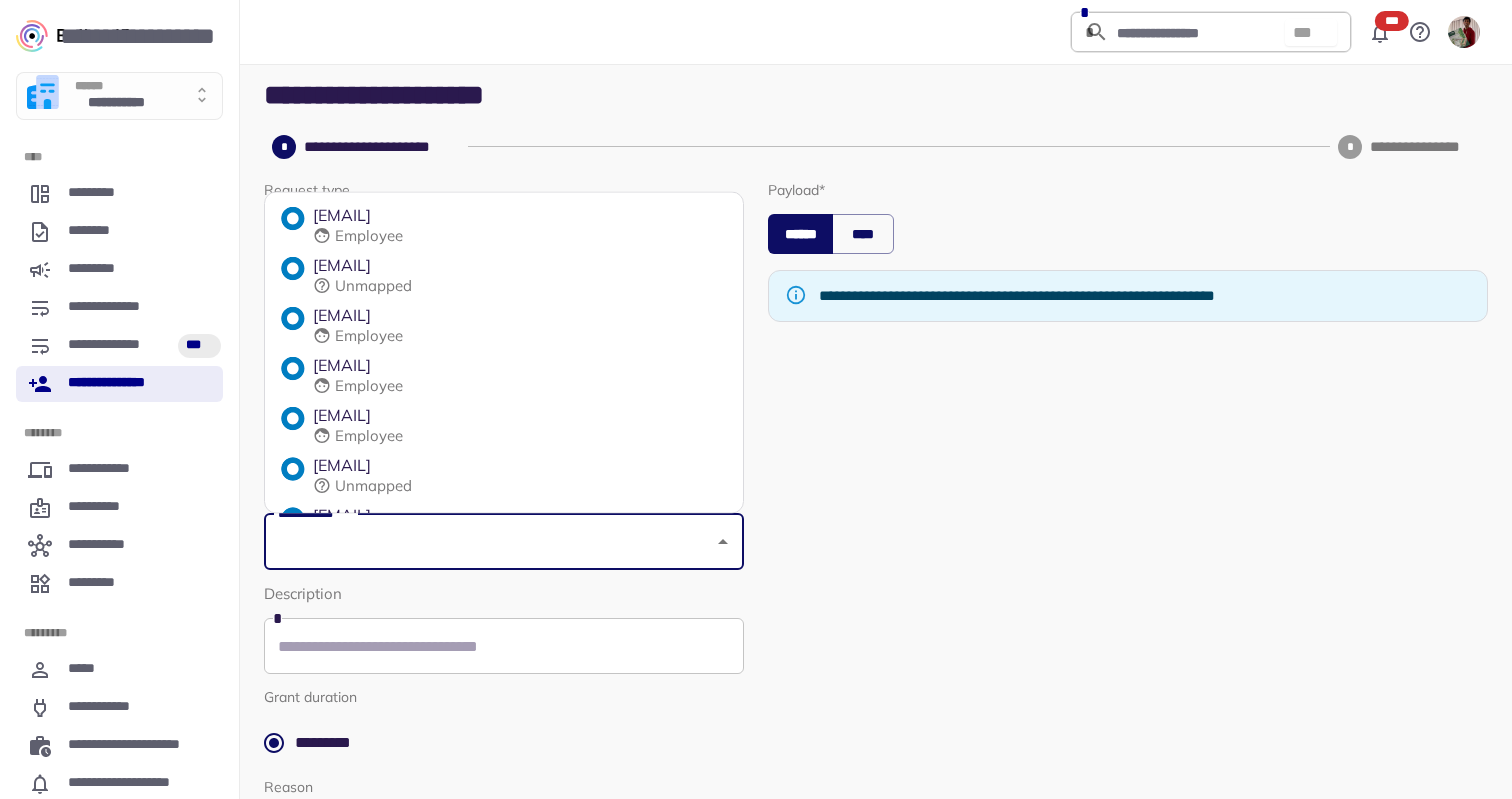 click on "aakaash.ss@balkan.id Employee" at bounding box center (504, 226) 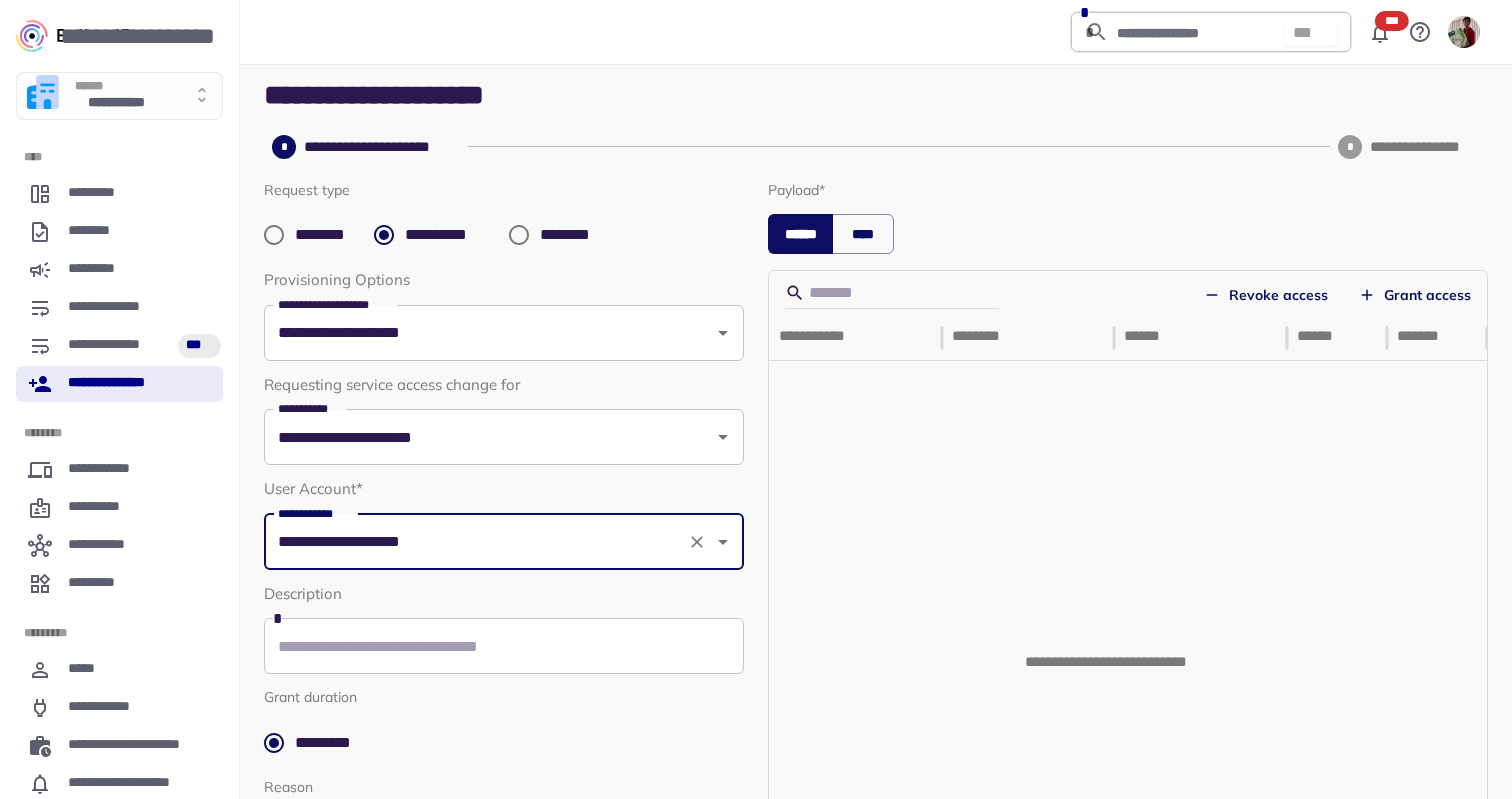click at bounding box center [709, 542] 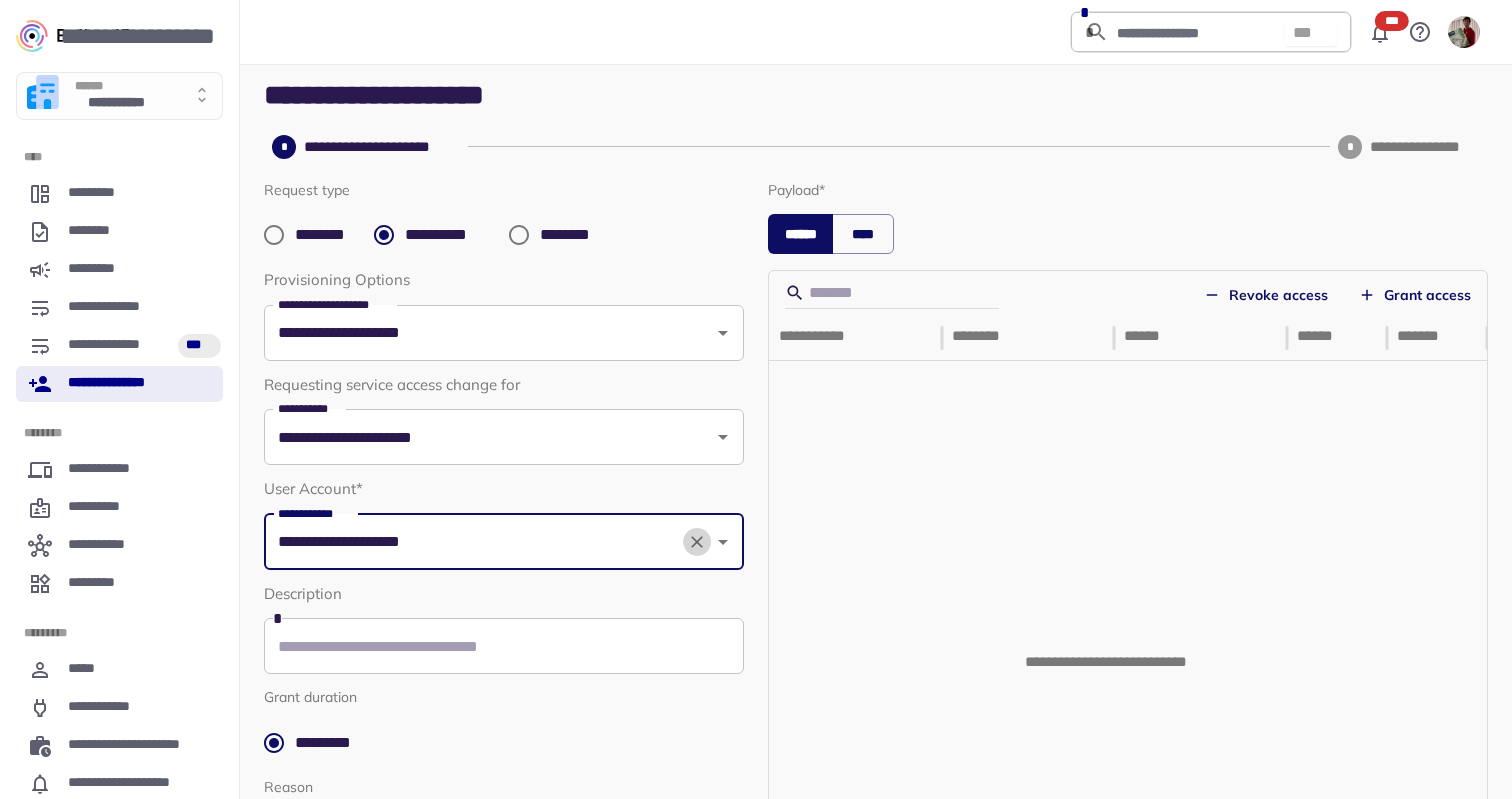 click 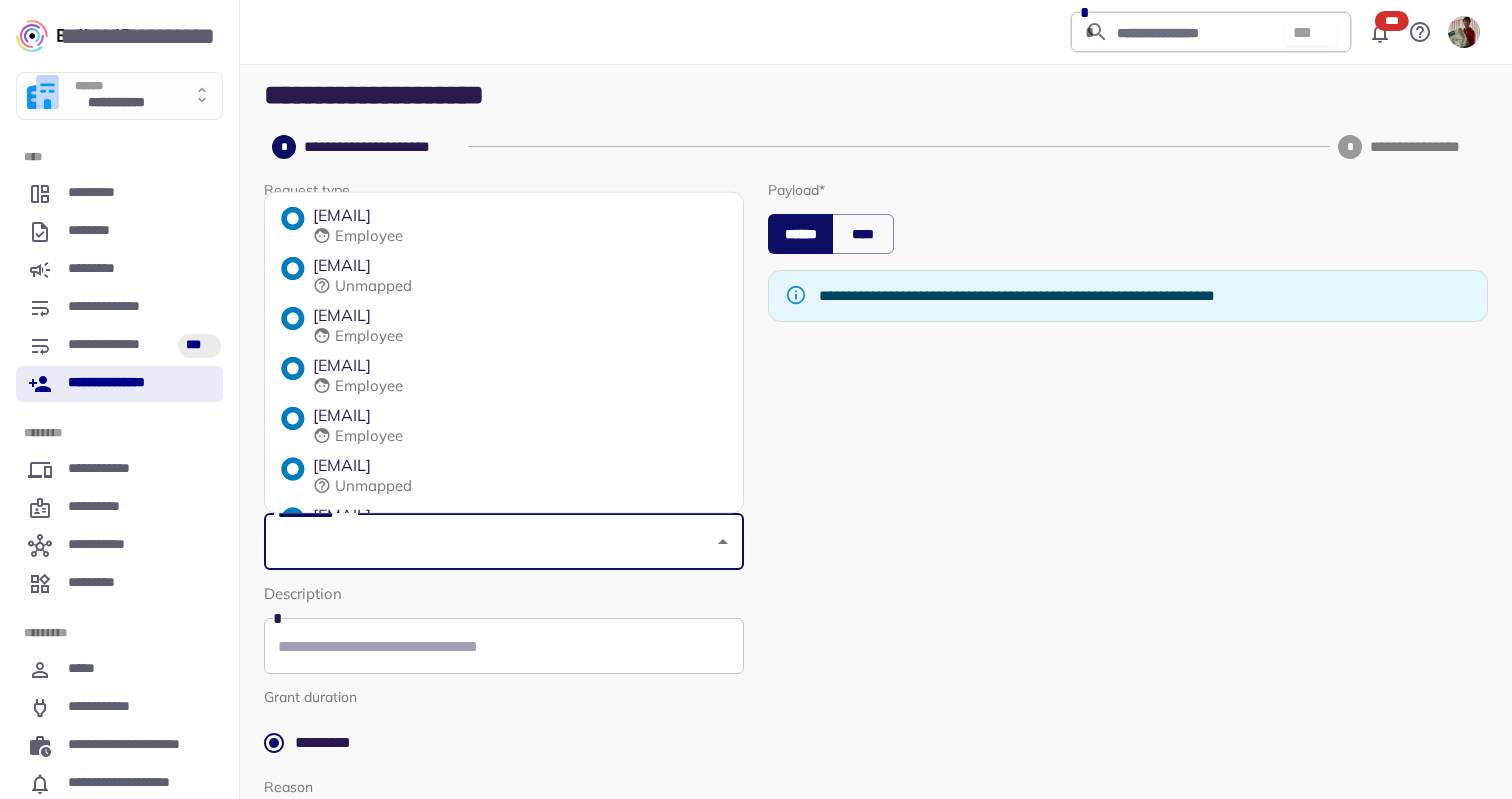 click on "**********" at bounding box center [489, 542] 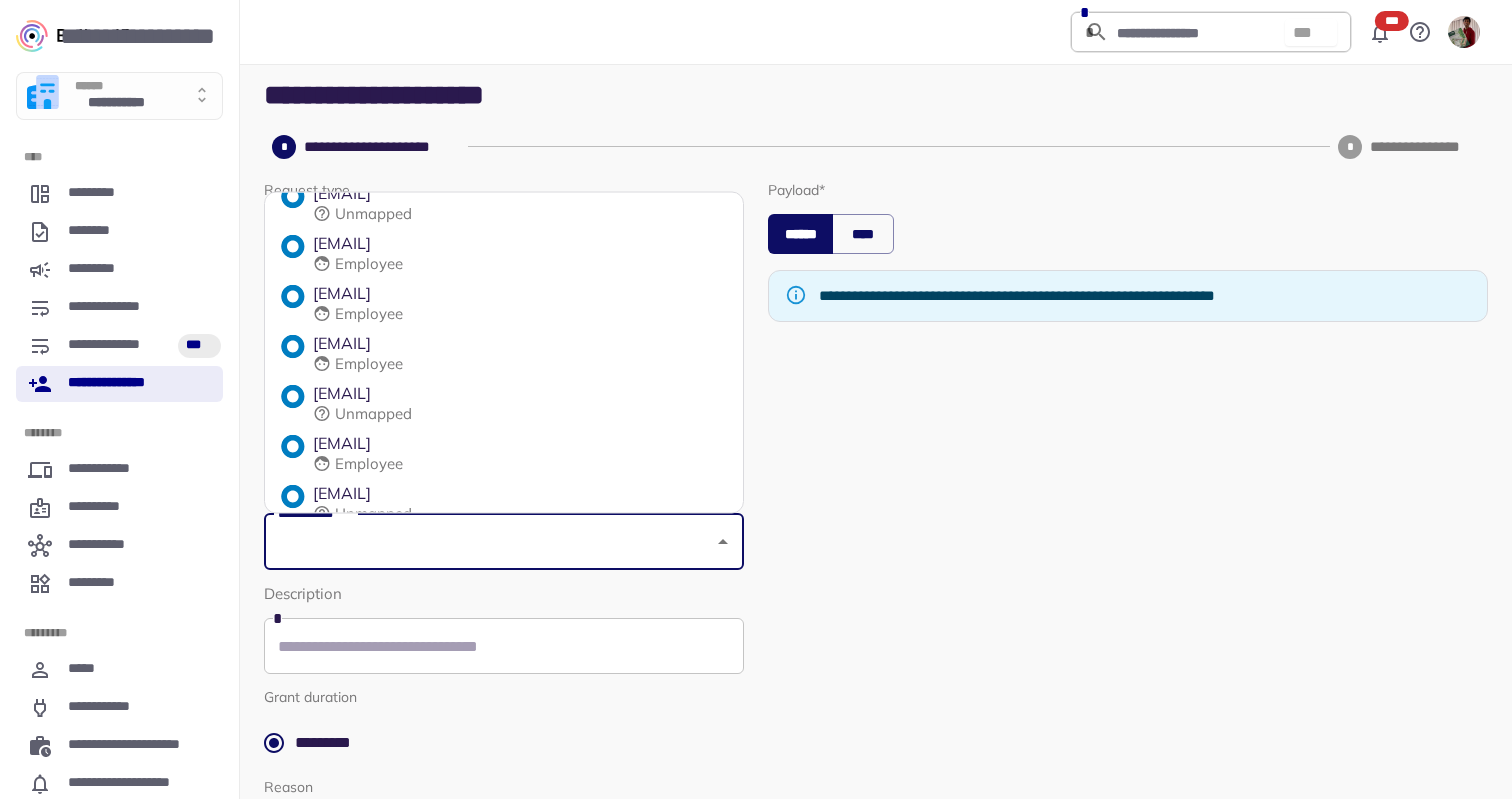 scroll, scrollTop: 100, scrollLeft: 0, axis: vertical 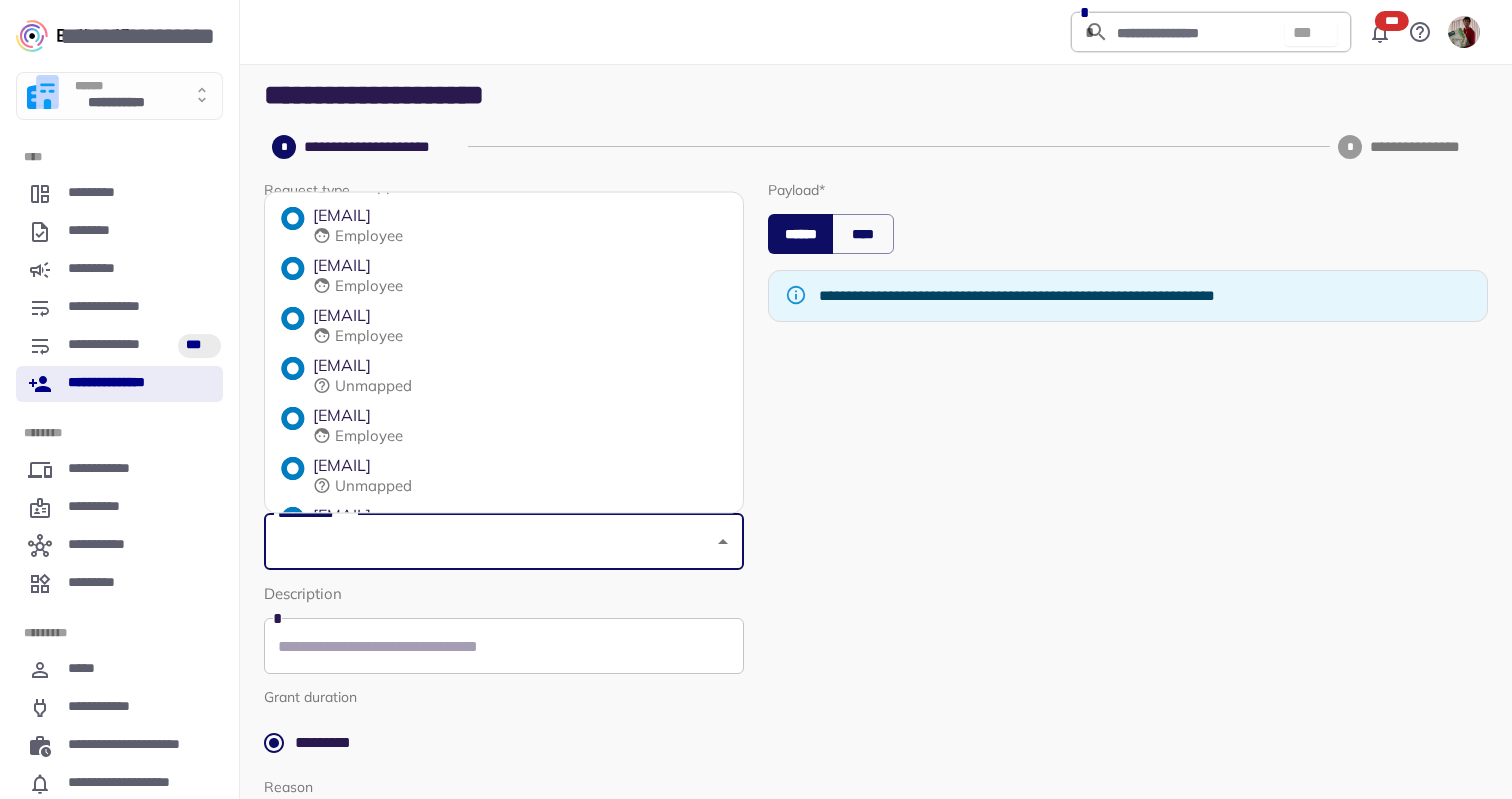 click on "Unmapped" at bounding box center (373, 386) 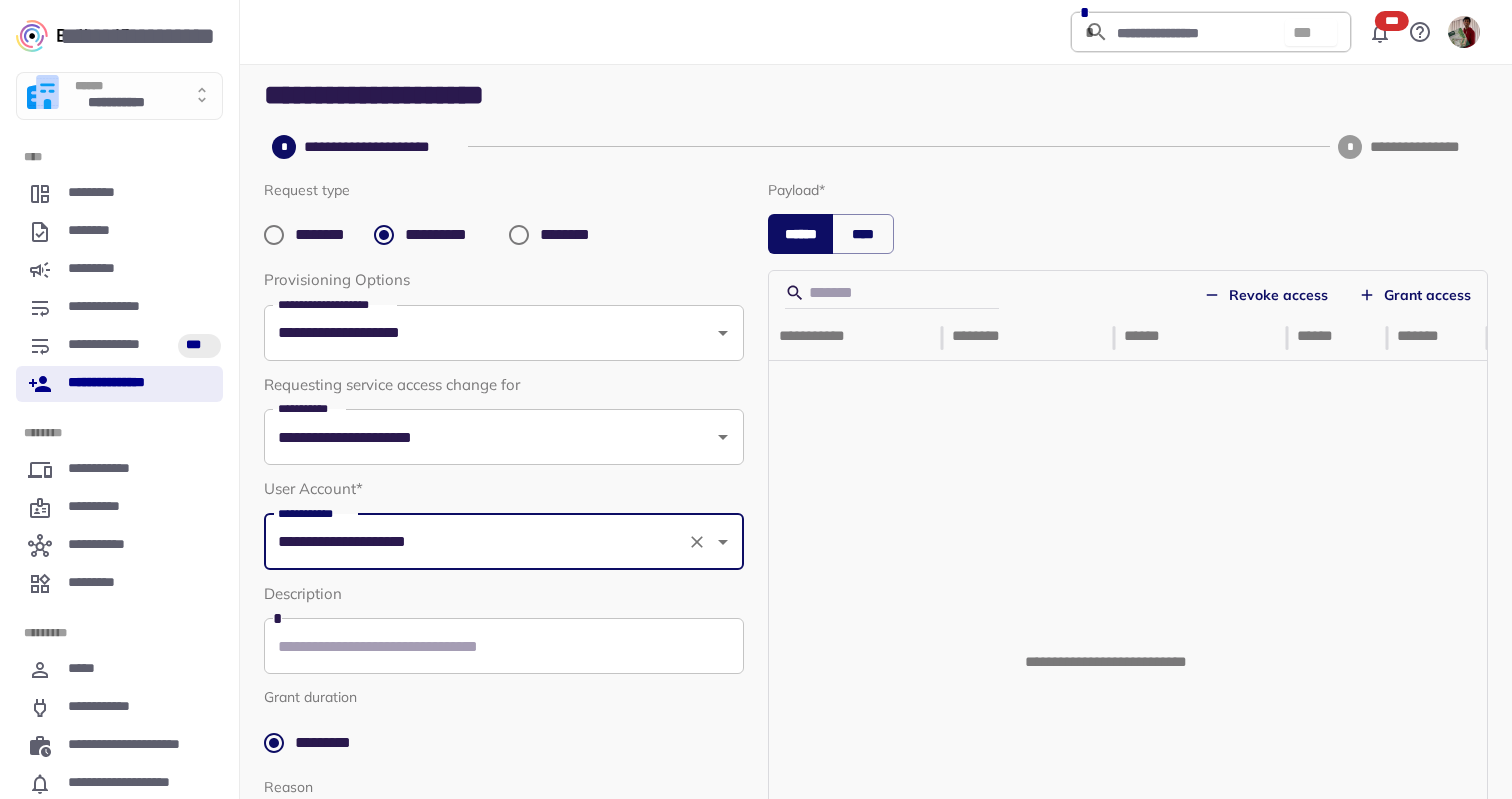 click on "Grant access" at bounding box center (1415, 295) 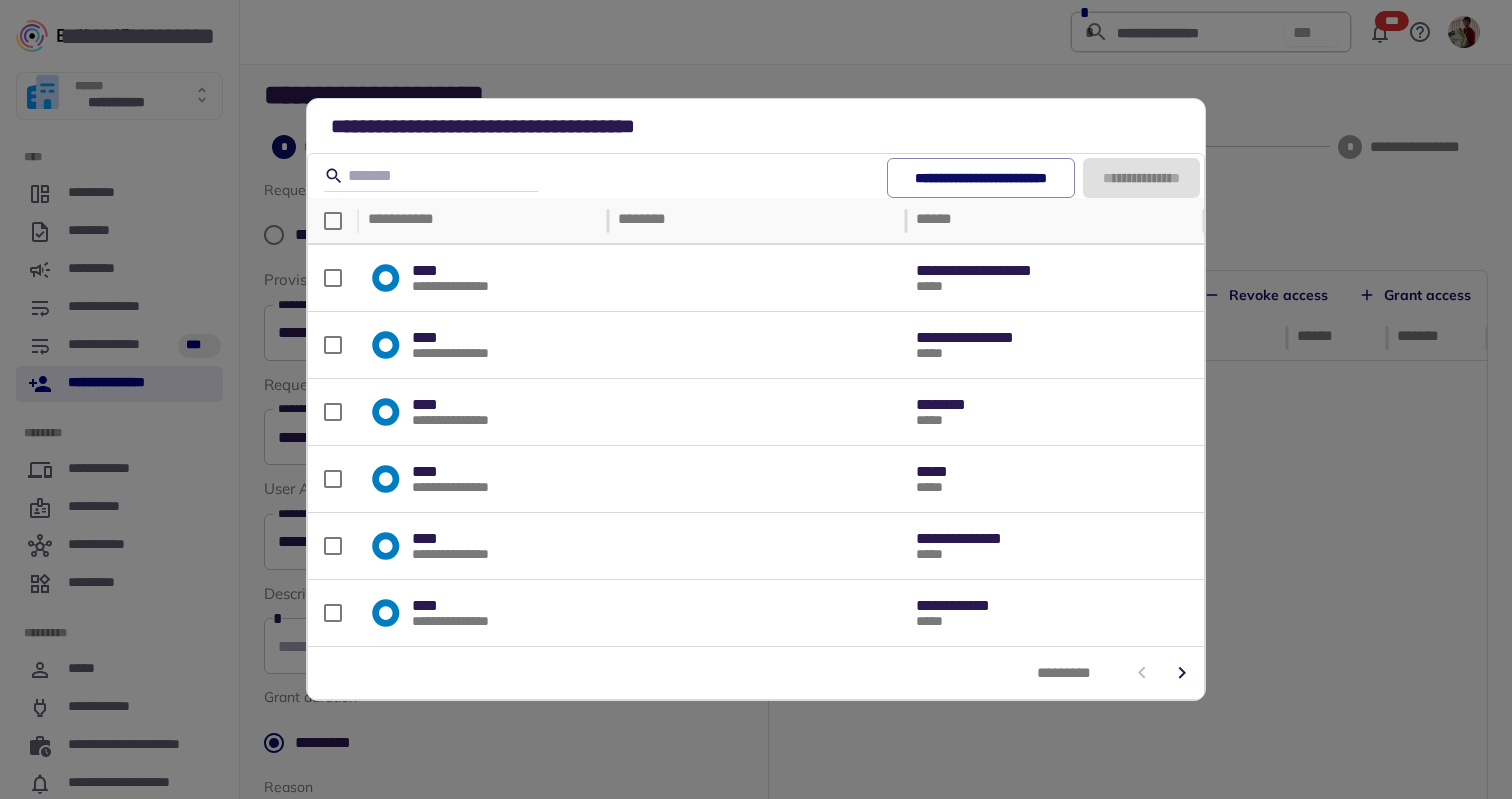click 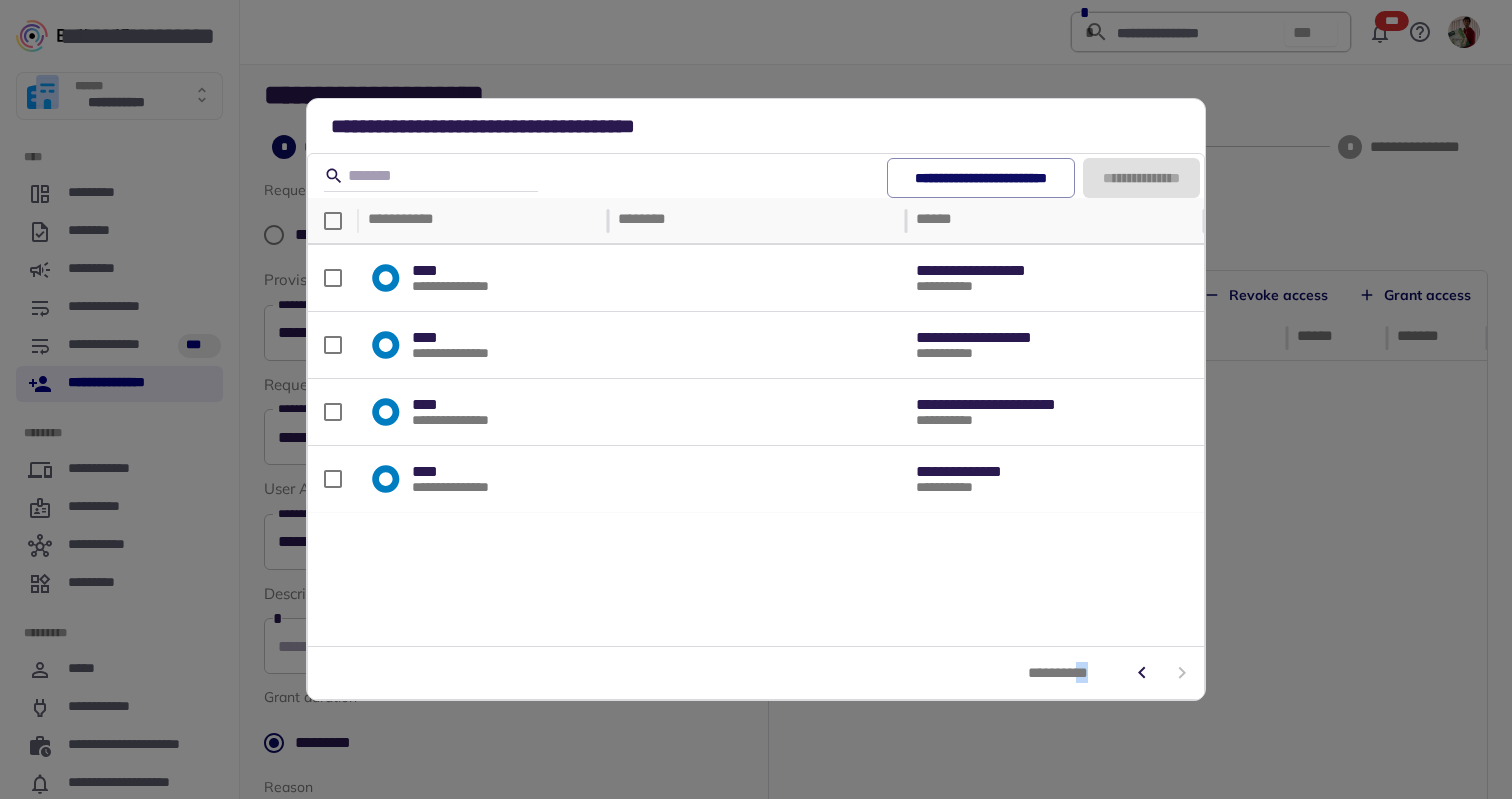 click at bounding box center (1162, 673) 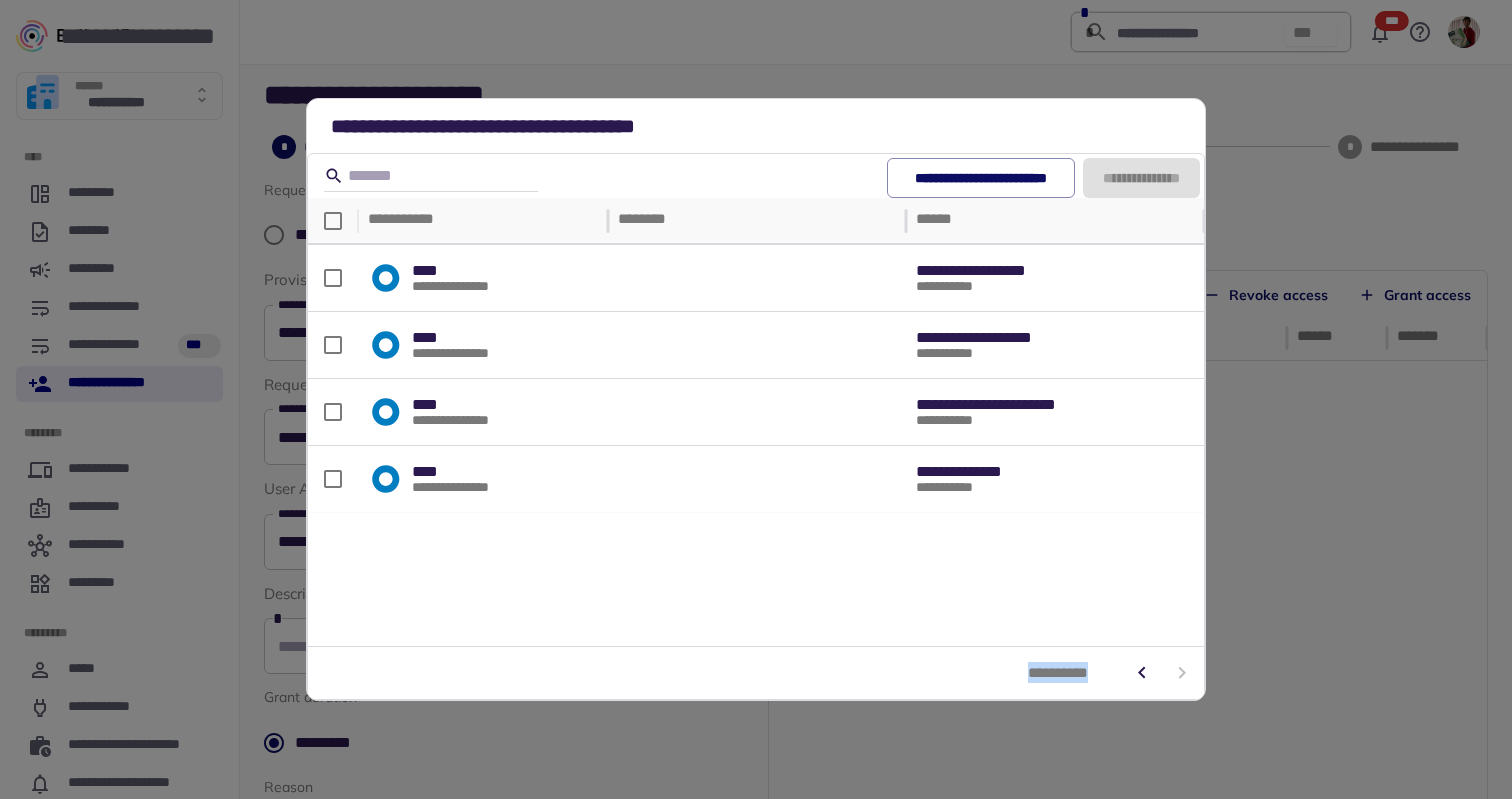 click at bounding box center [1162, 673] 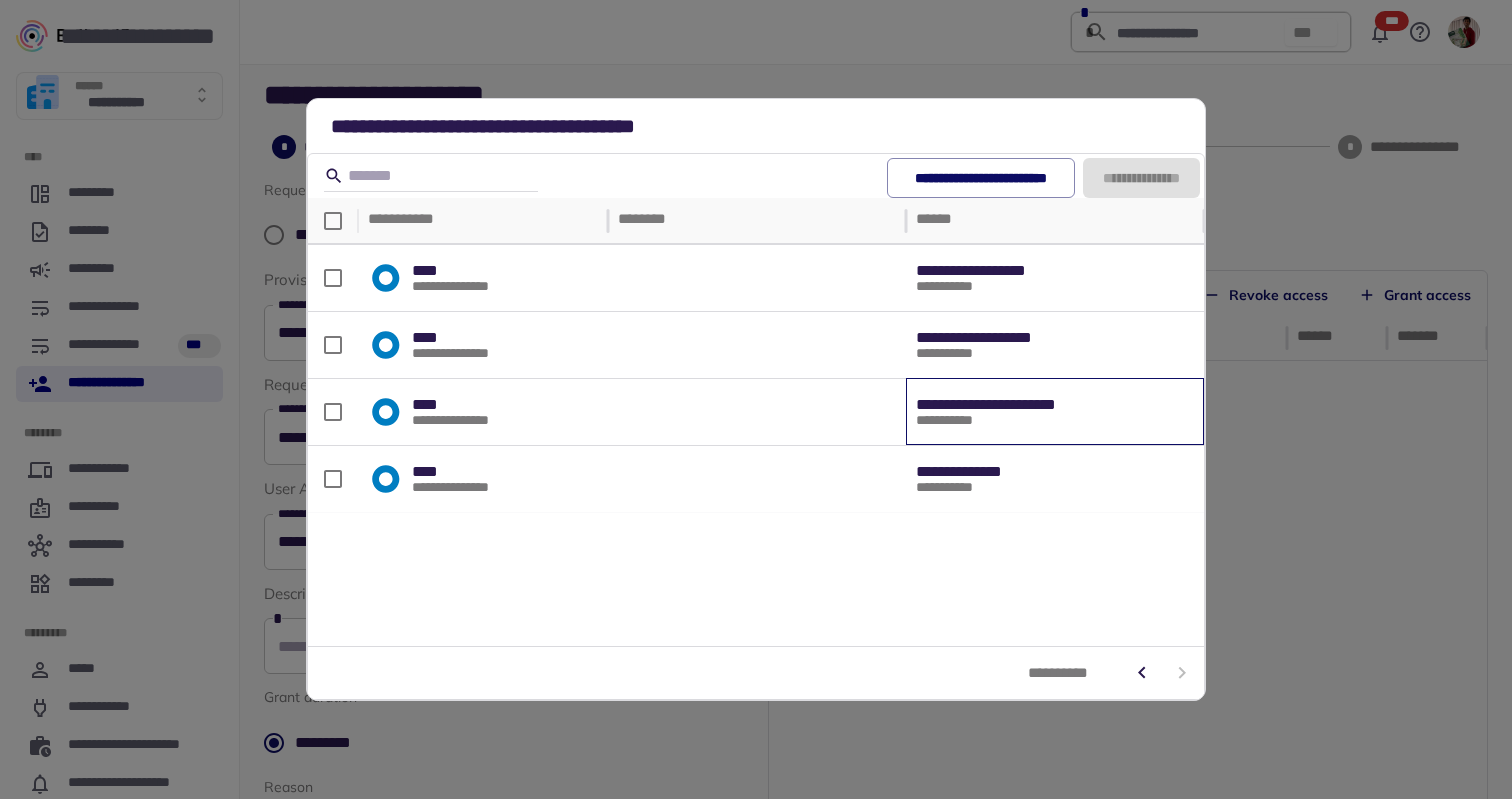 click on "**********" at bounding box center (1055, 412) 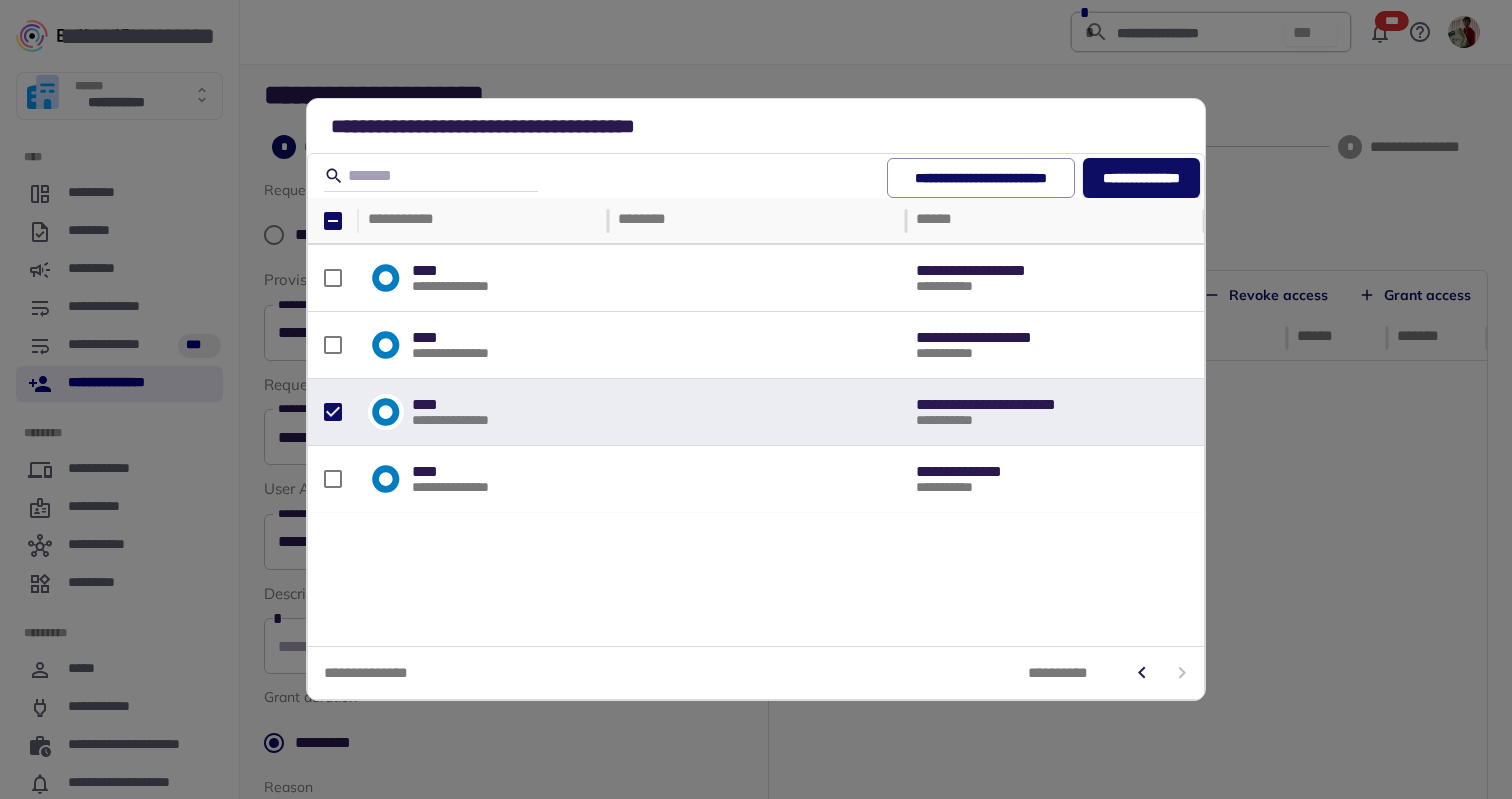 click 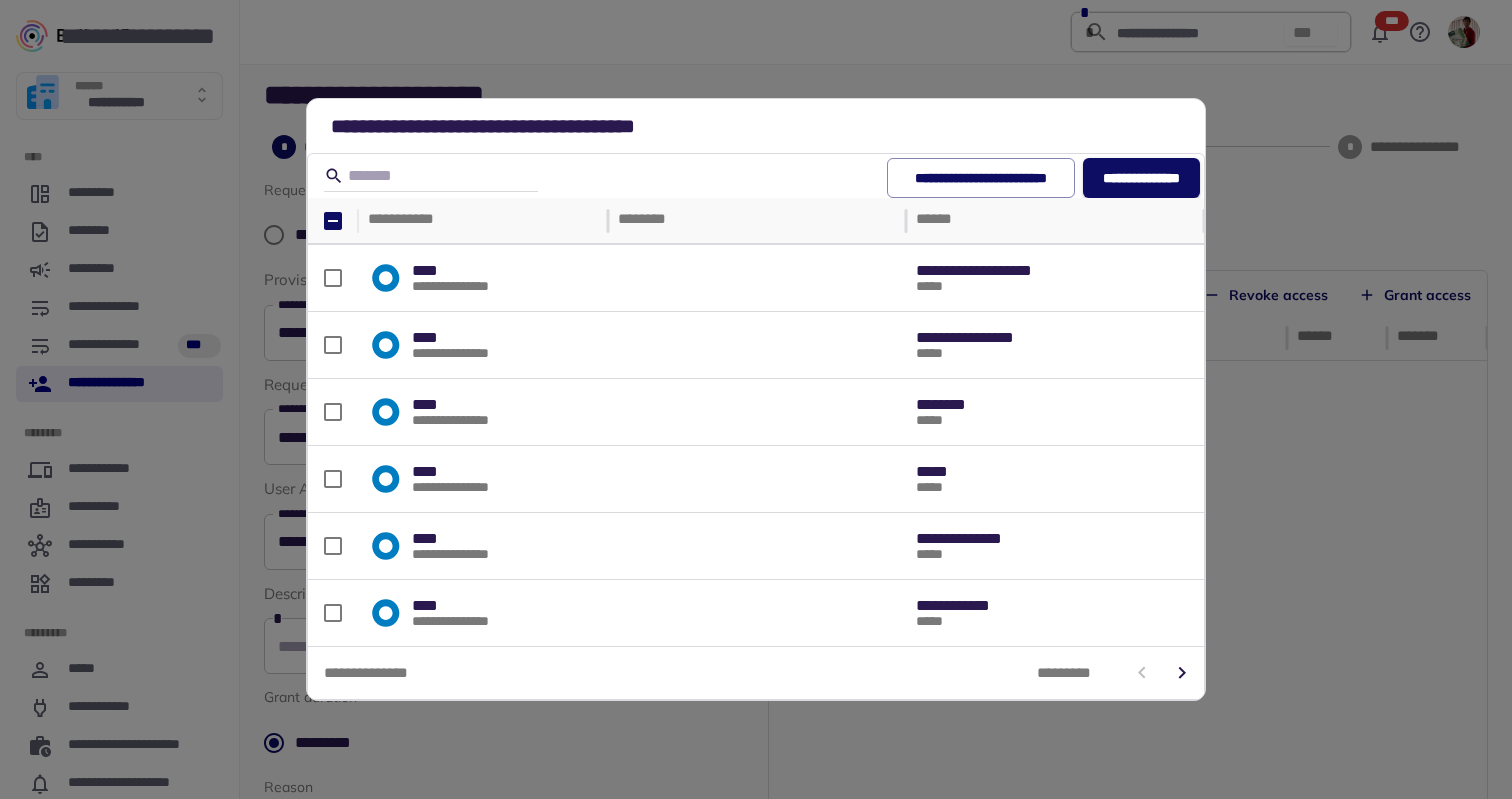 click 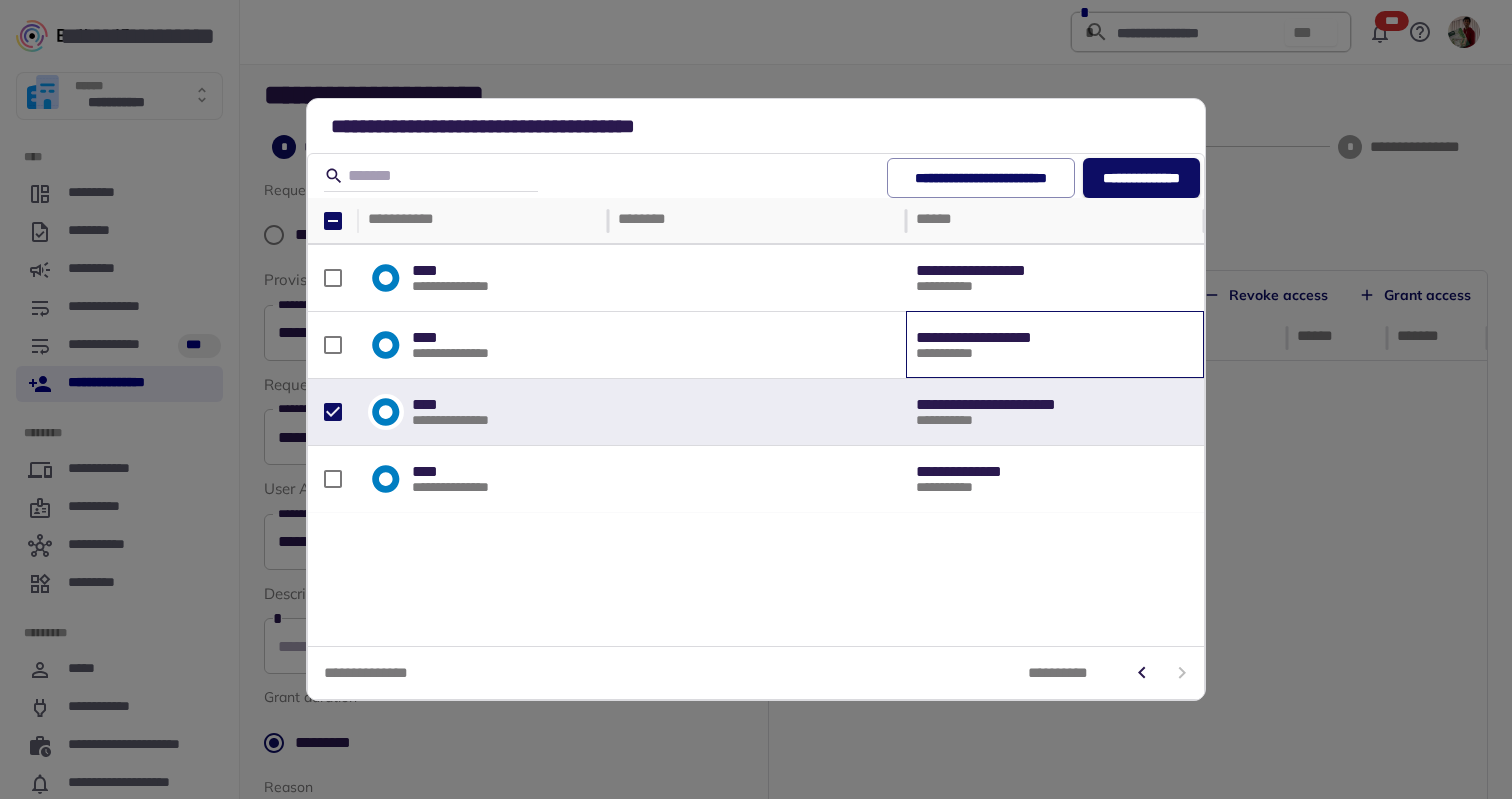 click on "**********" at bounding box center (992, 338) 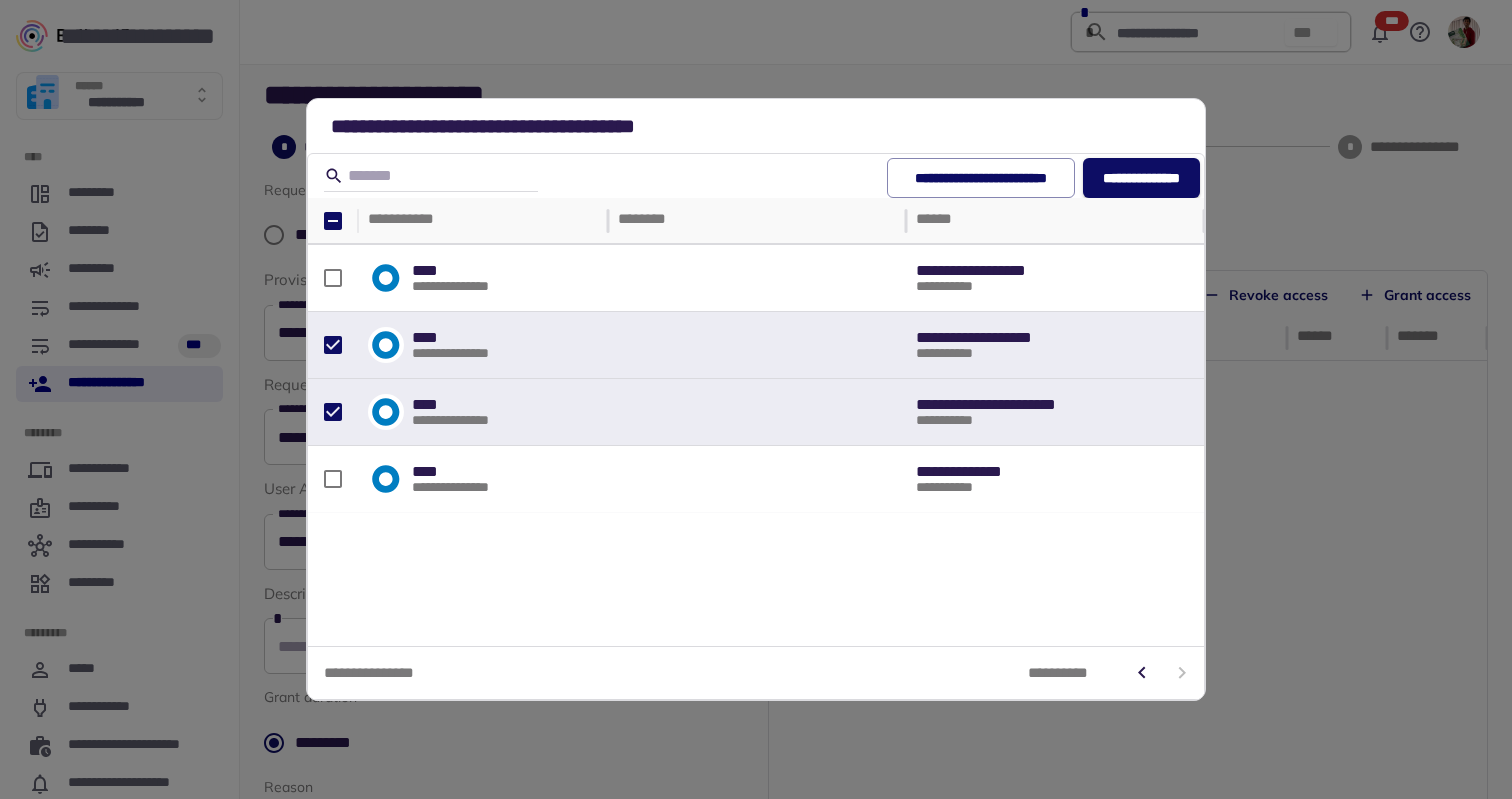 click on "**********" at bounding box center (1141, 178) 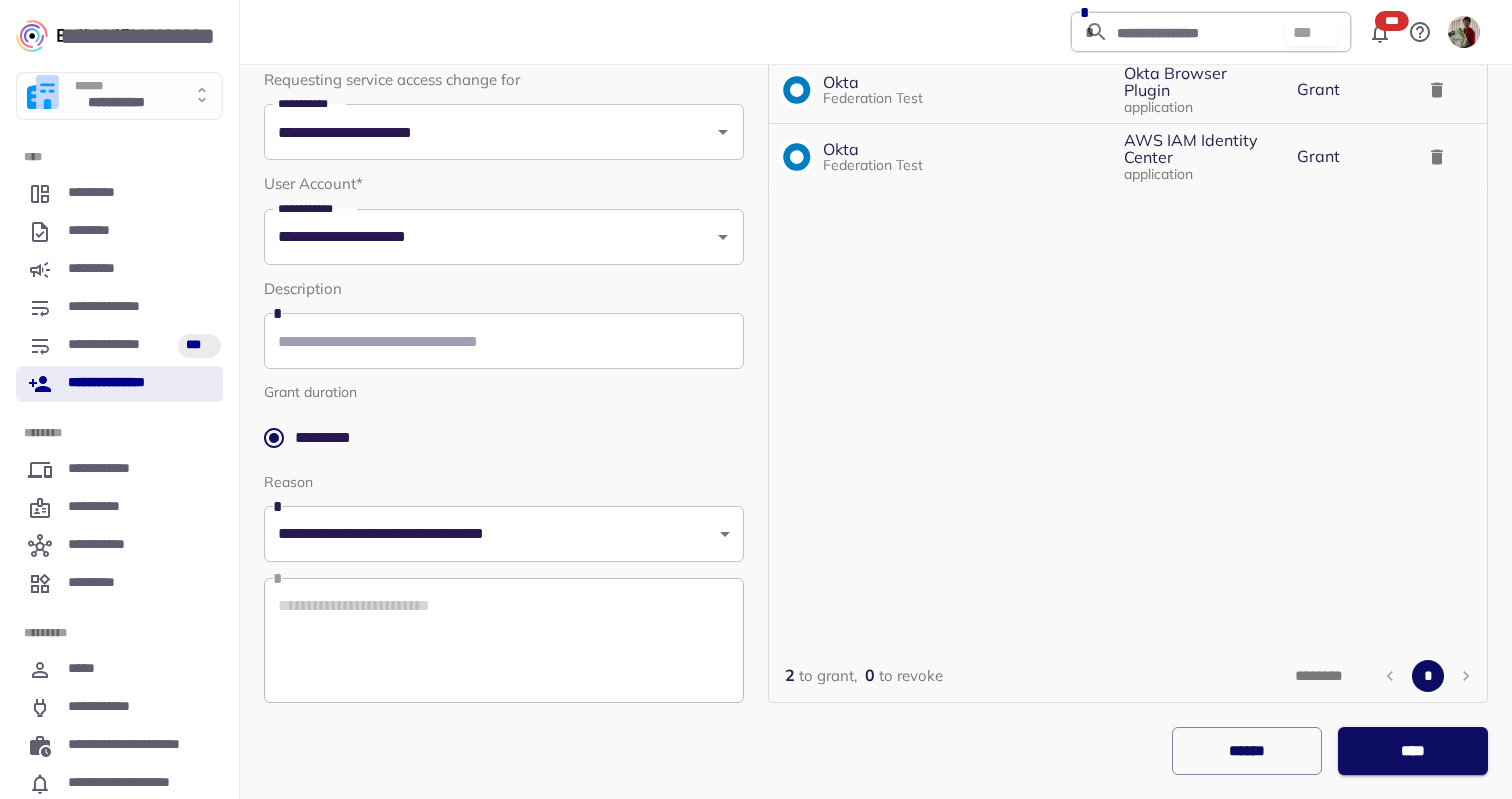 click on "****" at bounding box center [1412, 751] 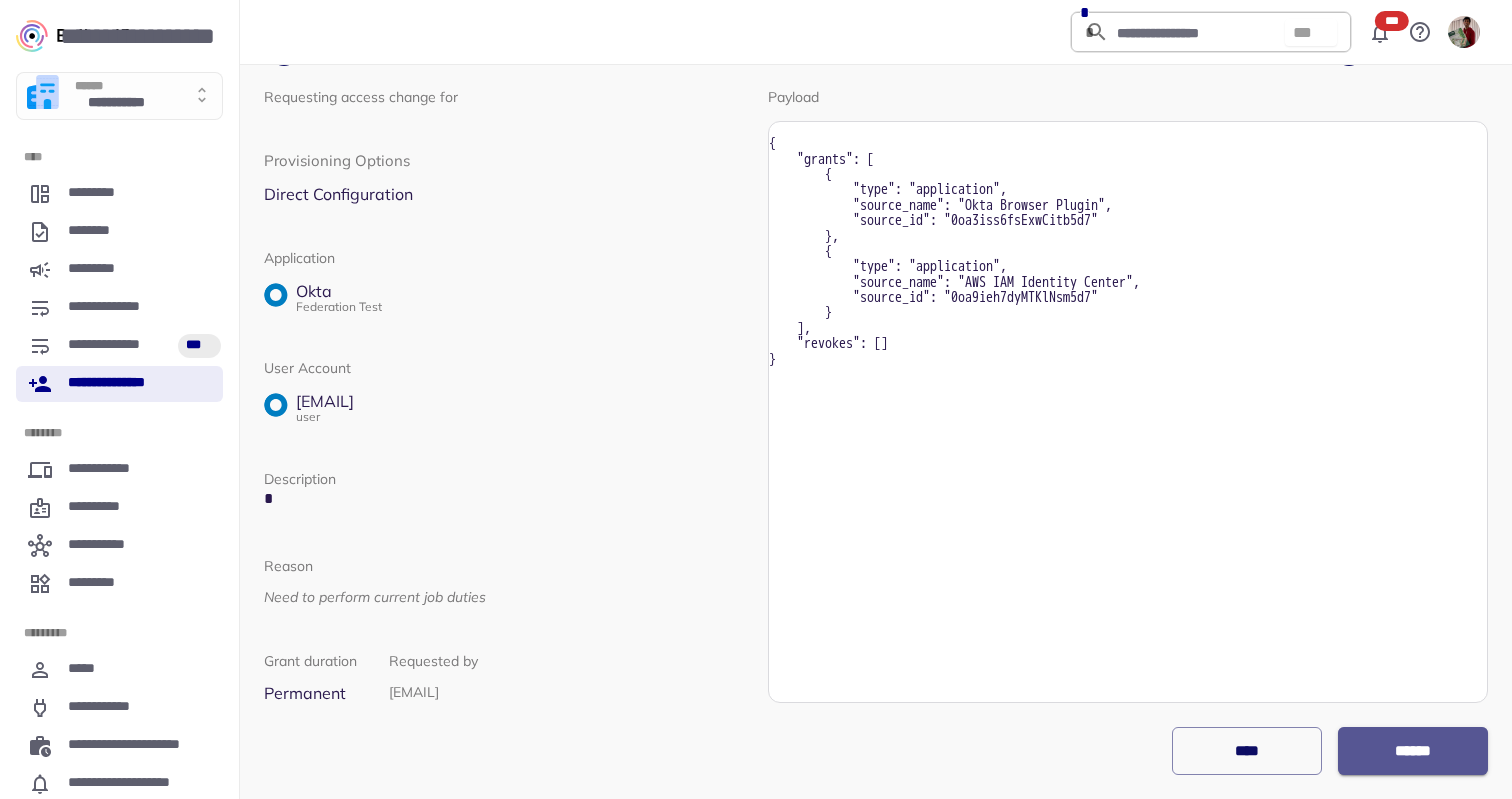 click on "******" at bounding box center [1412, 751] 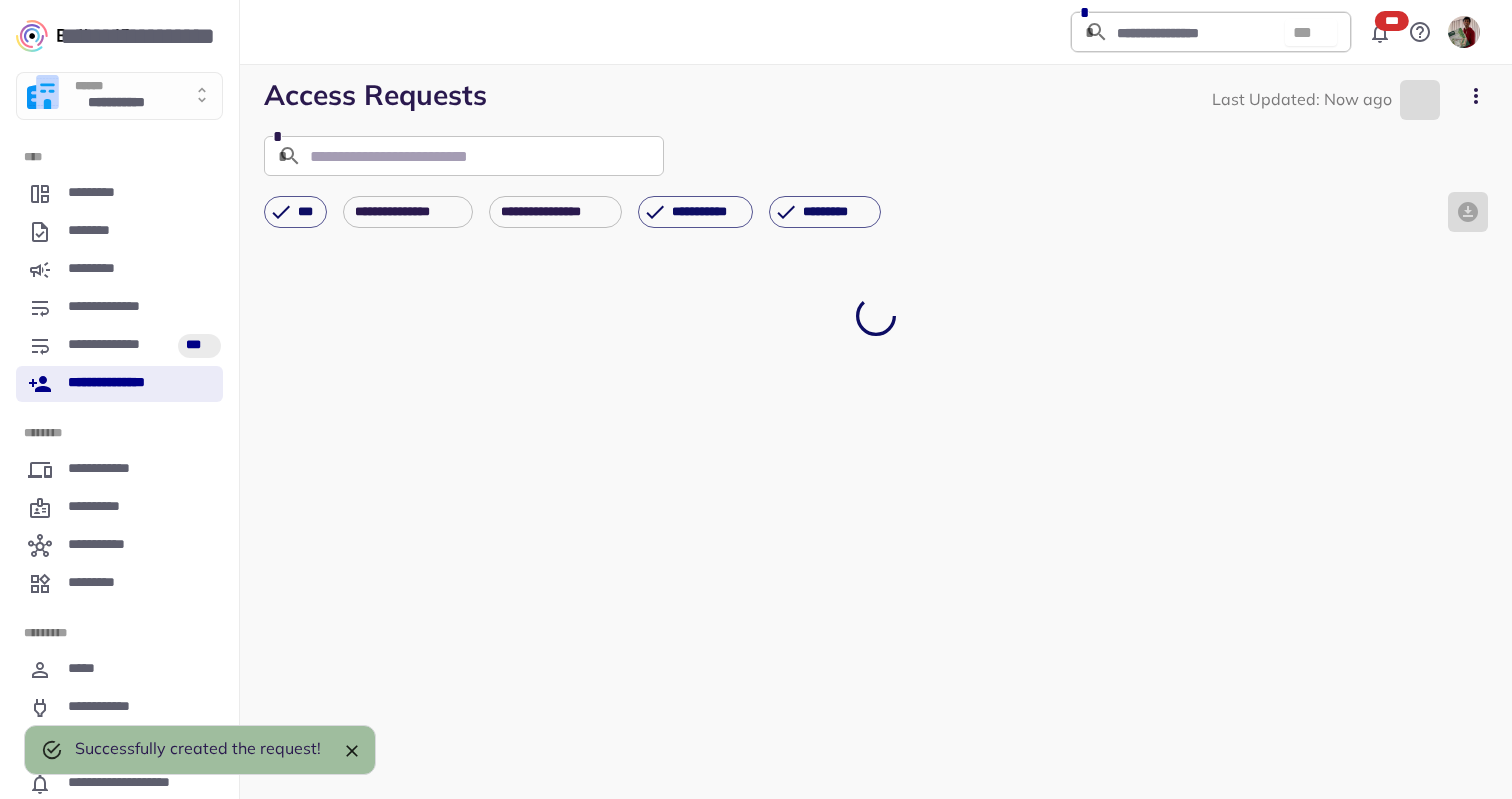 scroll, scrollTop: 0, scrollLeft: 0, axis: both 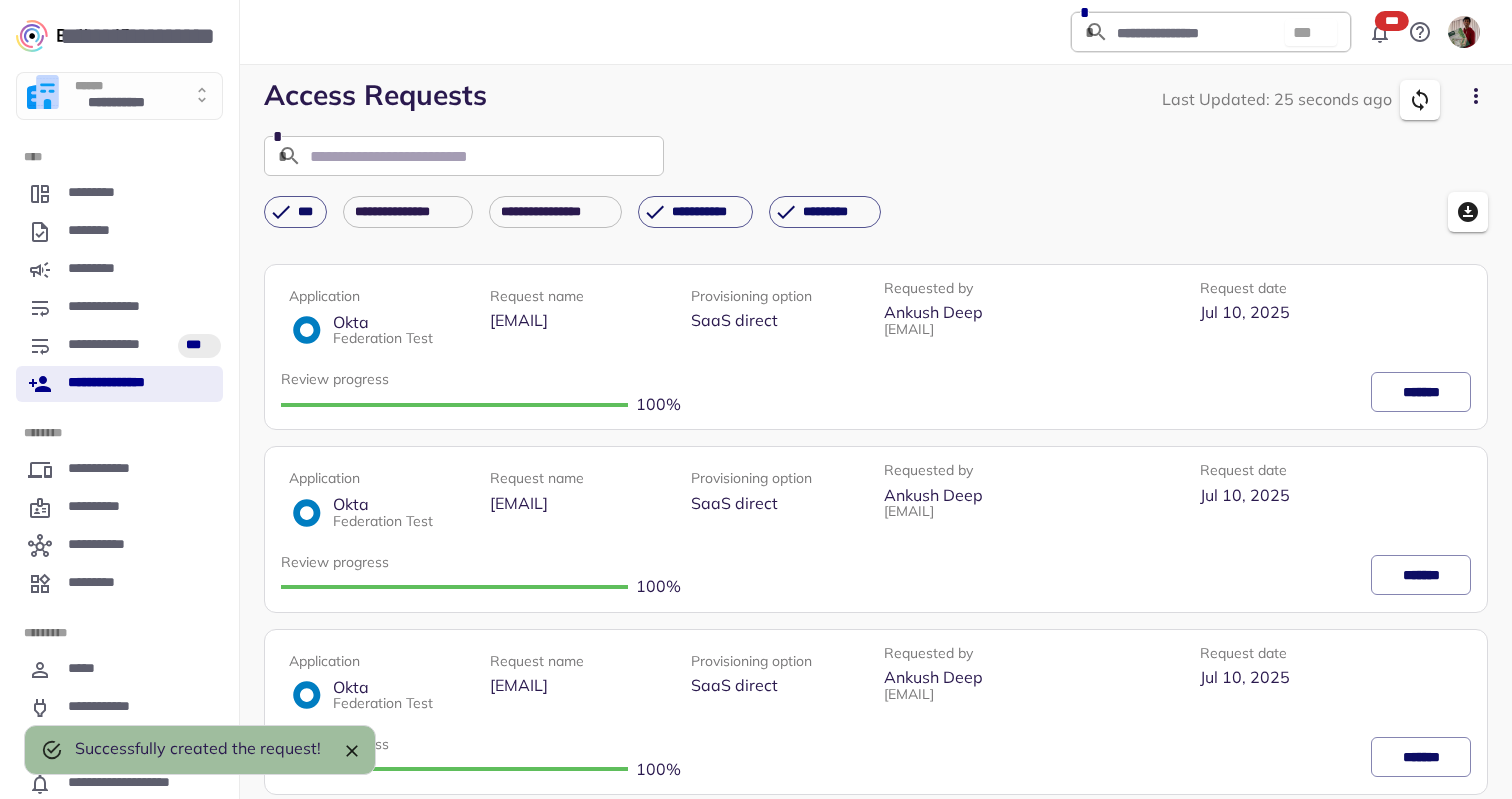 click on "**********" at bounding box center [119, 384] 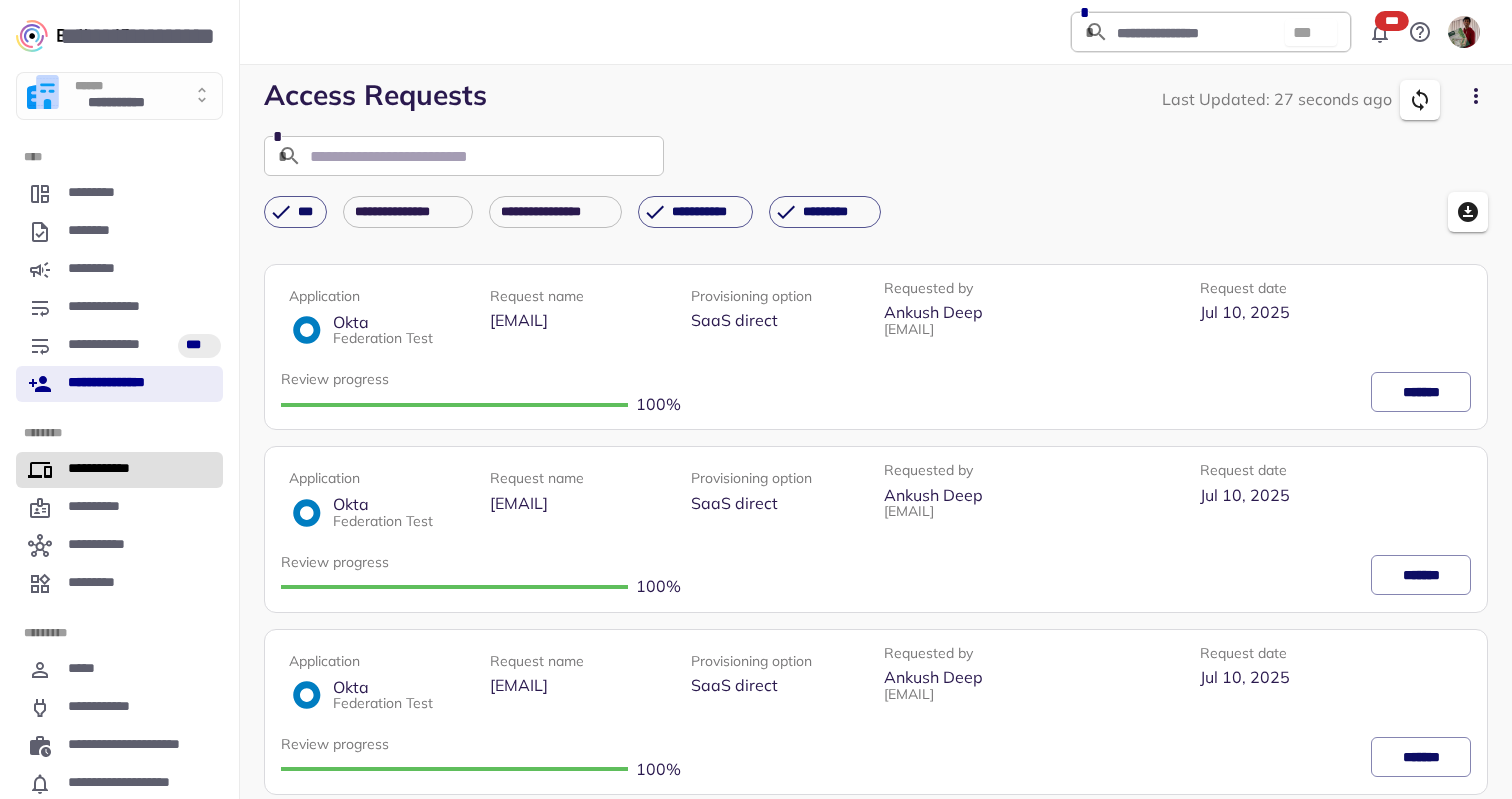 click on "**********" at bounding box center (119, 470) 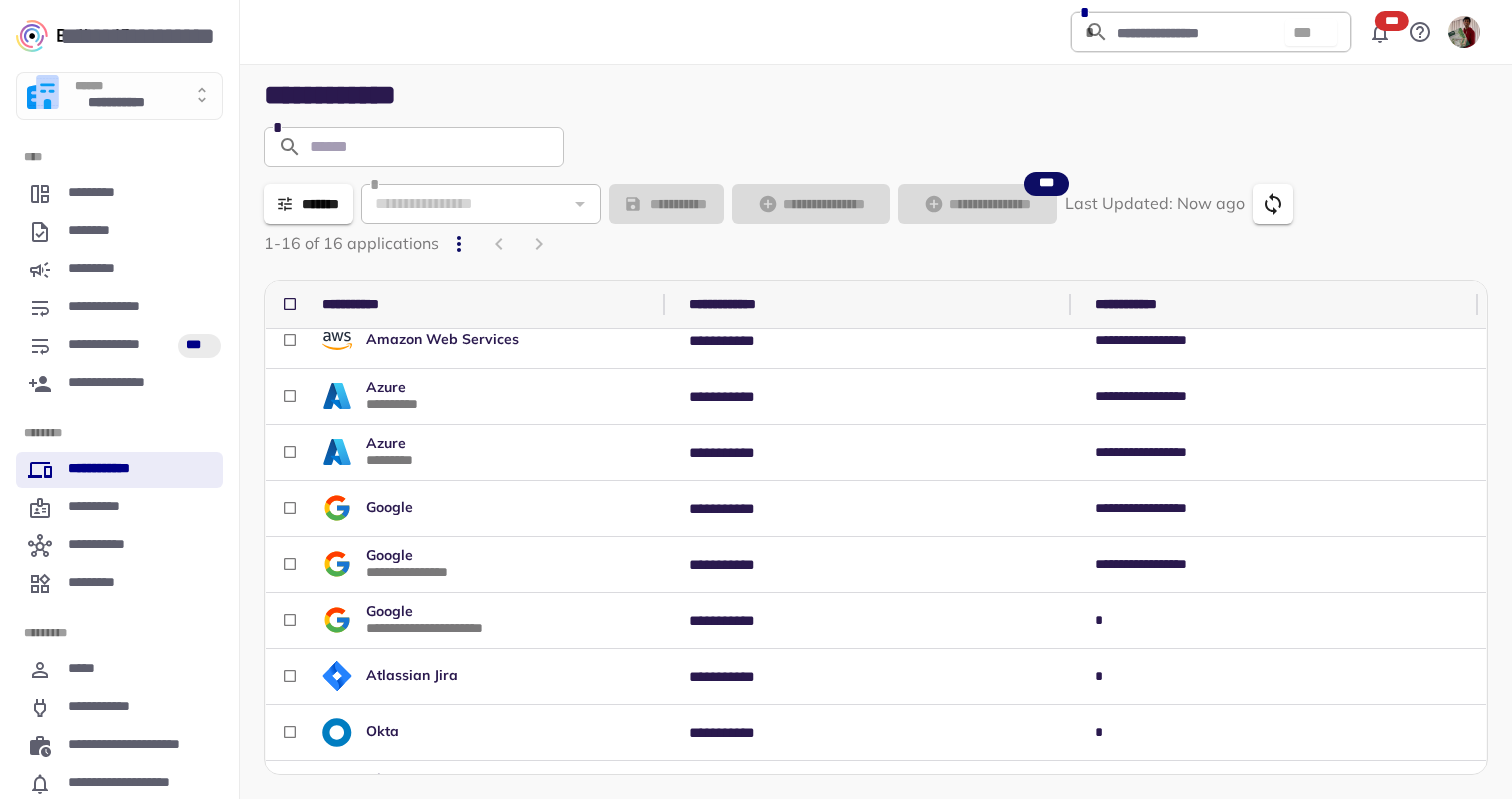 scroll, scrollTop: 107, scrollLeft: 0, axis: vertical 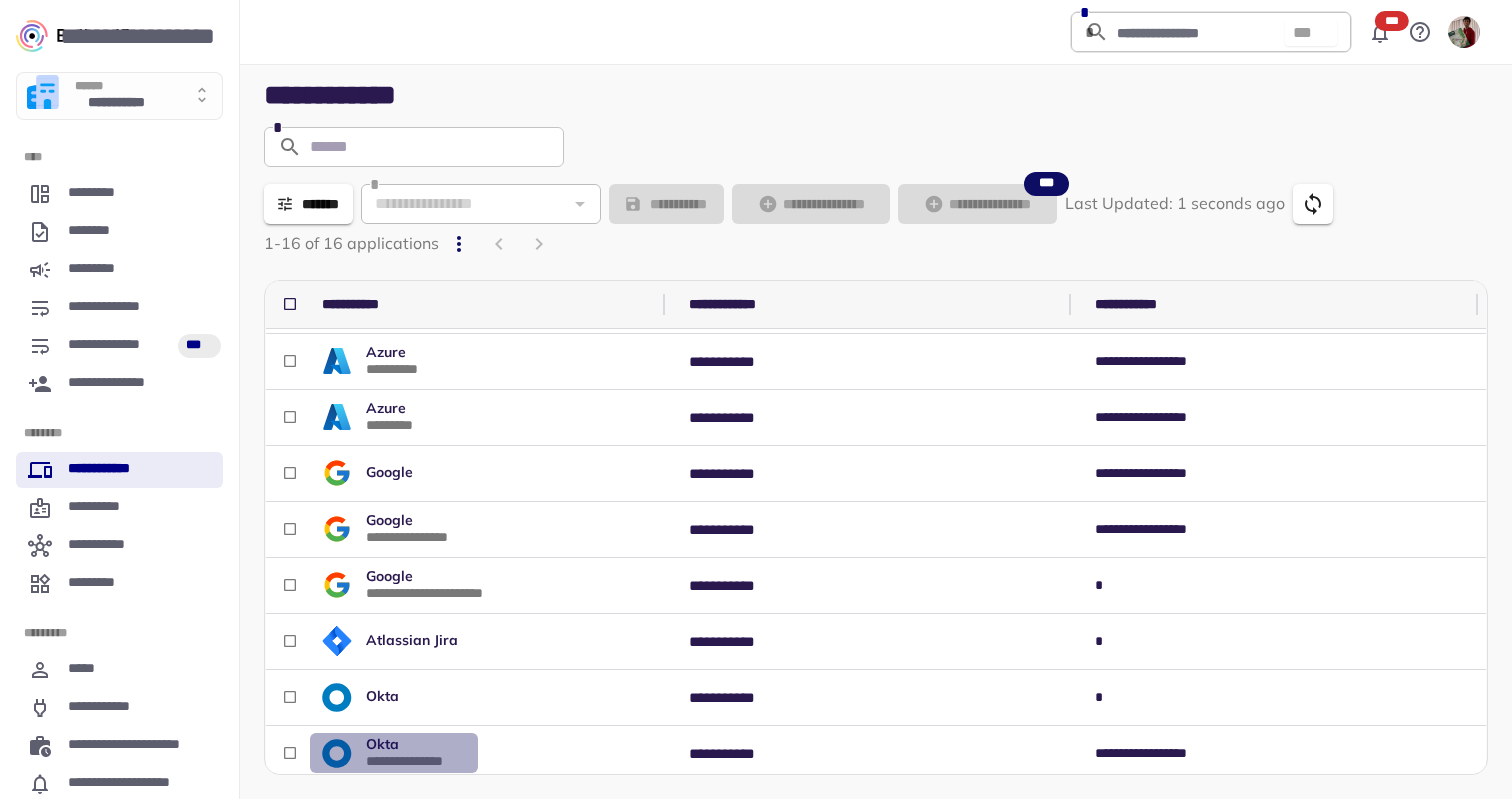 click on "Okta" at bounding box center (382, 744) 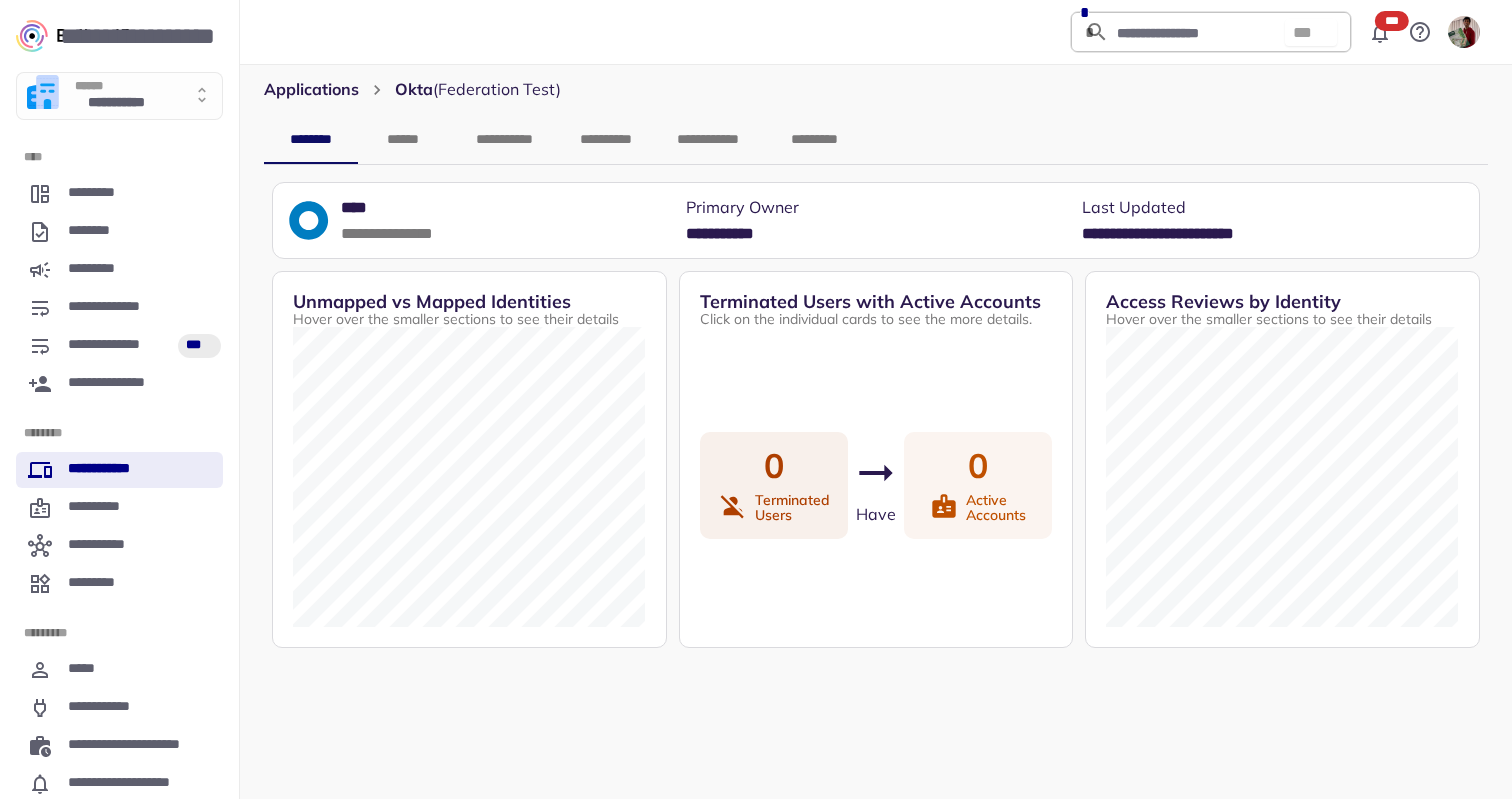 click on "**********" at bounding box center (605, 140) 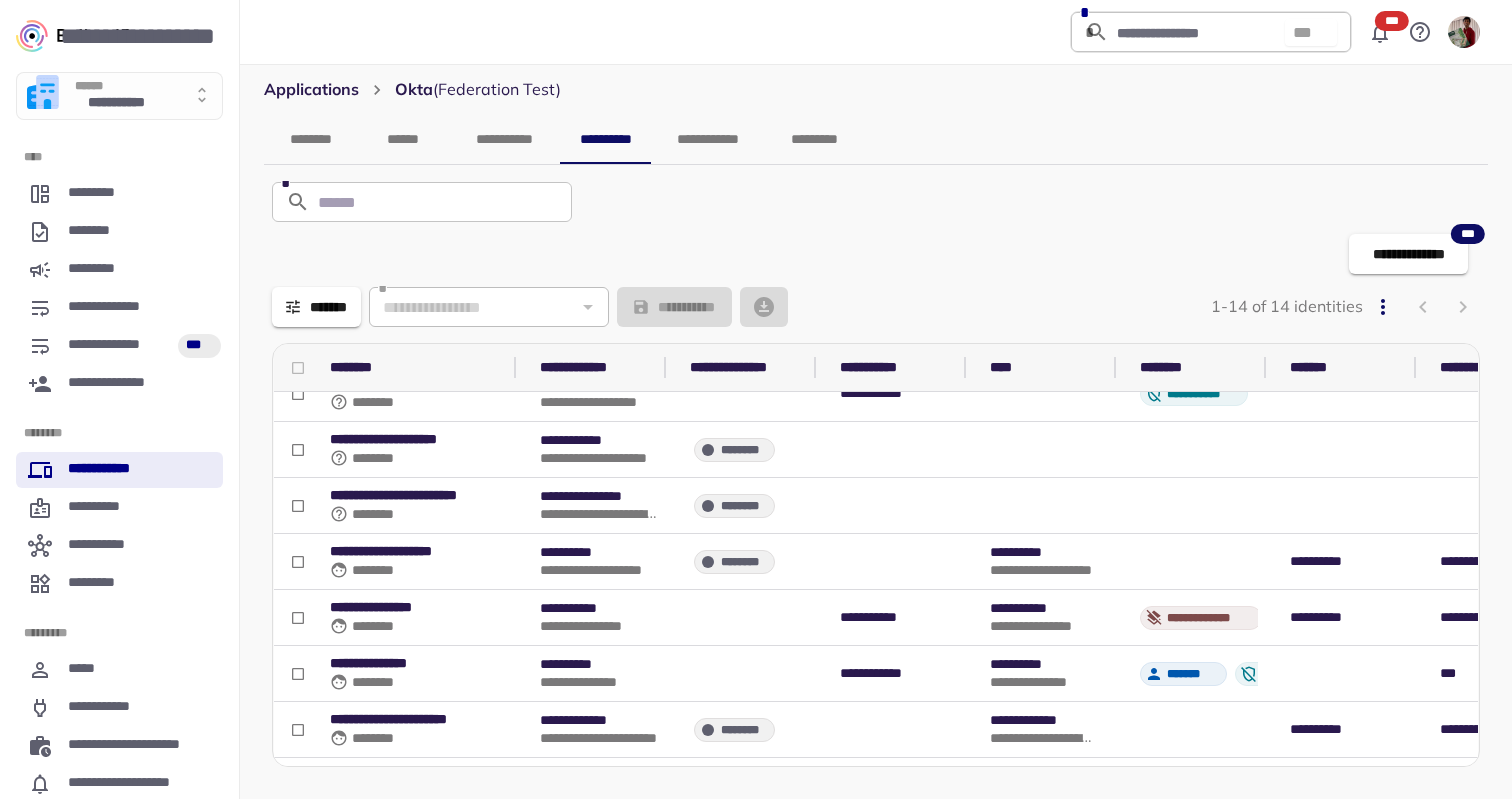 scroll, scrollTop: 0, scrollLeft: 0, axis: both 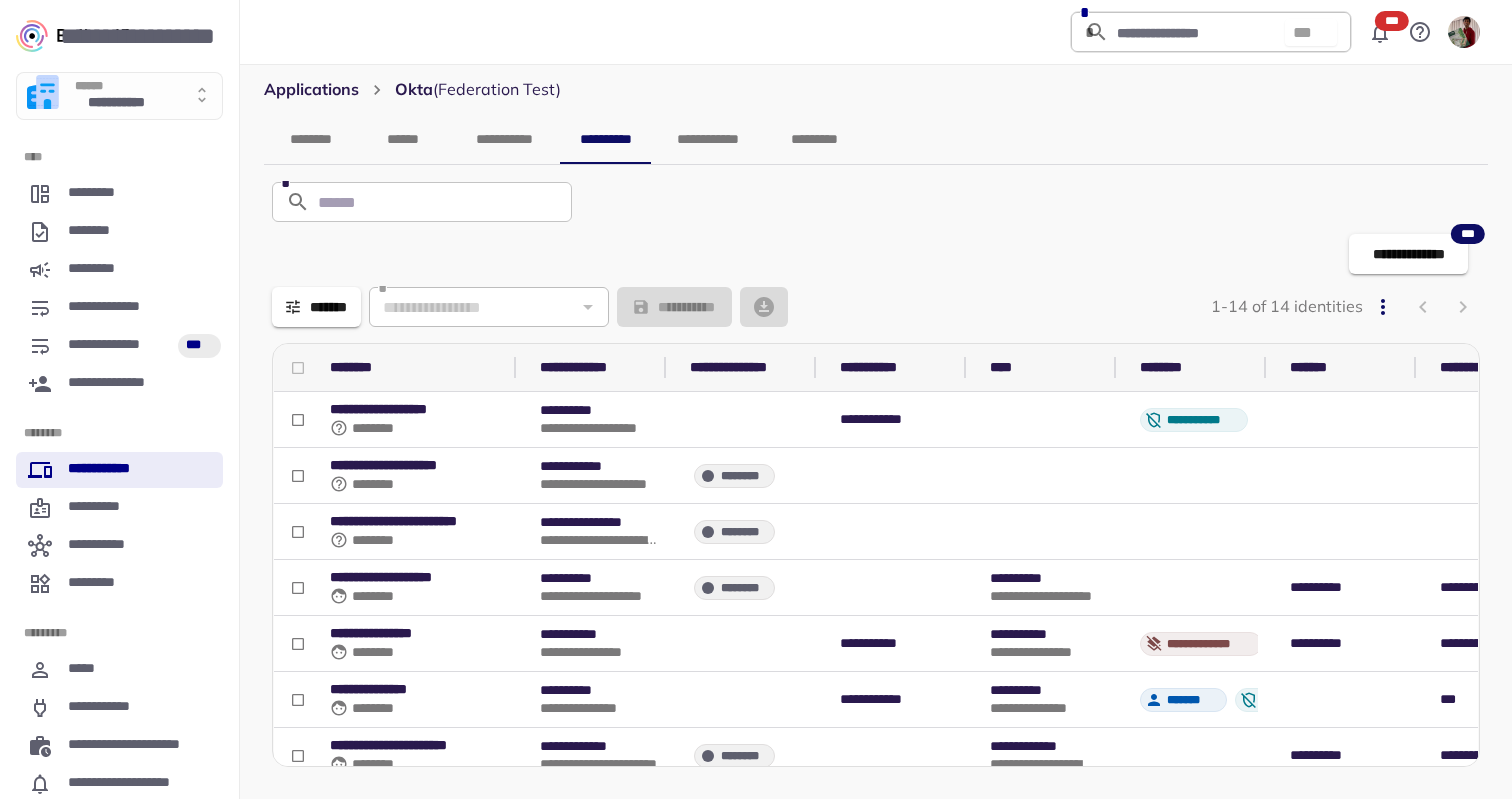 click on "**********" at bounding box center [599, 368] 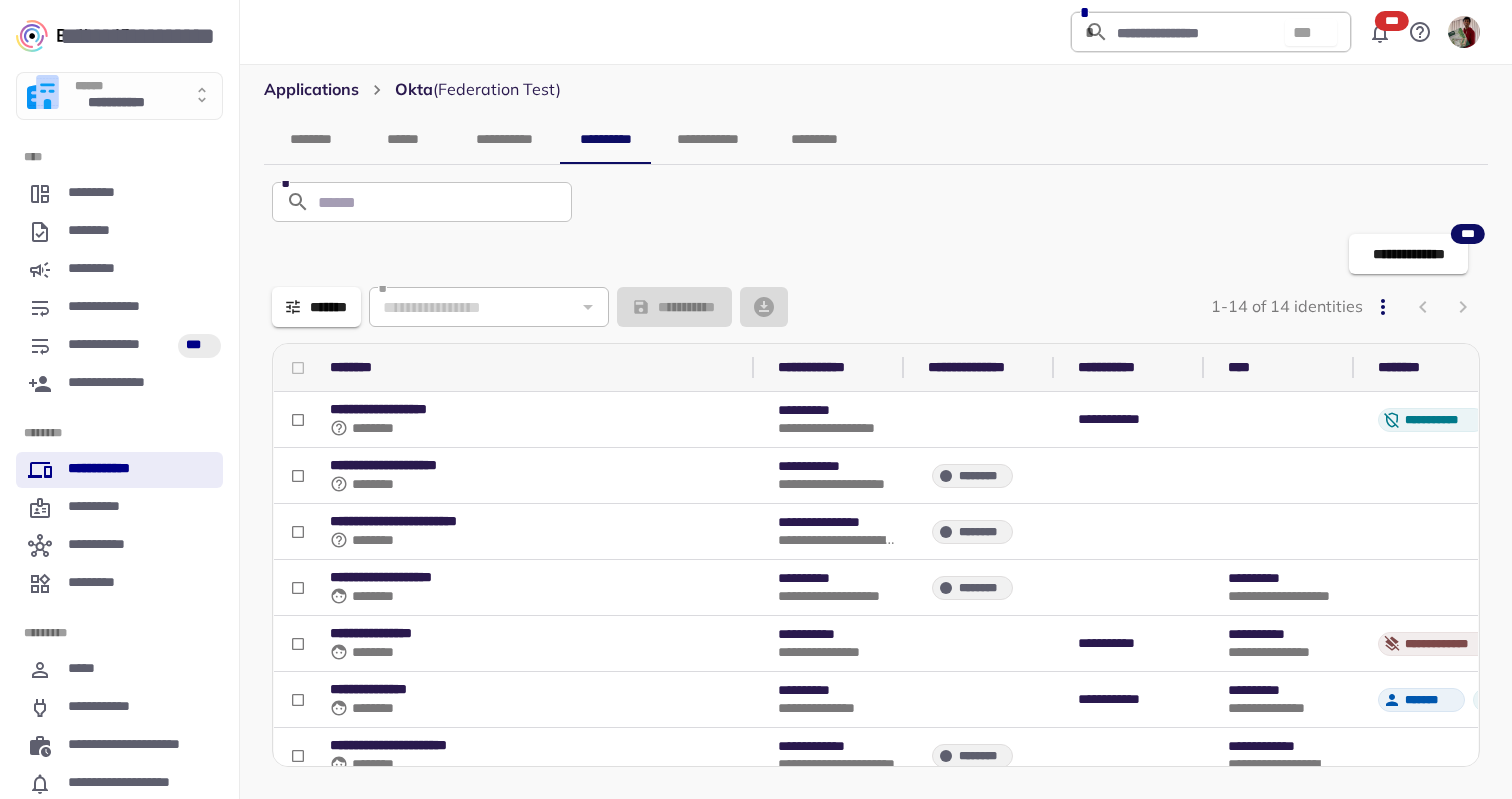 drag, startPoint x: 517, startPoint y: 369, endPoint x: 761, endPoint y: 379, distance: 244.20483 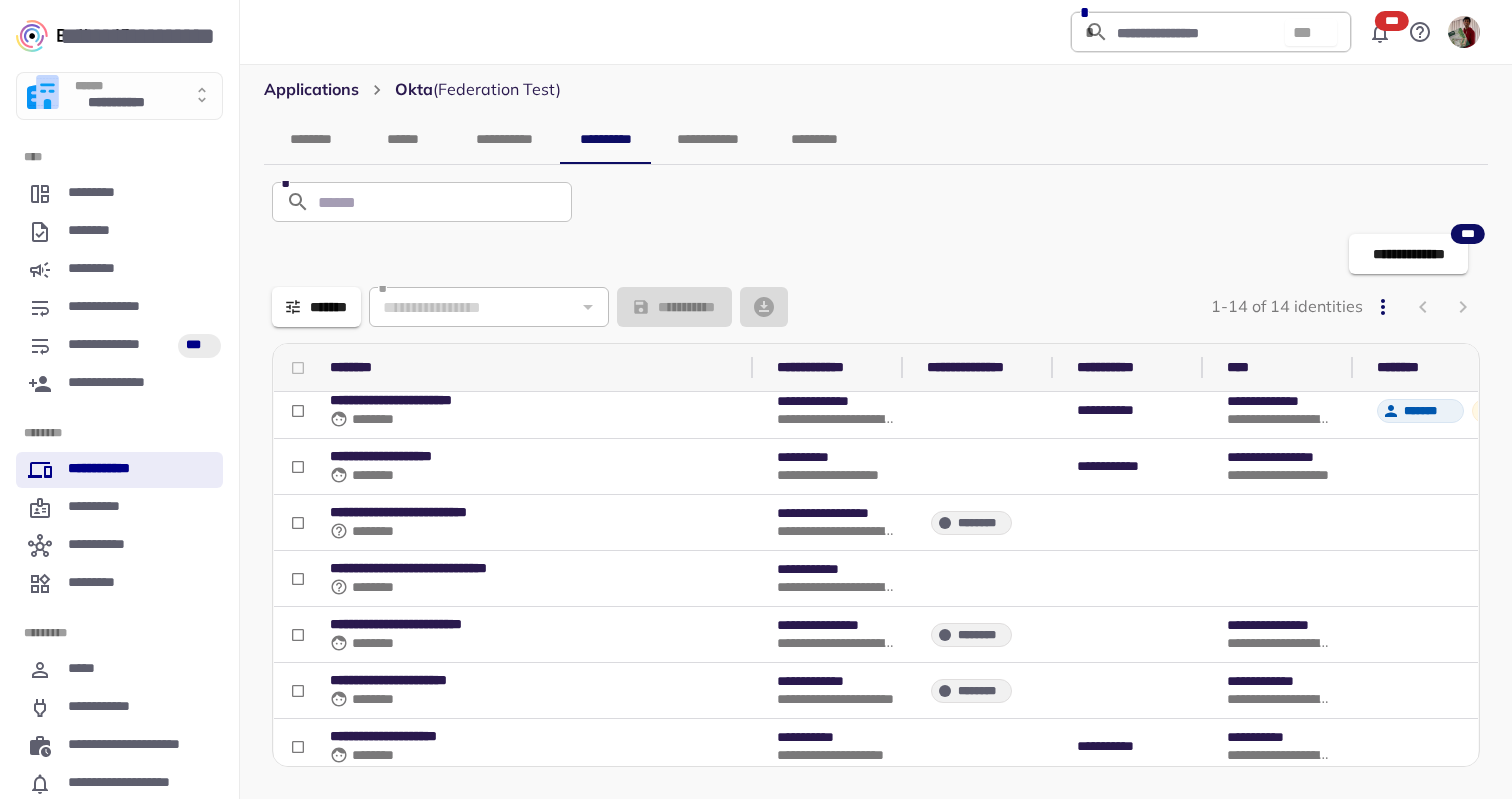 scroll, scrollTop: 410, scrollLeft: 0, axis: vertical 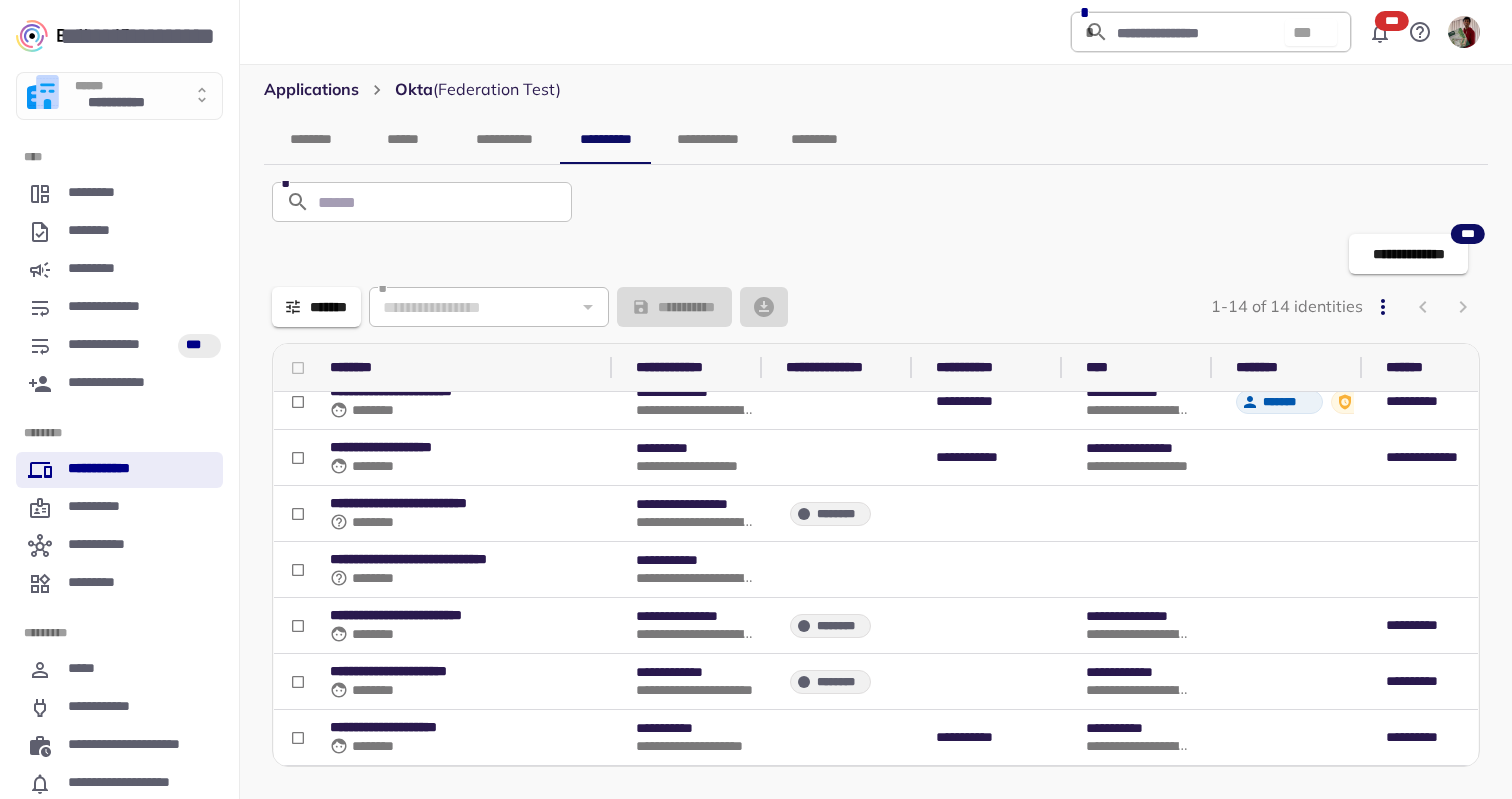drag, startPoint x: 745, startPoint y: 369, endPoint x: 622, endPoint y: 367, distance: 123.01626 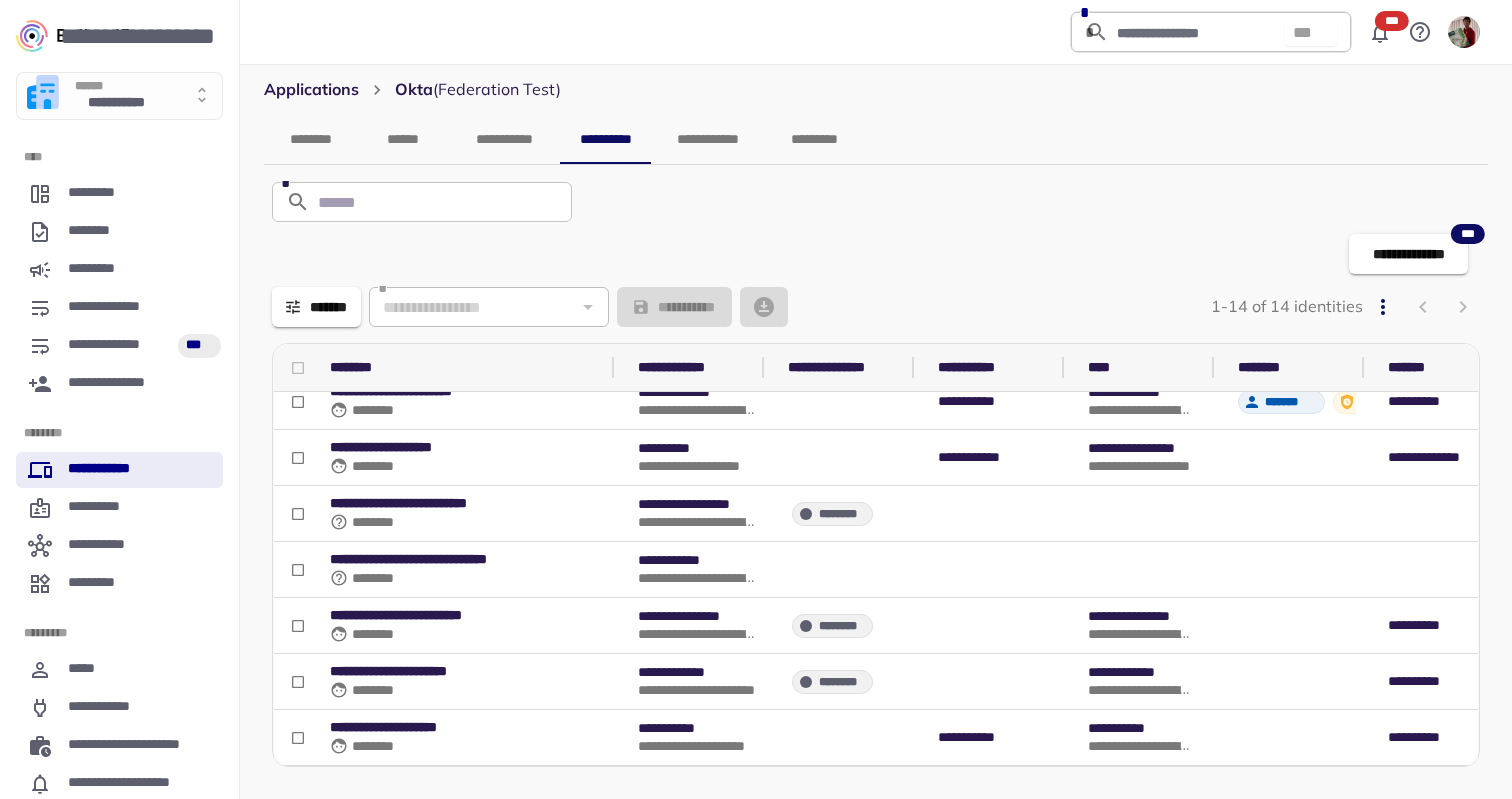 scroll, scrollTop: 0, scrollLeft: 0, axis: both 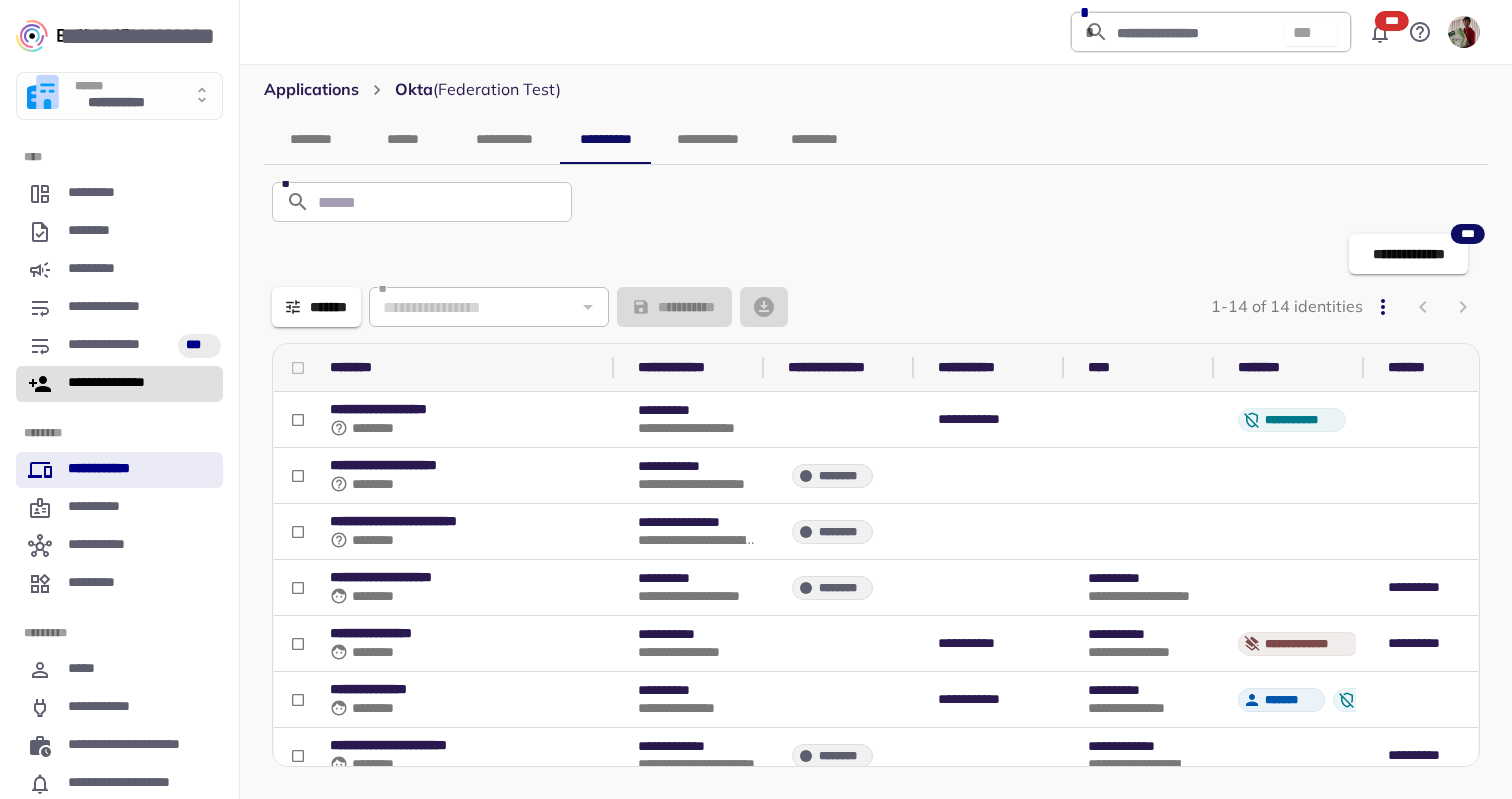 click on "**********" at bounding box center [118, 384] 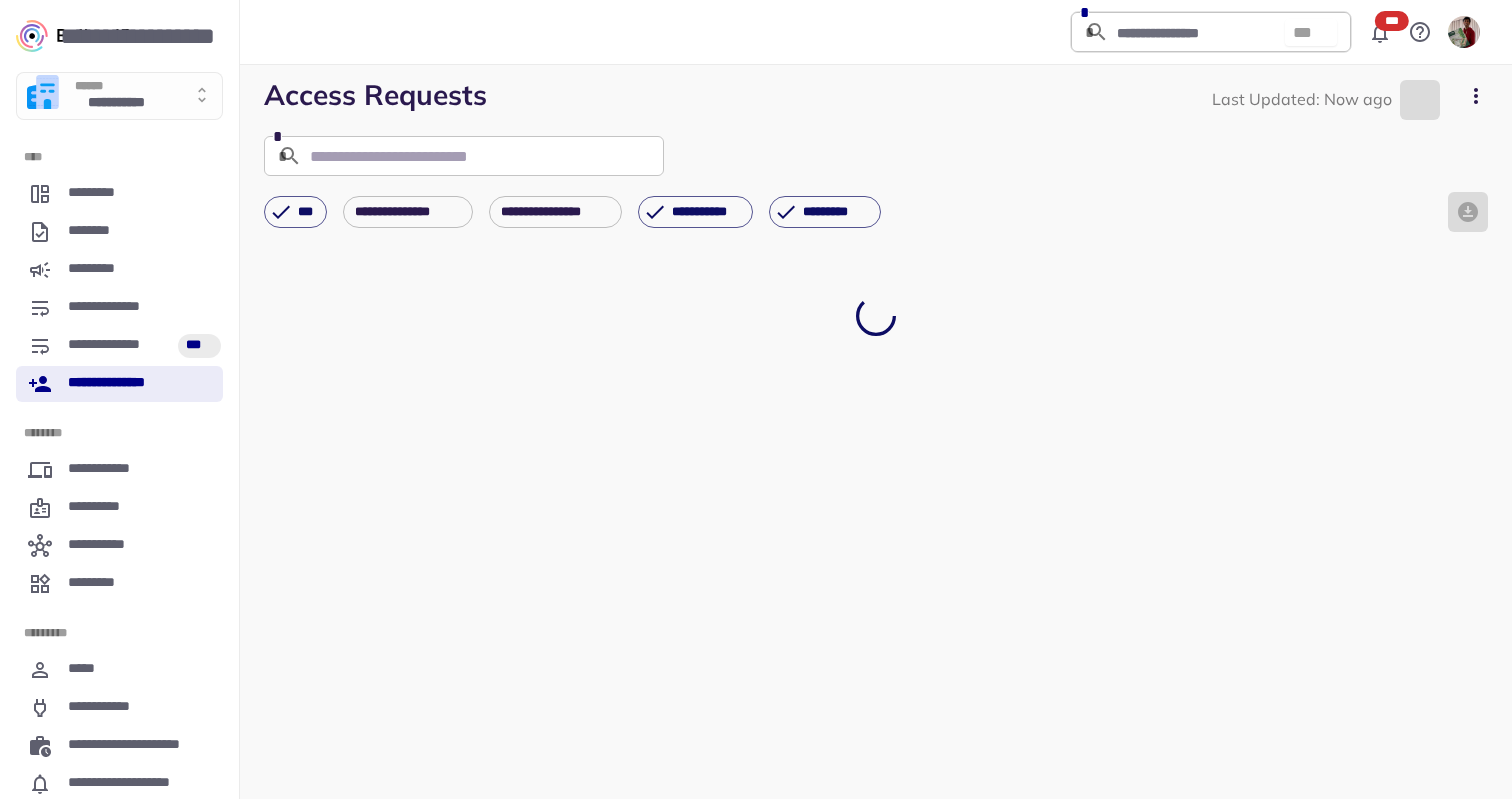 click 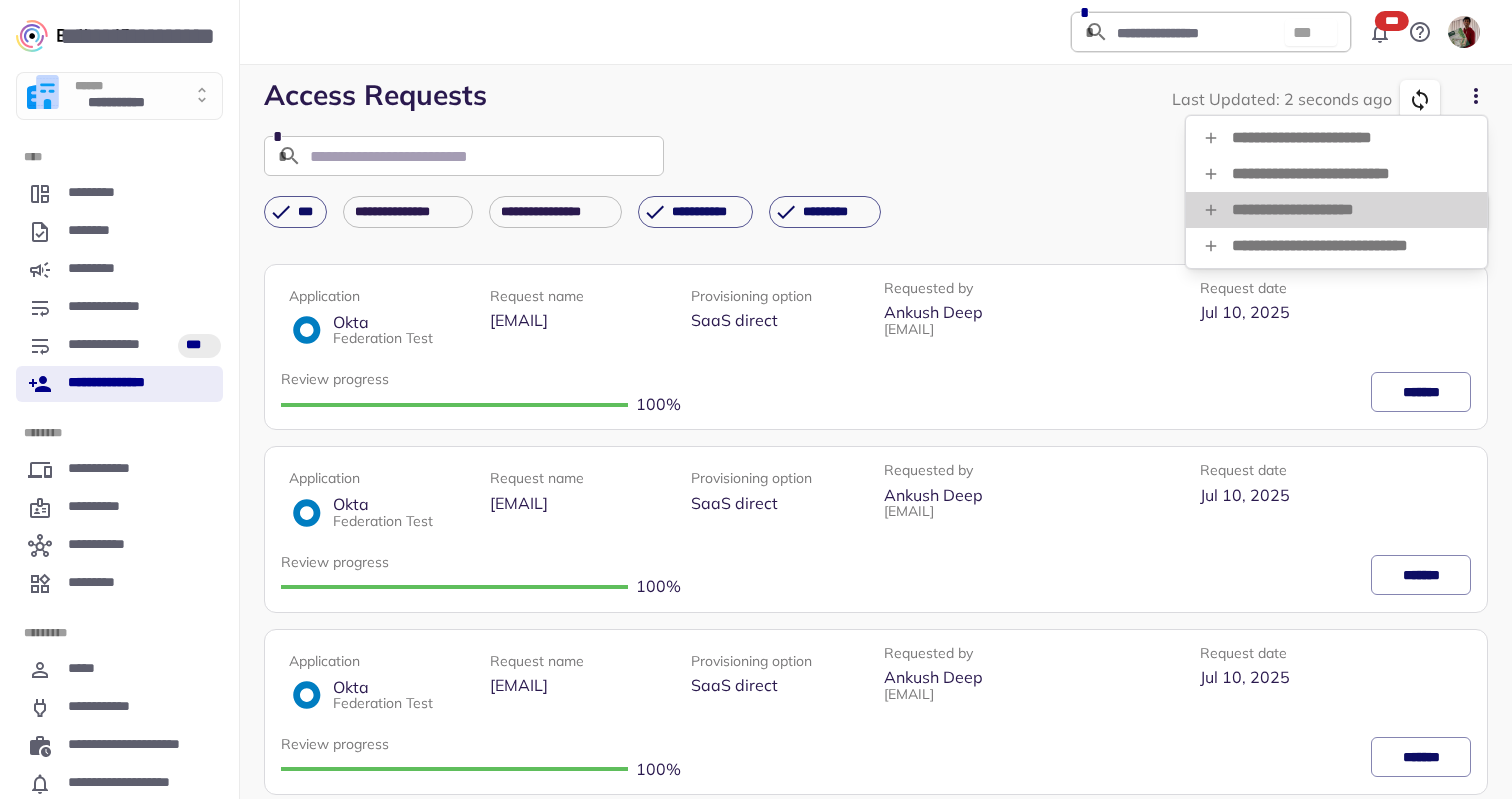 click on "**********" at bounding box center (1336, 210) 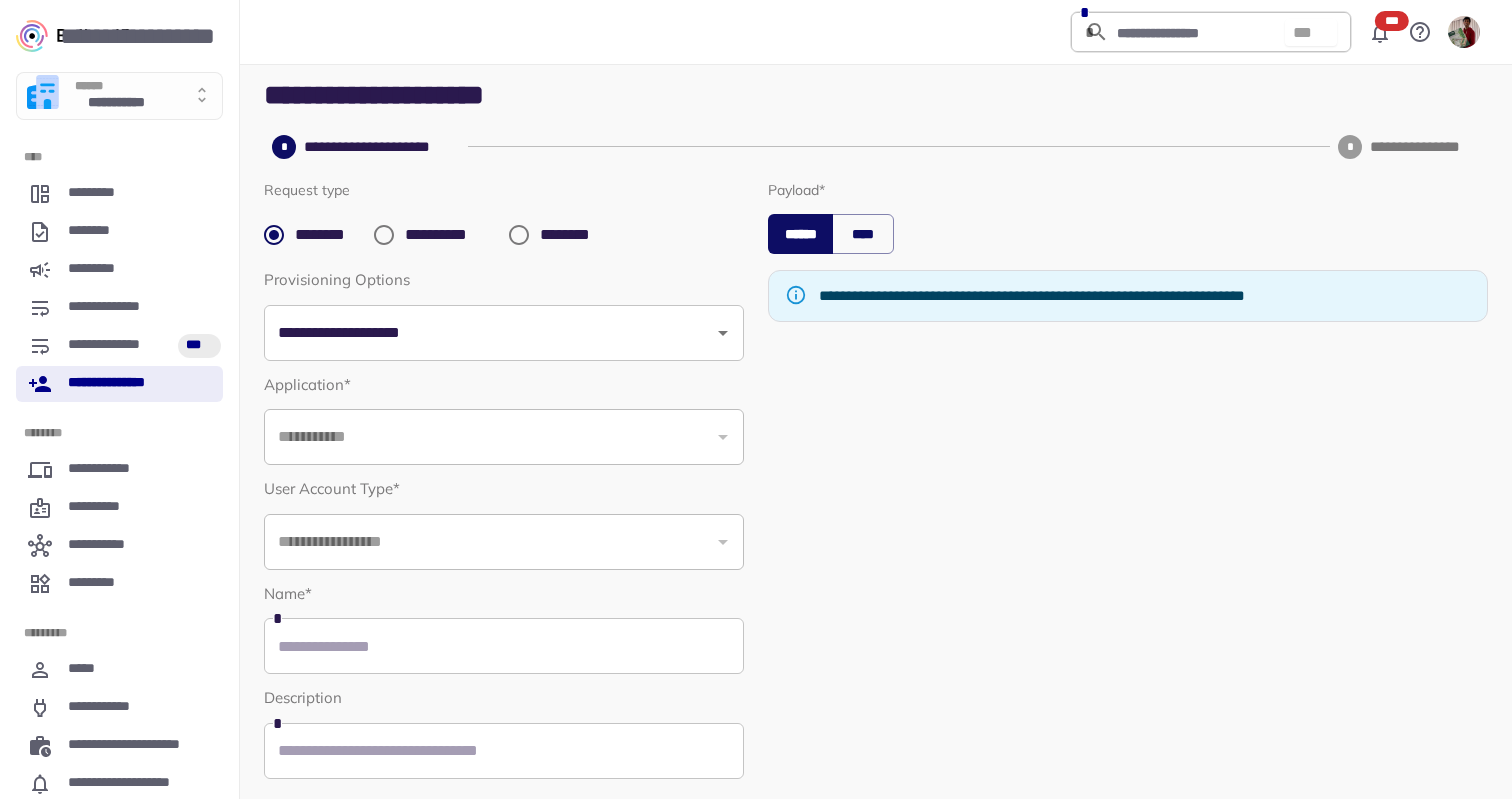 click on "**********" at bounding box center [504, 316] 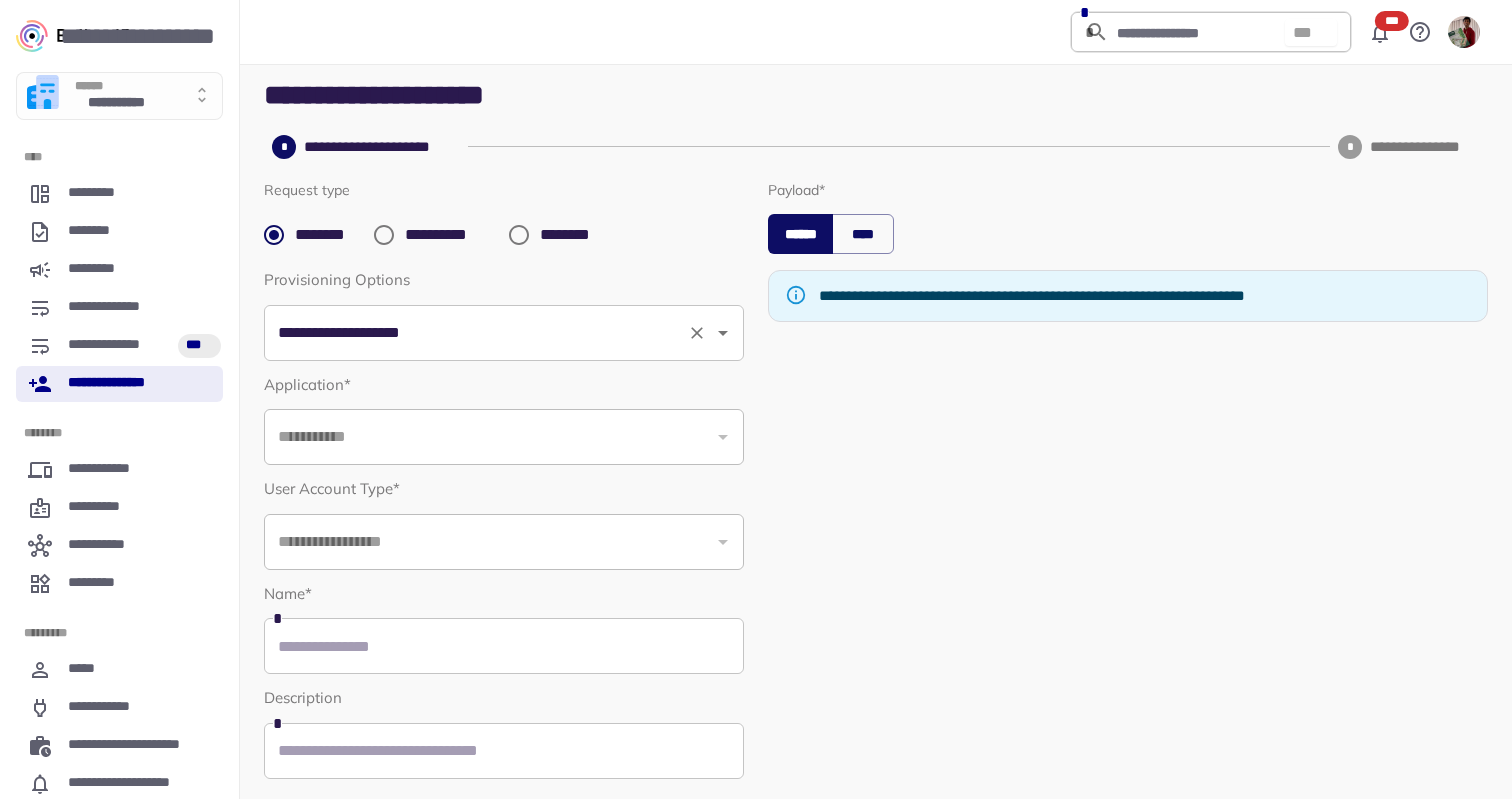 click on "**********" at bounding box center (476, 333) 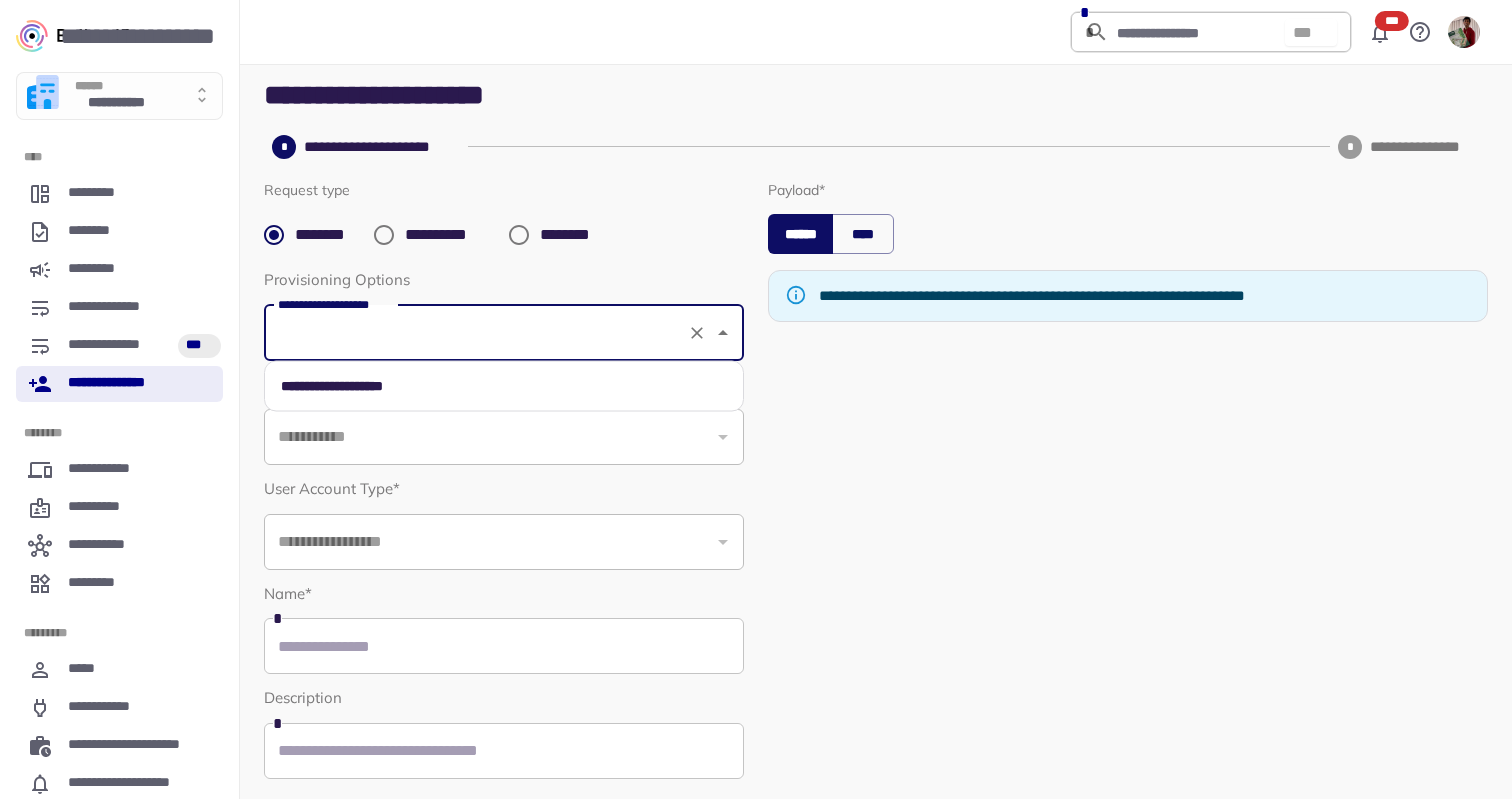 click on "**********" at bounding box center [428, 235] 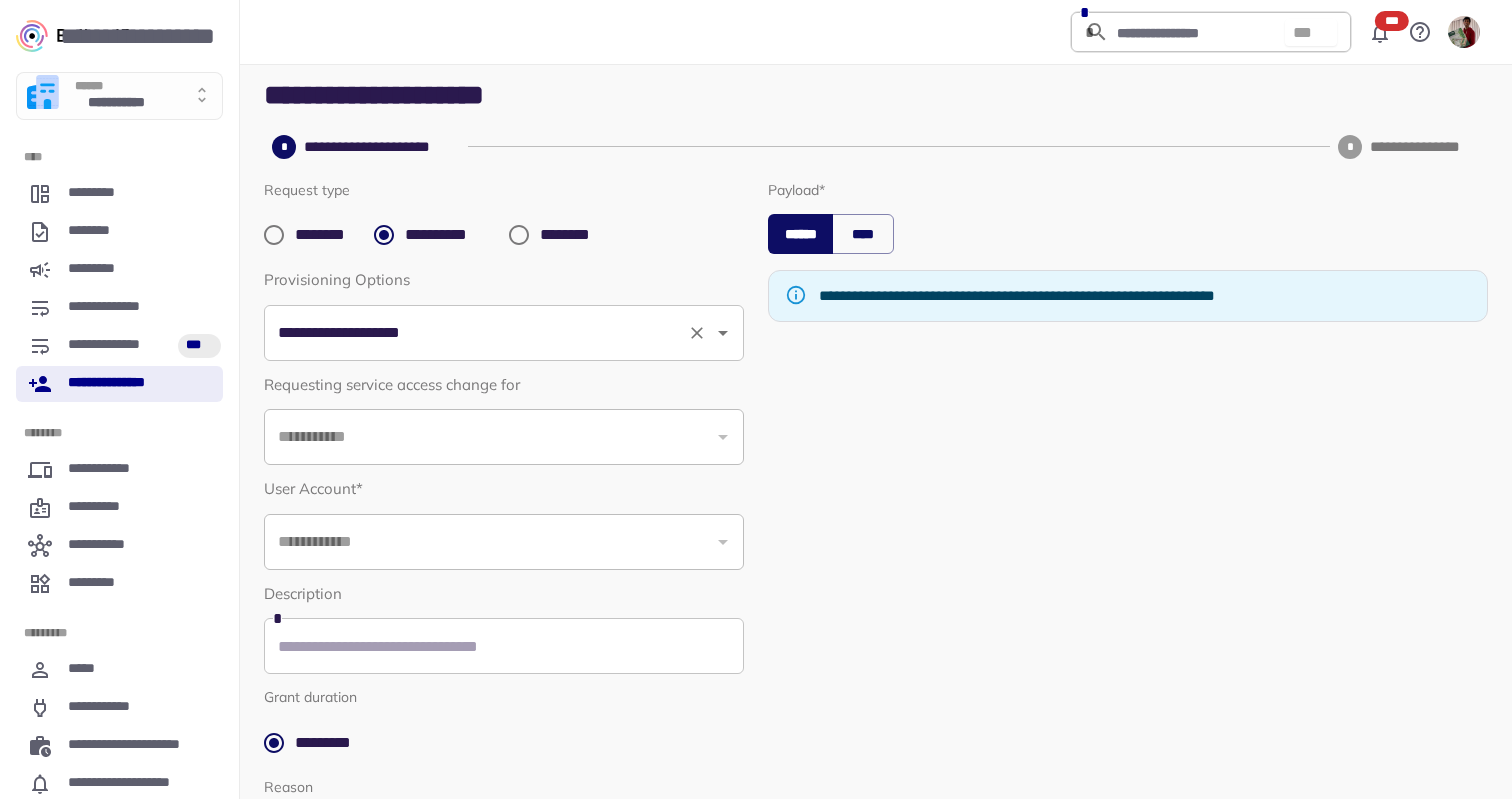 click on "**********" at bounding box center (504, 333) 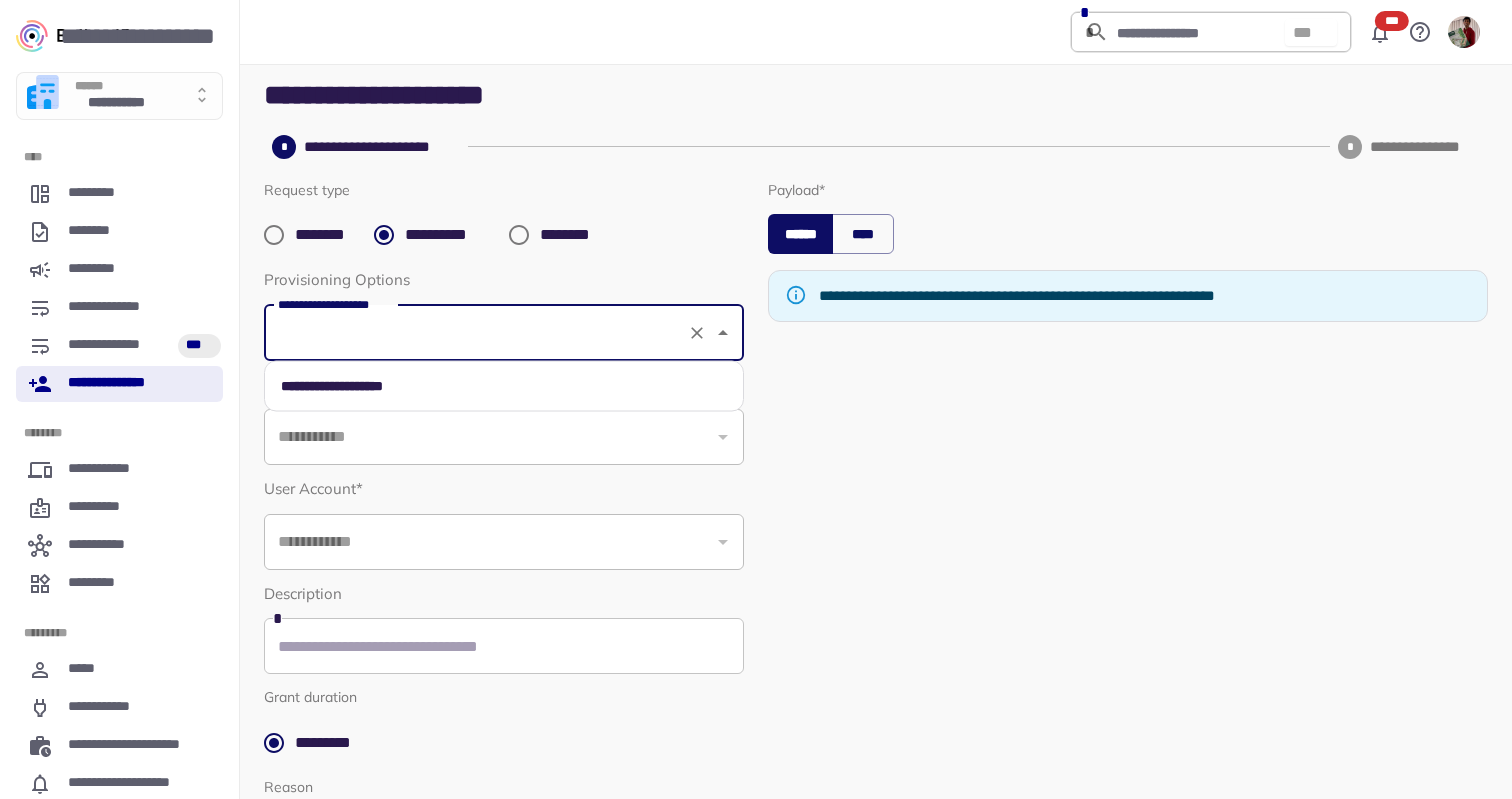 click on "**********" at bounding box center [504, 386] 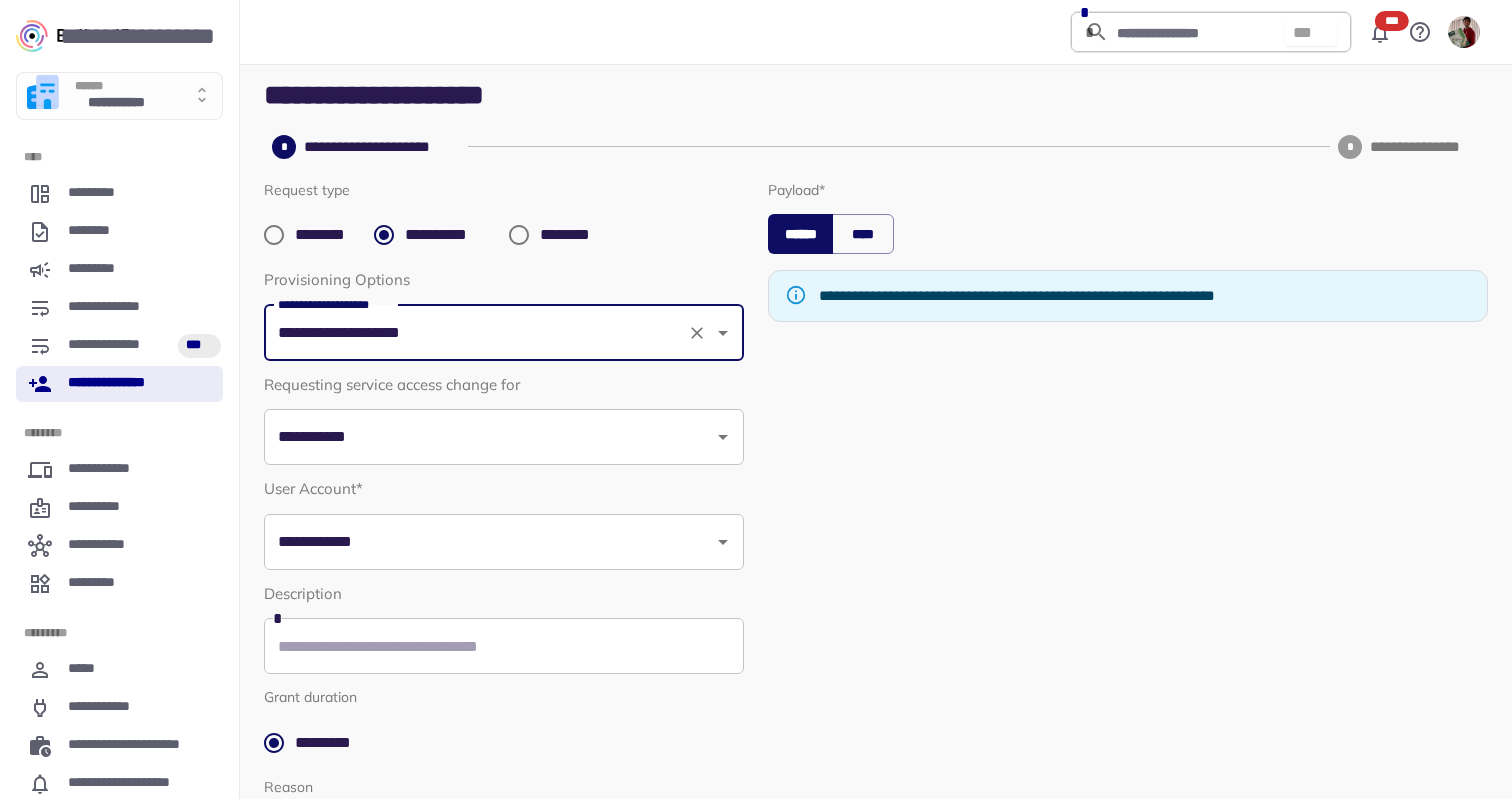 click on "**********" at bounding box center (489, 437) 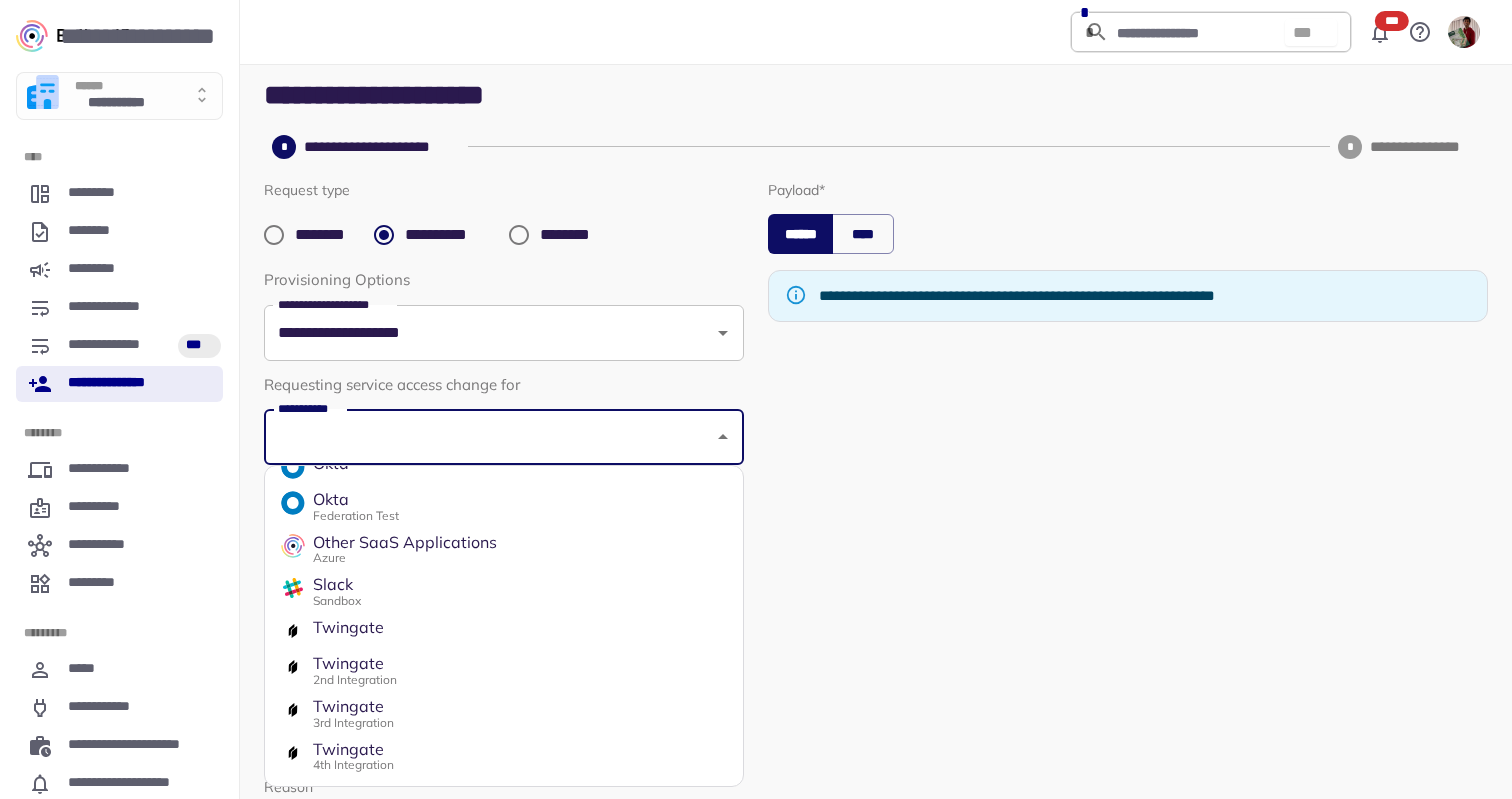 scroll, scrollTop: 254, scrollLeft: 0, axis: vertical 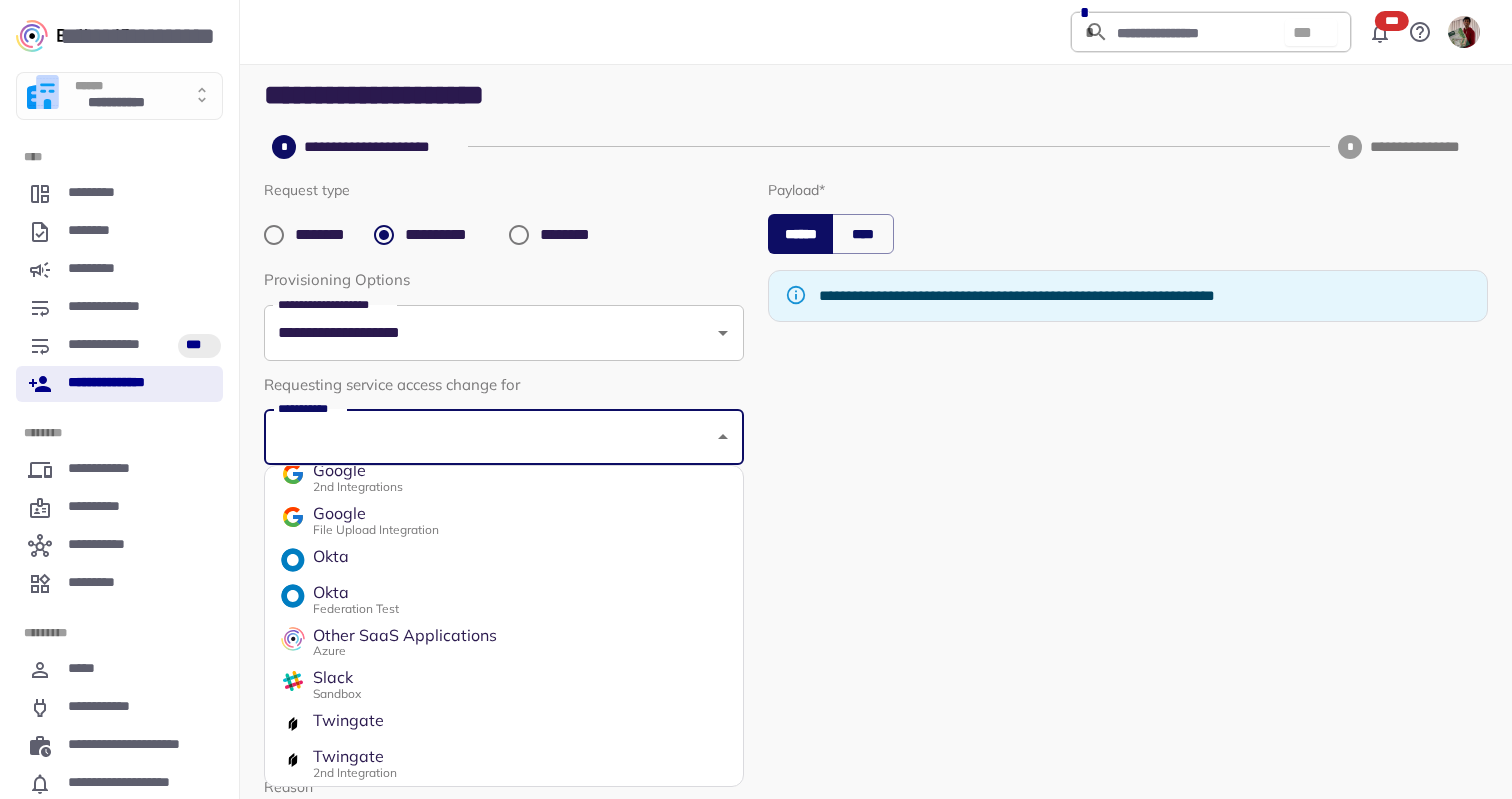 click on "Okta Federation Test" at bounding box center (504, 599) 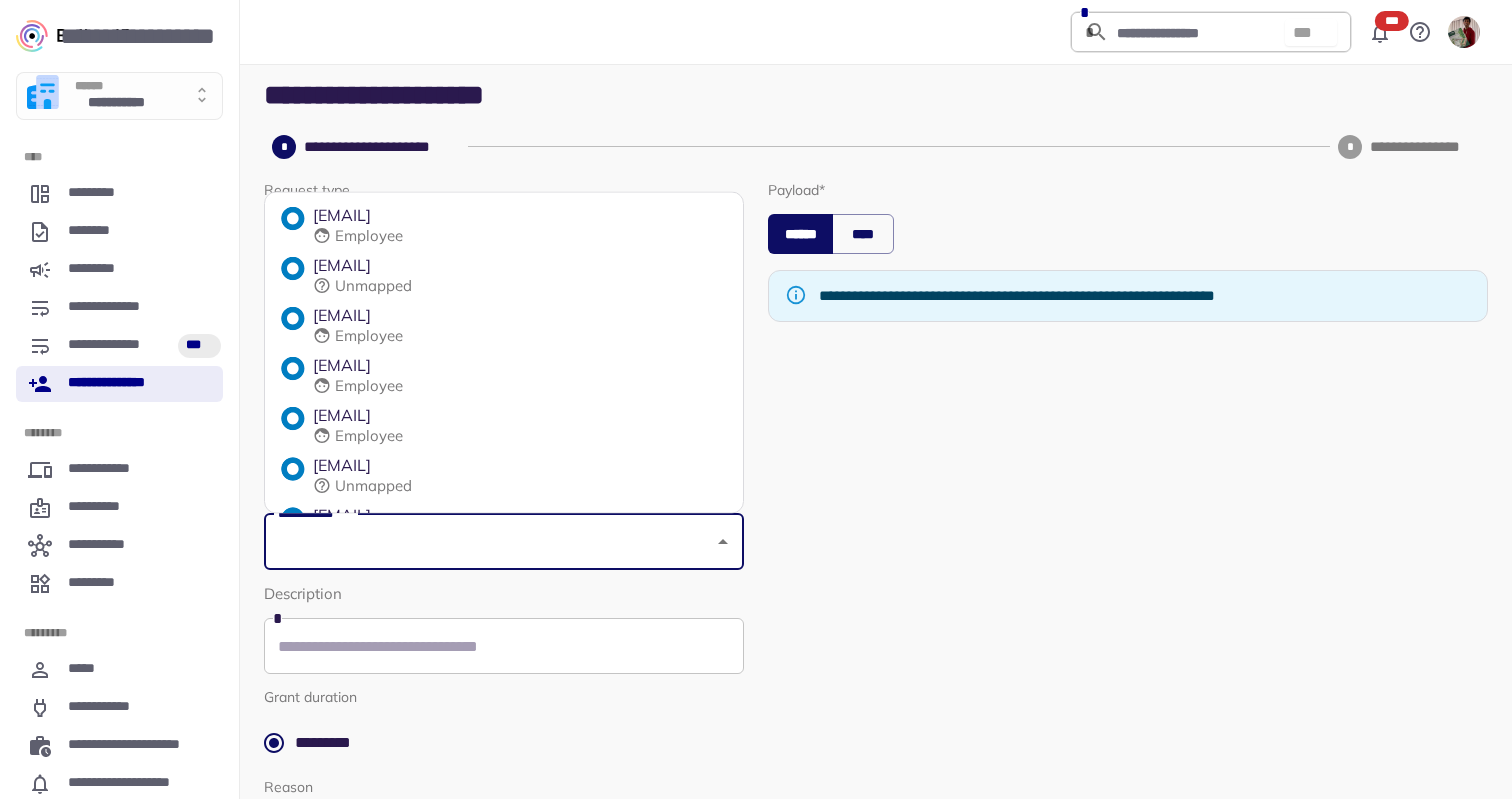 click on "**********" at bounding box center [489, 542] 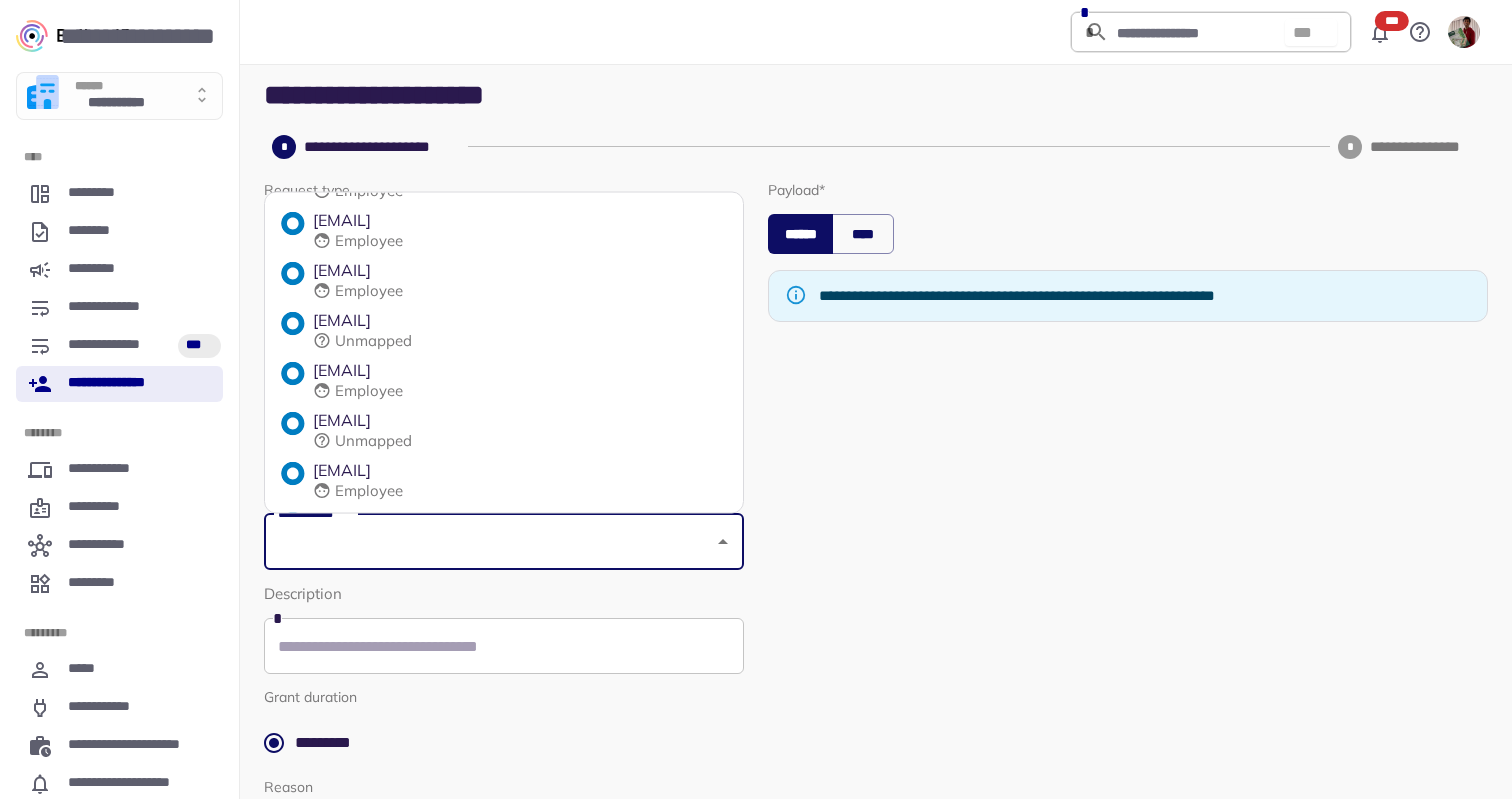 scroll, scrollTop: 147, scrollLeft: 0, axis: vertical 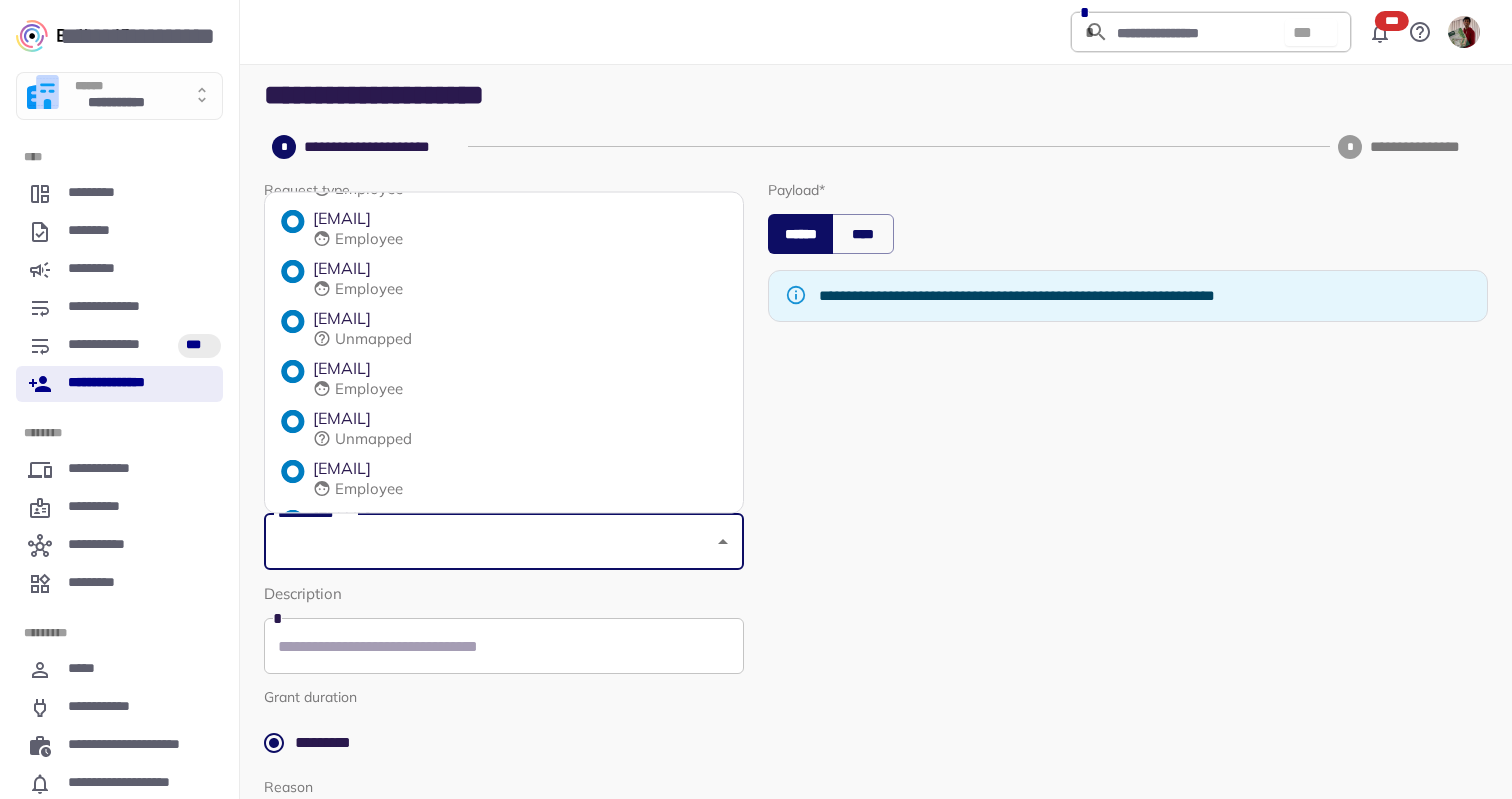 click on "gokulram.a@balkan.id Employee" at bounding box center (504, 279) 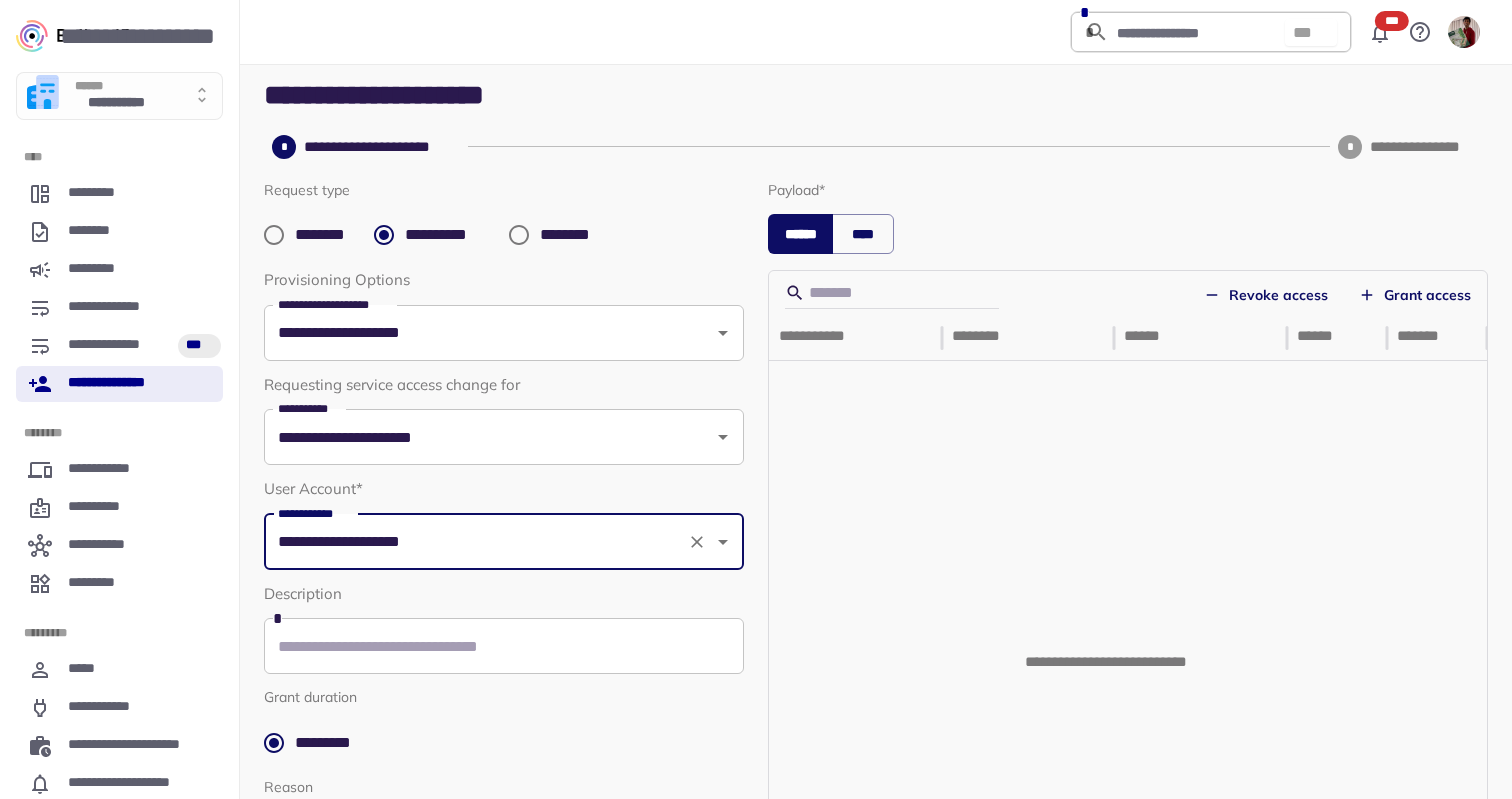 click on "Grant access" at bounding box center [1415, 295] 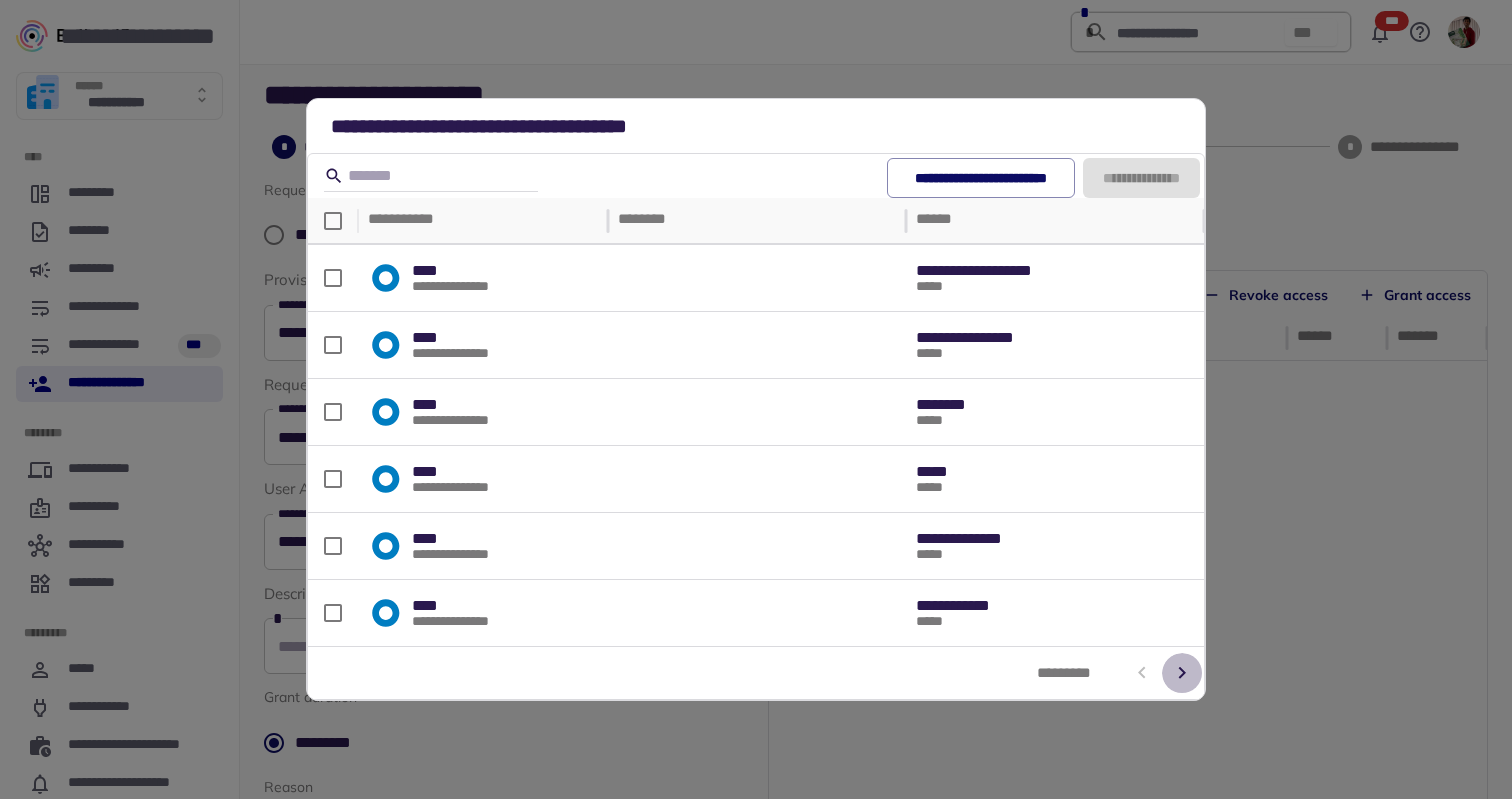 click 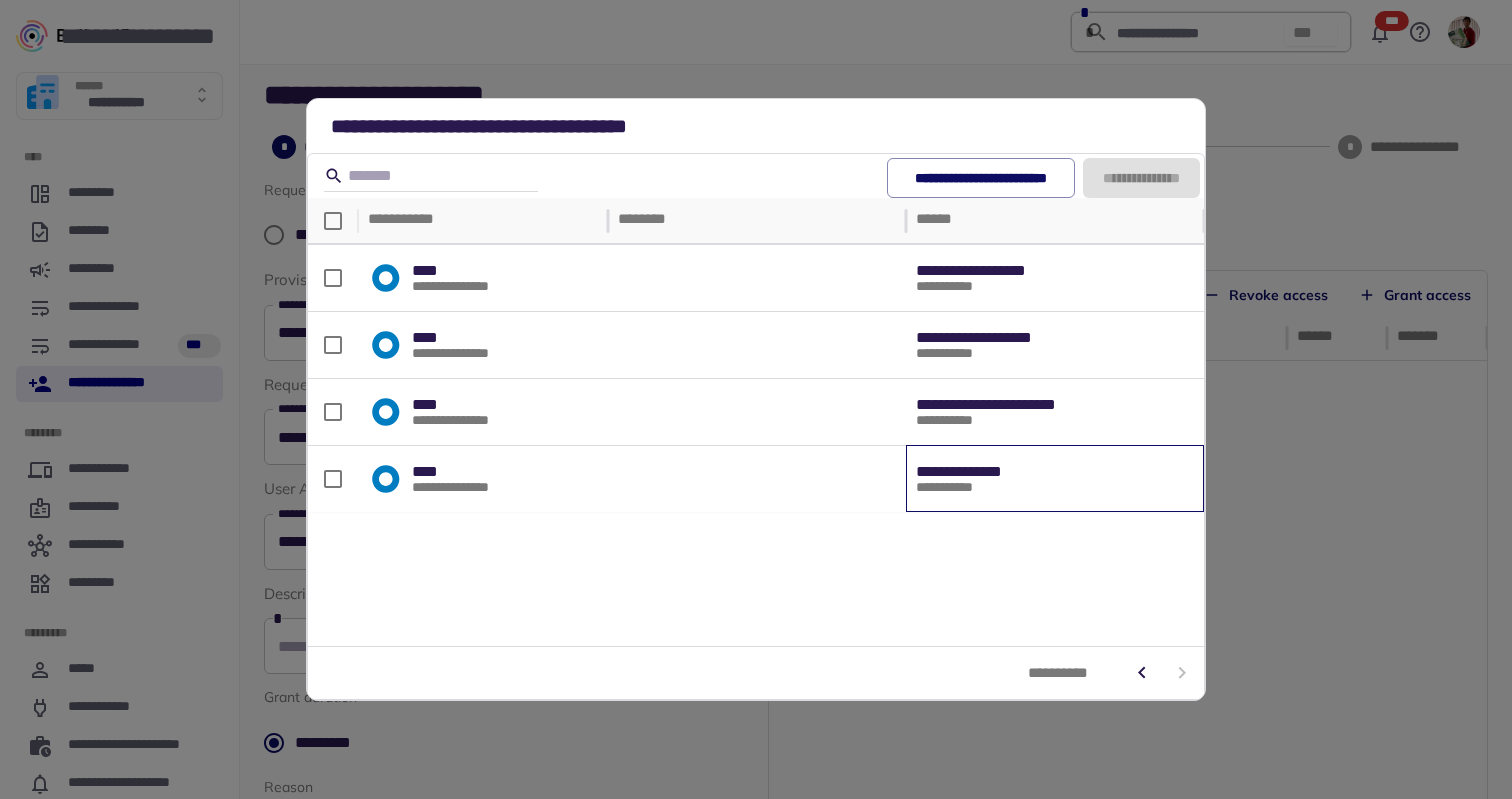 click on "**********" at bounding box center (1055, 479) 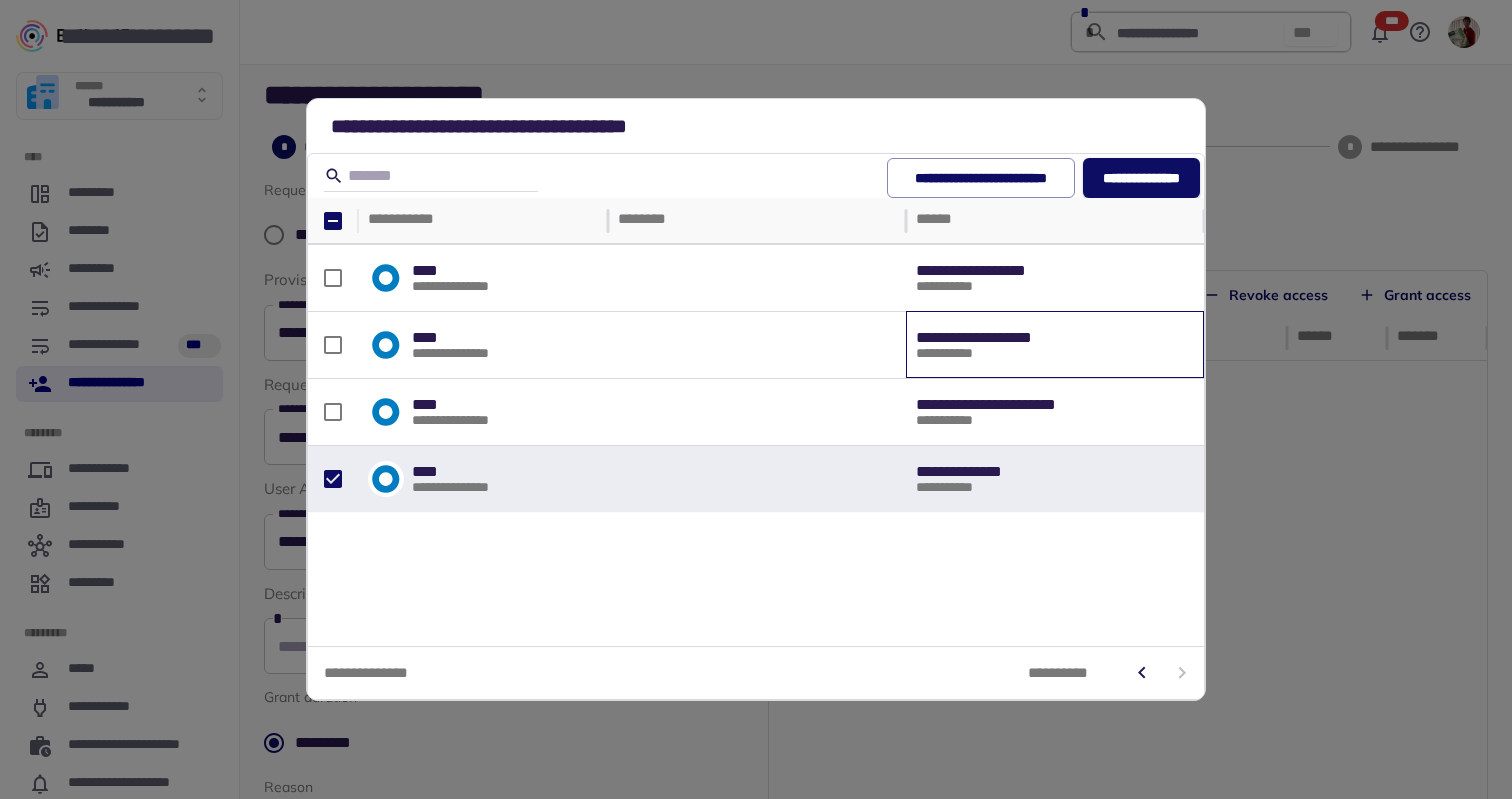 click on "**********" at bounding box center [992, 345] 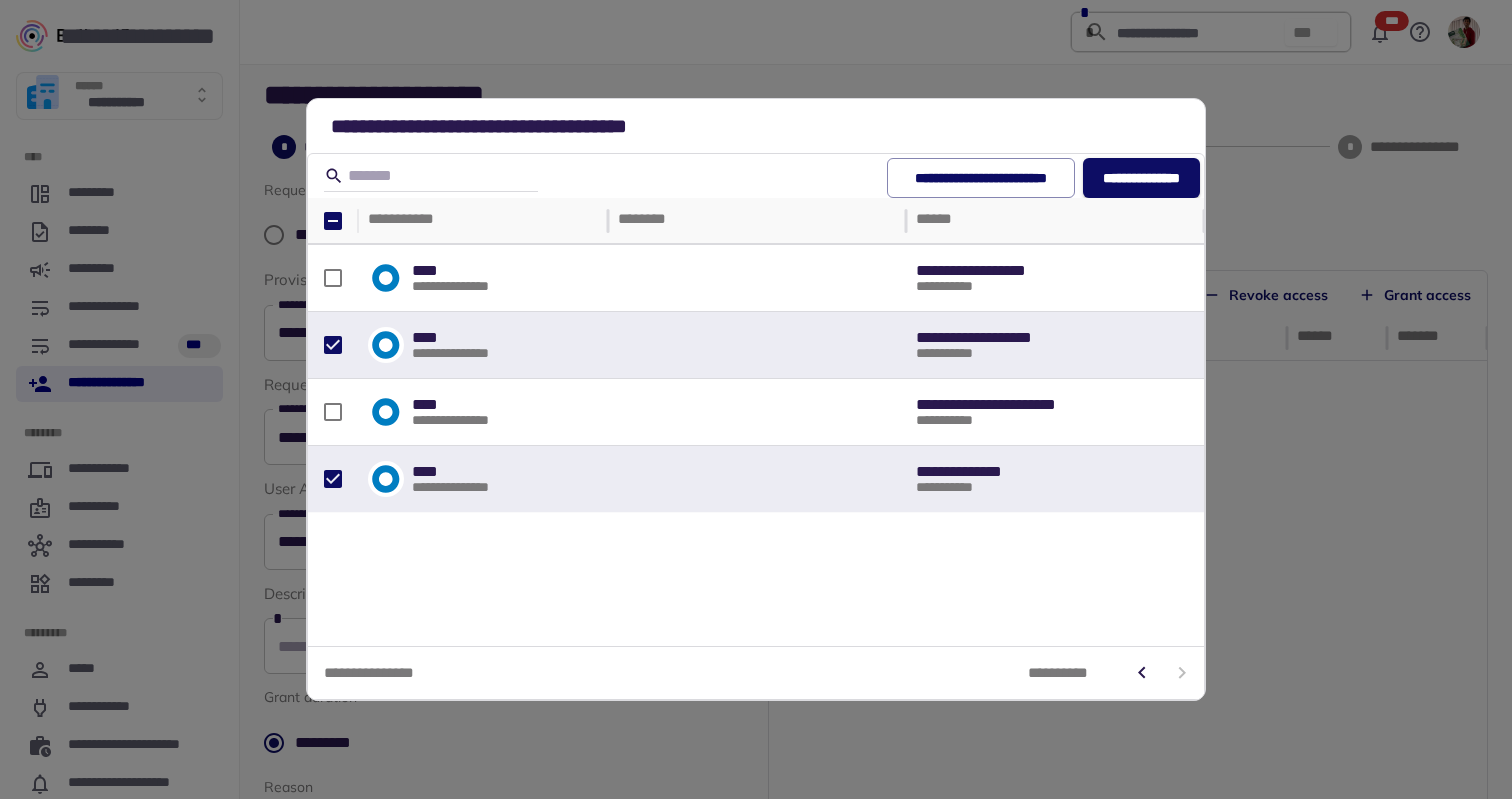 click on "**********" at bounding box center (1141, 178) 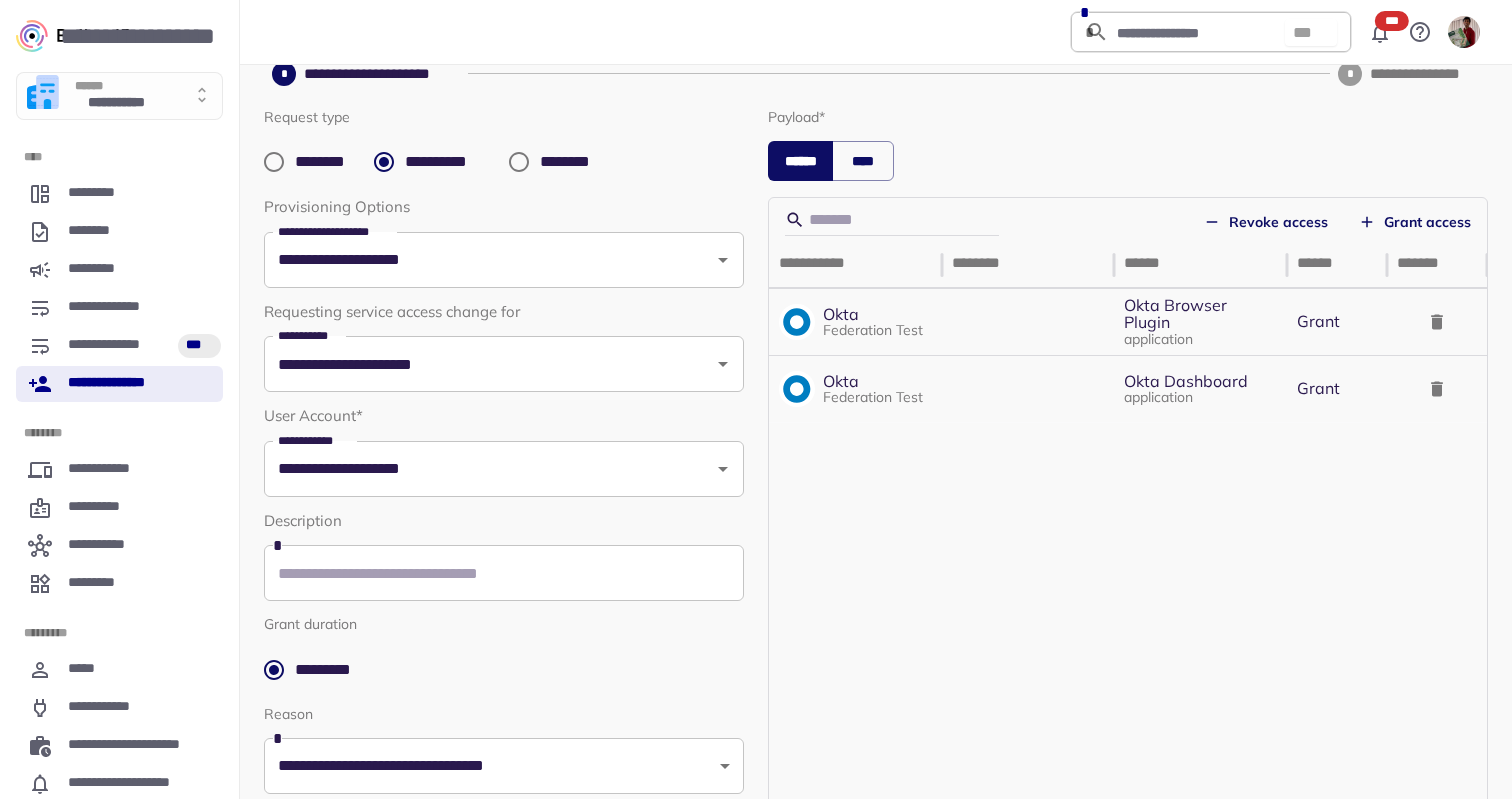 scroll, scrollTop: 305, scrollLeft: 0, axis: vertical 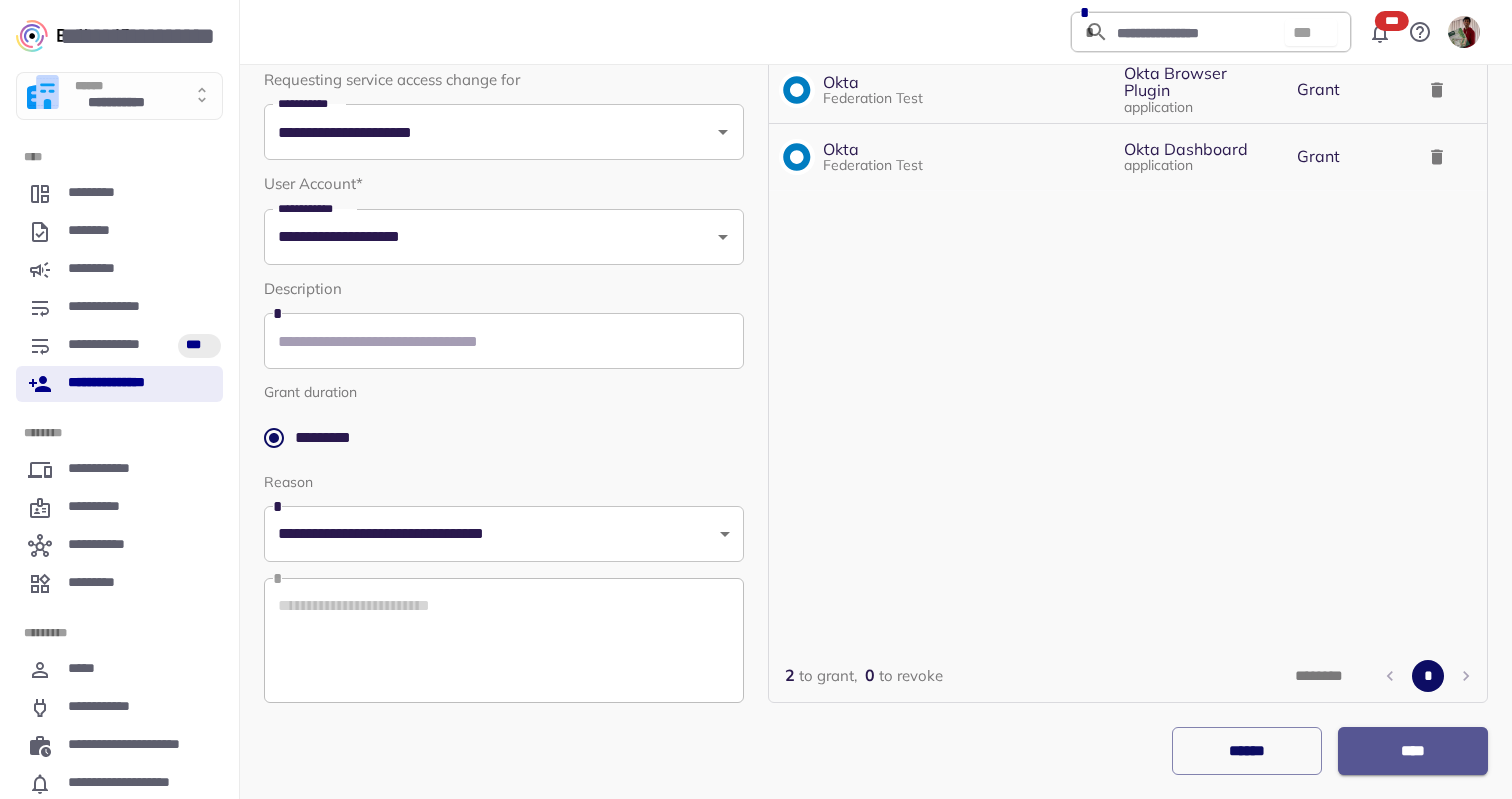 click on "****" at bounding box center (1413, 751) 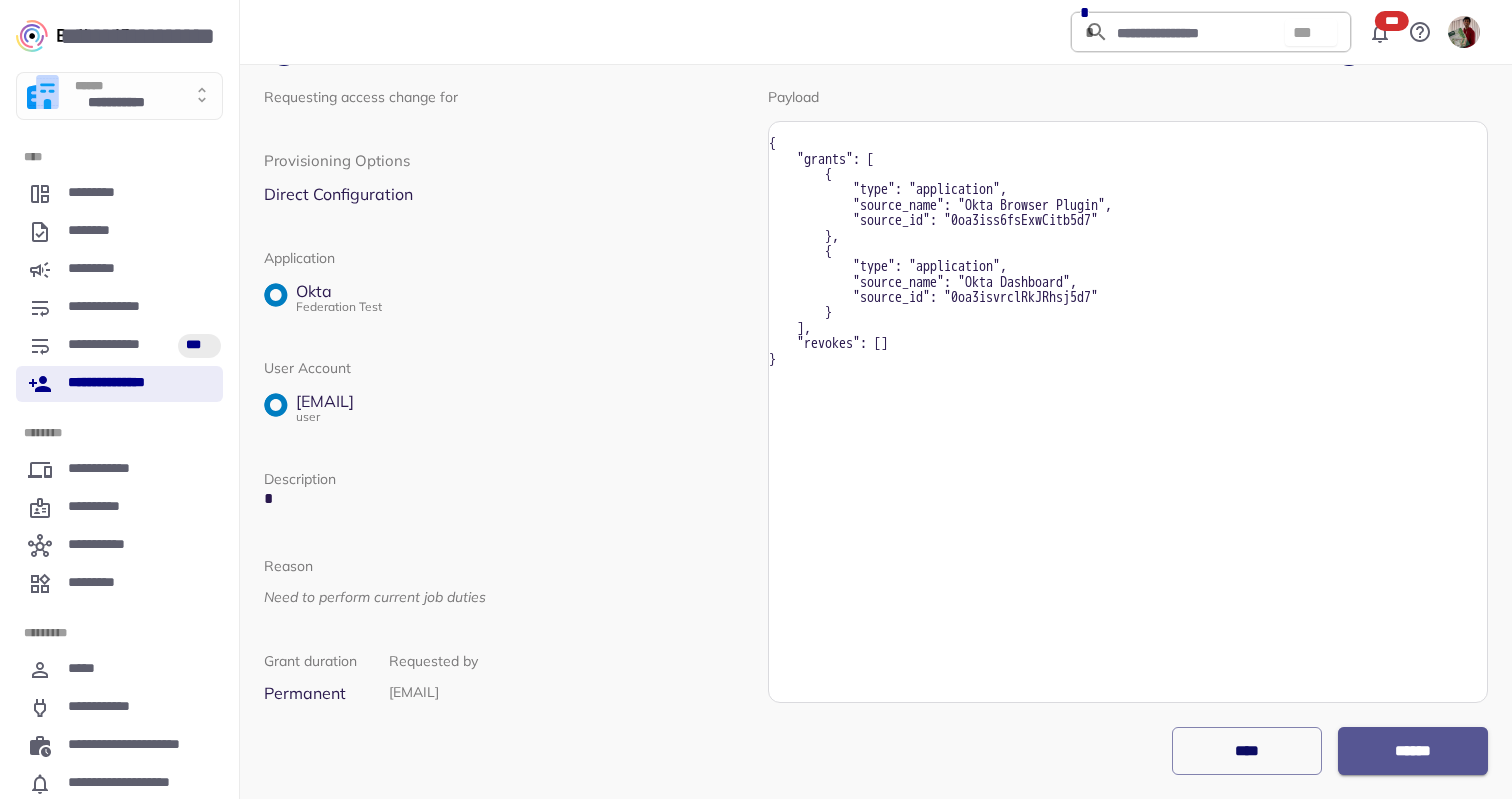 click on "******" at bounding box center (1412, 751) 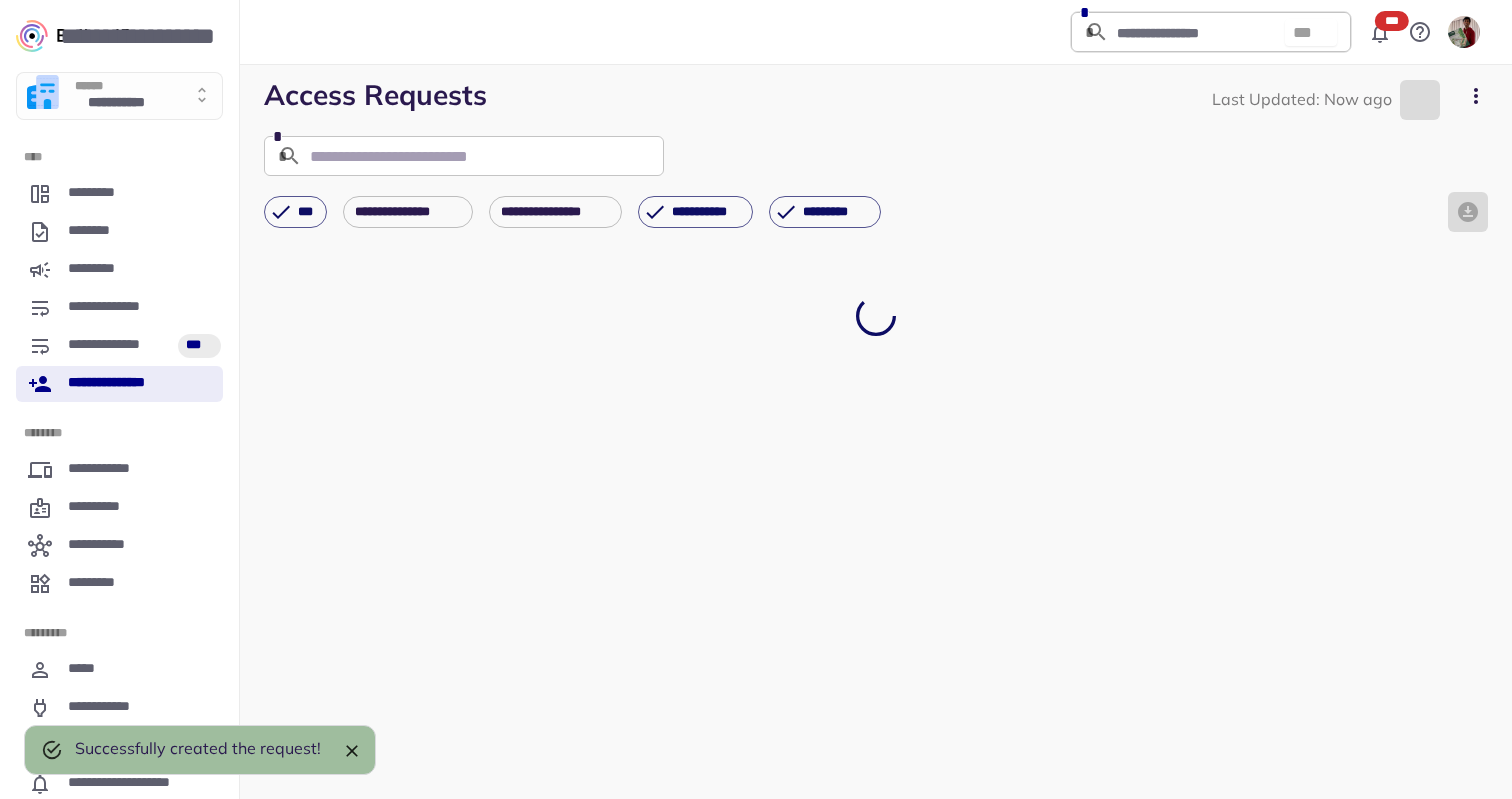 scroll, scrollTop: 0, scrollLeft: 0, axis: both 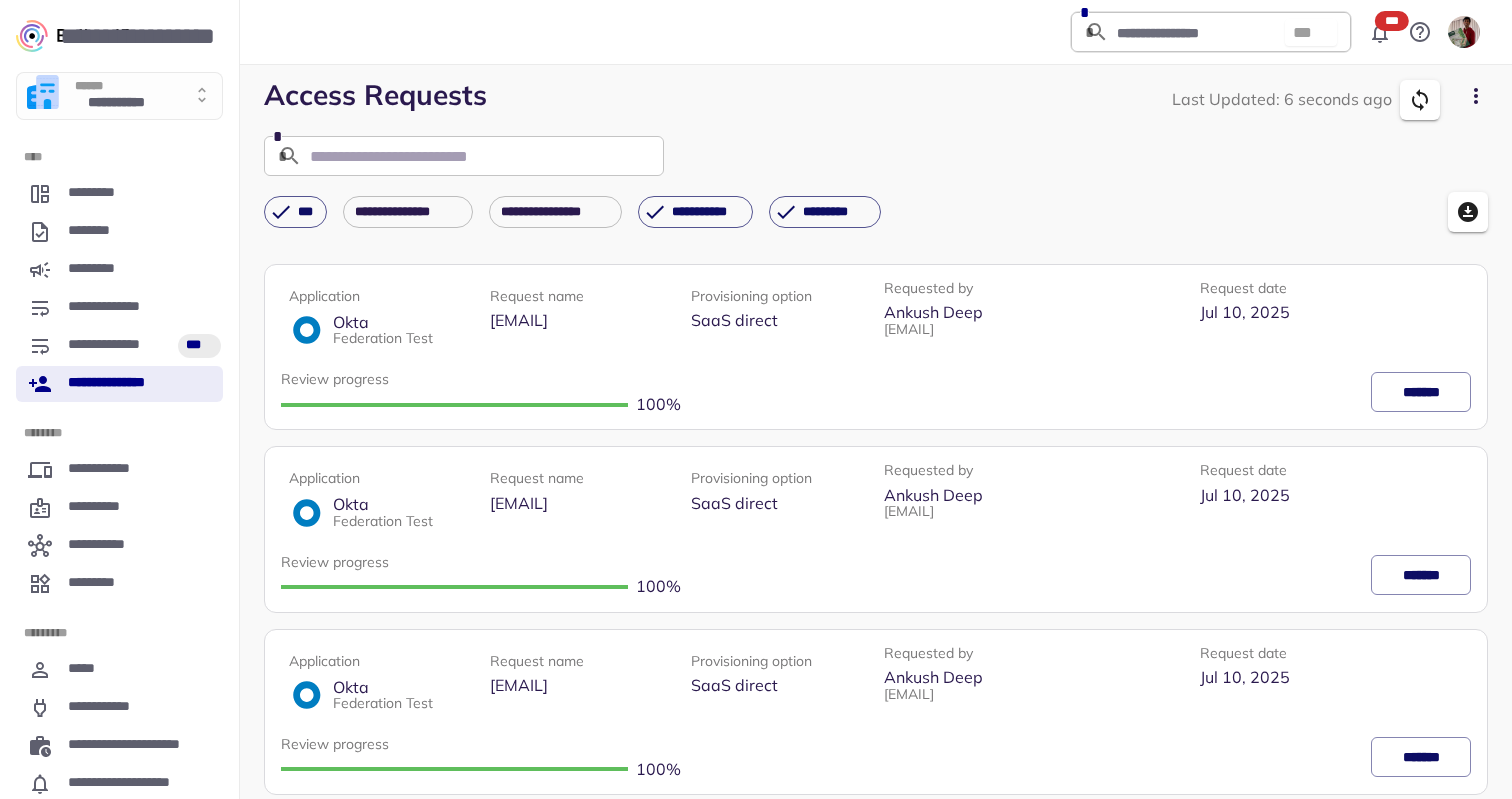 click on "**********" at bounding box center [119, 384] 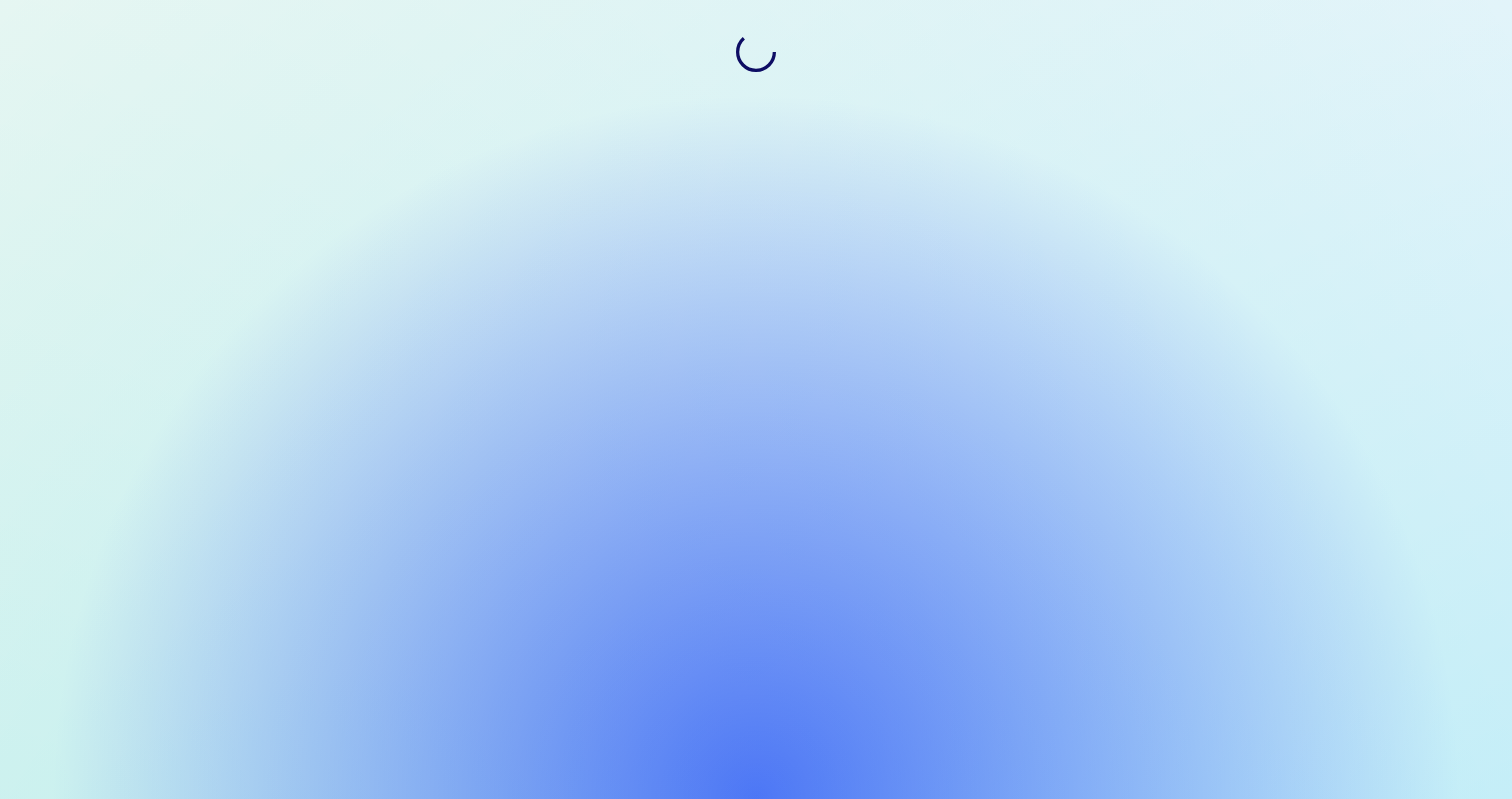 scroll, scrollTop: 0, scrollLeft: 0, axis: both 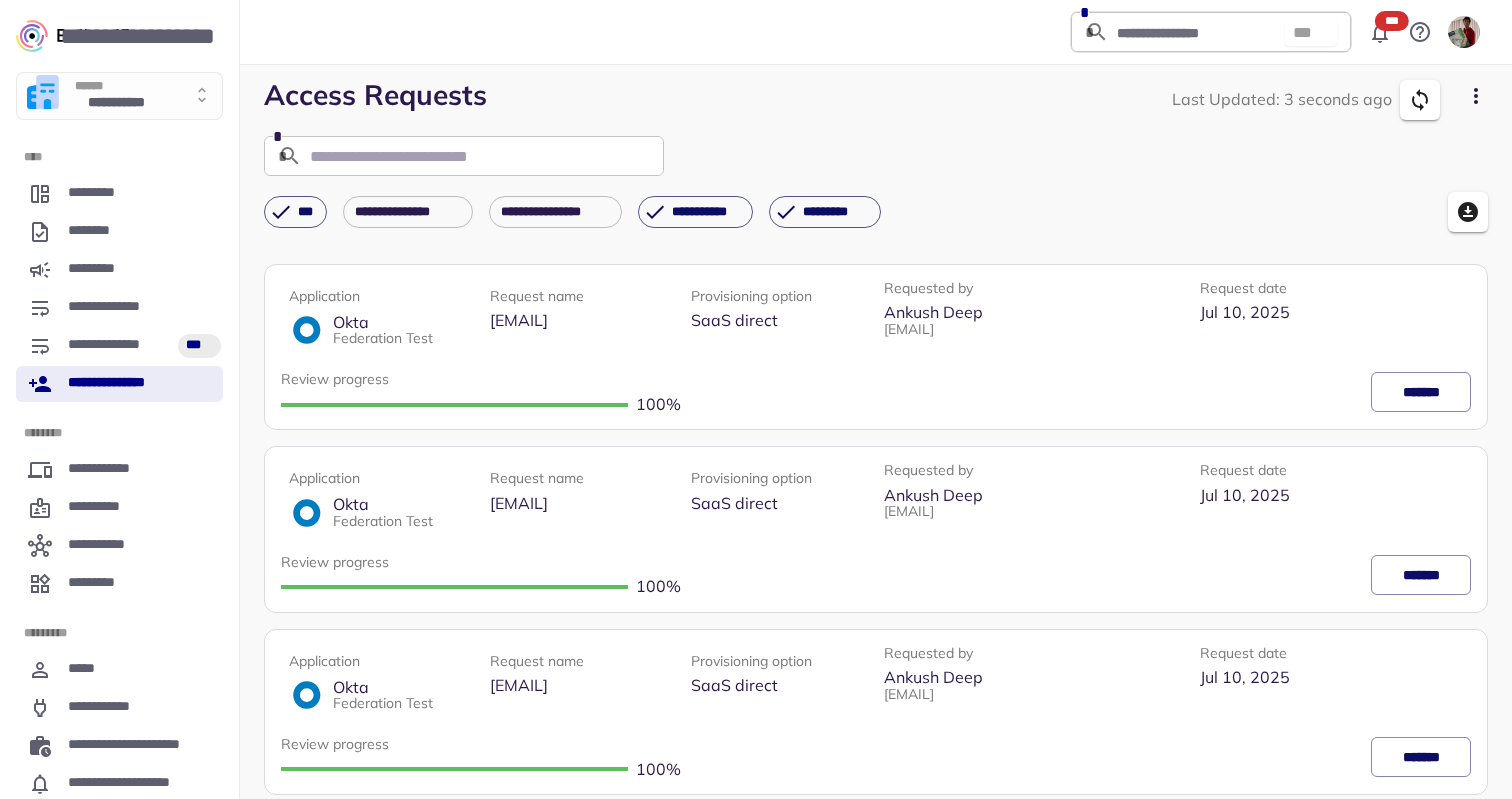 click on "**********" at bounding box center [119, 384] 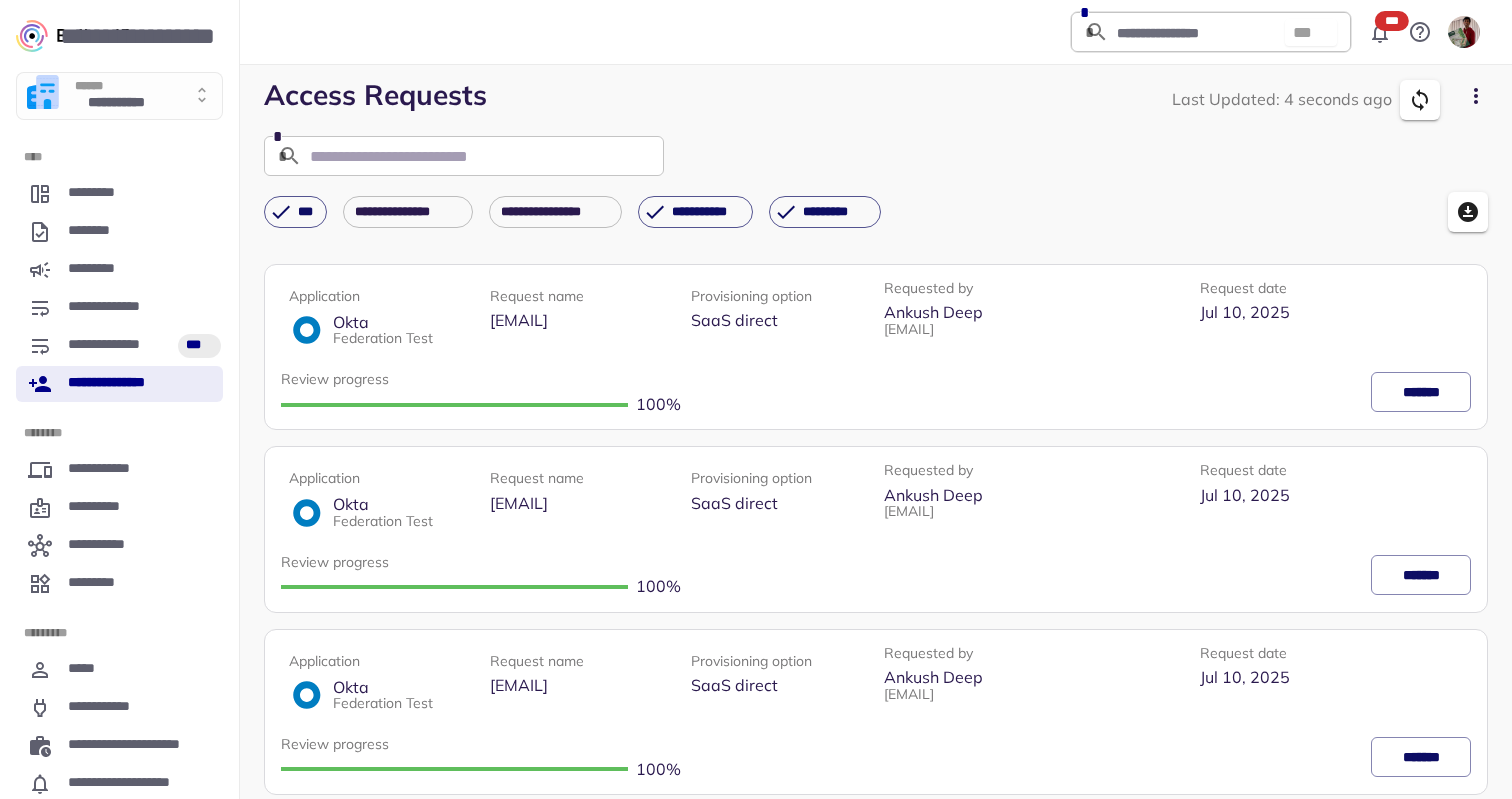 click 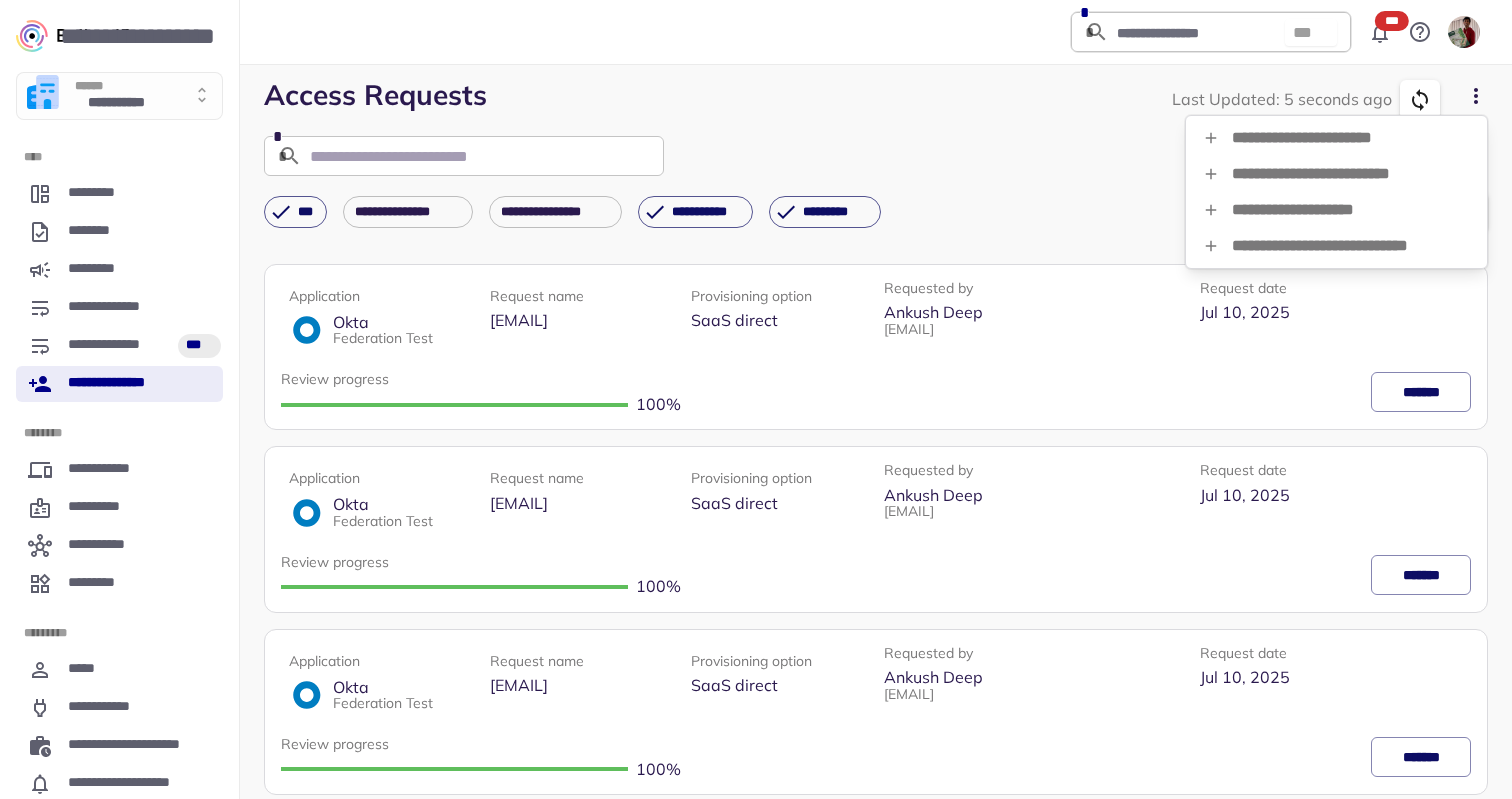 click on "**********" at bounding box center [1336, 210] 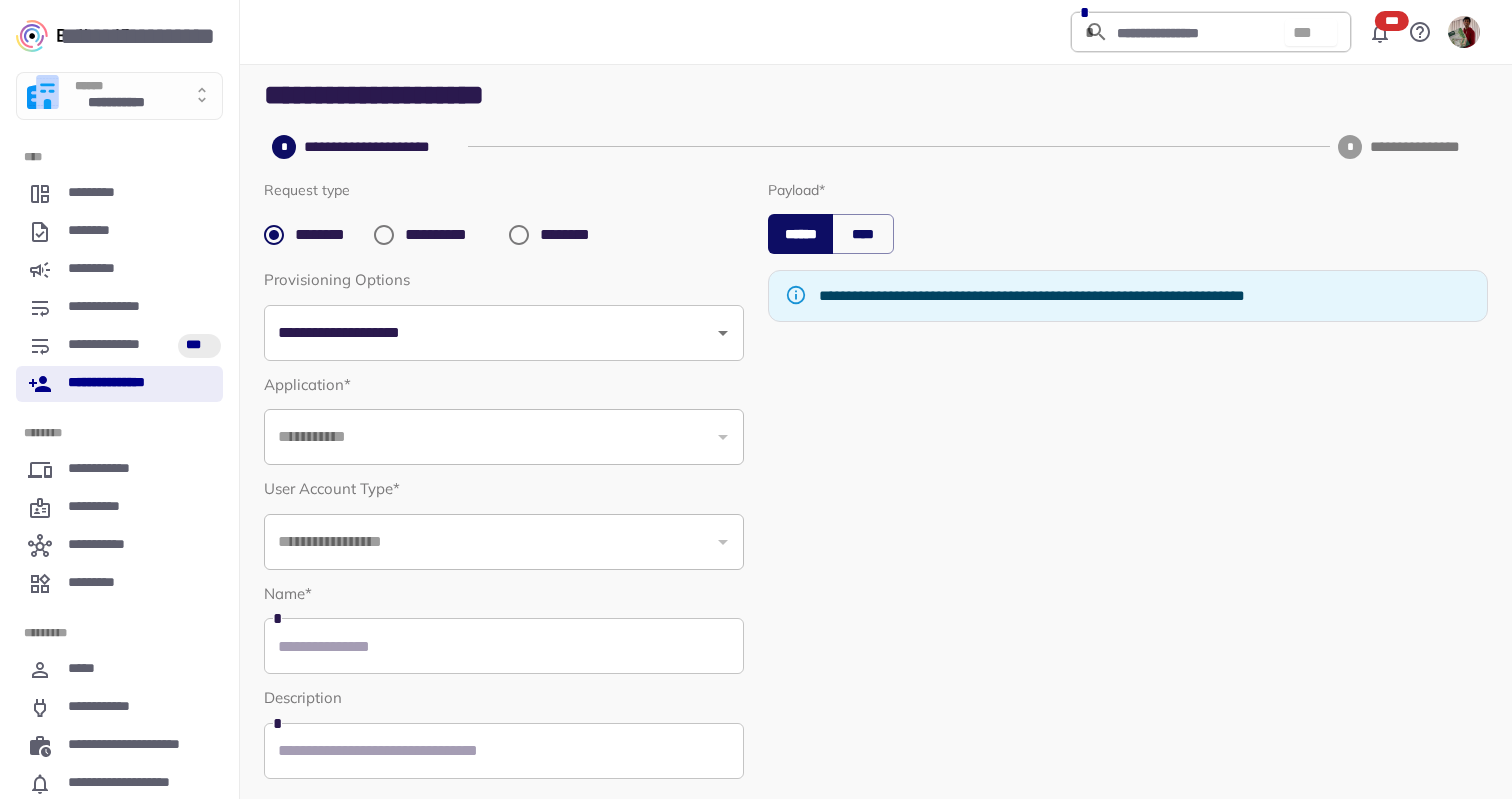 click on "**********" at bounding box center [119, 384] 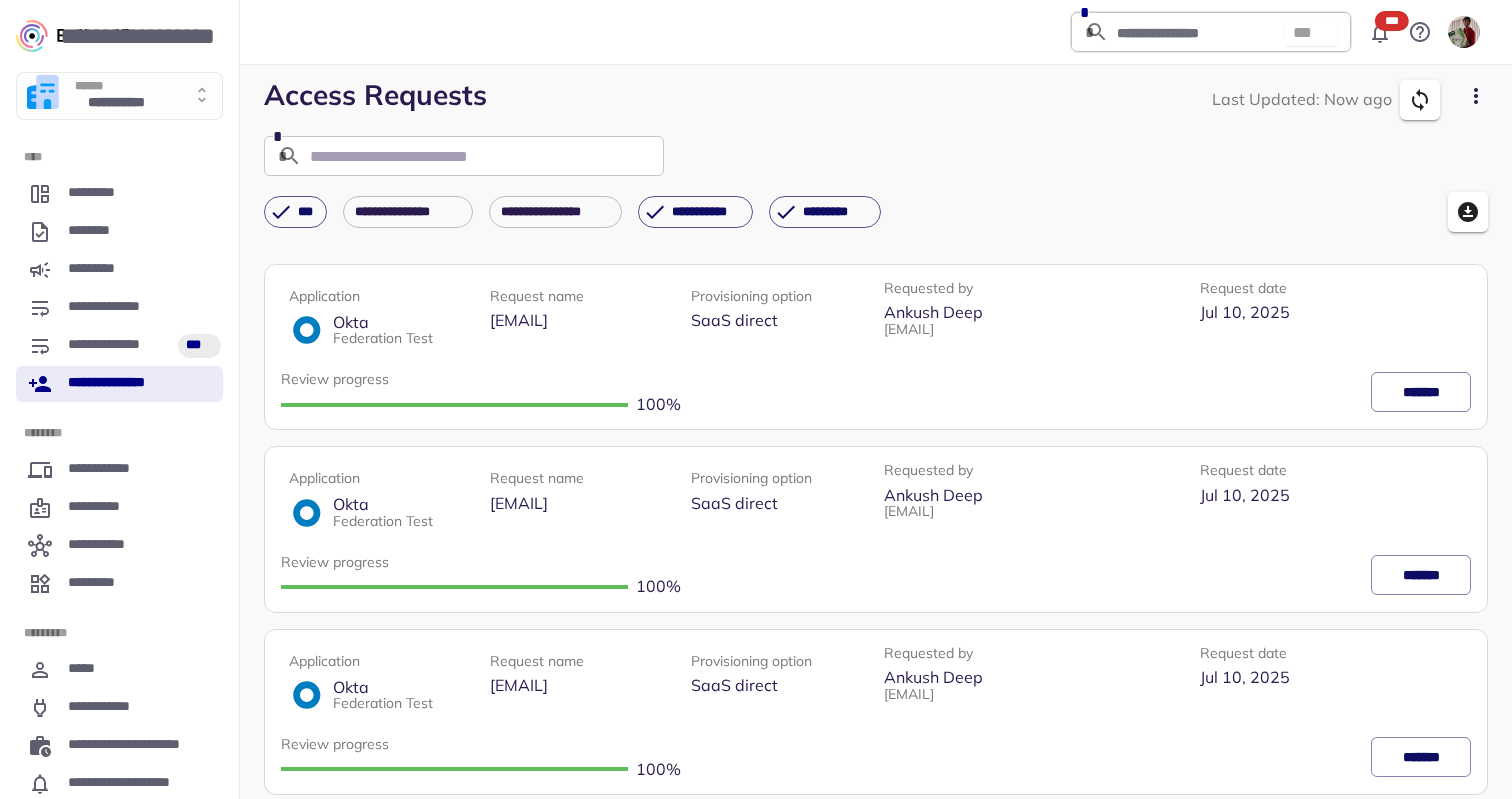 click 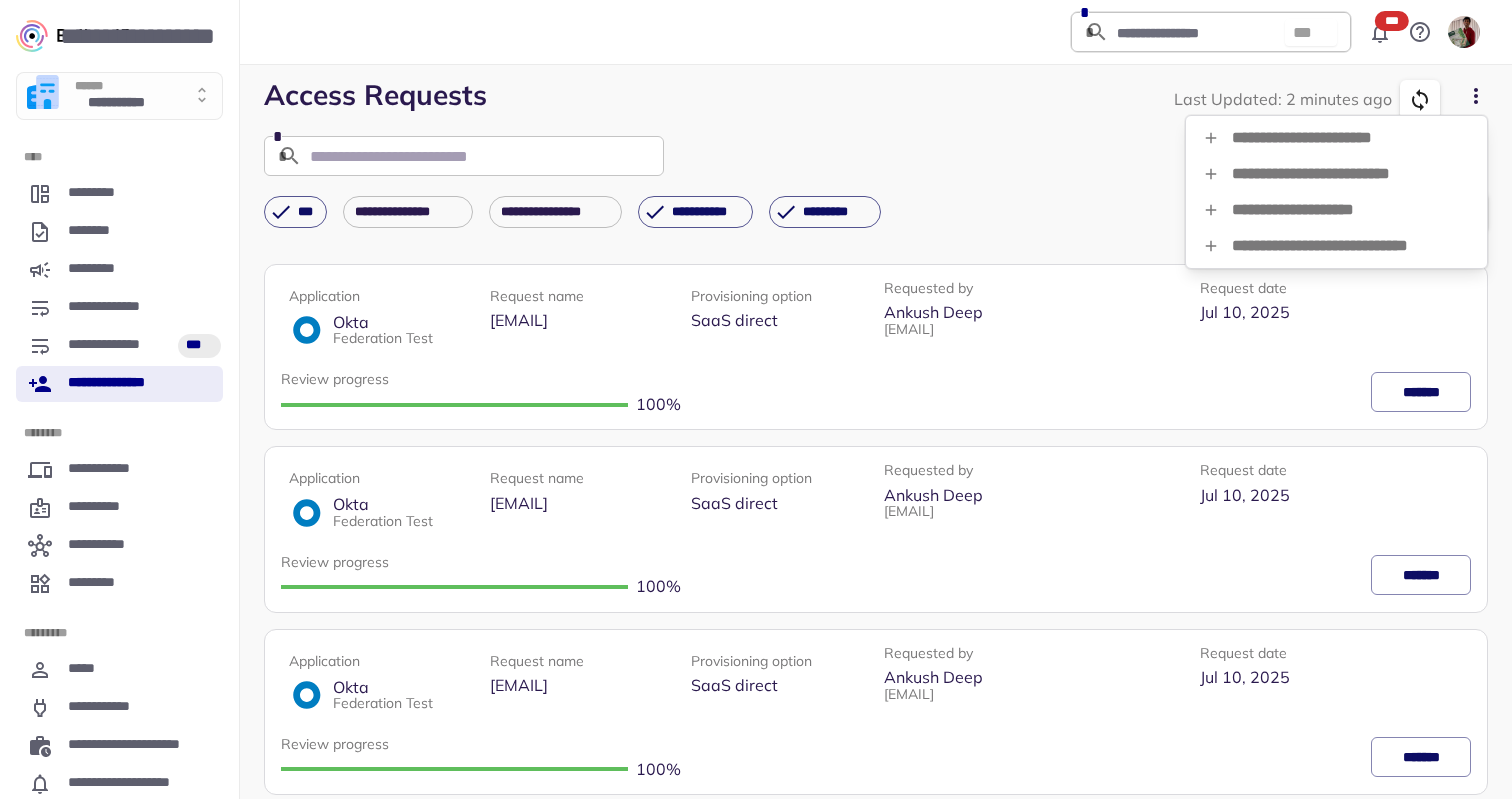 click on "**********" at bounding box center [1336, 210] 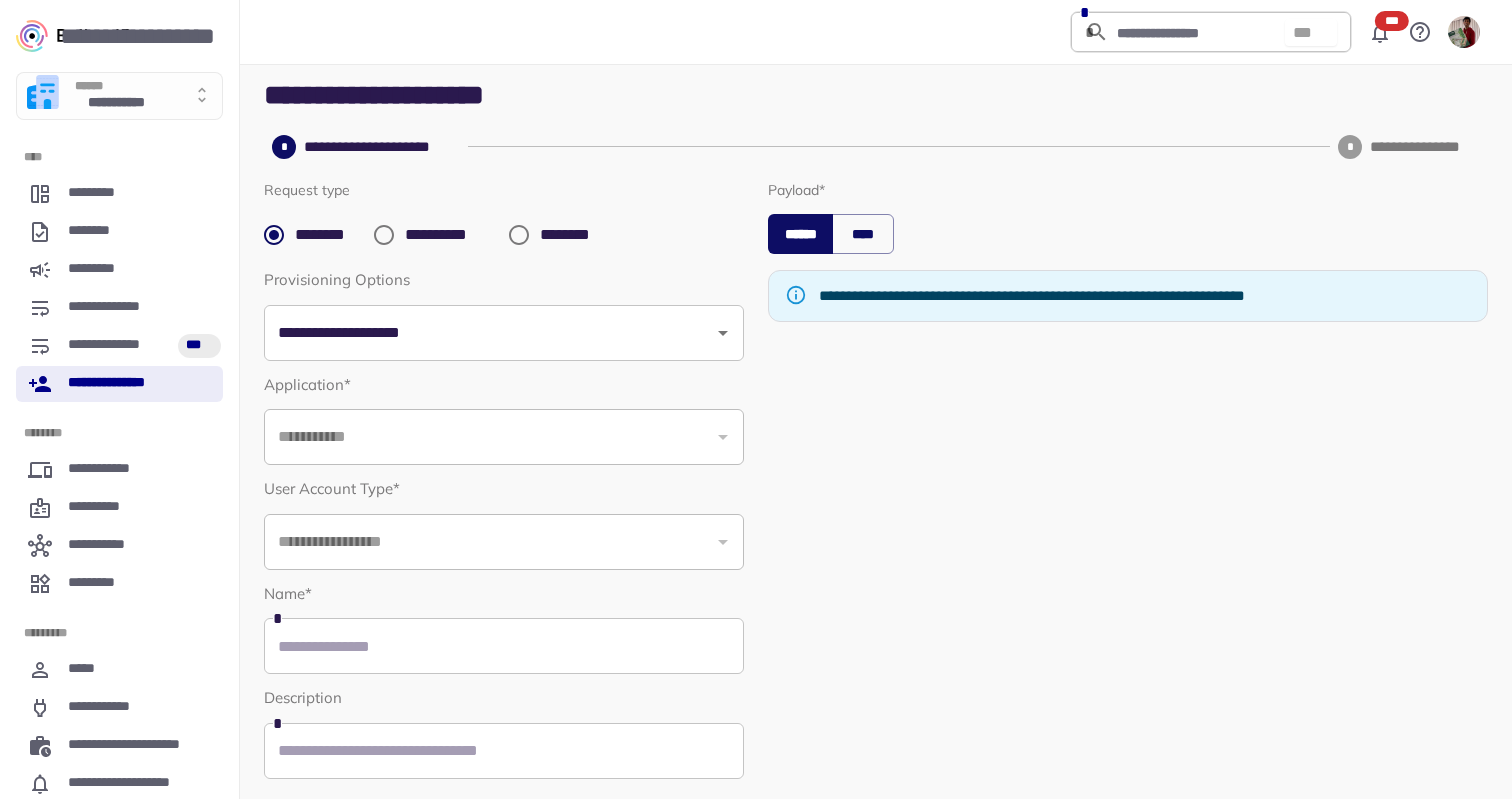 click on "**********" at bounding box center [449, 235] 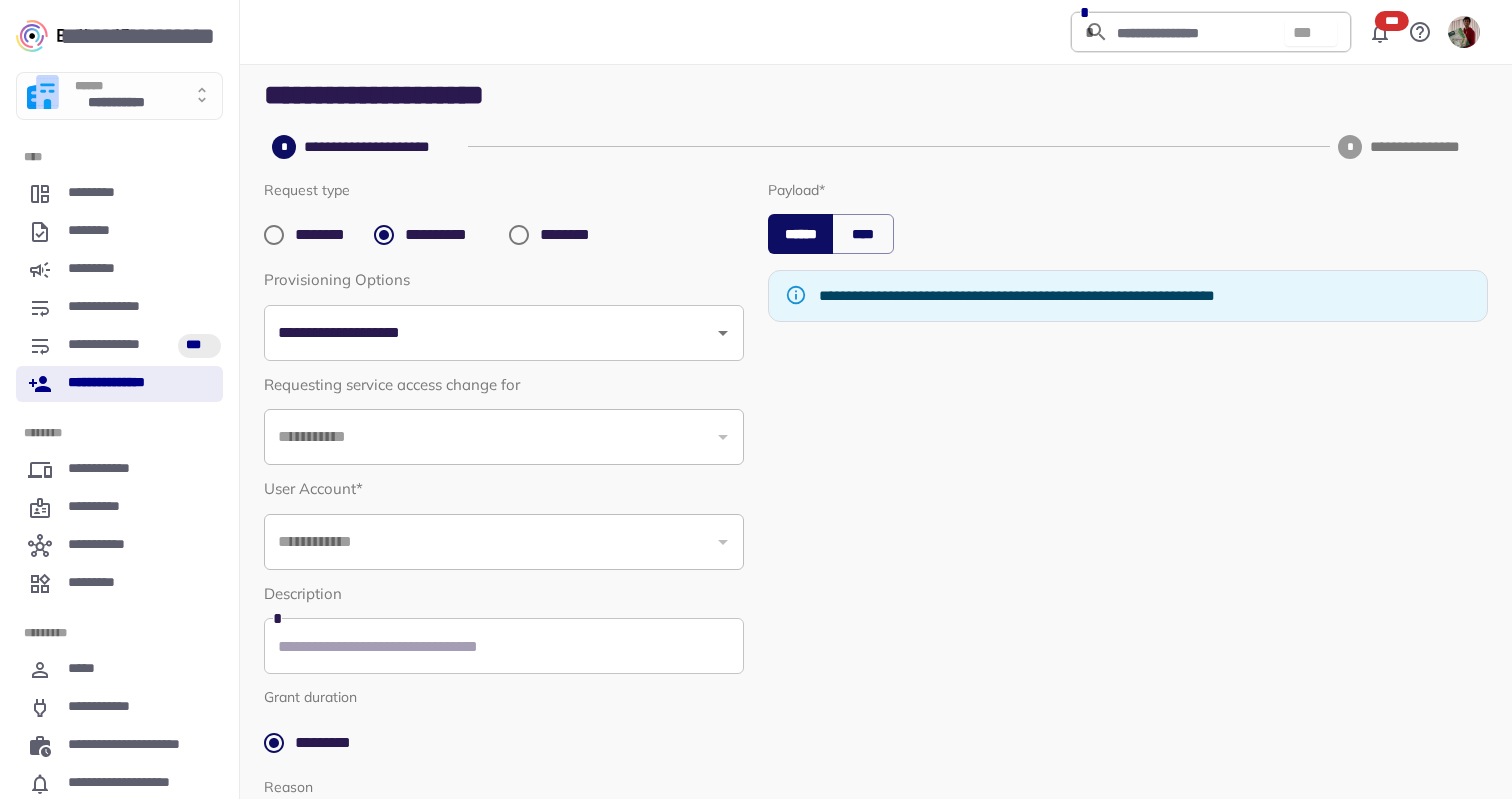 click on "**********" at bounding box center (504, 316) 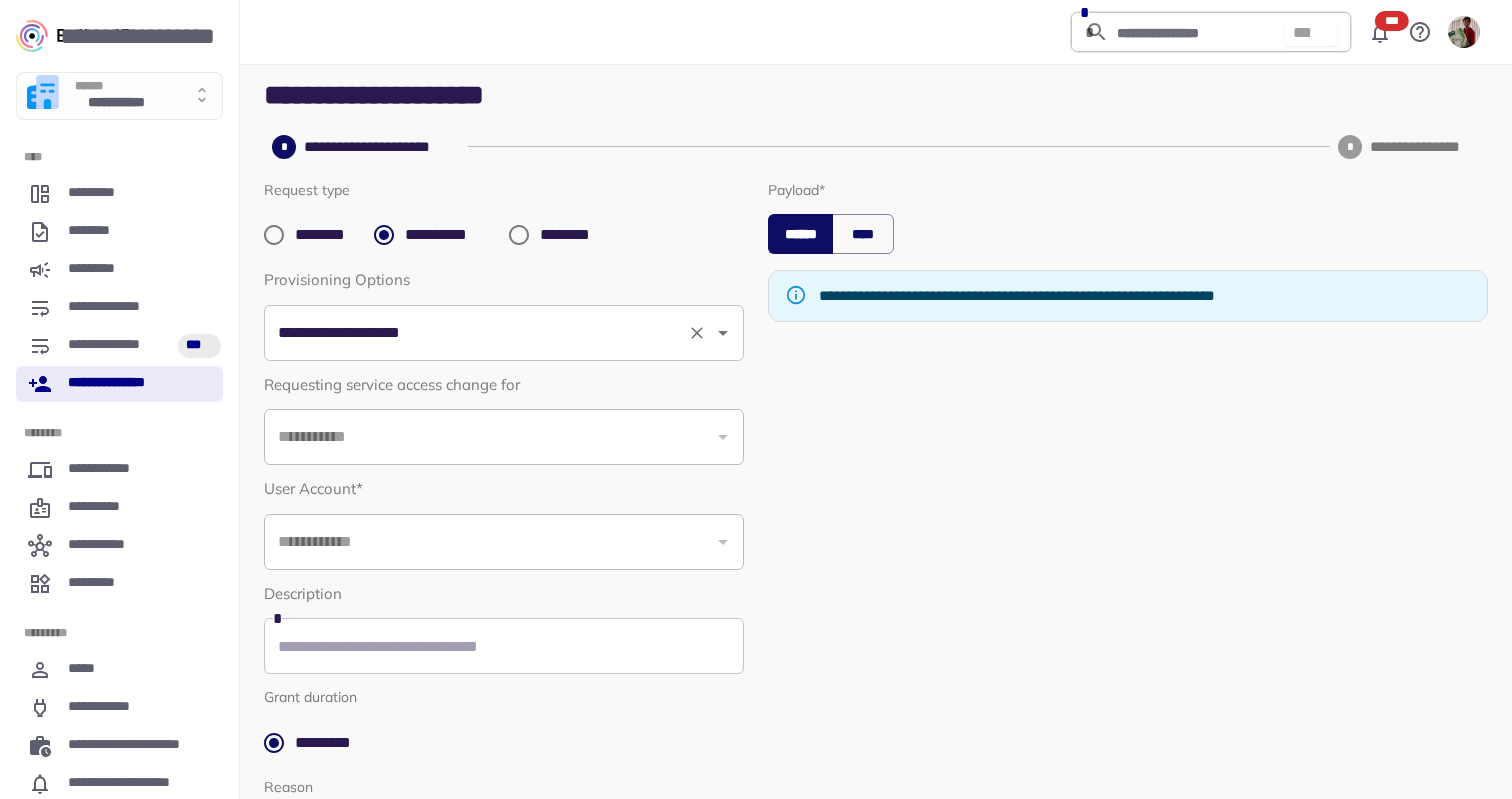 click on "**********" at bounding box center (504, 333) 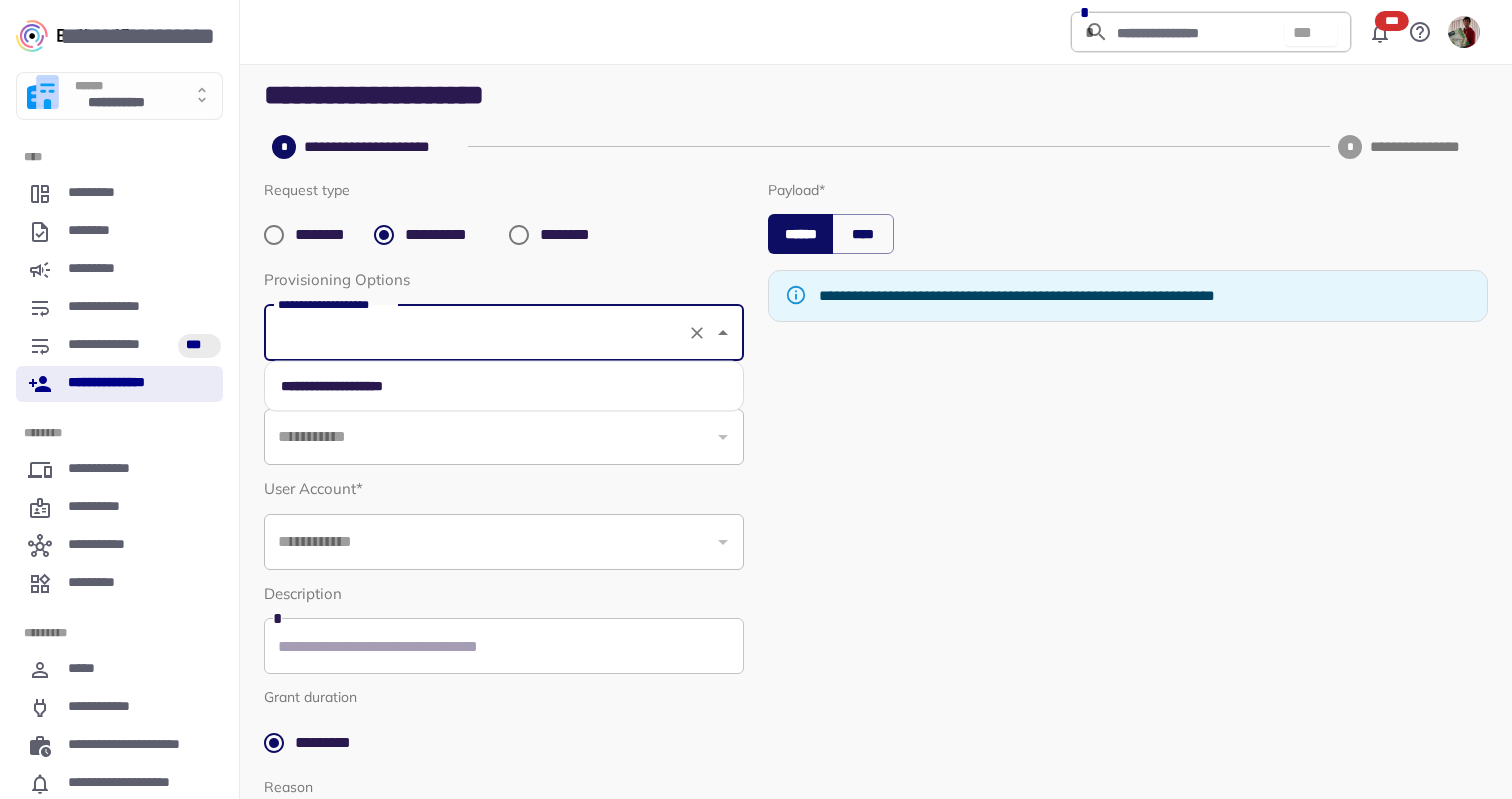 click on "**********" at bounding box center (504, 386) 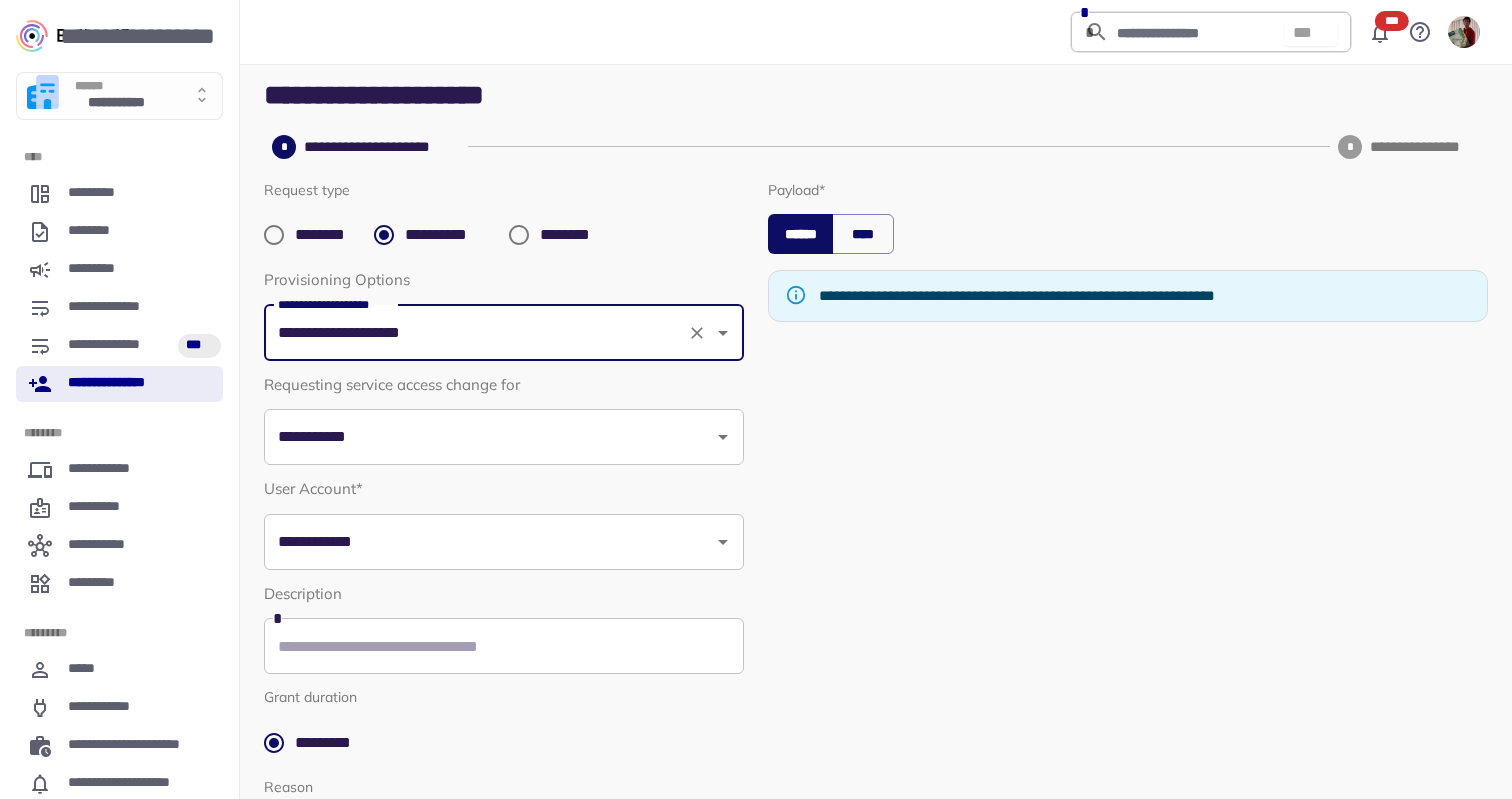 click on "**********" at bounding box center (489, 437) 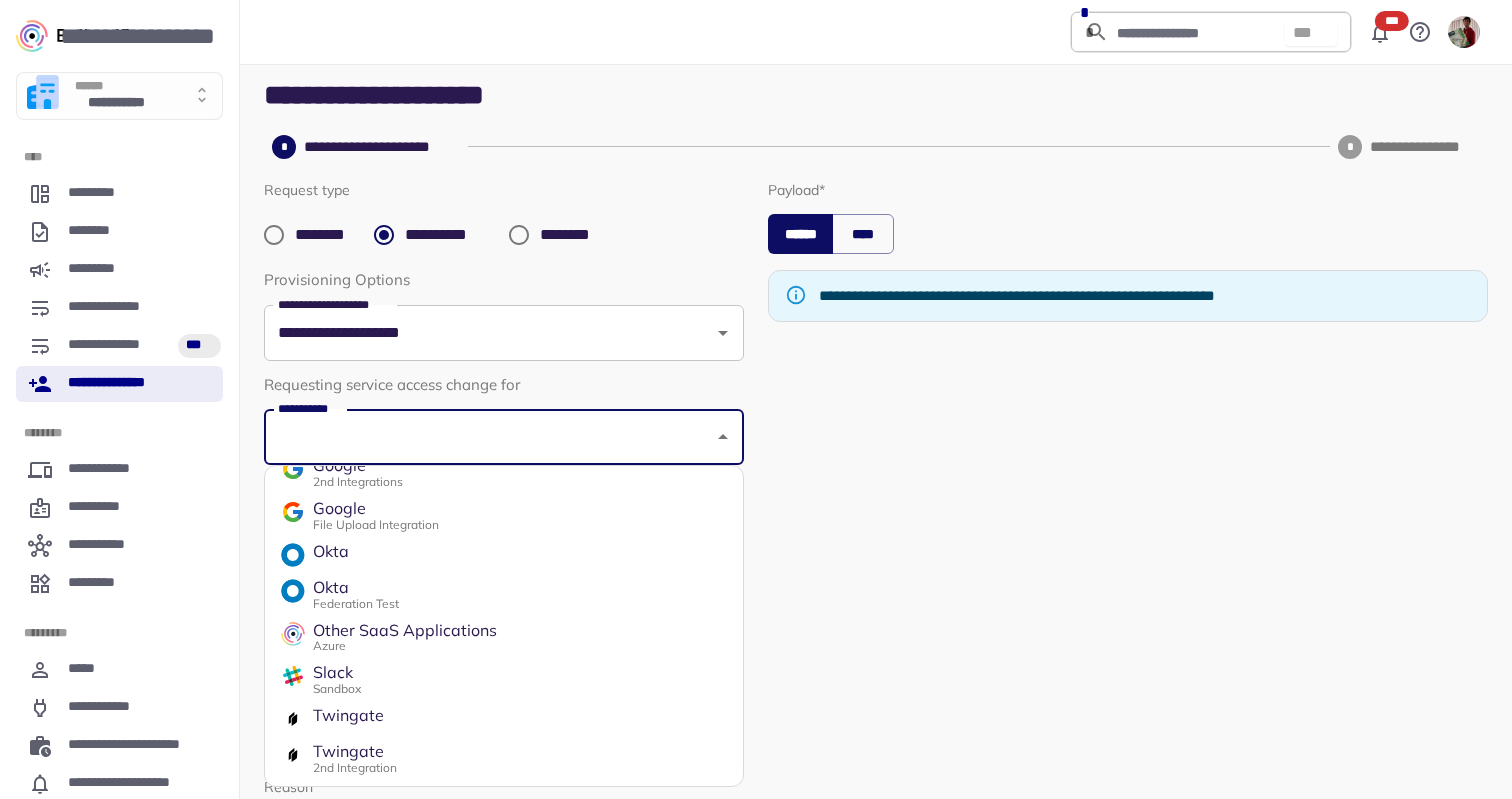 scroll, scrollTop: 292, scrollLeft: 0, axis: vertical 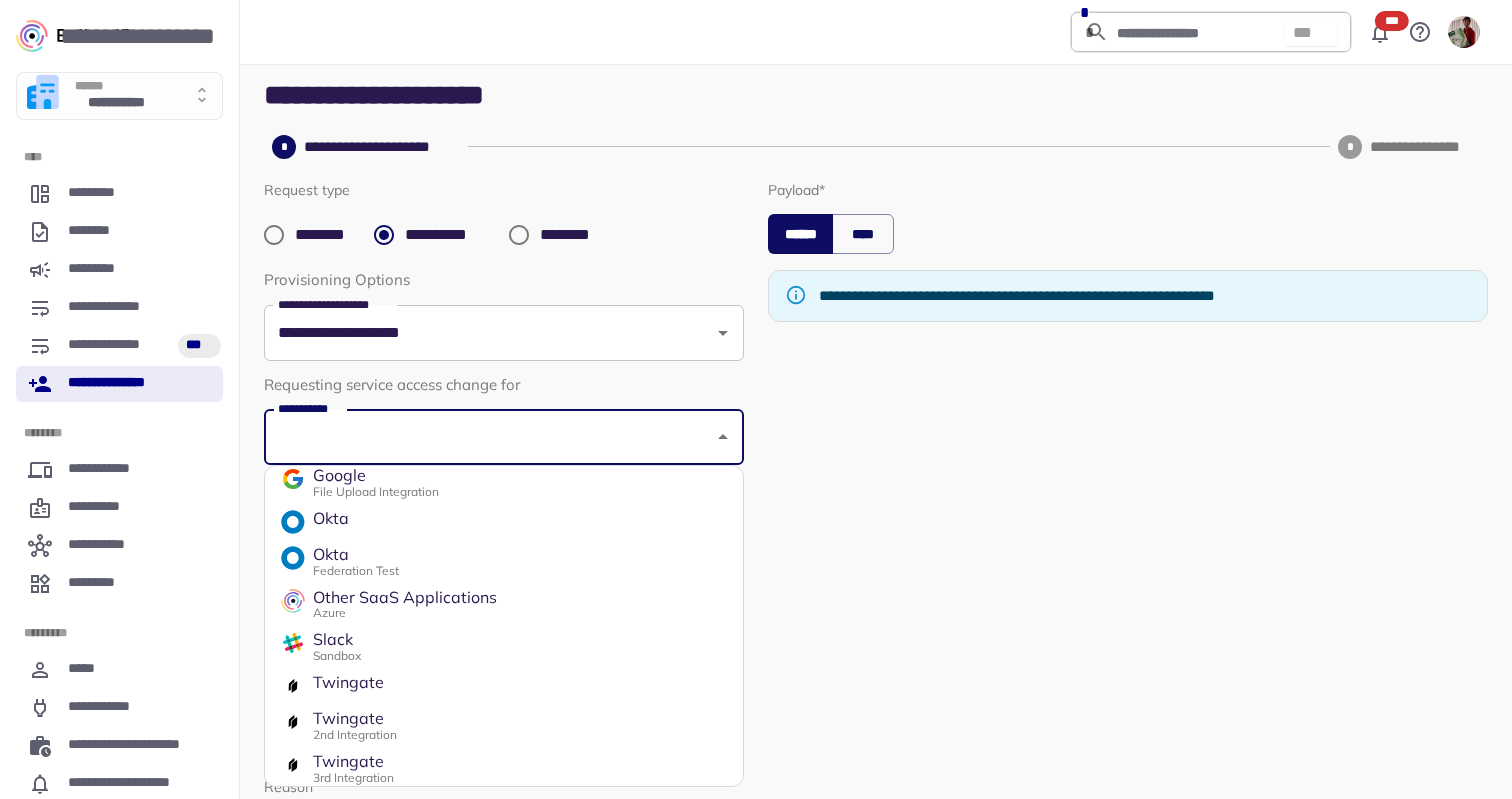 click on "Federation Test" at bounding box center [356, 570] 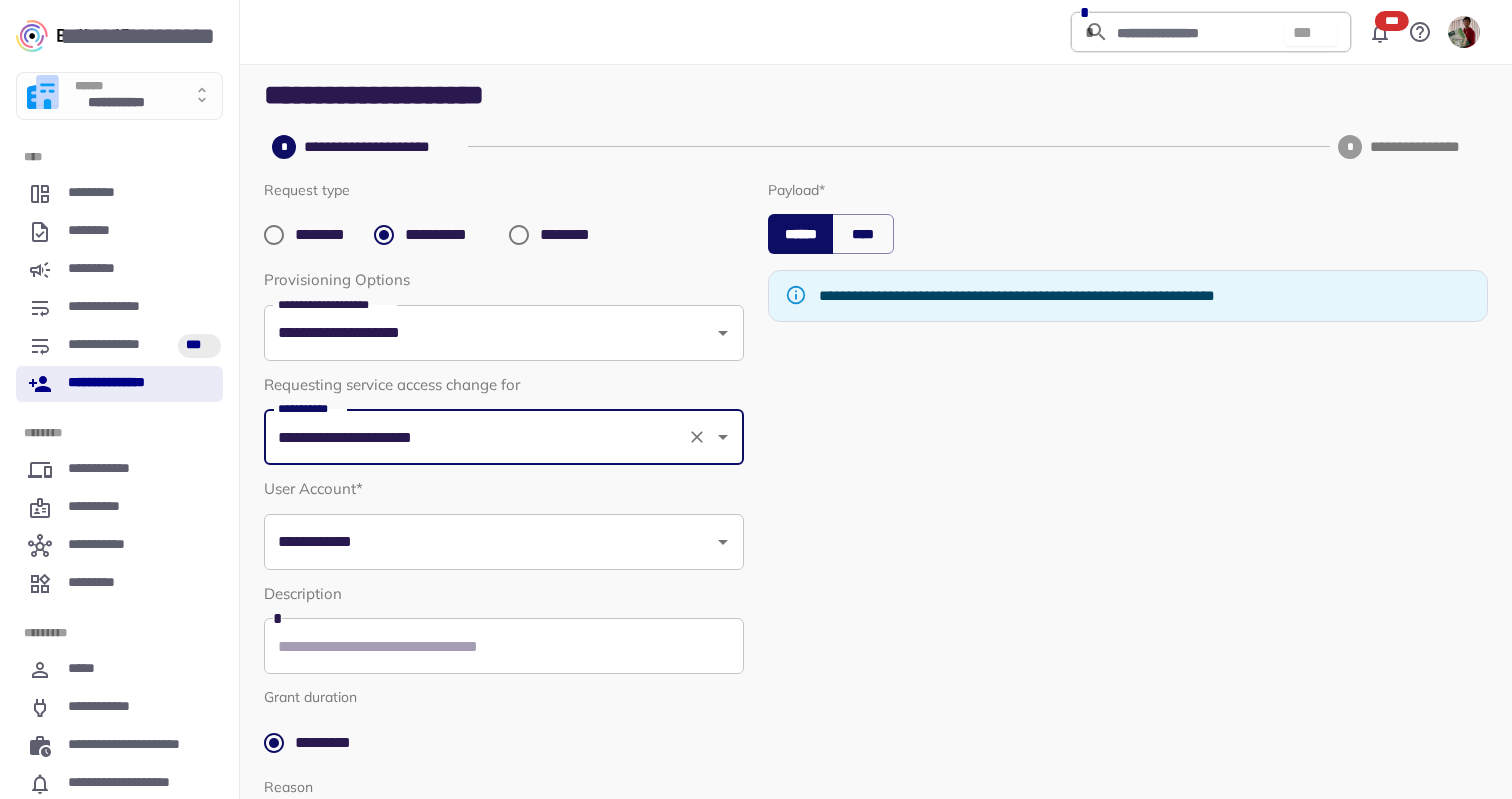 click on "**********" at bounding box center [504, 542] 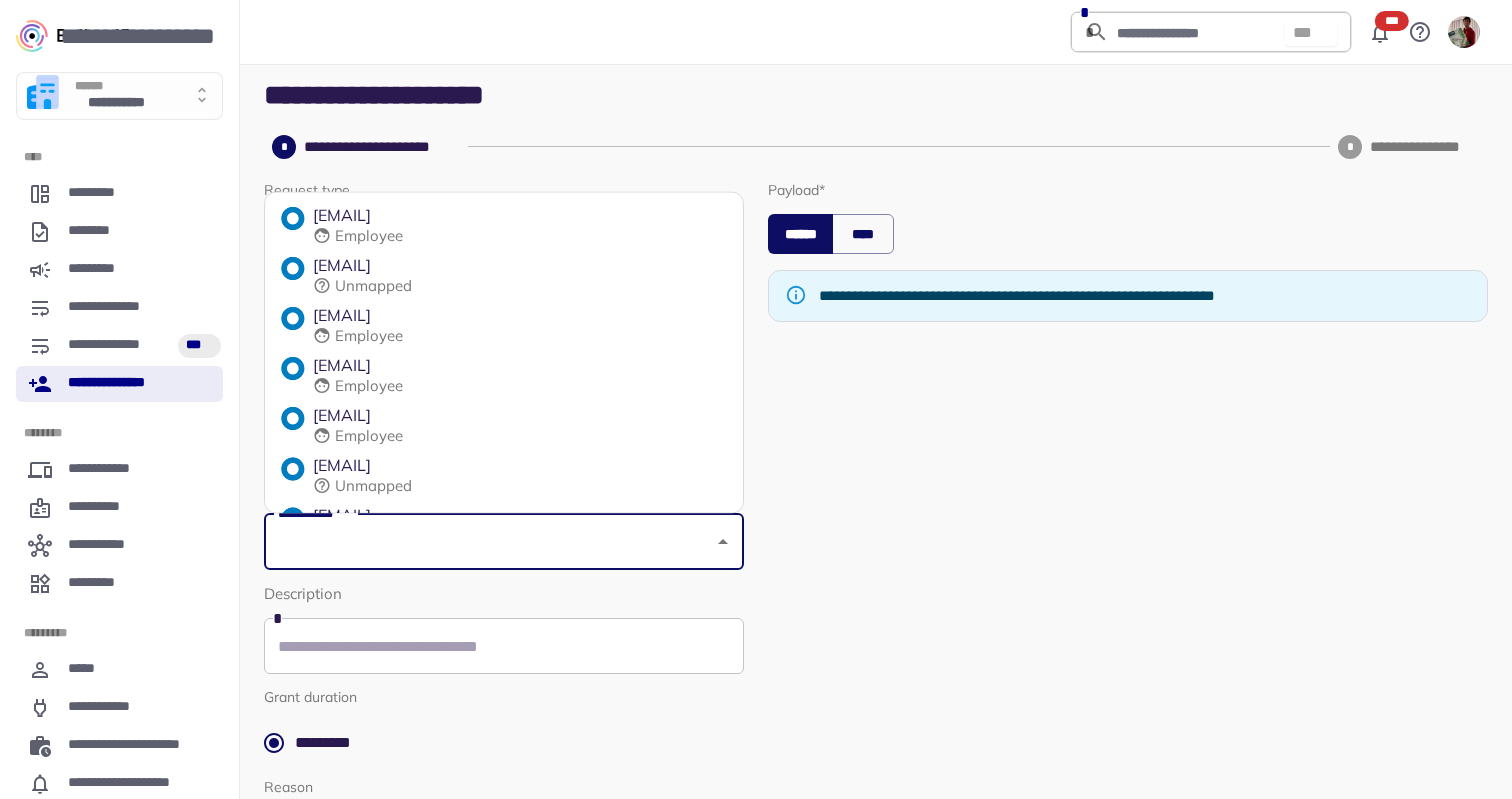 scroll, scrollTop: 87, scrollLeft: 0, axis: vertical 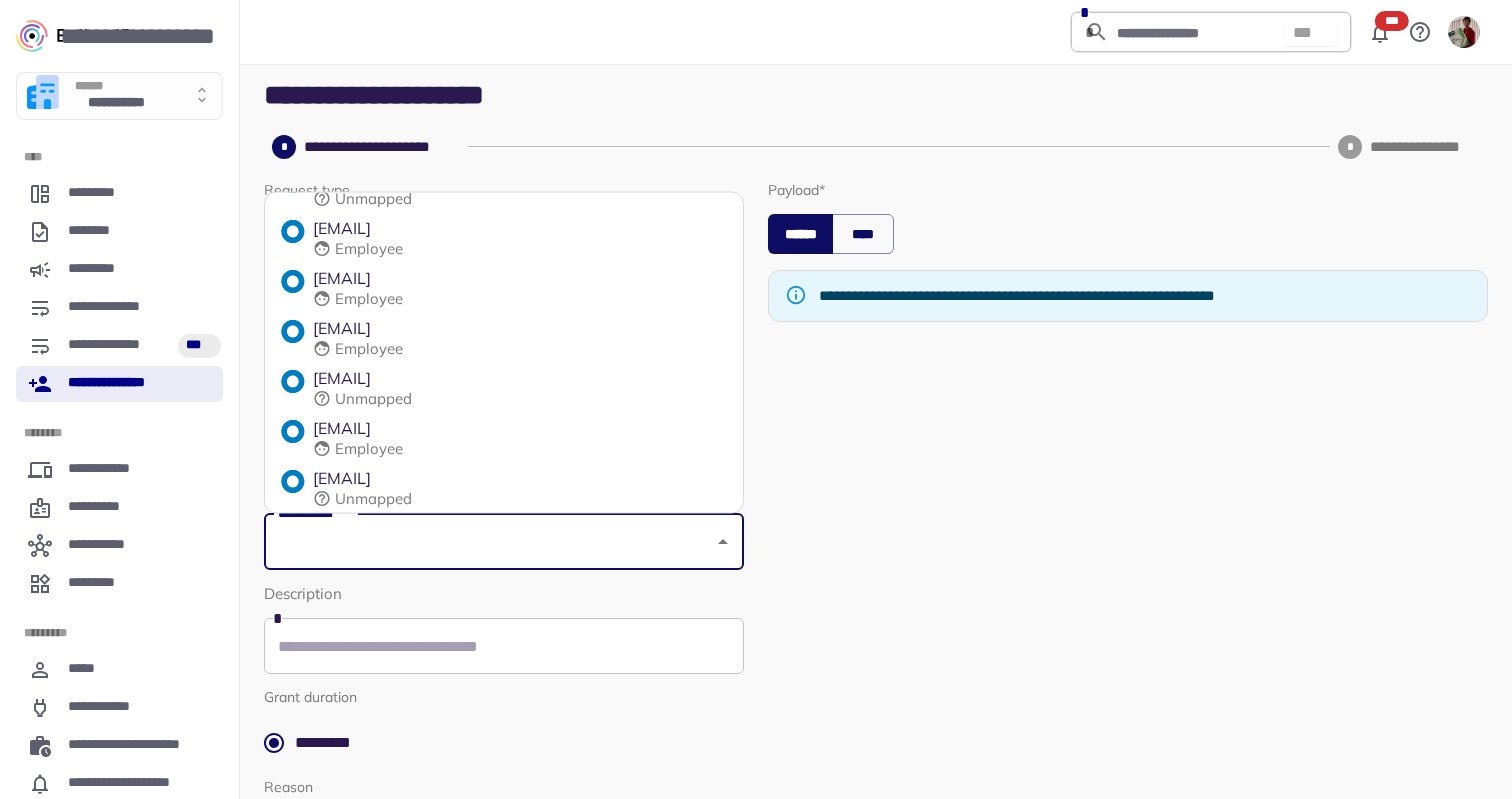 click on "Employee" at bounding box center [369, 349] 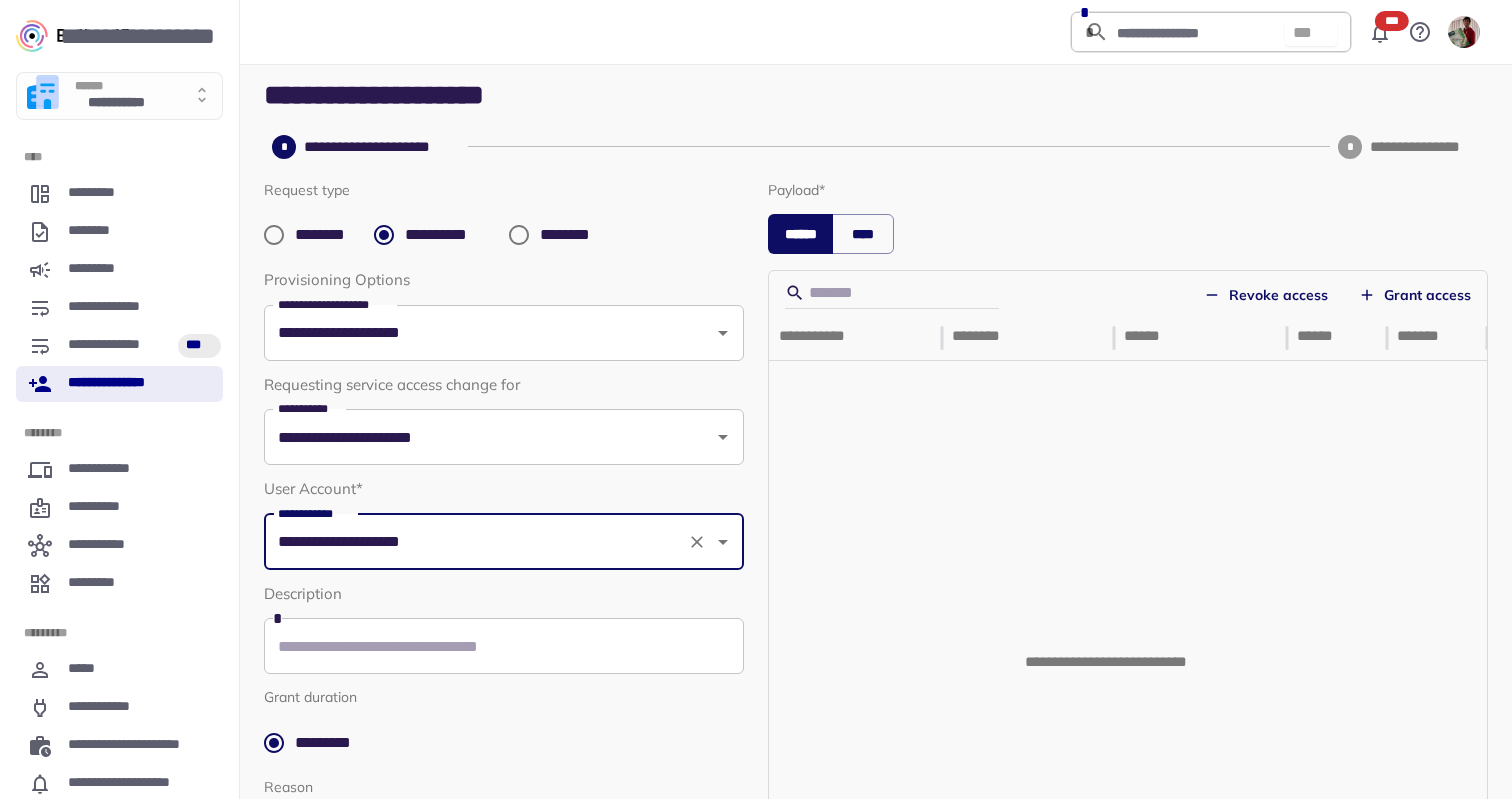 click on "Grant access" at bounding box center (1415, 295) 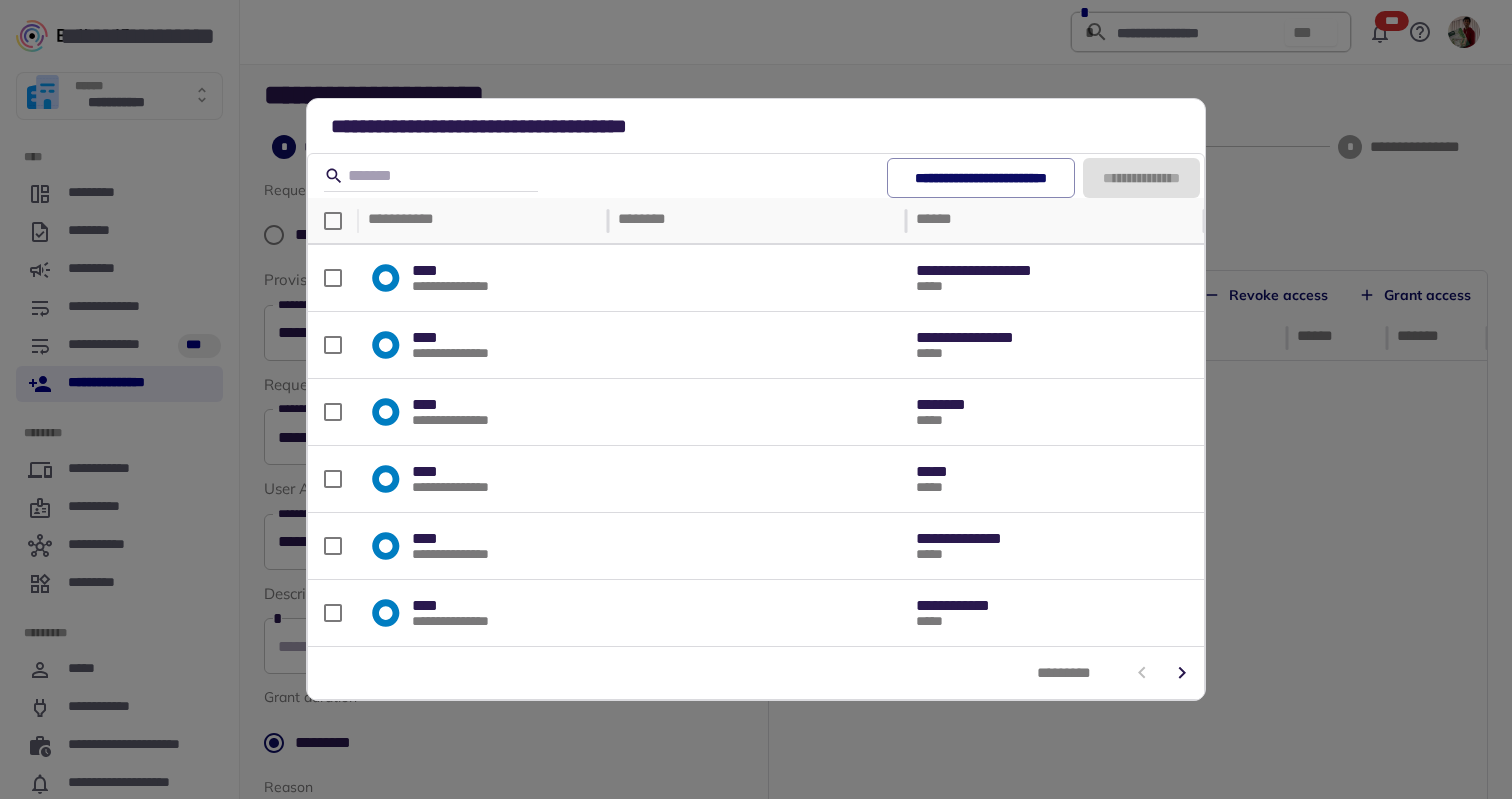 click 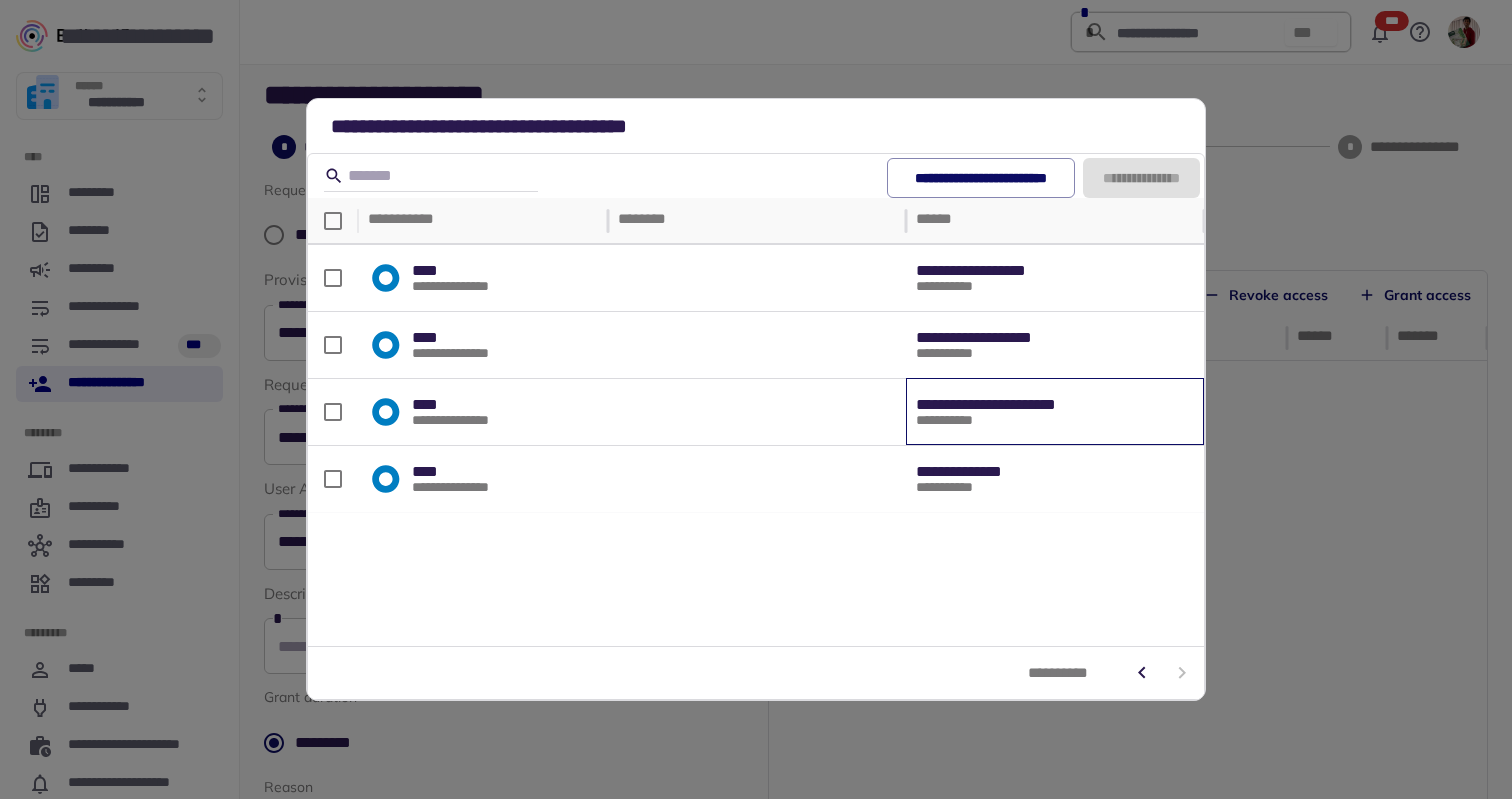 click on "**********" at bounding box center [1008, 420] 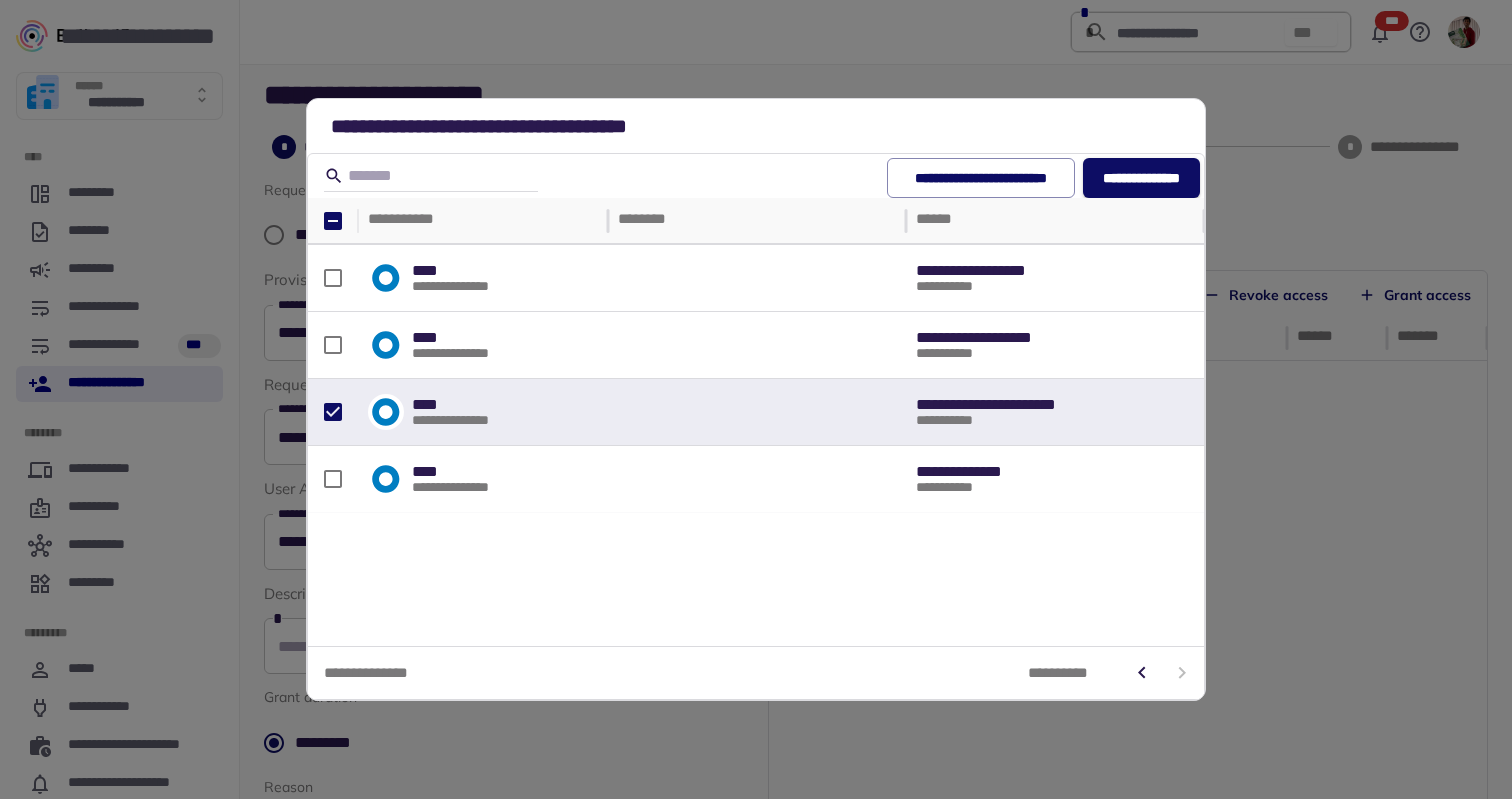 click on "**********" at bounding box center (1141, 178) 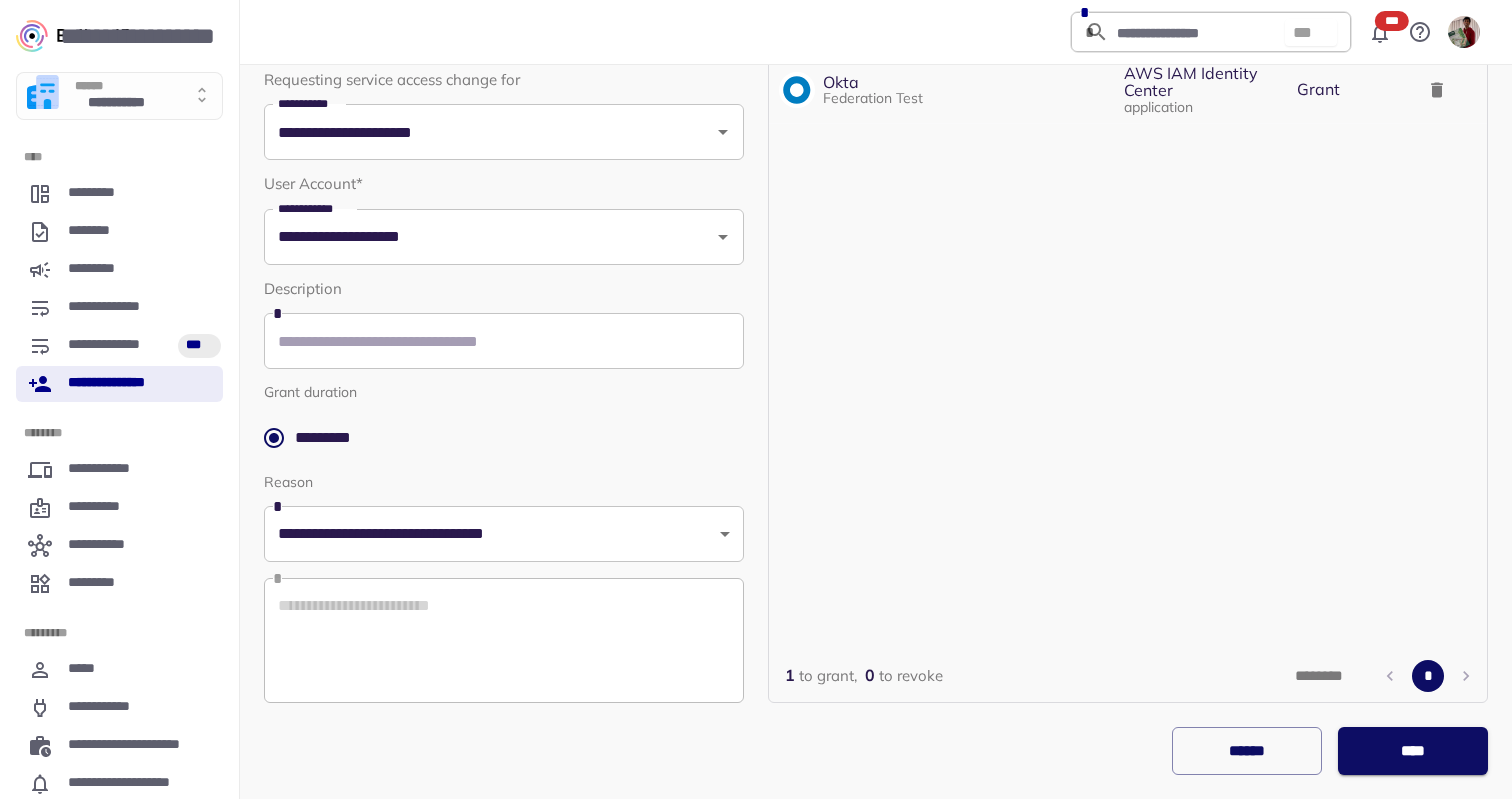 click on "****" at bounding box center (1413, 751) 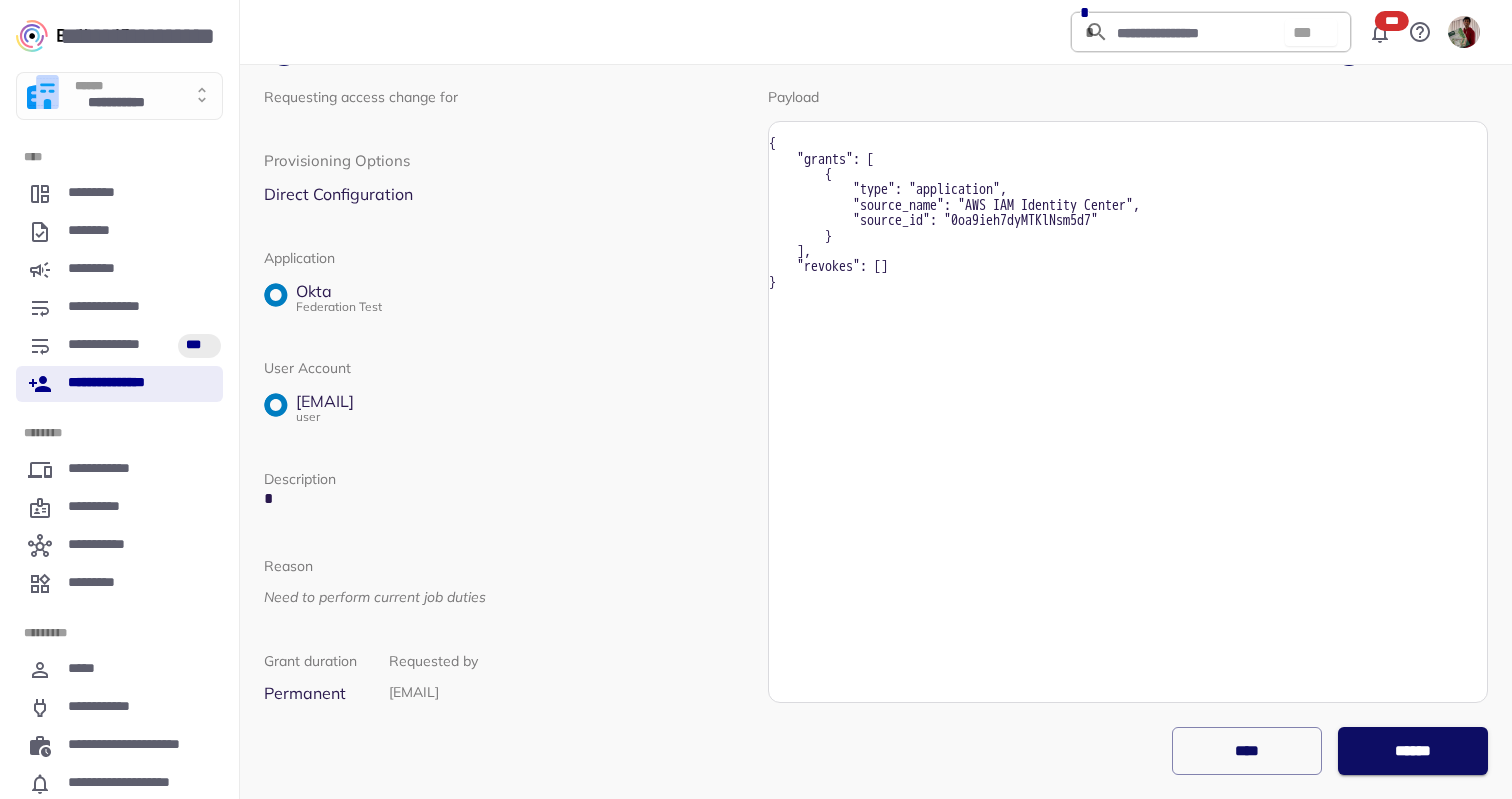 scroll, scrollTop: 93, scrollLeft: 0, axis: vertical 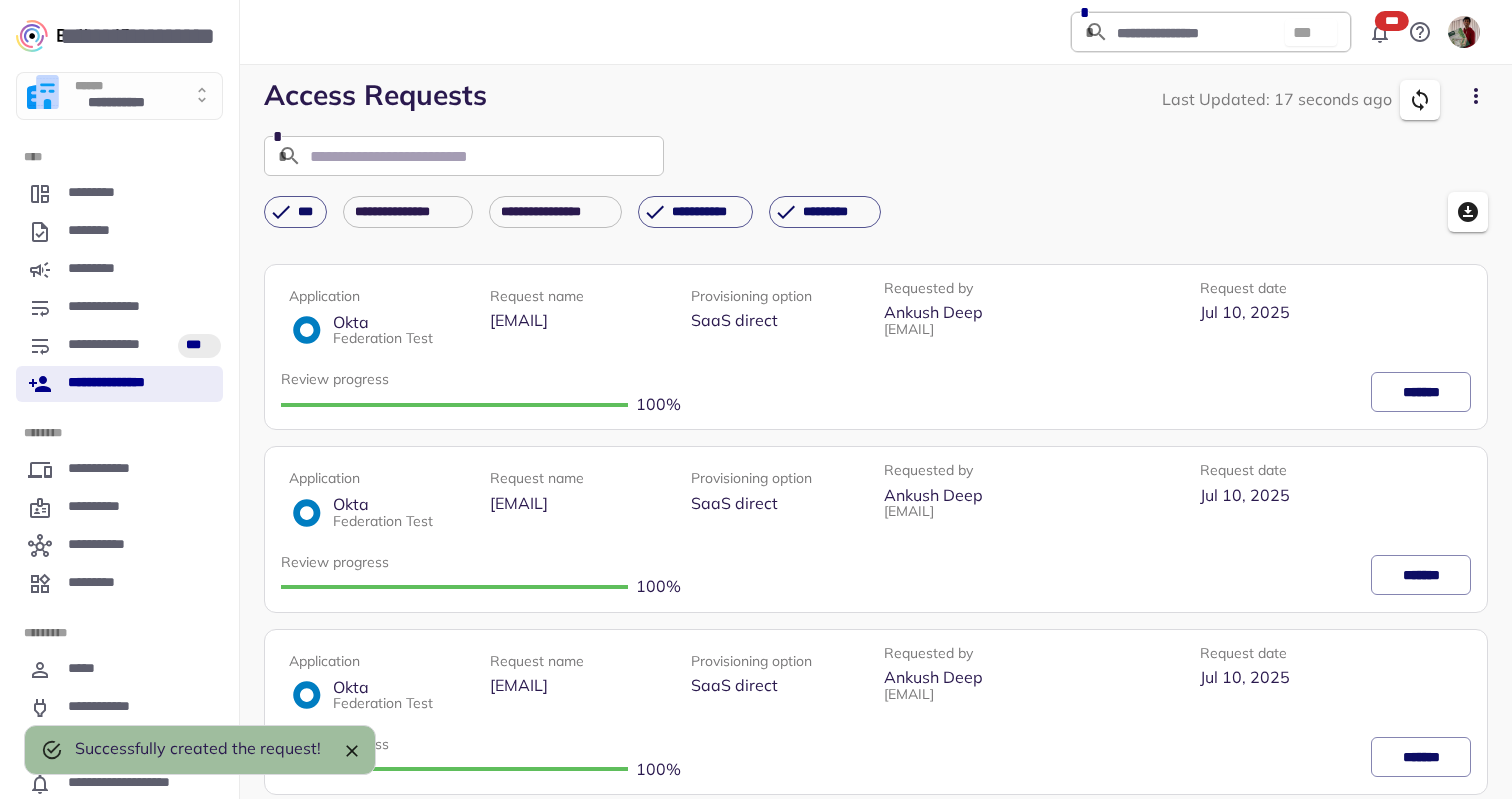 click 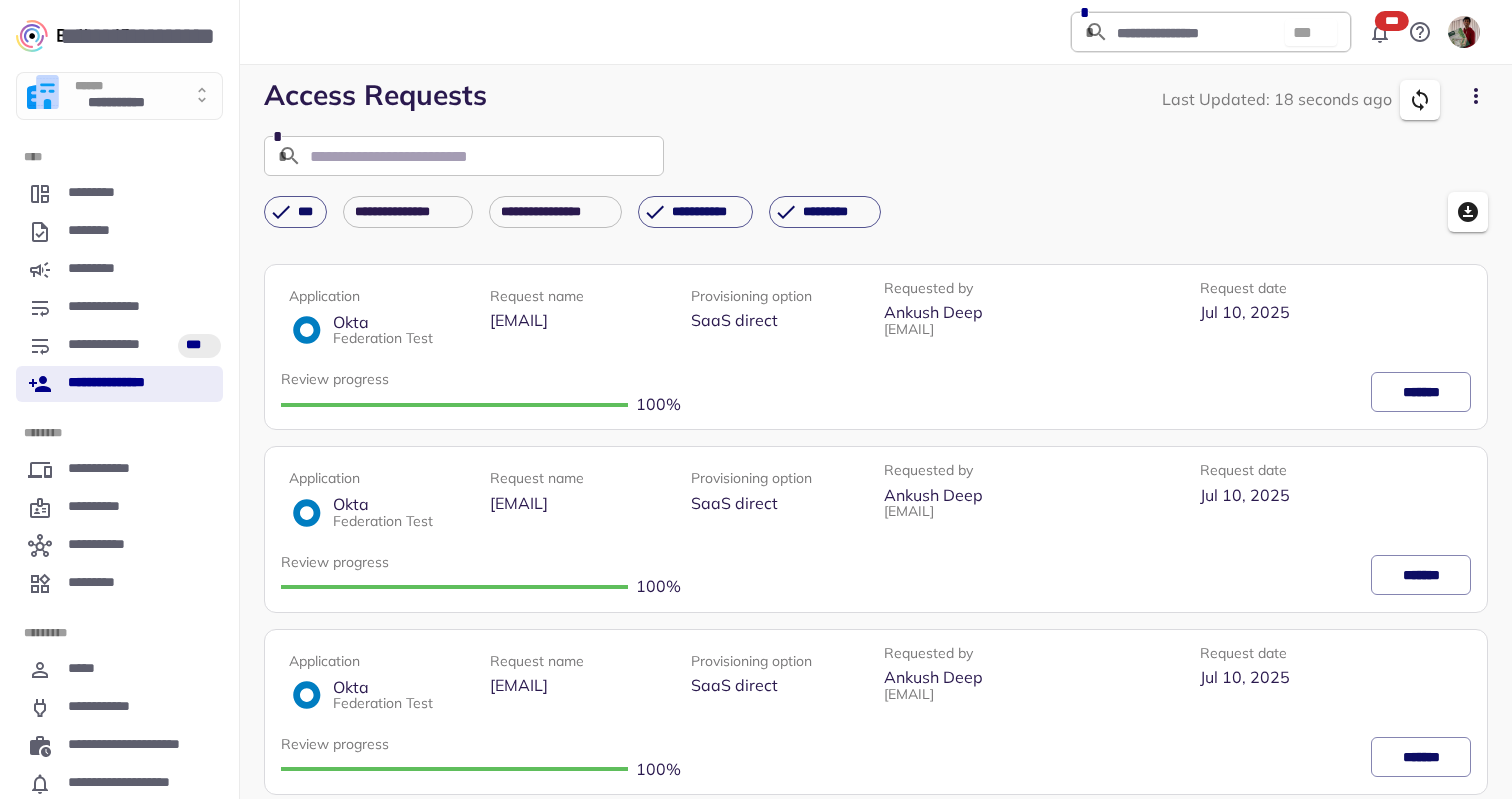 click on "**********" at bounding box center [876, 152] 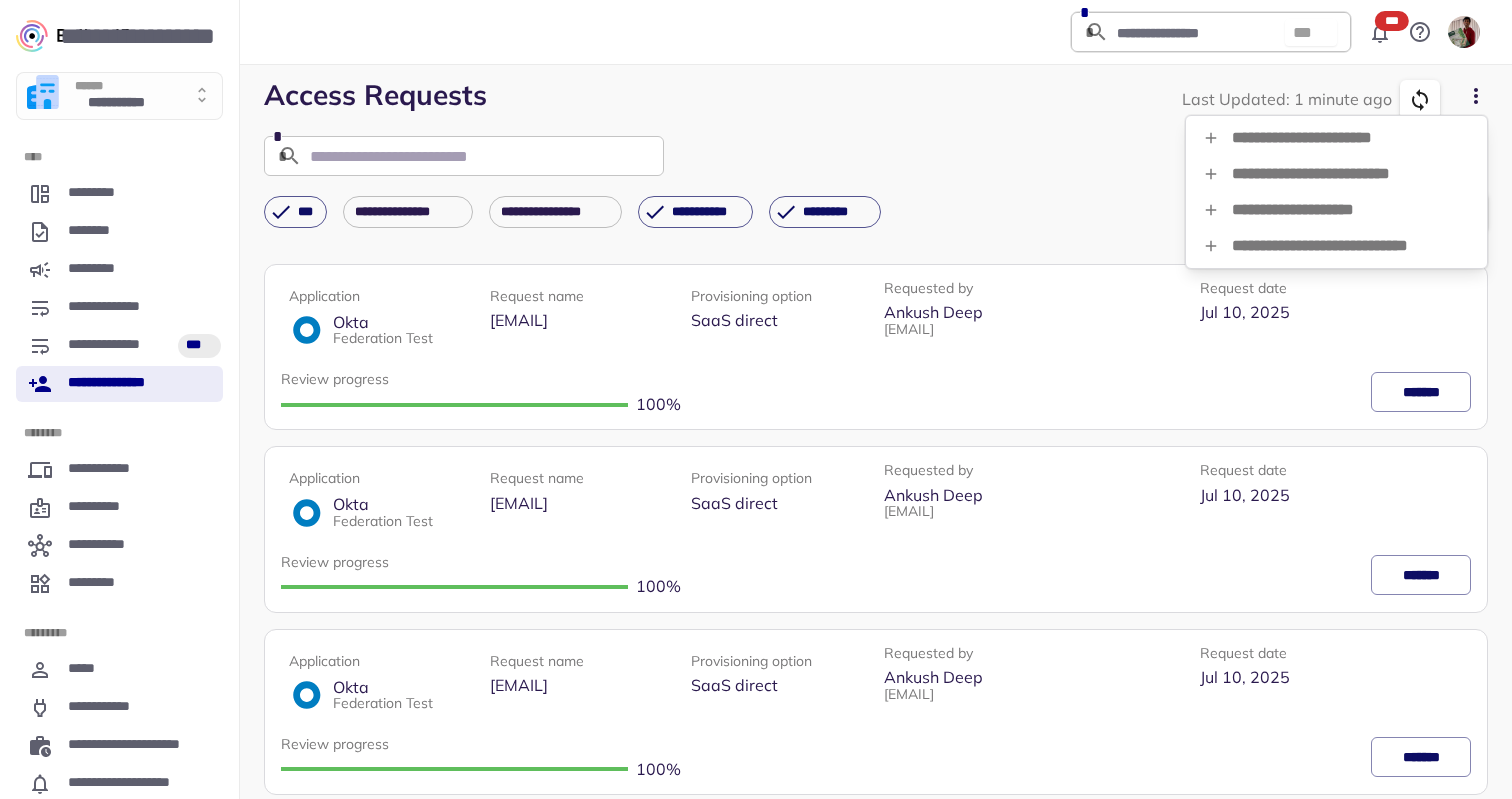 click at bounding box center [756, 399] 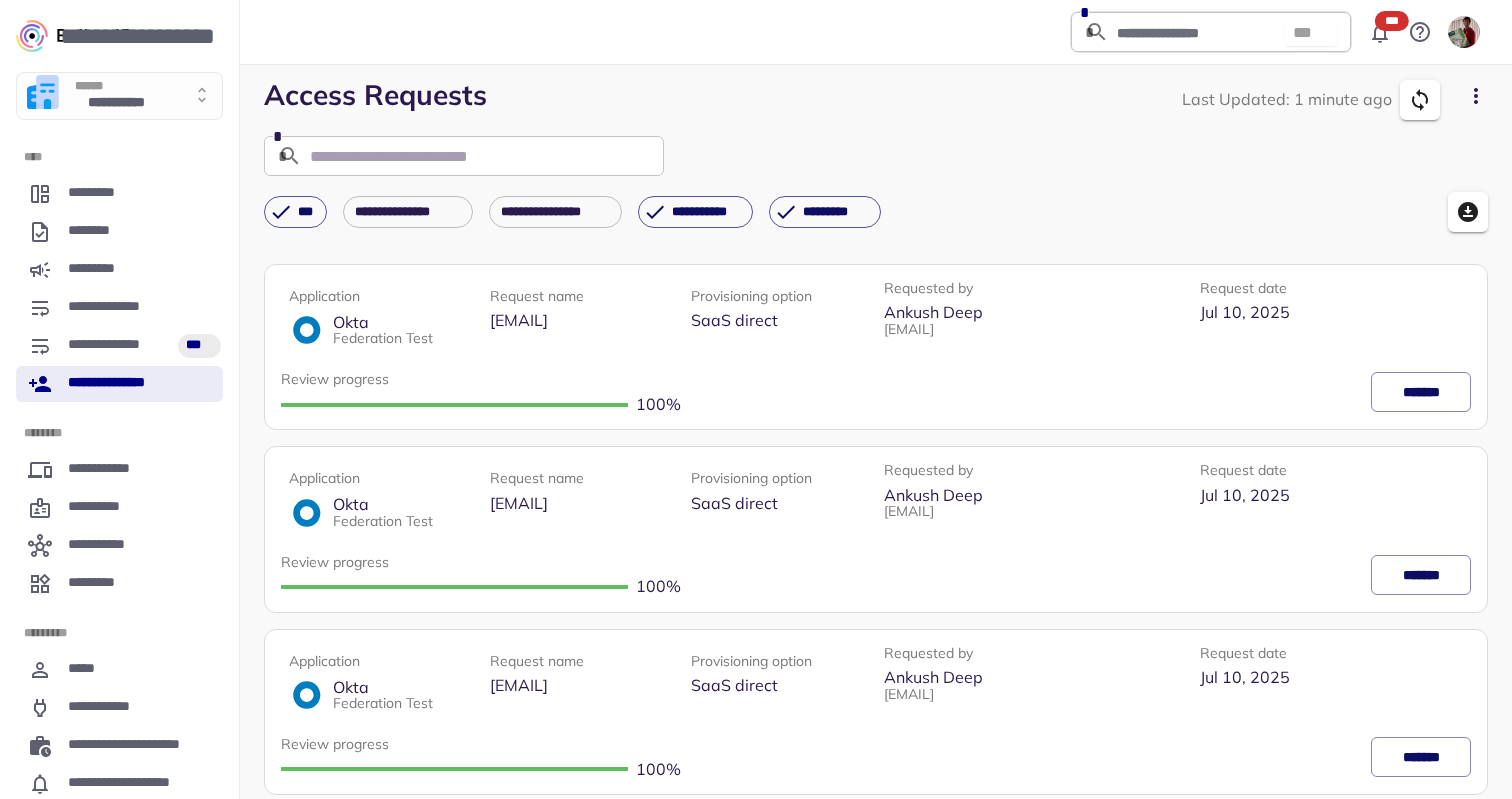 click on "**********" at bounding box center [107, 470] 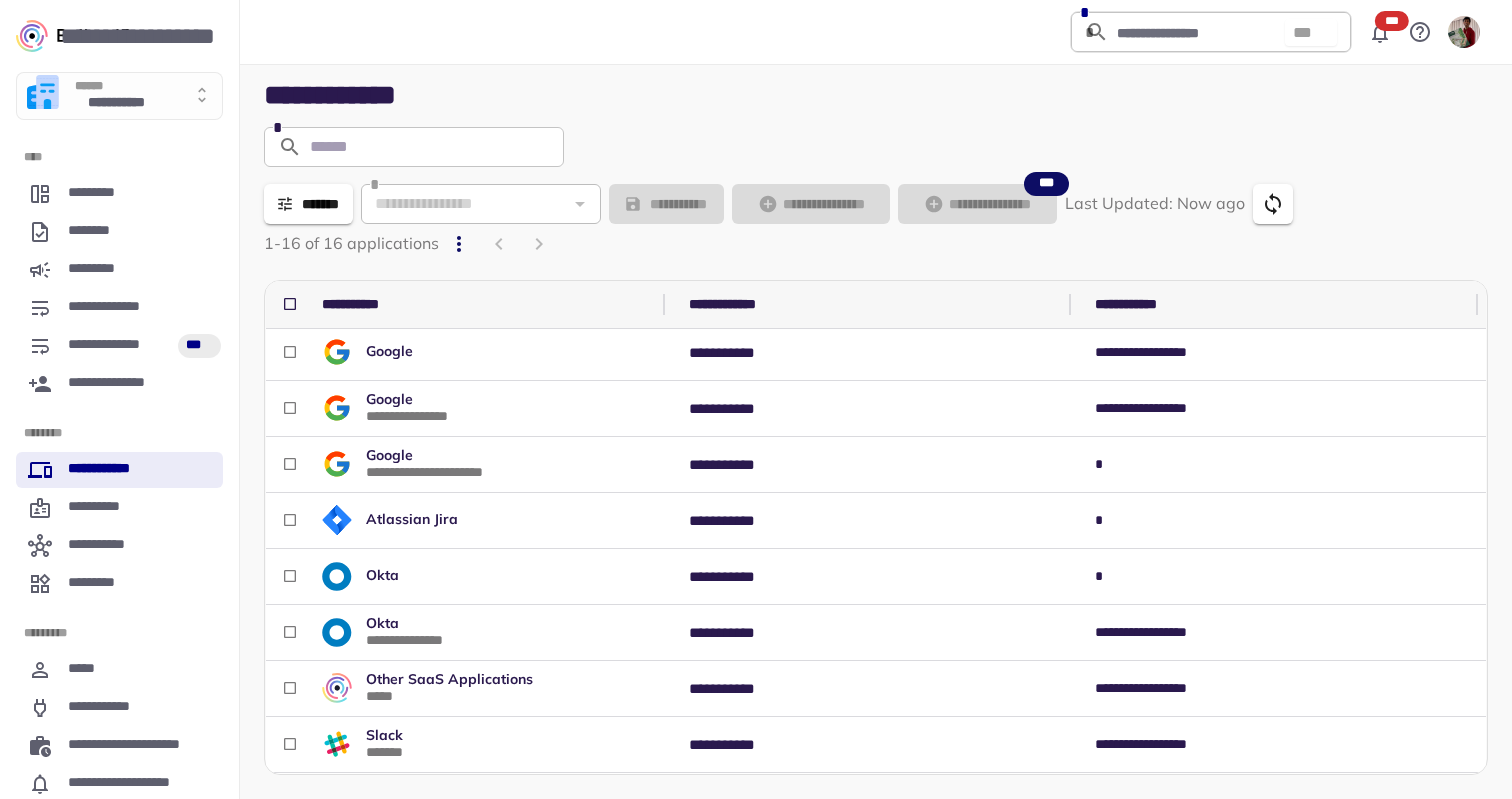 scroll, scrollTop: 236, scrollLeft: 0, axis: vertical 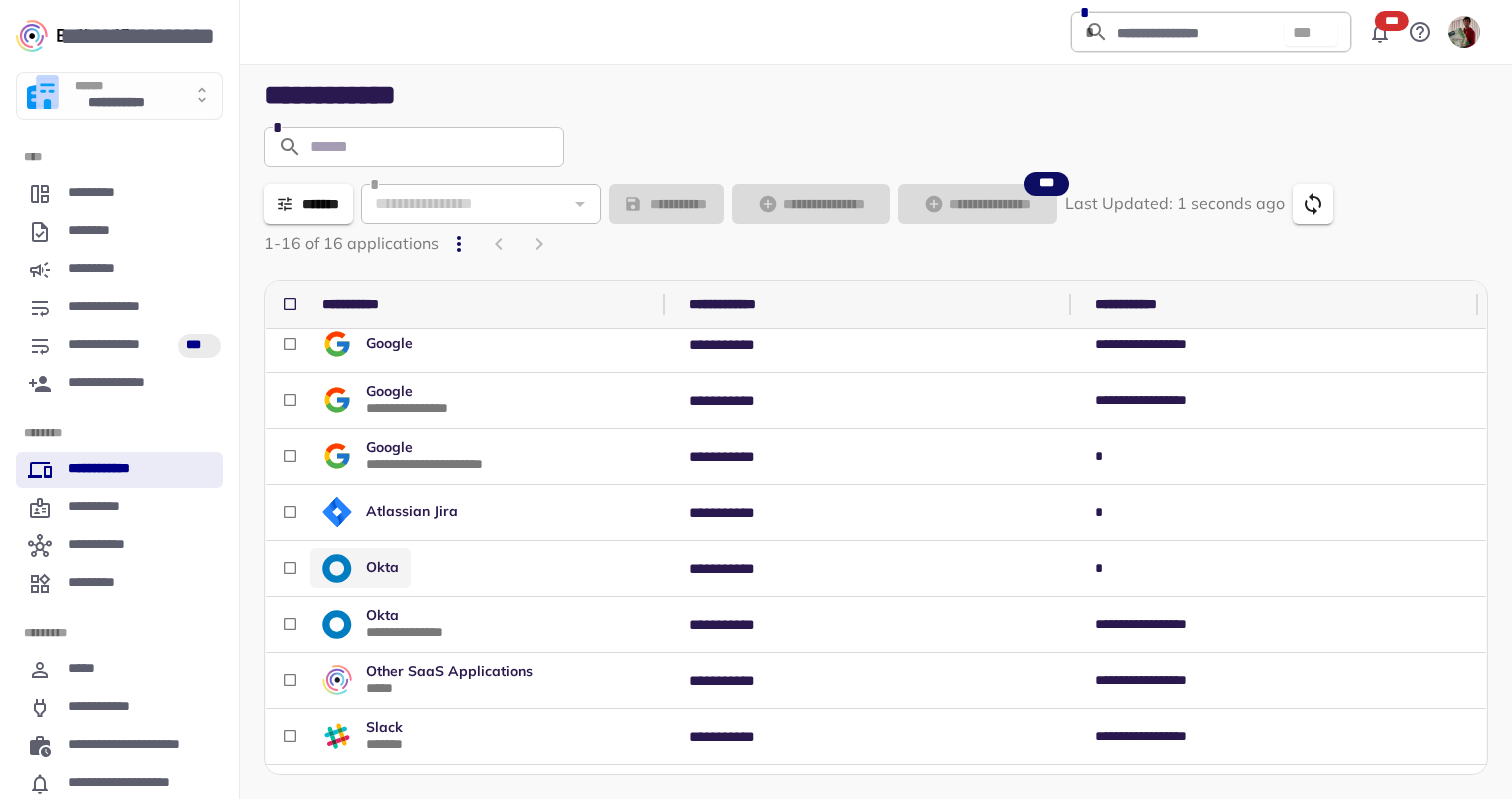 click on "Okta" at bounding box center (360, 568) 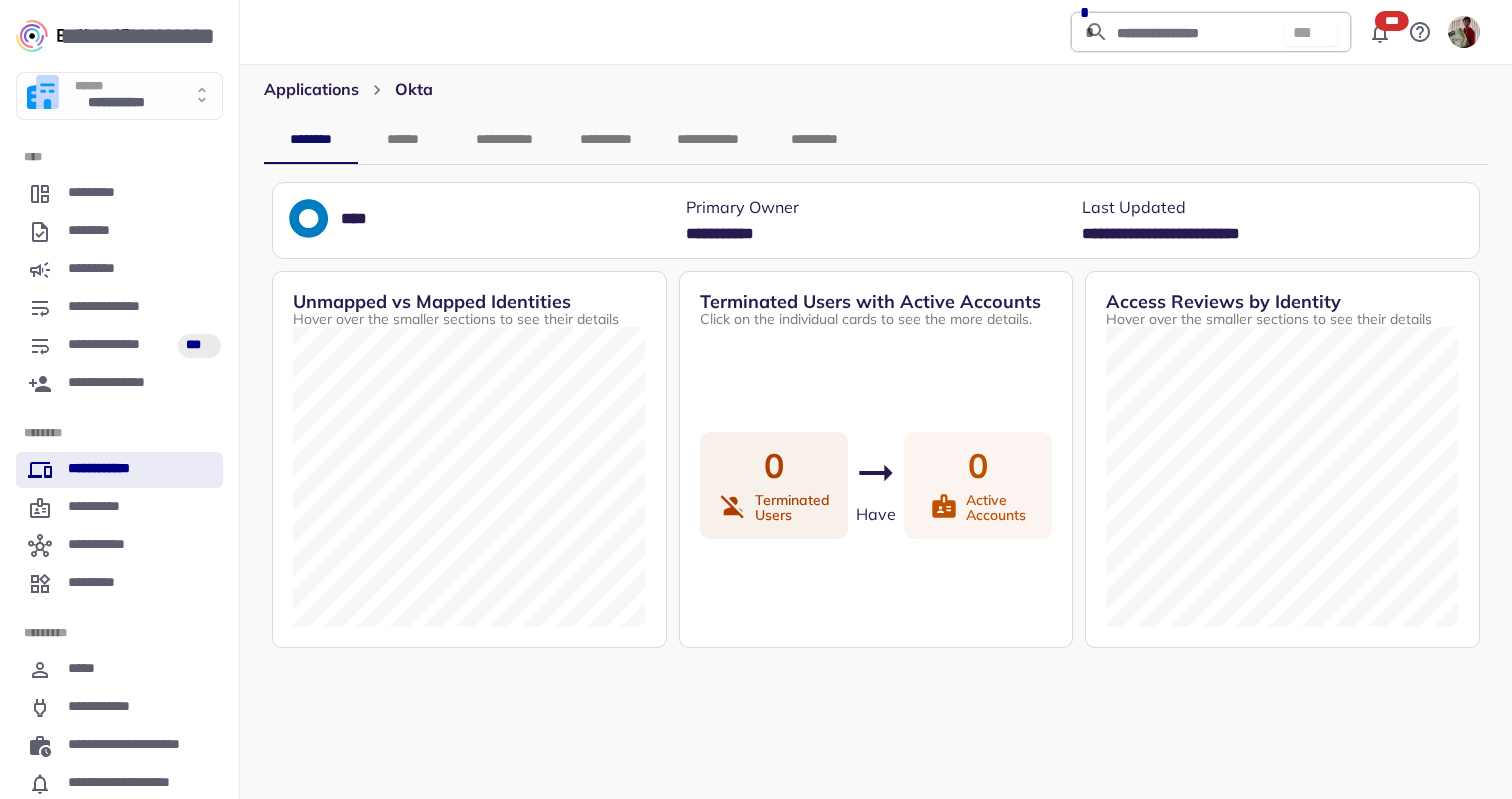click on "**********" at bounding box center [605, 140] 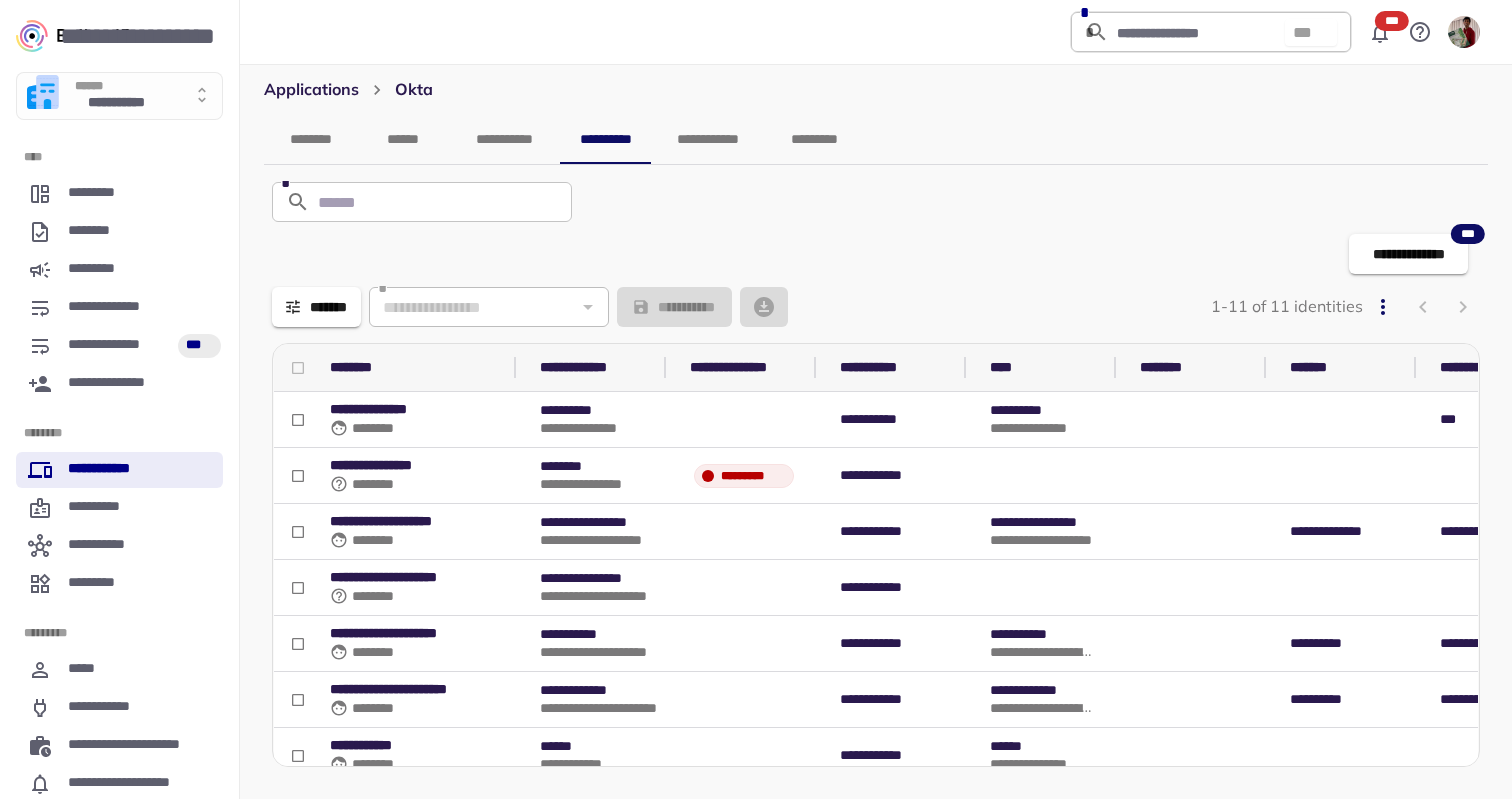 click on "*********" at bounding box center [814, 140] 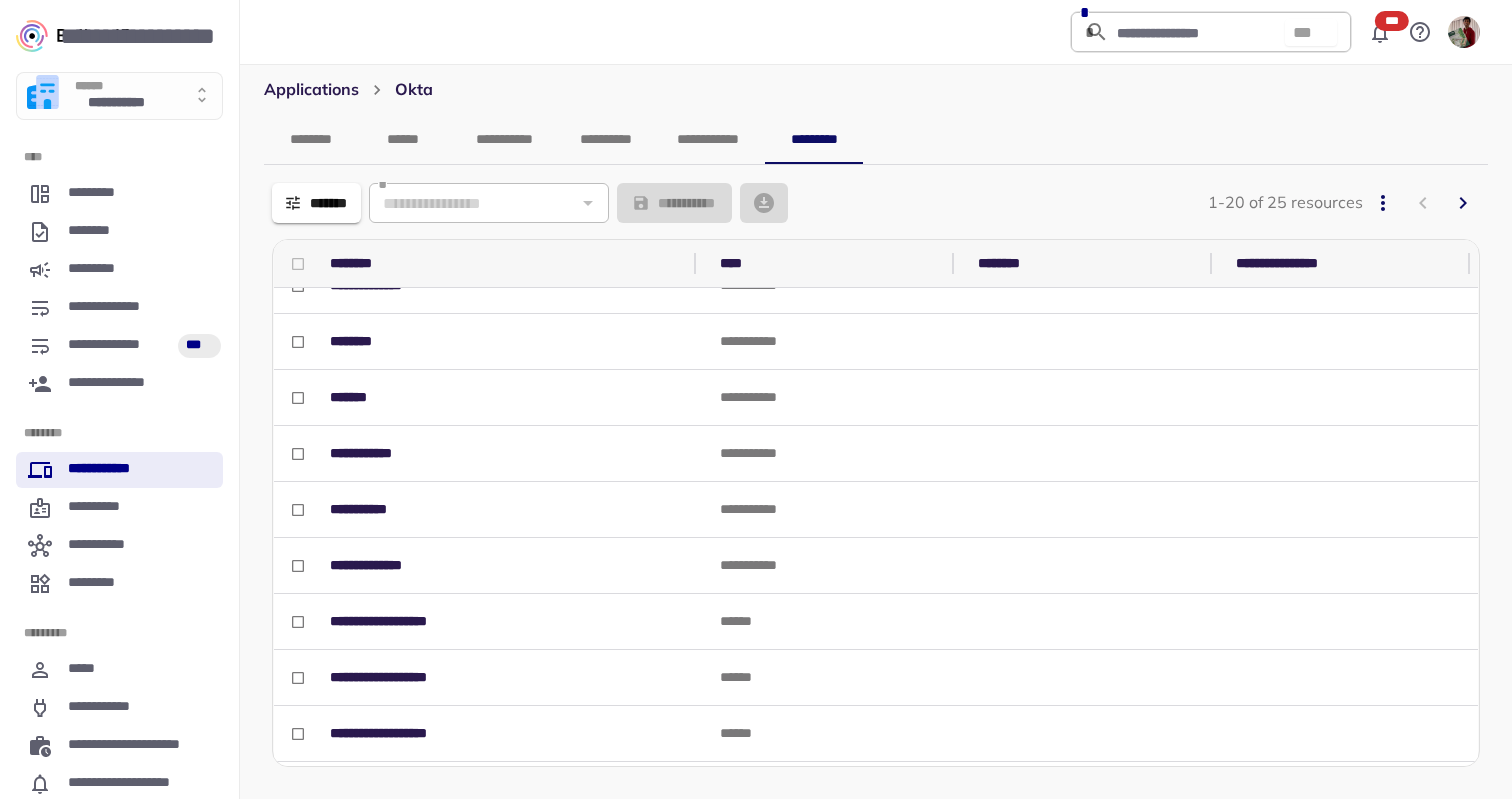 scroll, scrollTop: 642, scrollLeft: 0, axis: vertical 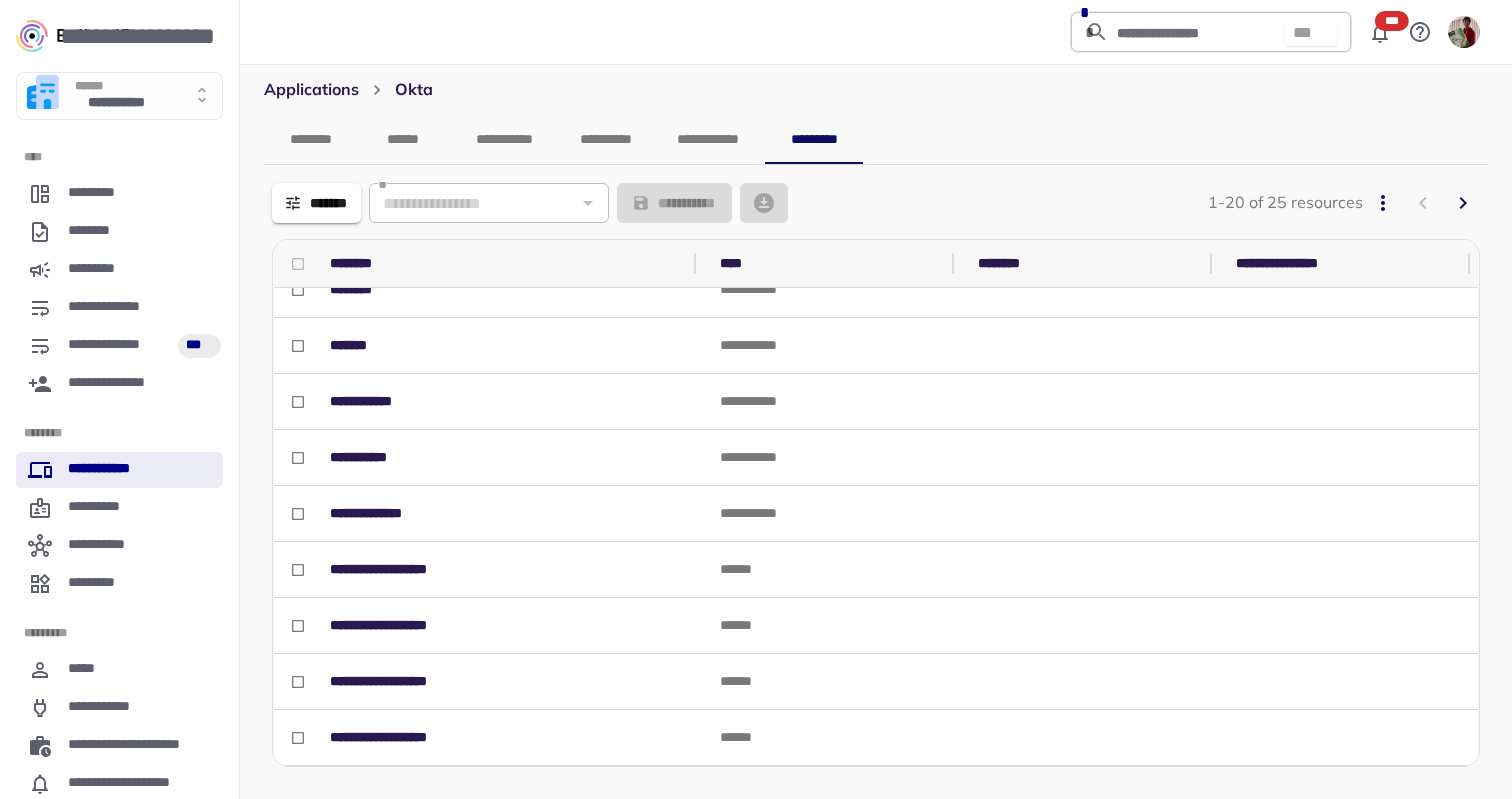 click 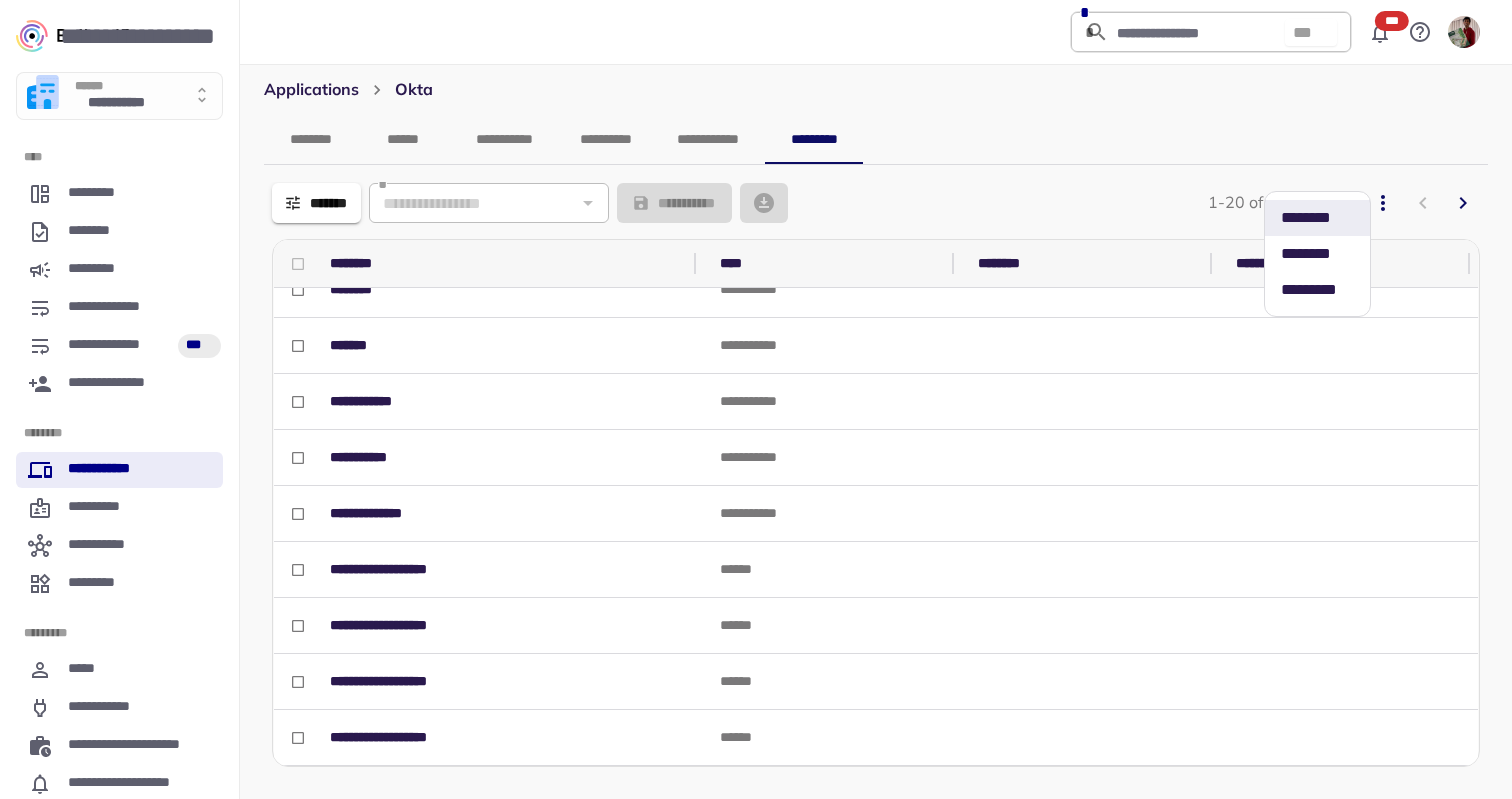 click on "*** *****" at bounding box center [1317, 290] 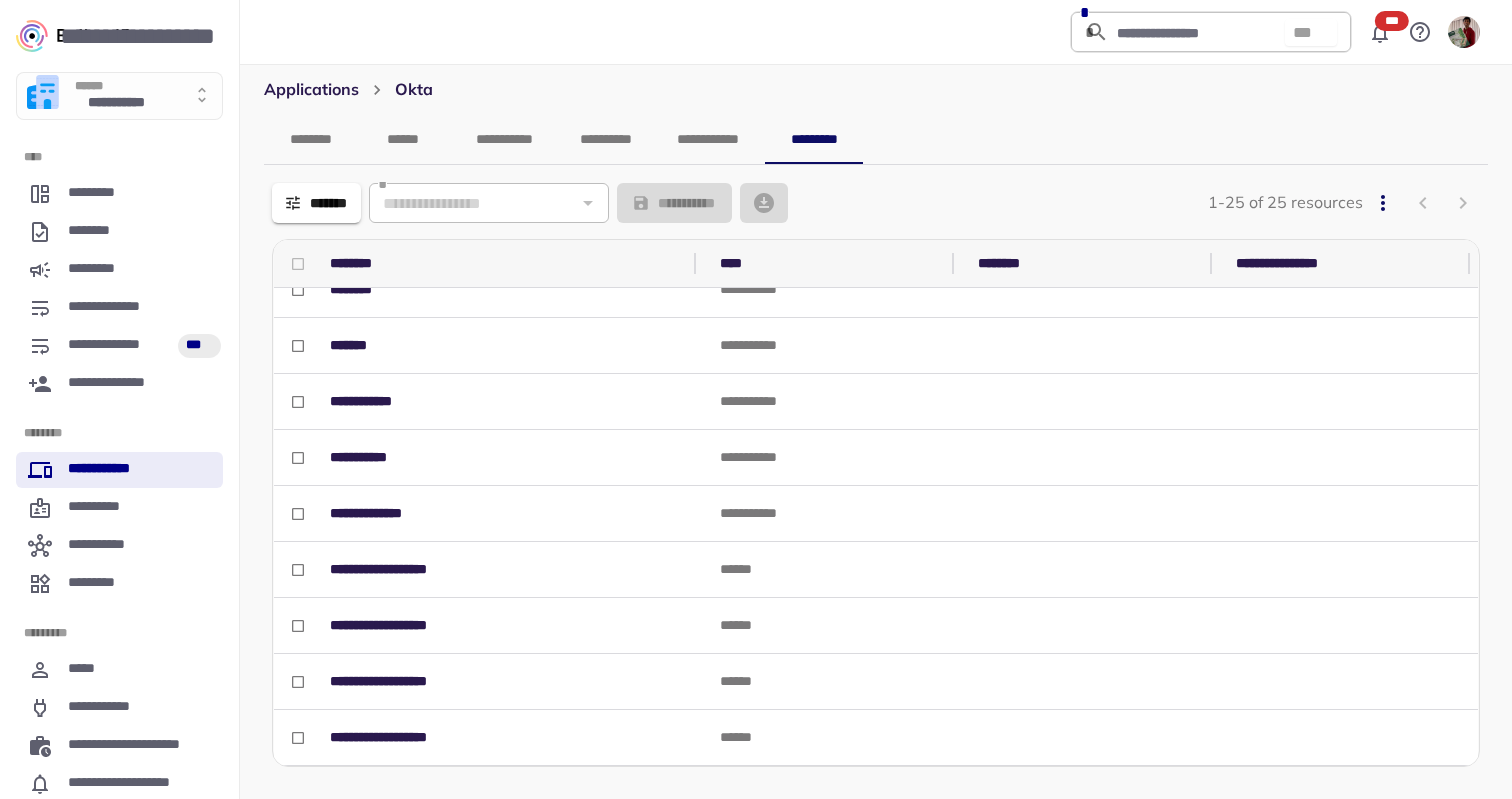 scroll, scrollTop: 922, scrollLeft: 0, axis: vertical 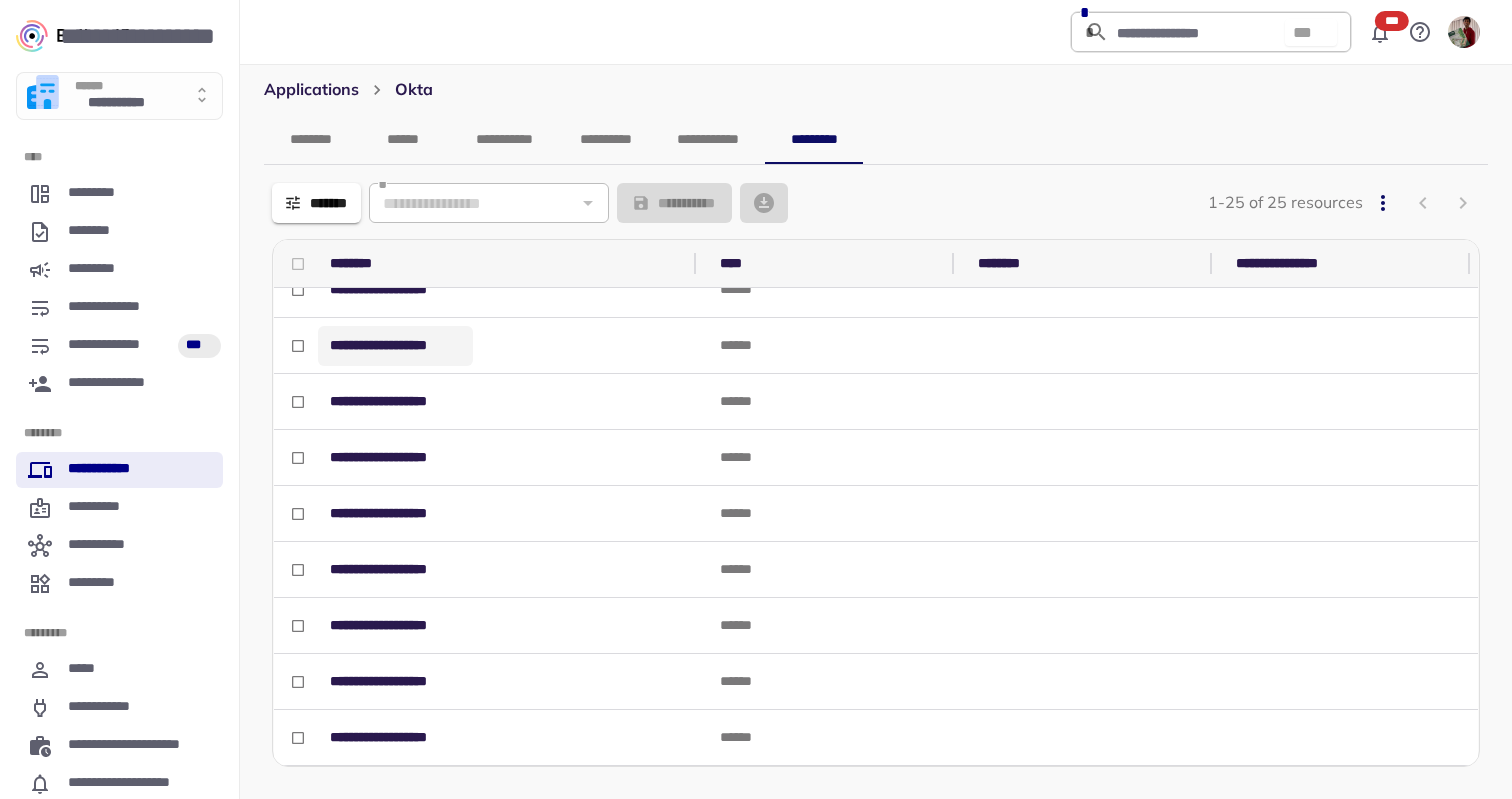 click on "**********" at bounding box center [395, 345] 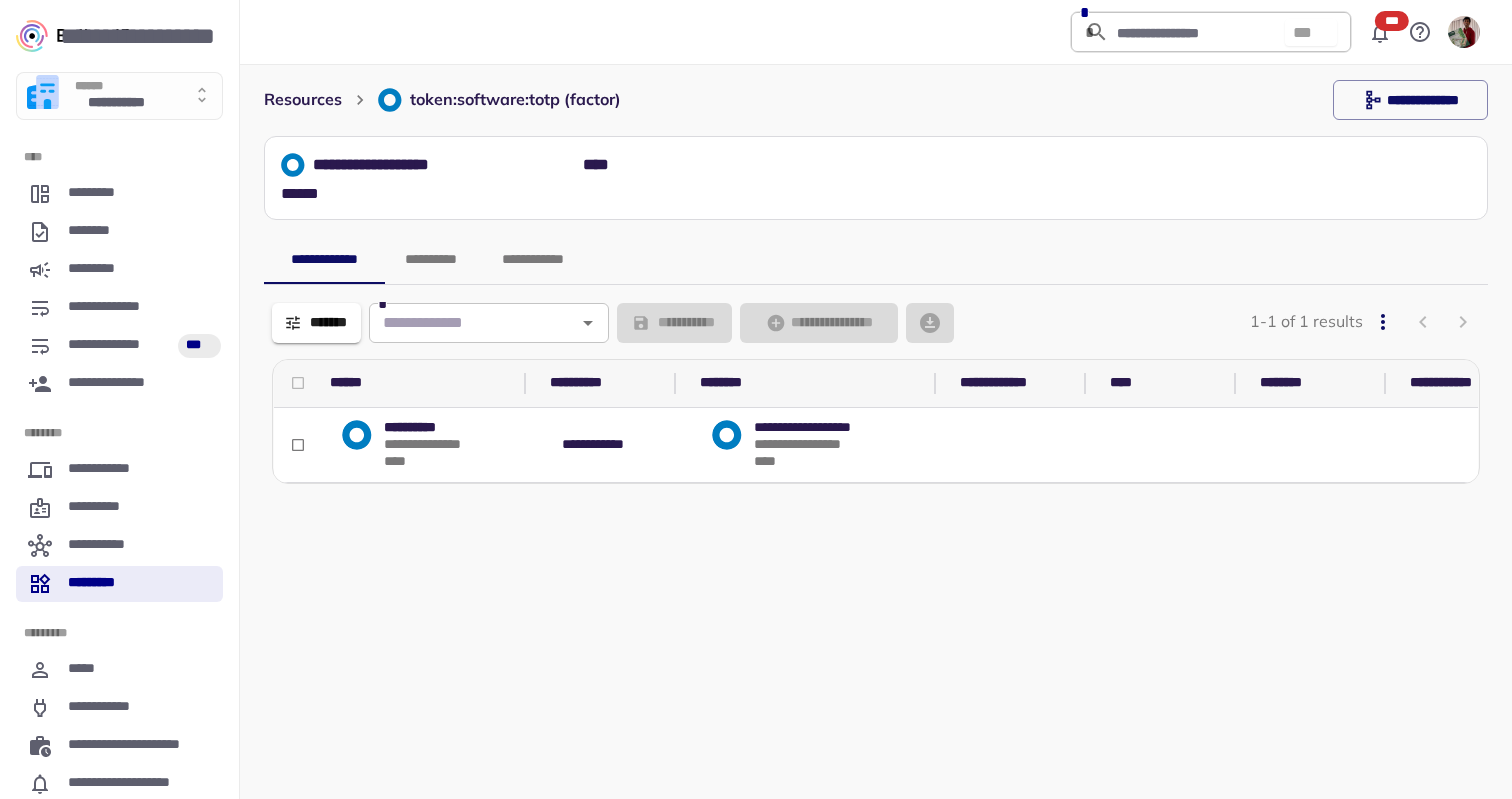 click on "****" at bounding box center [816, 461] 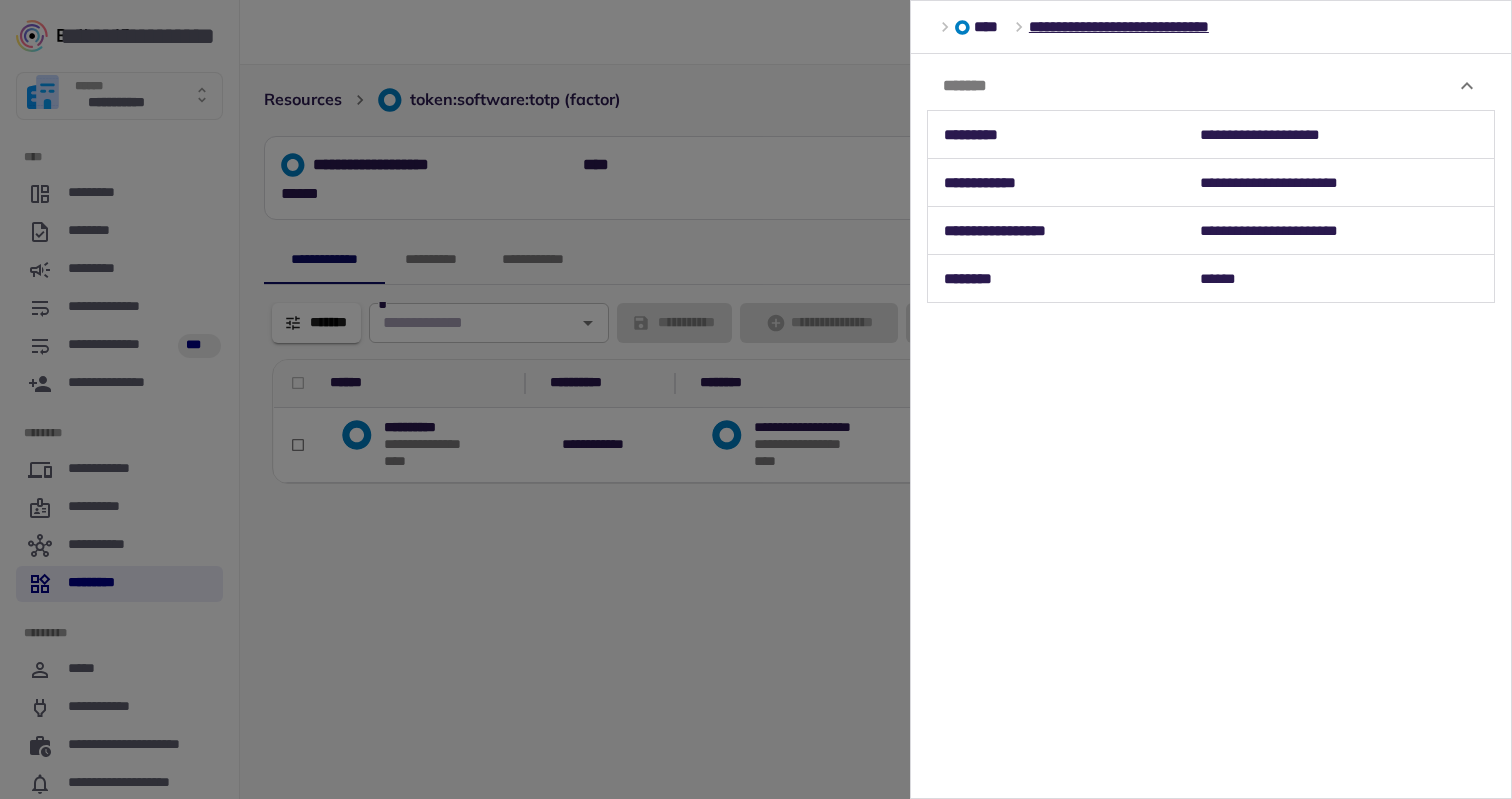 click at bounding box center (756, 399) 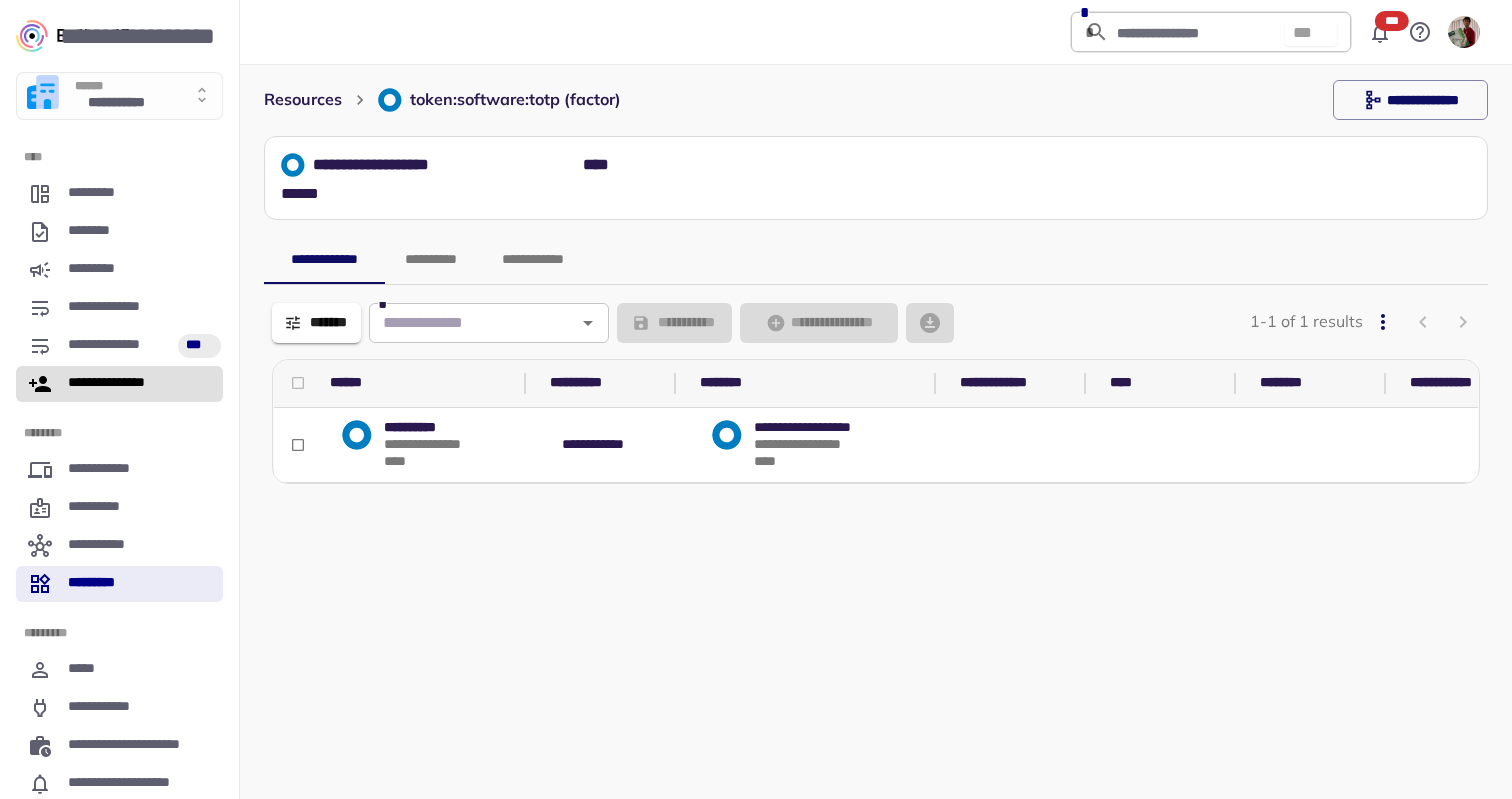 click on "**********" at bounding box center (118, 384) 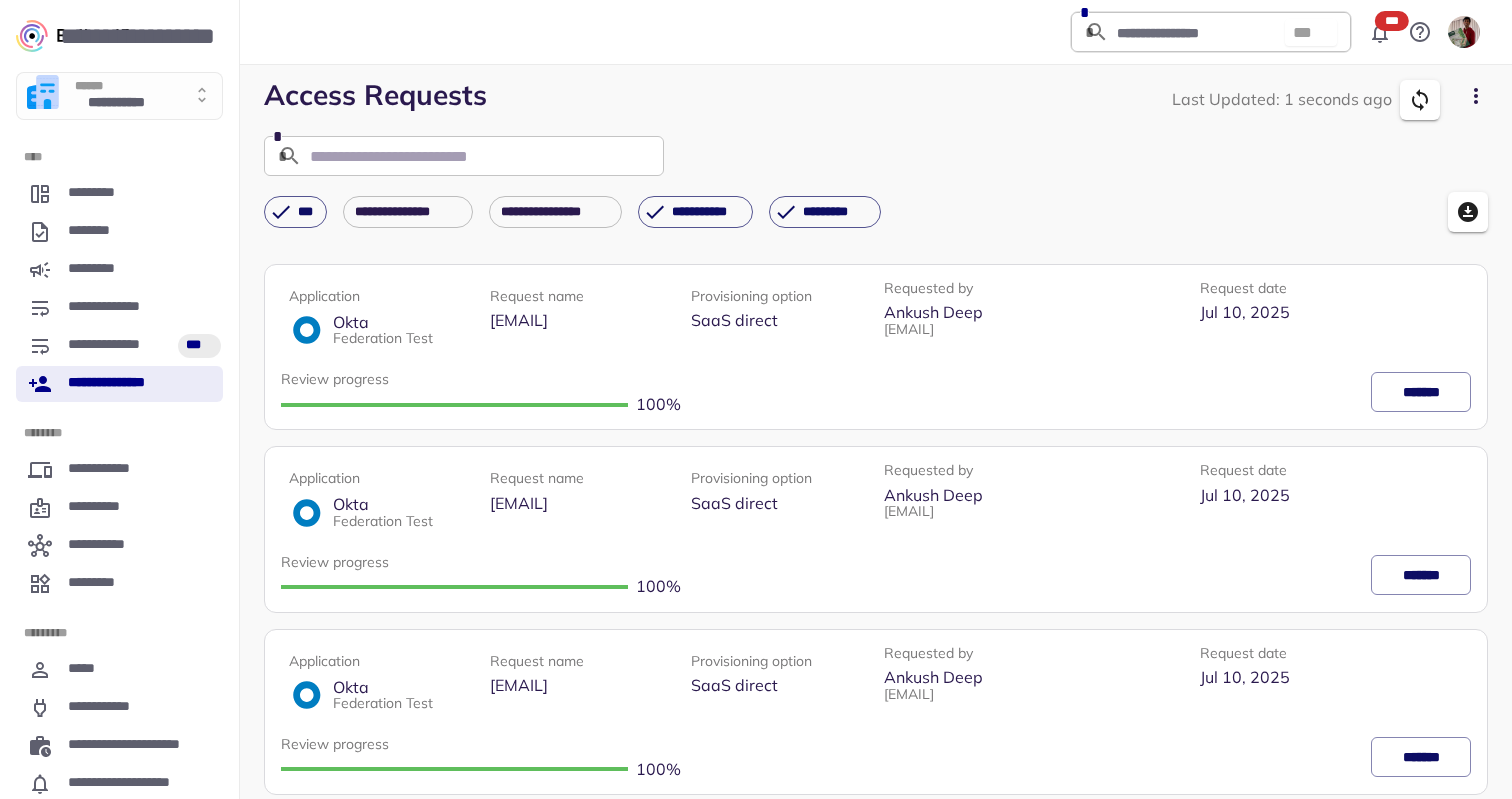 click on "*******" at bounding box center [1421, 392] 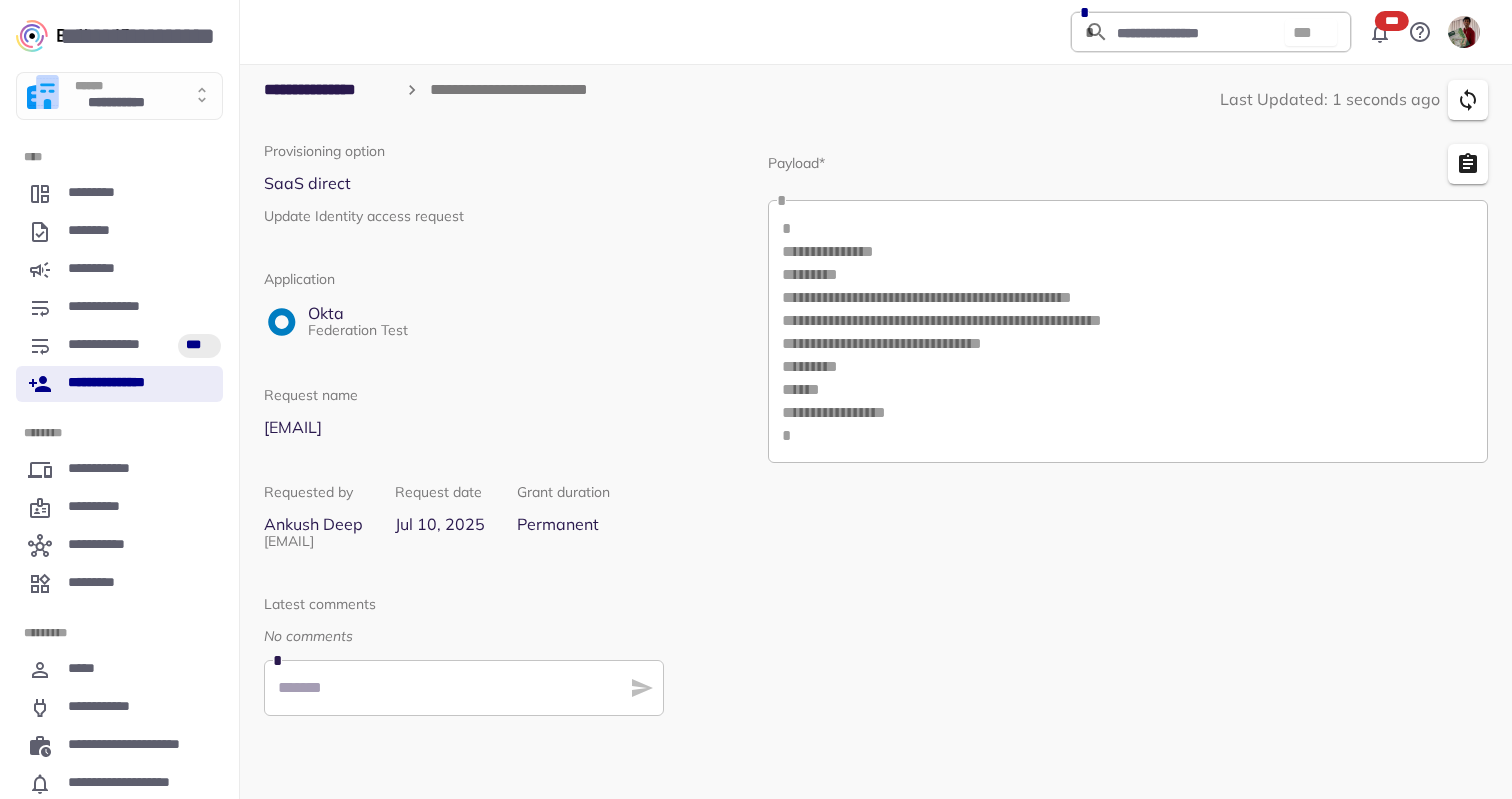 click on "**********" at bounding box center [119, 384] 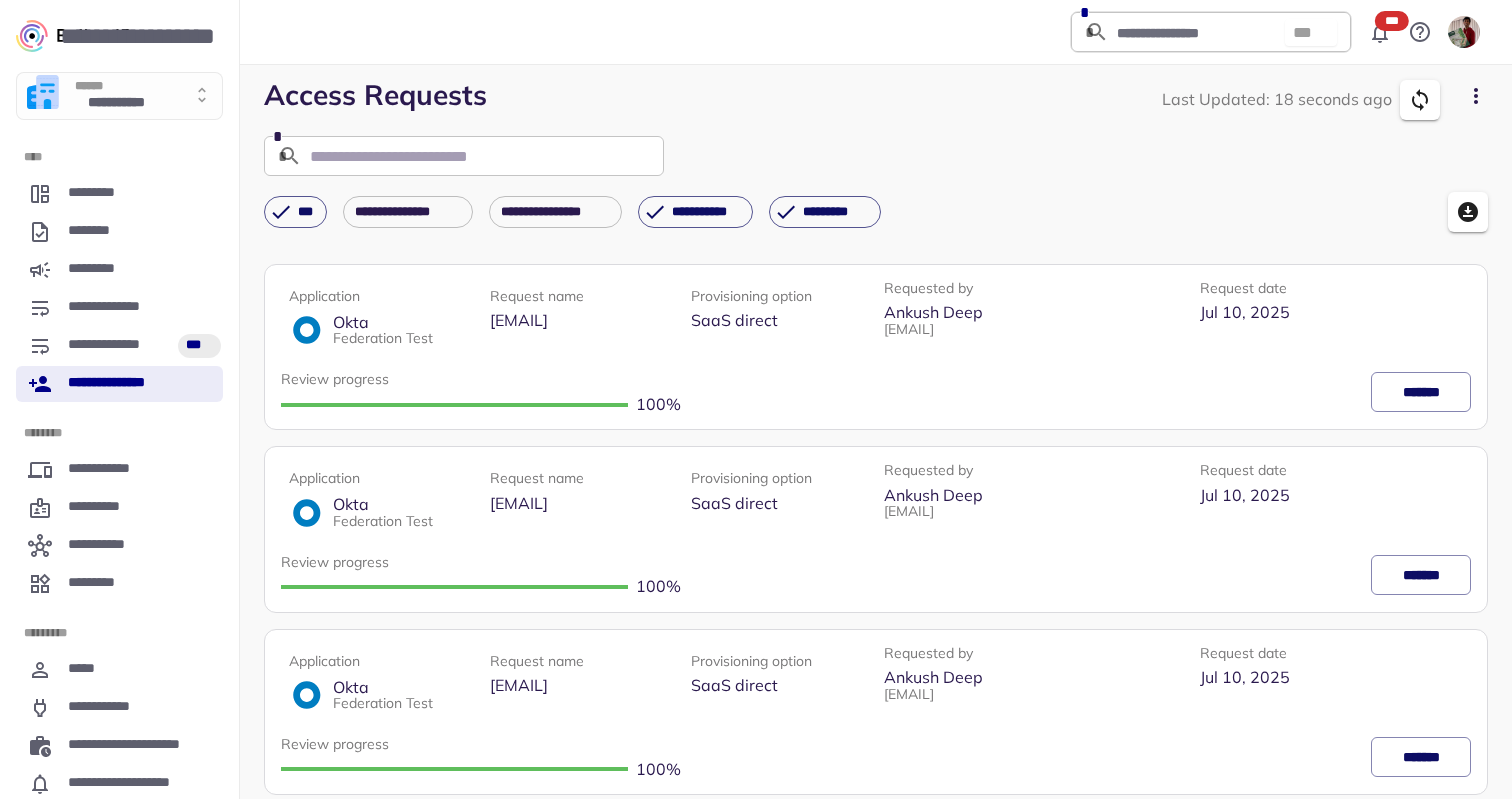 click 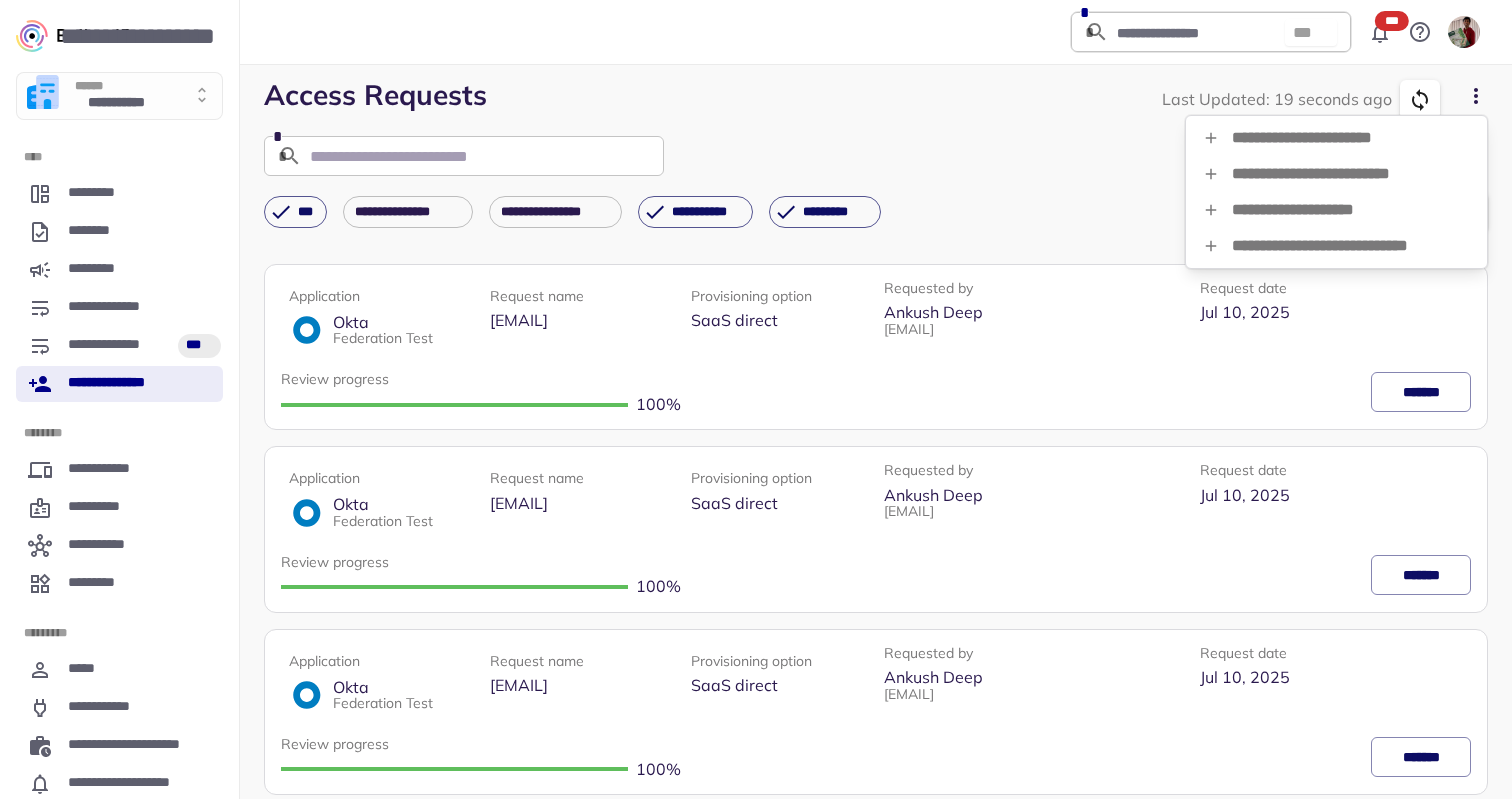 click on "**********" at bounding box center (1336, 210) 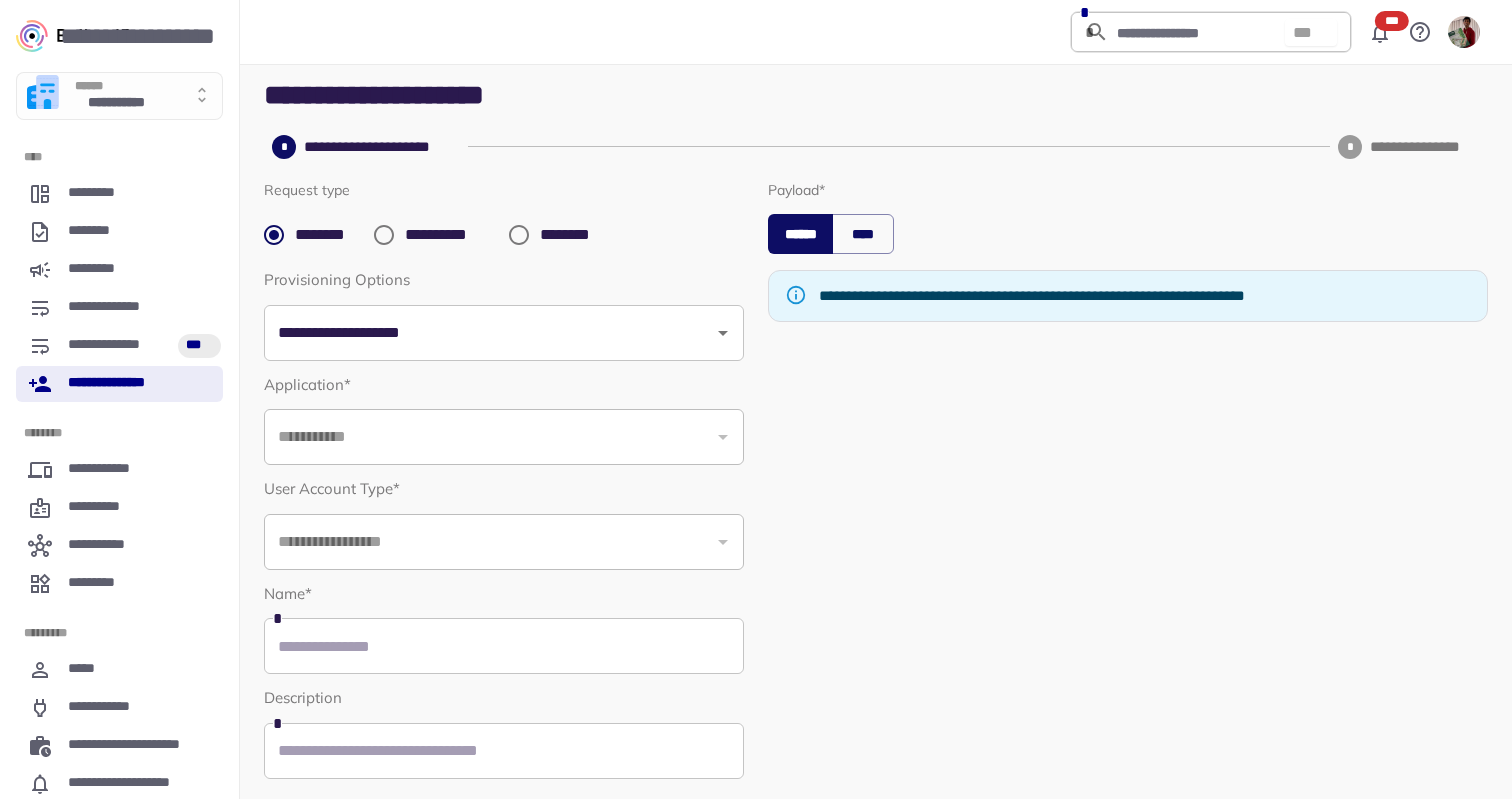 click on "**********" at bounding box center (428, 235) 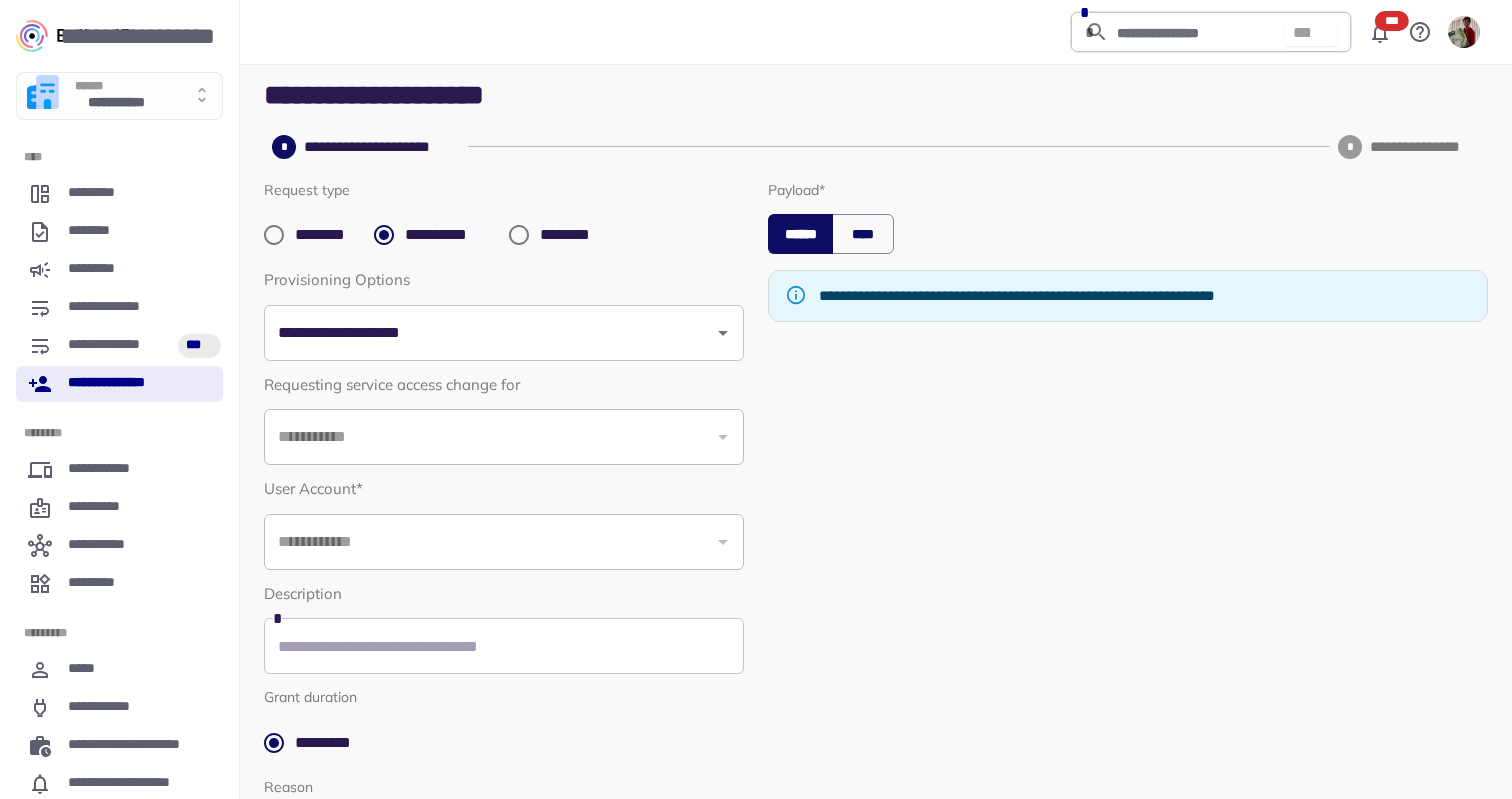 click on "**********" at bounding box center (504, 316) 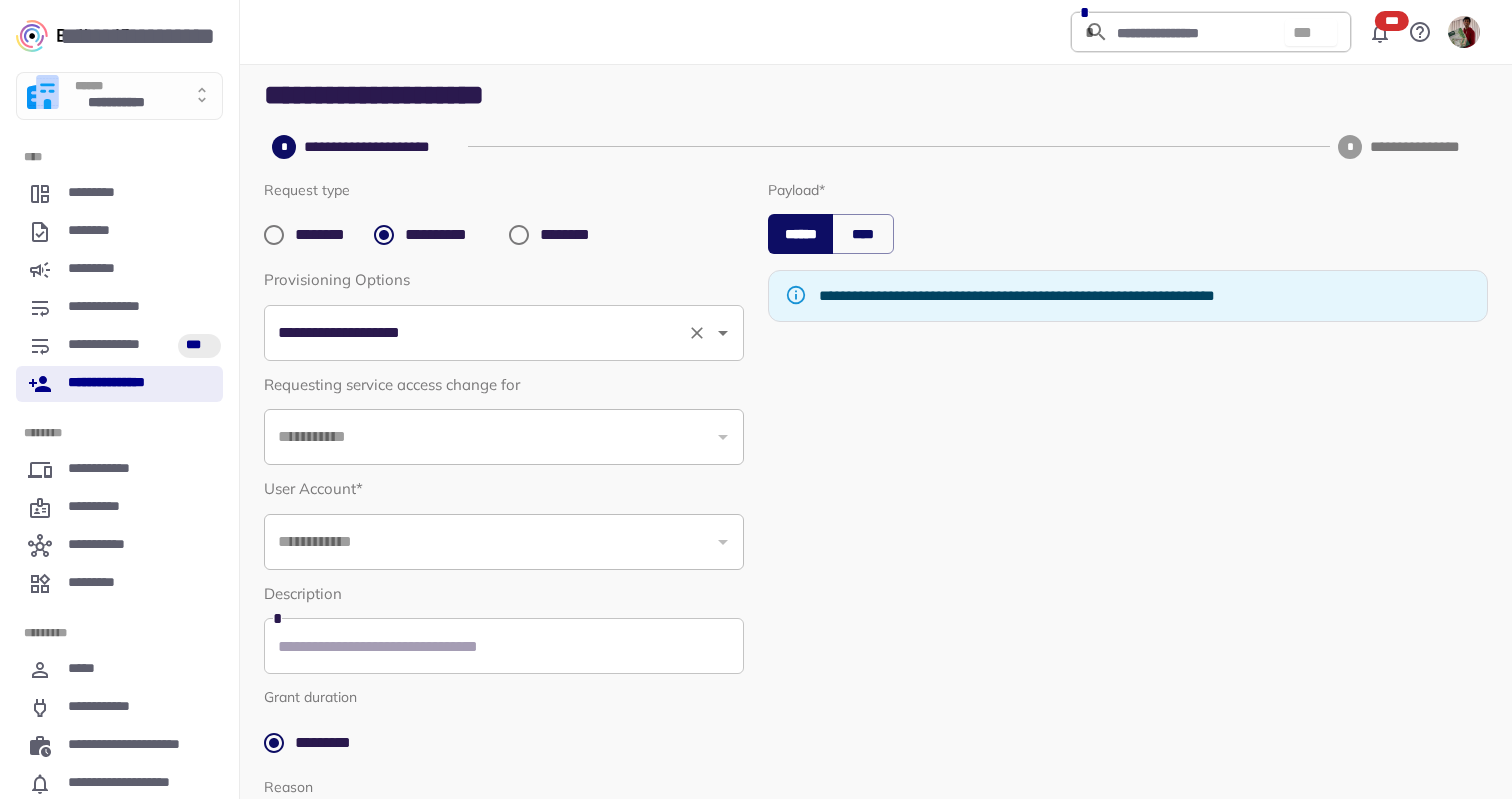 click on "**********" at bounding box center [476, 333] 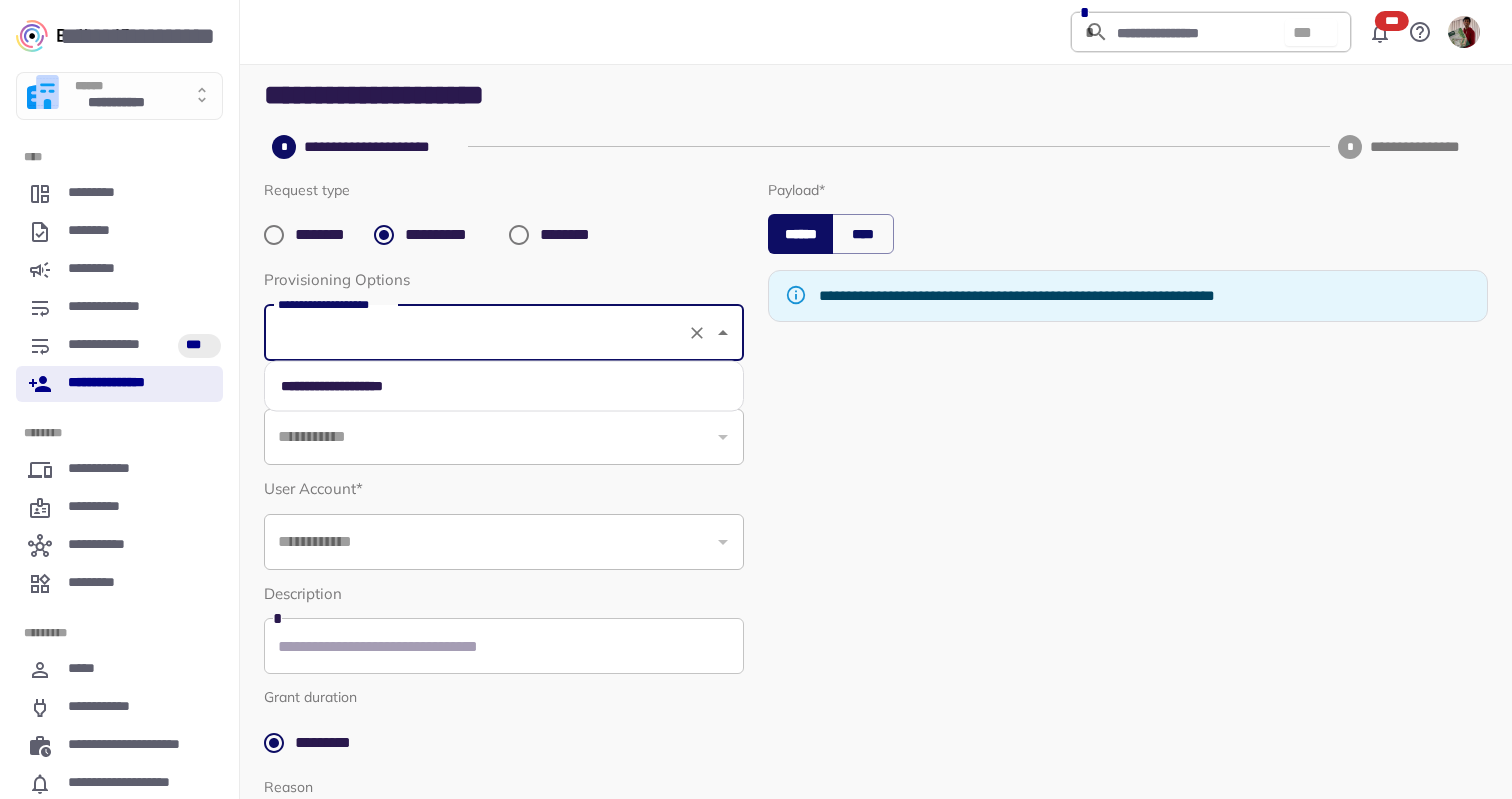 click on "**********" at bounding box center (504, 386) 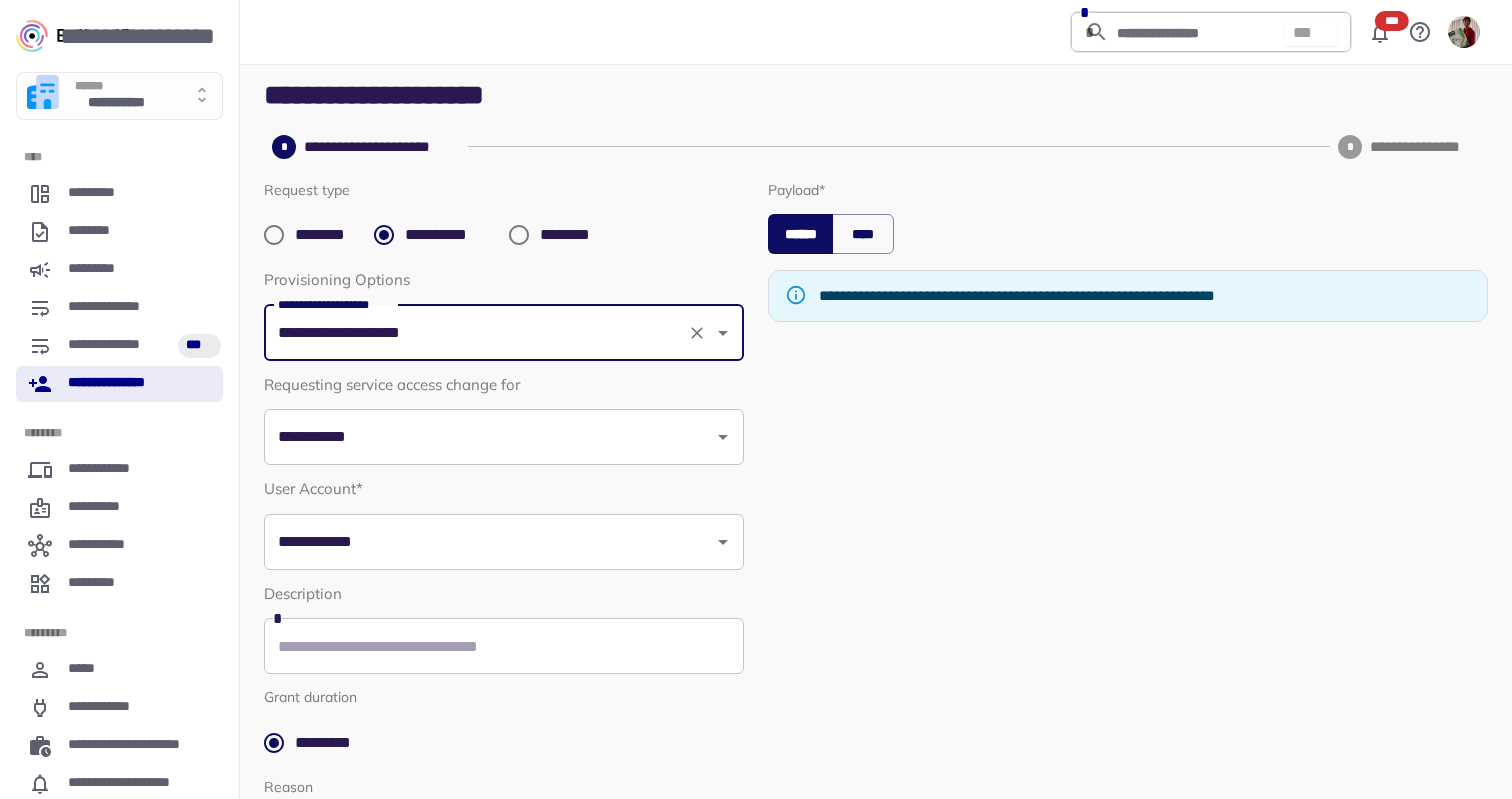 click on "**********" at bounding box center (504, 437) 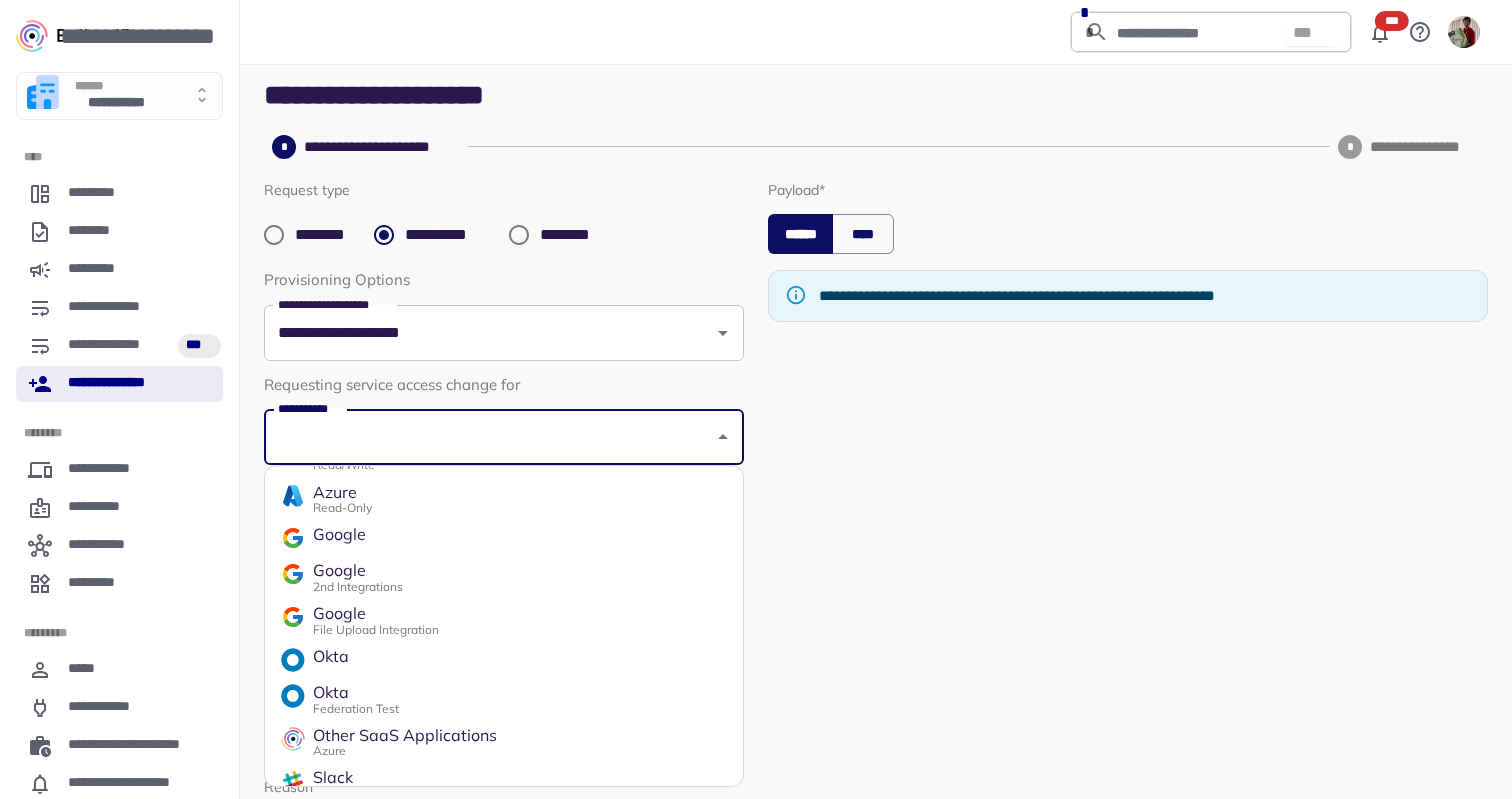 scroll, scrollTop: 194, scrollLeft: 0, axis: vertical 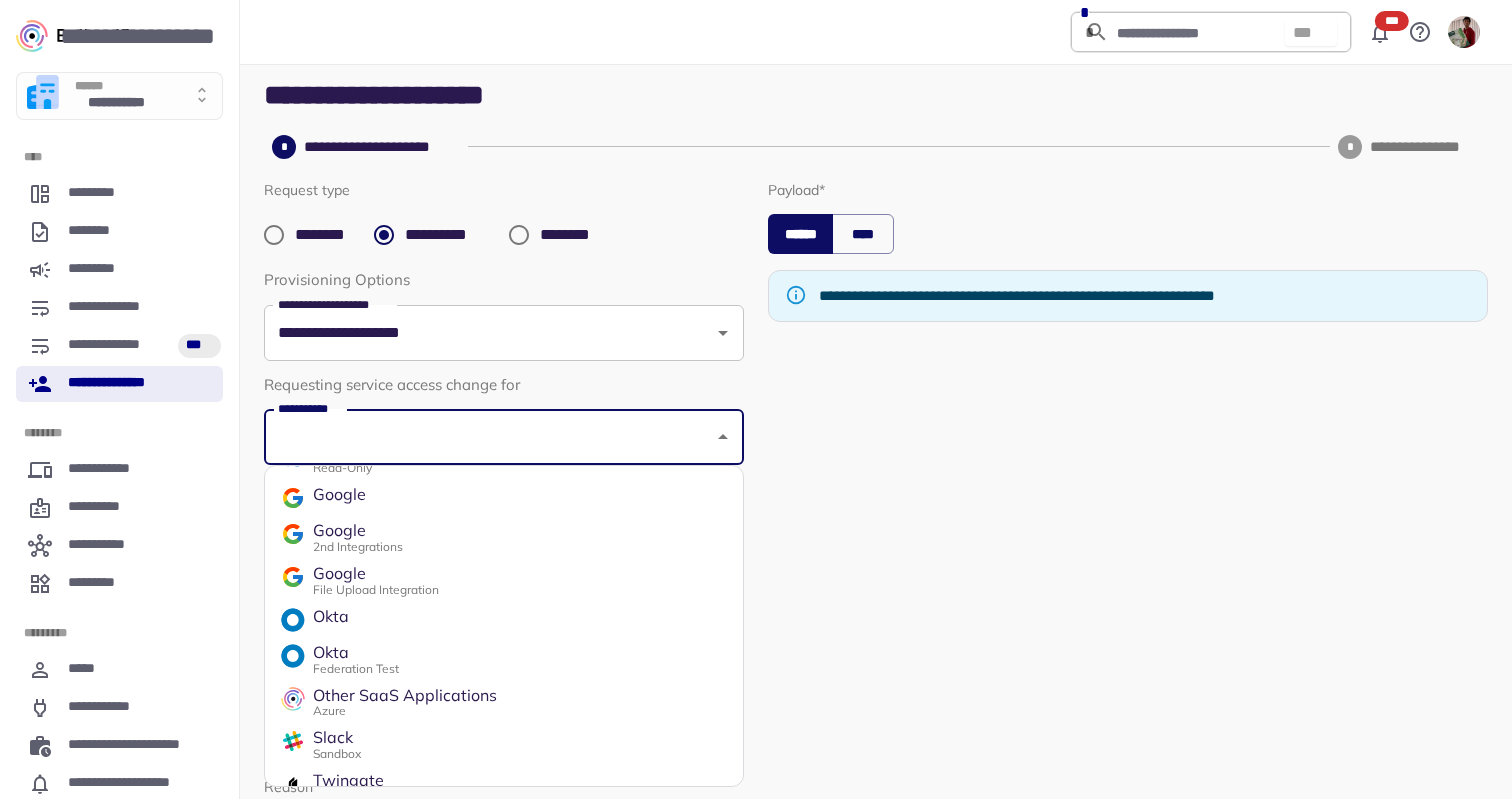 click on "Okta" at bounding box center [356, 653] 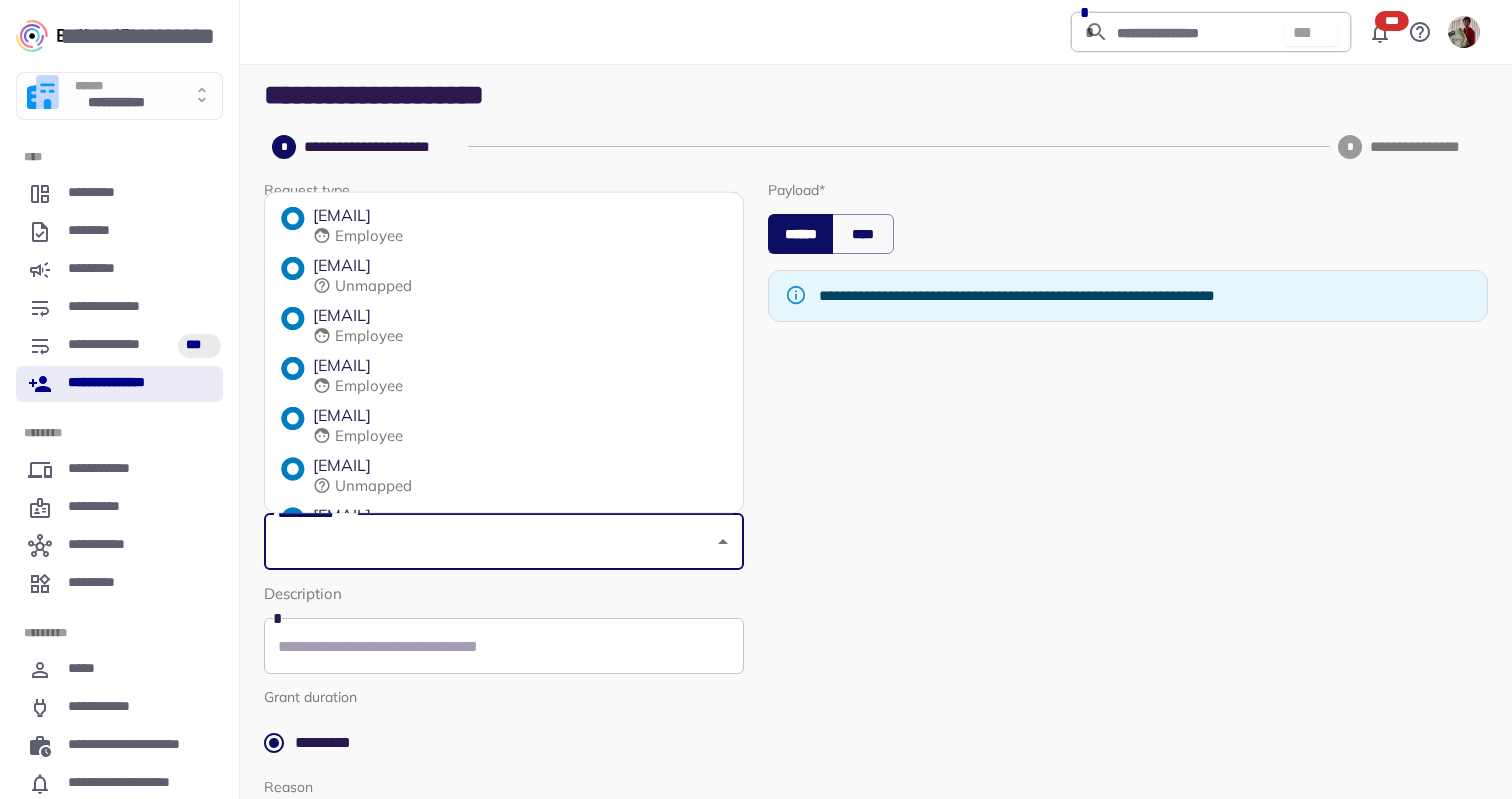 click on "**********" at bounding box center (489, 542) 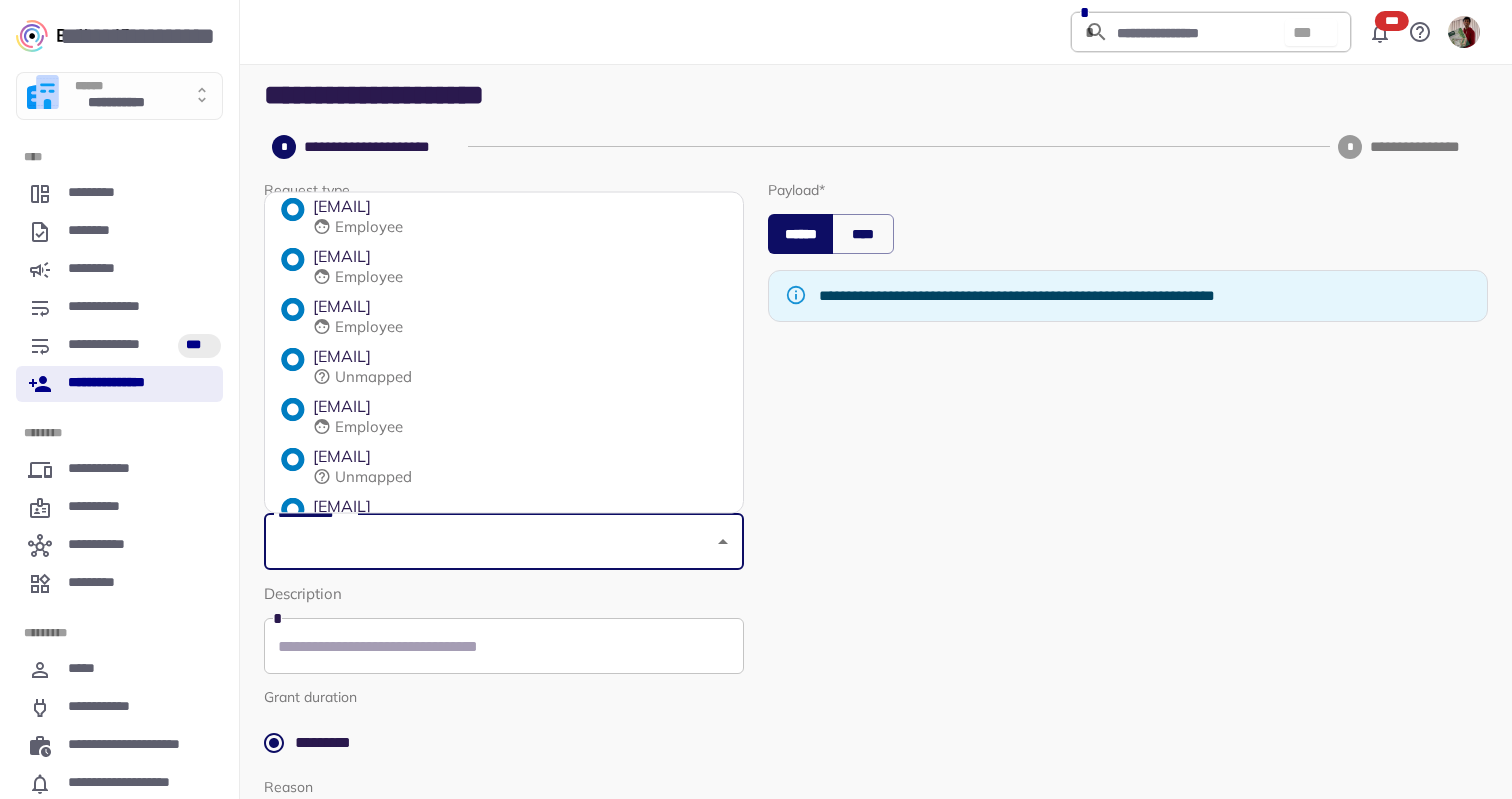 scroll, scrollTop: 111, scrollLeft: 0, axis: vertical 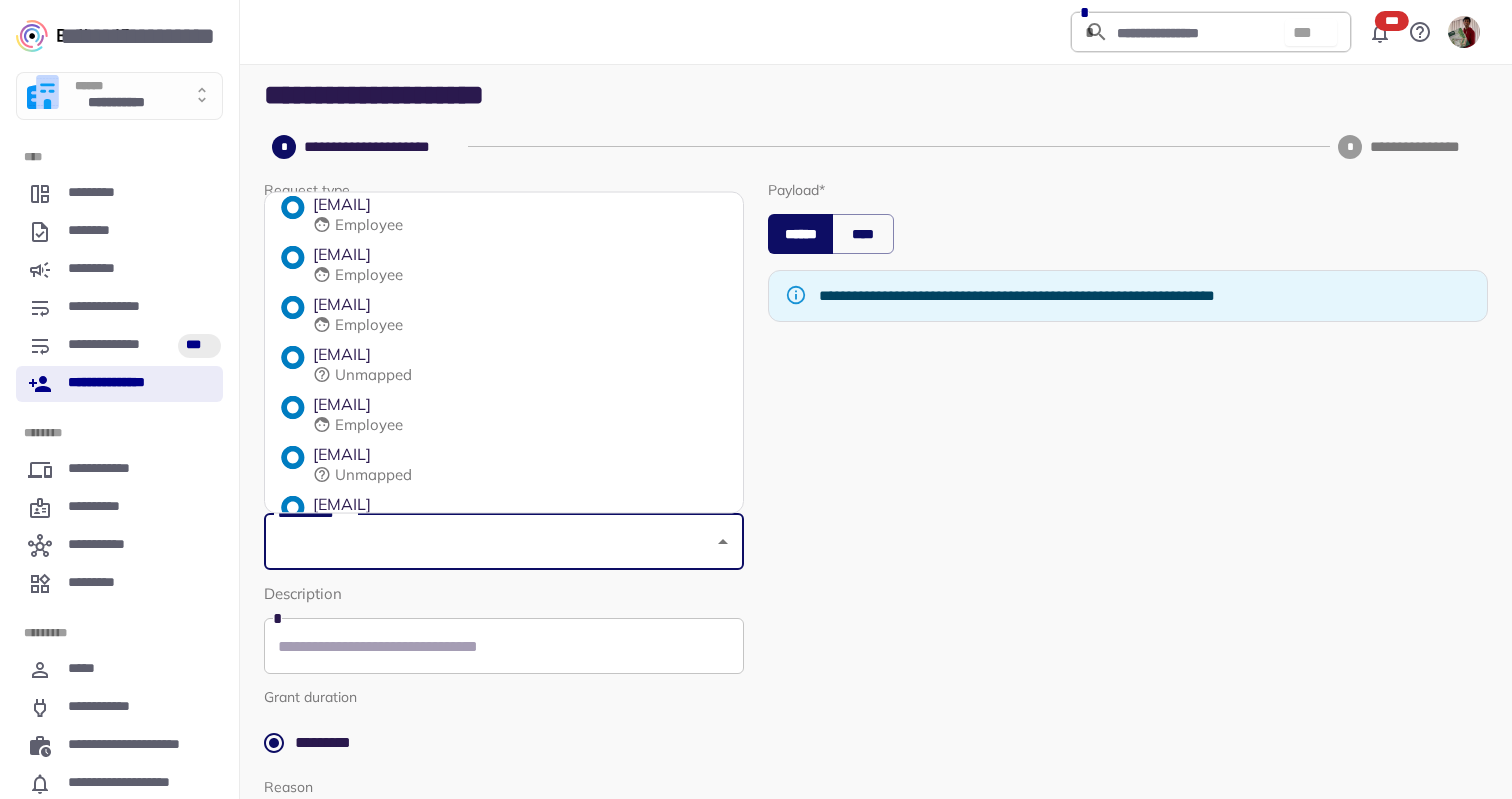 click on "[EMAIL]" at bounding box center (362, 355) 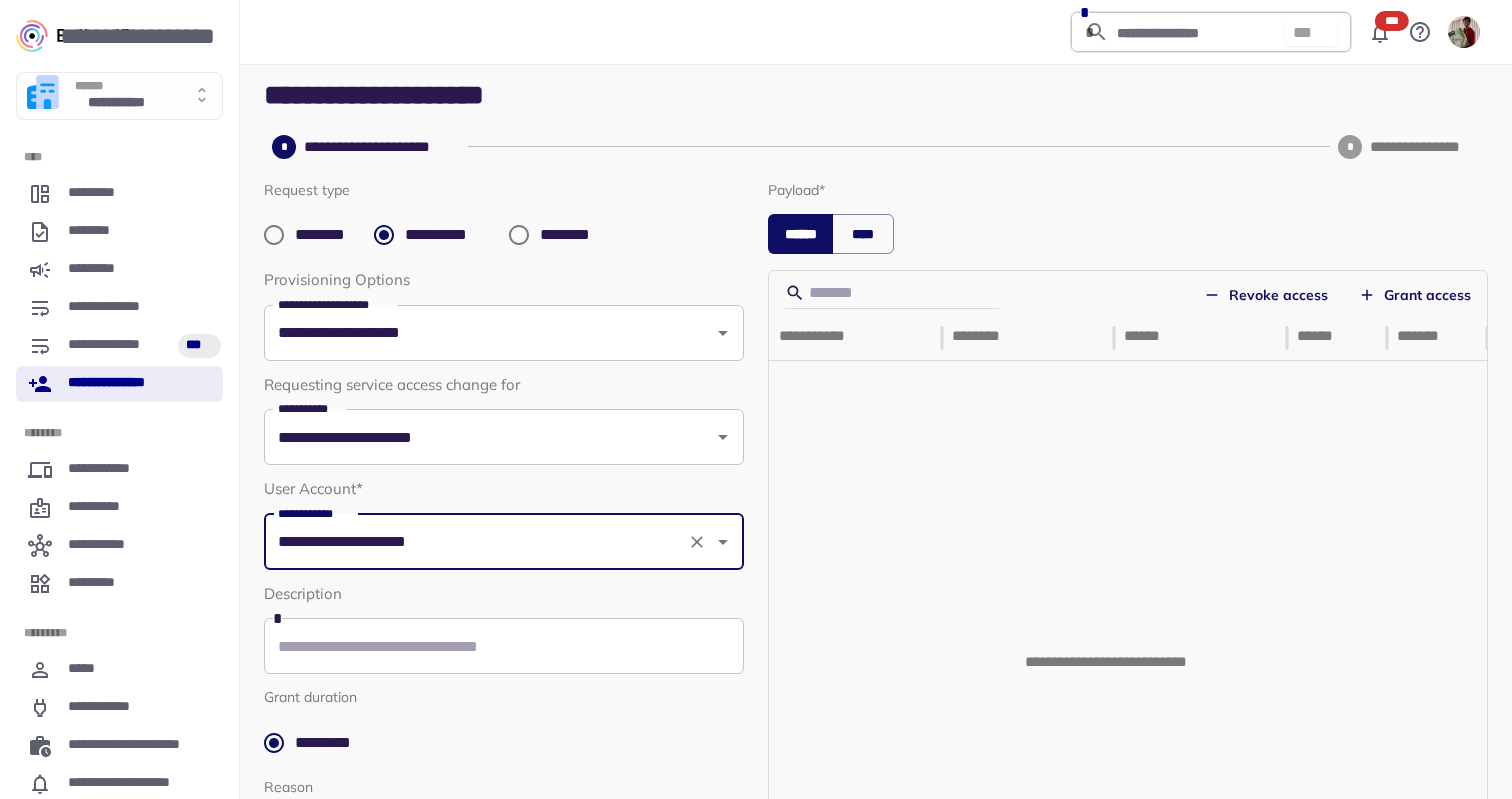click on "Revoke access" at bounding box center [1266, 295] 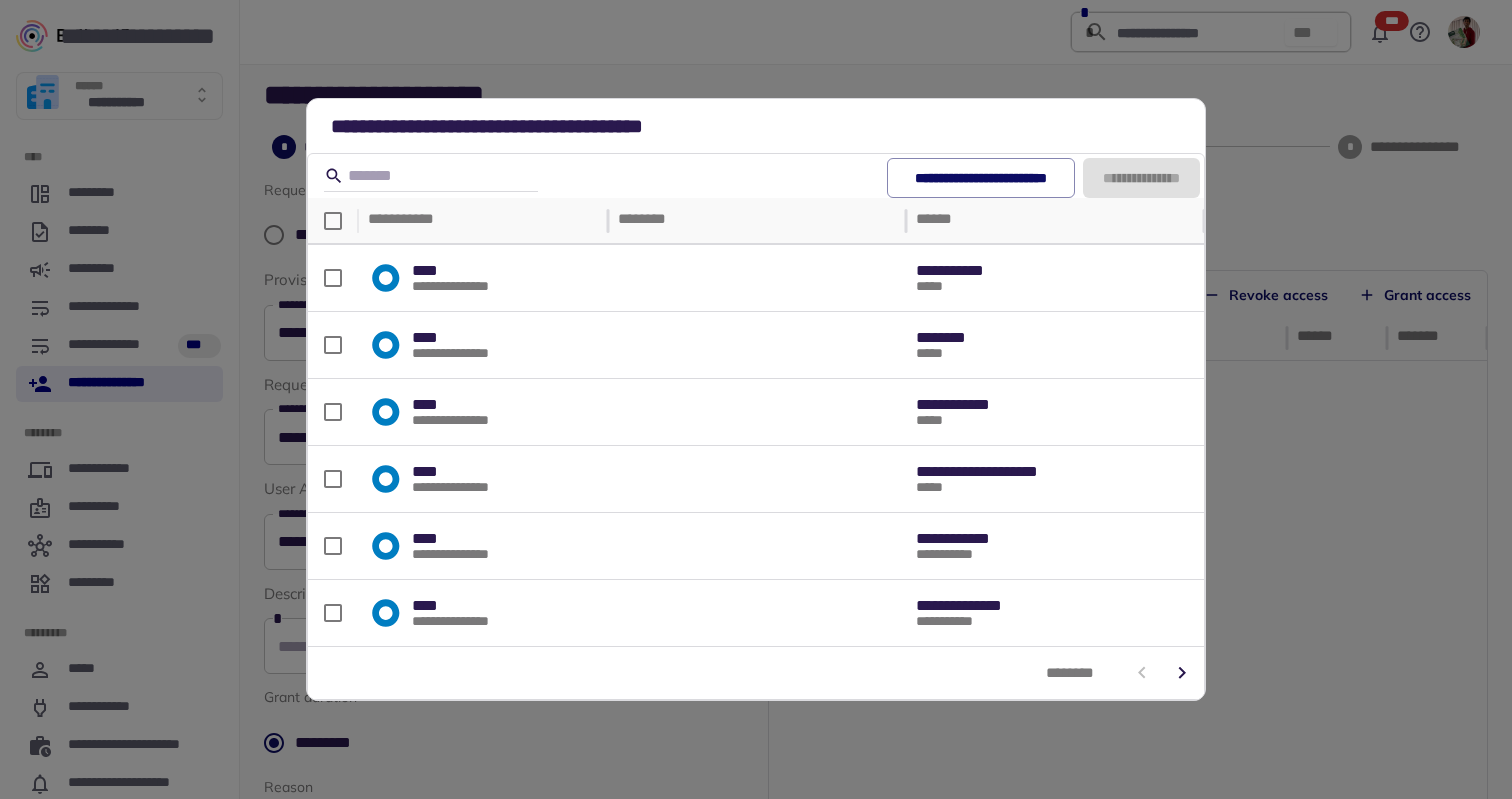 click on "**********" at bounding box center [756, 399] 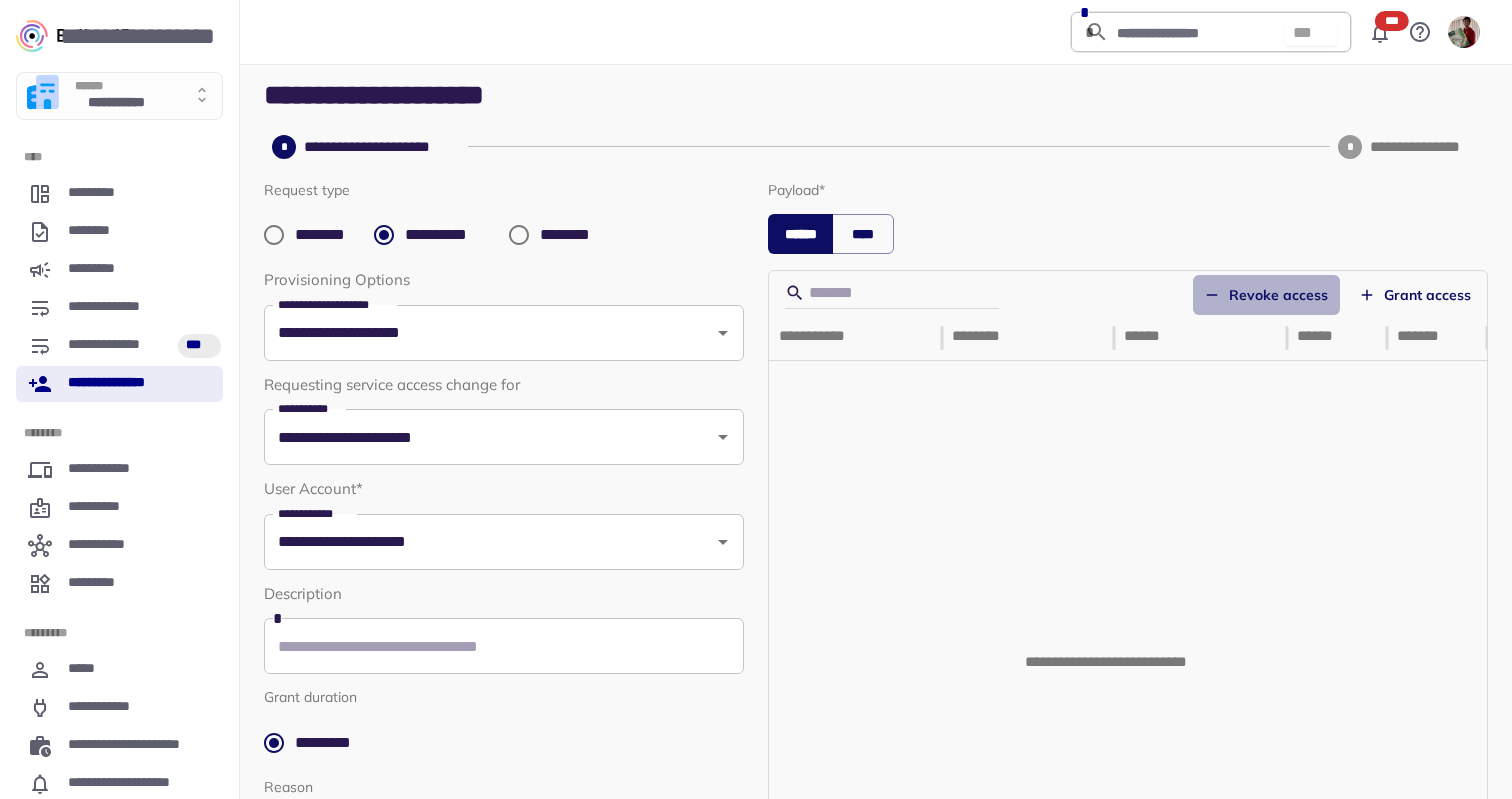 click on "Revoke access" at bounding box center [1266, 295] 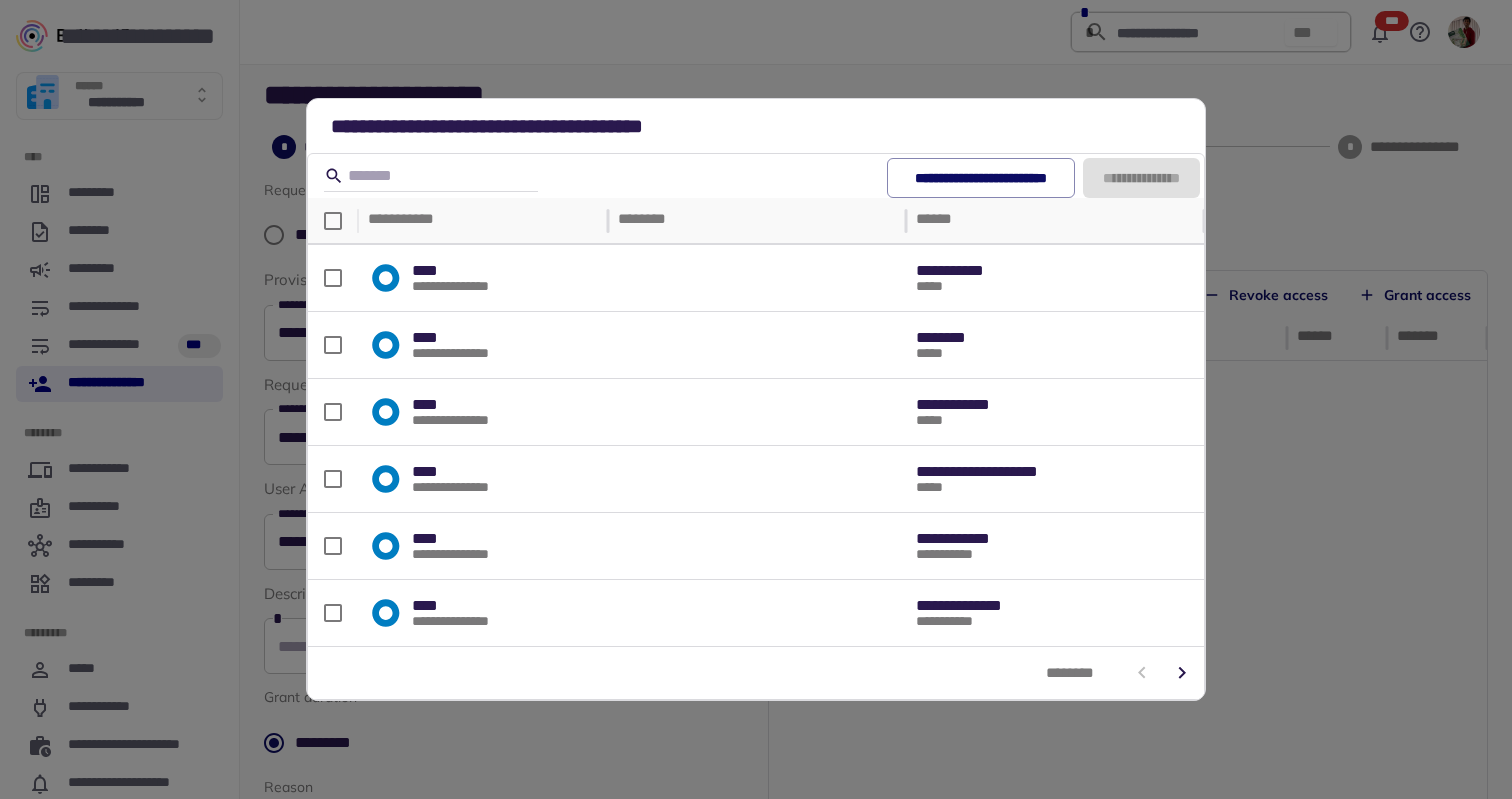 click at bounding box center [1182, 673] 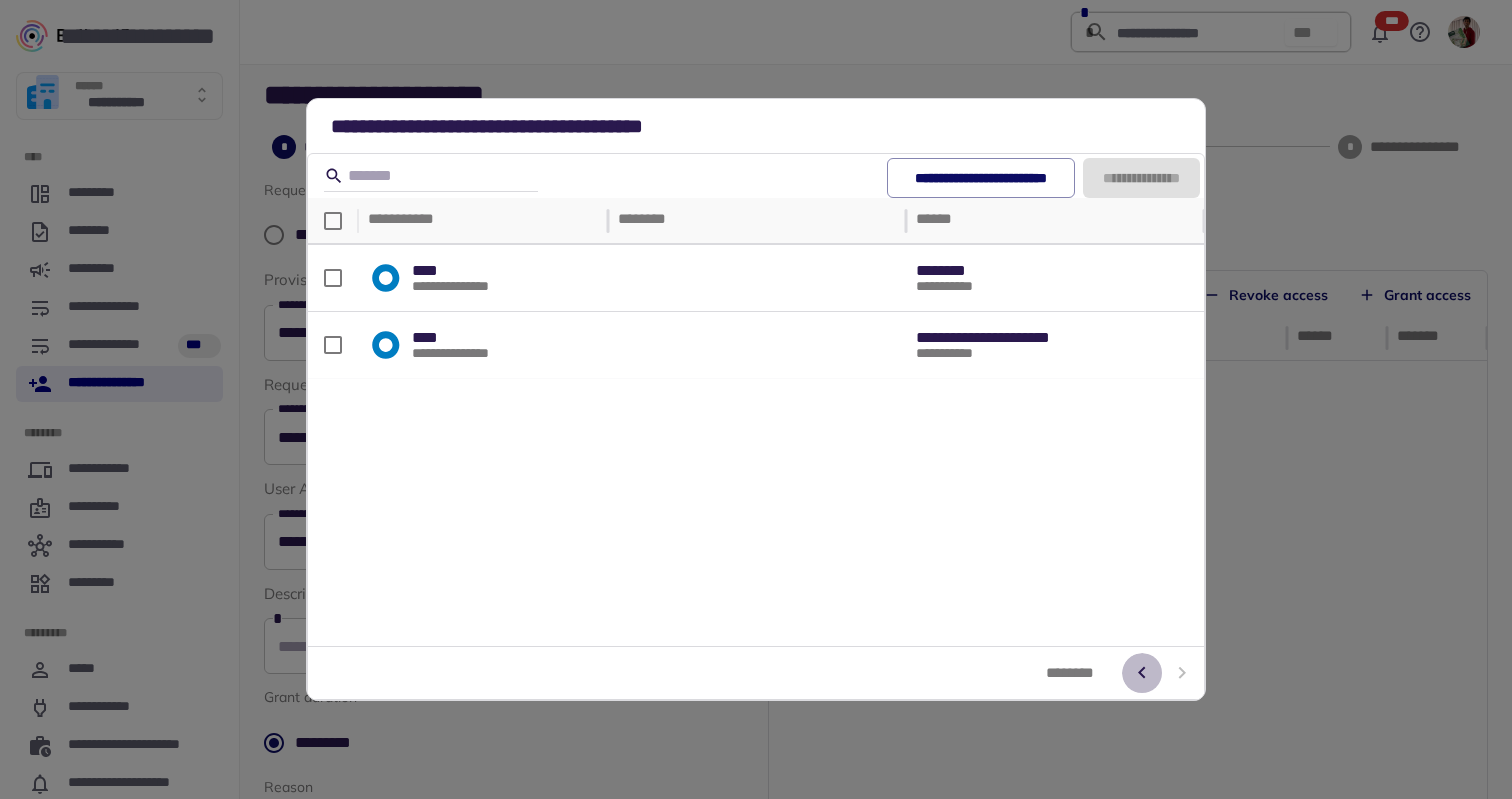 click 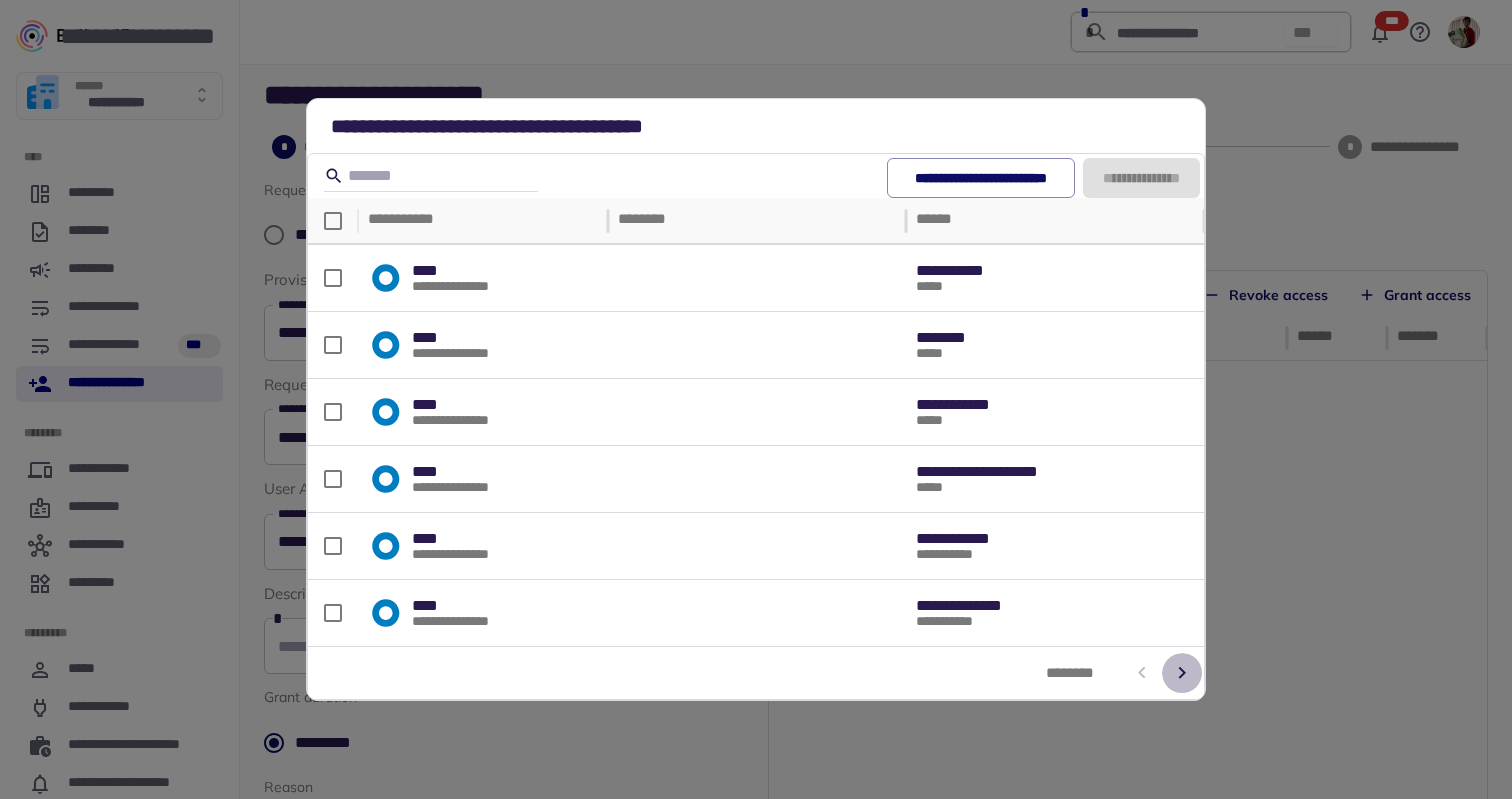 click 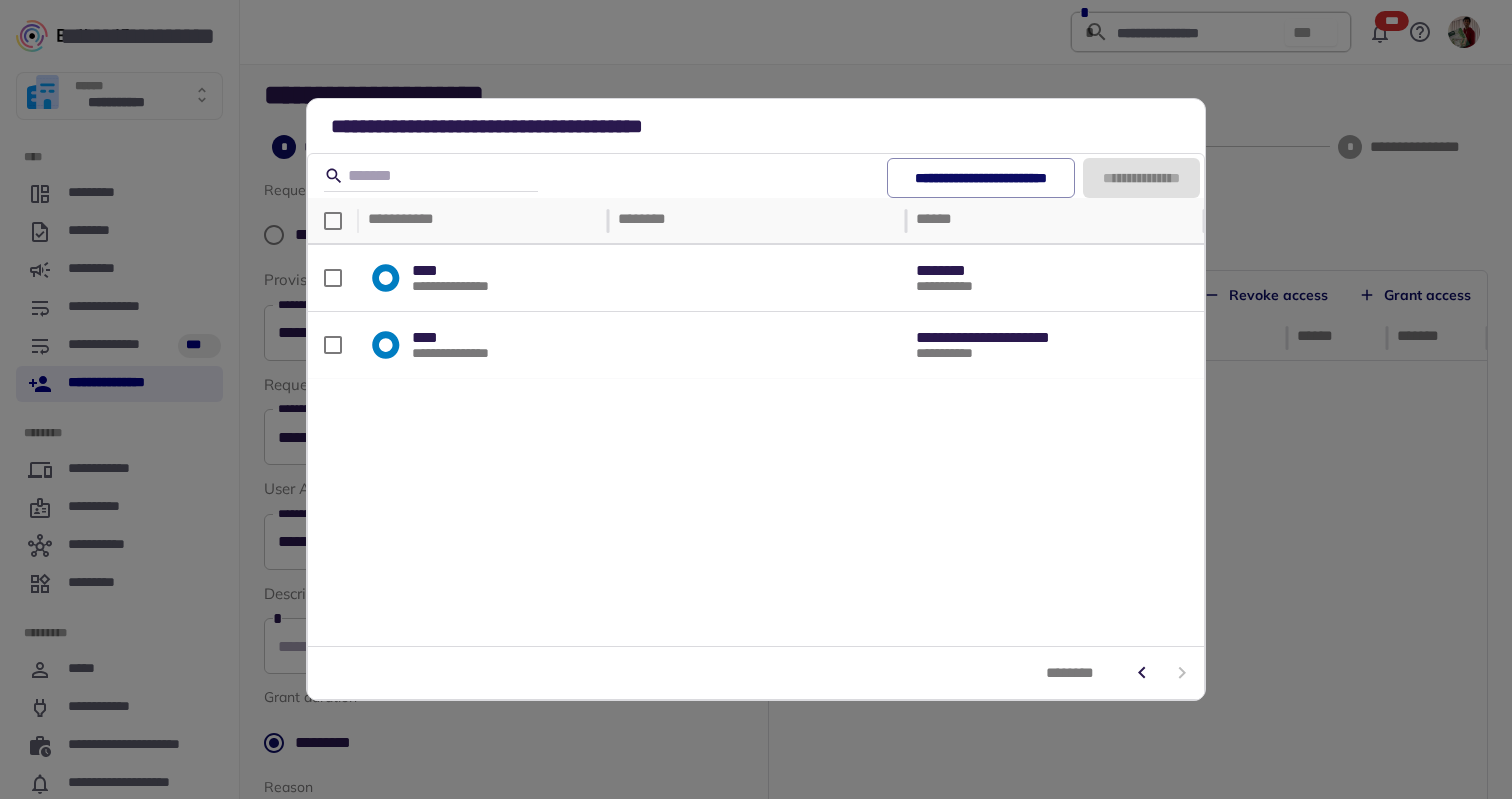 click on "**********" at bounding box center [756, 399] 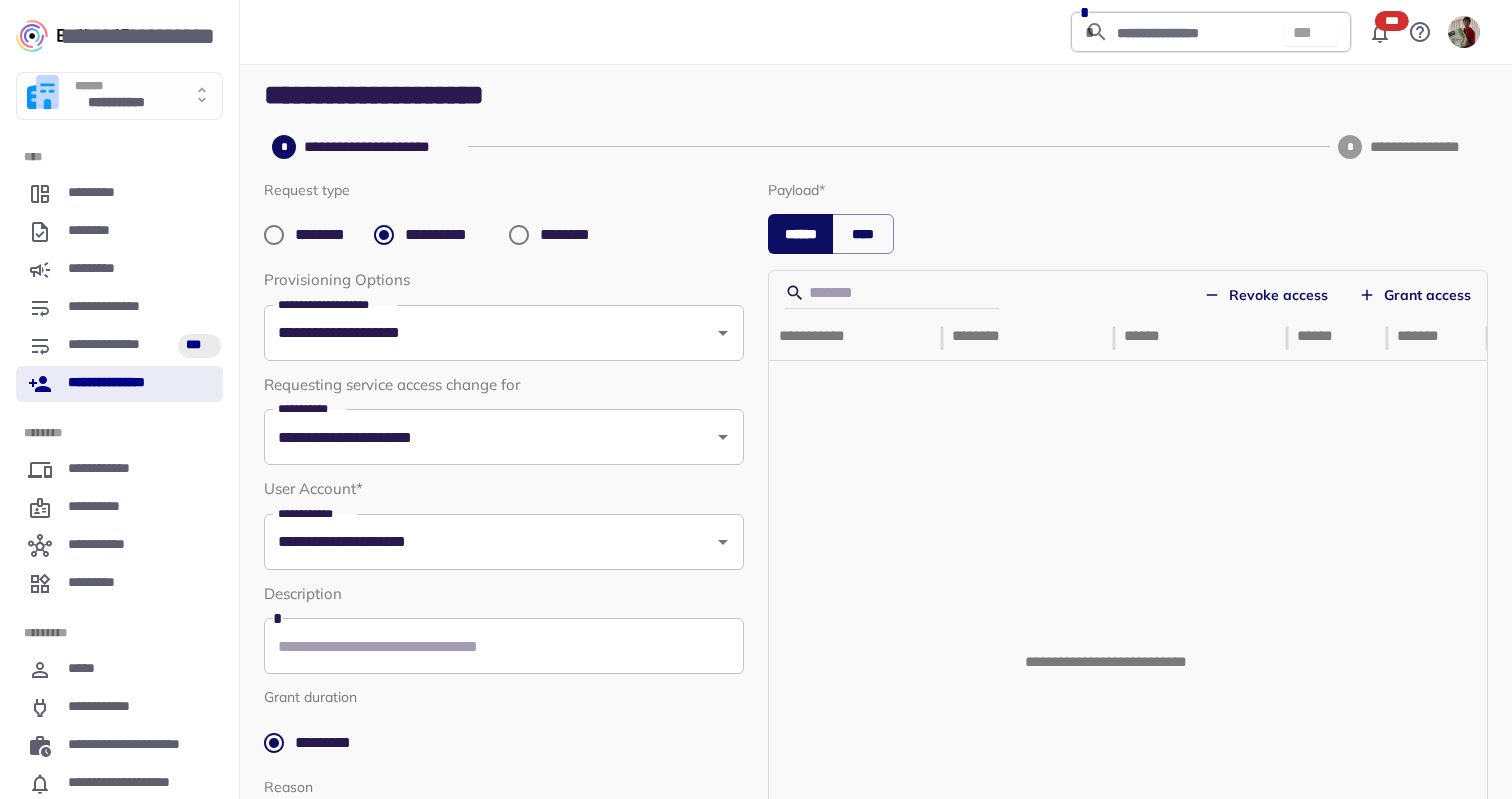 click on "Revoke access" at bounding box center (1266, 295) 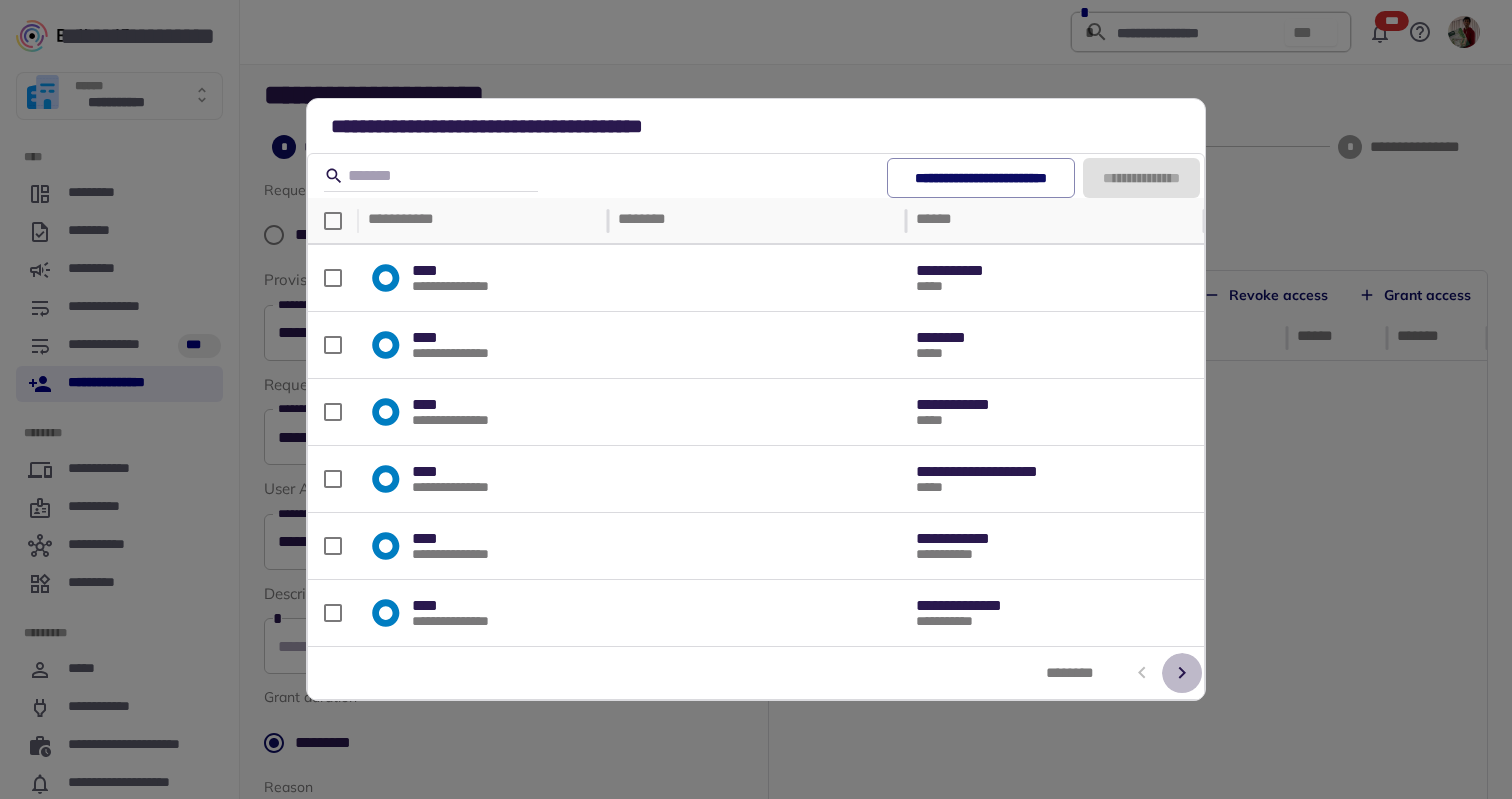 click 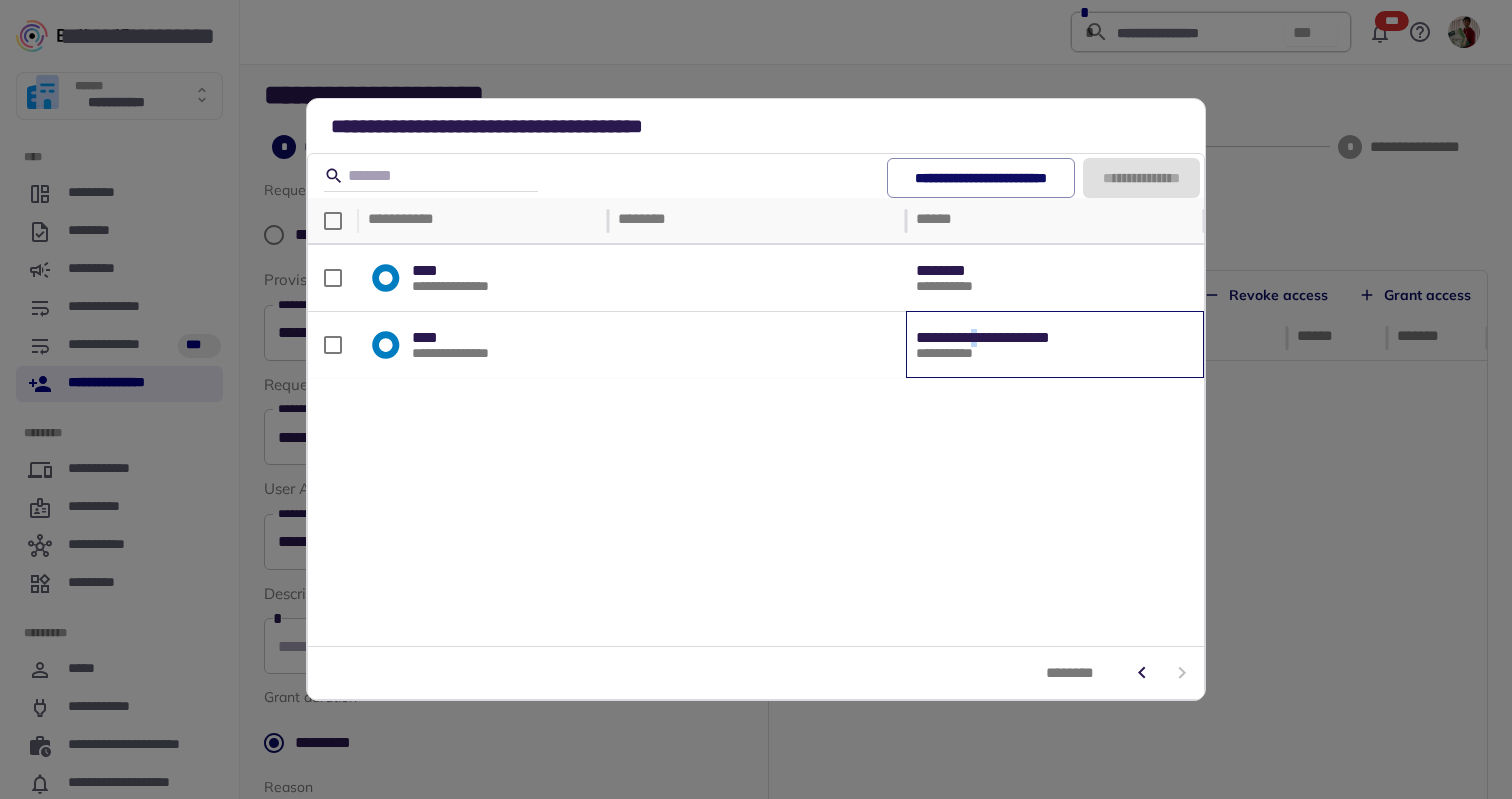 click on "**********" at bounding box center [1009, 338] 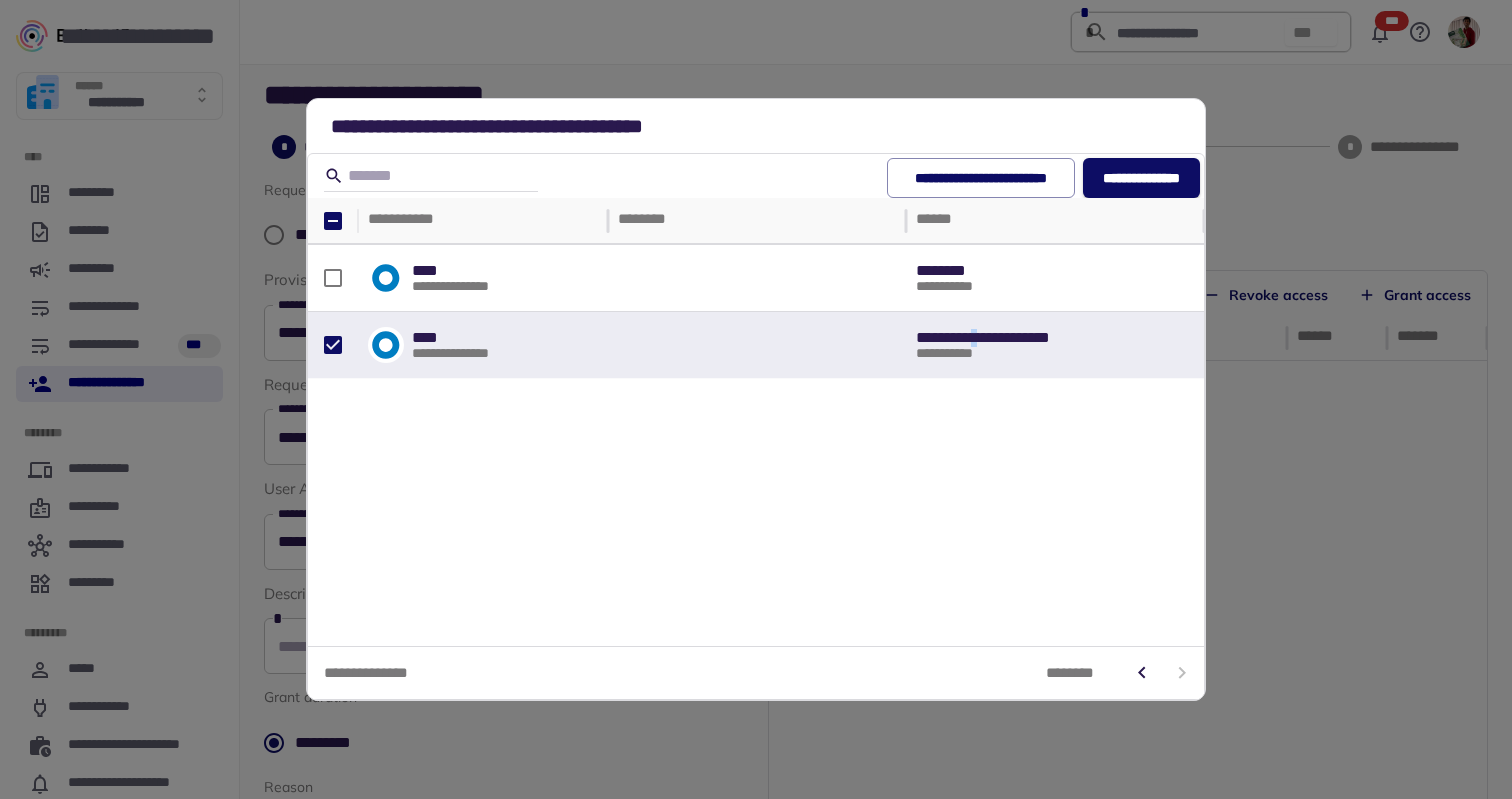 click on "**********" at bounding box center [1141, 178] 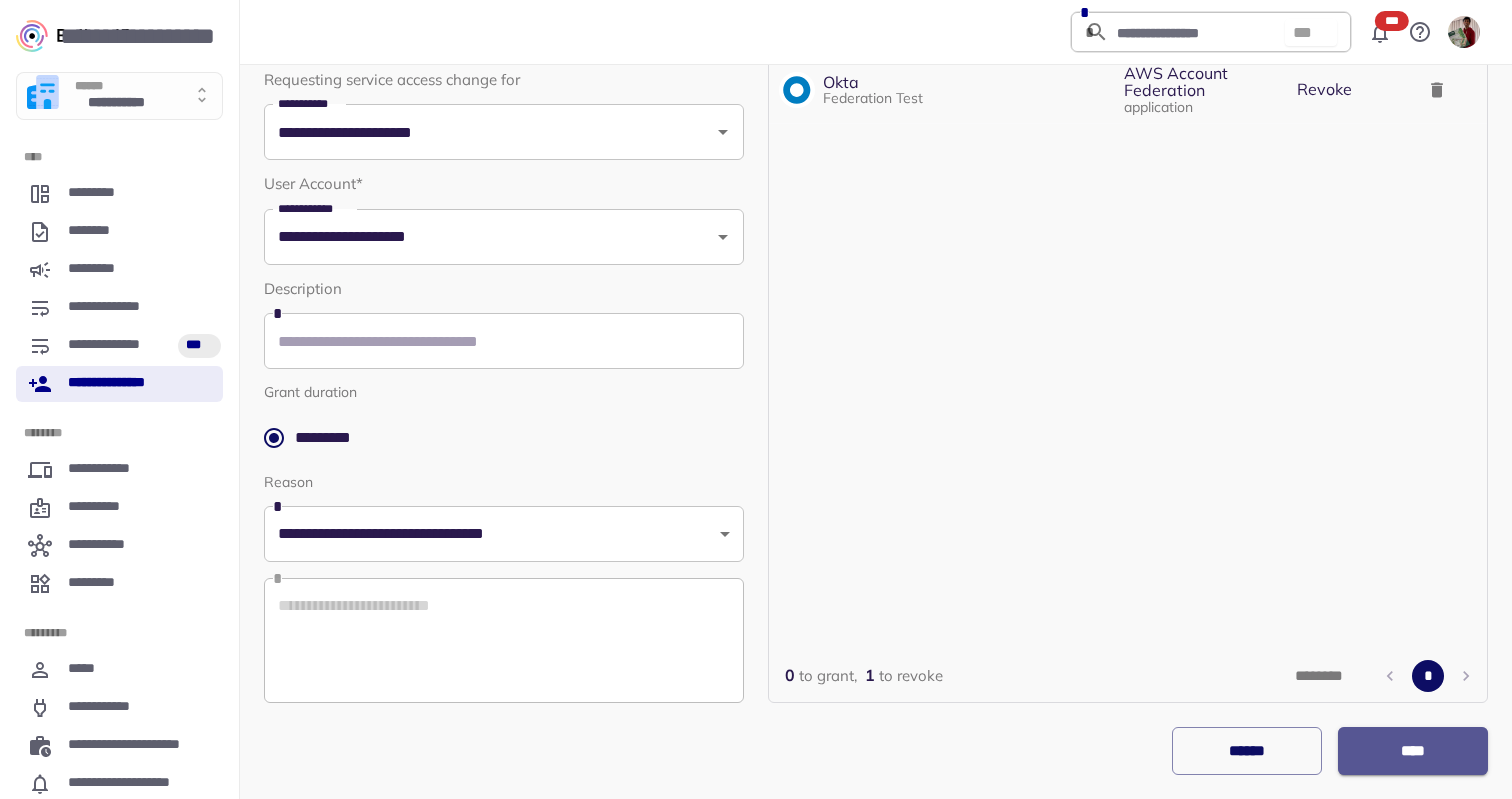 click on "****" at bounding box center (1413, 751) 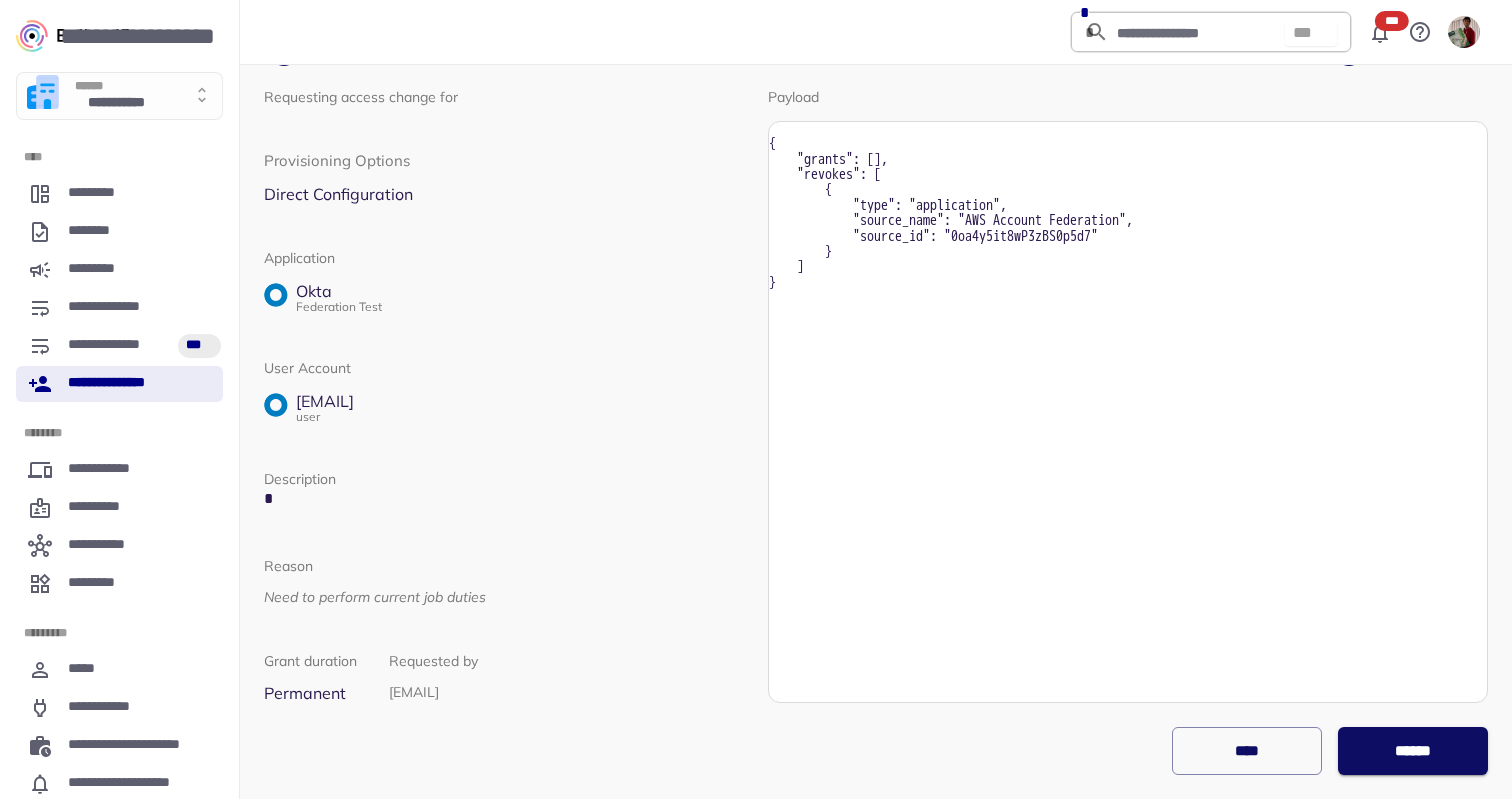 click on "******" at bounding box center [1413, 751] 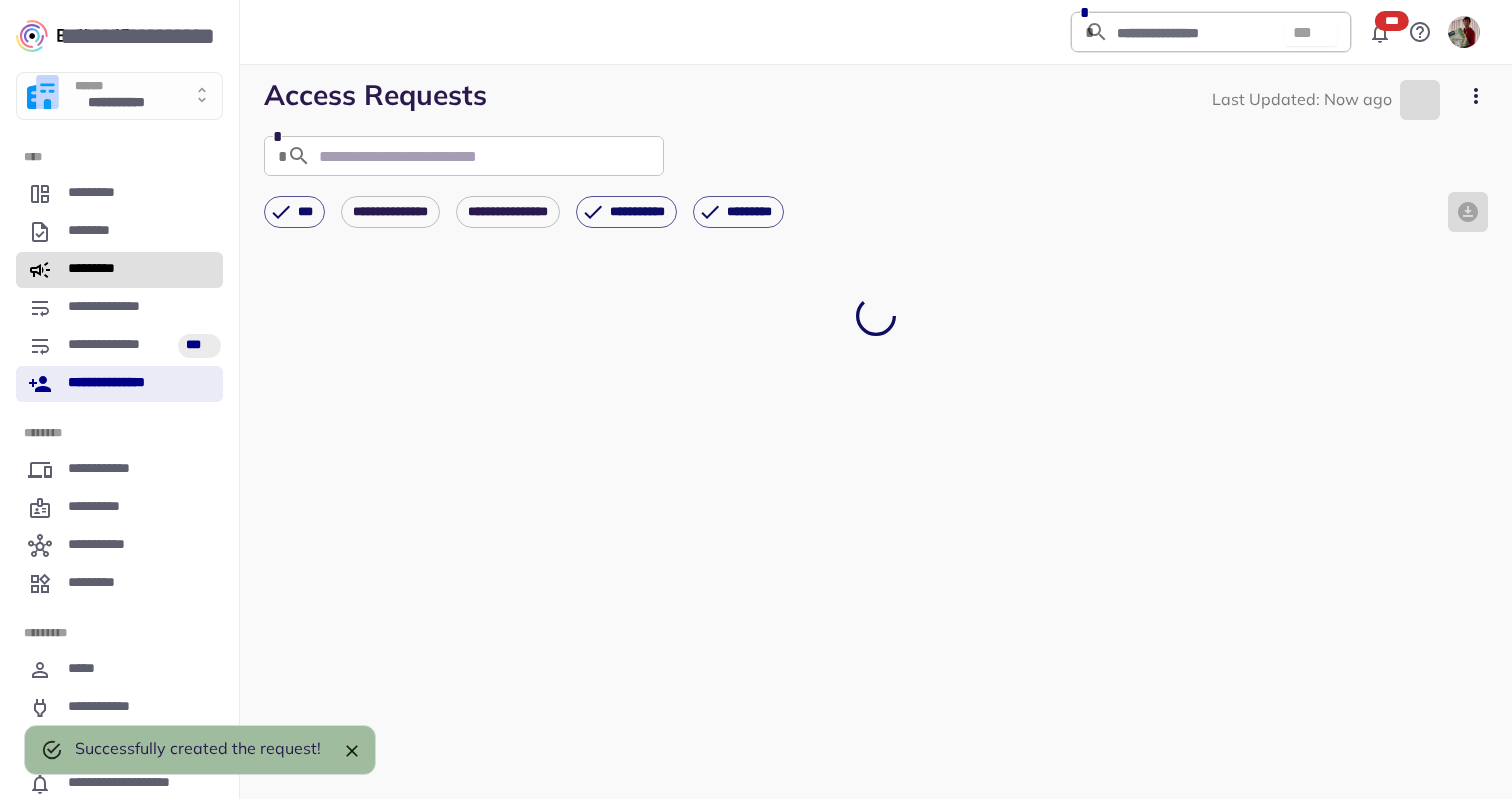 scroll, scrollTop: 0, scrollLeft: 0, axis: both 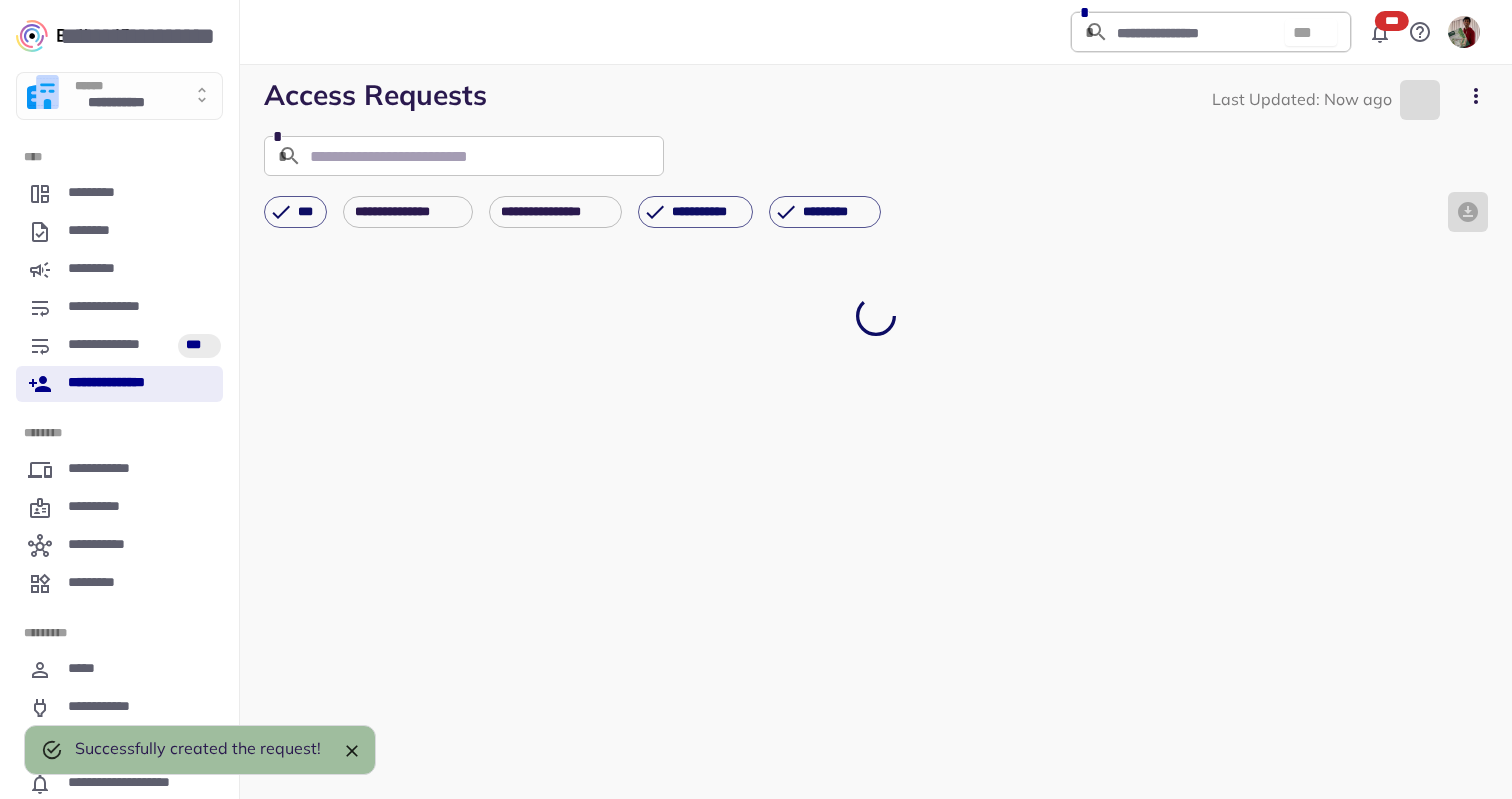 click on "**********" at bounding box center (119, 384) 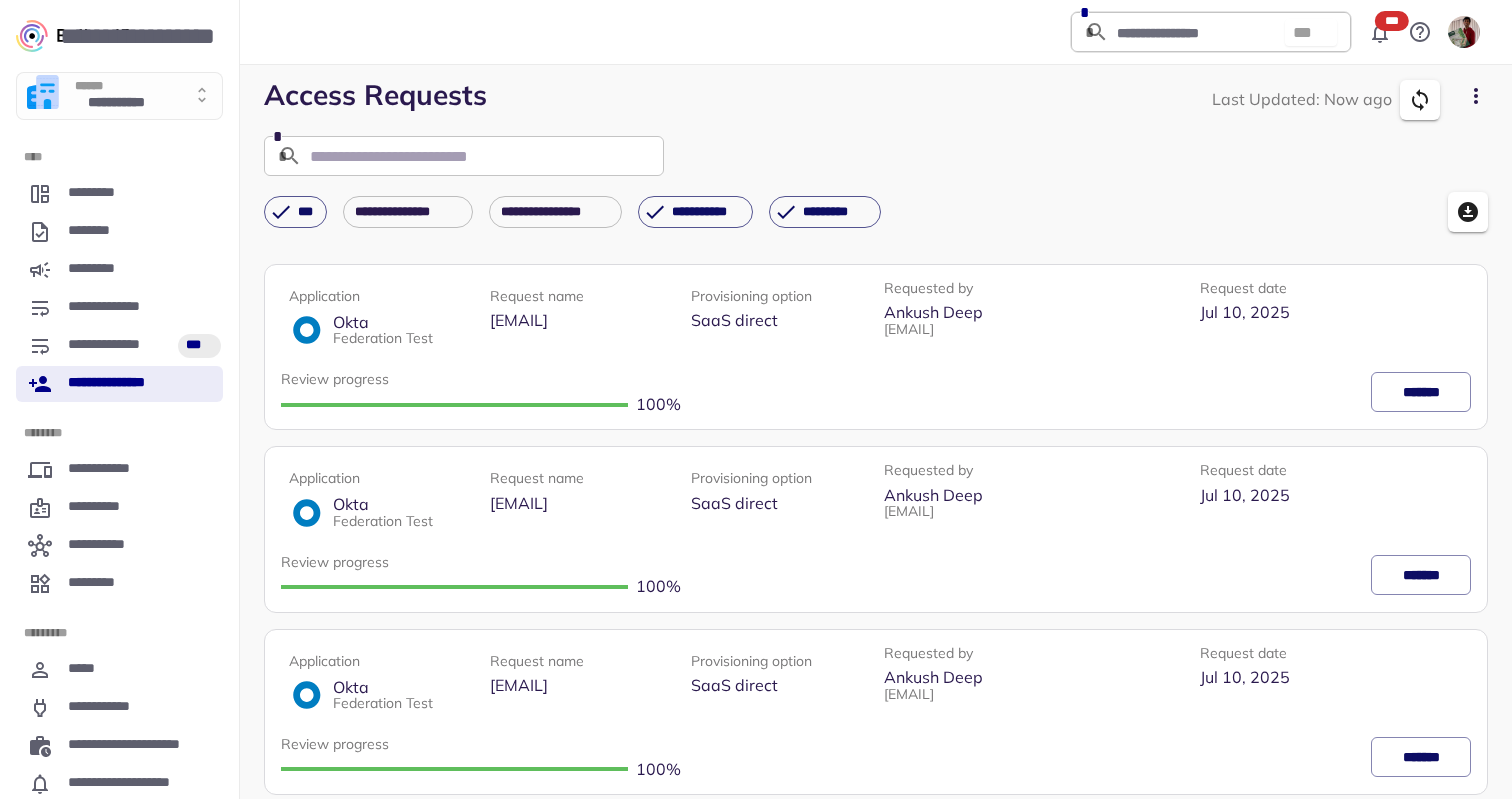 click 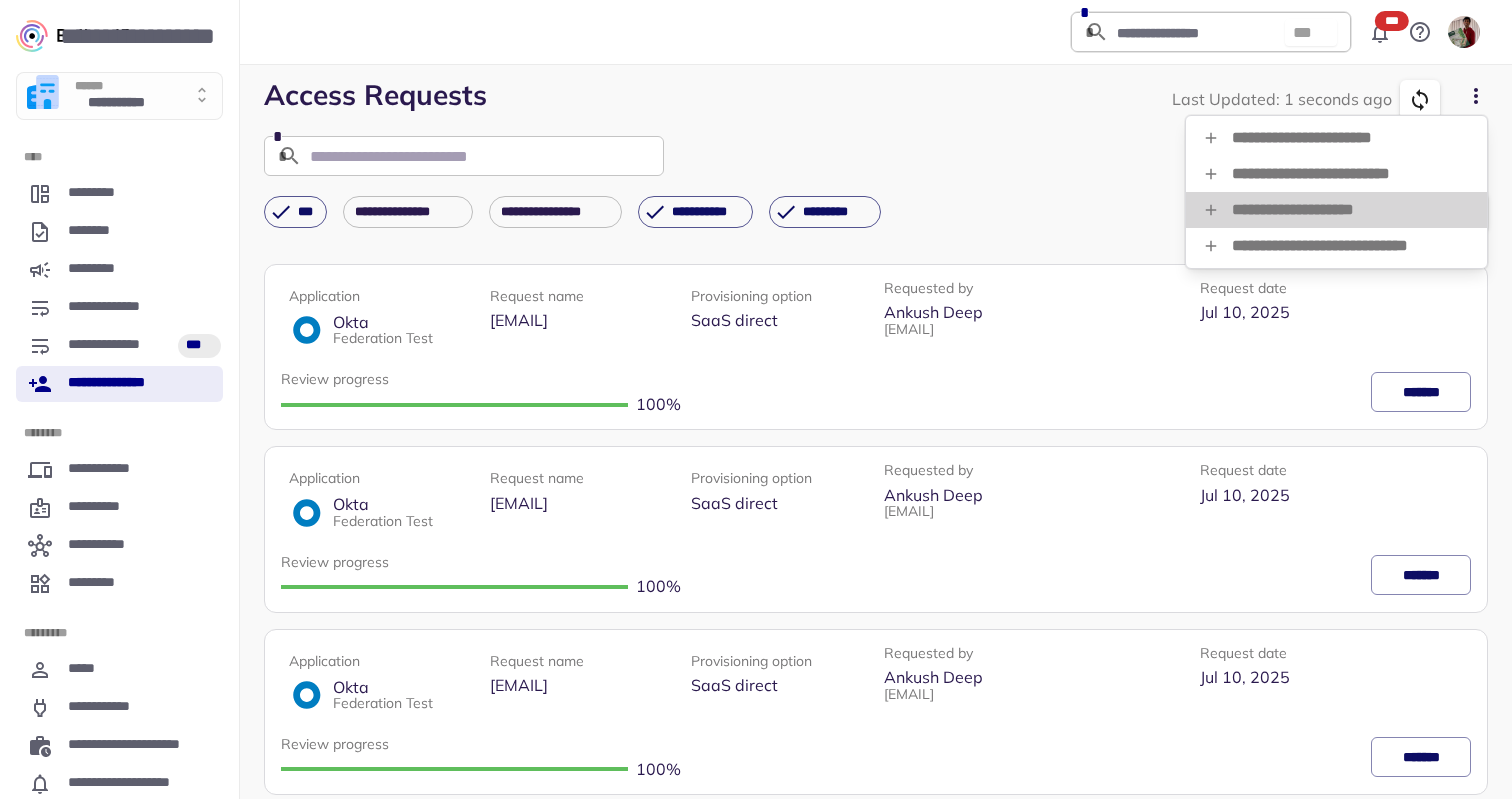click on "**********" at bounding box center [1336, 210] 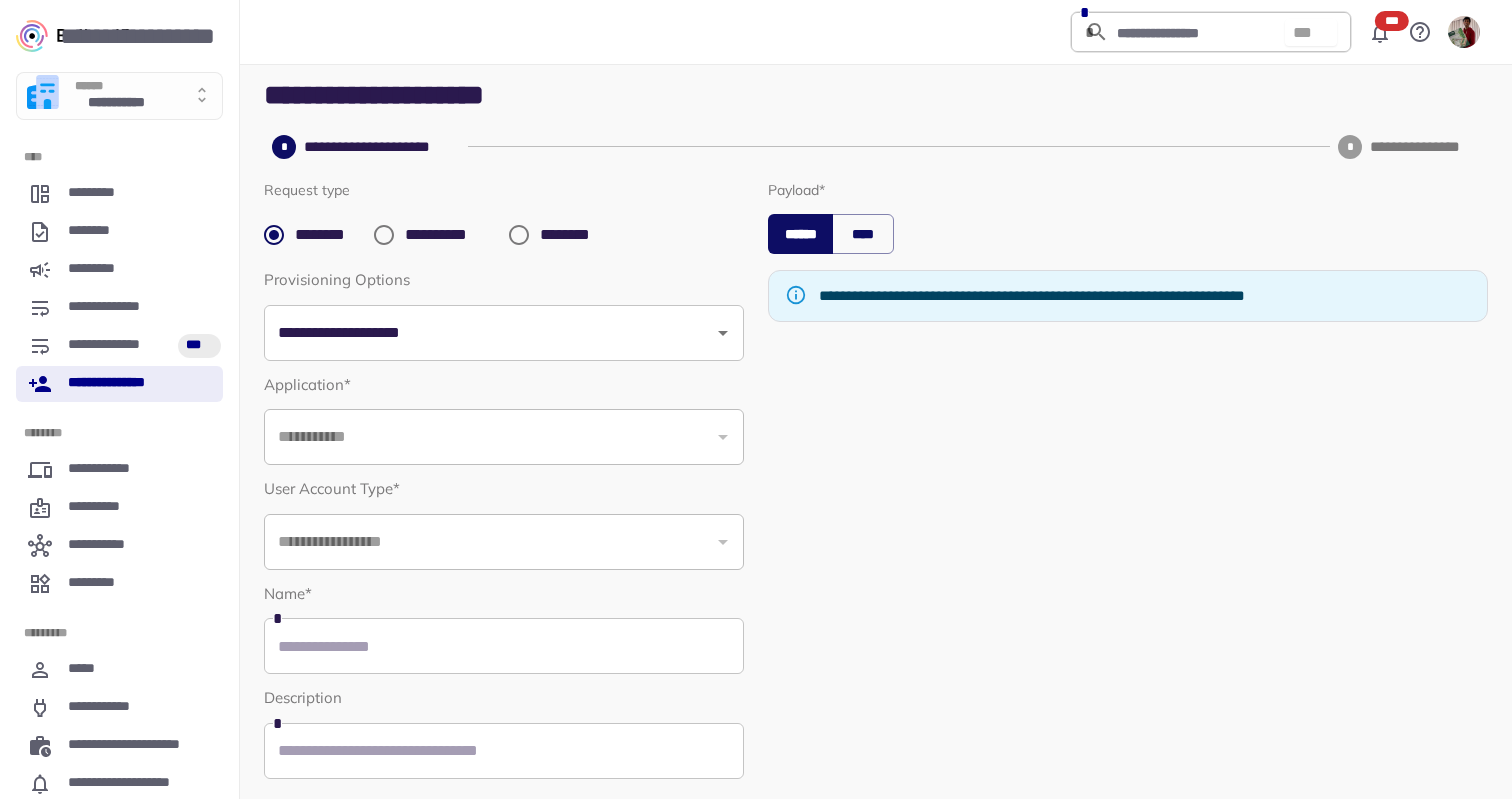 click on "********" at bounding box center [570, 235] 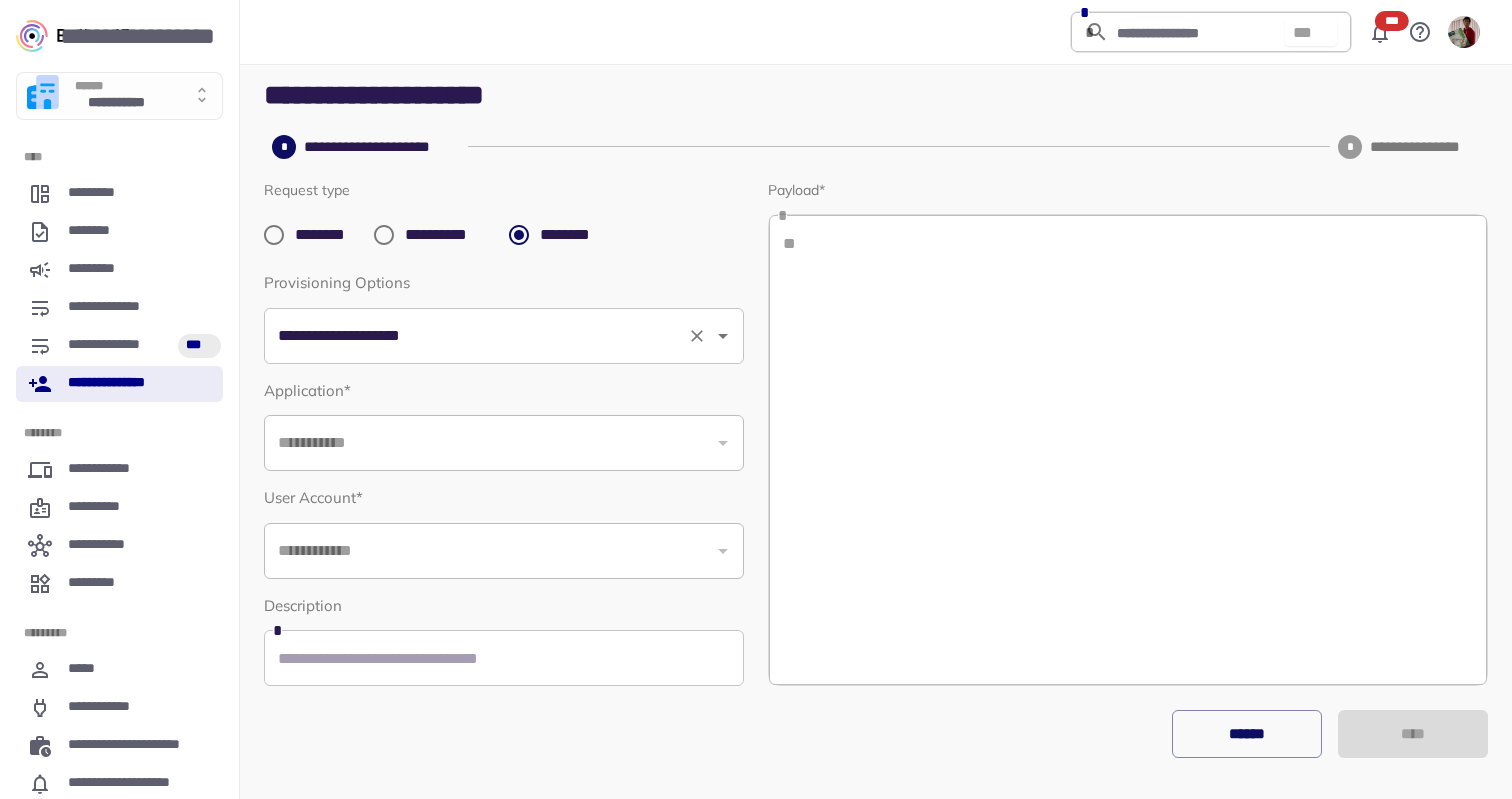 click on "**********" at bounding box center [476, 336] 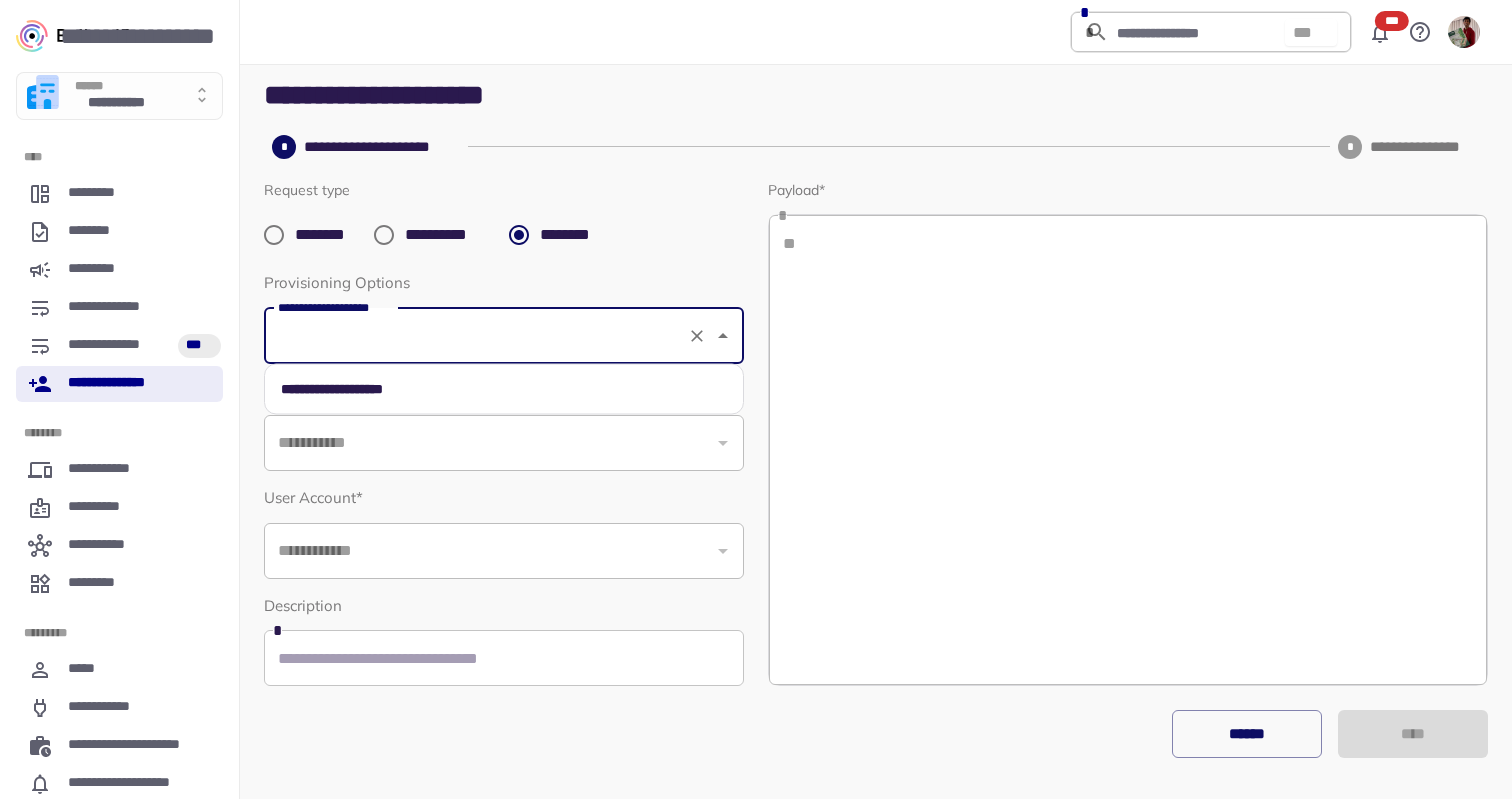 click on "**********" at bounding box center (504, 389) 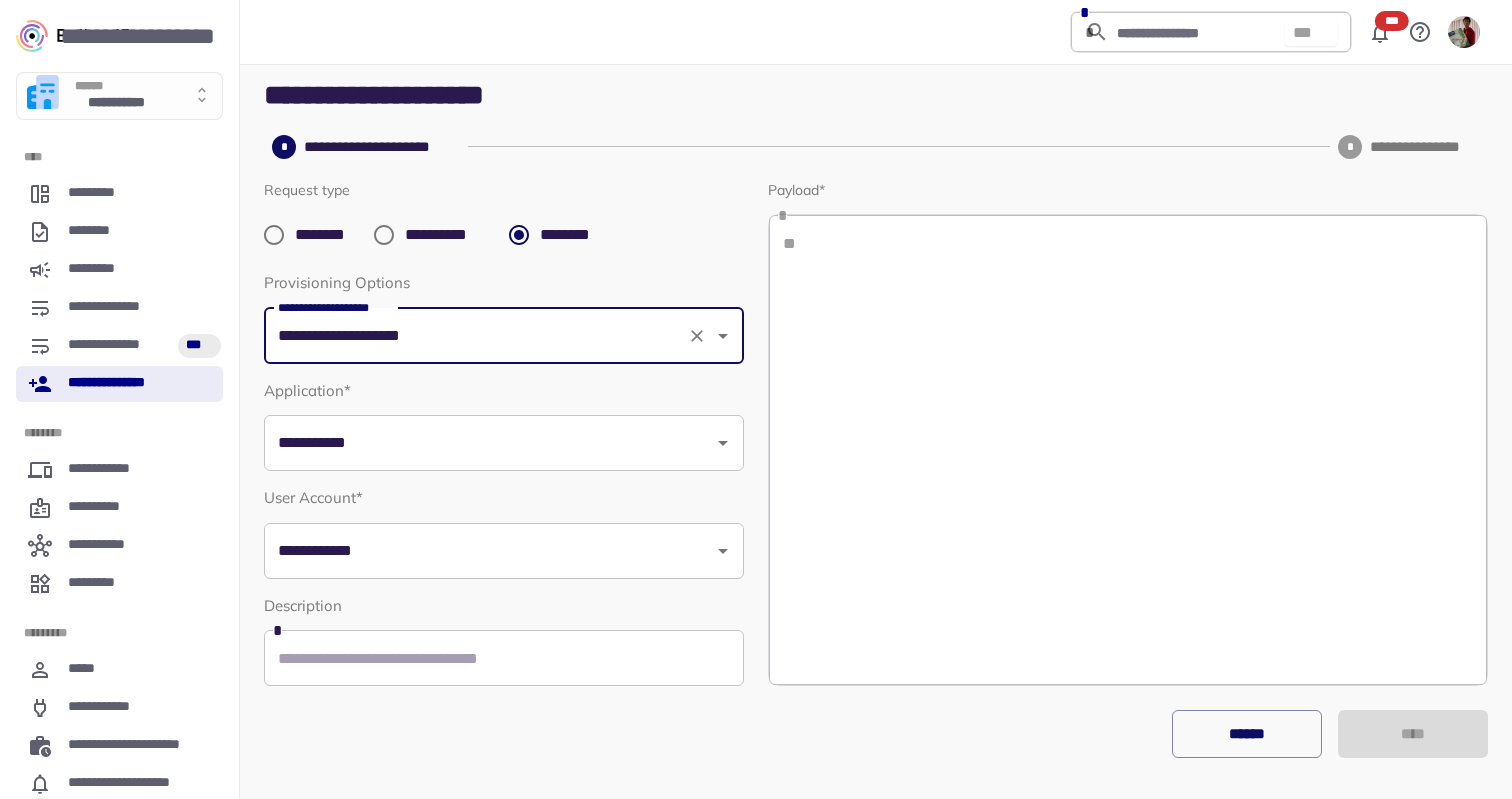 click on "**********" at bounding box center (119, 384) 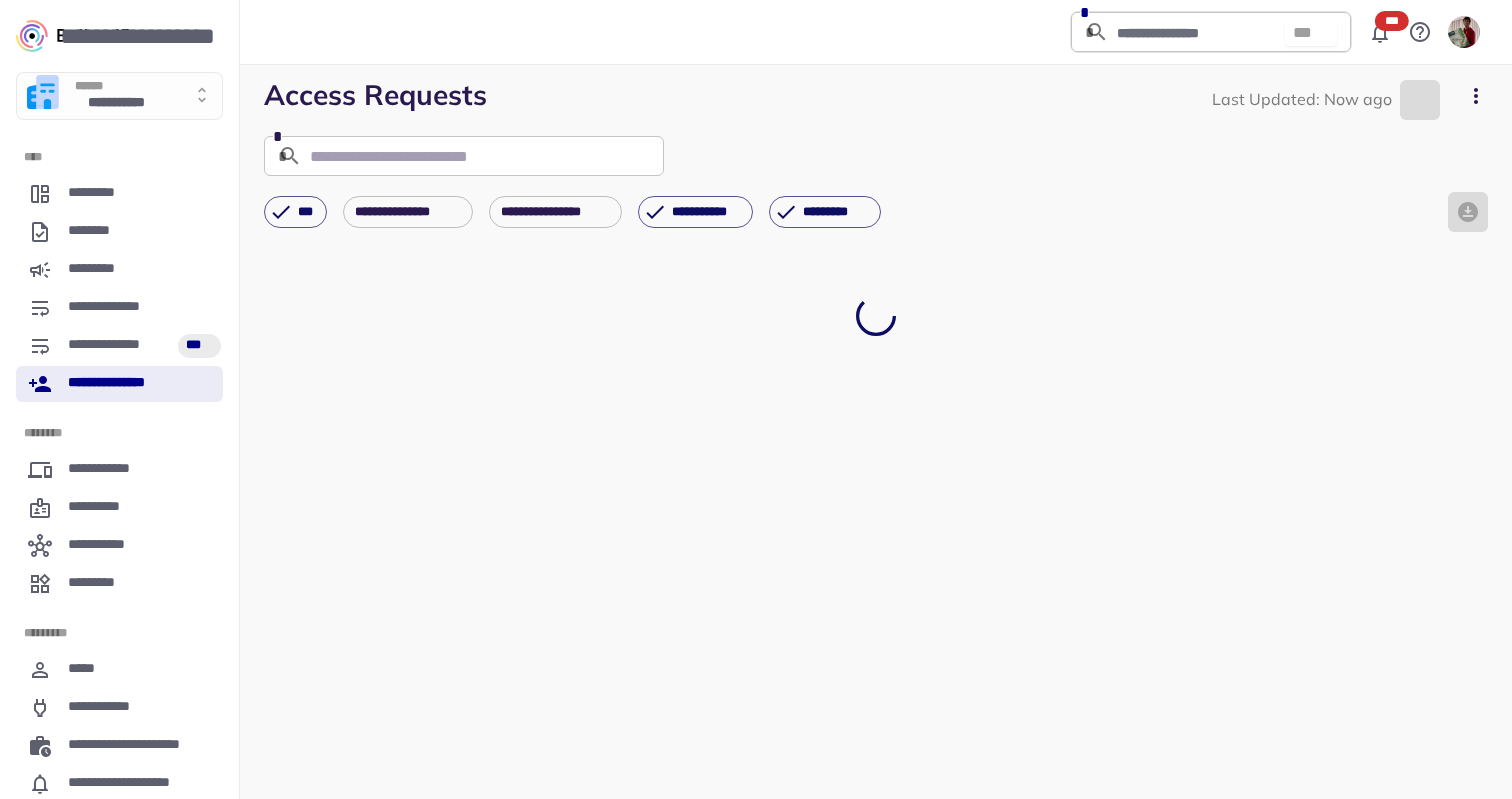click 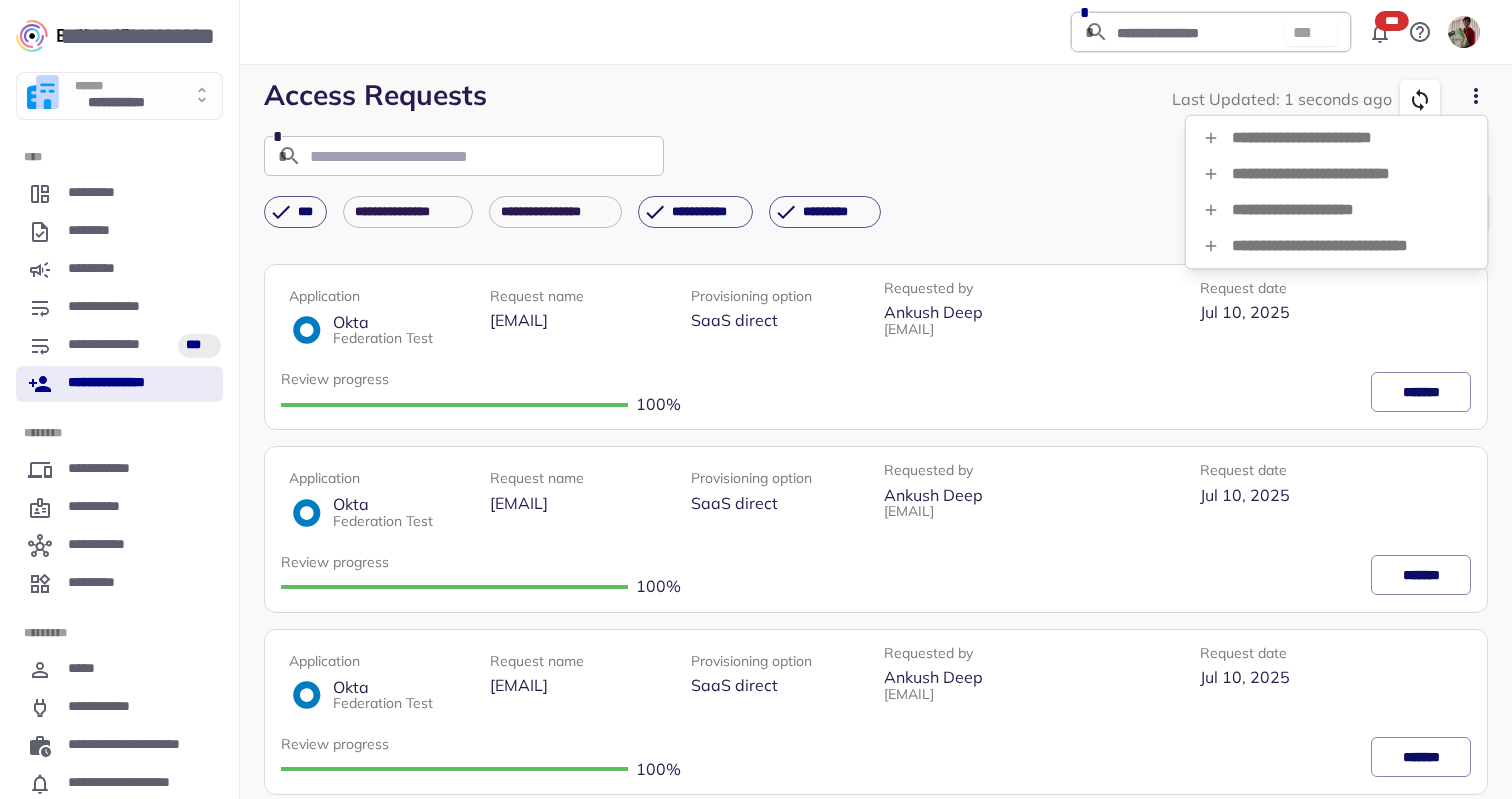 click on "**********" at bounding box center (1336, 210) 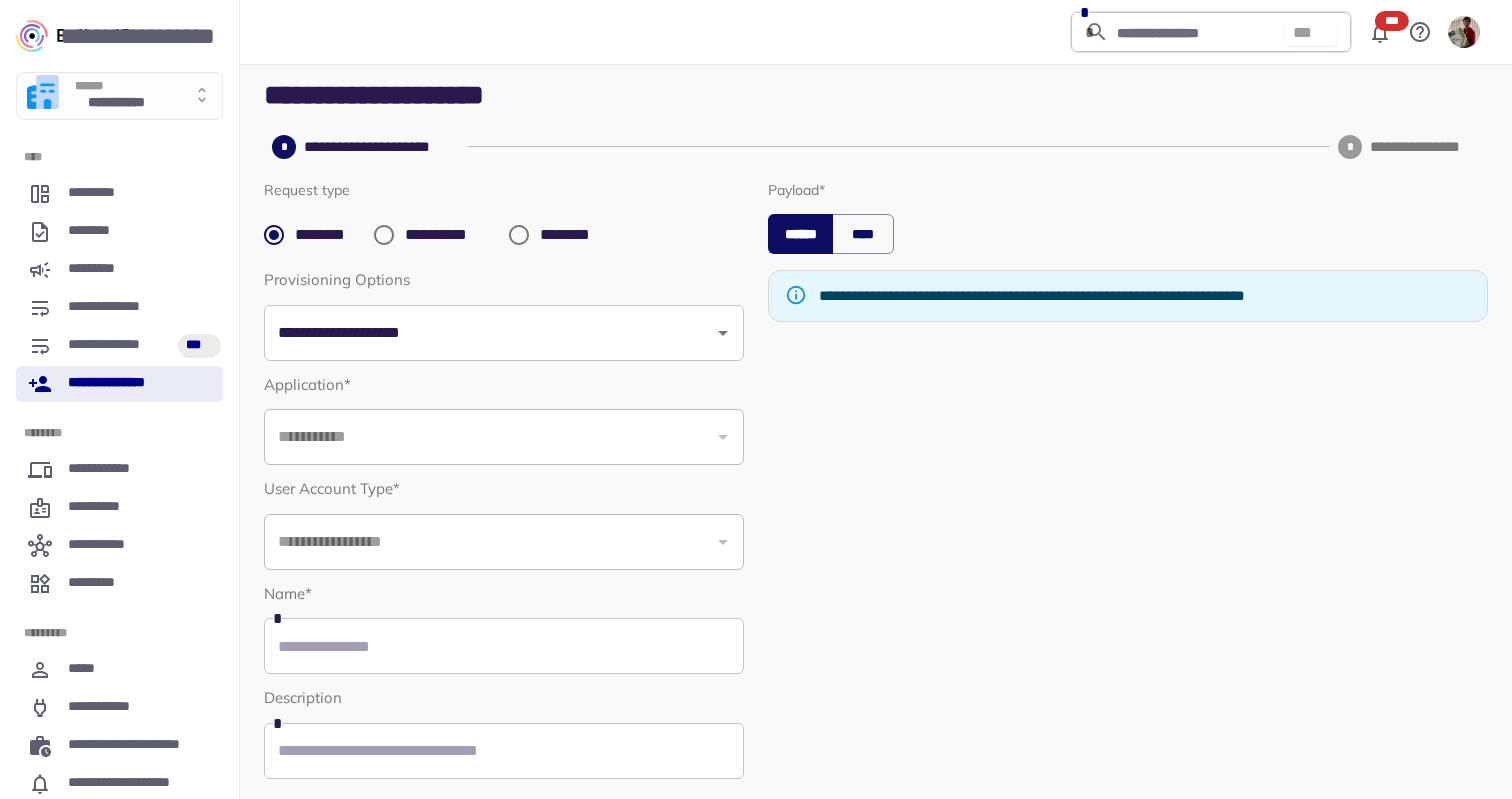 click on "**********" at bounding box center [428, 235] 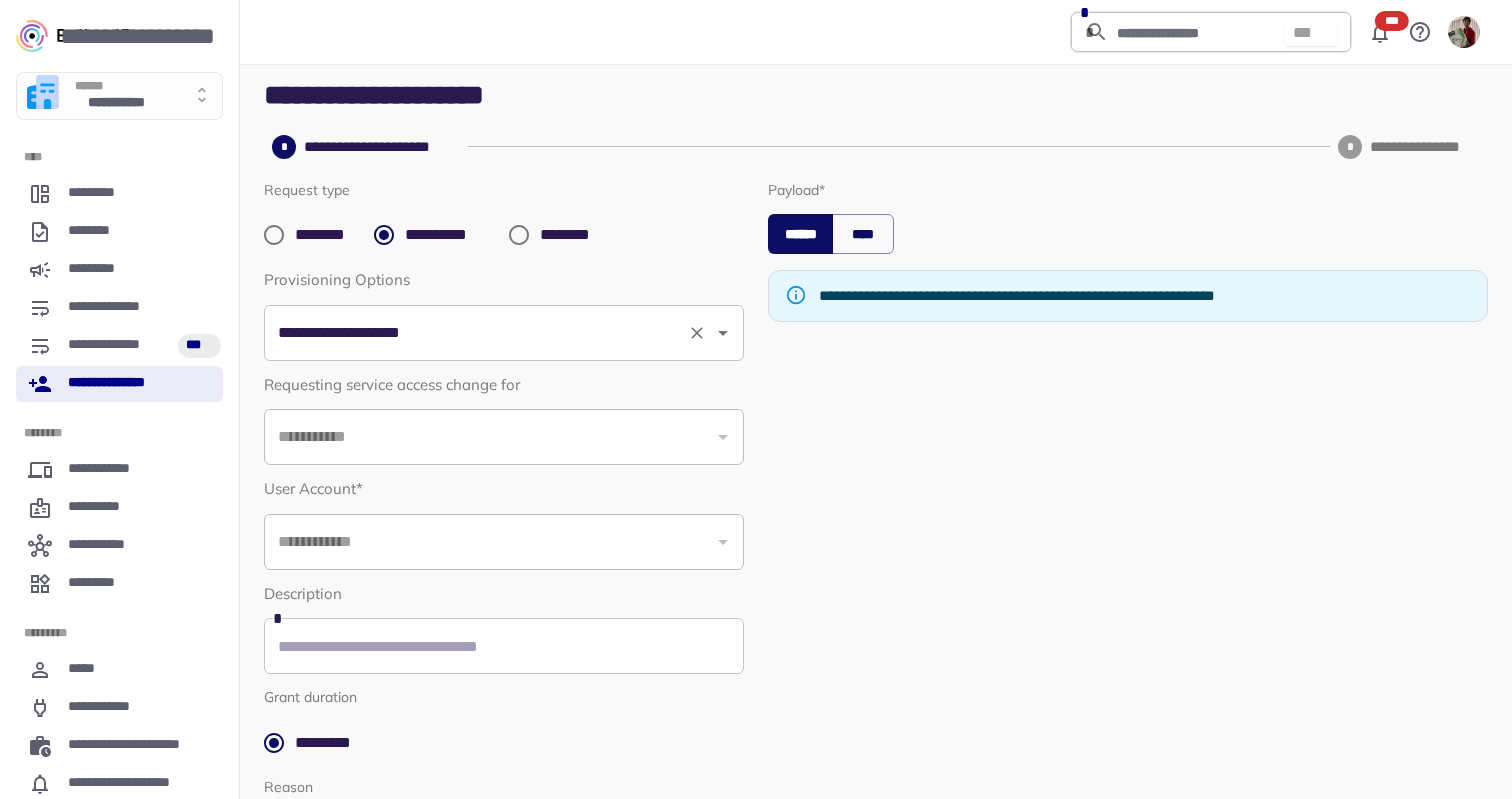 click on "**********" at bounding box center [476, 333] 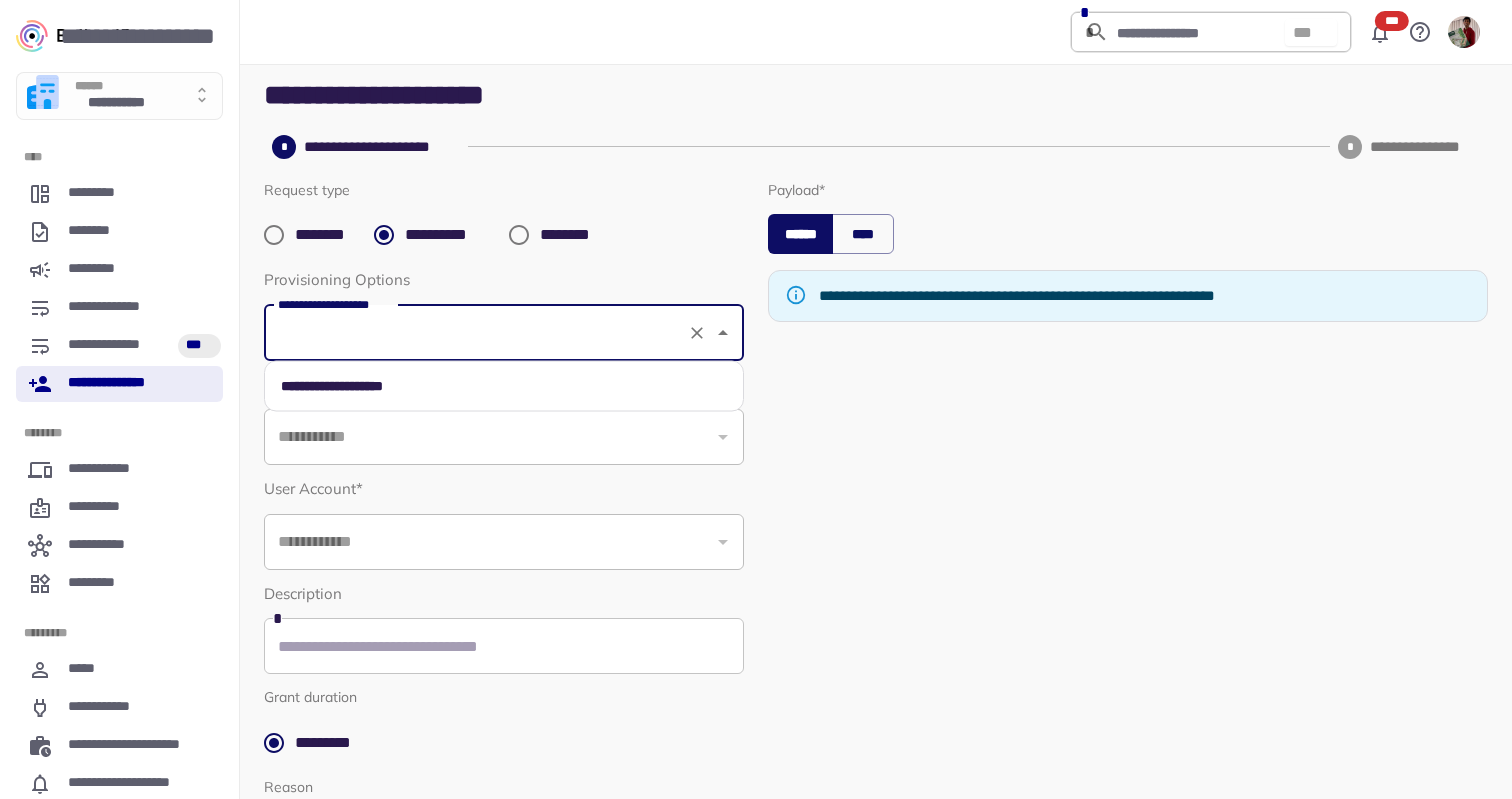 click on "**********" at bounding box center (504, 386) 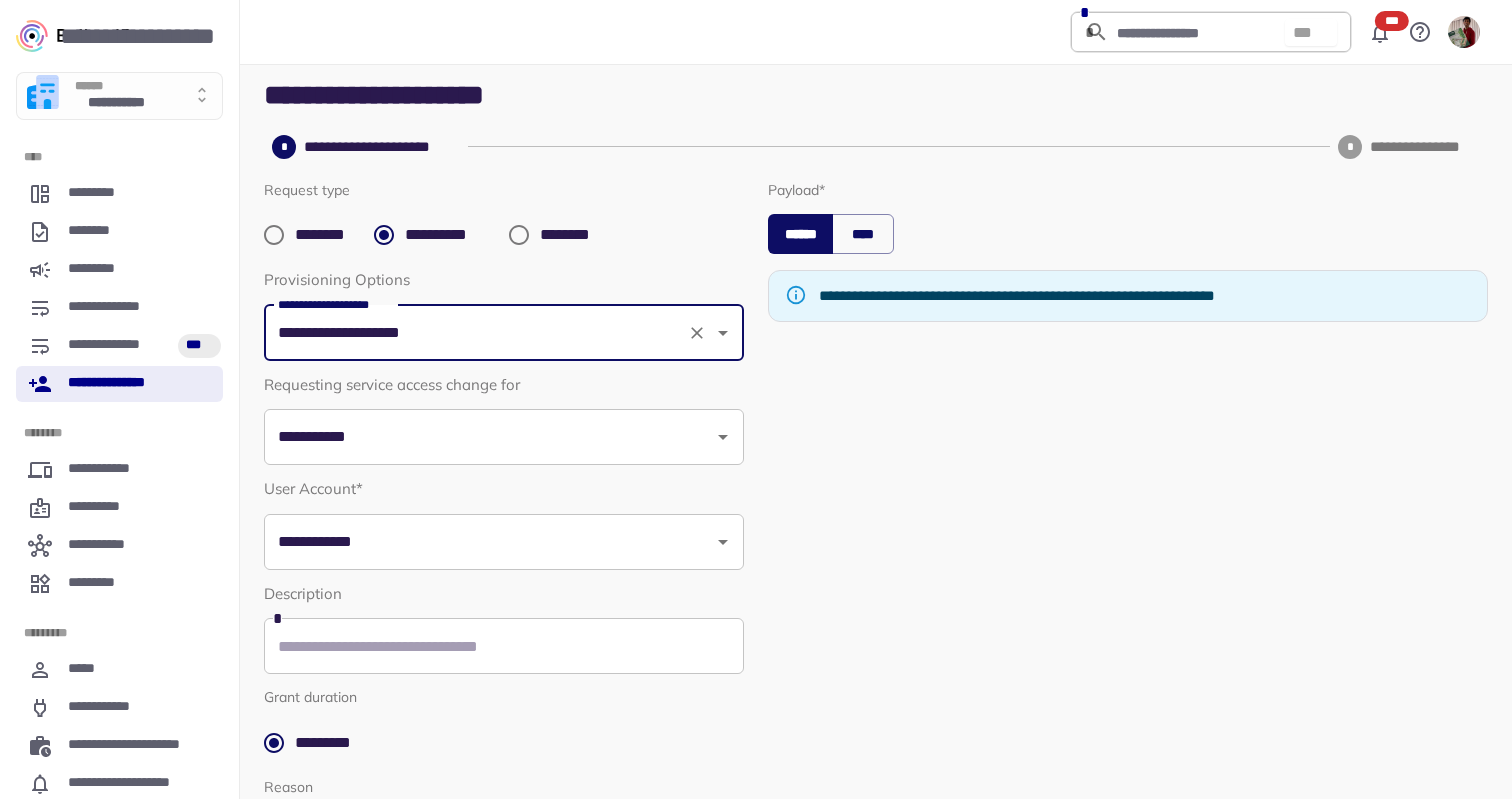 click on "**********" at bounding box center (489, 437) 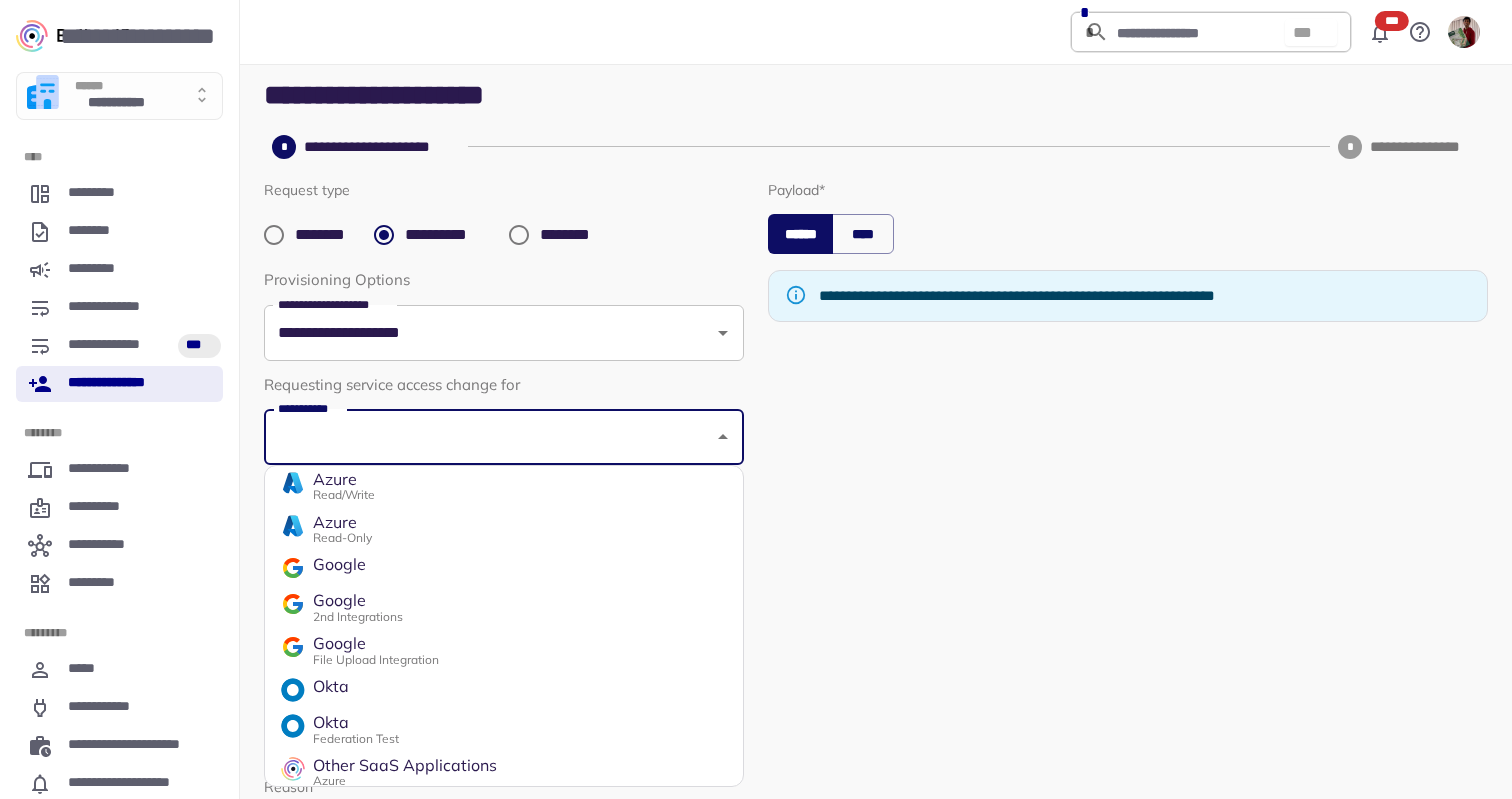 scroll, scrollTop: 135, scrollLeft: 0, axis: vertical 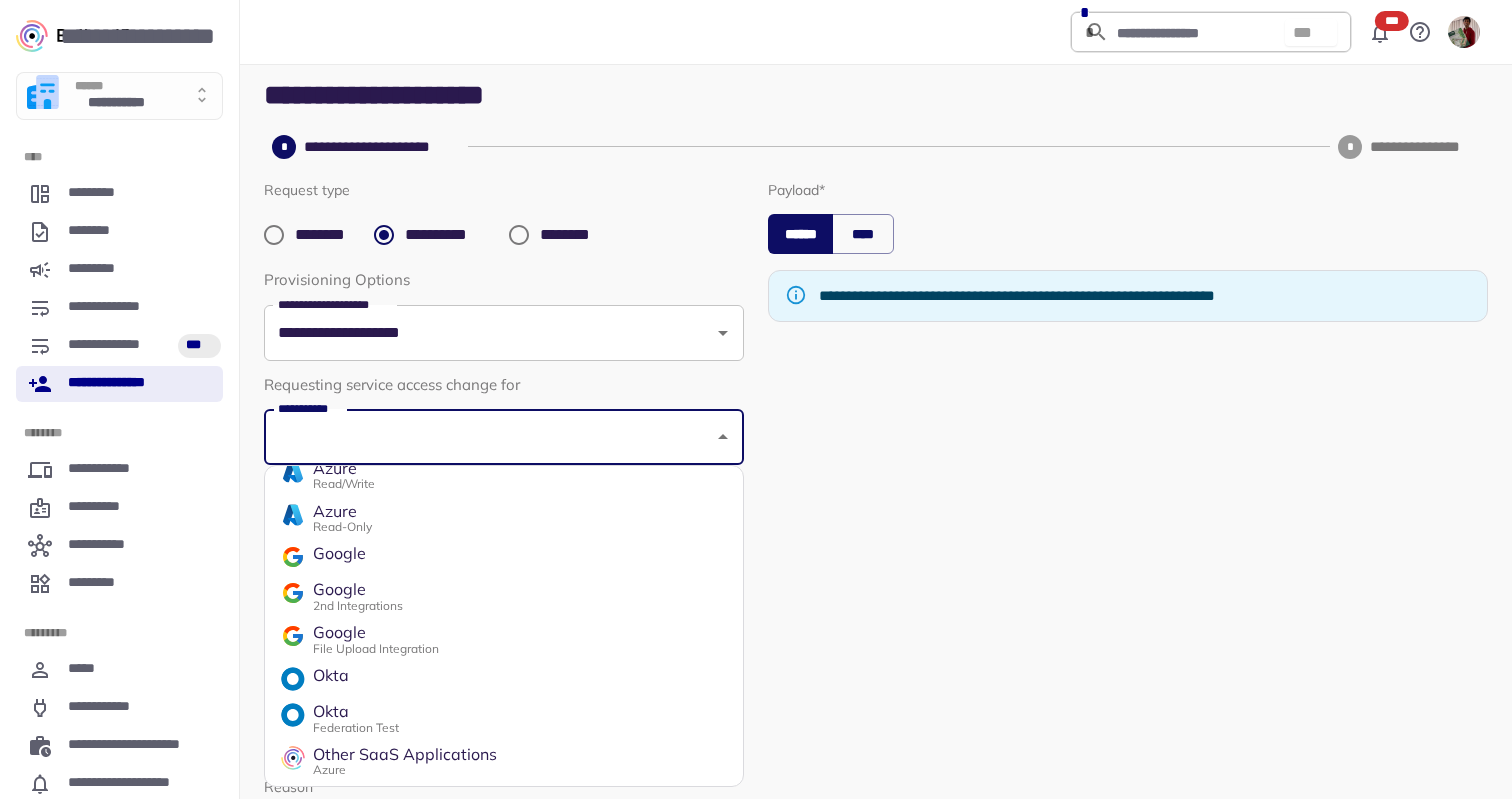 click on "Okta" at bounding box center (356, 712) 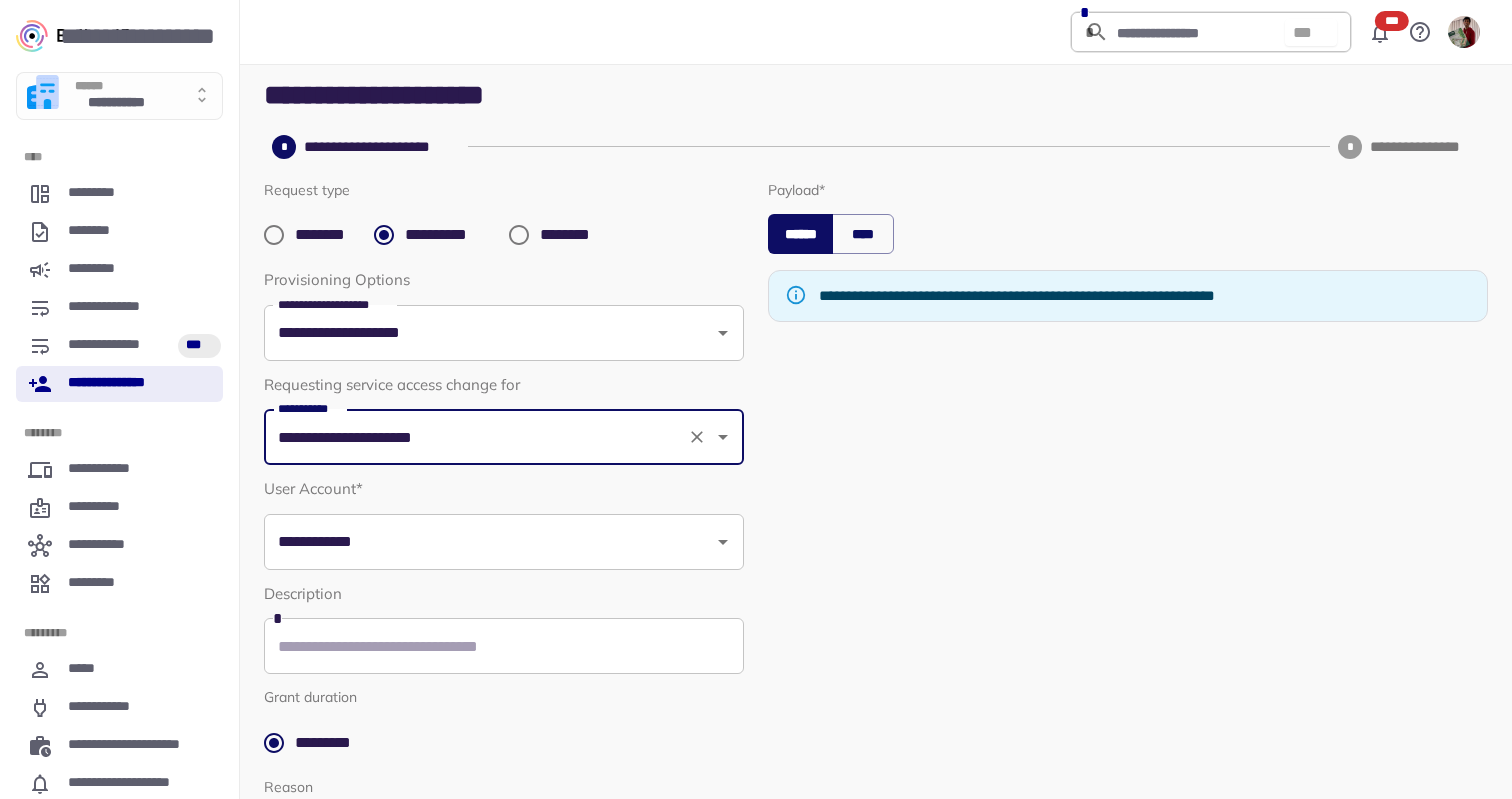 click on "**********" at bounding box center [489, 542] 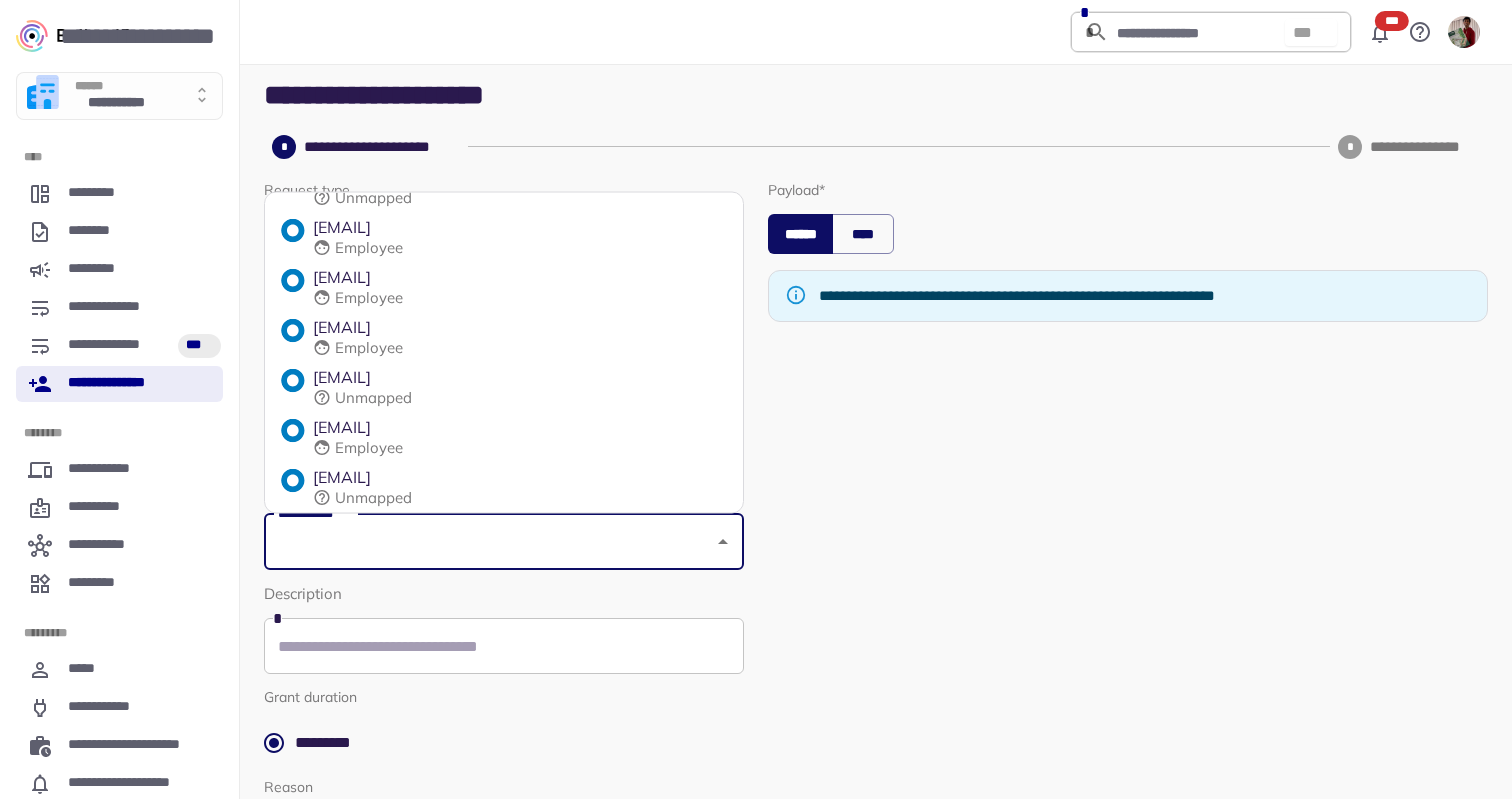 scroll, scrollTop: 95, scrollLeft: 0, axis: vertical 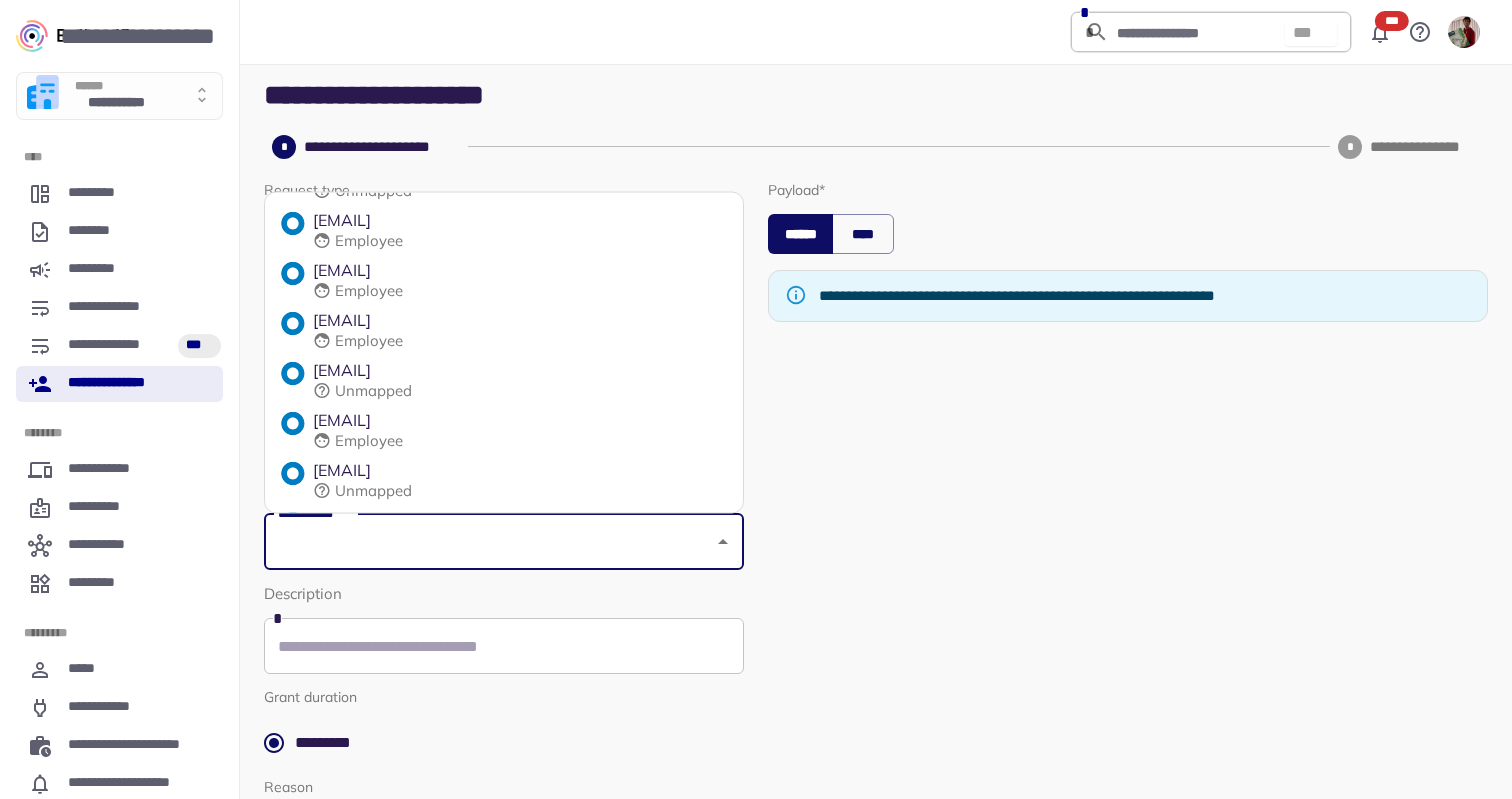 click on "Employee" at bounding box center [369, 341] 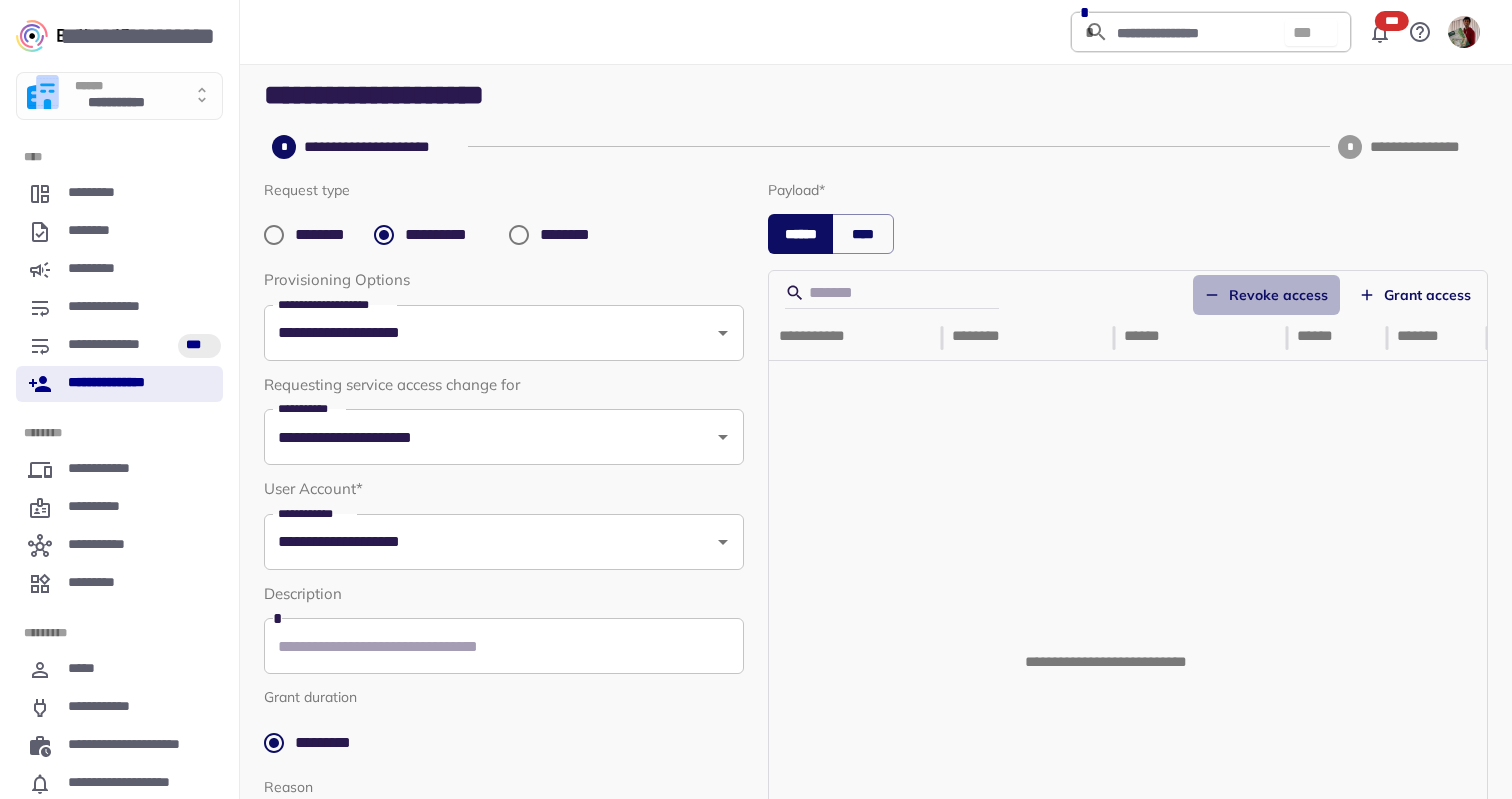 click on "Revoke access" at bounding box center (1266, 295) 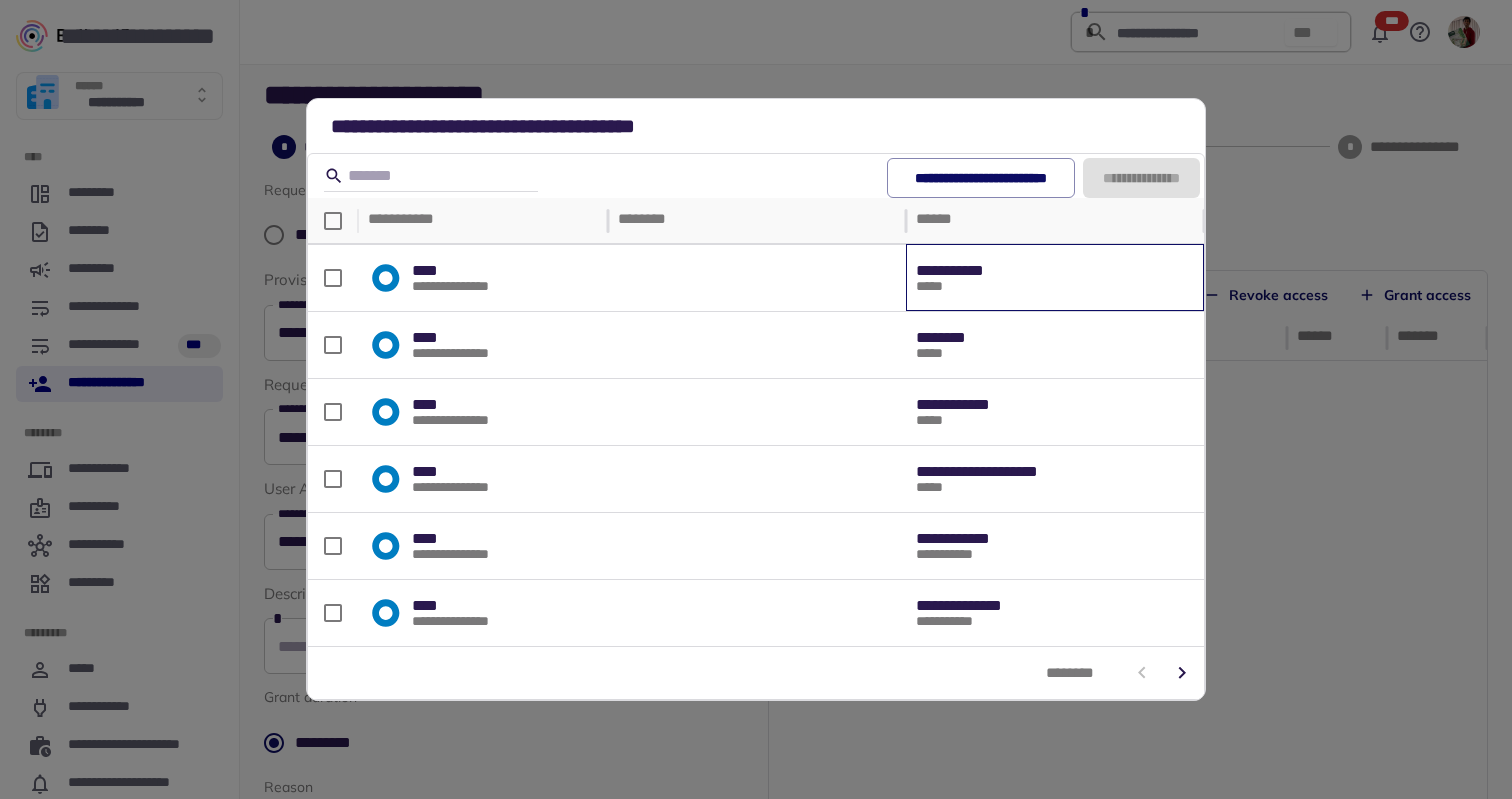 click on "**********" at bounding box center [1055, 278] 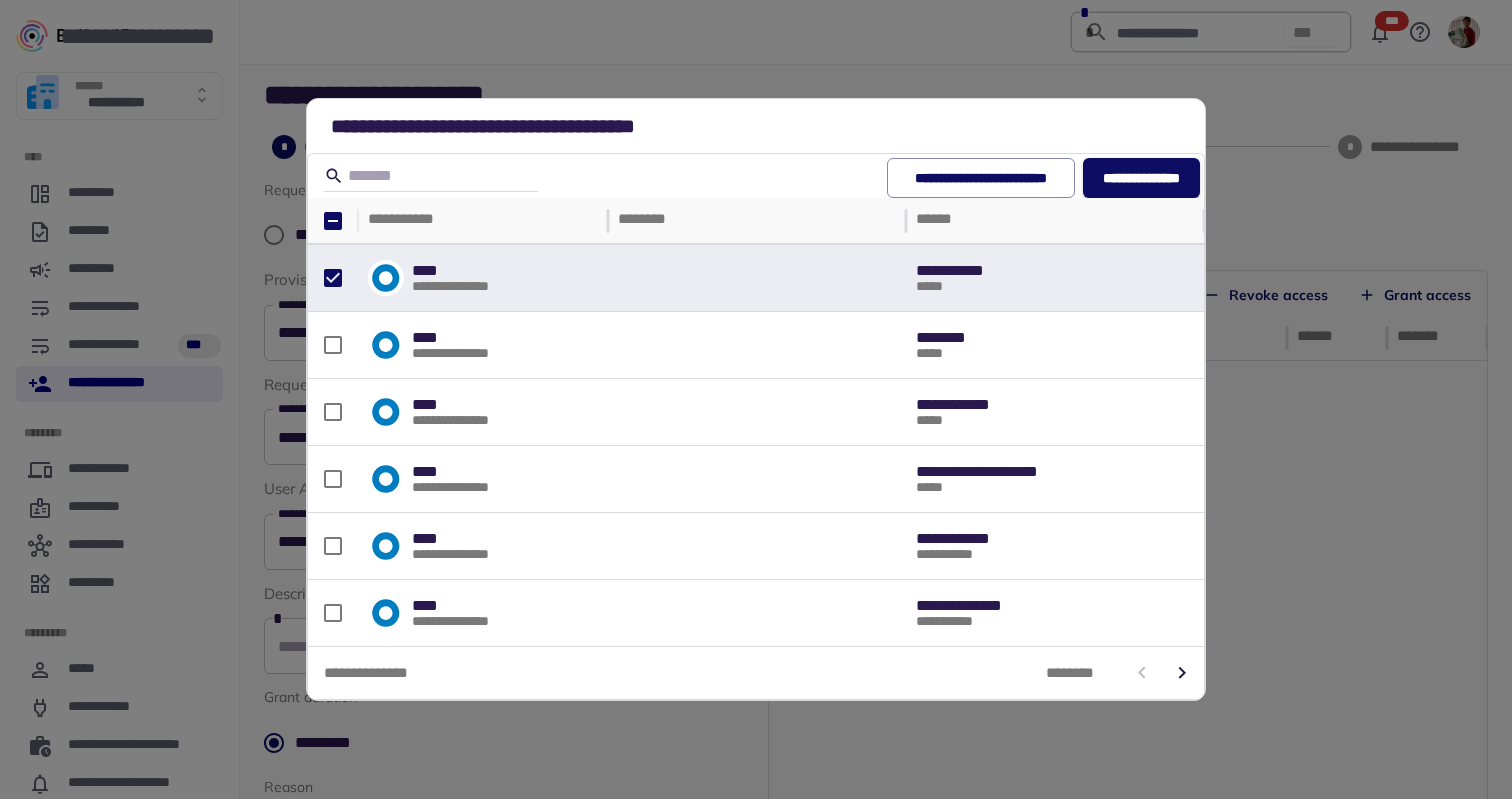 click on "**********" at bounding box center [1141, 178] 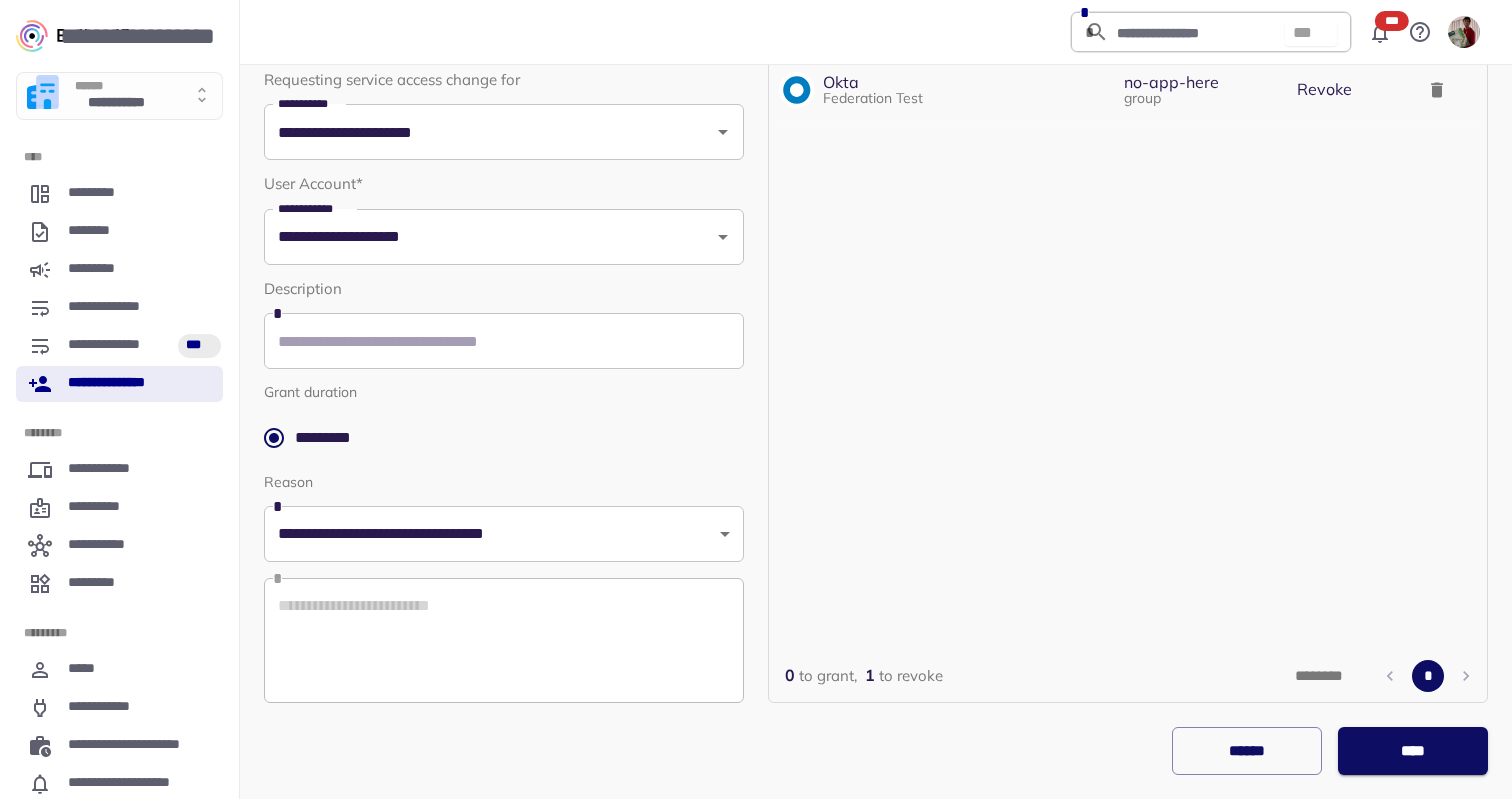 click on "****" at bounding box center (1412, 751) 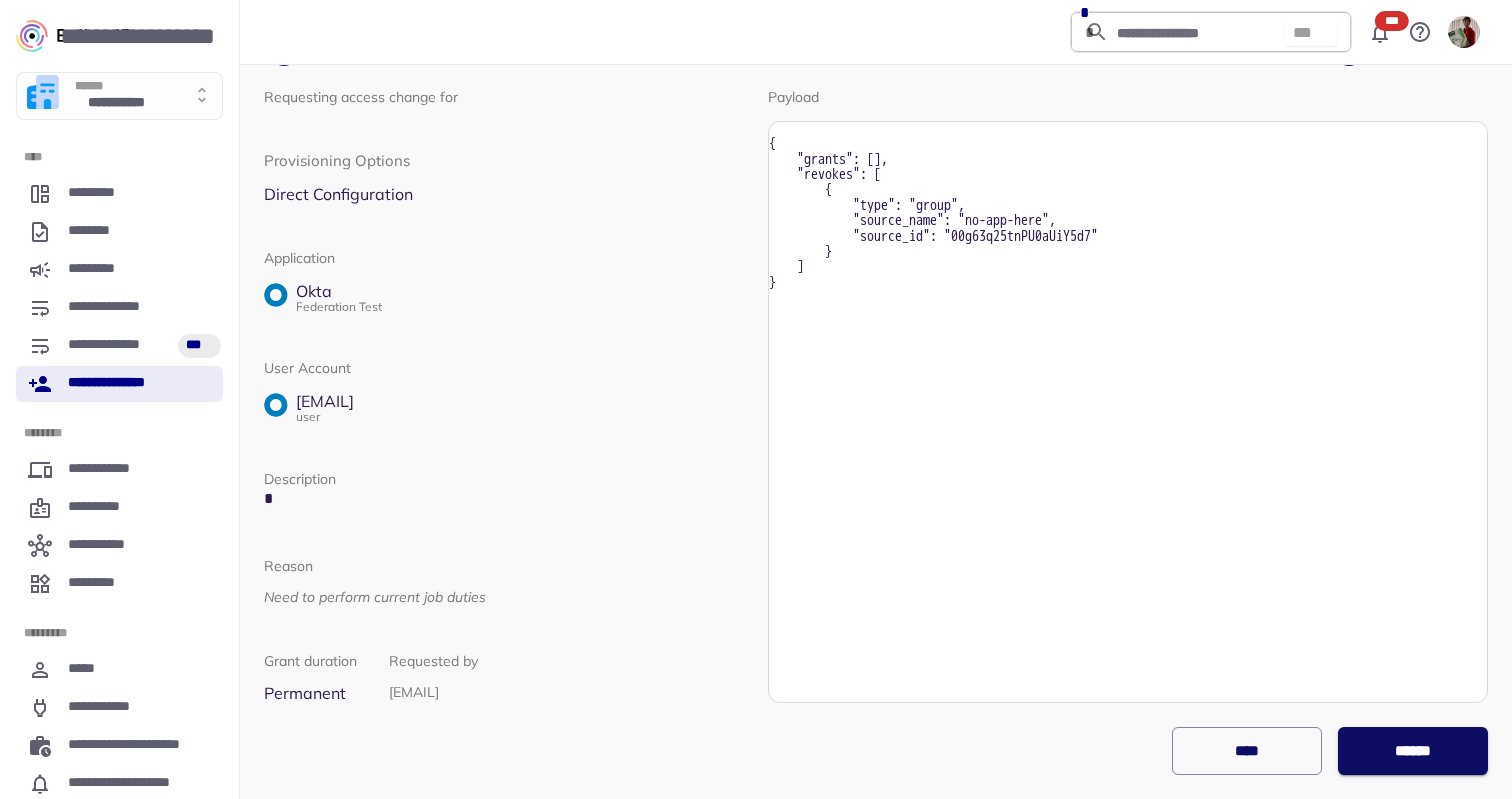scroll, scrollTop: 93, scrollLeft: 0, axis: vertical 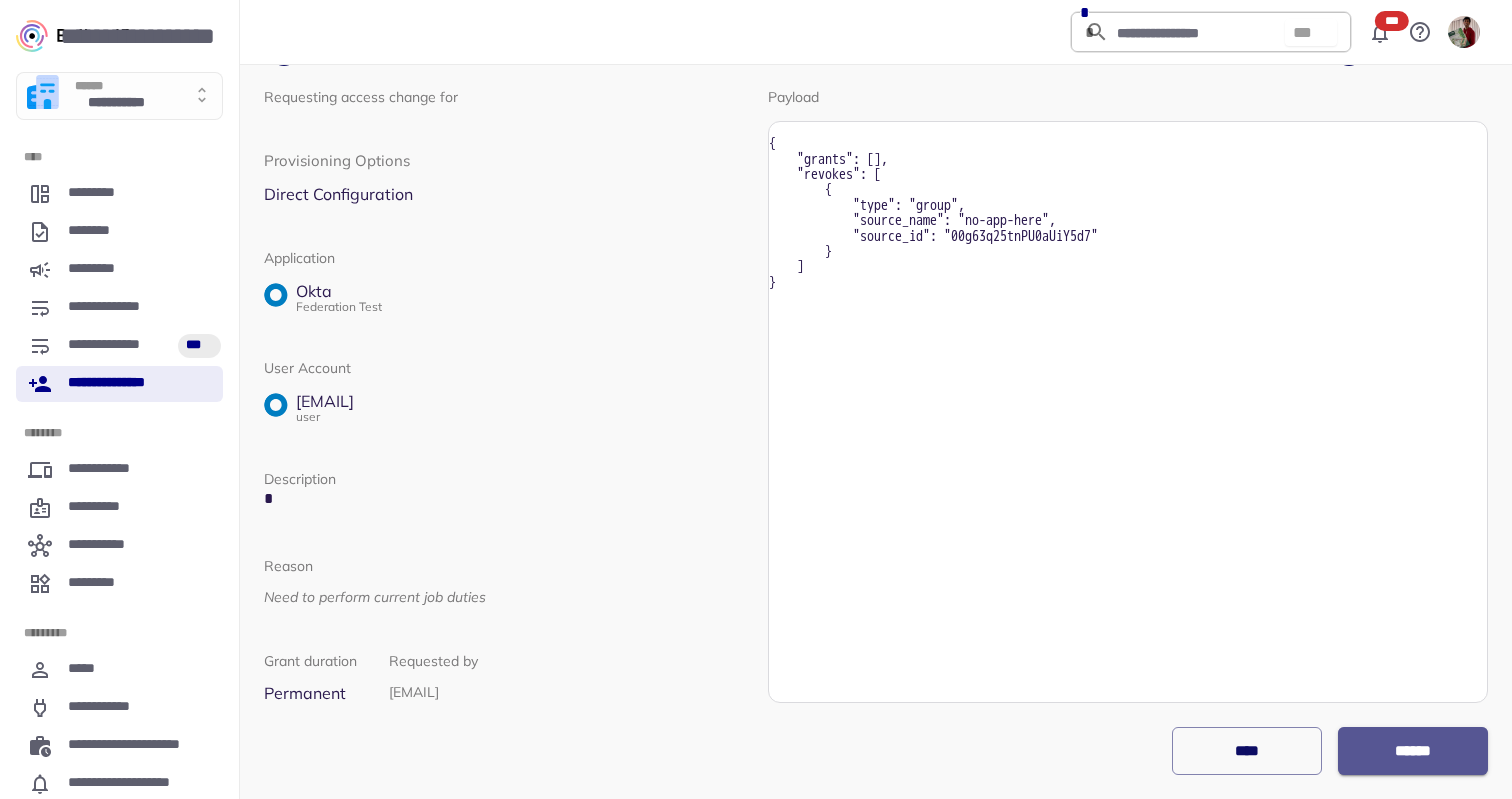 click on "******" at bounding box center (1412, 751) 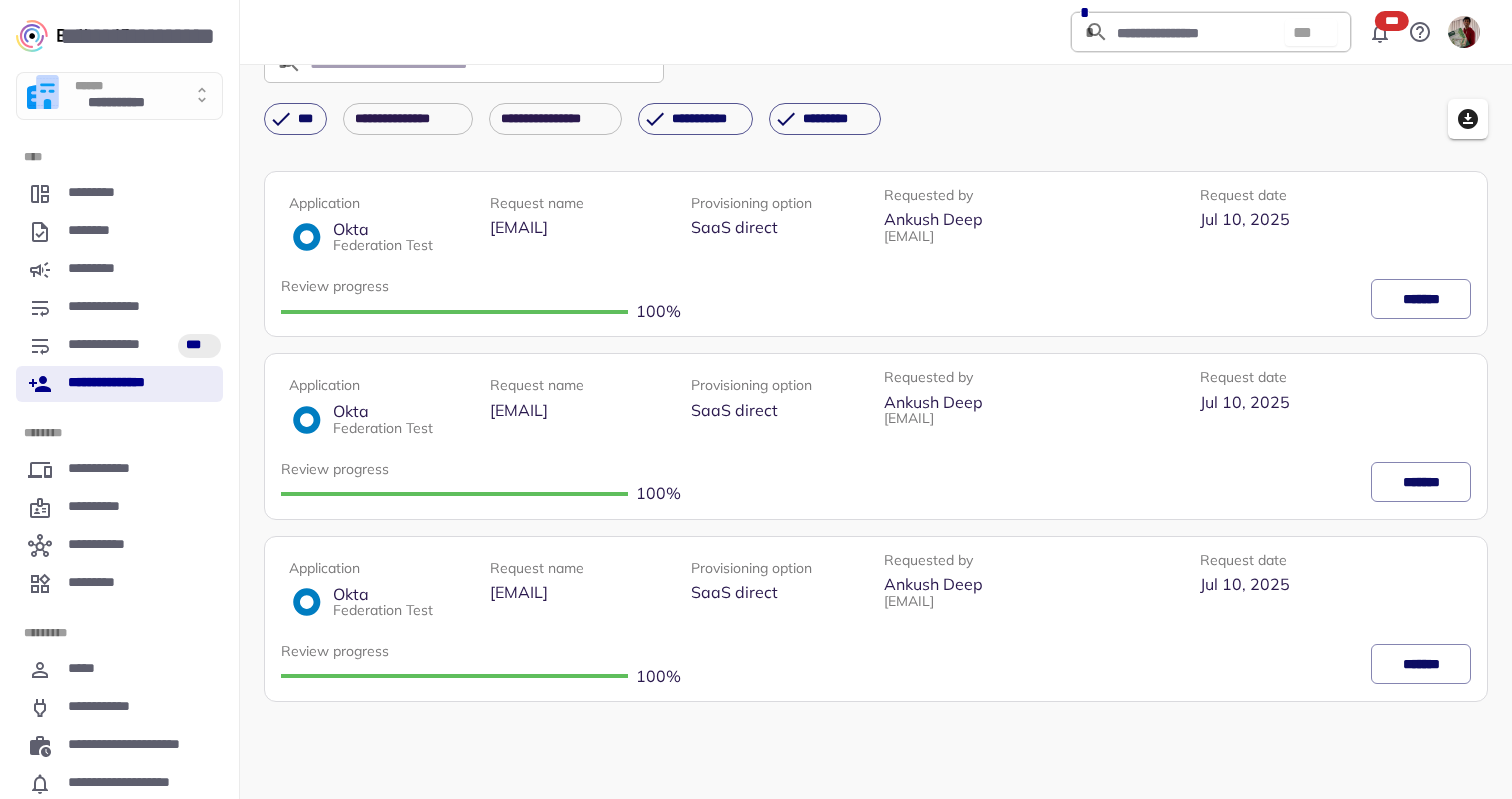 scroll, scrollTop: 0, scrollLeft: 0, axis: both 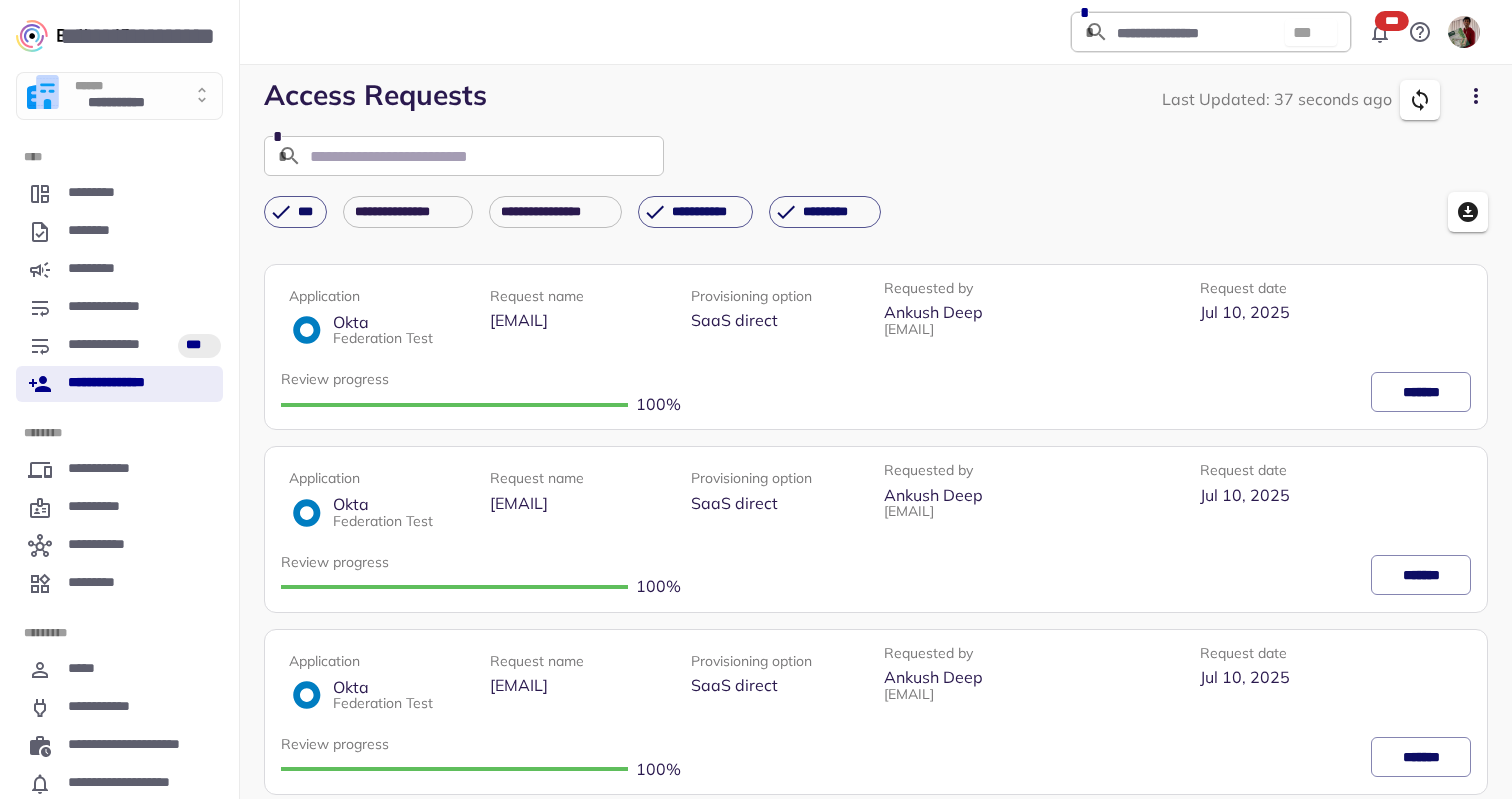 click on "**********" at bounding box center [119, 384] 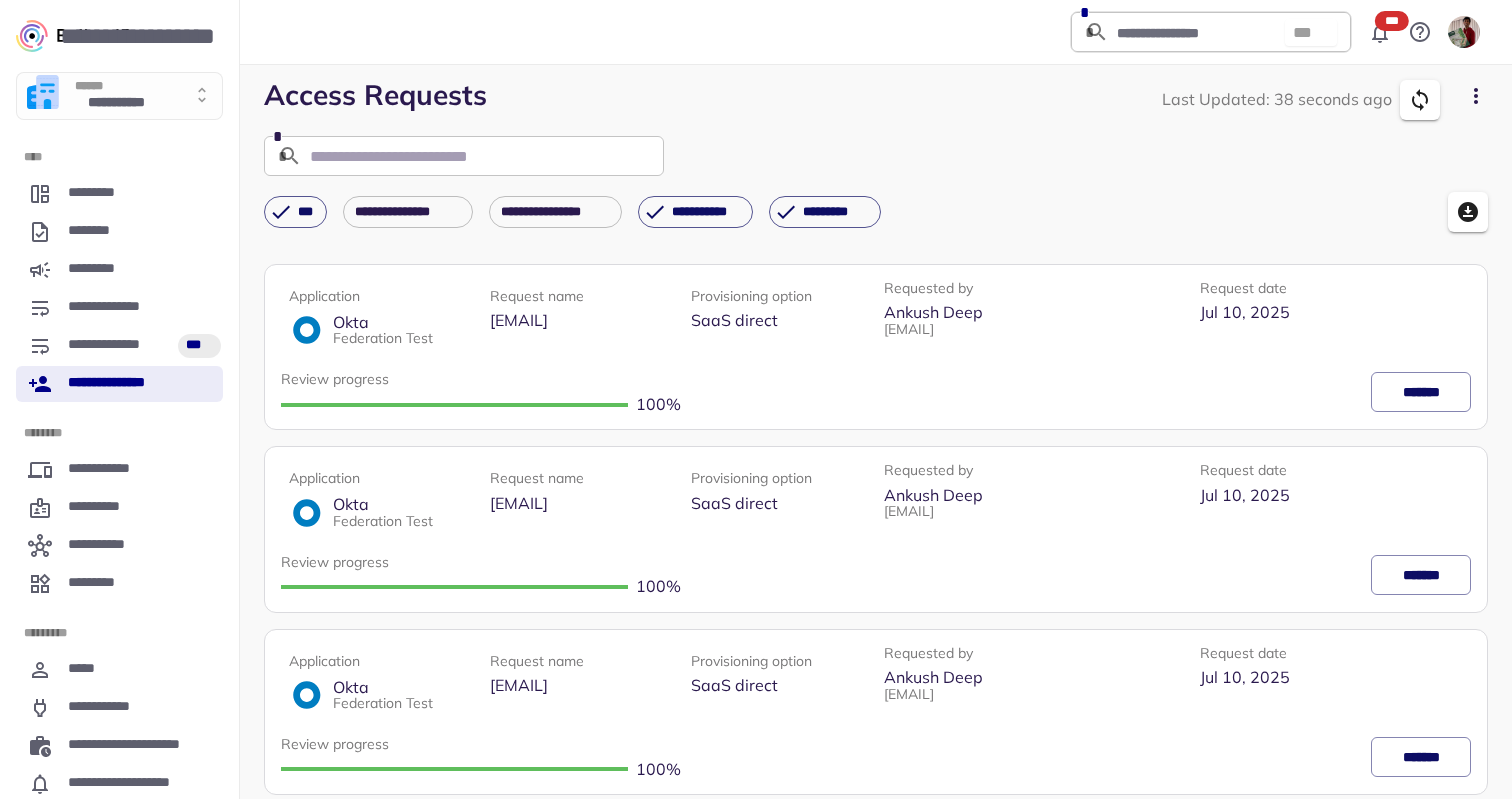 click on "**********" at bounding box center [119, 384] 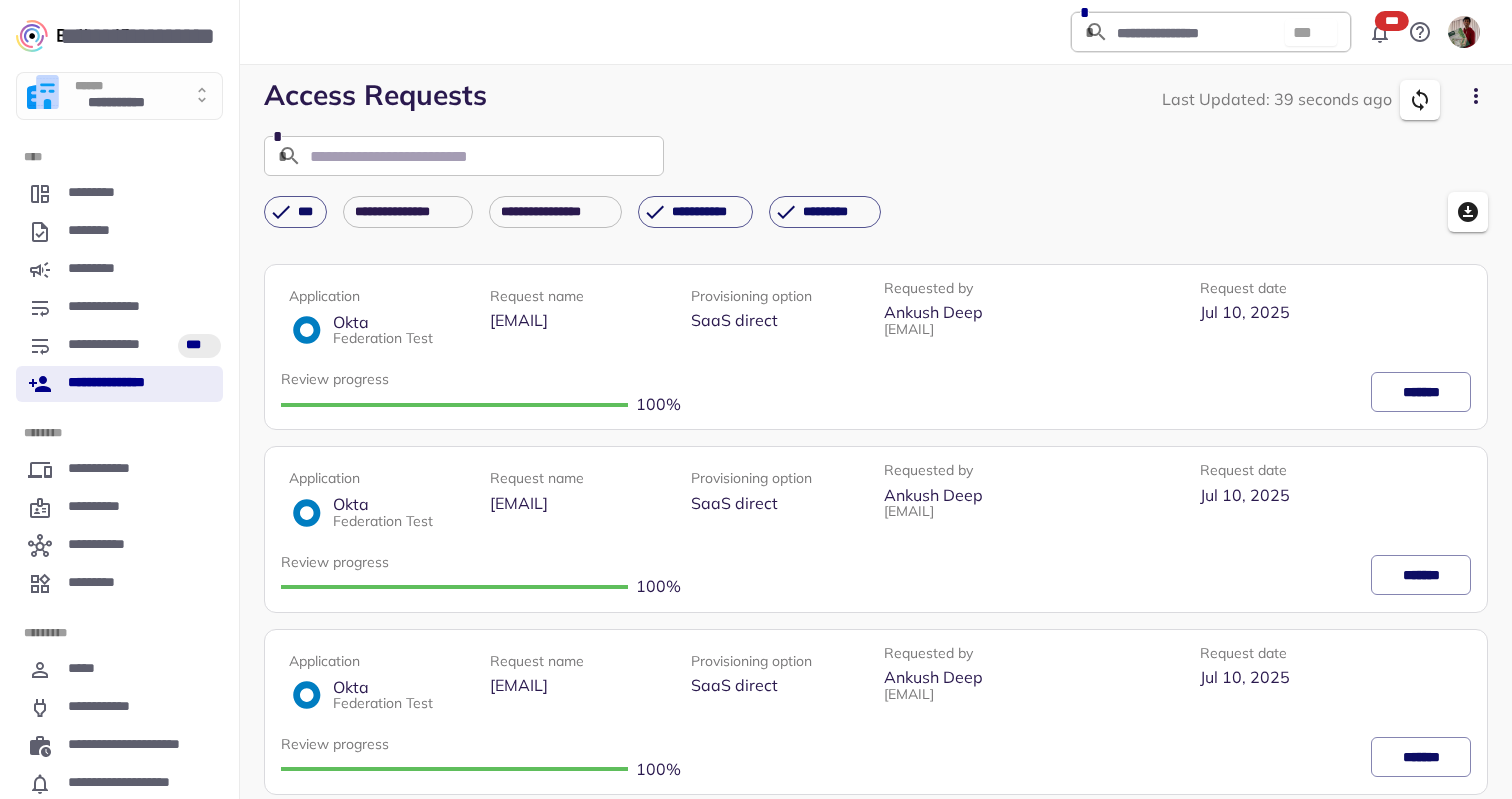 click on "**********" at bounding box center (876, 152) 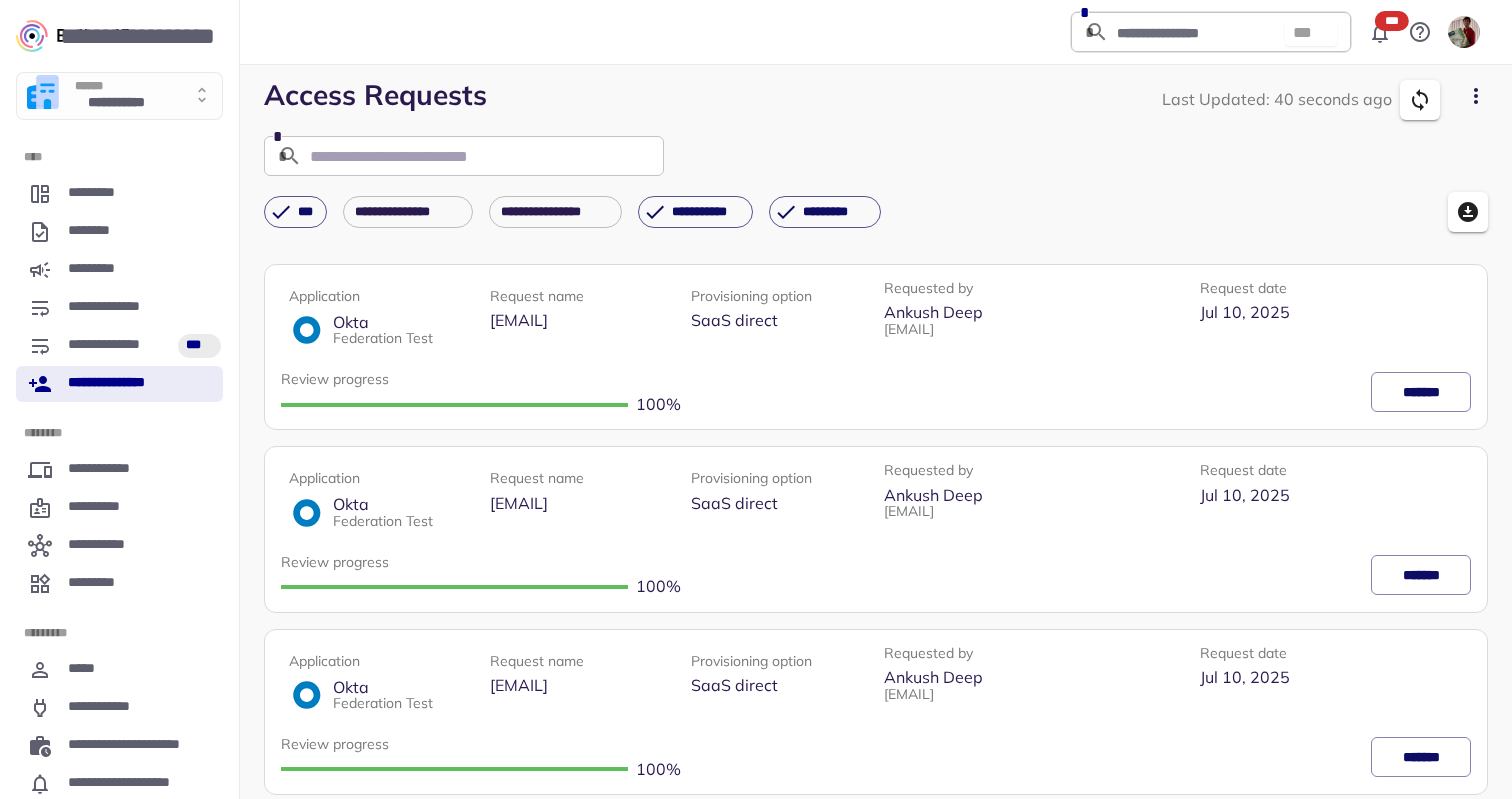 click 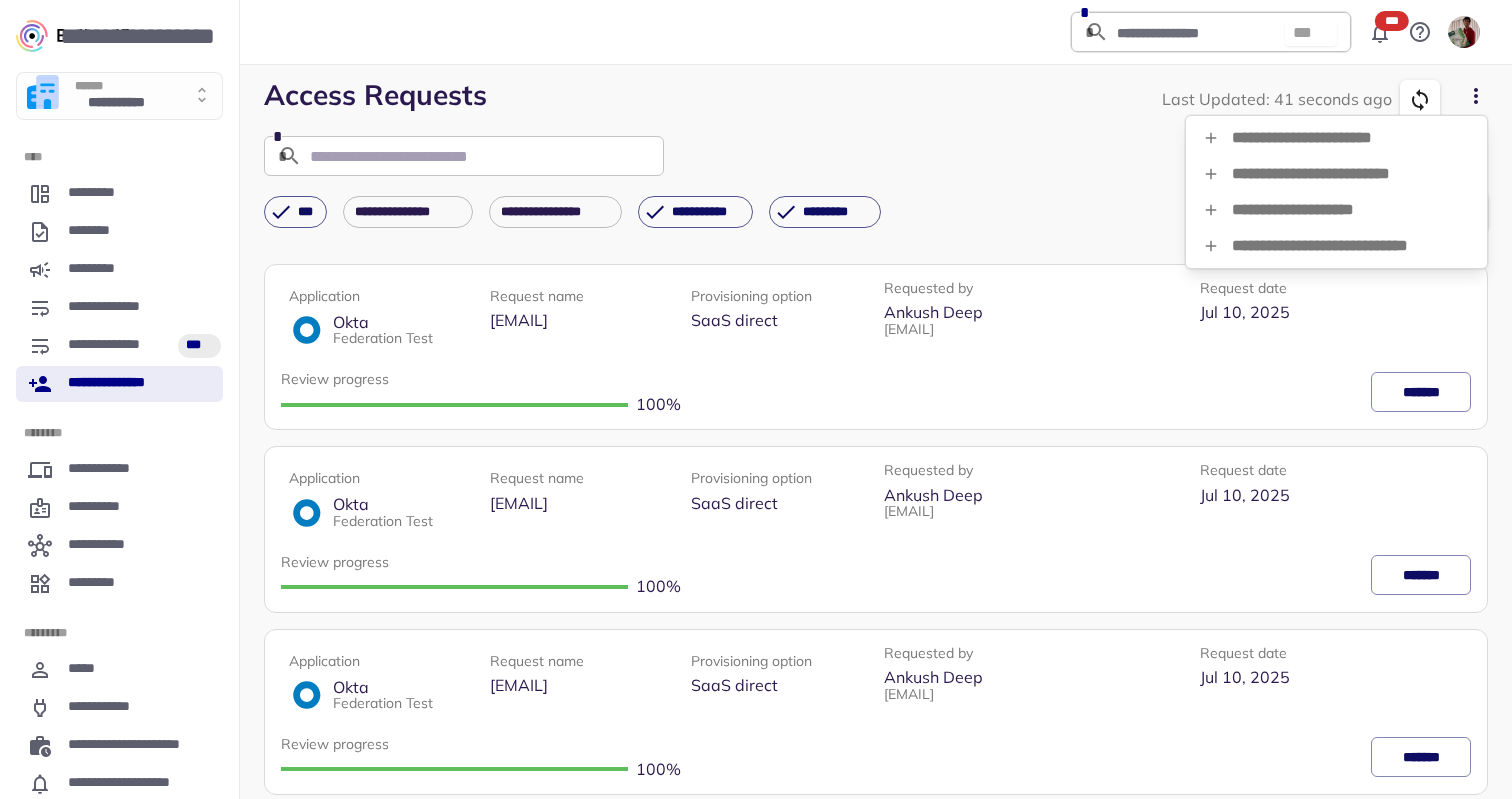 click on "**********" at bounding box center [1336, 210] 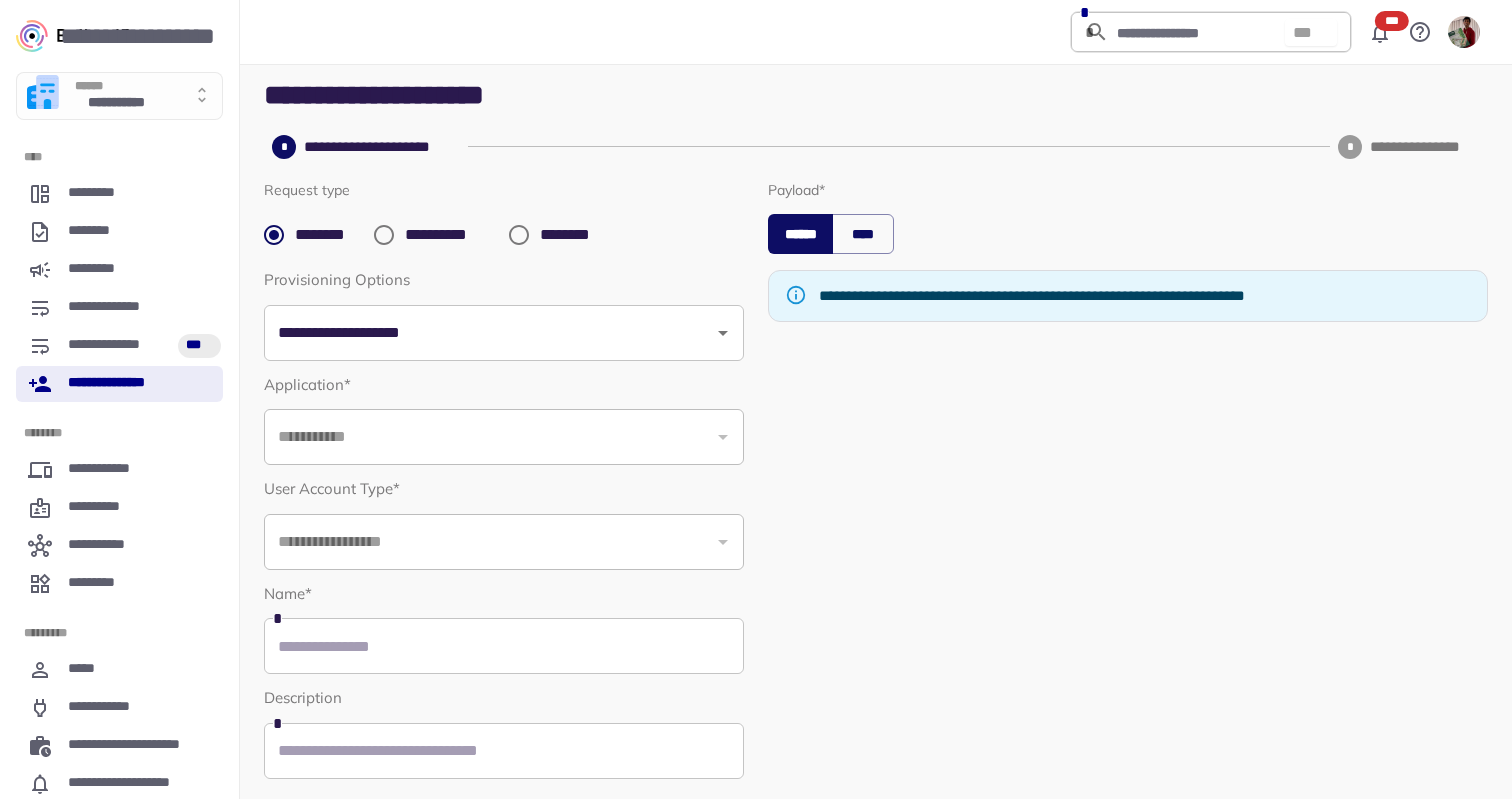 click on "********" at bounding box center (570, 235) 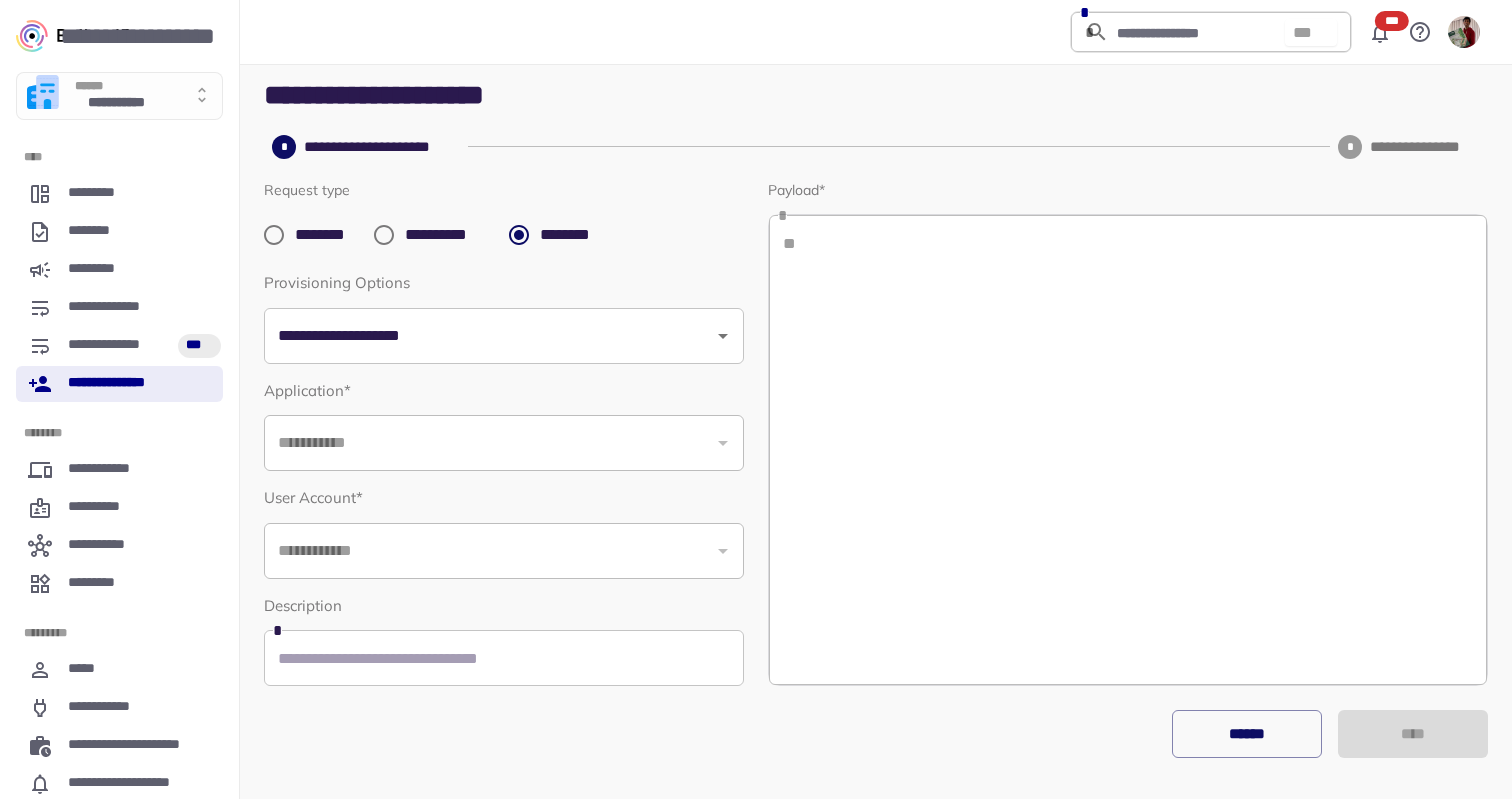 click on "********" at bounding box center (326, 235) 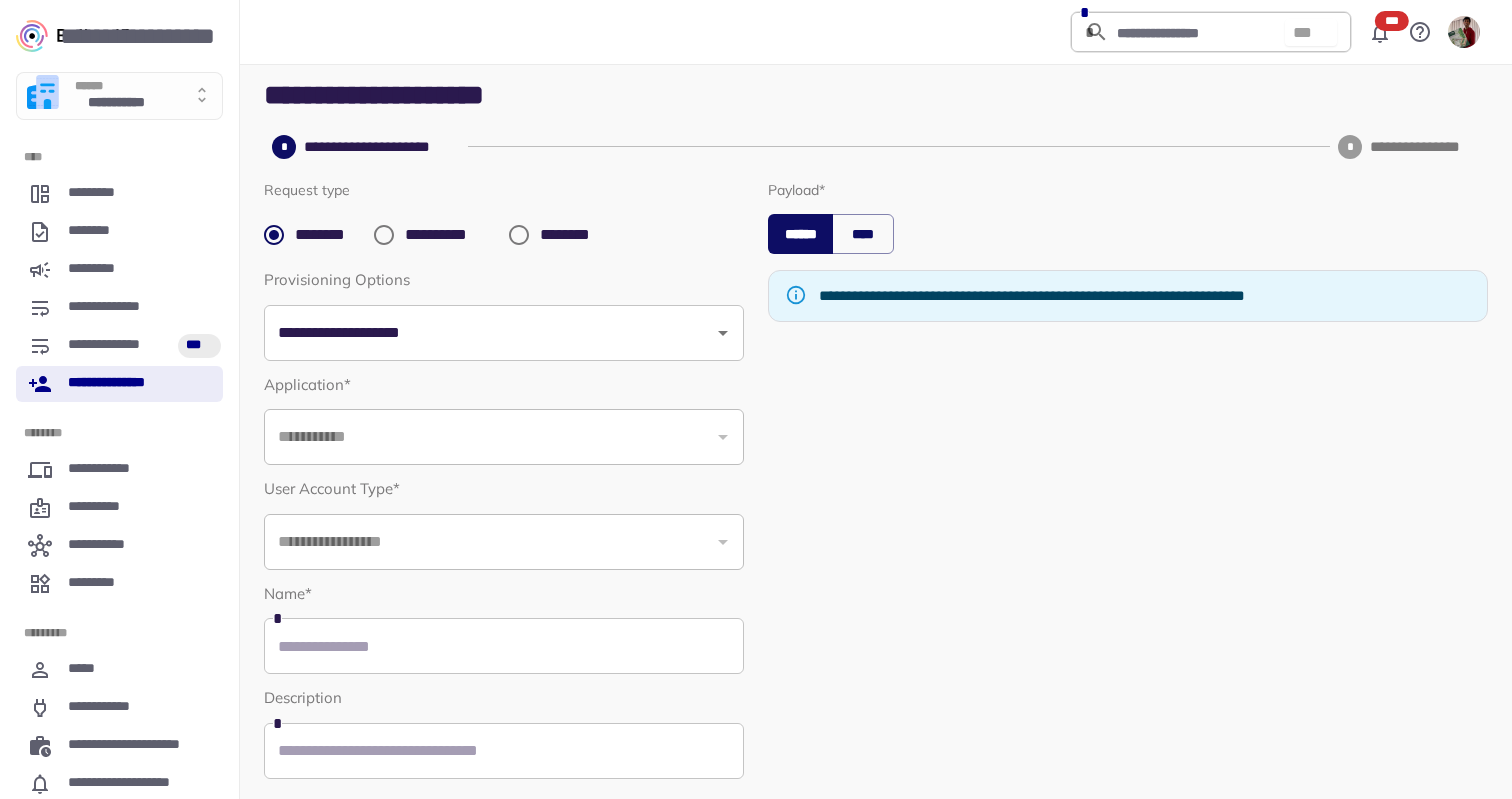 click on "**********" at bounding box center [119, 384] 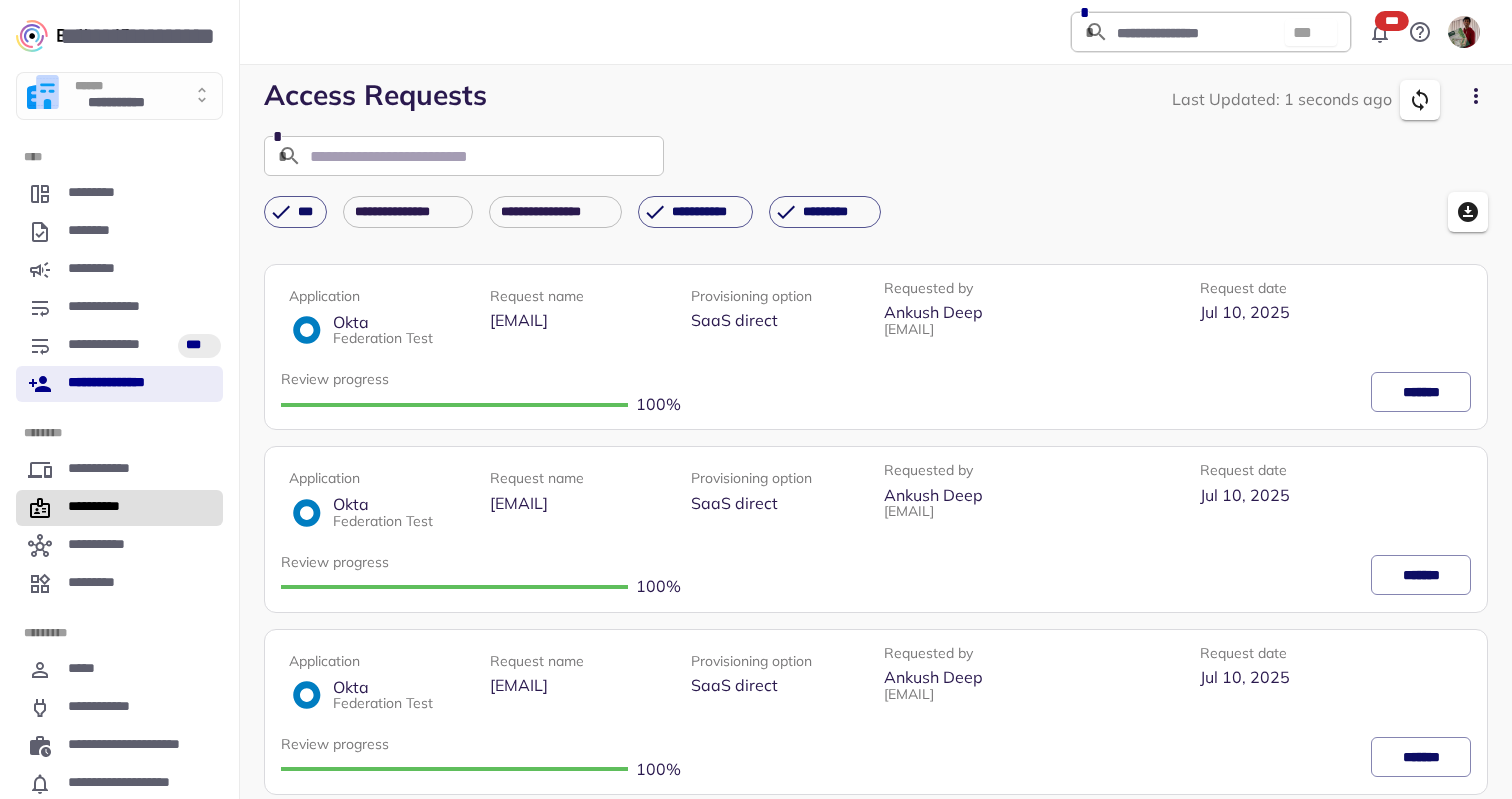 click on "**********" at bounding box center (119, 508) 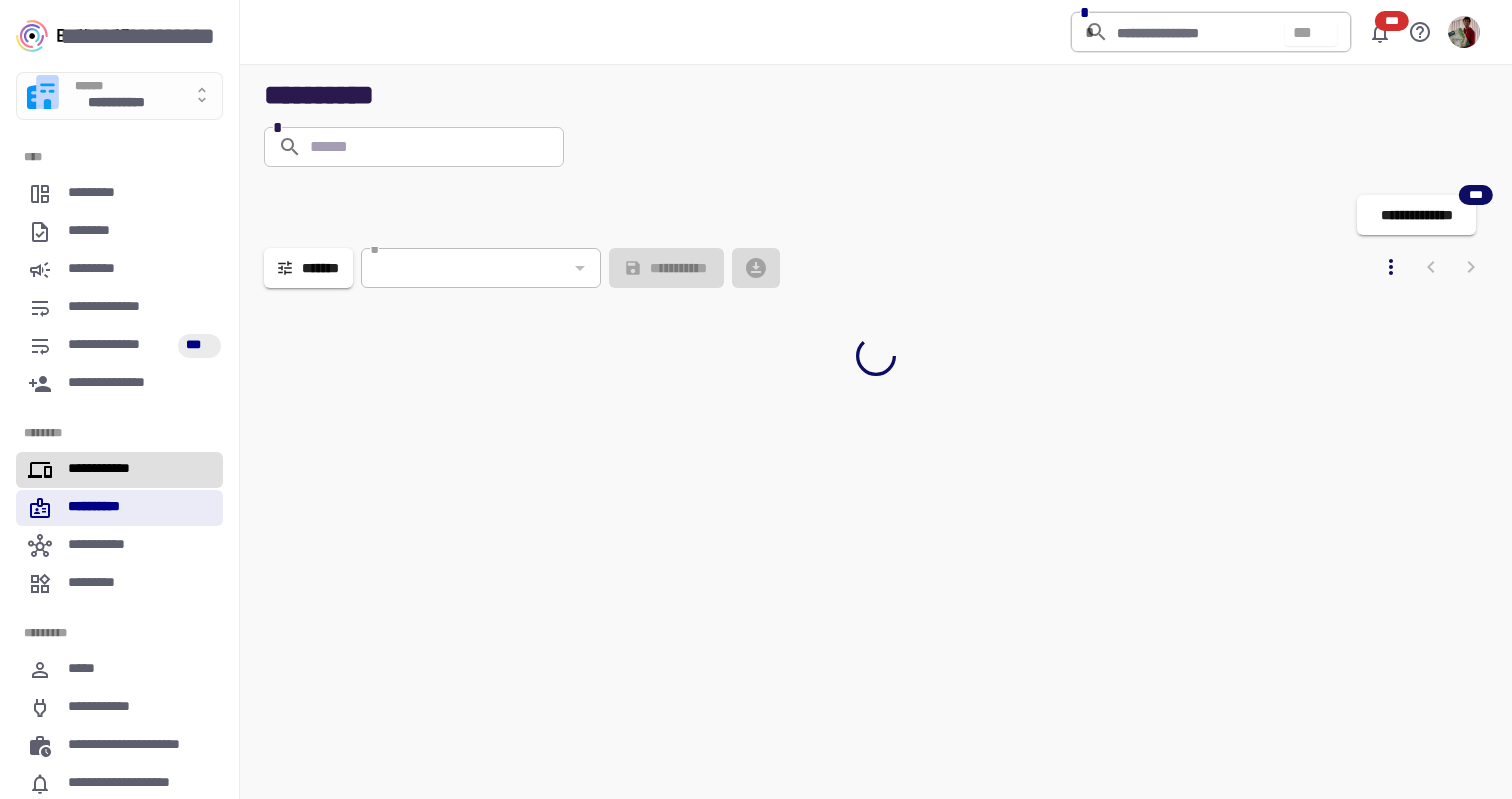 click on "**********" at bounding box center (107, 470) 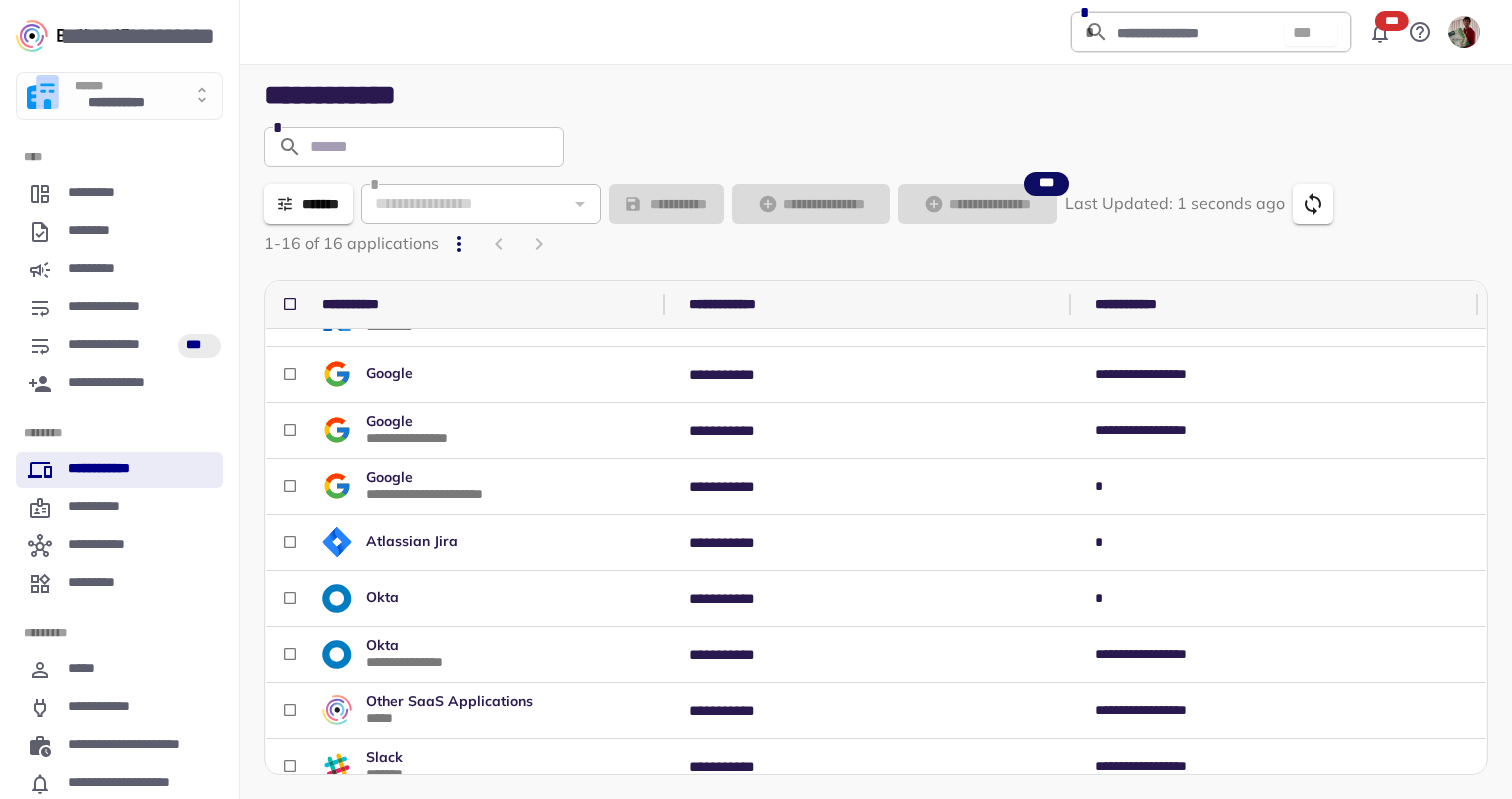 scroll, scrollTop: 212, scrollLeft: 0, axis: vertical 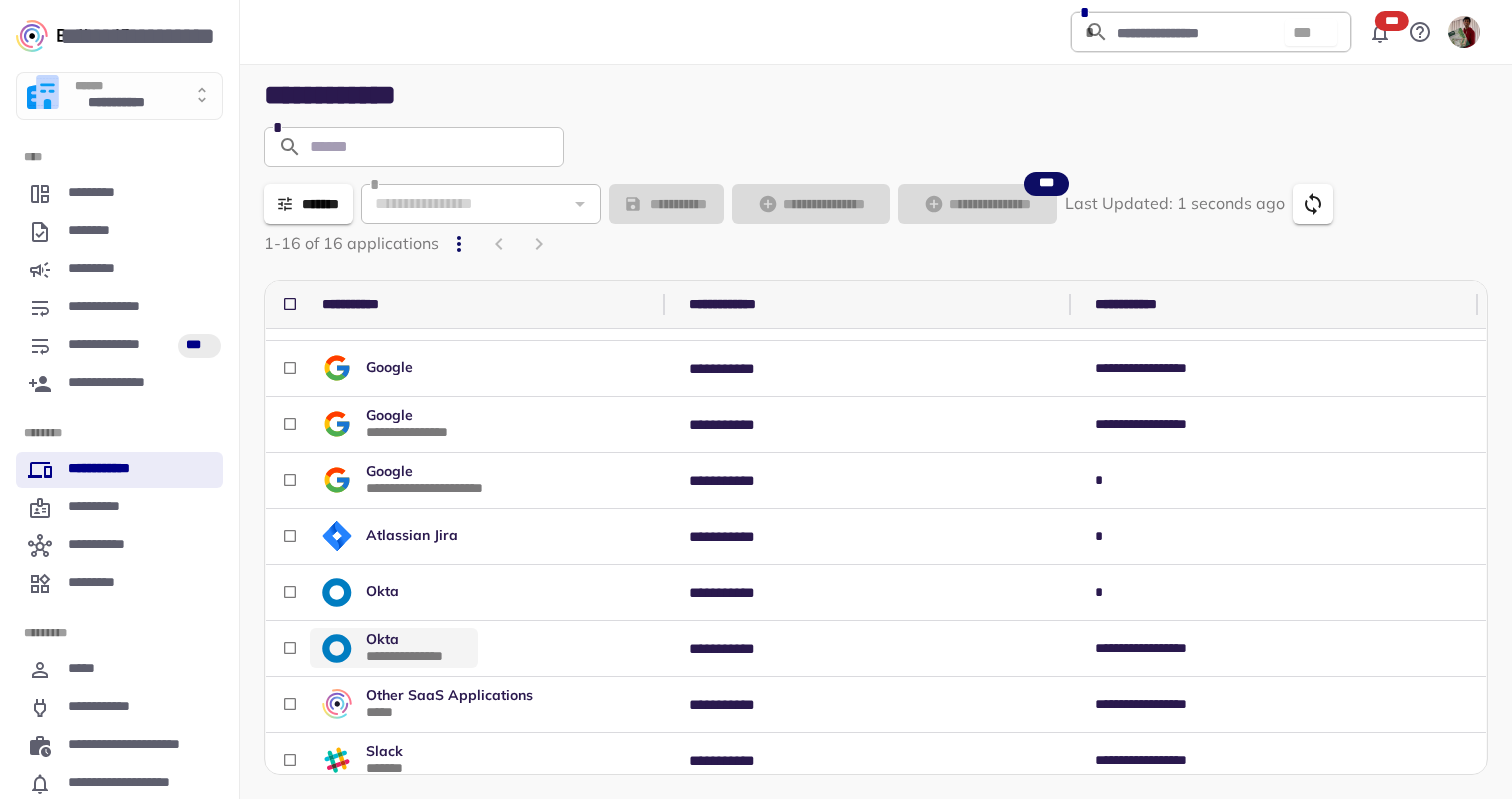 click on "**********" at bounding box center (416, 648) 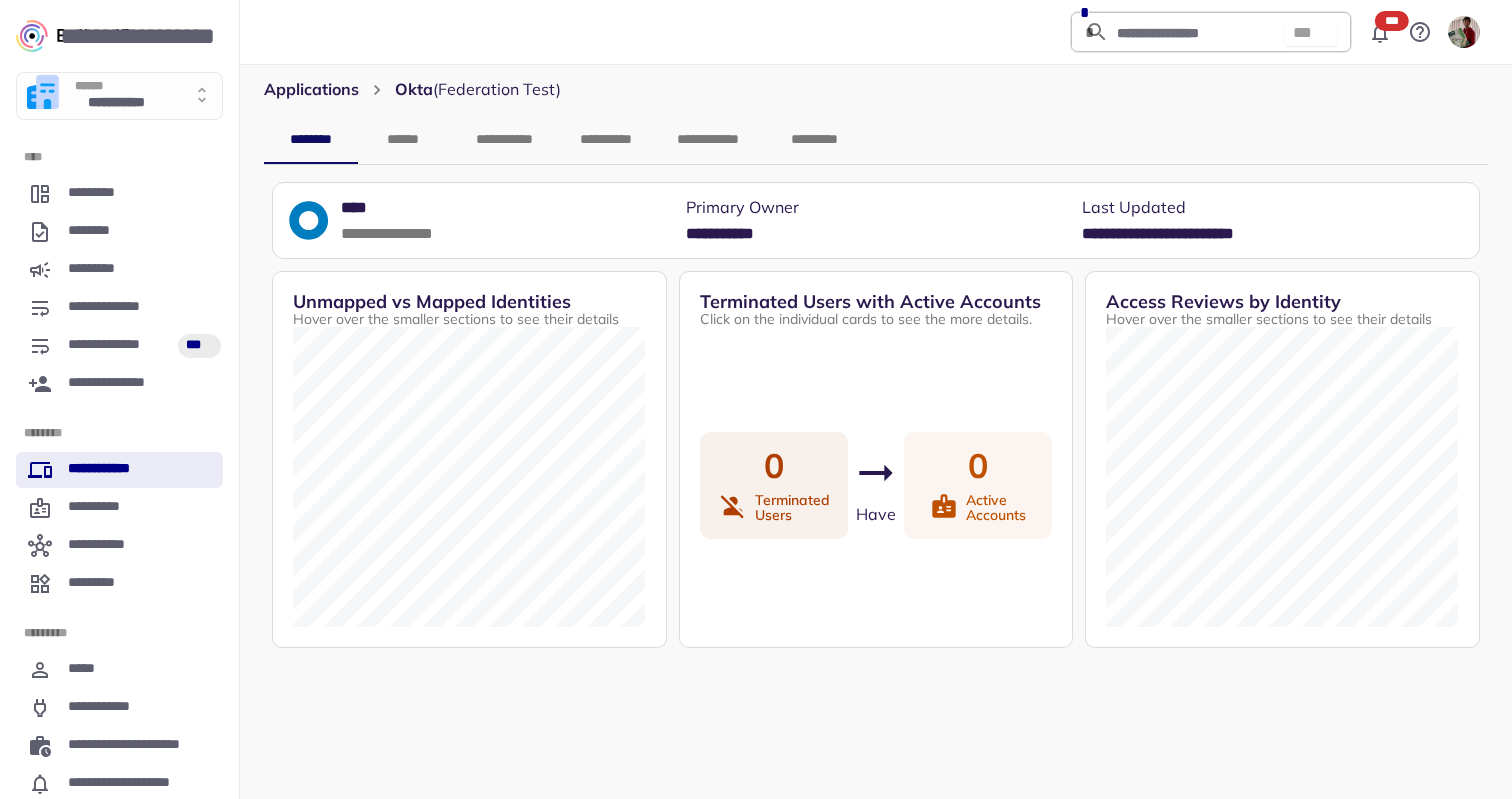 click on "******" at bounding box center [403, 140] 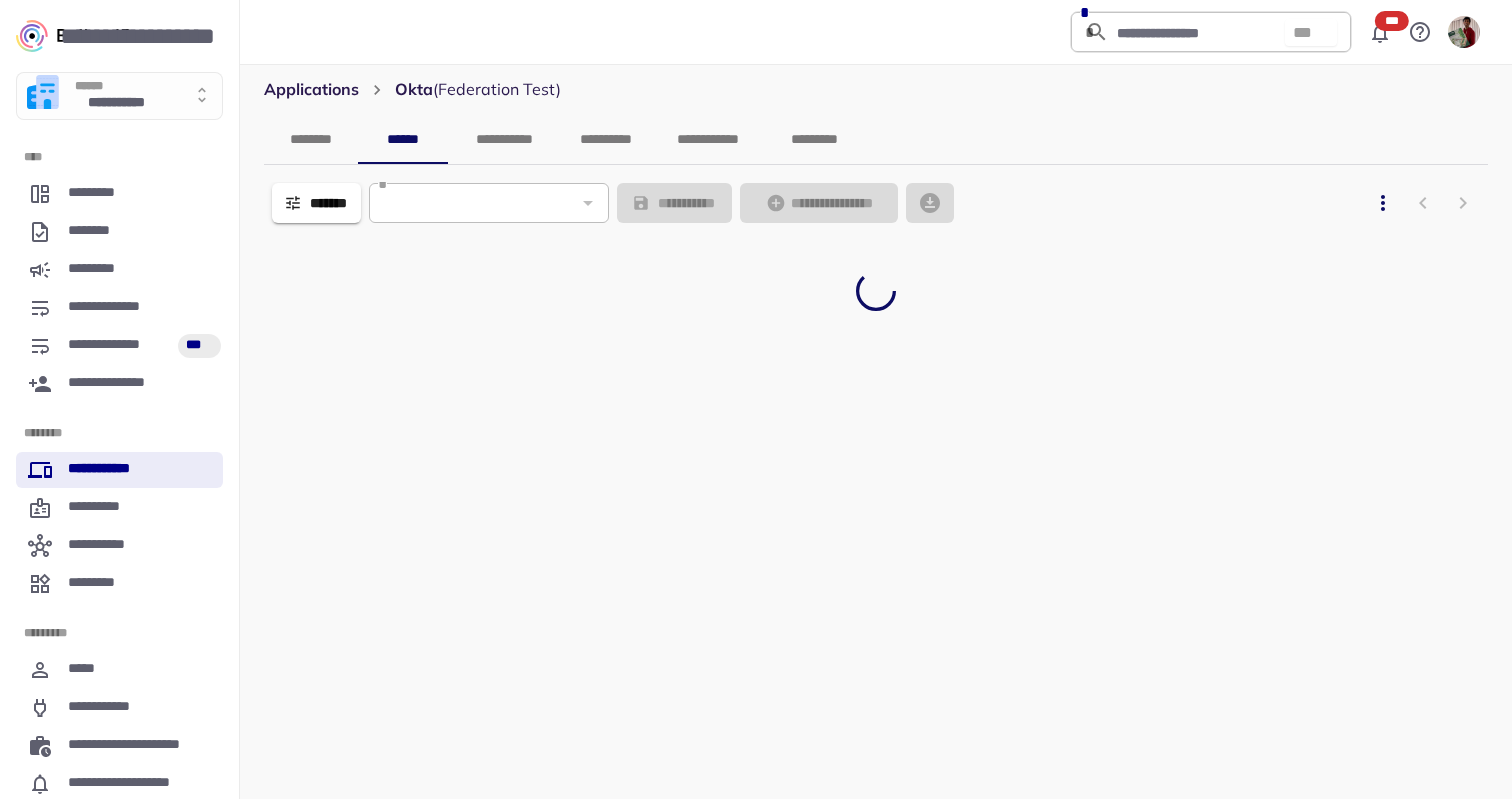 click on "**********" at bounding box center (605, 140) 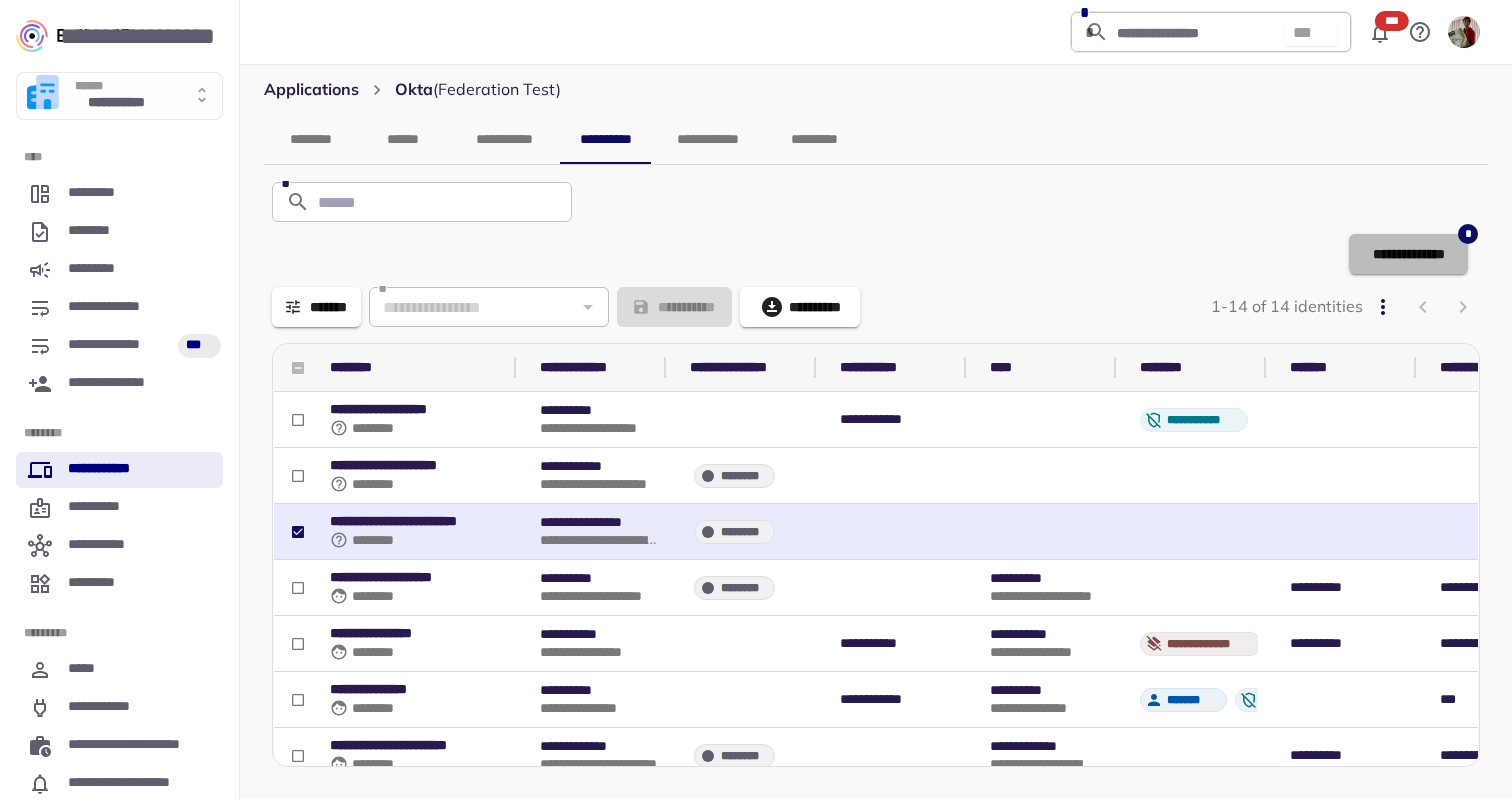 click on "**********" at bounding box center (1408, 254) 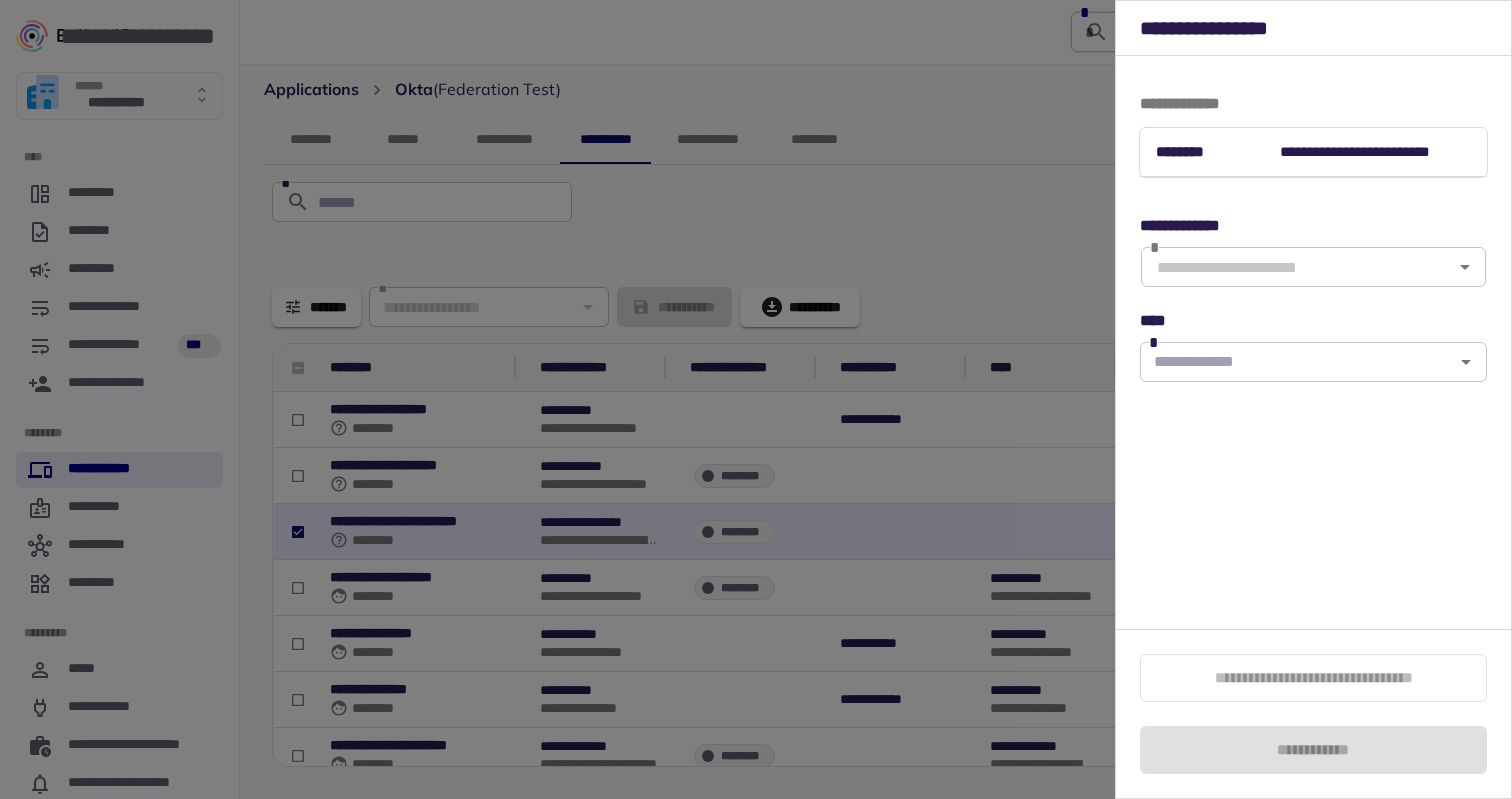 click on "*" at bounding box center (1313, 286) 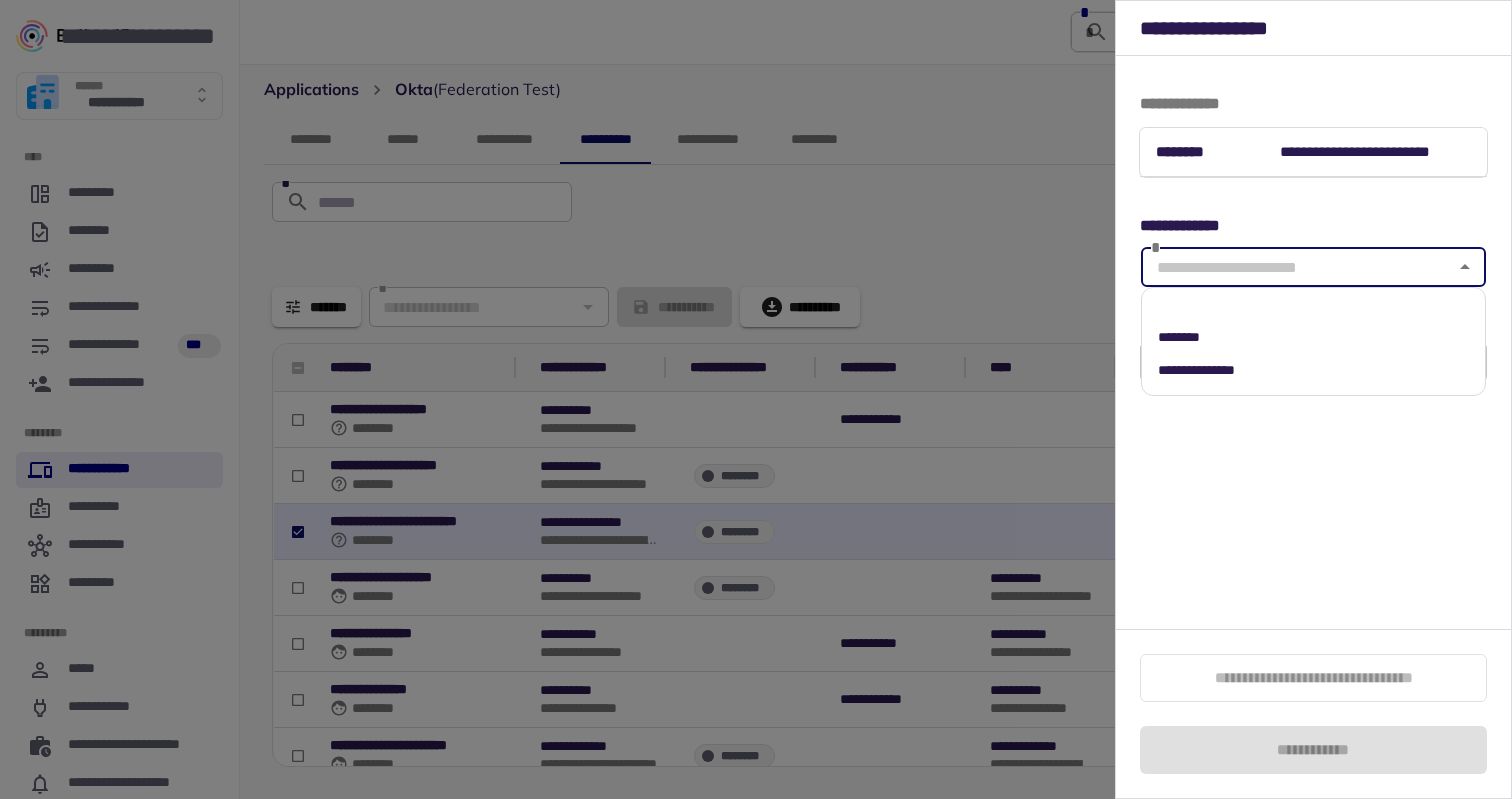 click at bounding box center [1298, 267] 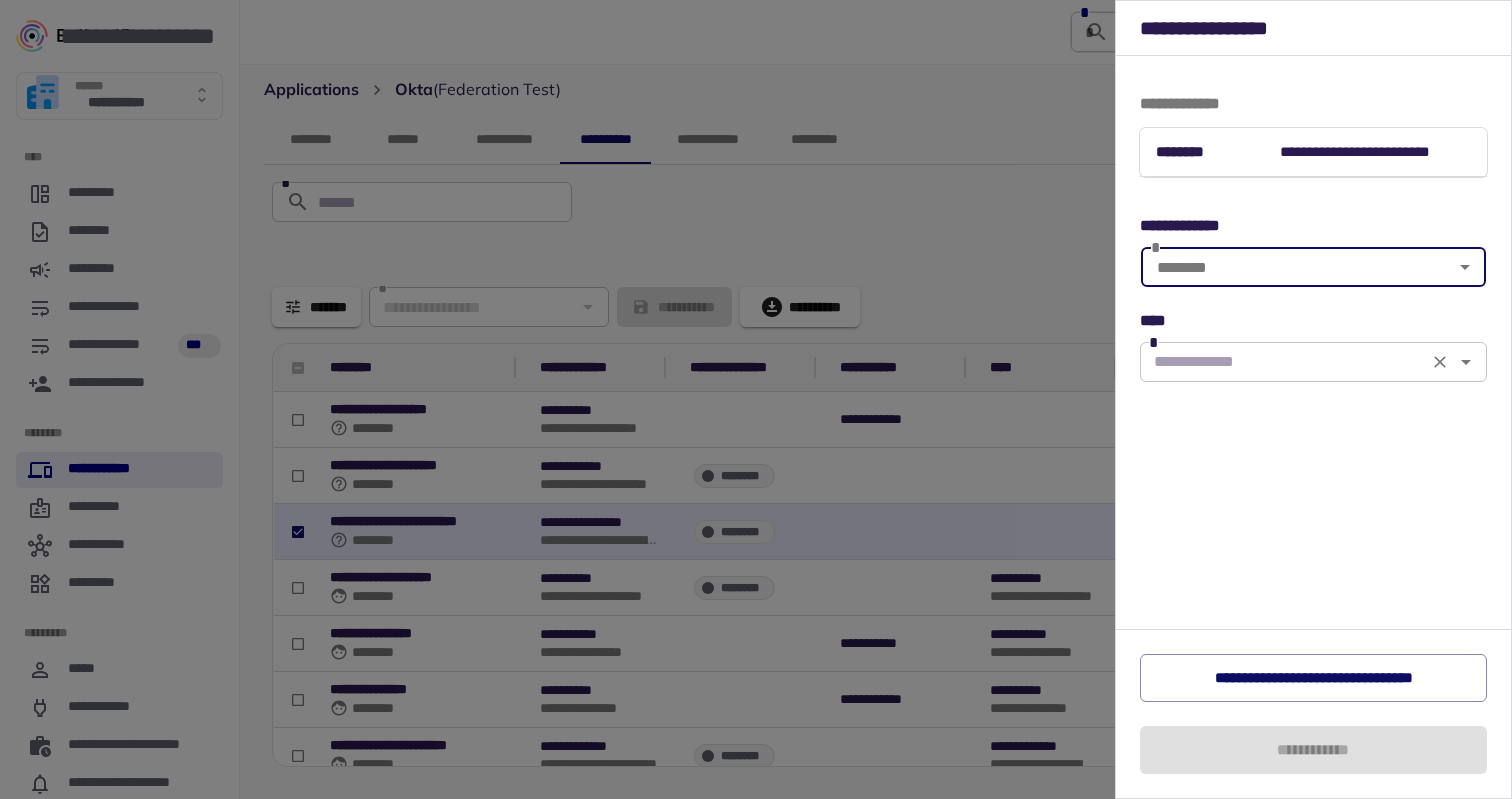 click at bounding box center (1284, 362) 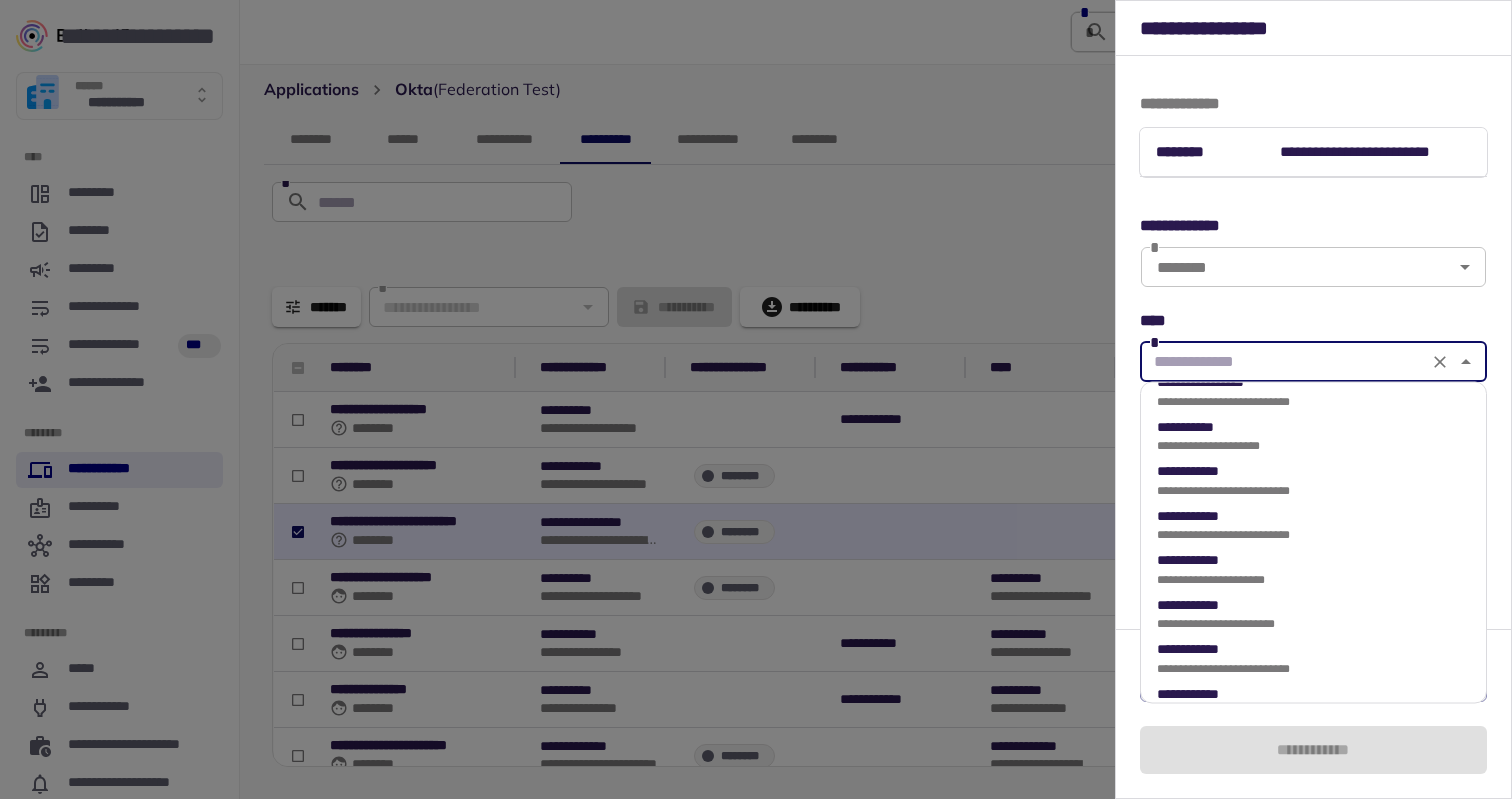 scroll, scrollTop: 164, scrollLeft: 0, axis: vertical 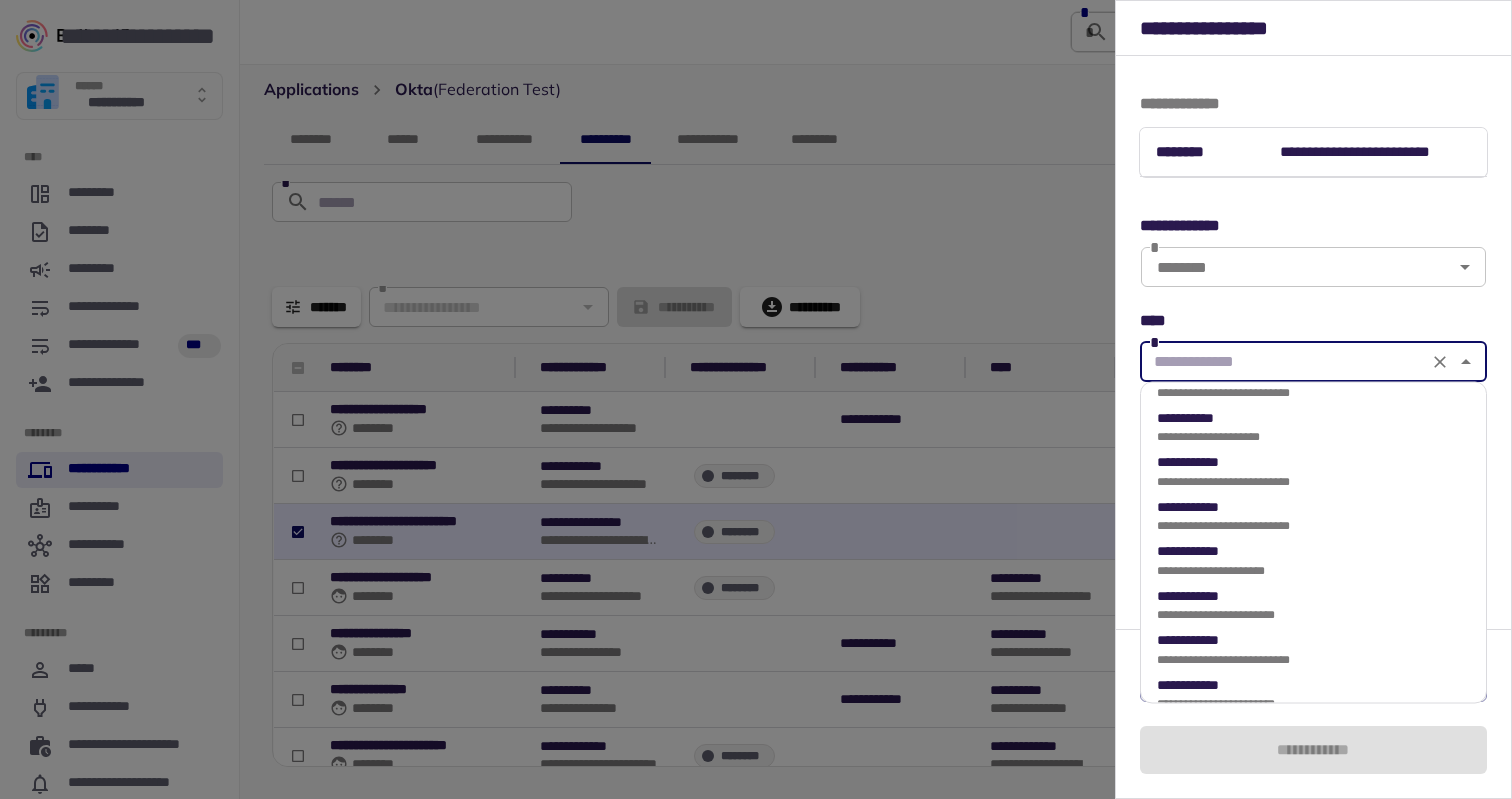 click on "**********" at bounding box center (1313, 560) 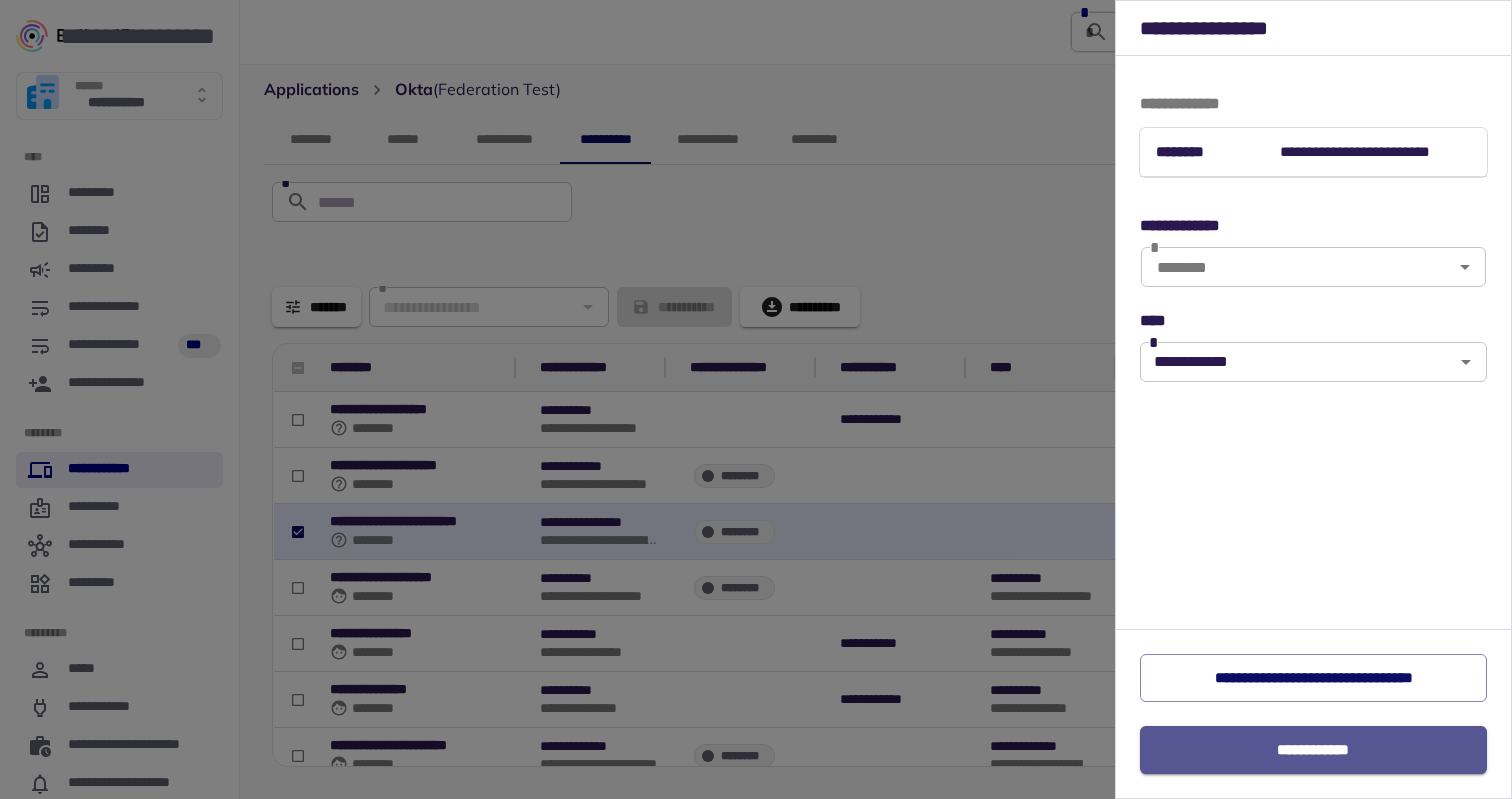 click on "*** ********" at bounding box center (1314, 750) 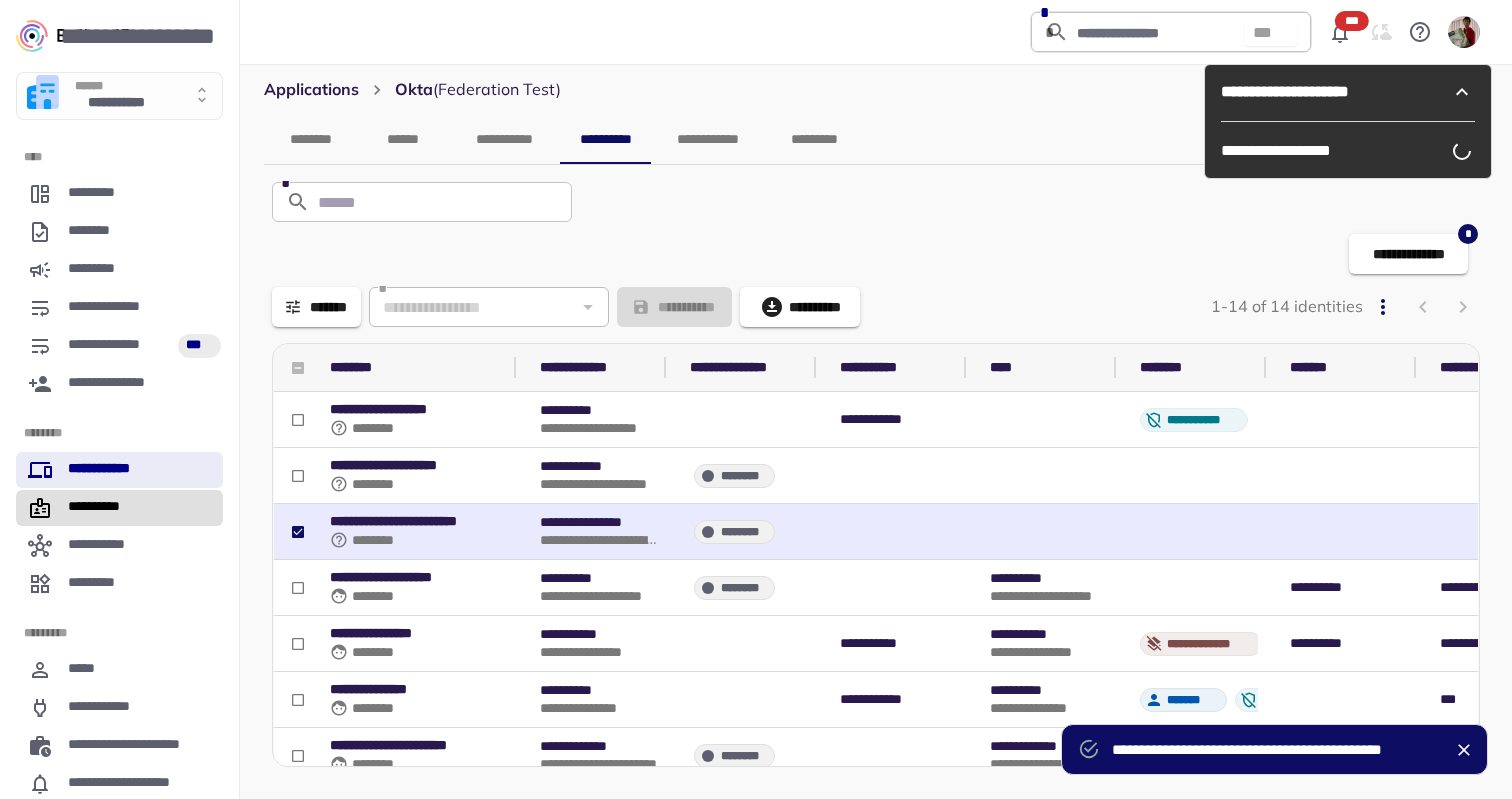 click on "**********" at bounding box center [96, 508] 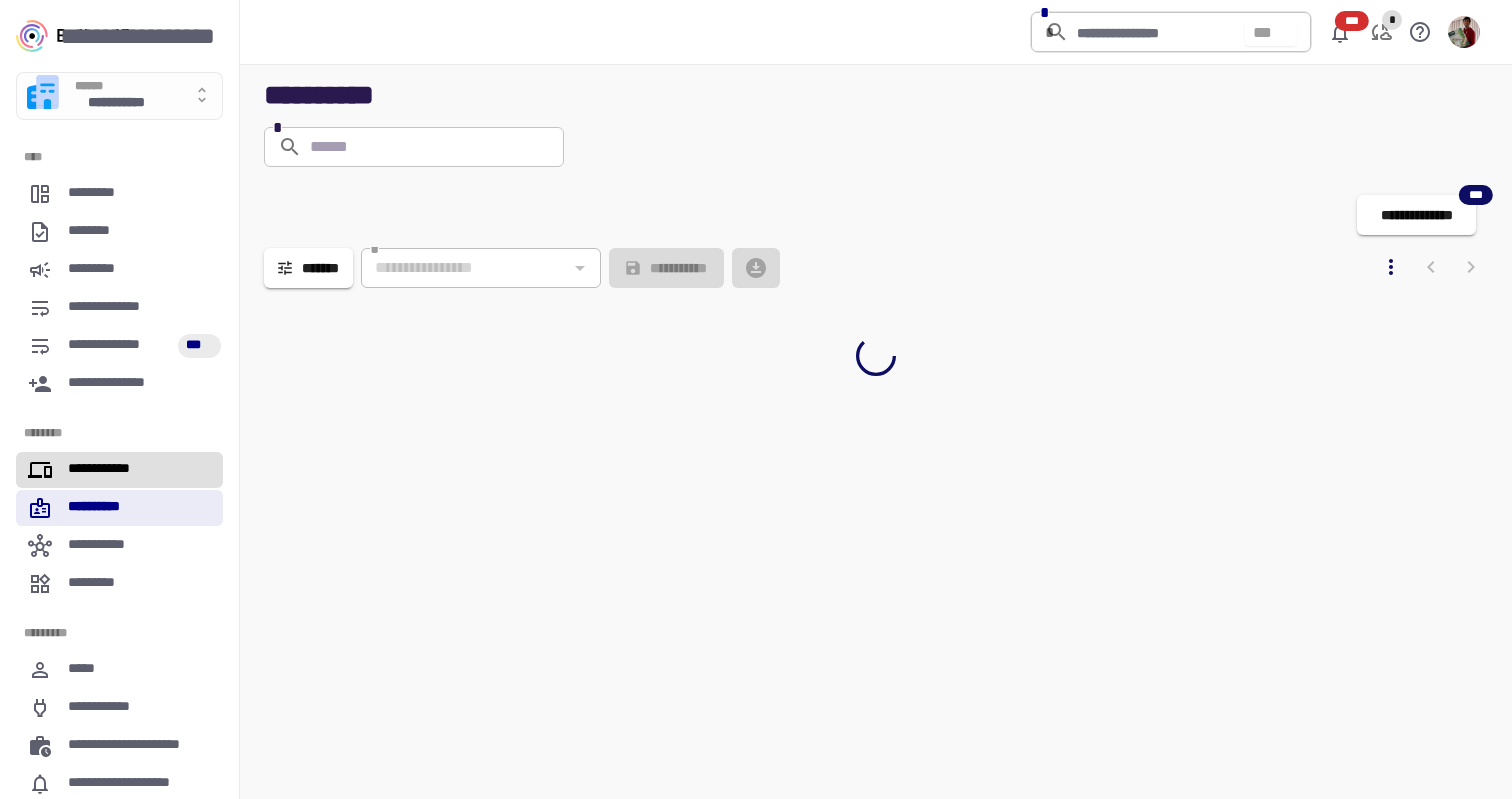 click on "**********" at bounding box center (119, 470) 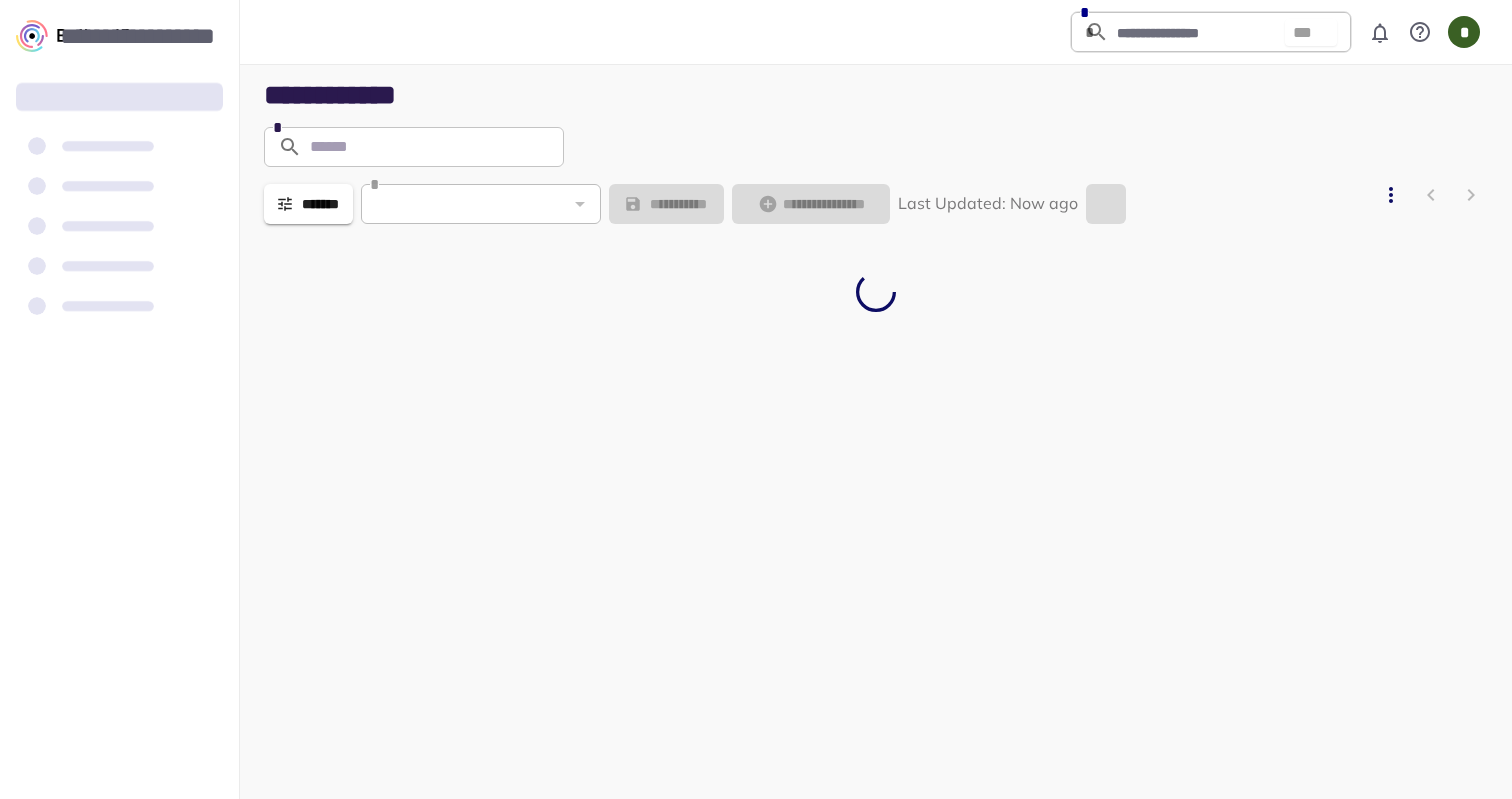 scroll, scrollTop: 0, scrollLeft: 0, axis: both 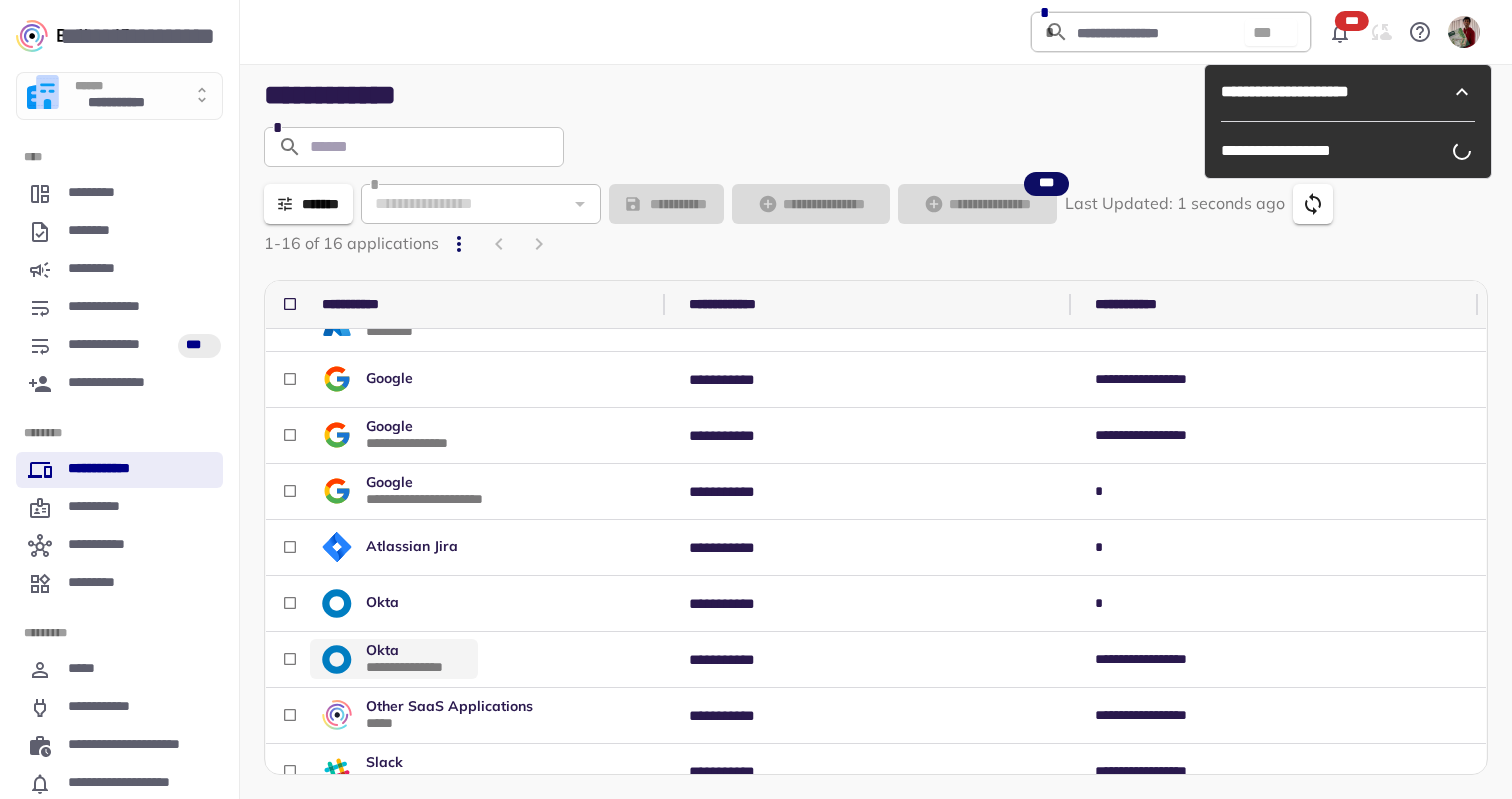 click on "**********" at bounding box center [416, 667] 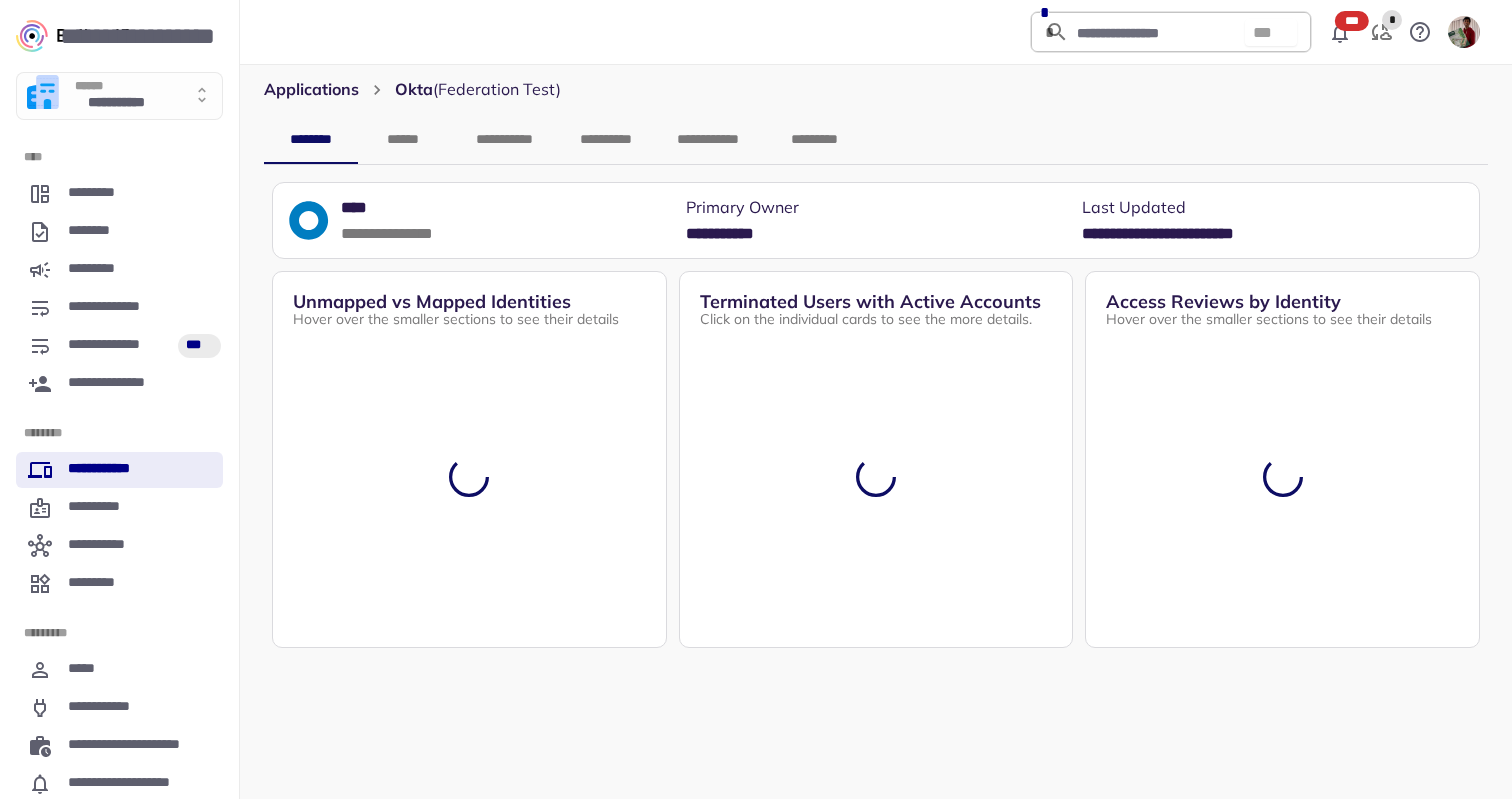 click on "**********" at bounding box center [605, 140] 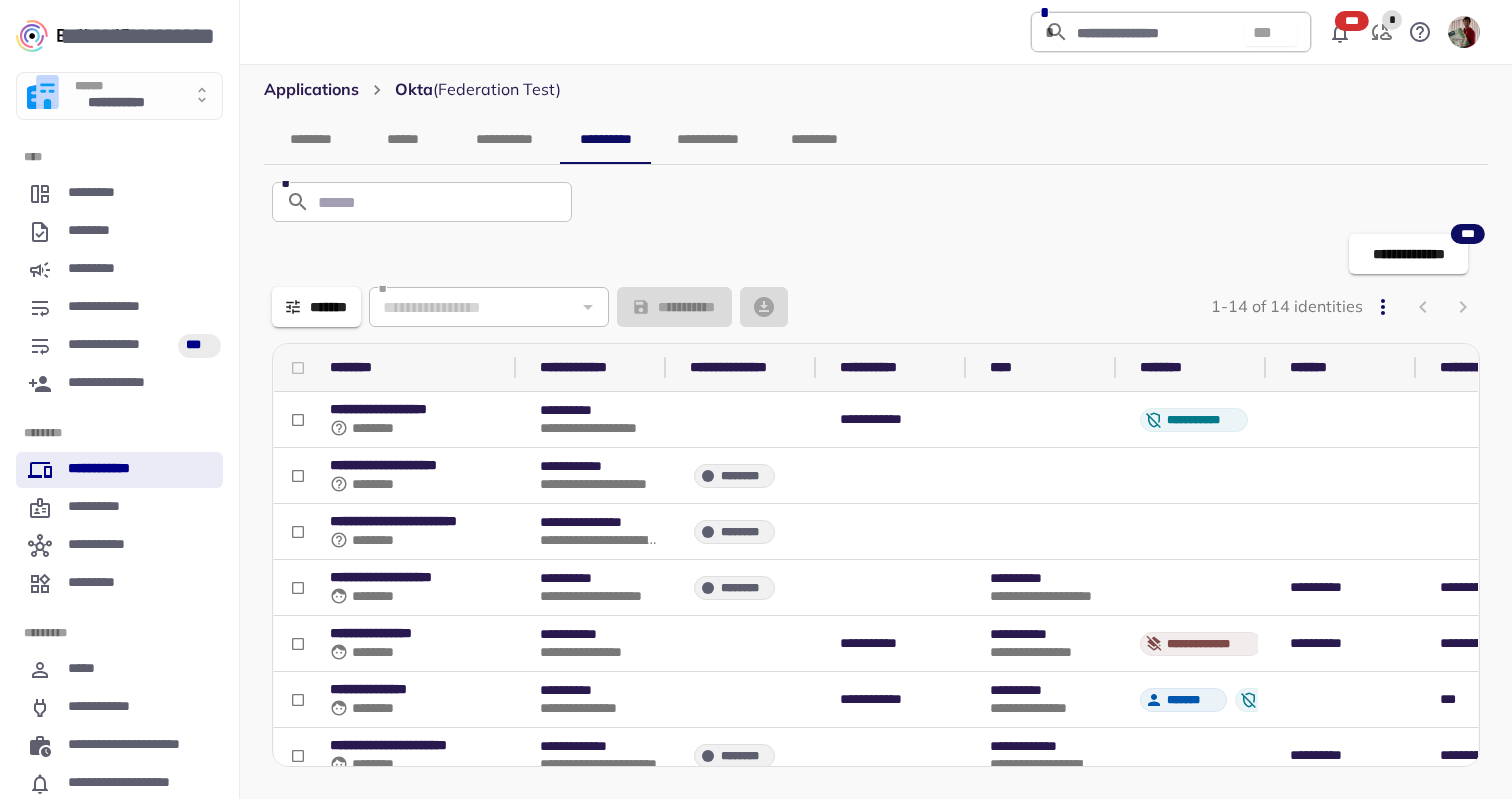 click 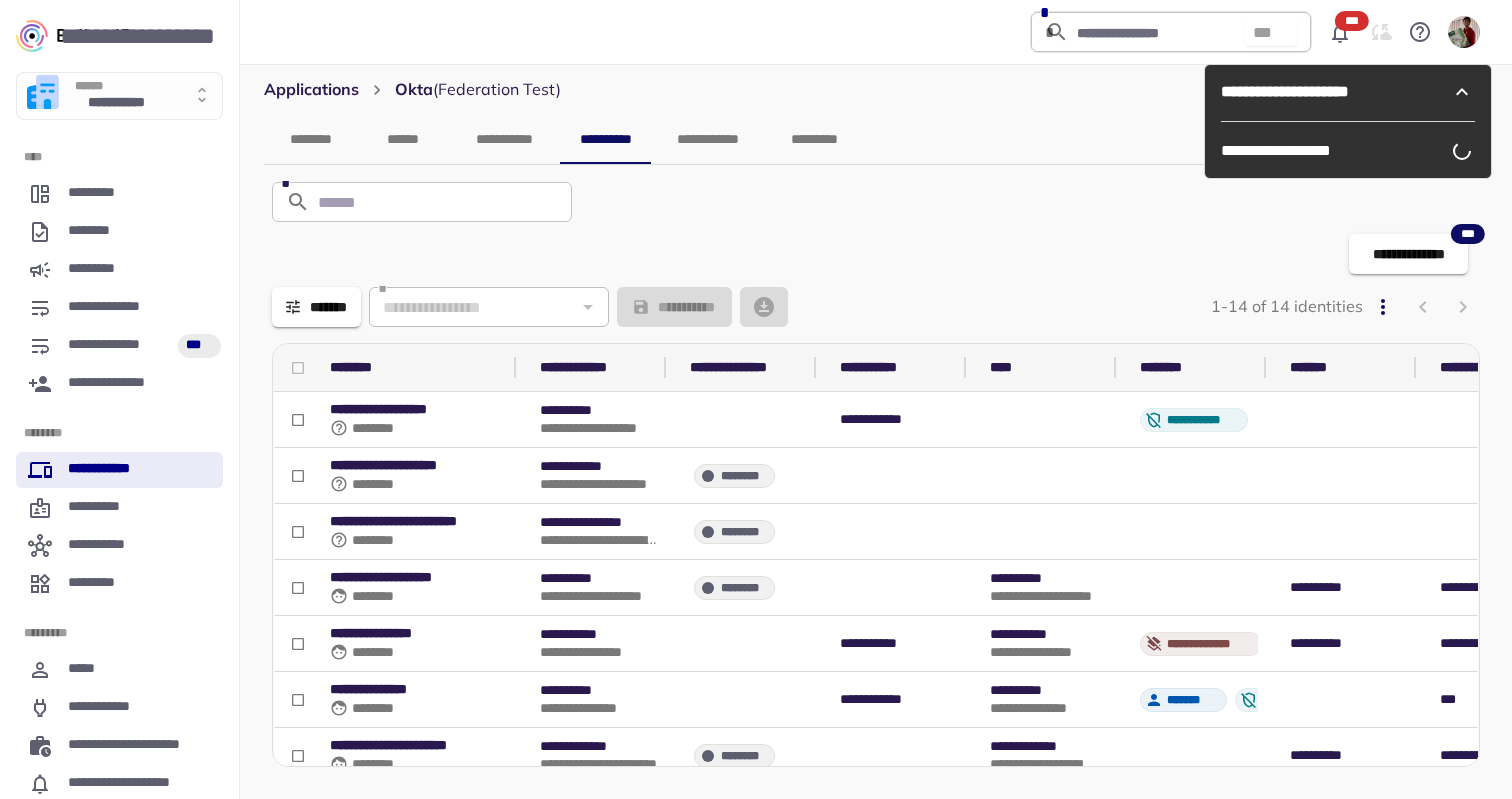 click on "*" at bounding box center [876, 202] 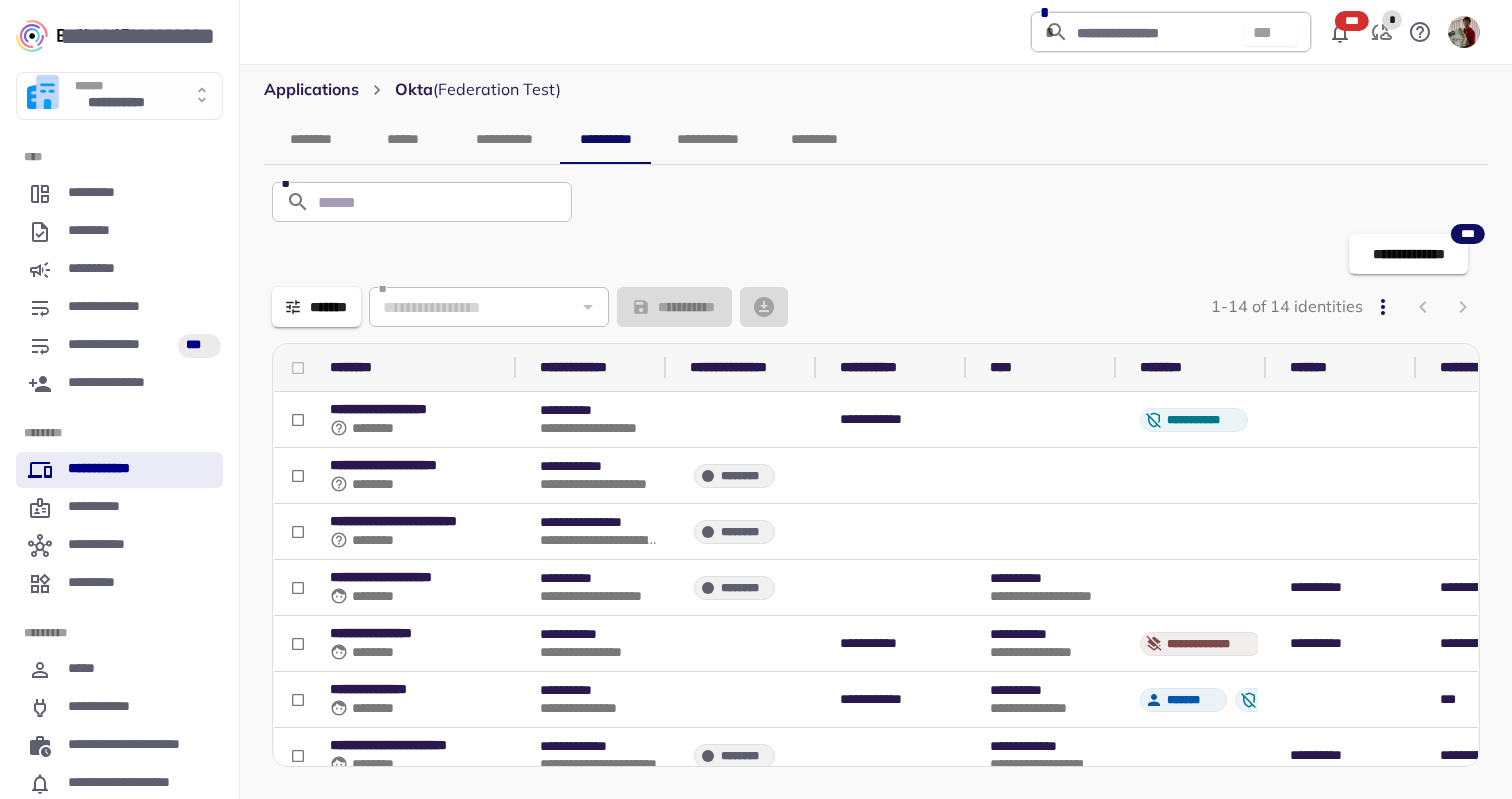click on "**********" at bounding box center (872, 254) 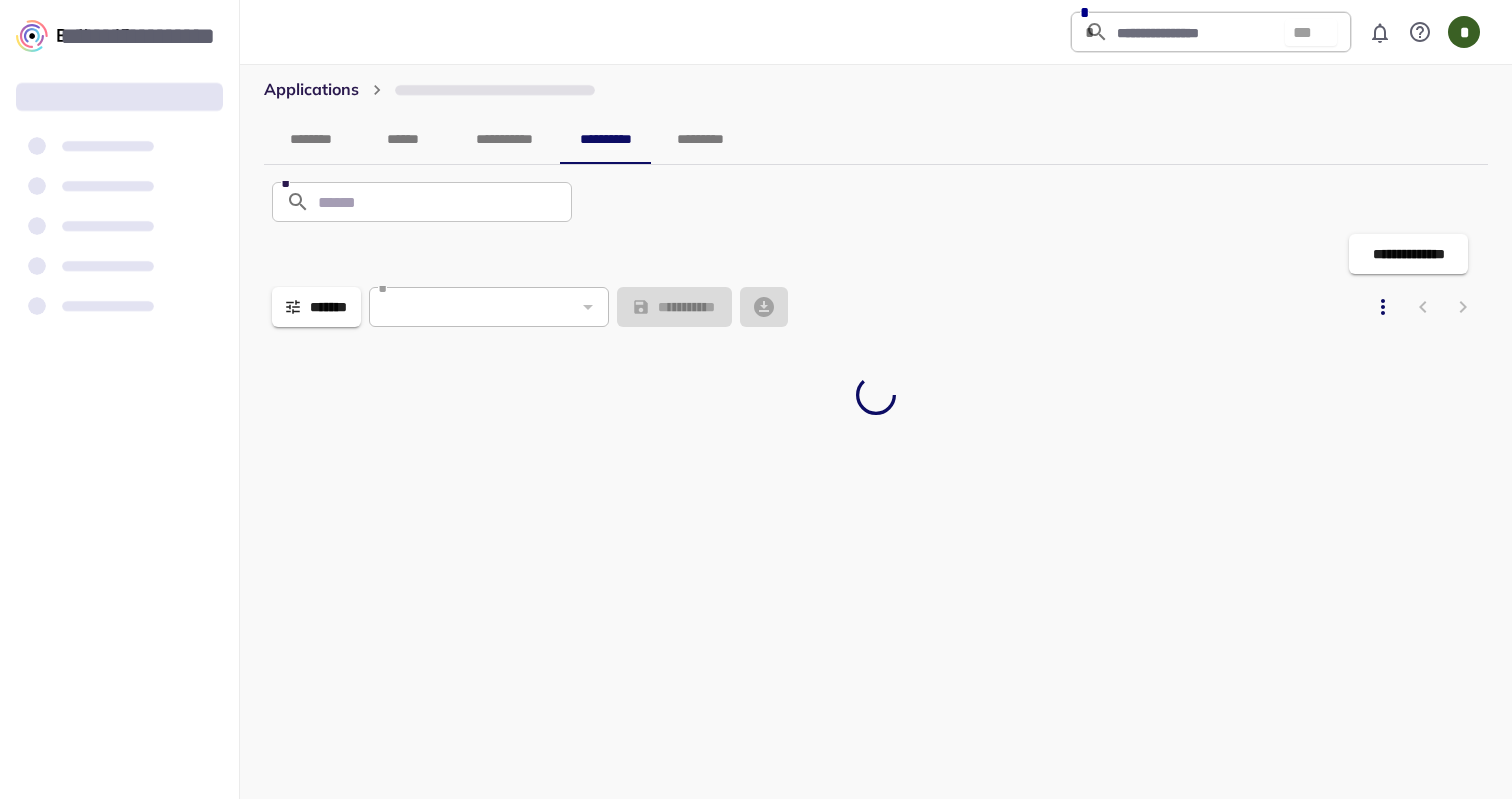 scroll, scrollTop: 0, scrollLeft: 0, axis: both 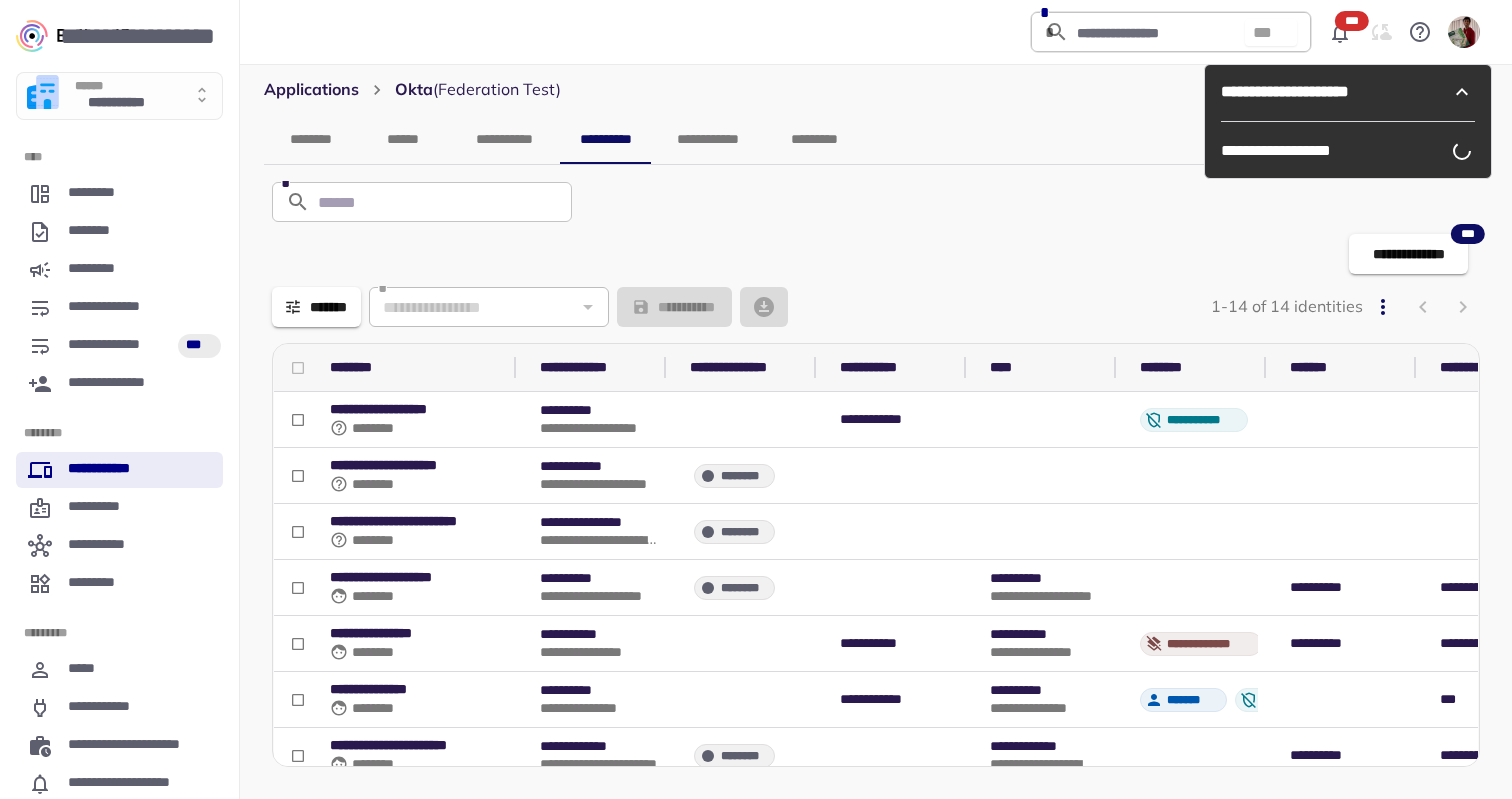 click 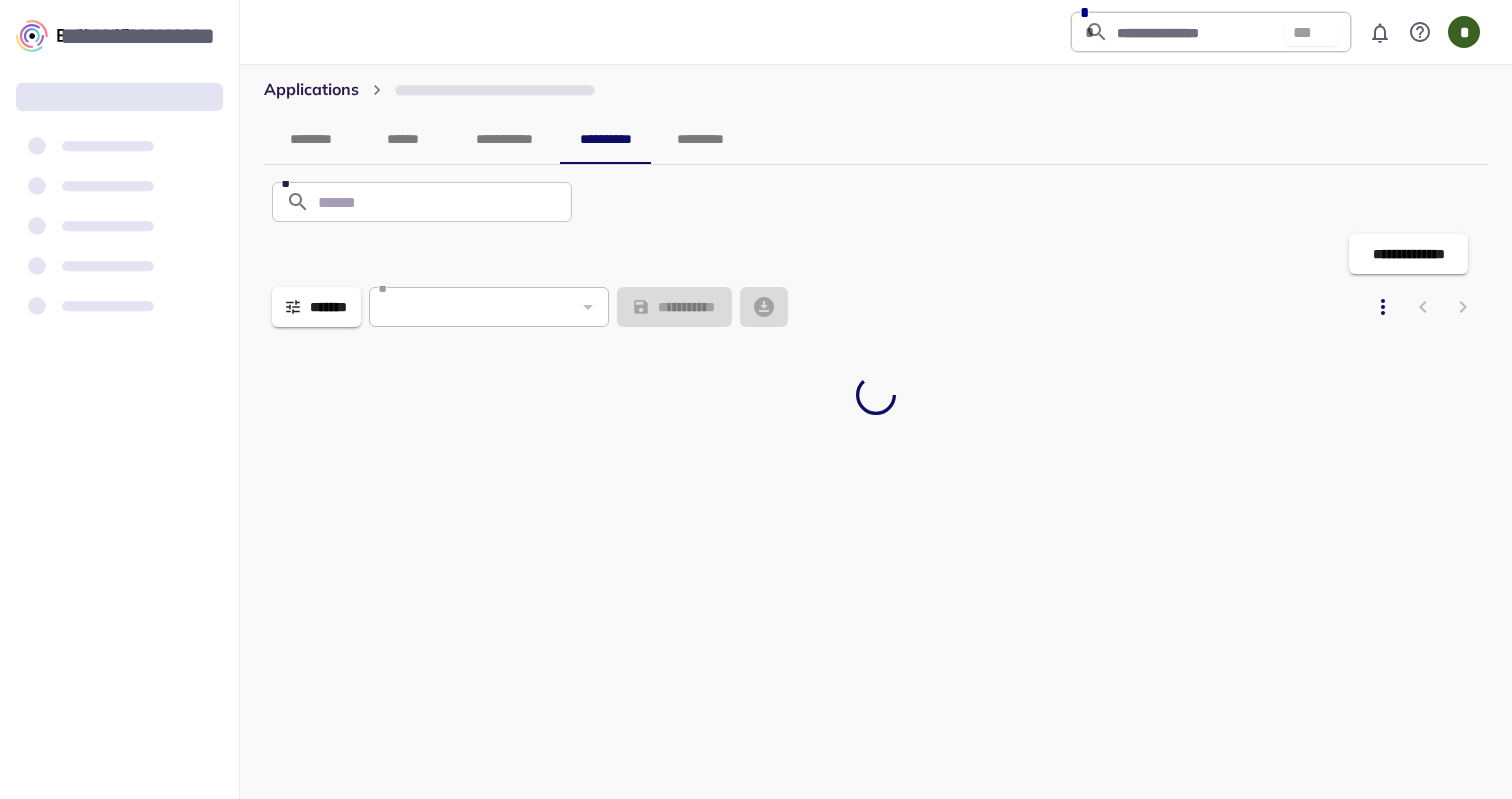 scroll, scrollTop: 0, scrollLeft: 0, axis: both 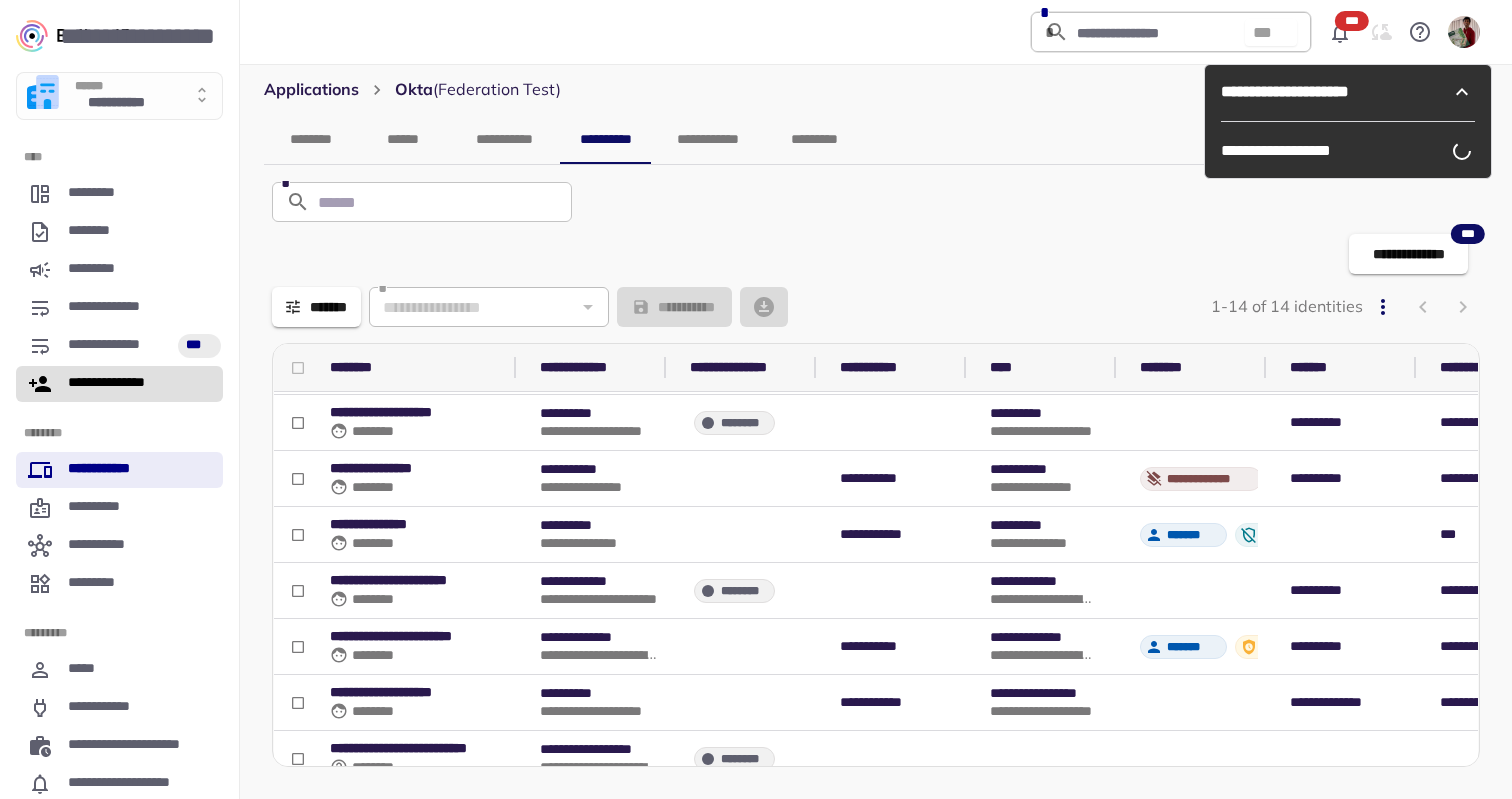 click on "**********" at bounding box center (118, 384) 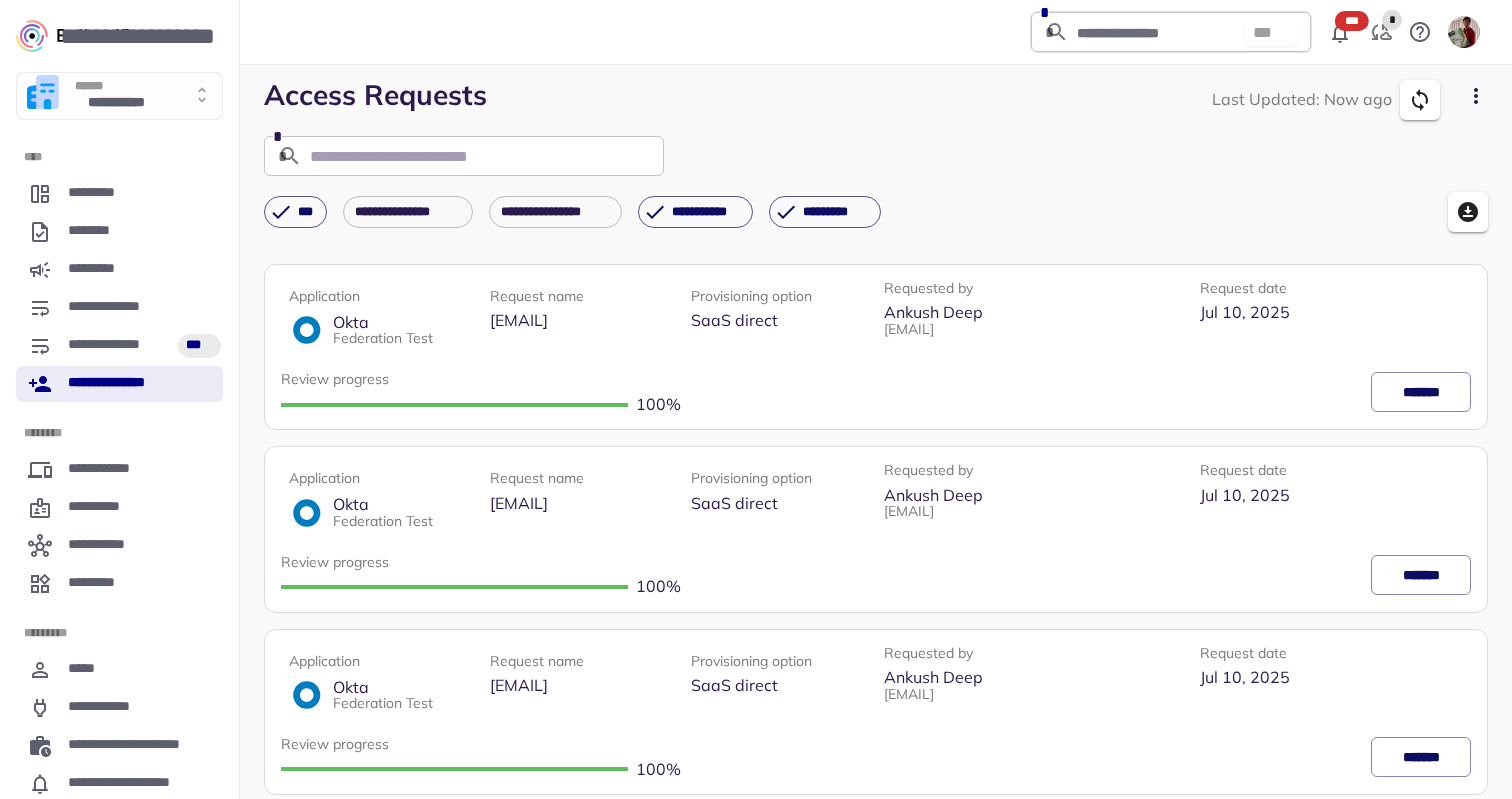 click 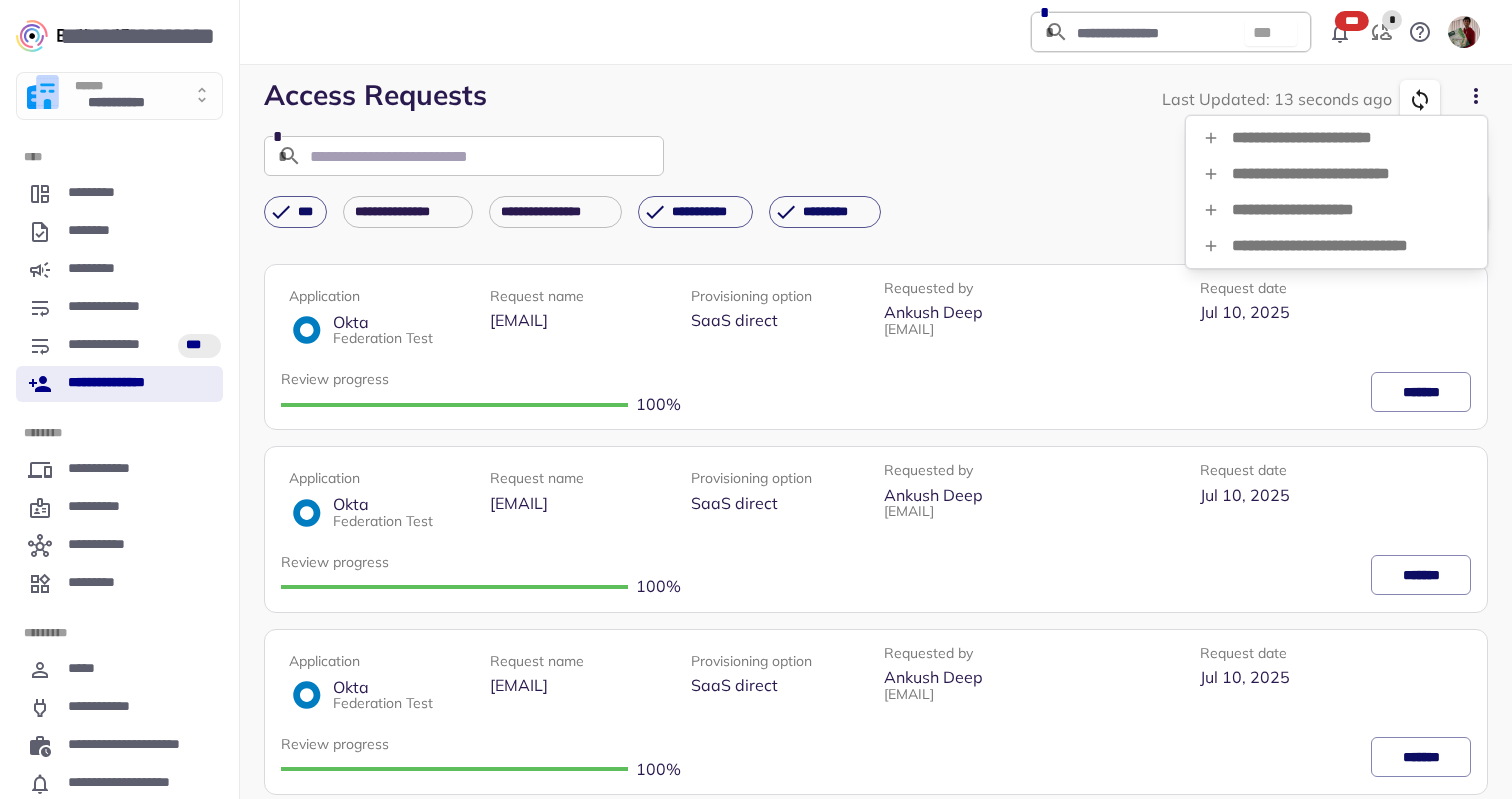 click at bounding box center [756, 399] 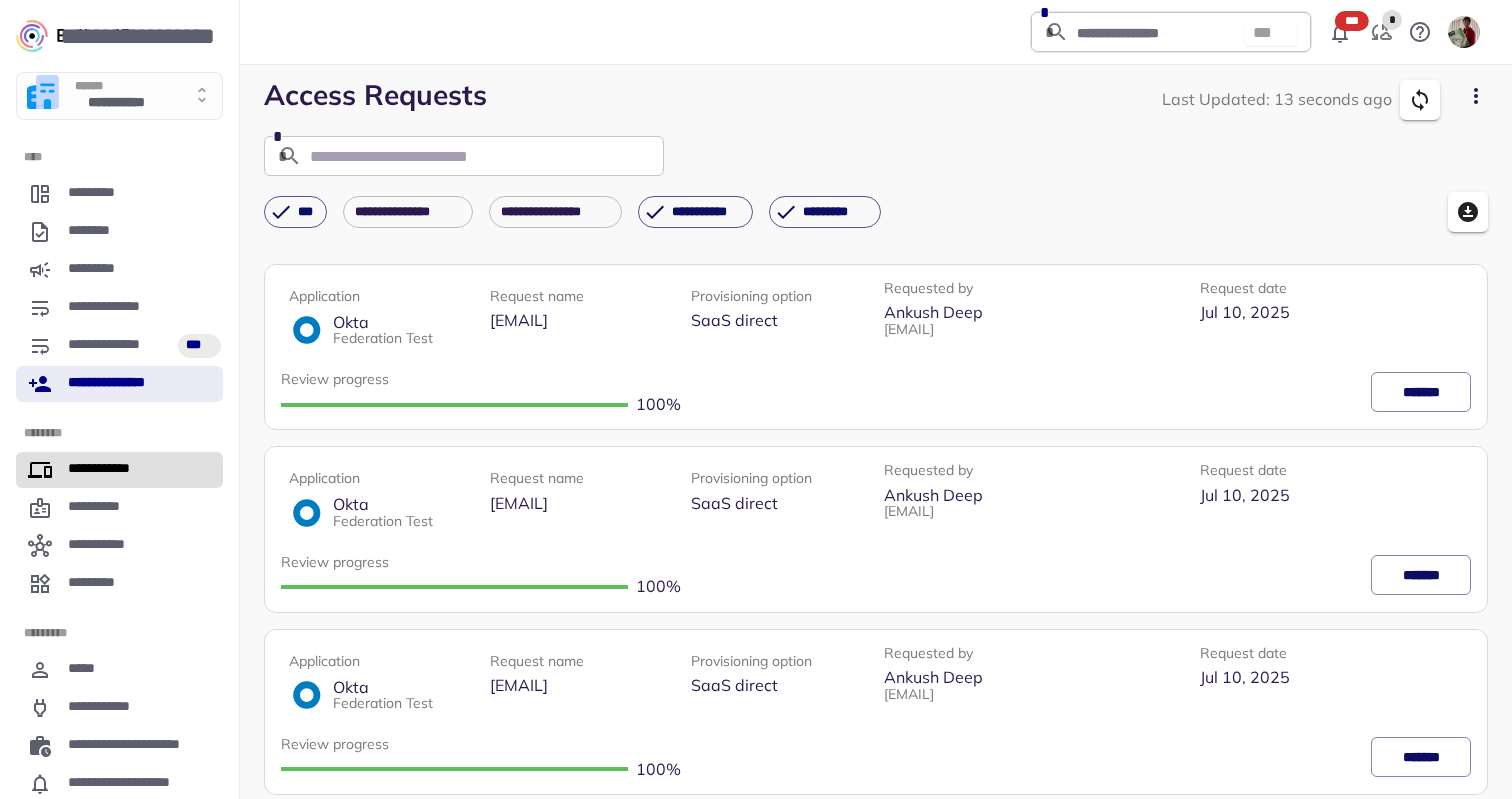 click on "**********" at bounding box center [107, 470] 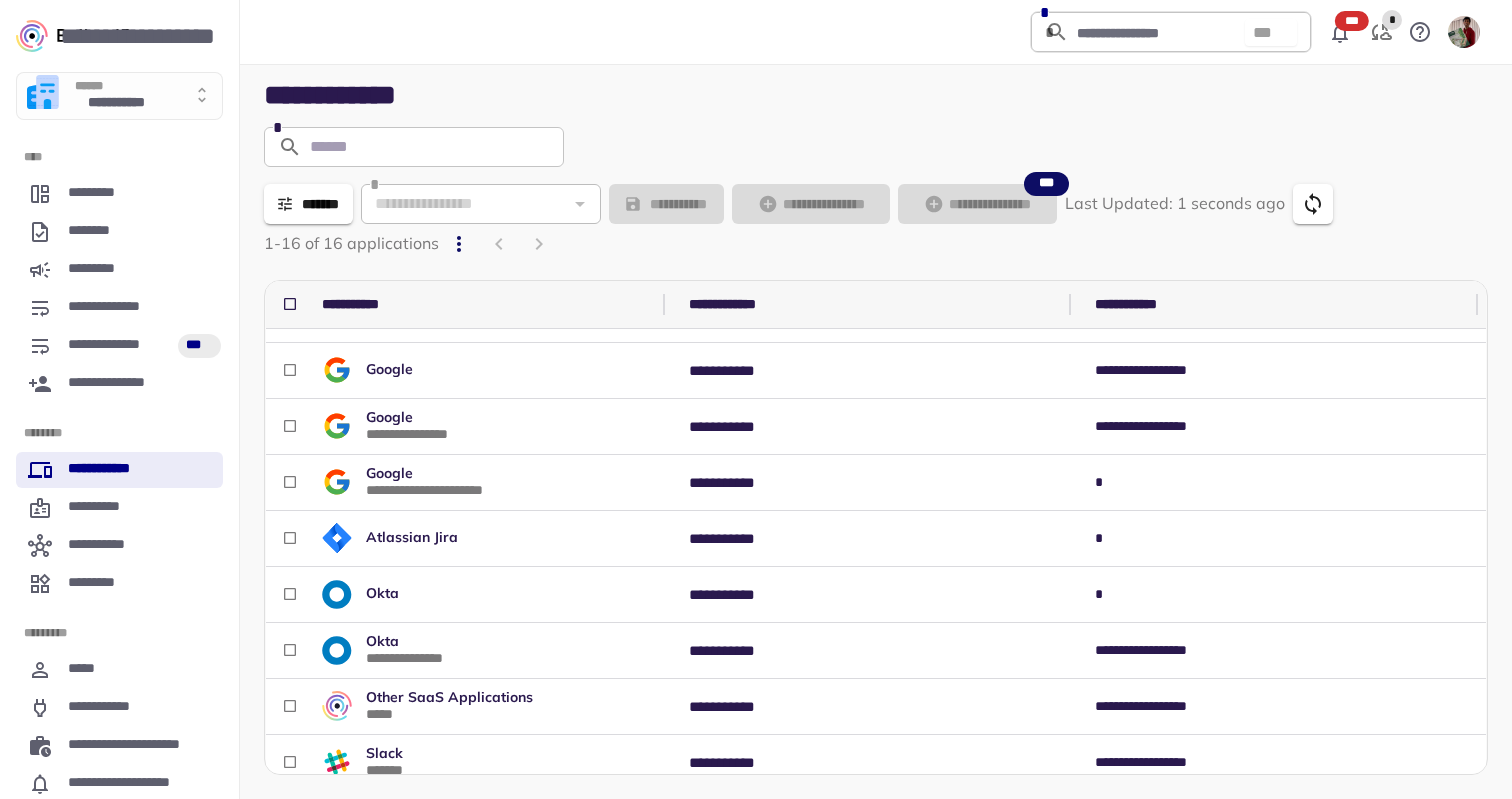 scroll, scrollTop: 382, scrollLeft: 0, axis: vertical 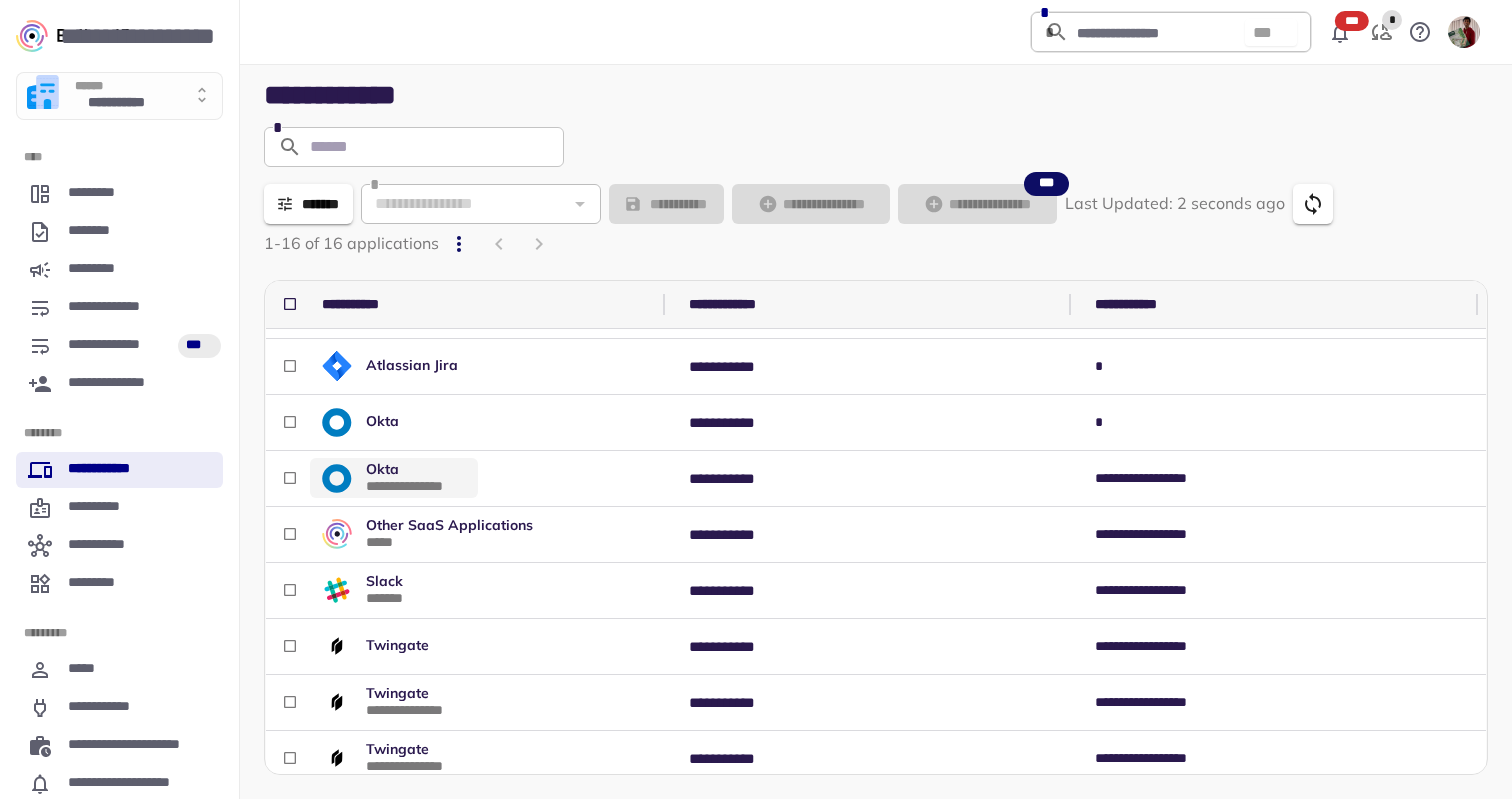 click on "**********" at bounding box center [416, 486] 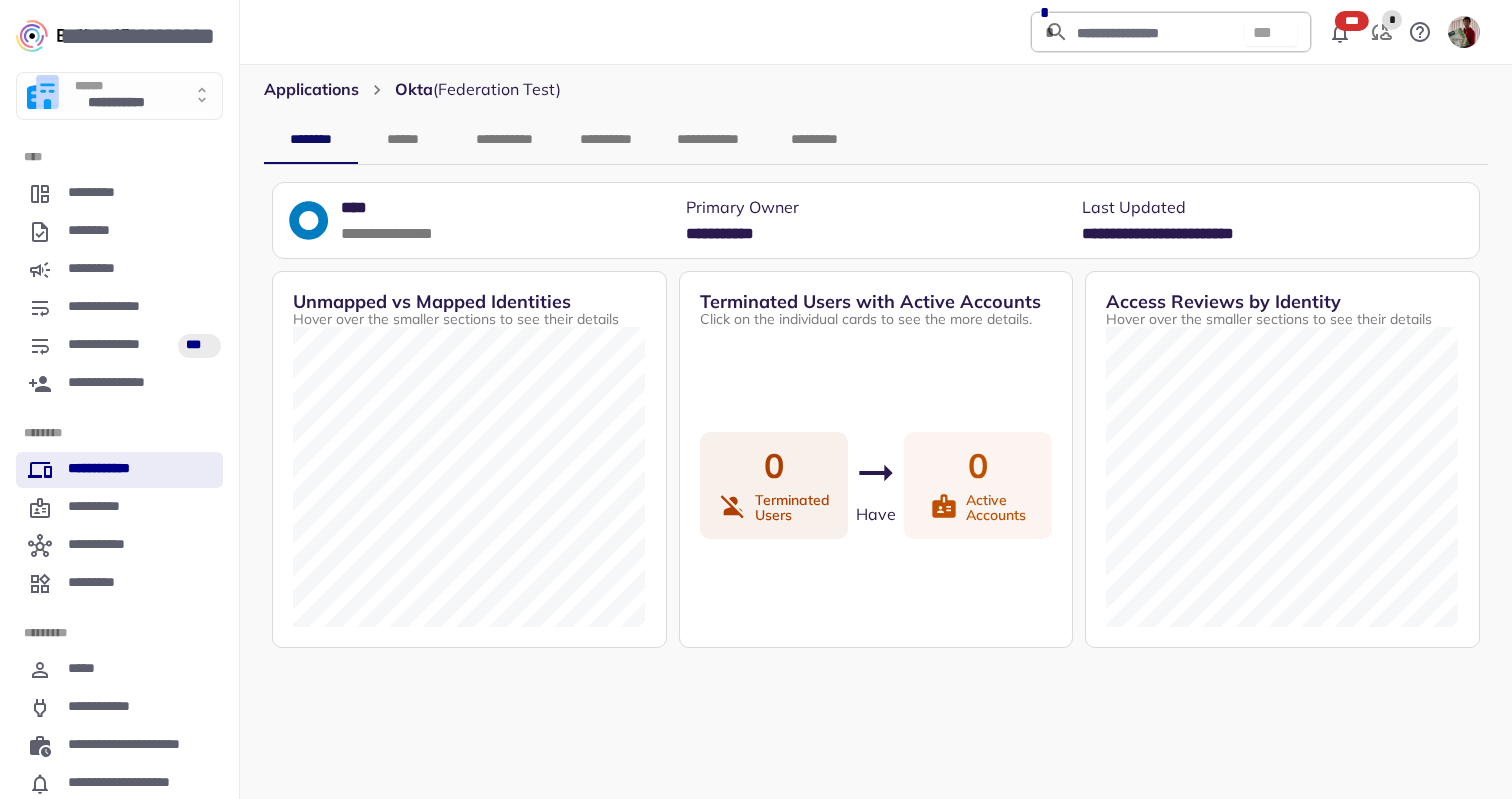 click on "******" at bounding box center [403, 140] 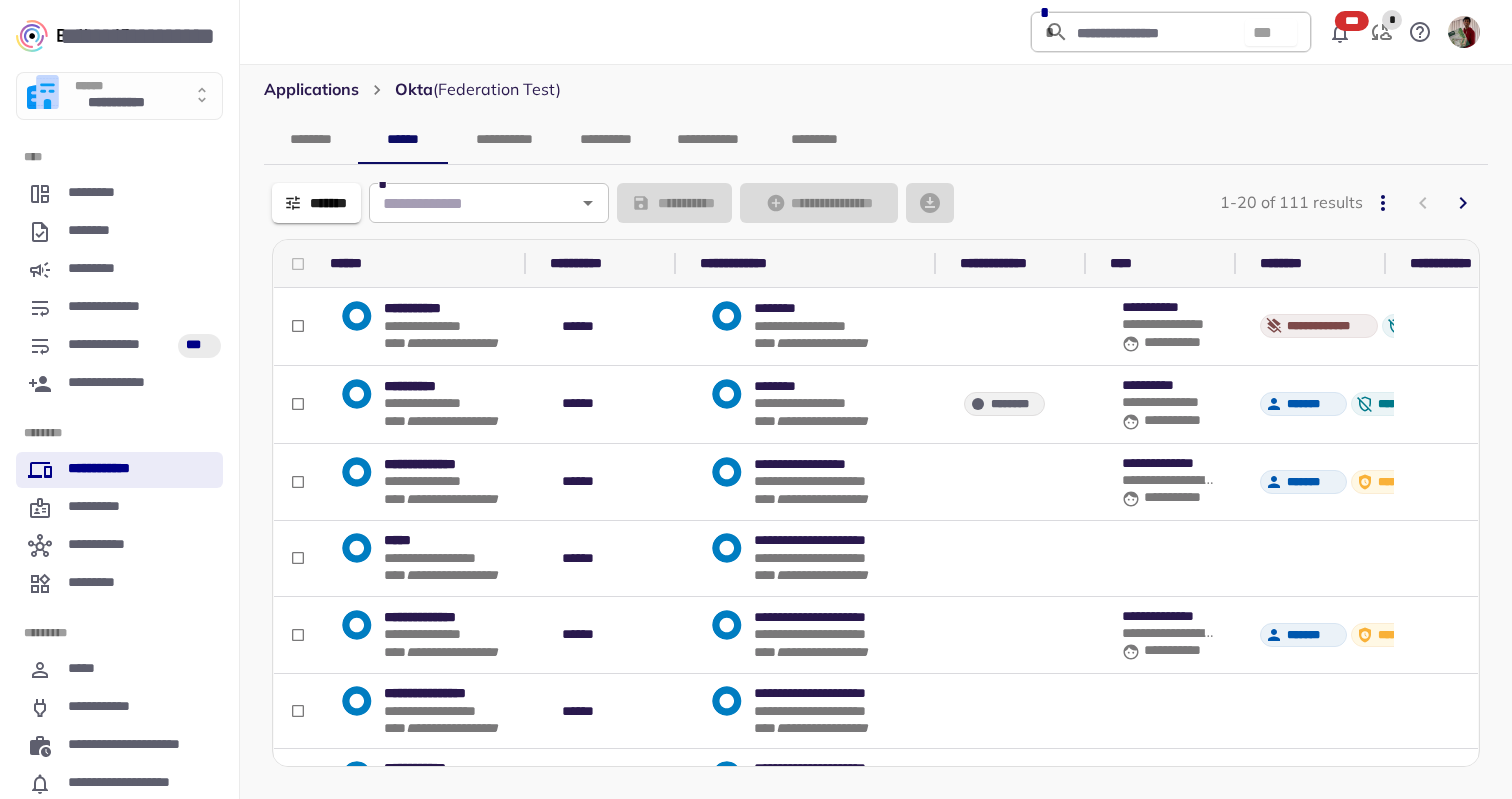 click on "**********" at bounding box center (605, 140) 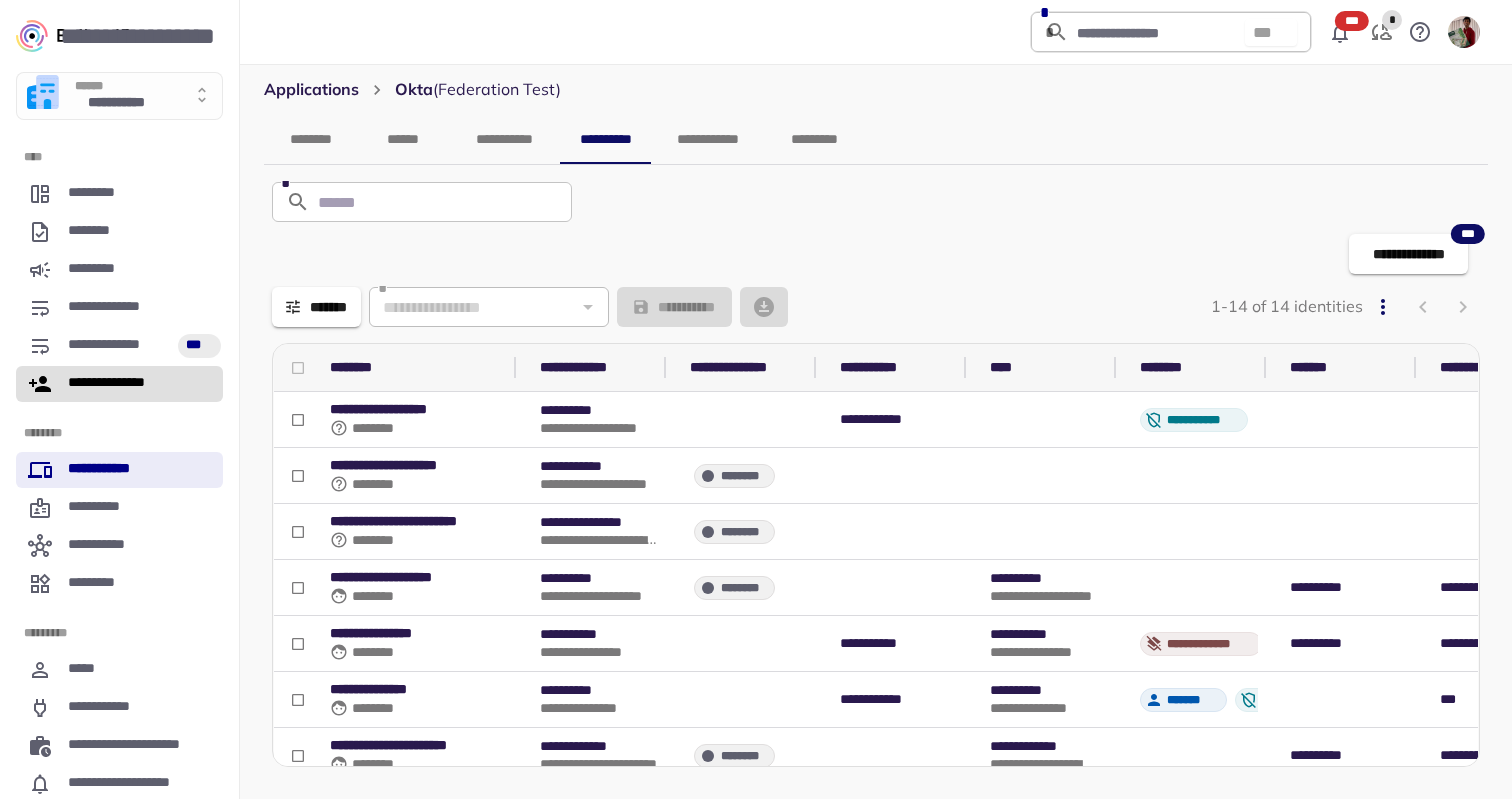 click on "**********" at bounding box center (118, 384) 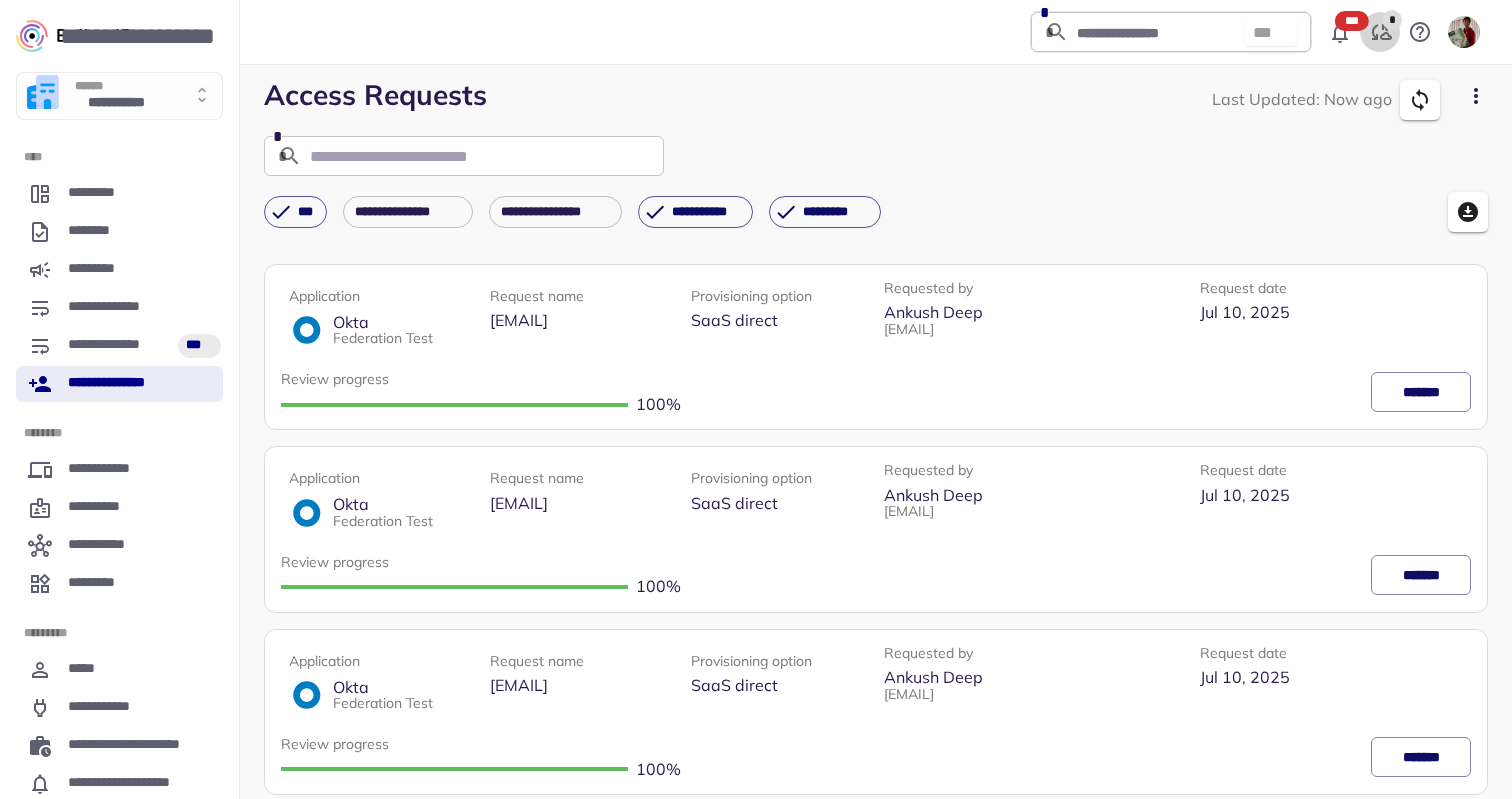 click 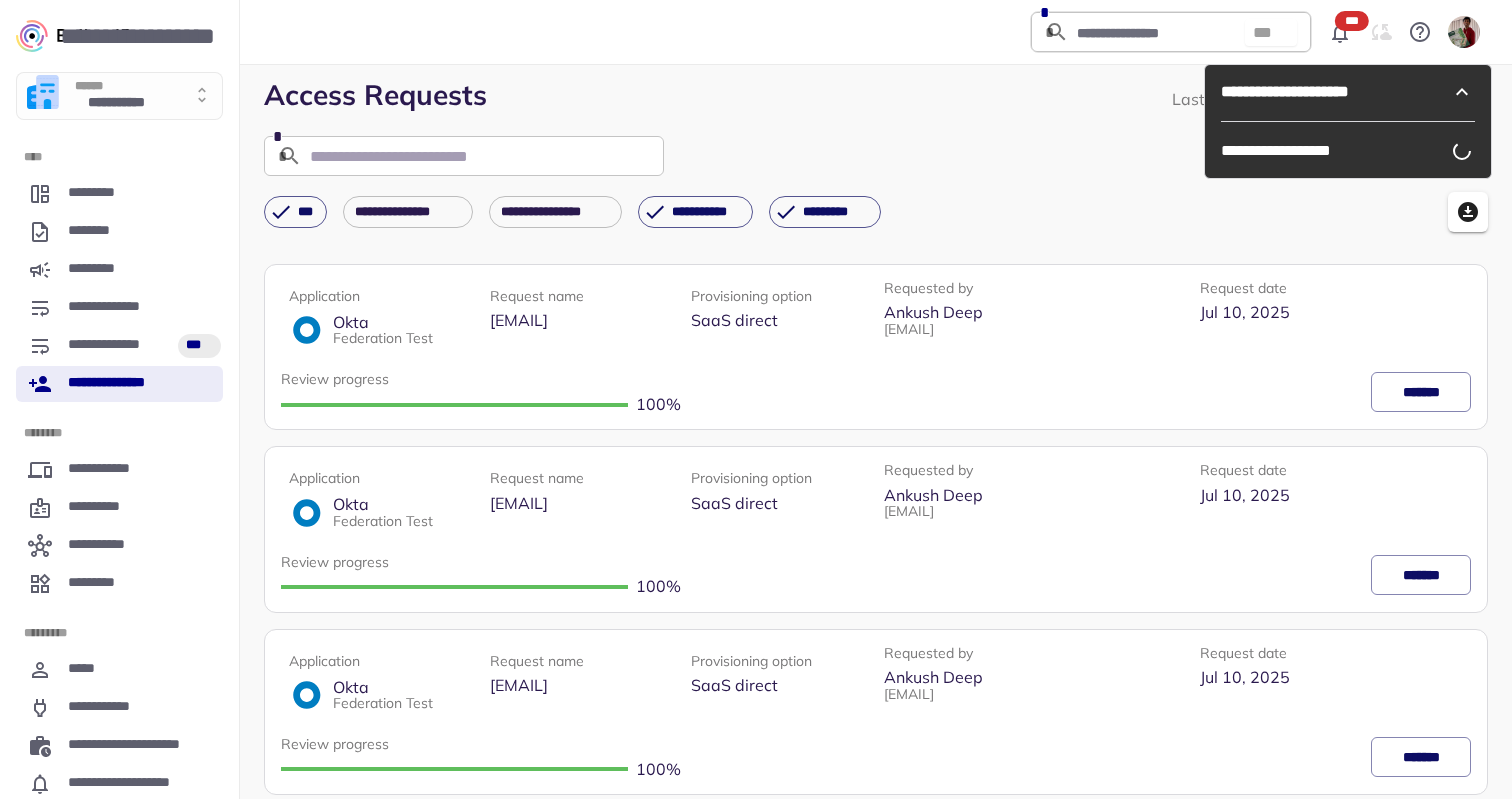 click 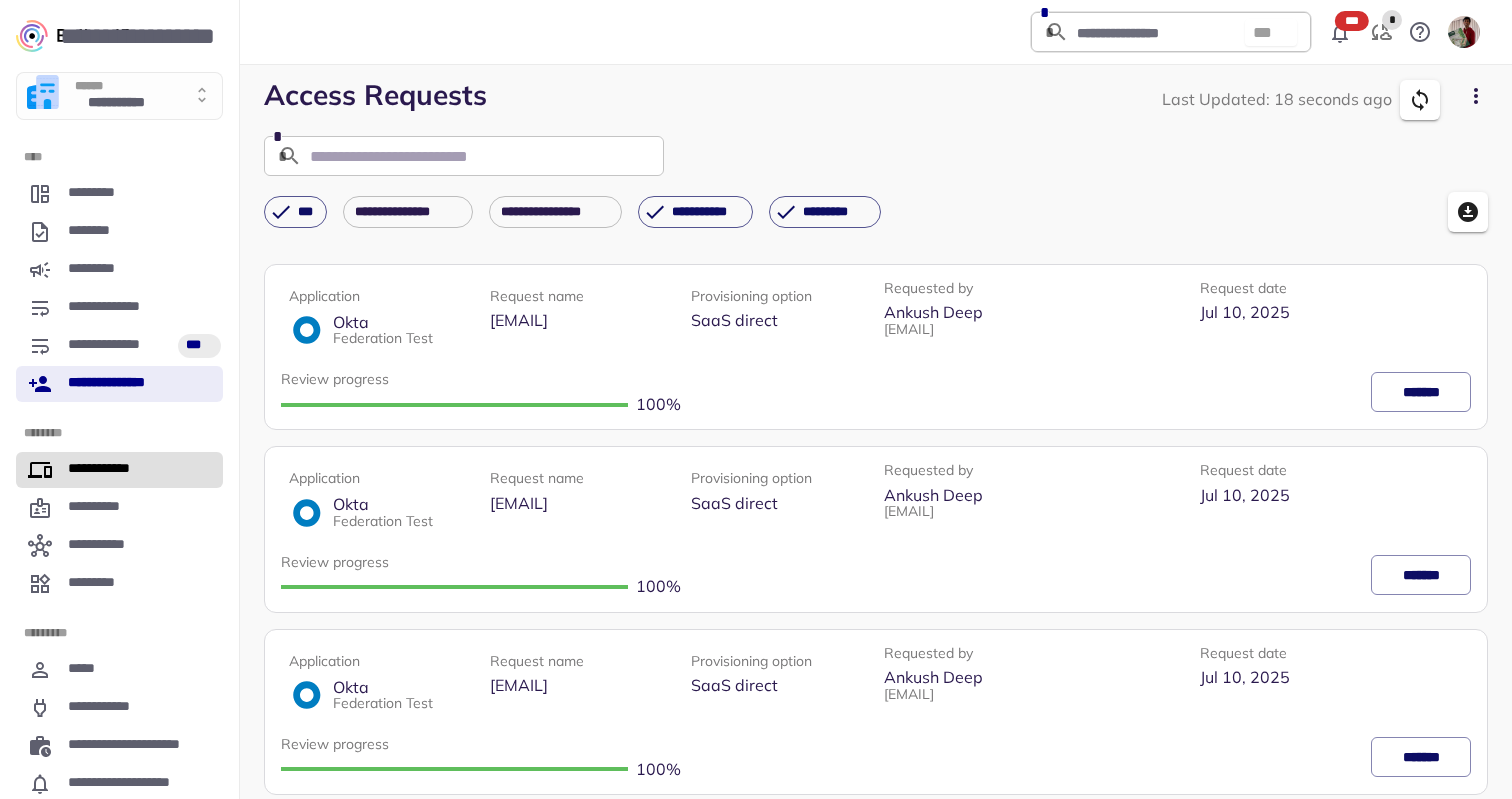 click on "**********" at bounding box center (107, 470) 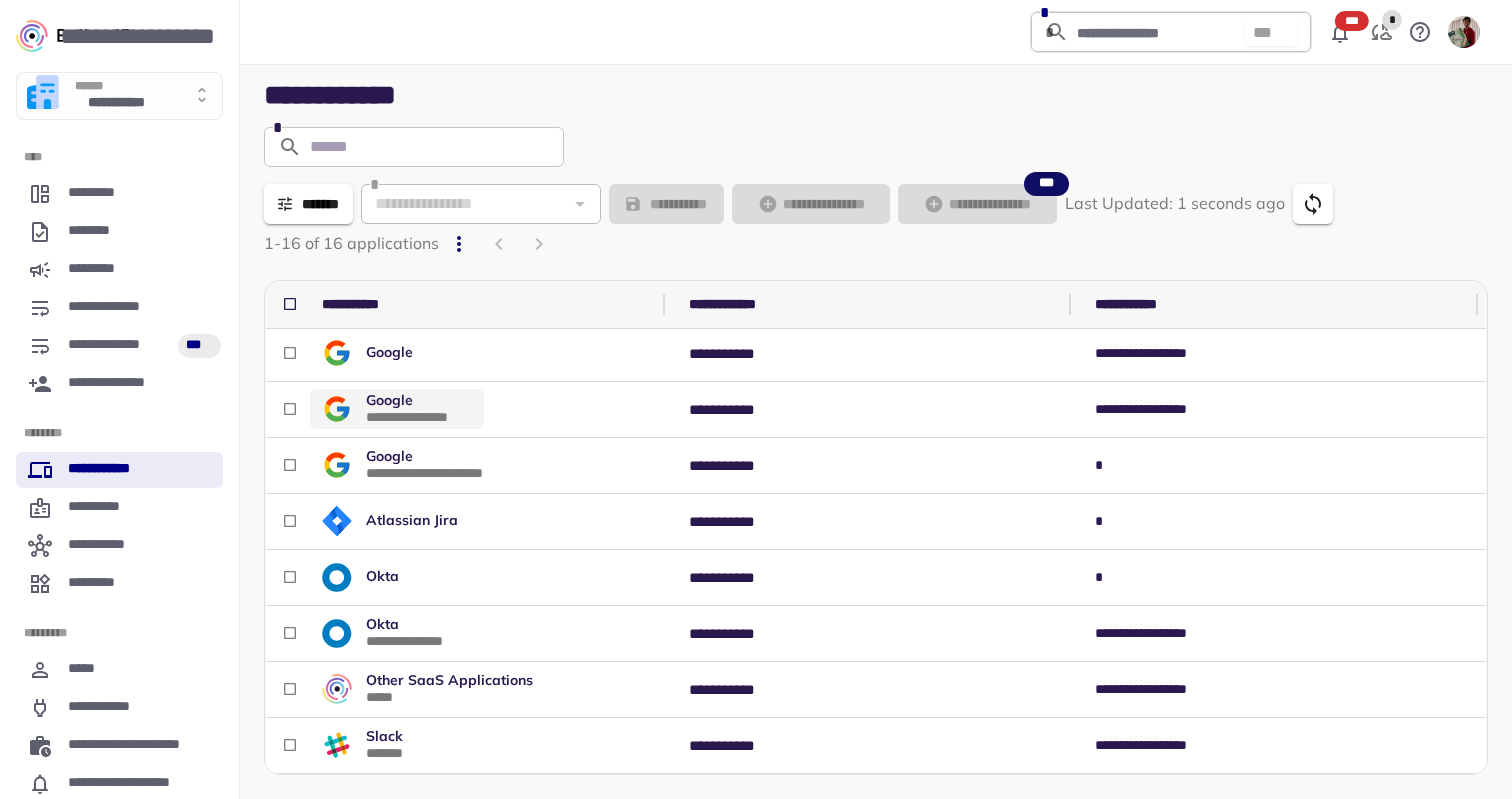 scroll, scrollTop: 417, scrollLeft: 0, axis: vertical 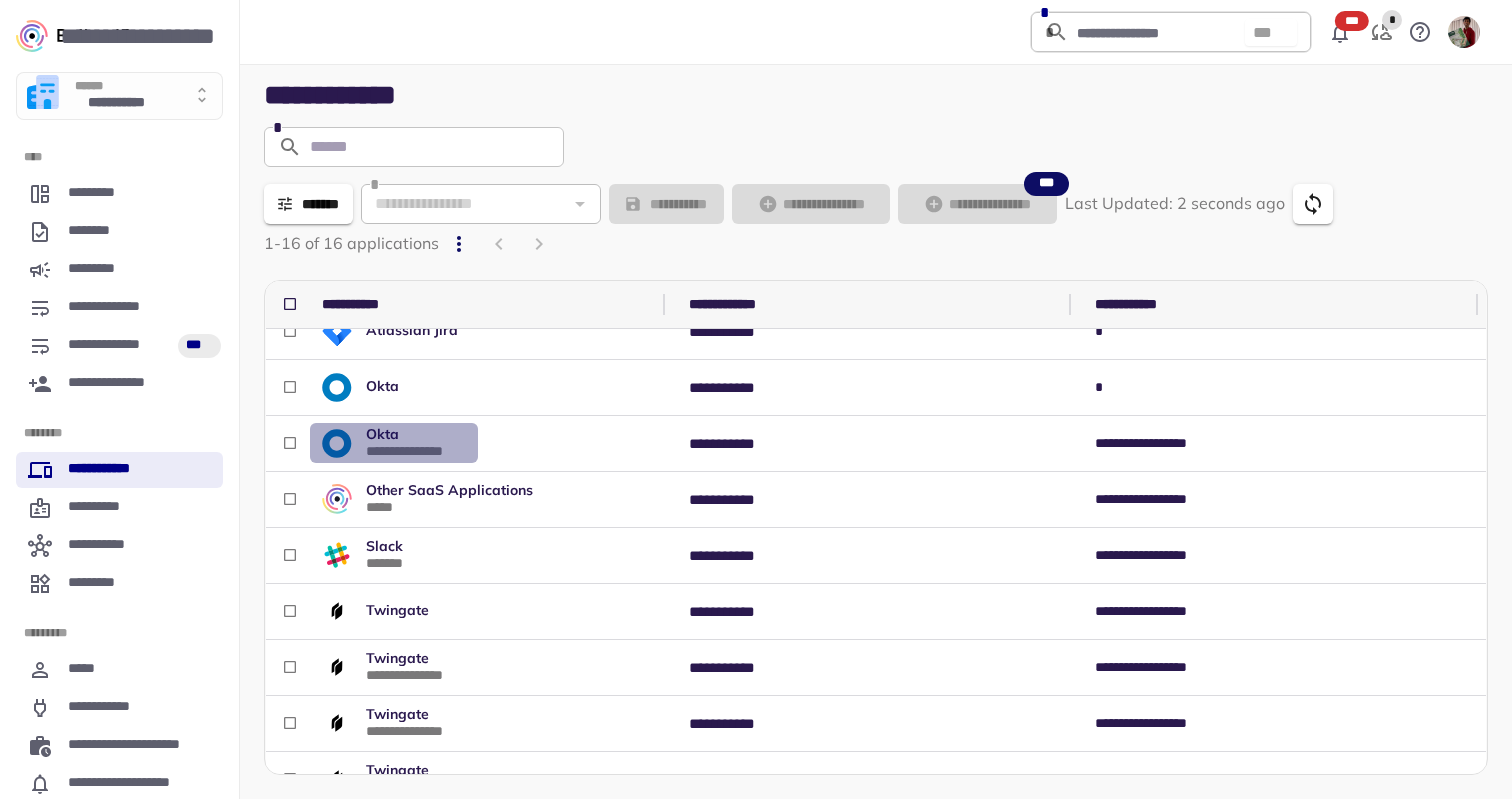 click on "**********" at bounding box center [416, 451] 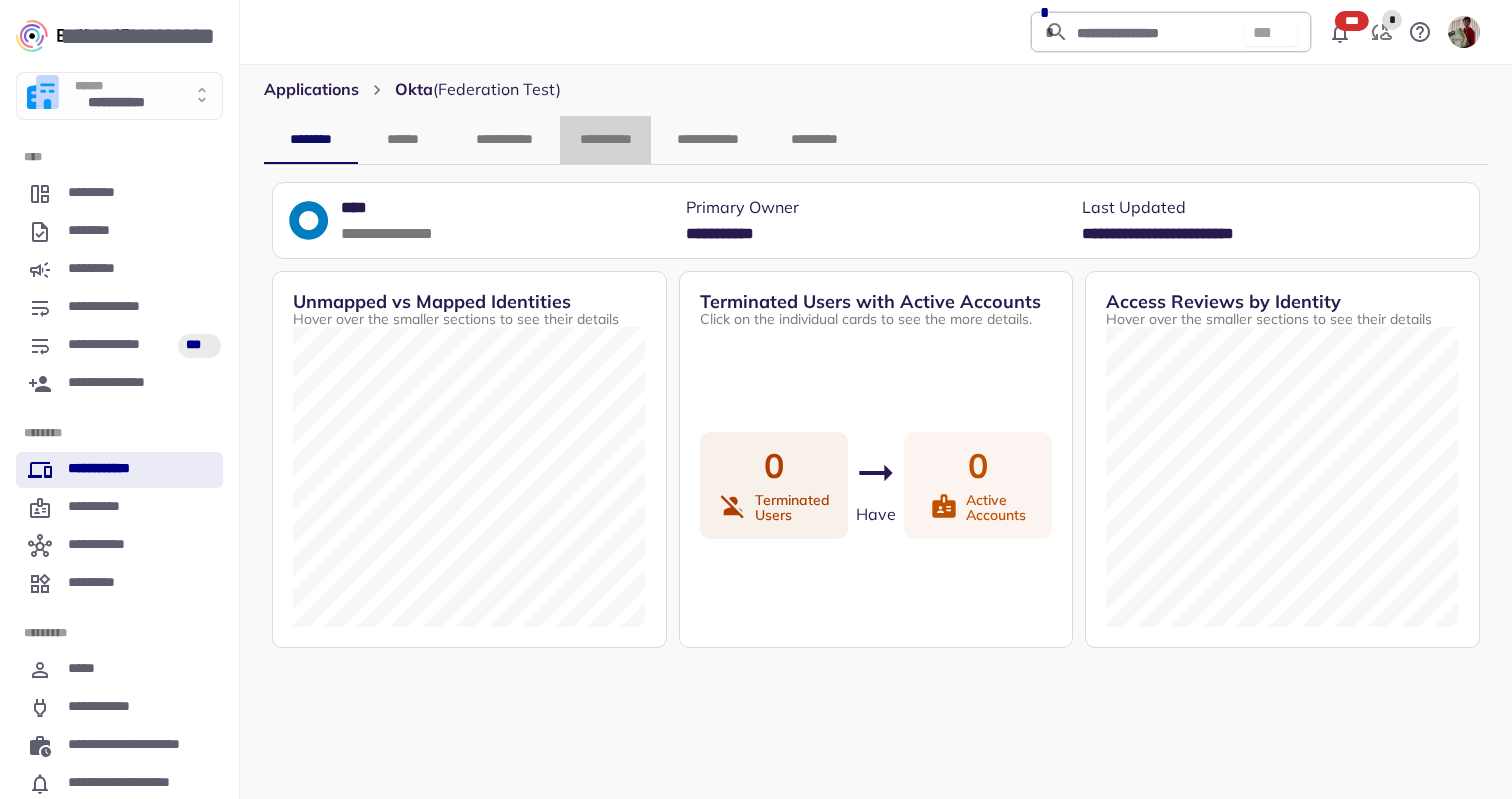 click on "**********" at bounding box center (605, 140) 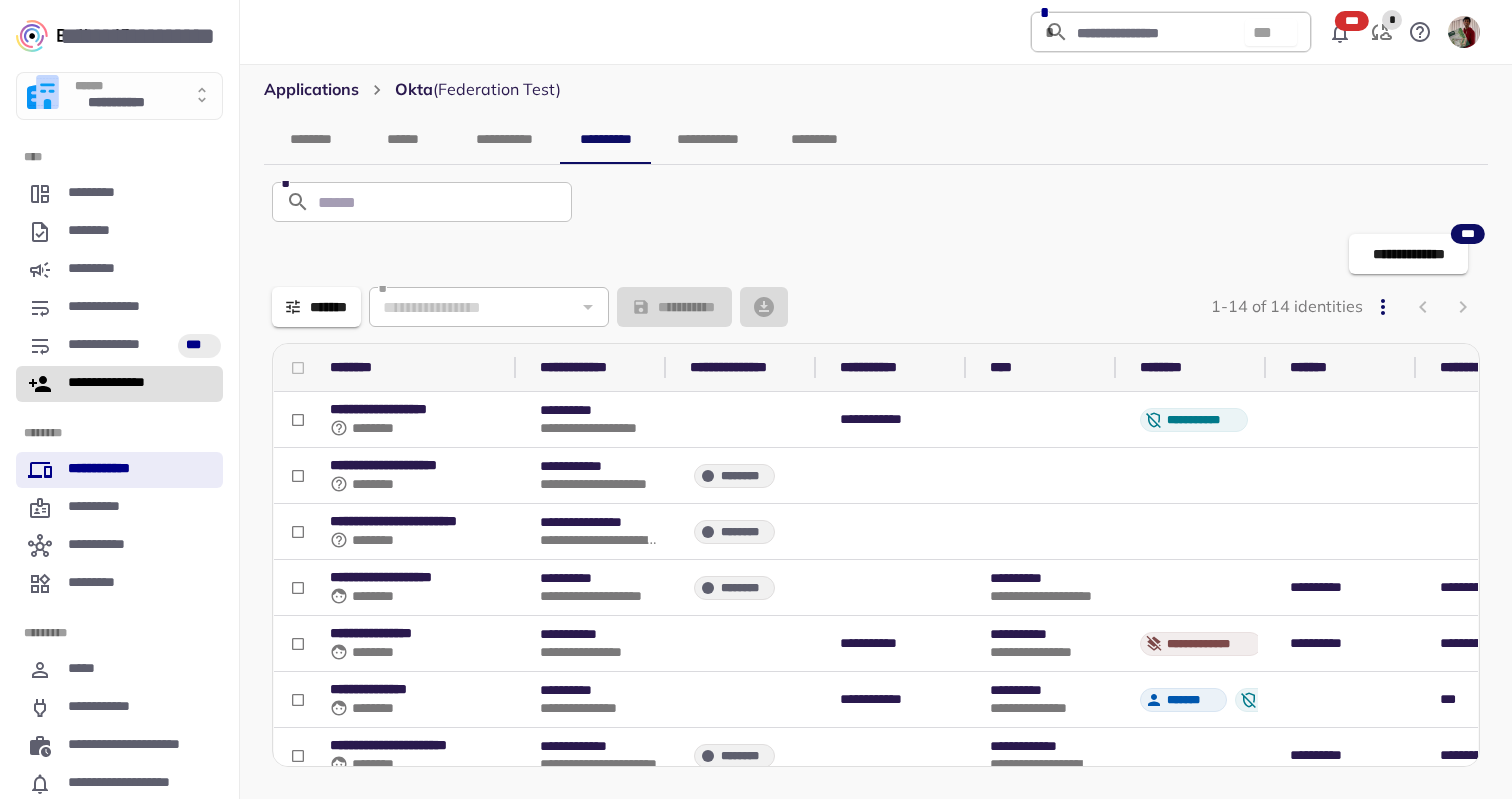click on "**********" at bounding box center [119, 384] 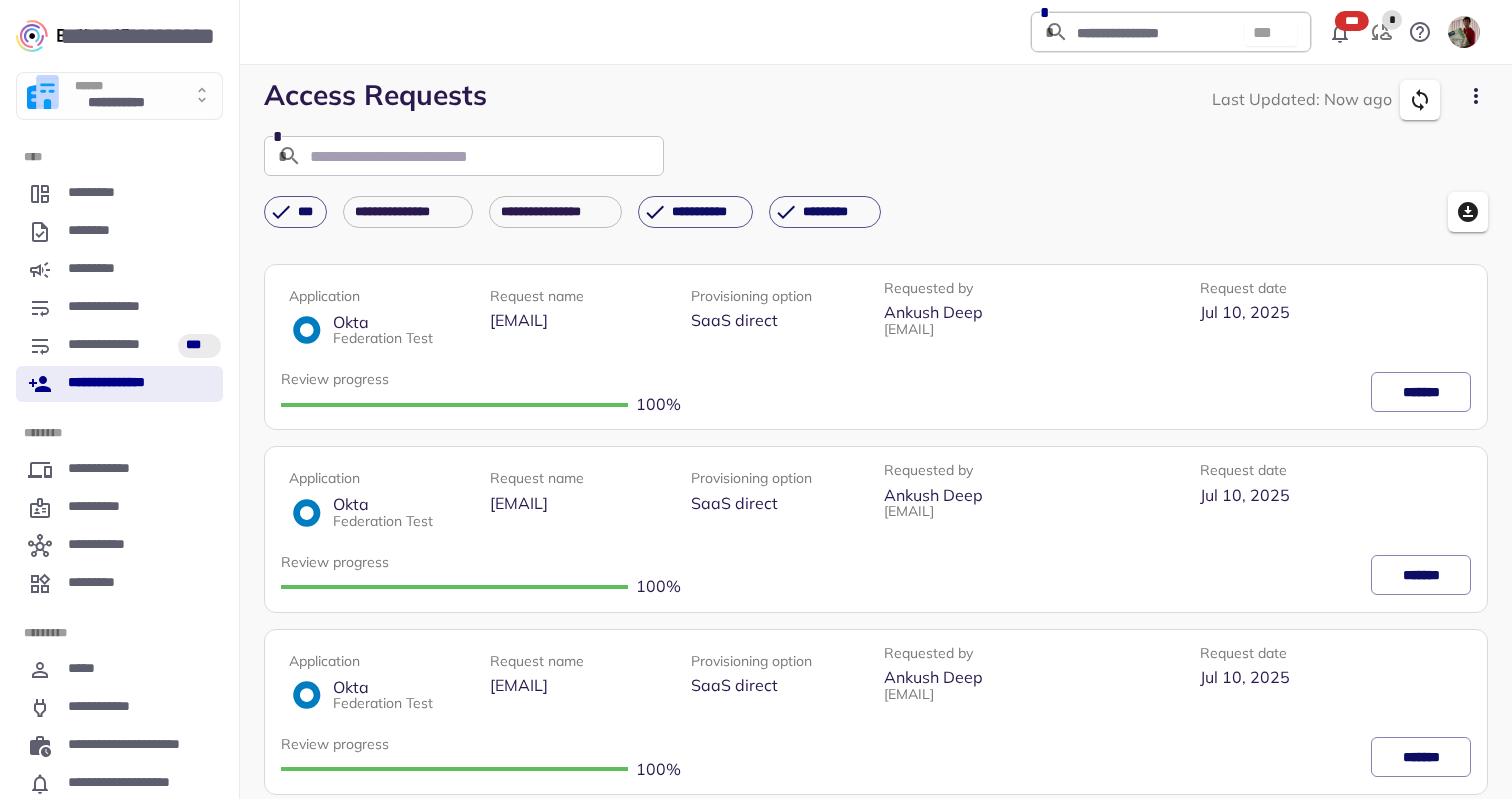 click at bounding box center (1476, 100) 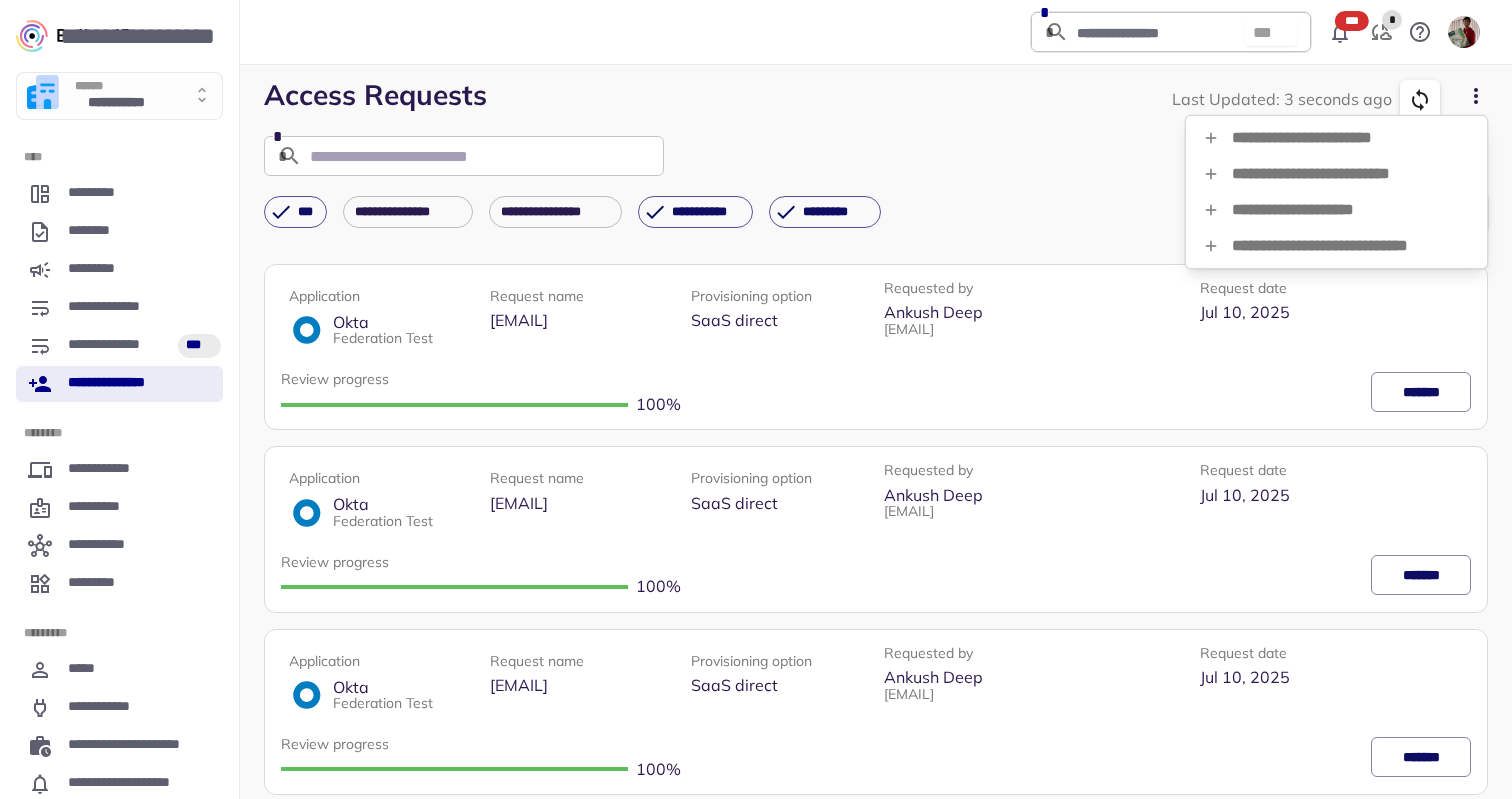 click on "**********" at bounding box center (1336, 246) 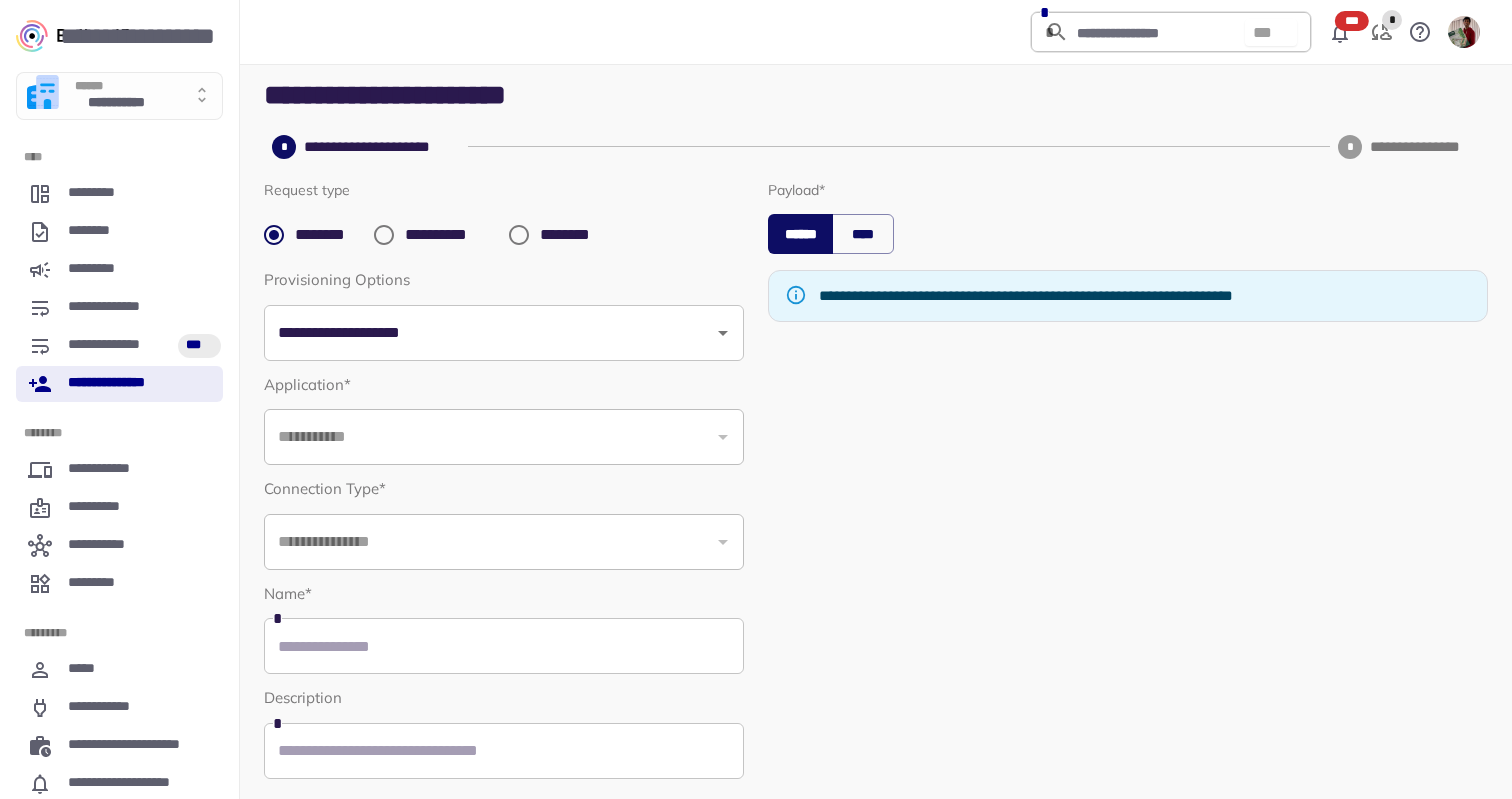 click on "**********" at bounding box center (428, 235) 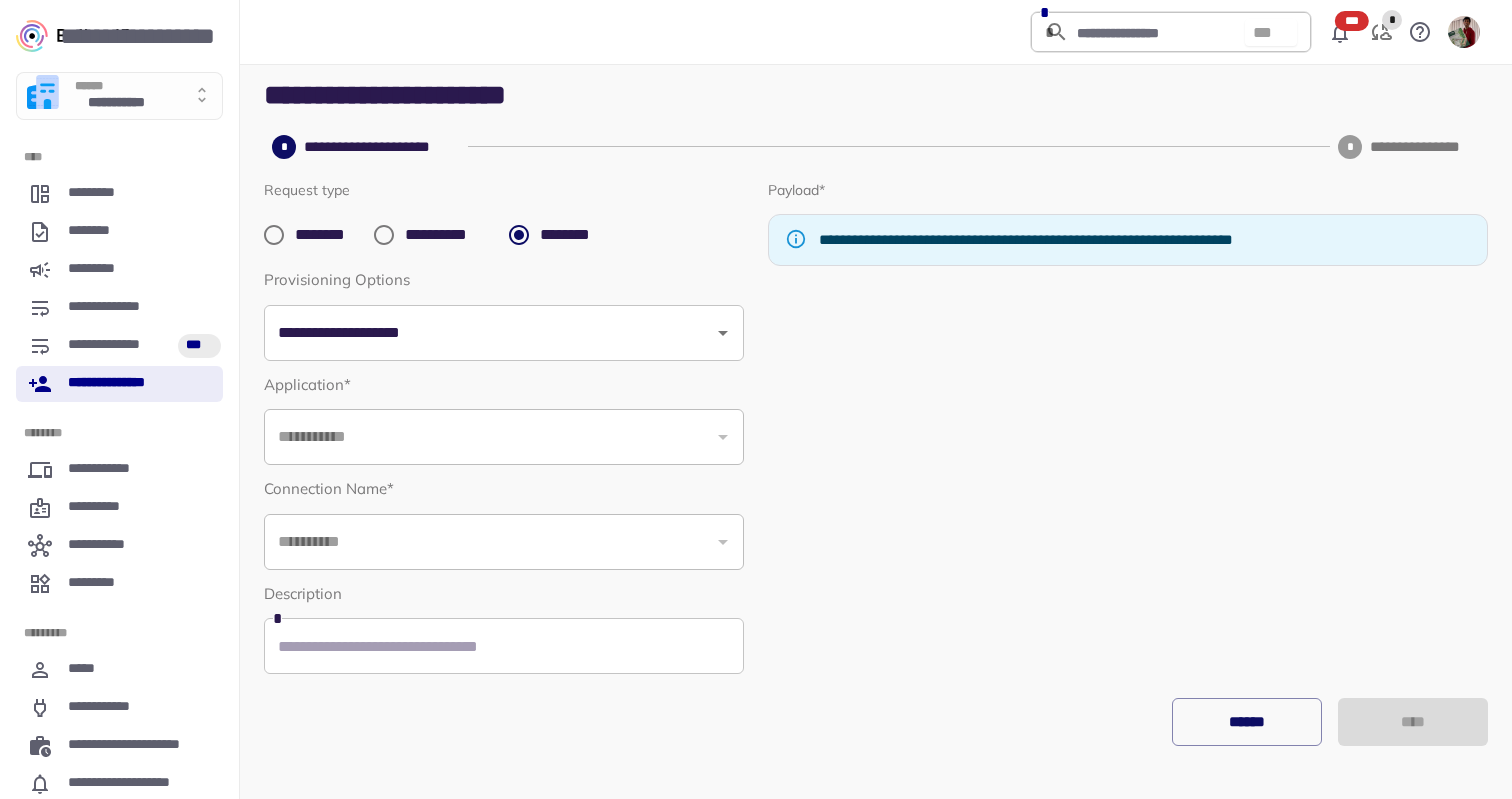 click on "********" at bounding box center [305, 235] 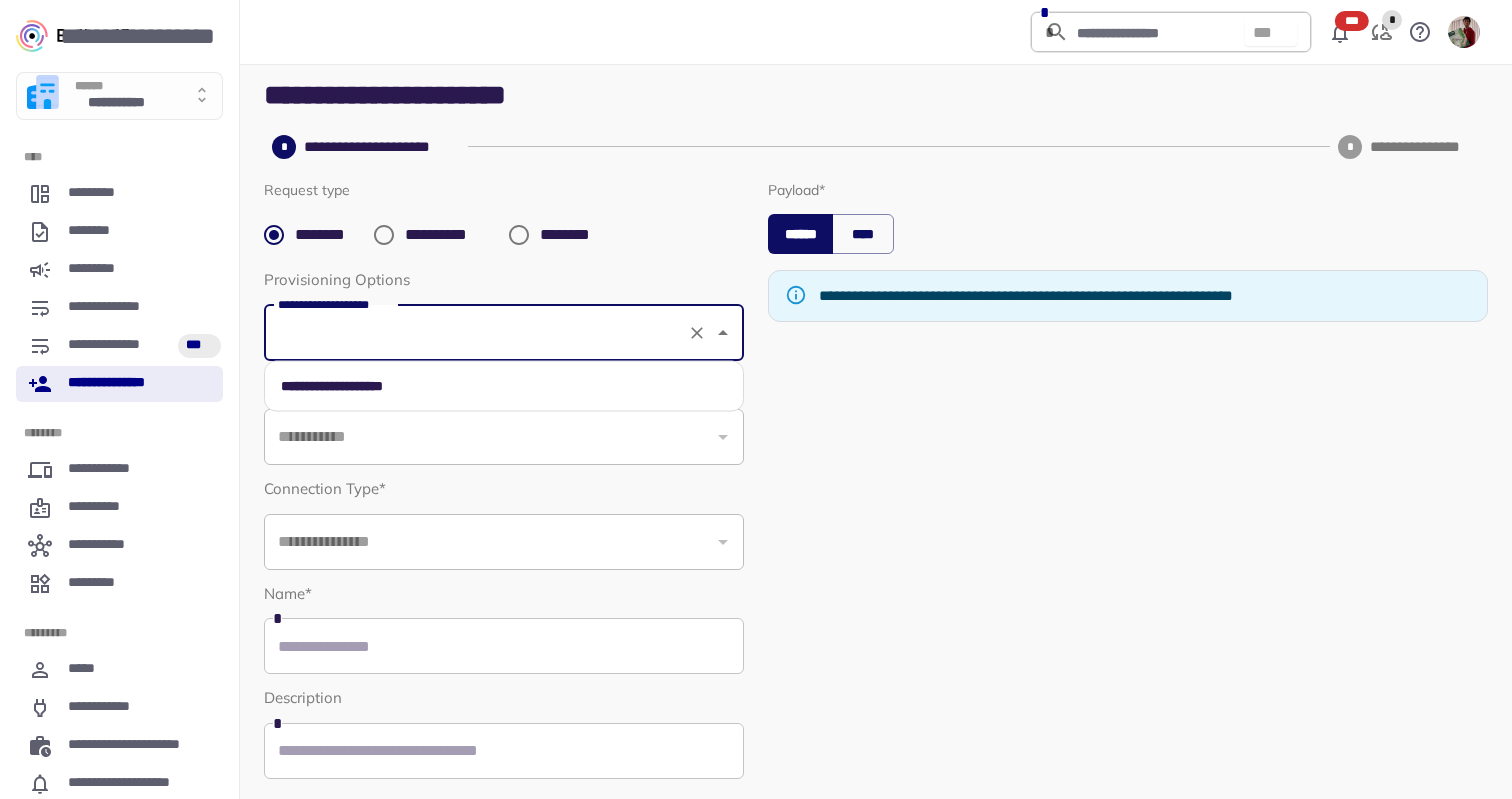 click on "**********" at bounding box center [504, 333] 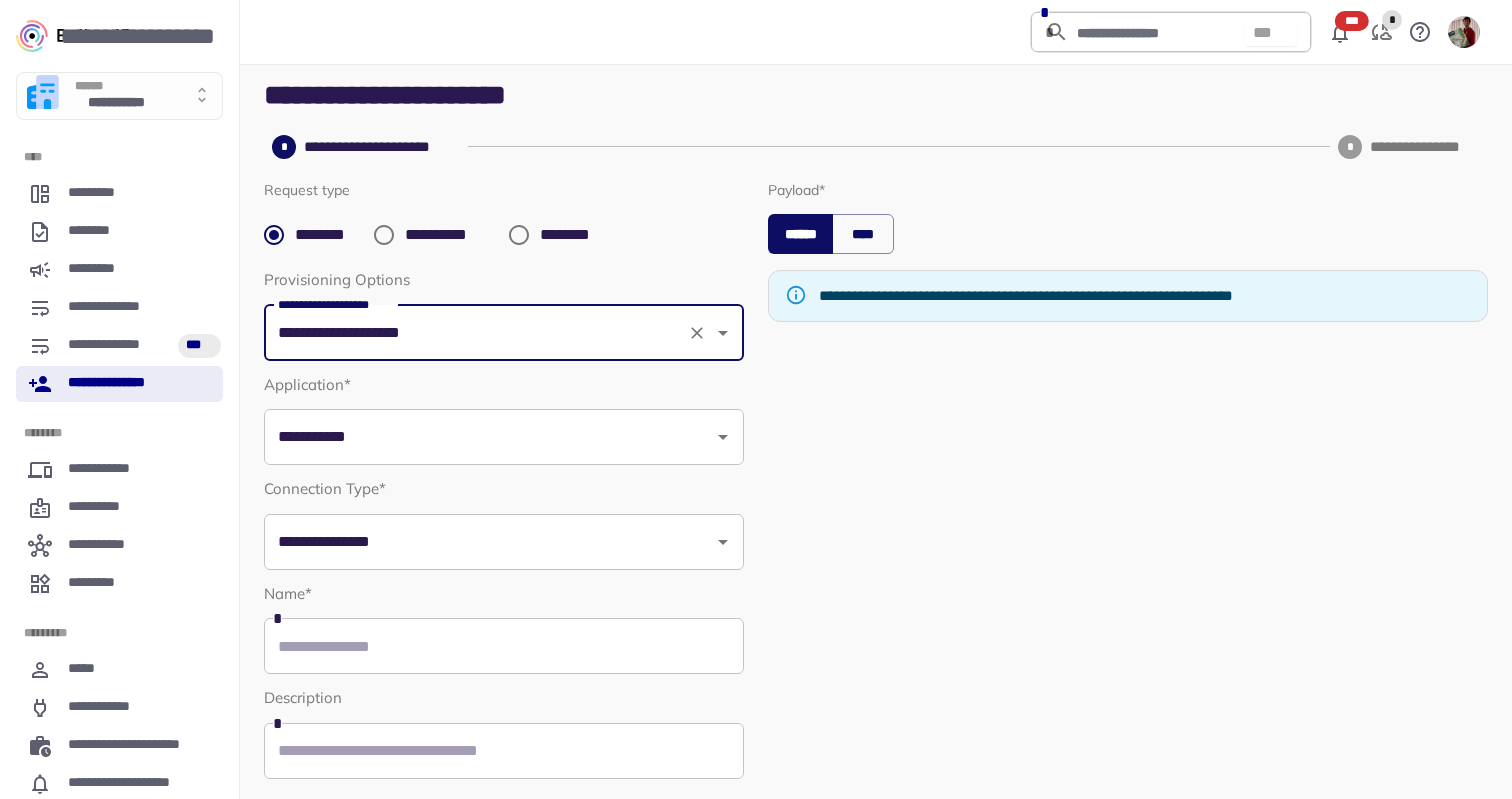 click on "**********" at bounding box center (489, 437) 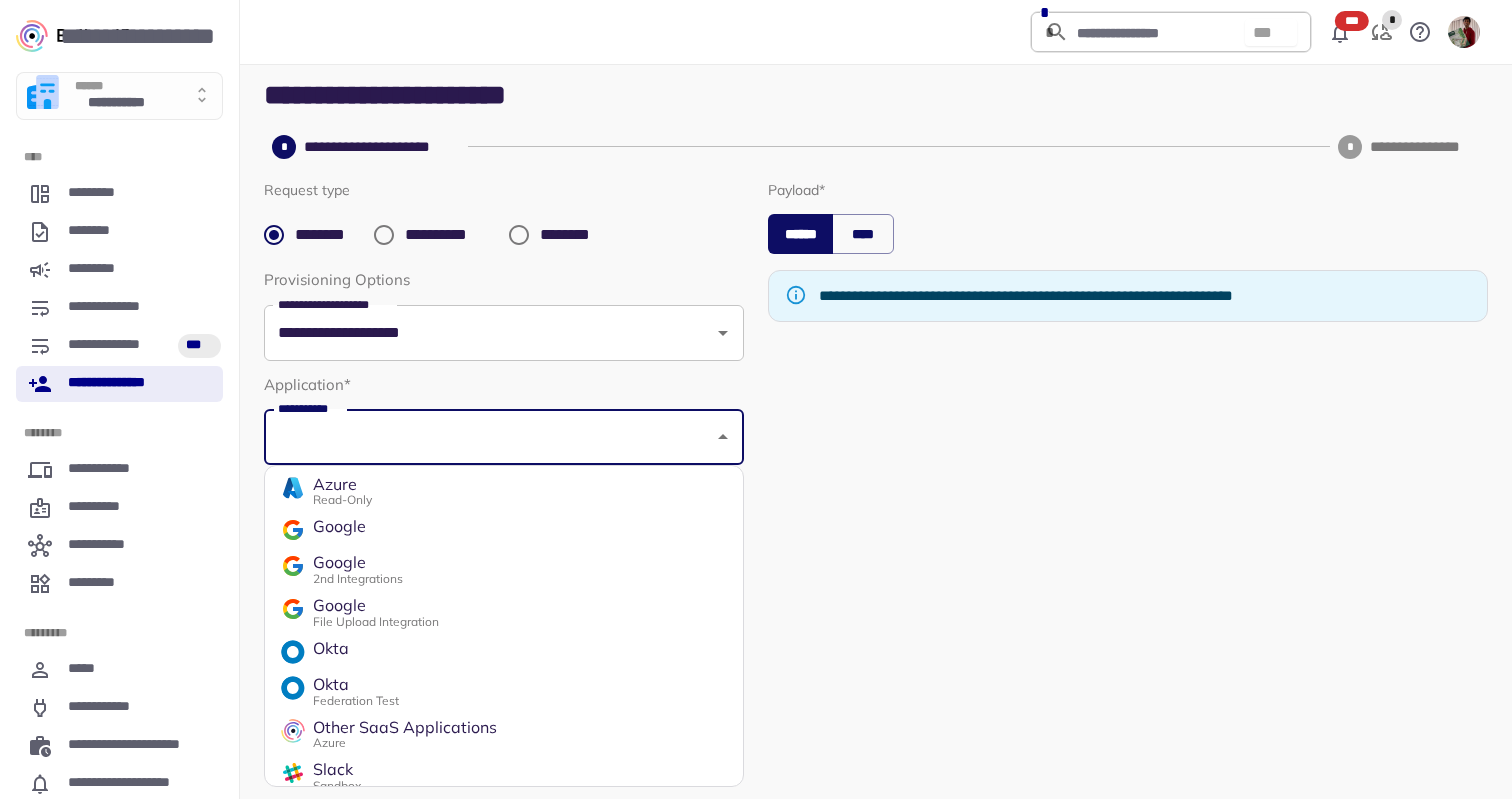 scroll, scrollTop: 170, scrollLeft: 0, axis: vertical 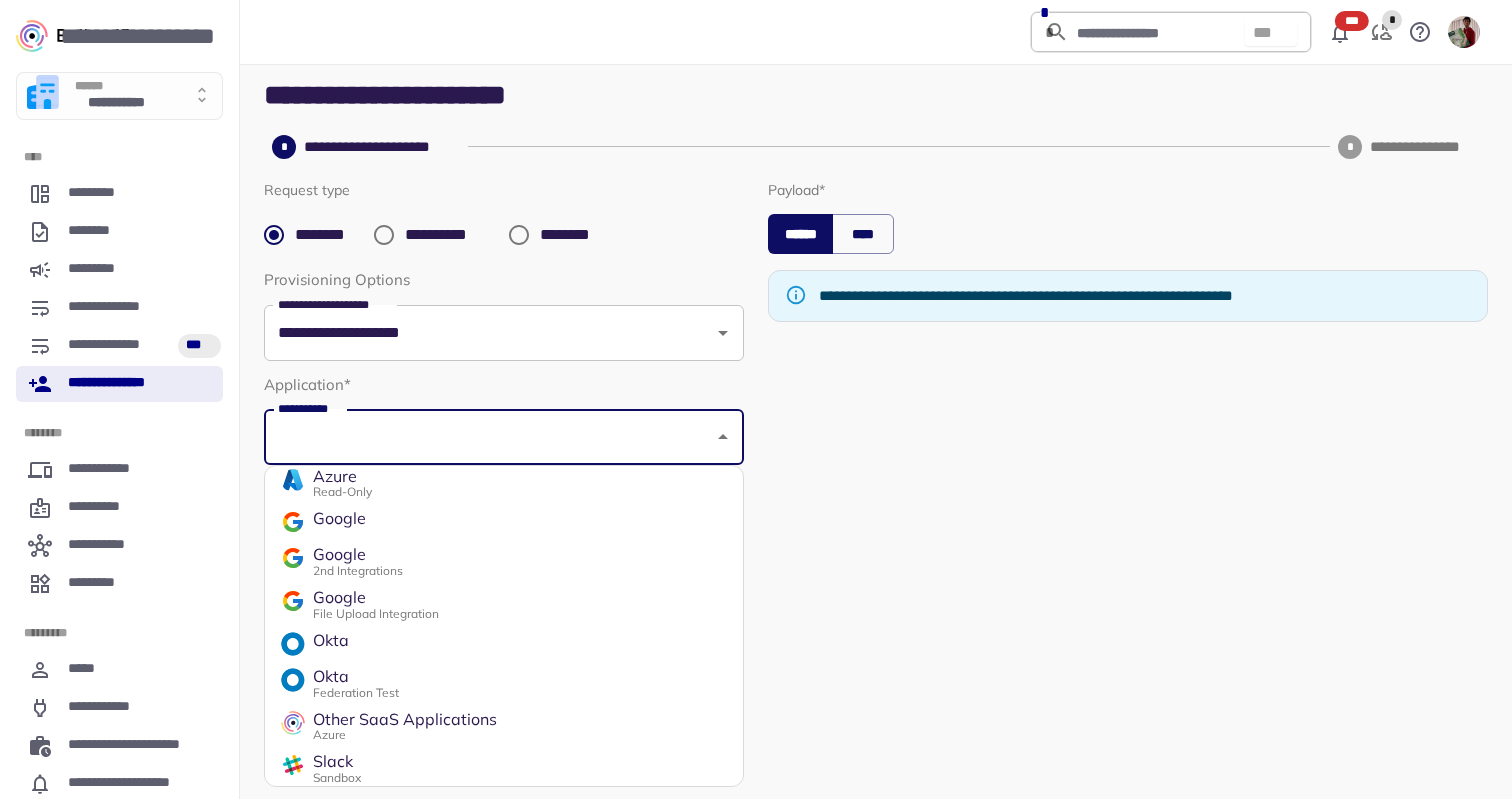 click on "Okta" at bounding box center (356, 677) 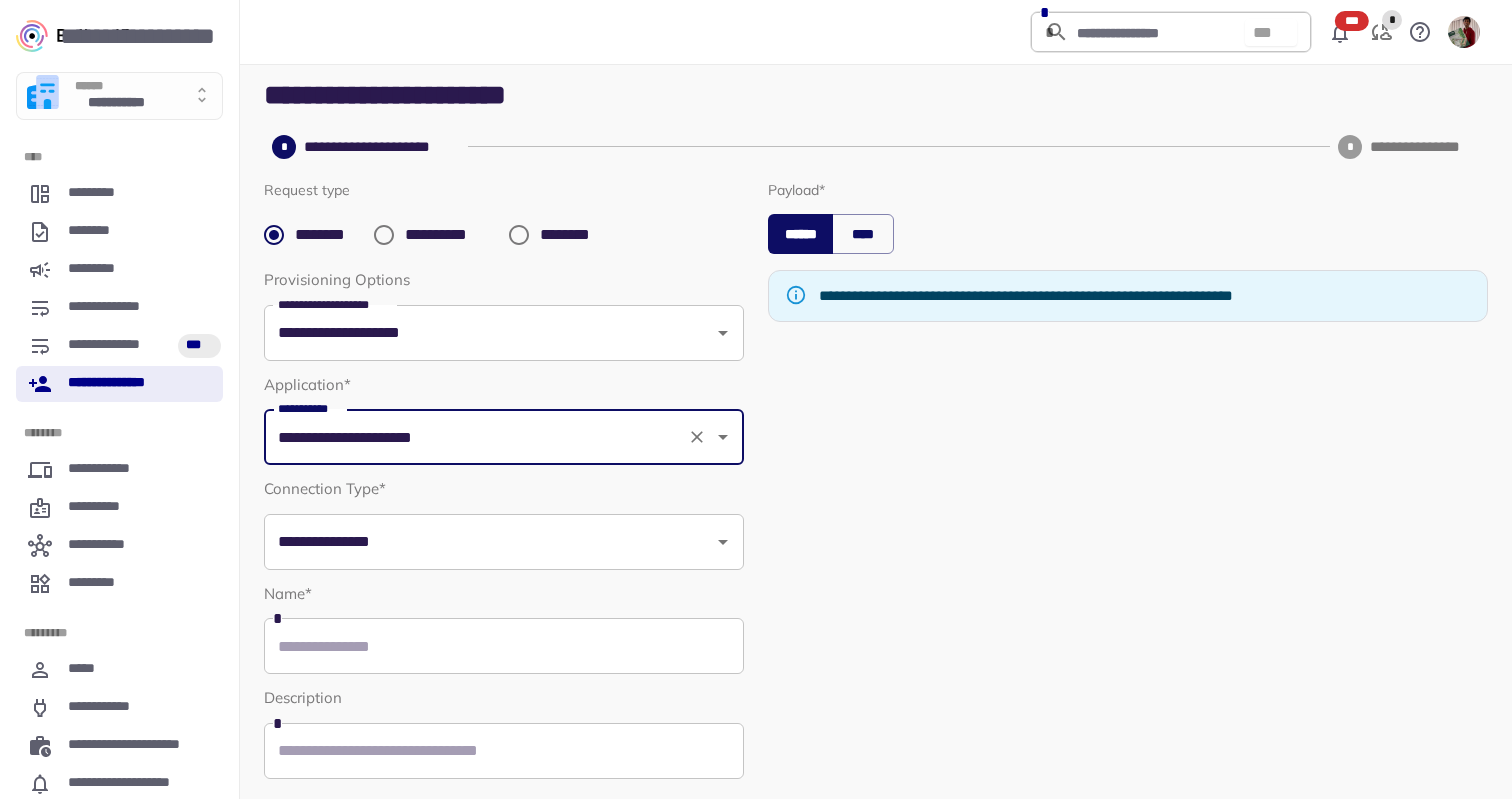 click on "**********" at bounding box center [504, 542] 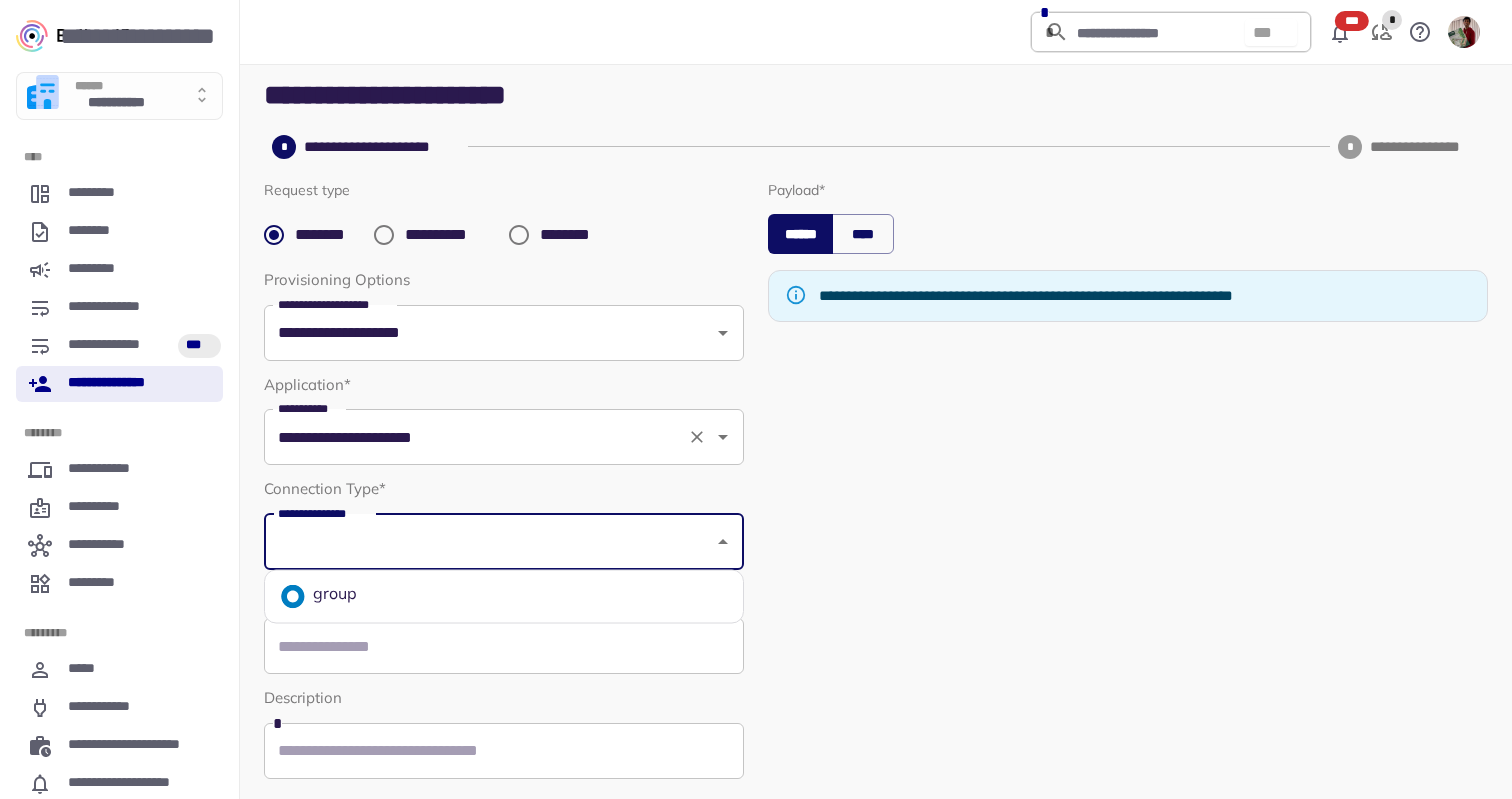 click on "**********" at bounding box center (504, 437) 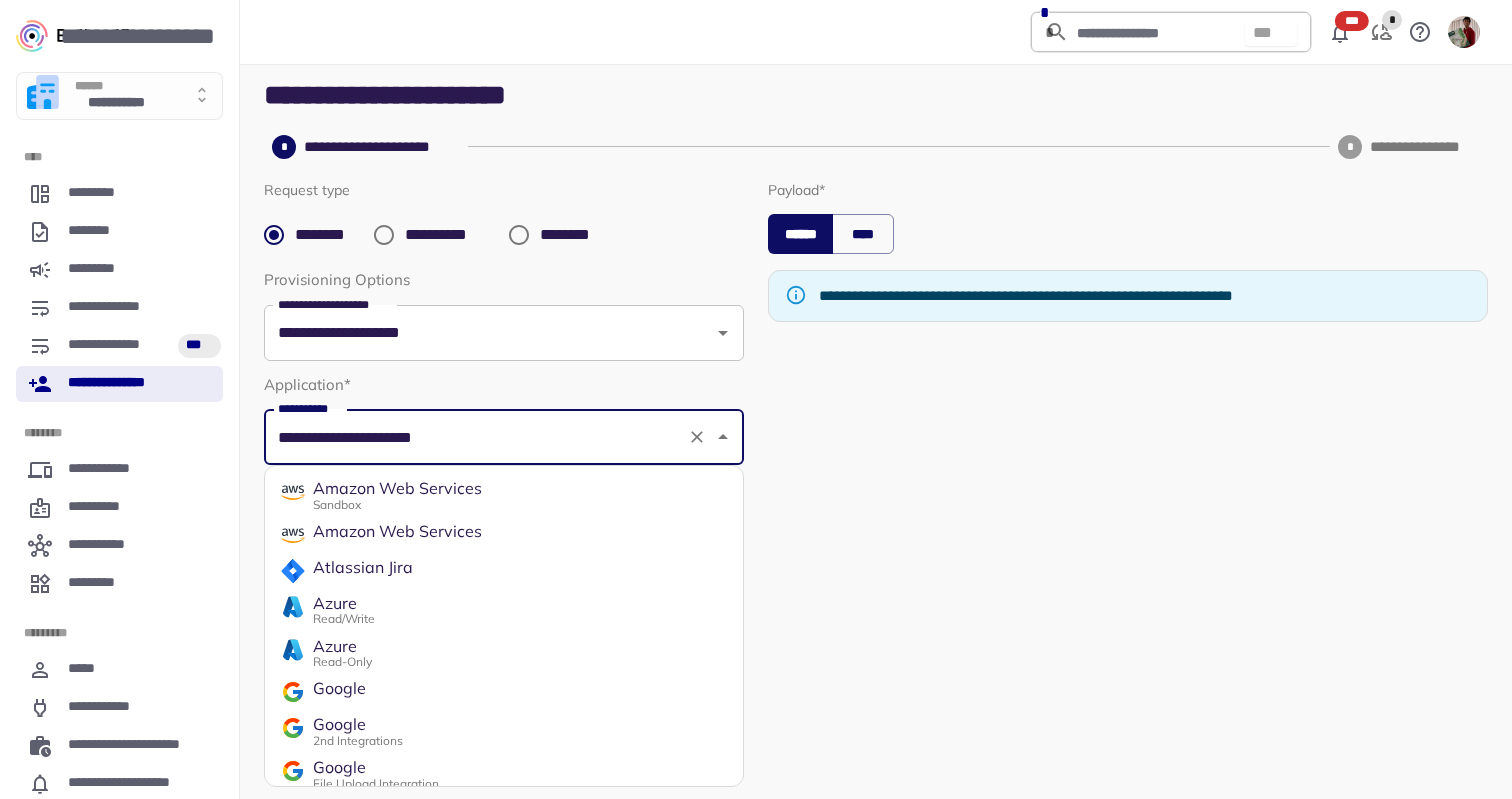 scroll, scrollTop: 89, scrollLeft: 0, axis: vertical 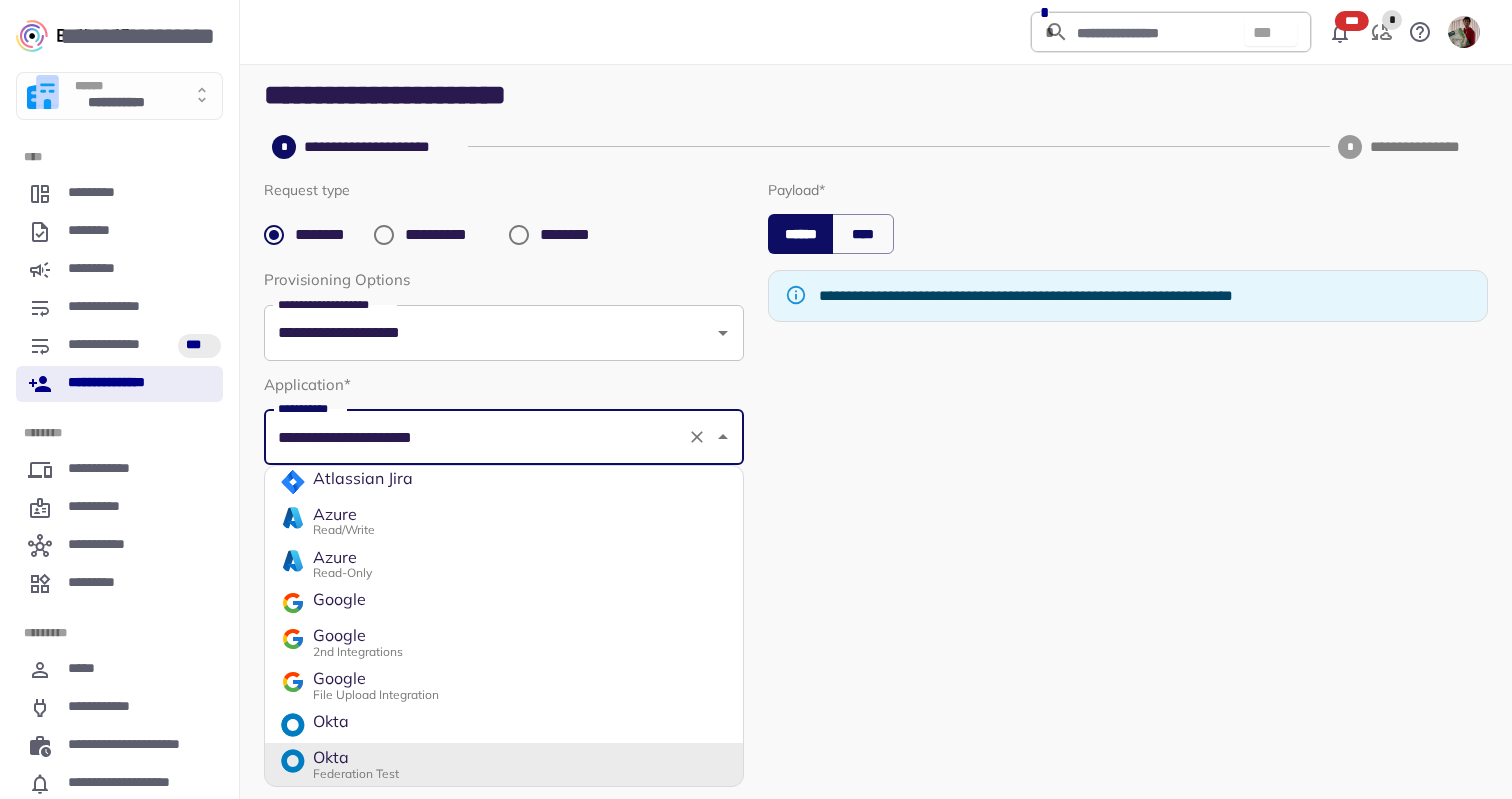 click 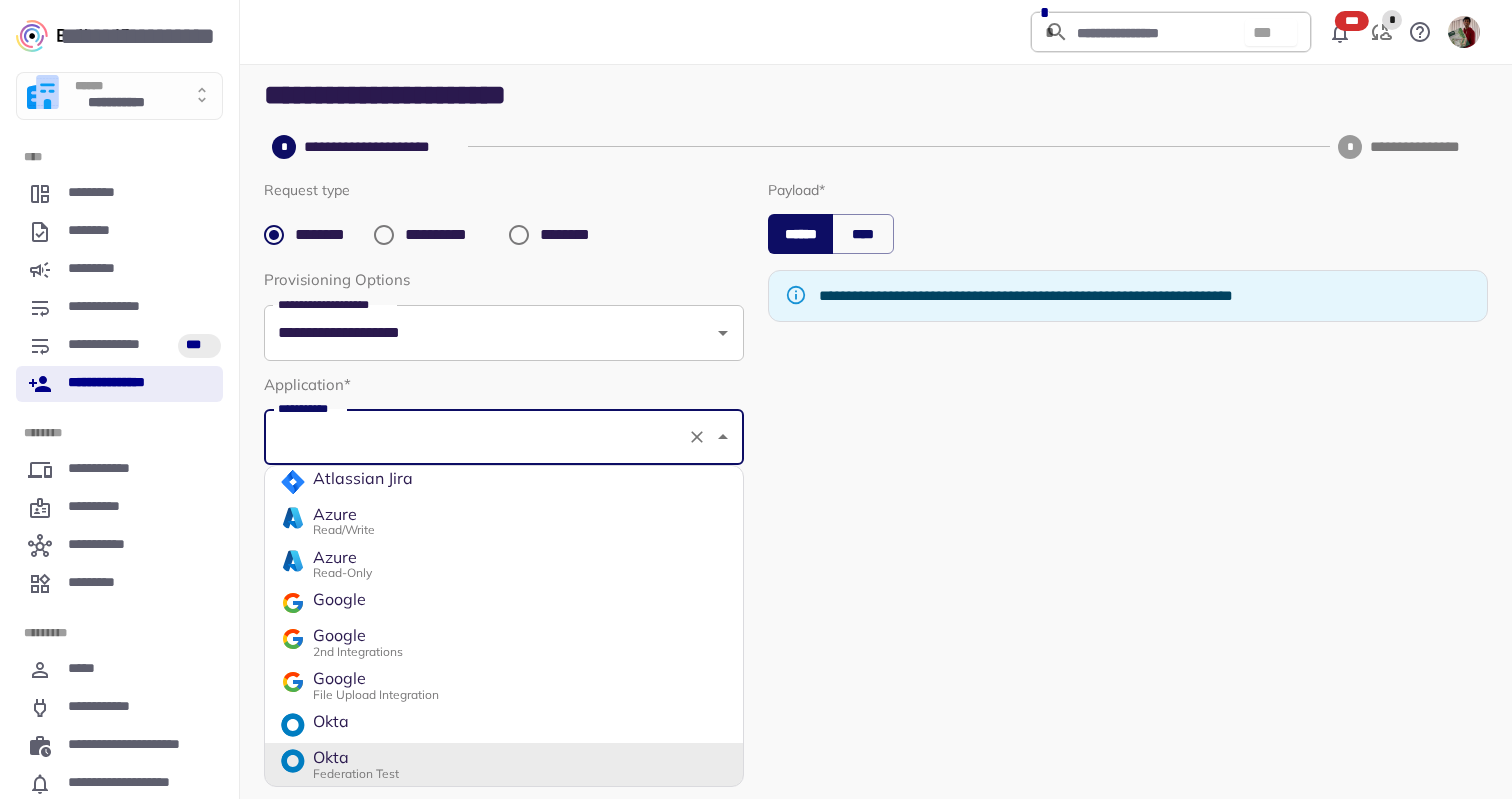 scroll, scrollTop: 0, scrollLeft: 0, axis: both 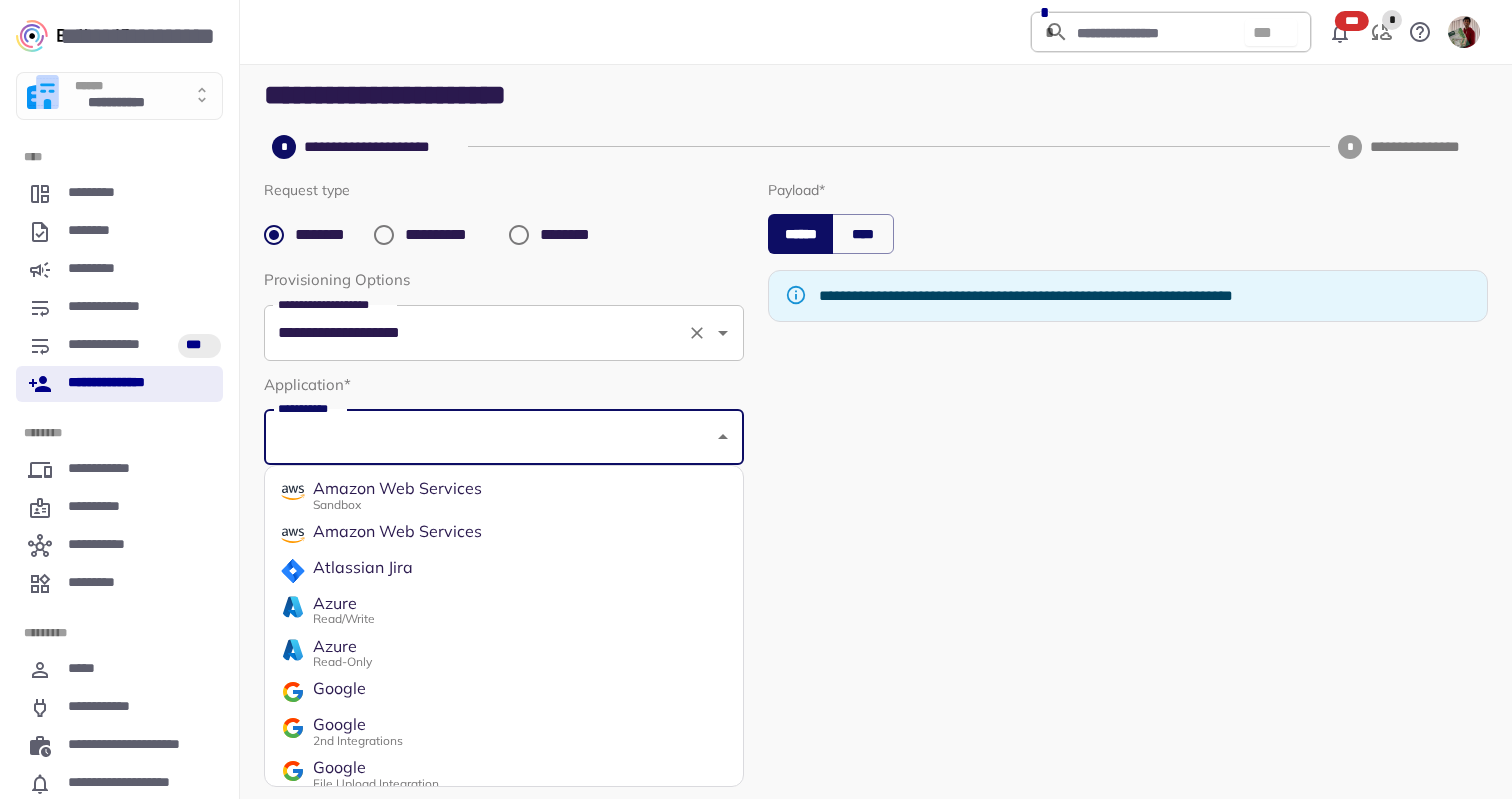 click 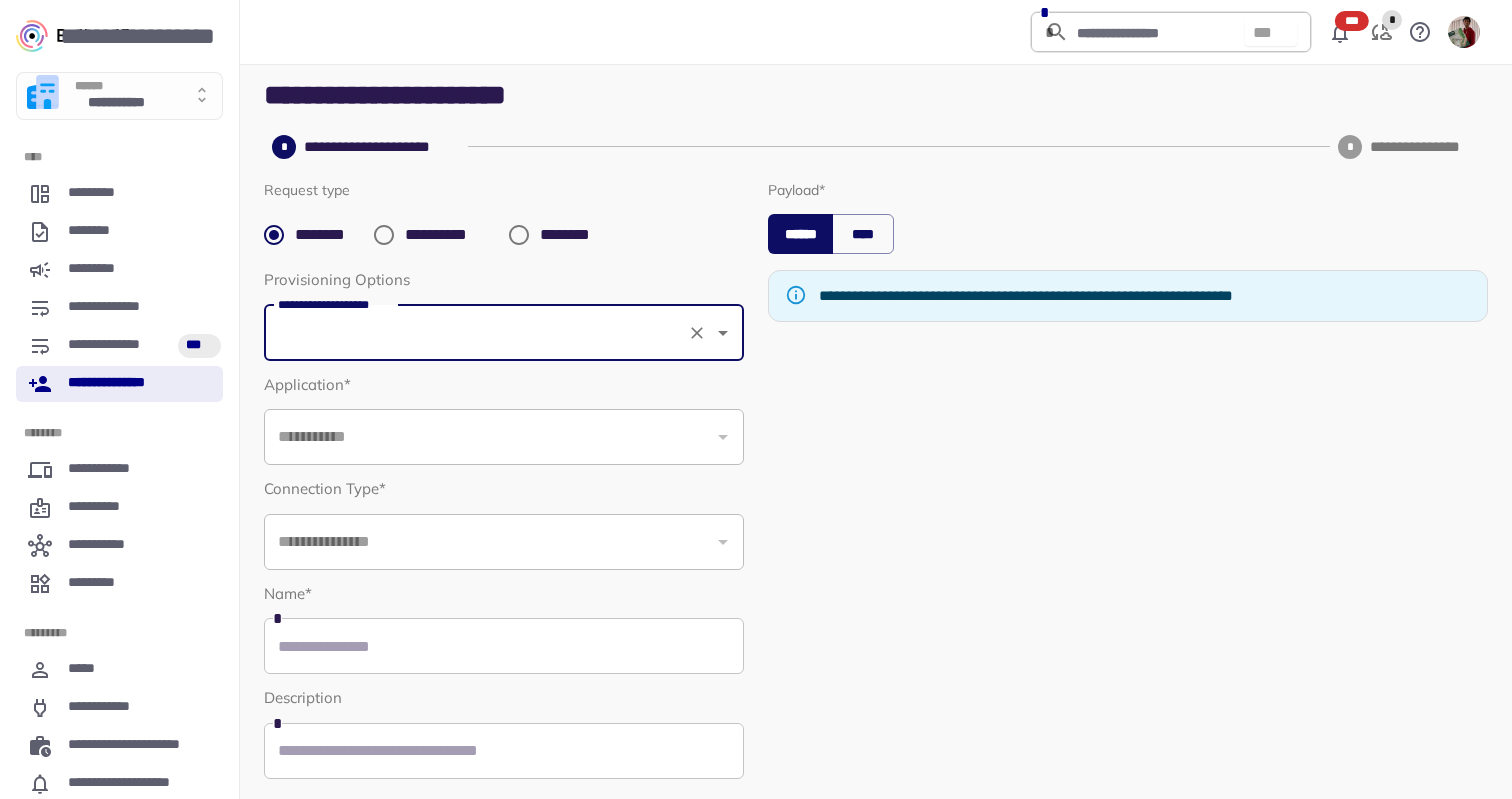 click on "**********" at bounding box center [504, 333] 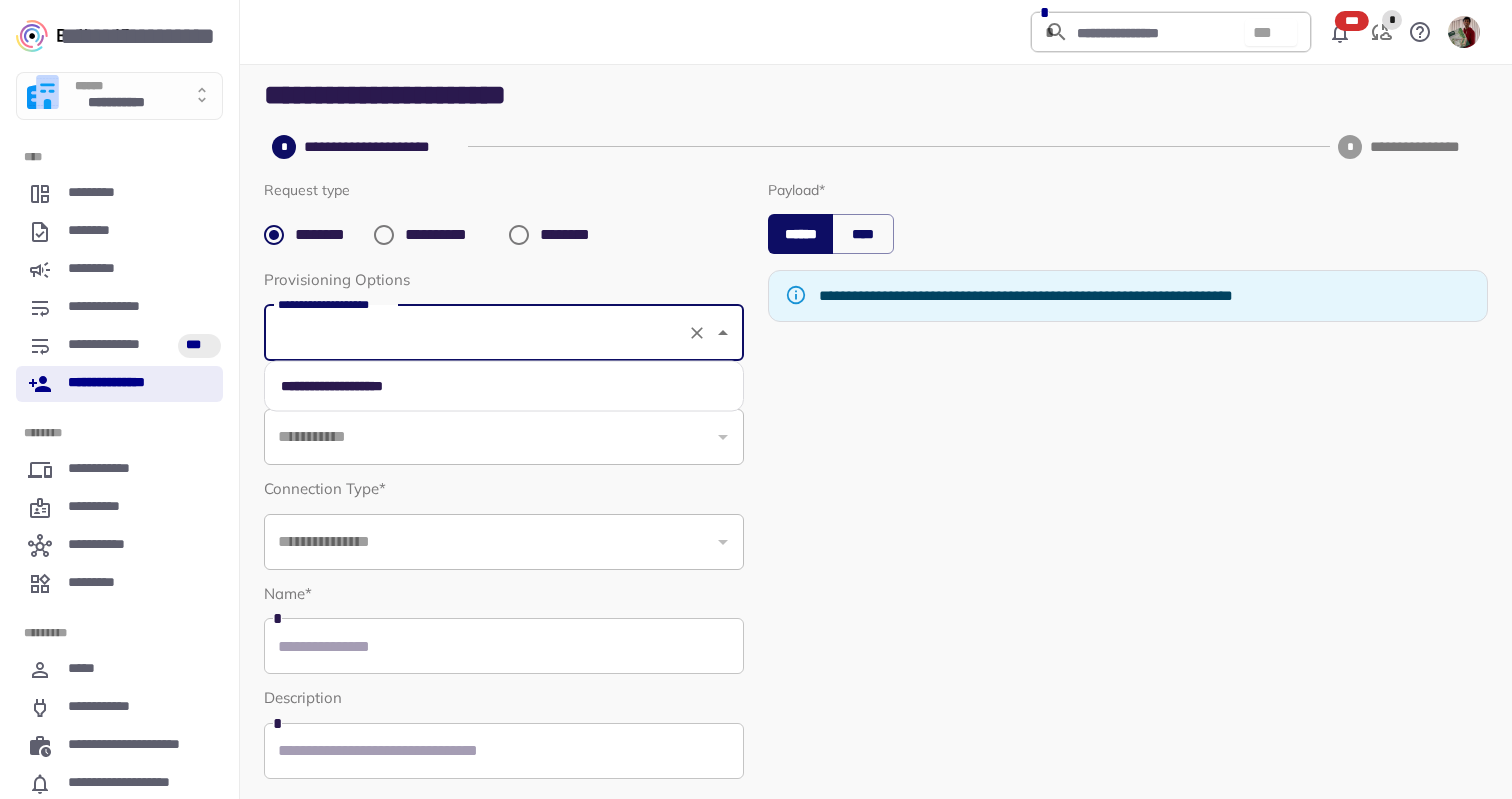 click on "**********" at bounding box center (504, 386) 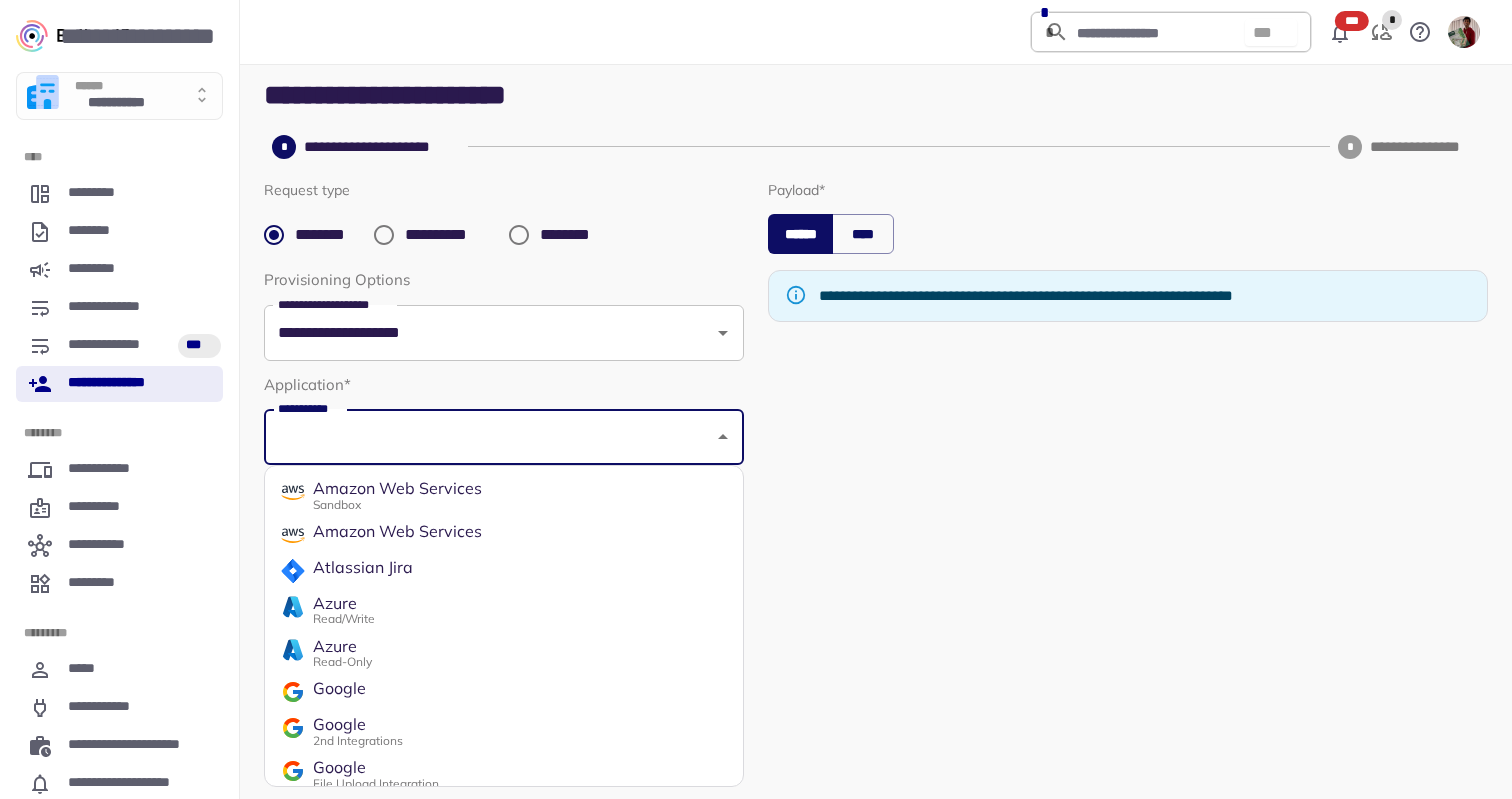 click on "**********" at bounding box center (504, 437) 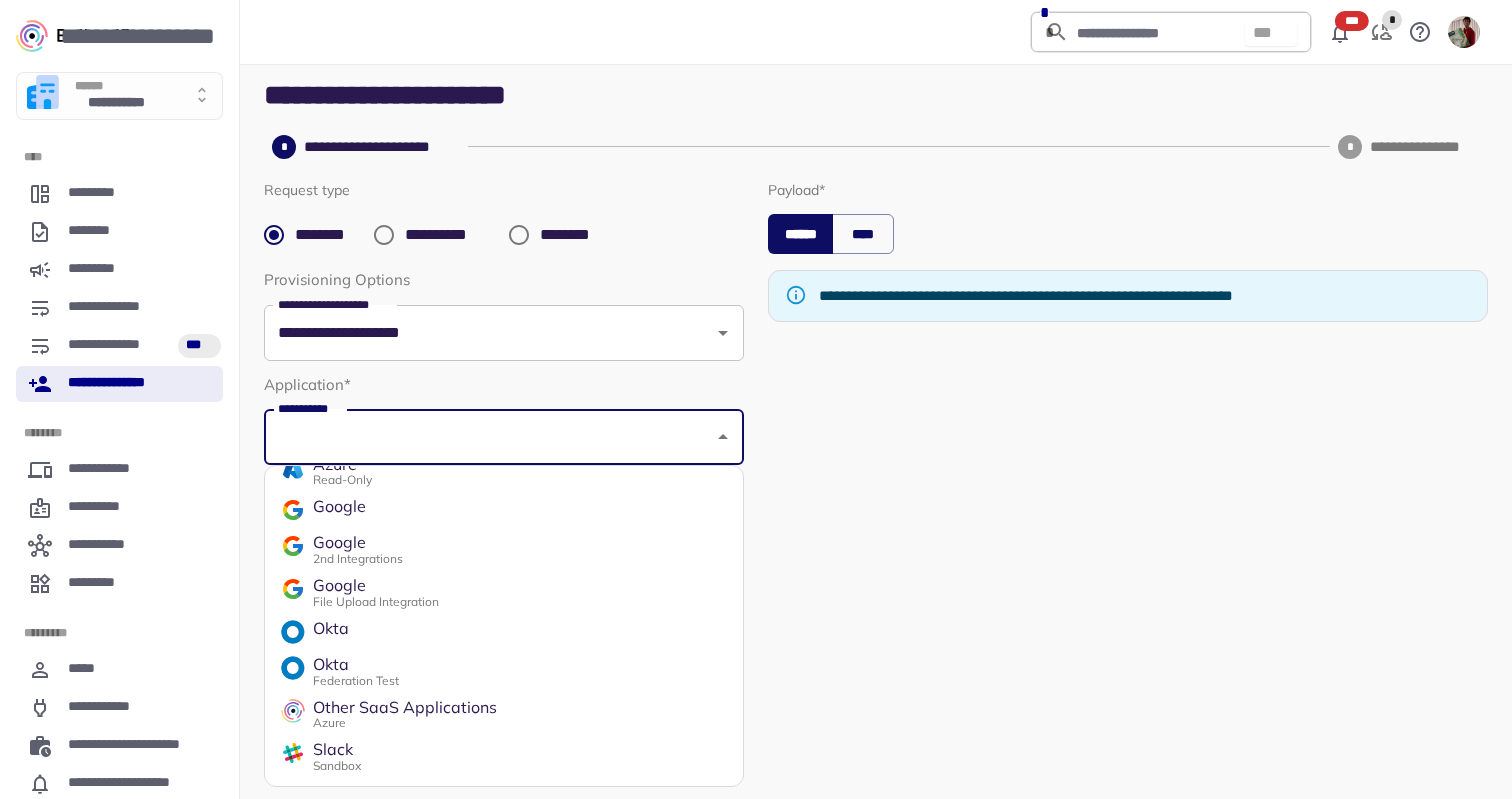 scroll, scrollTop: 184, scrollLeft: 0, axis: vertical 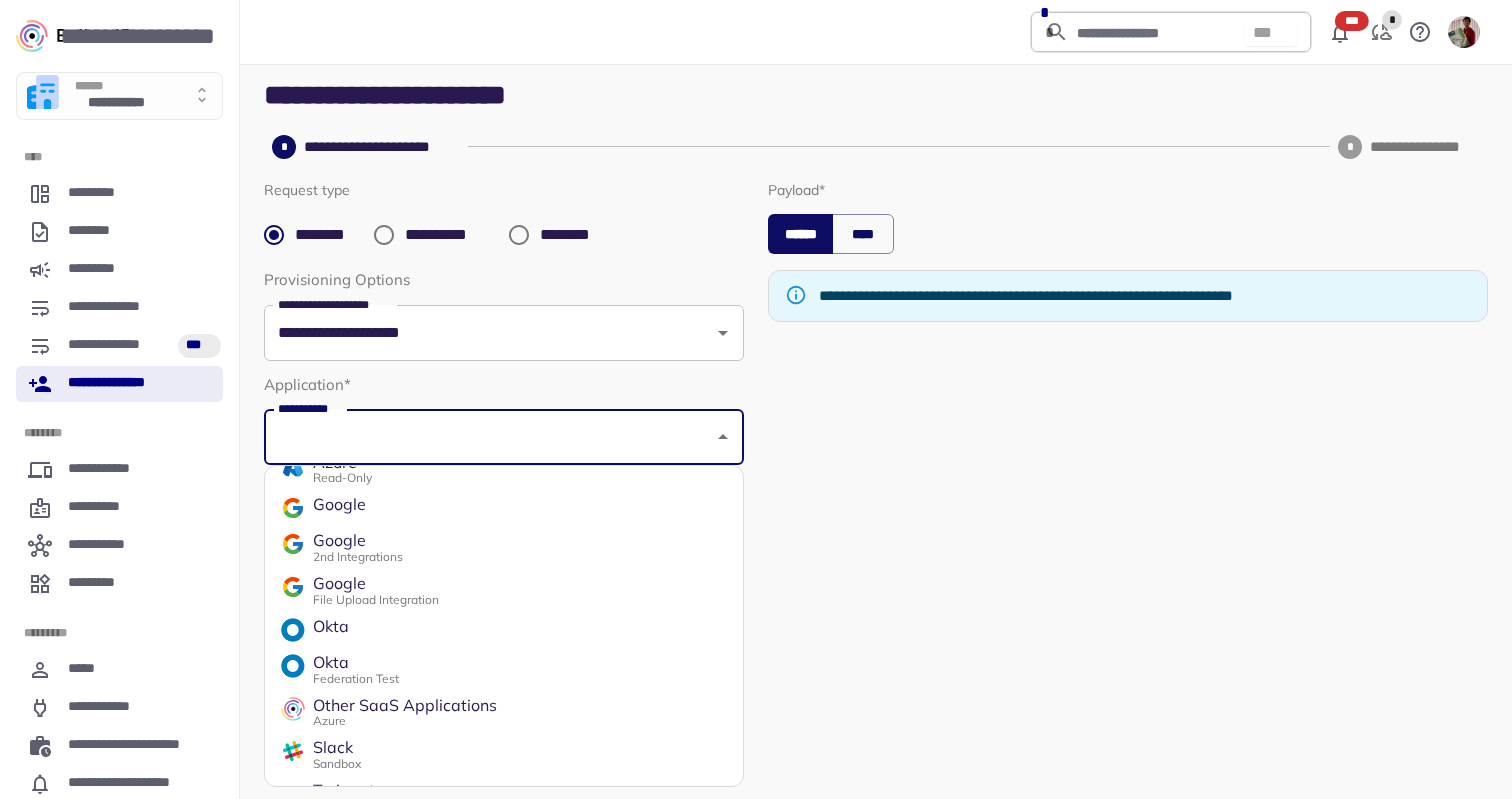 click on "Federation Test" at bounding box center [356, 678] 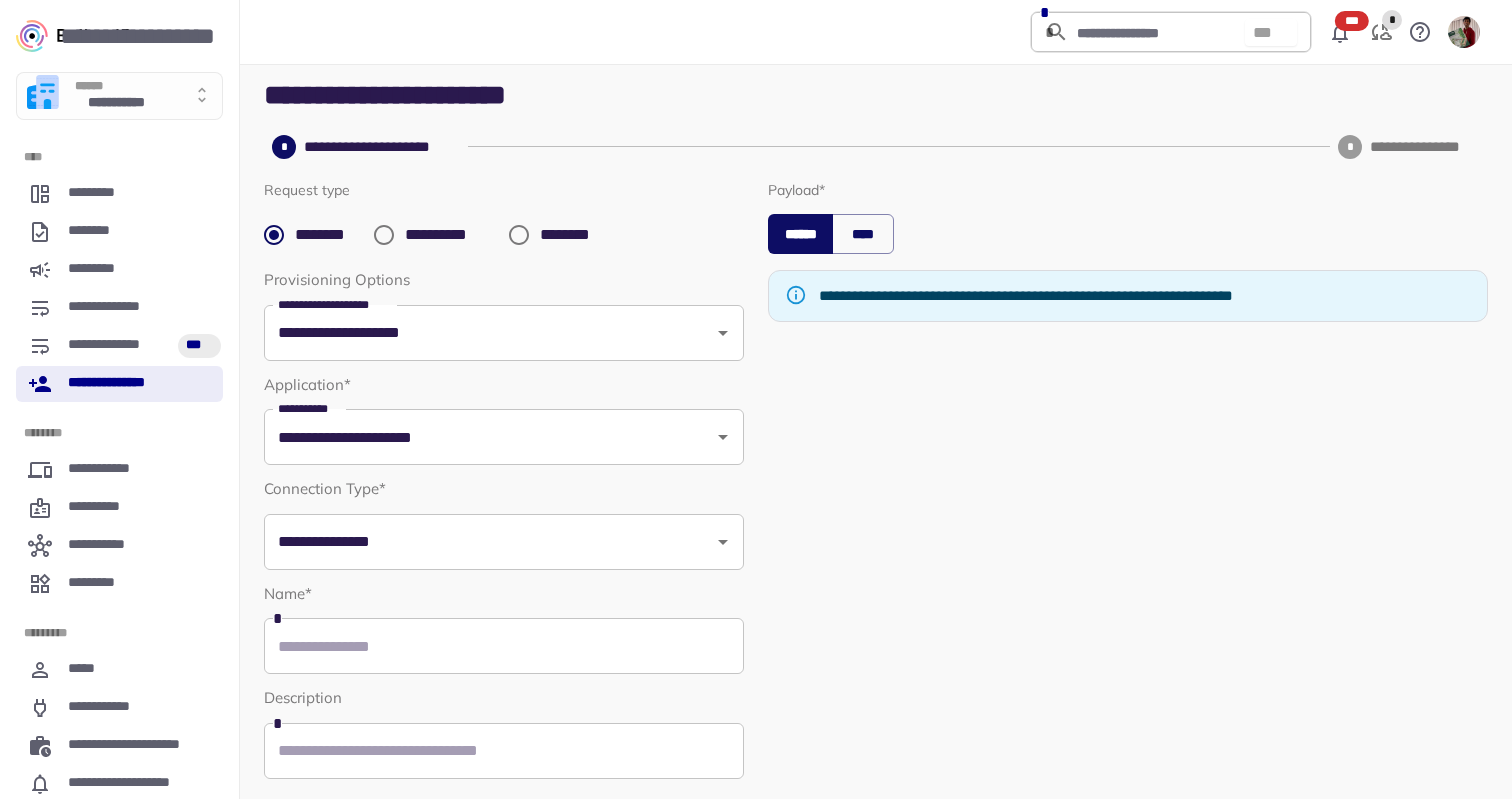 click on "**********" at bounding box center (504, 578) 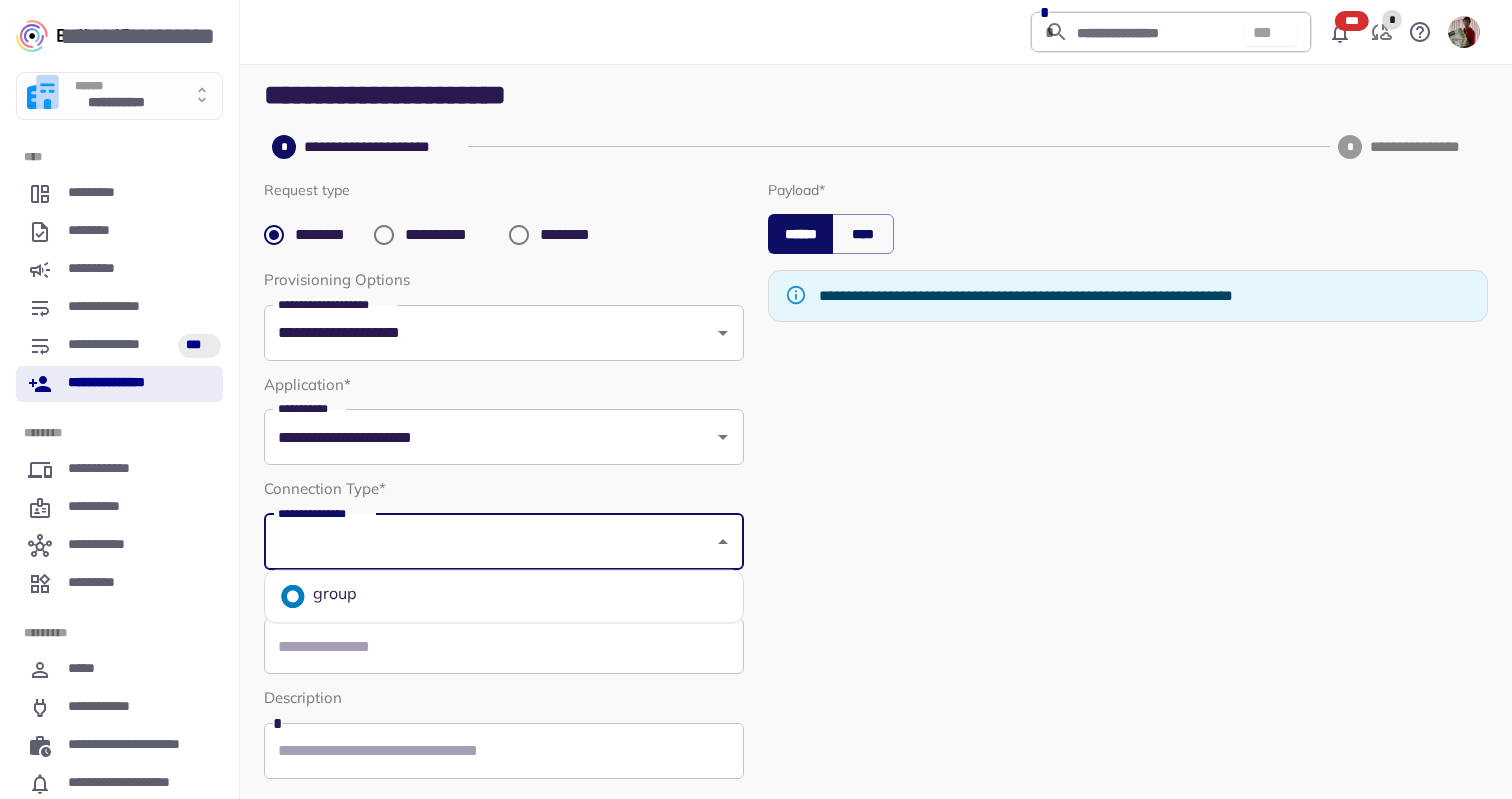 click on "group" at bounding box center [504, 597] 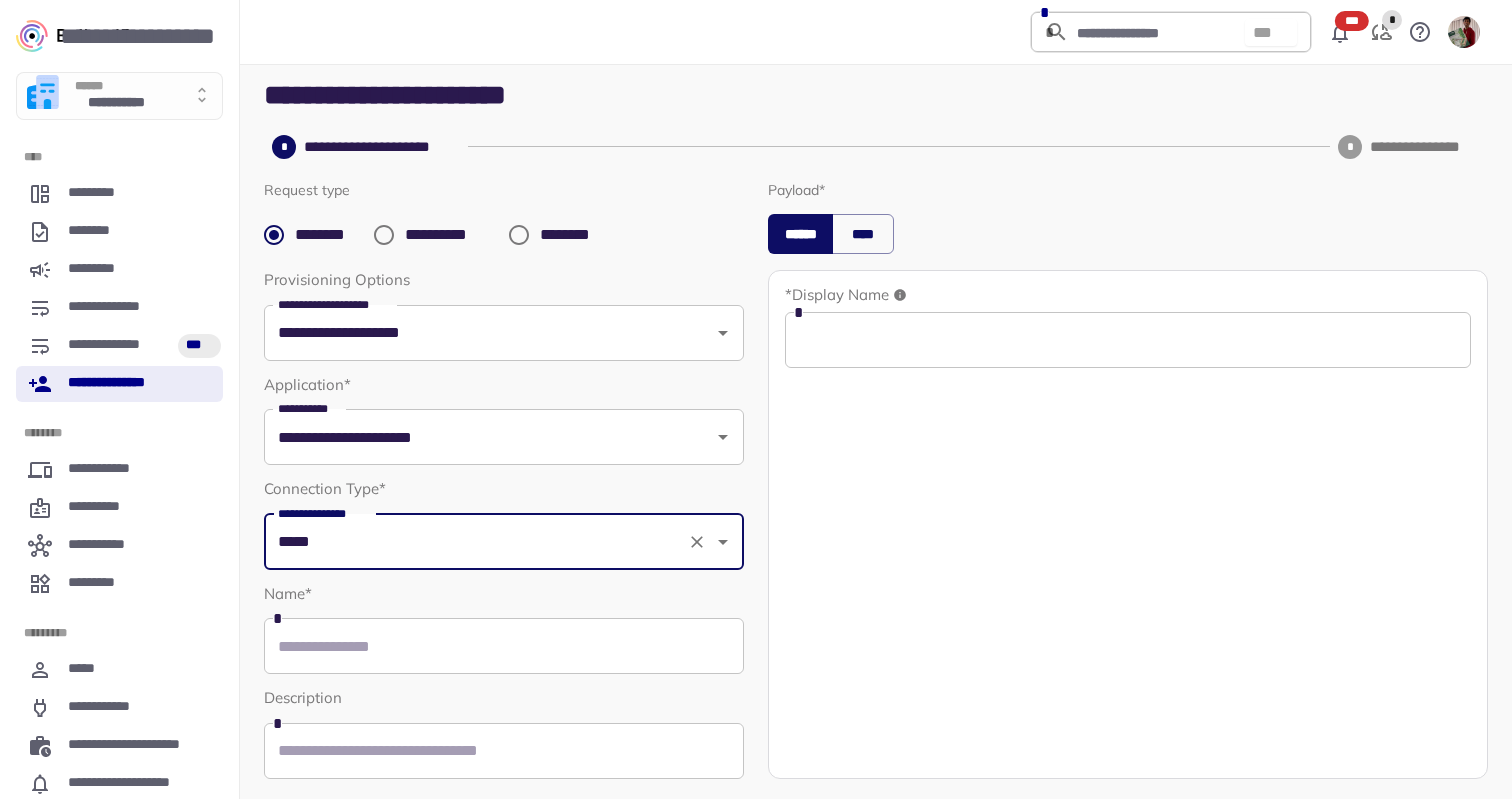 click at bounding box center (1128, 340) 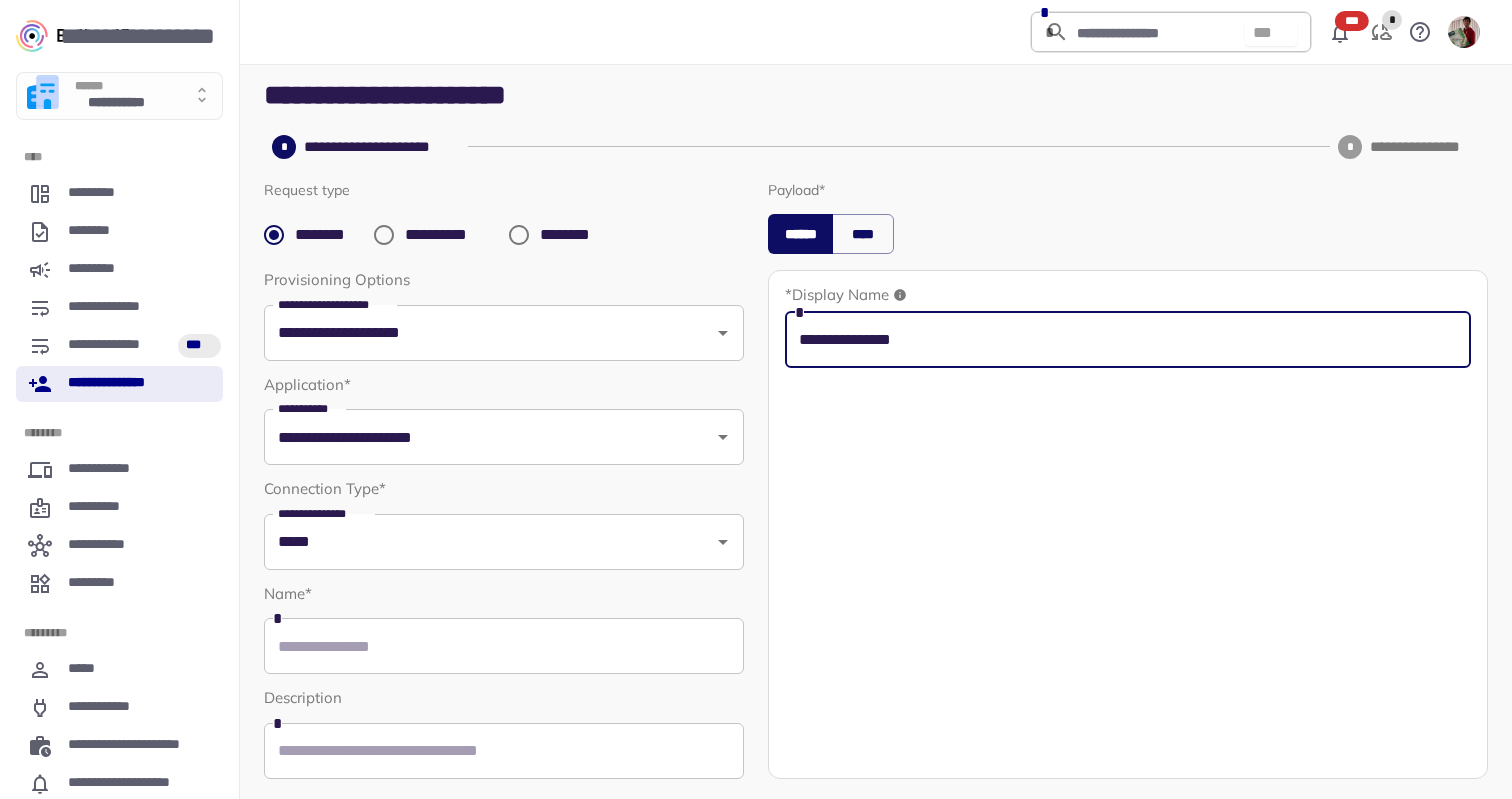 type on "**********" 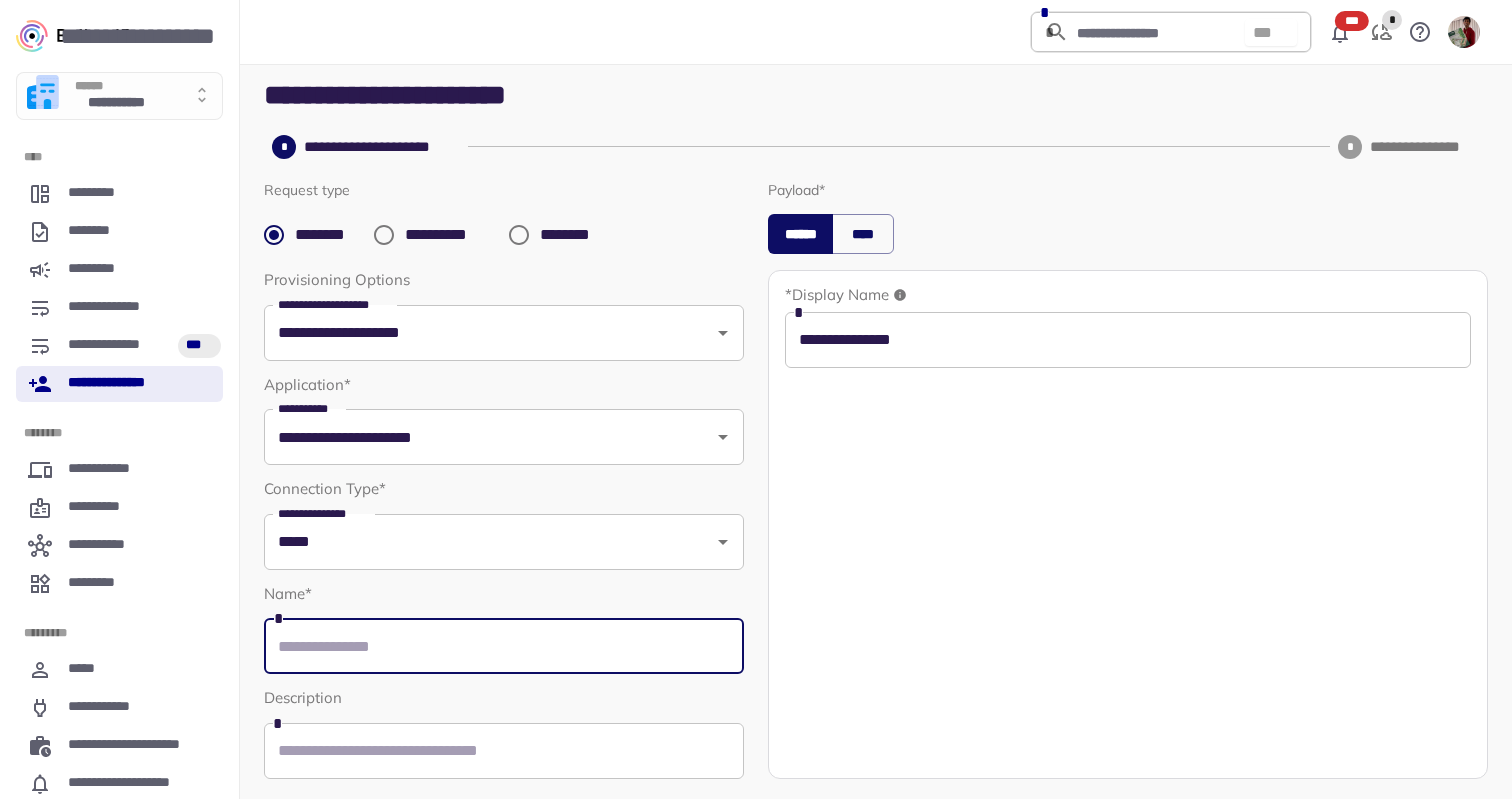click on "**********" at bounding box center [1128, 340] 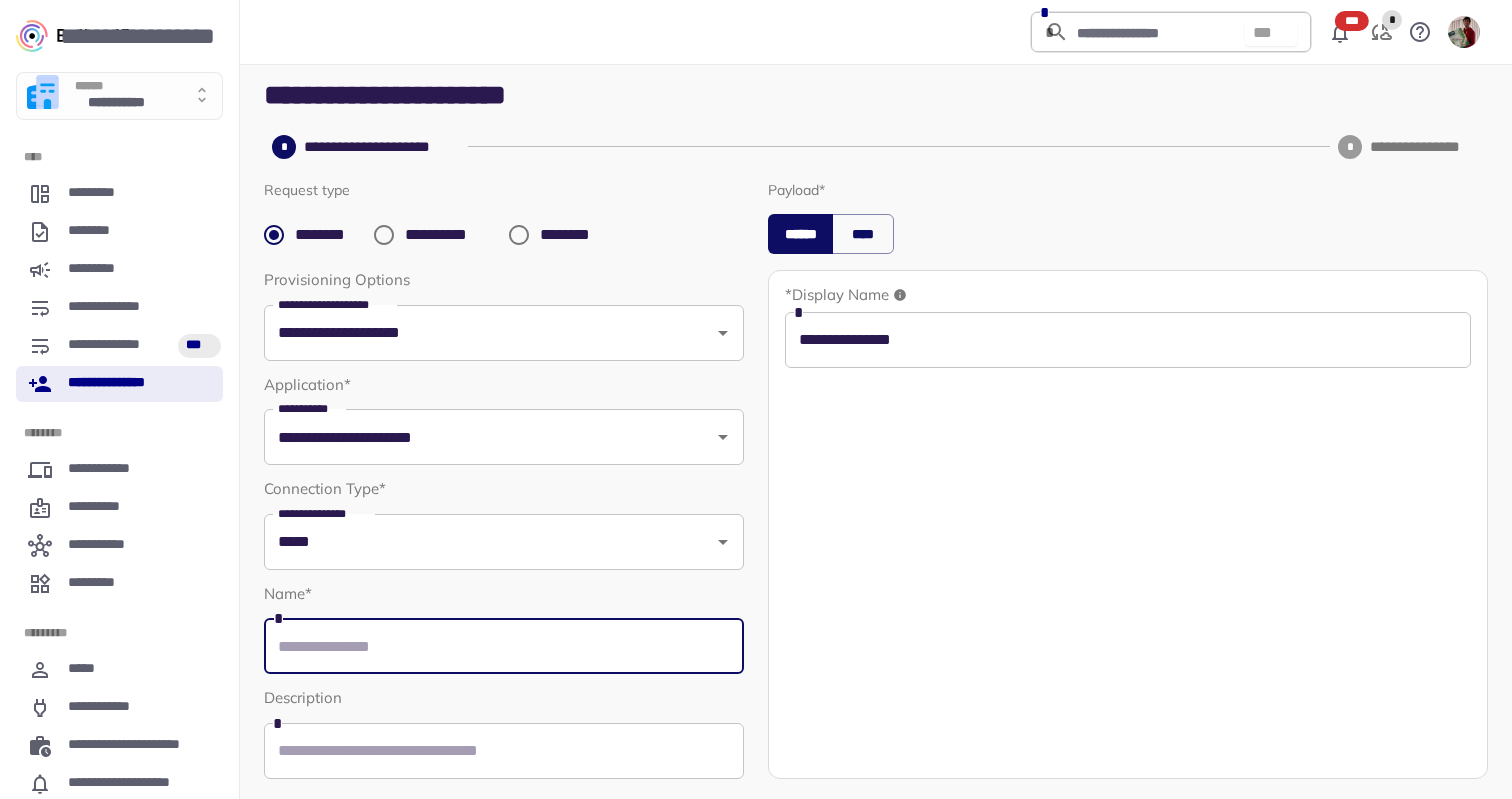 click at bounding box center (504, 646) 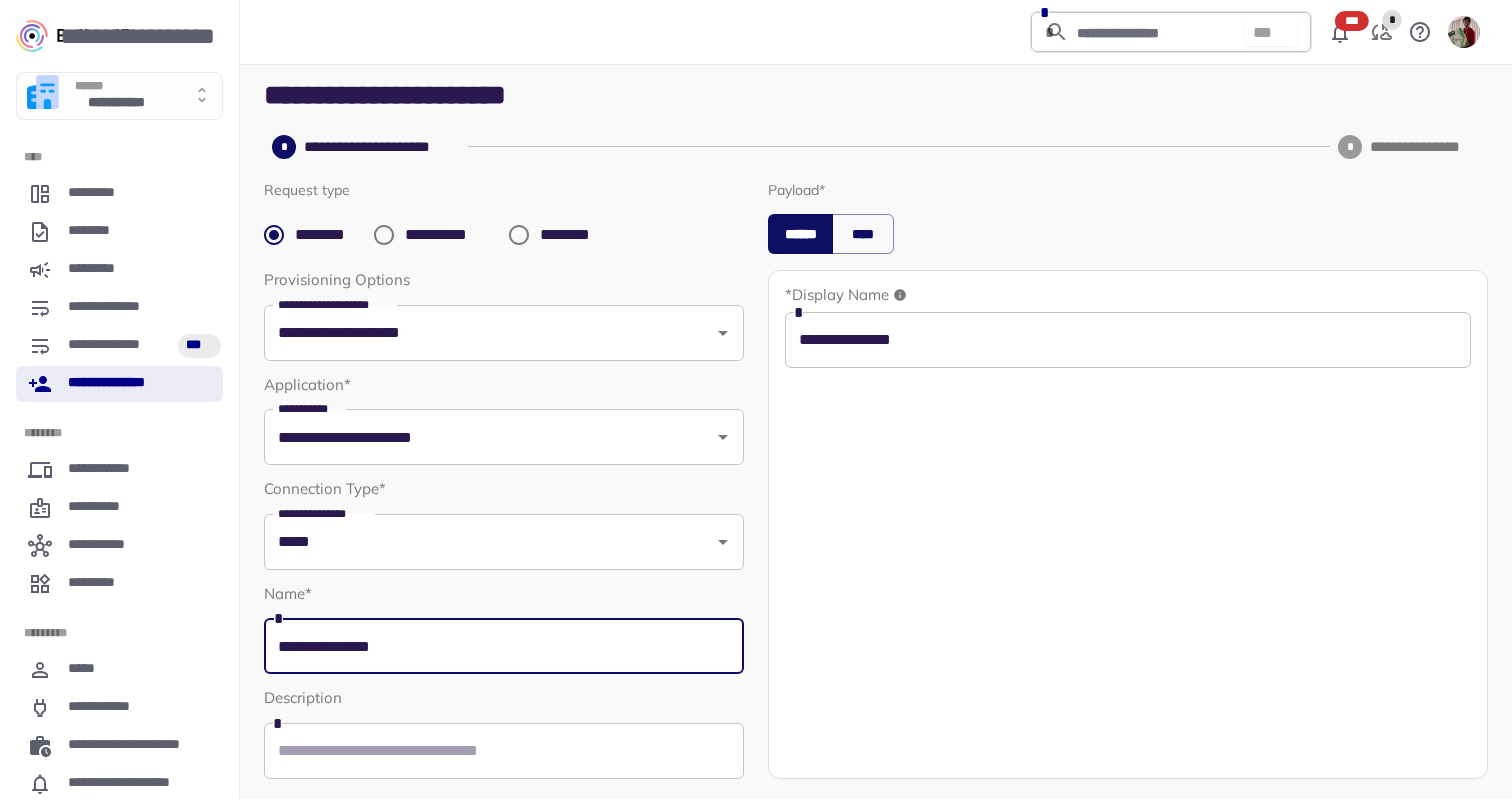 scroll, scrollTop: 75, scrollLeft: 0, axis: vertical 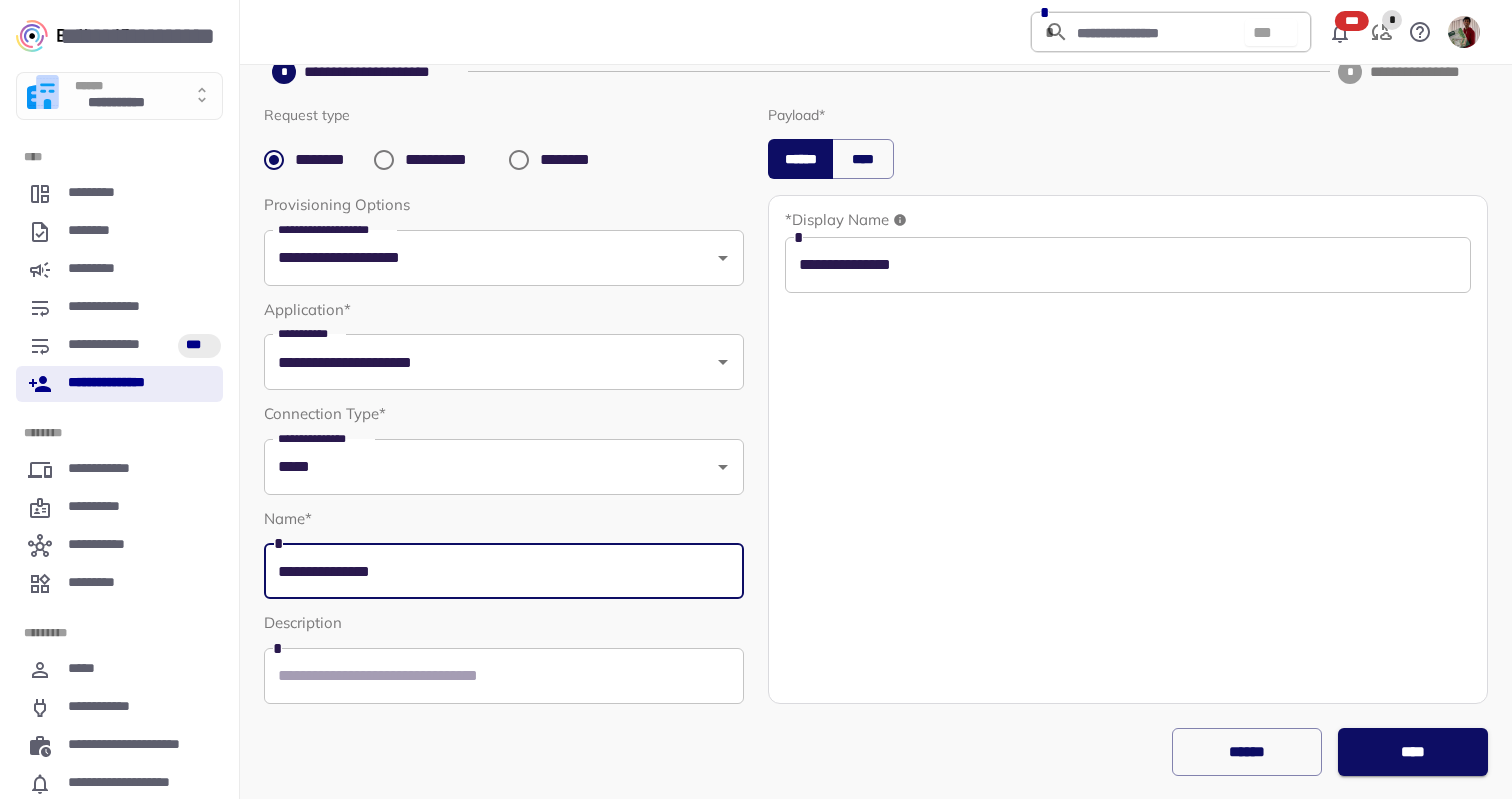 type on "**********" 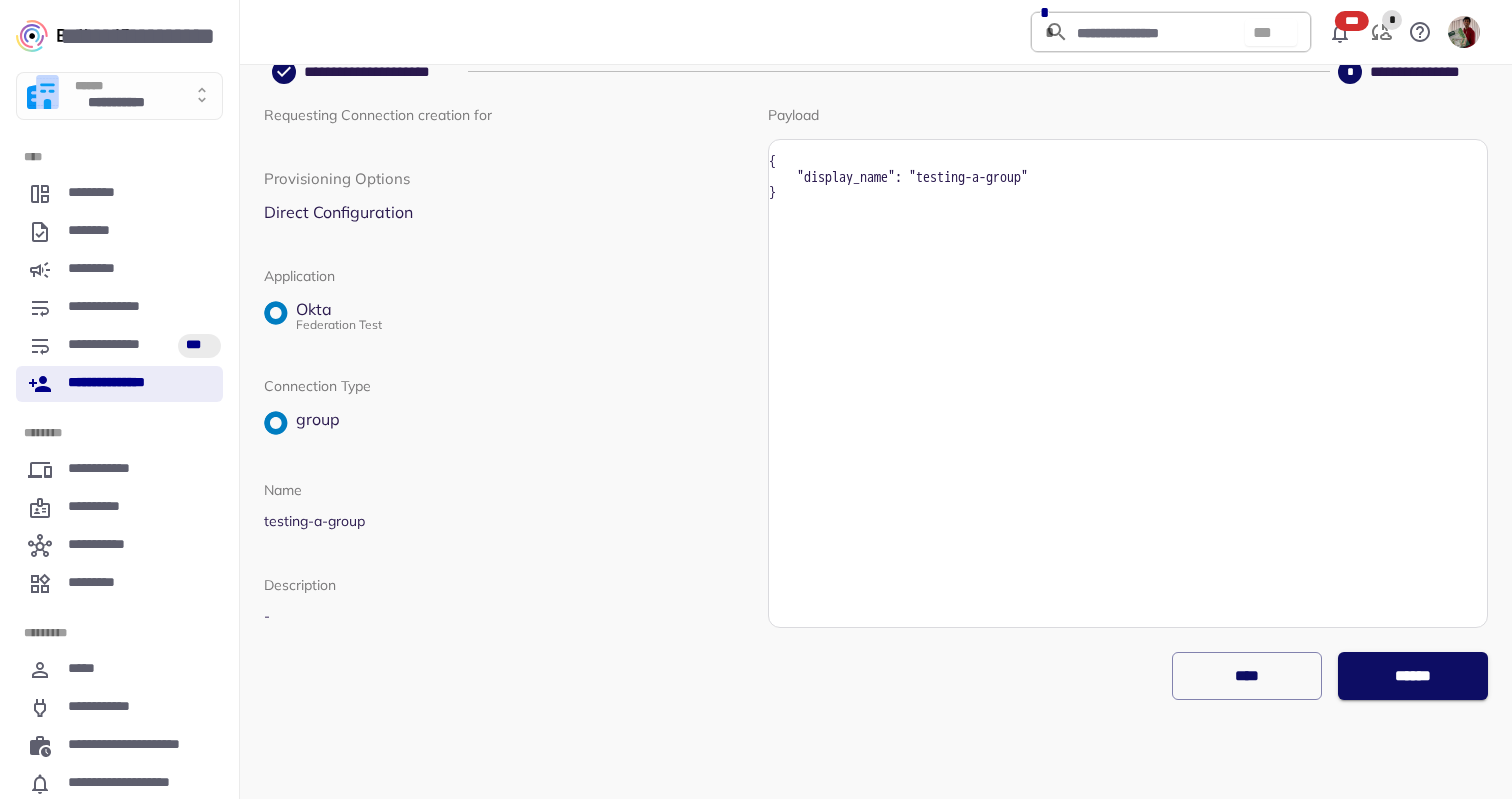 scroll, scrollTop: 0, scrollLeft: 0, axis: both 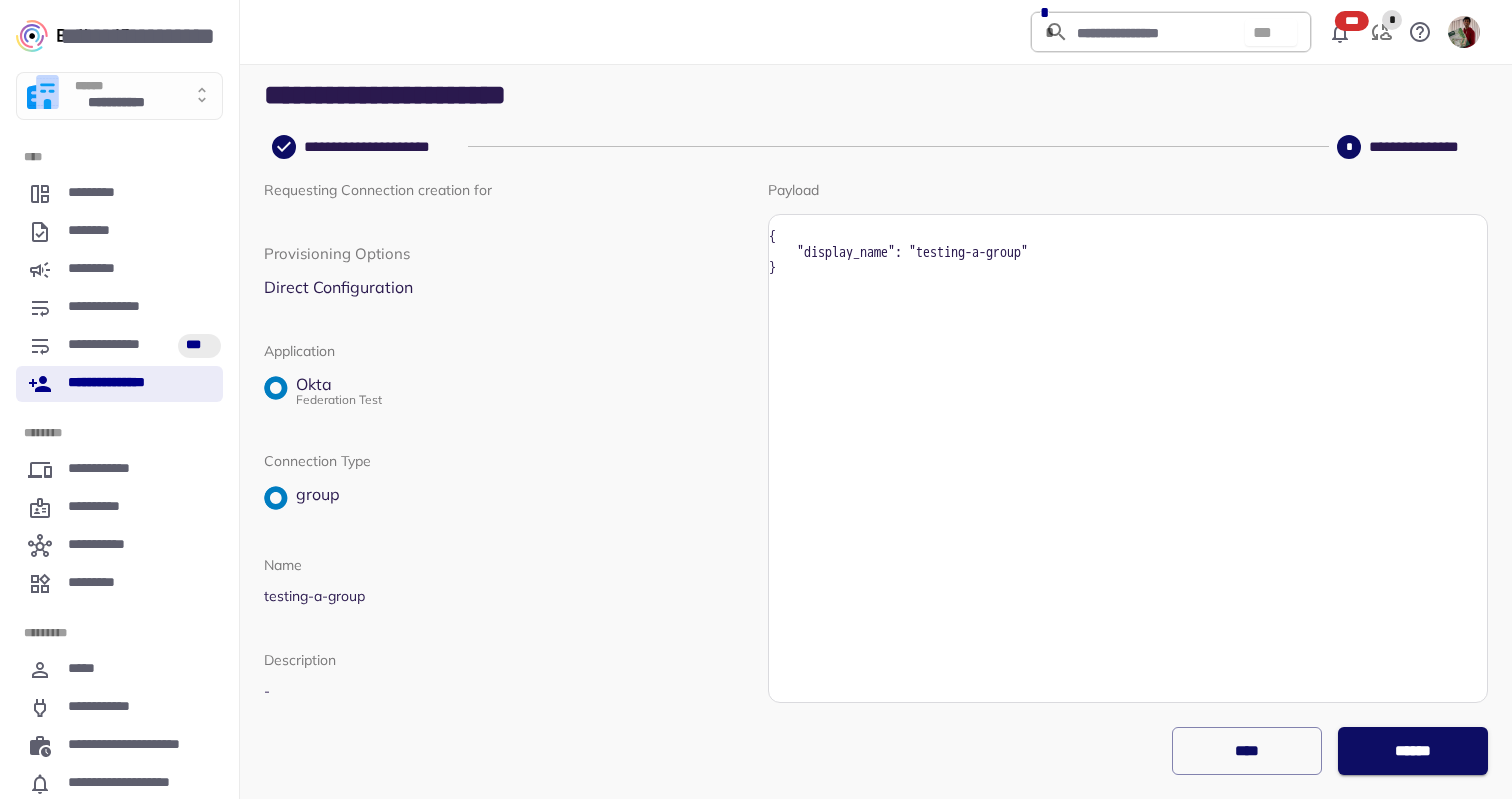 click on "******" at bounding box center [1412, 751] 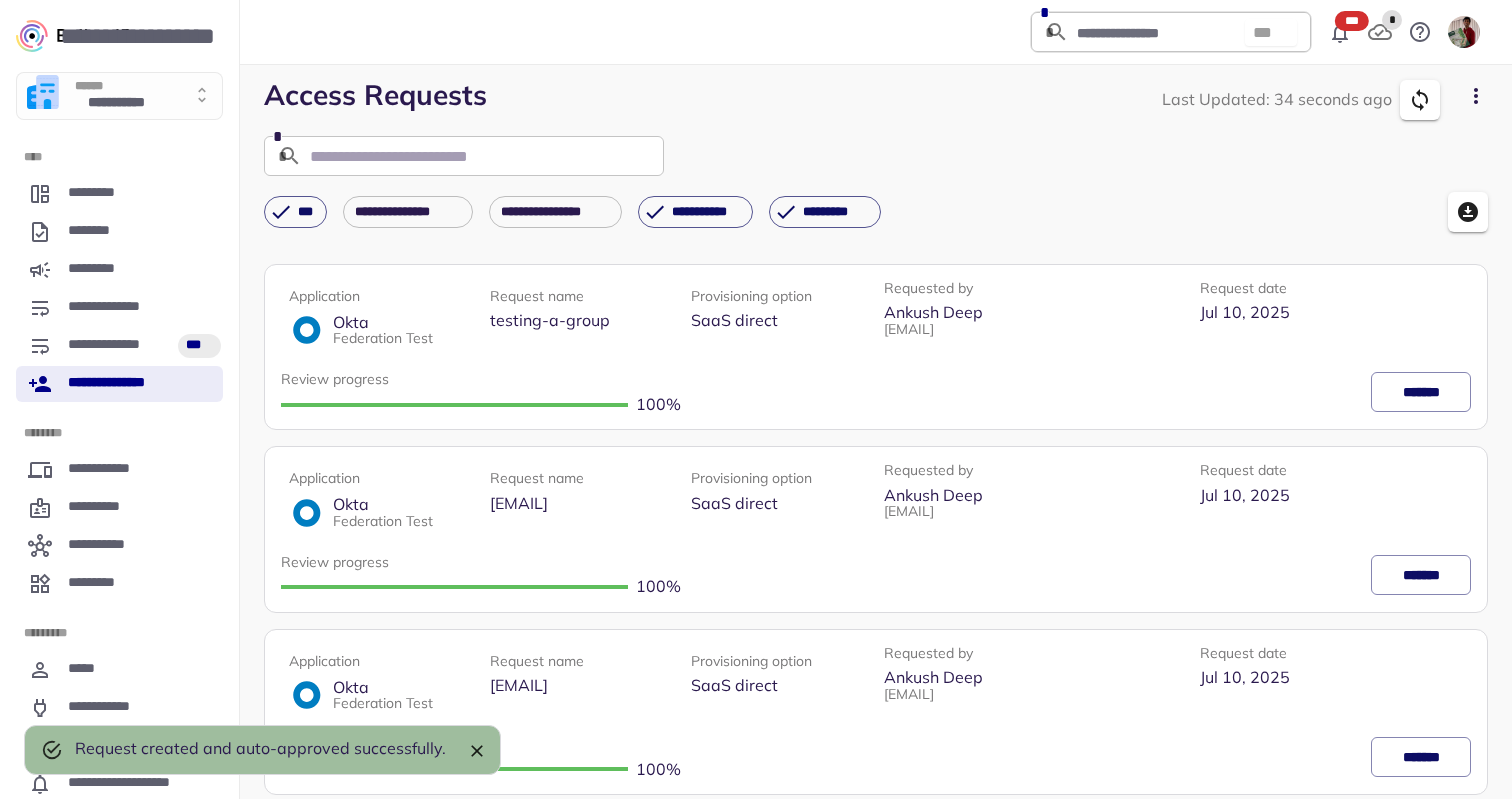 click 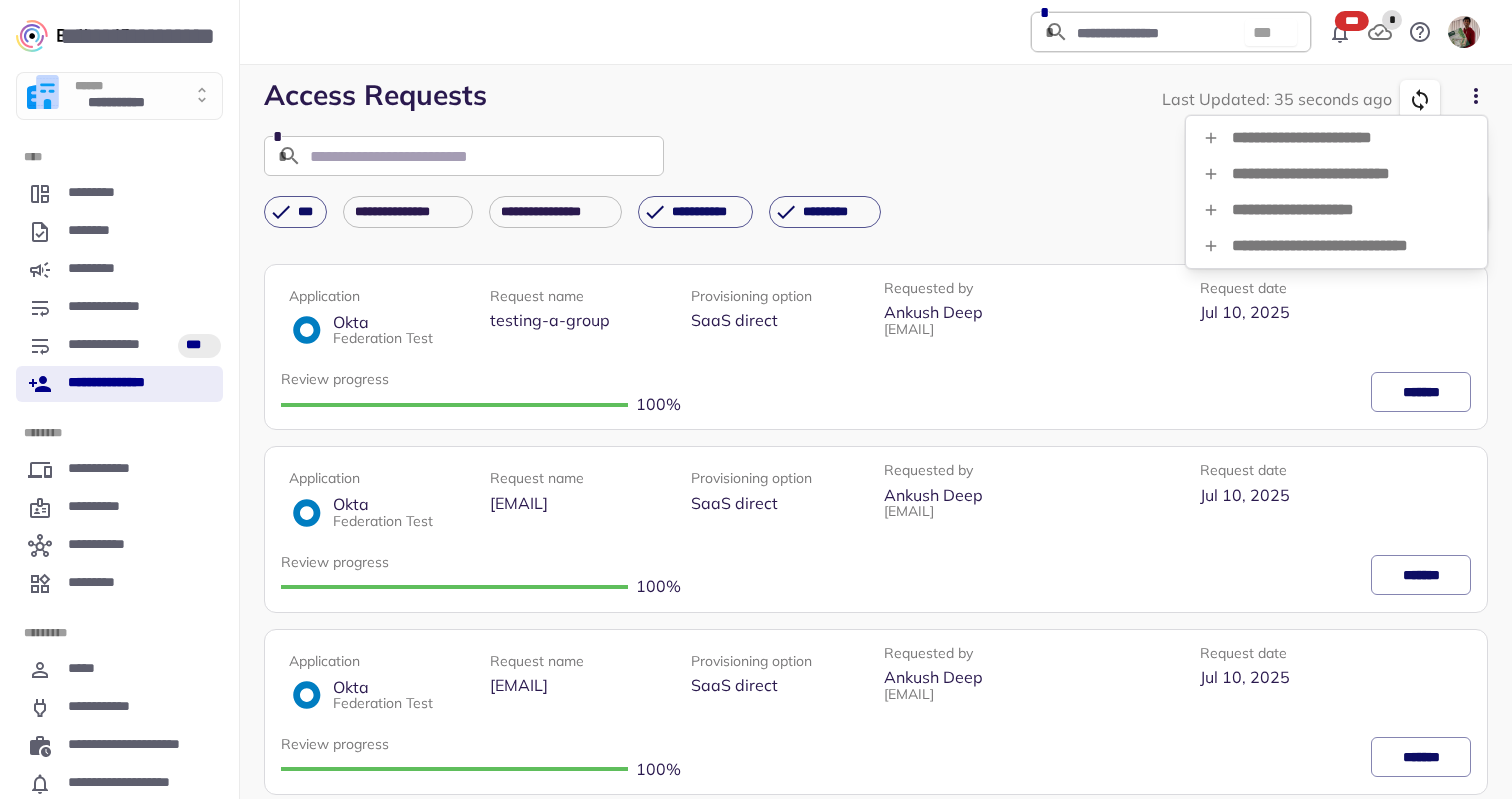 click on "**********" at bounding box center (1336, 246) 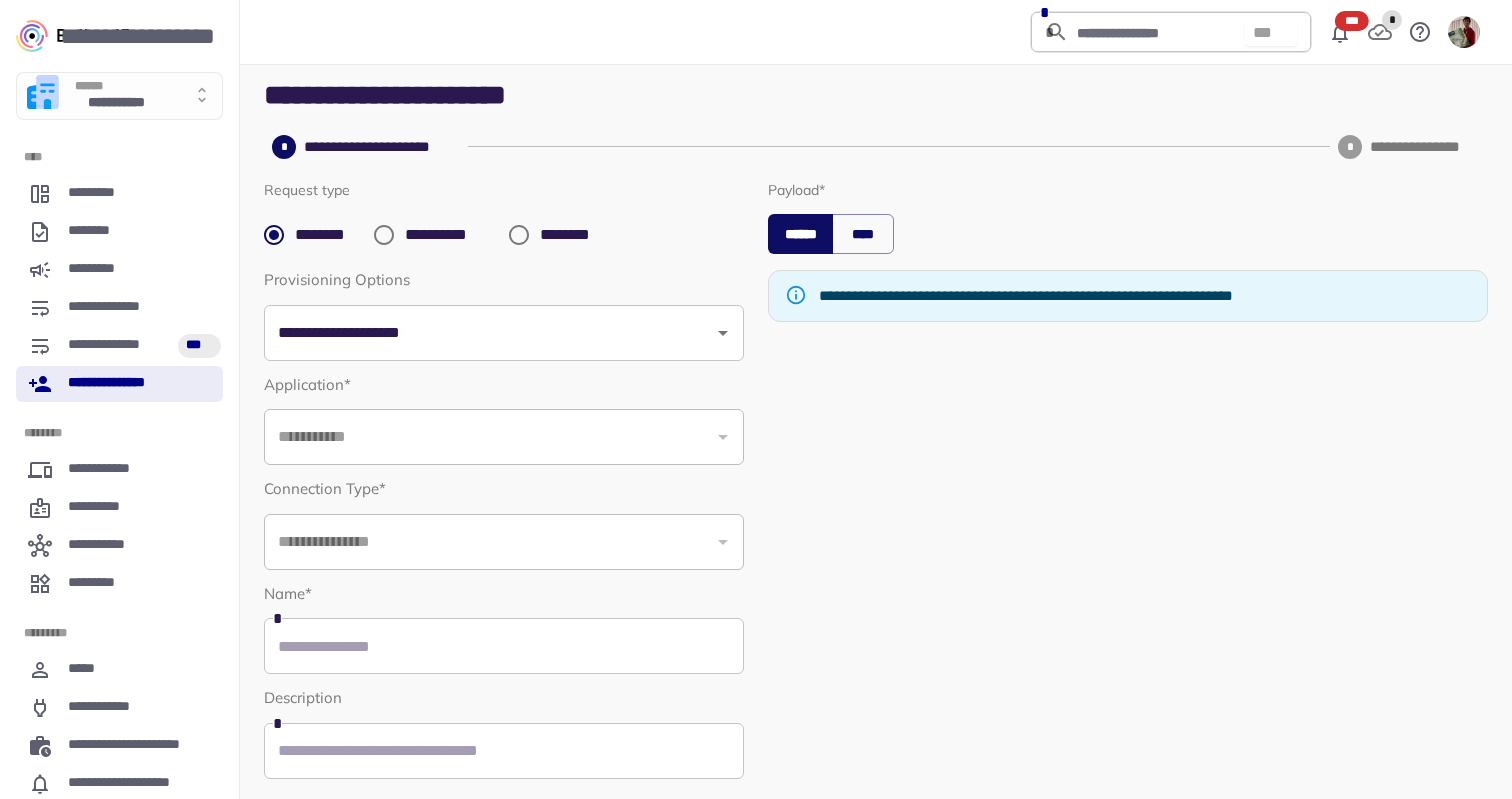 click on "**********" at bounding box center (449, 235) 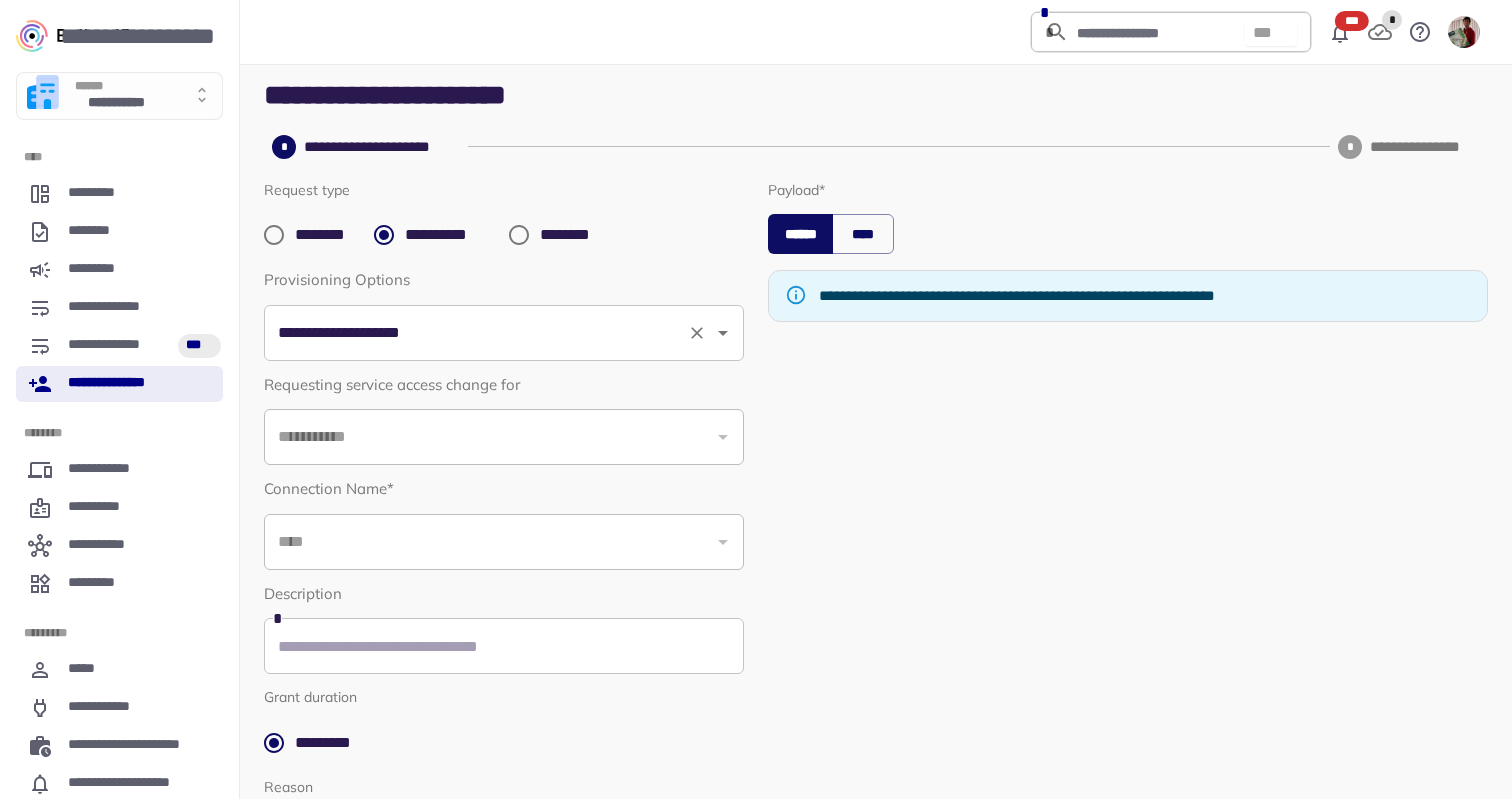 click on "**********" at bounding box center (476, 333) 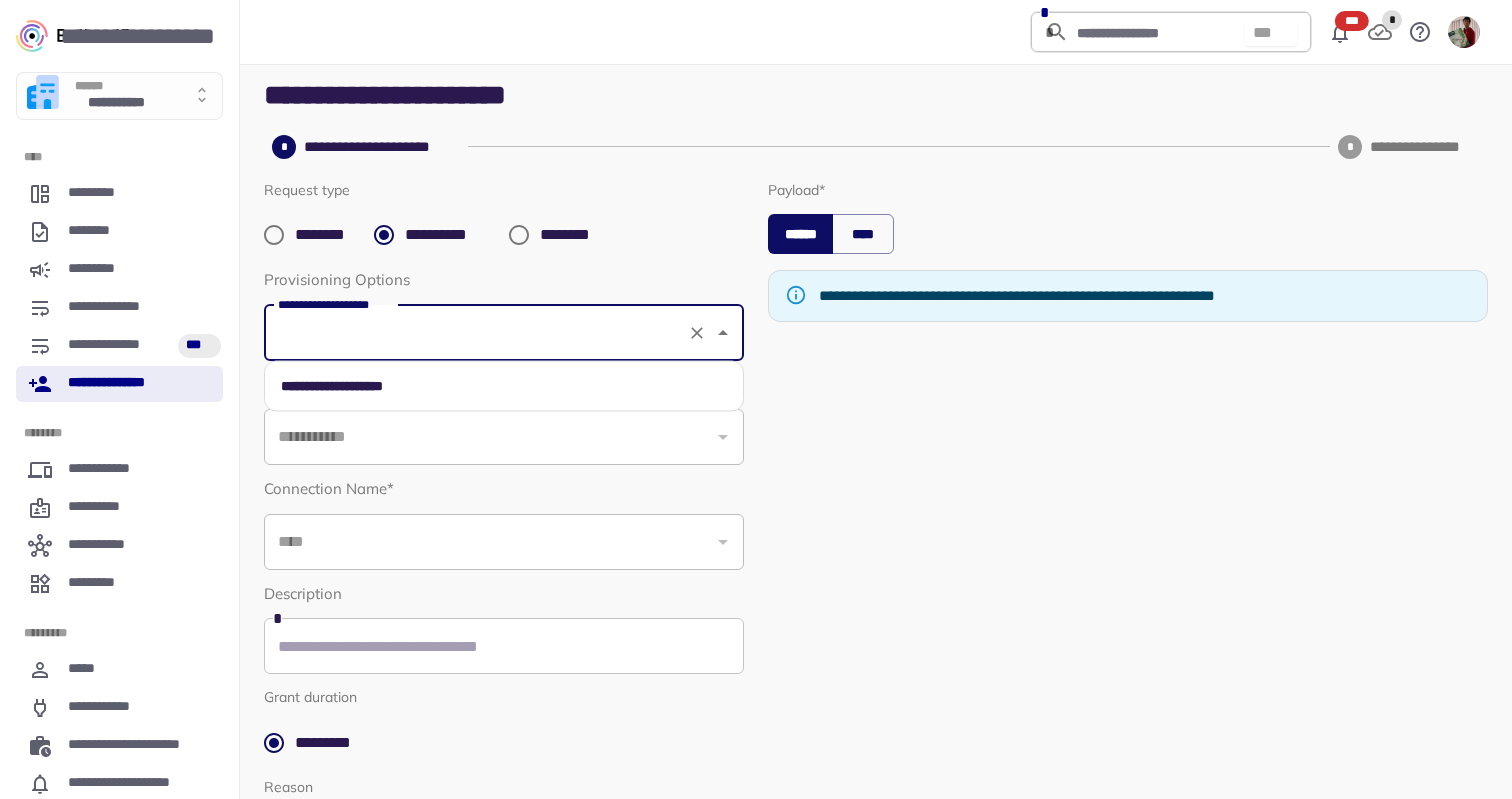 click on "**********" at bounding box center [504, 386] 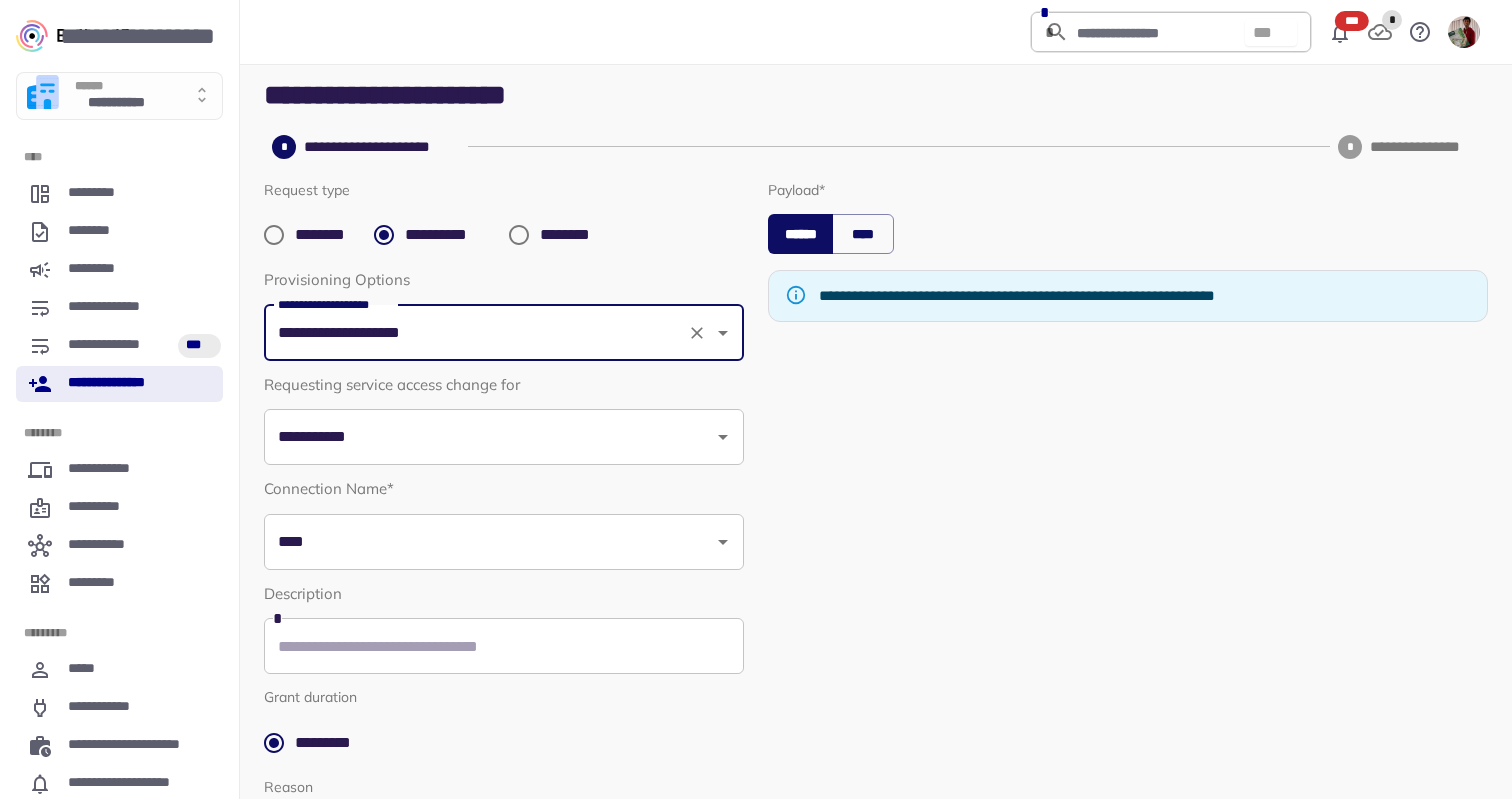 click on "**********" at bounding box center [489, 437] 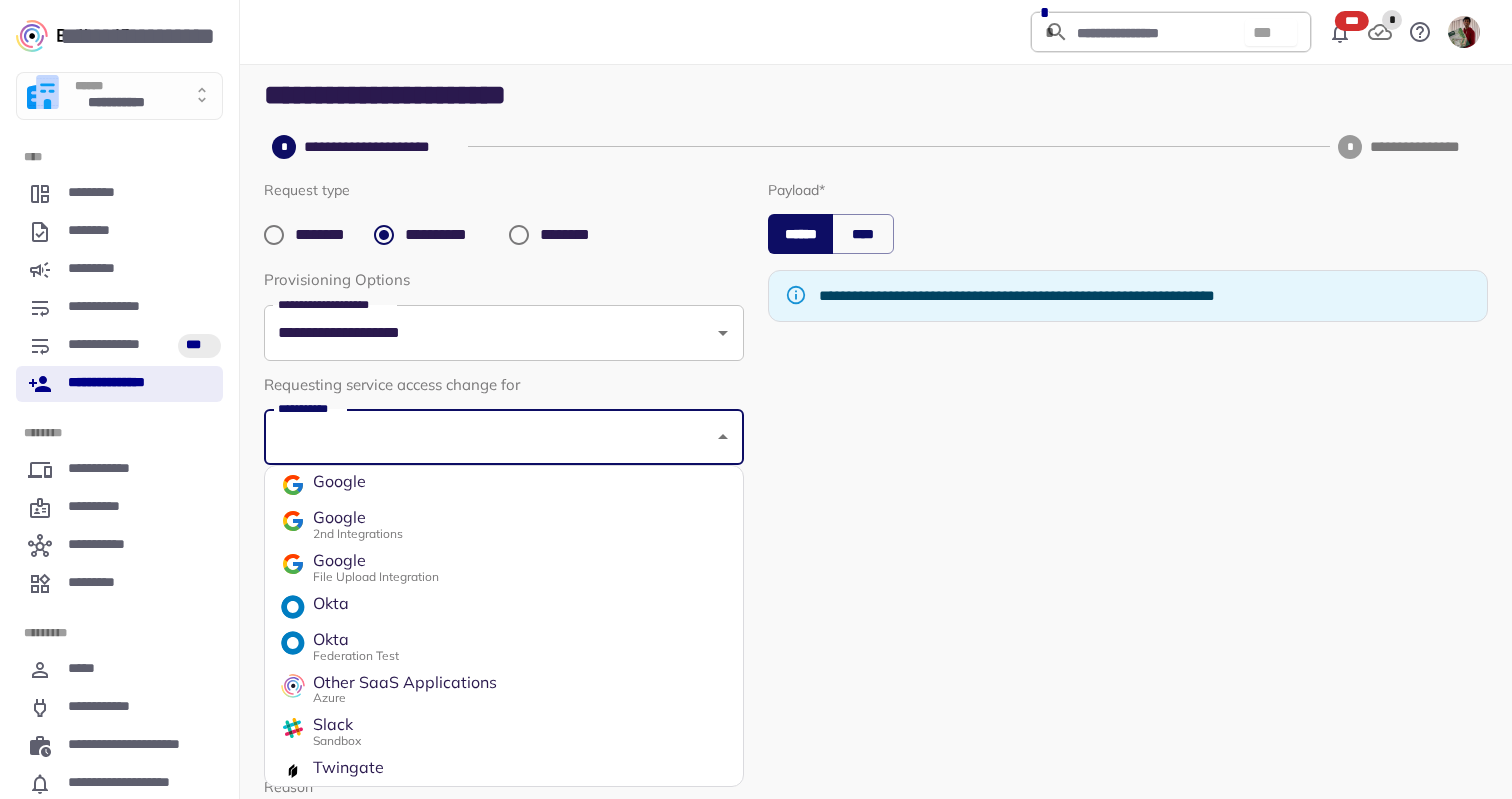 scroll, scrollTop: 214, scrollLeft: 0, axis: vertical 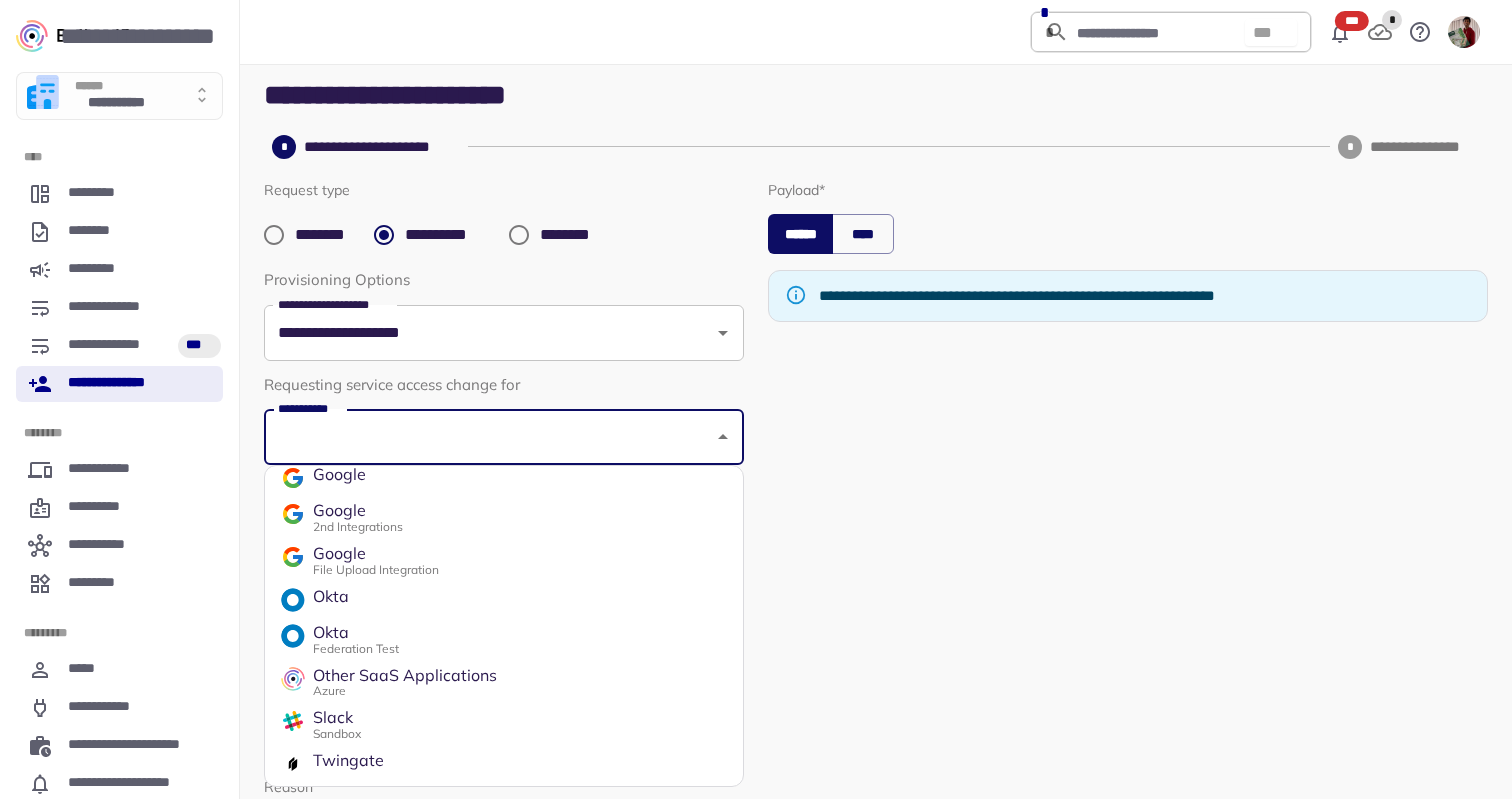 click on "Federation Test" at bounding box center (356, 648) 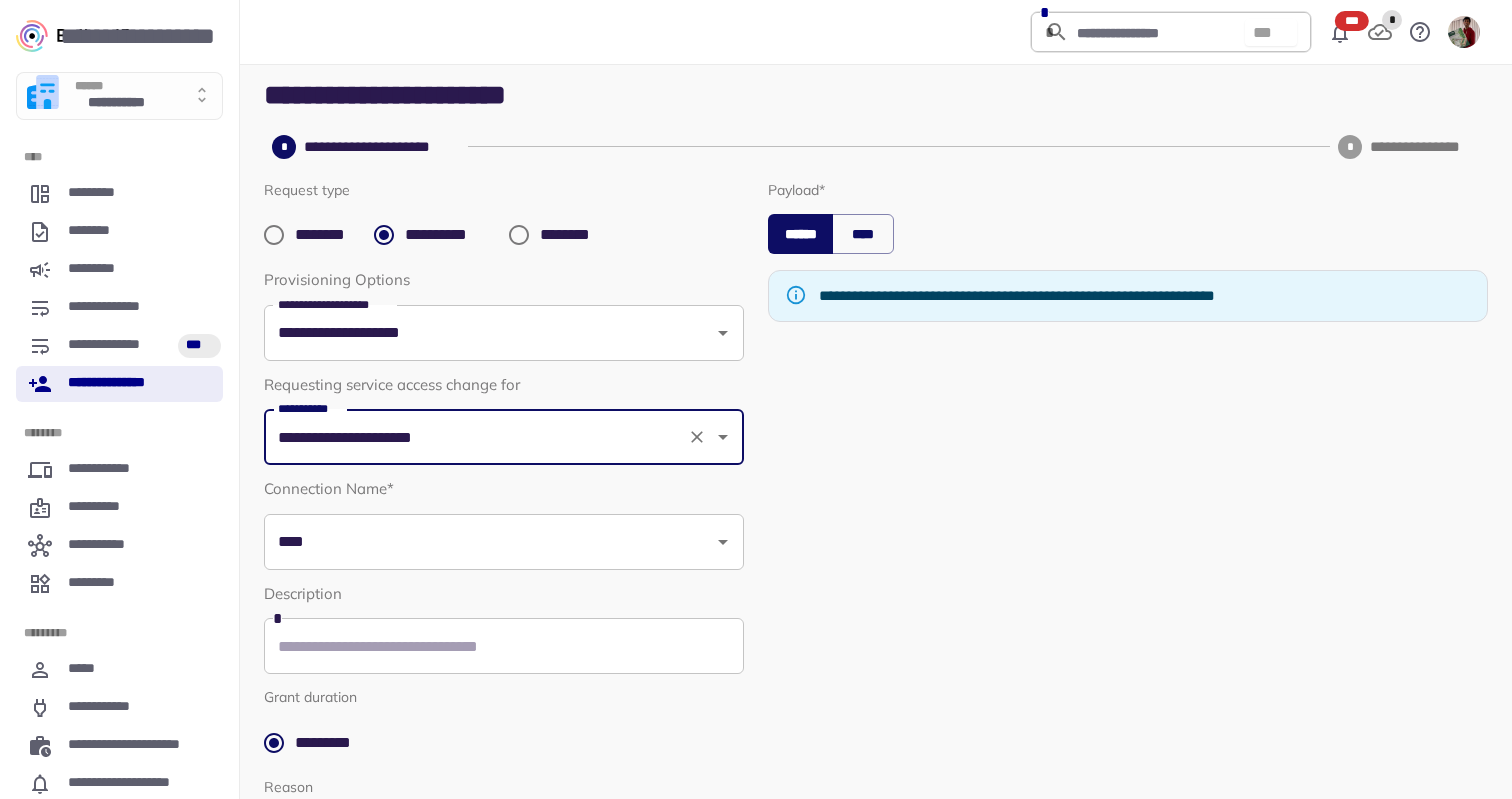 click on "****" at bounding box center (489, 542) 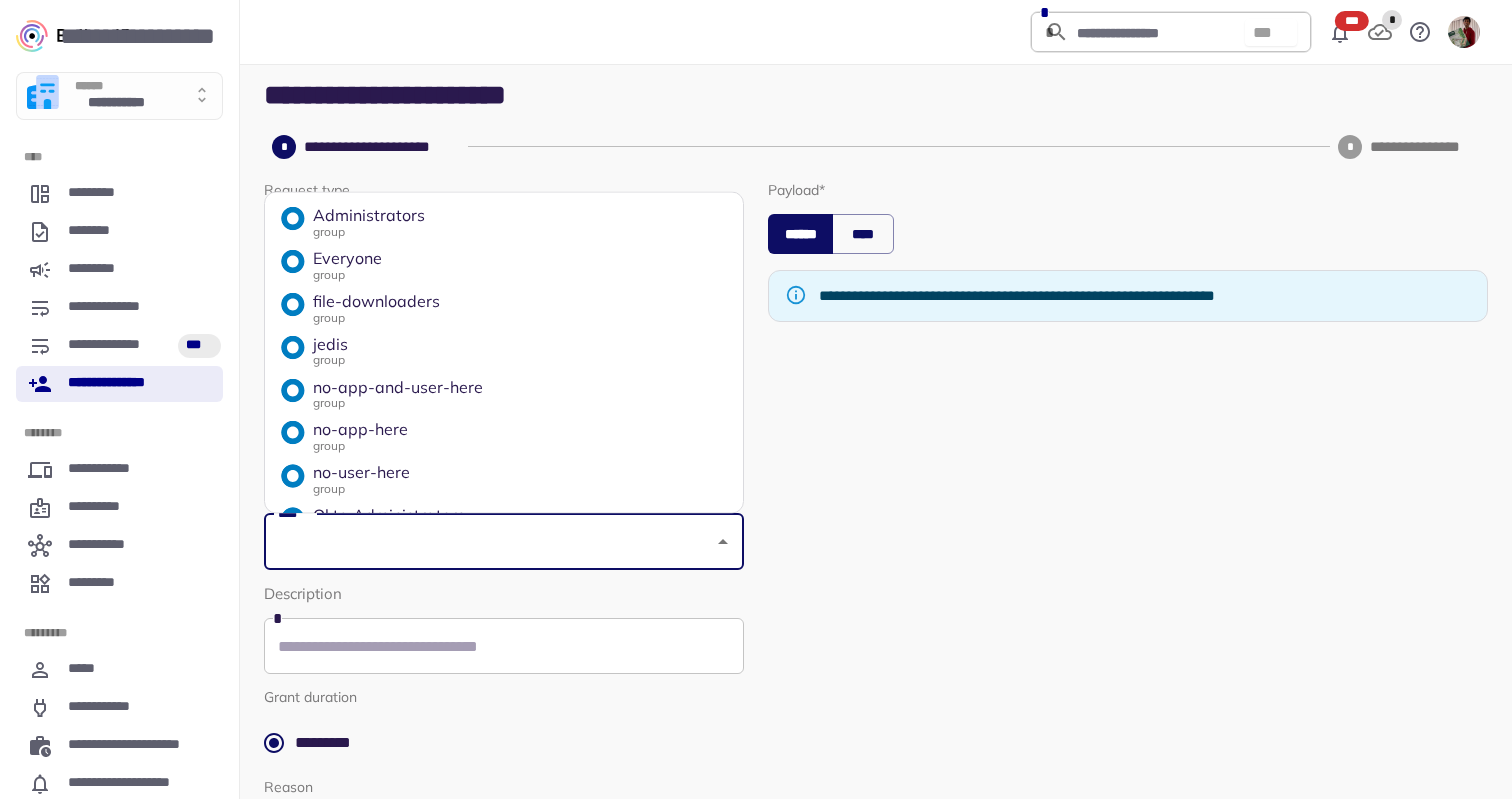 scroll, scrollTop: 167, scrollLeft: 0, axis: vertical 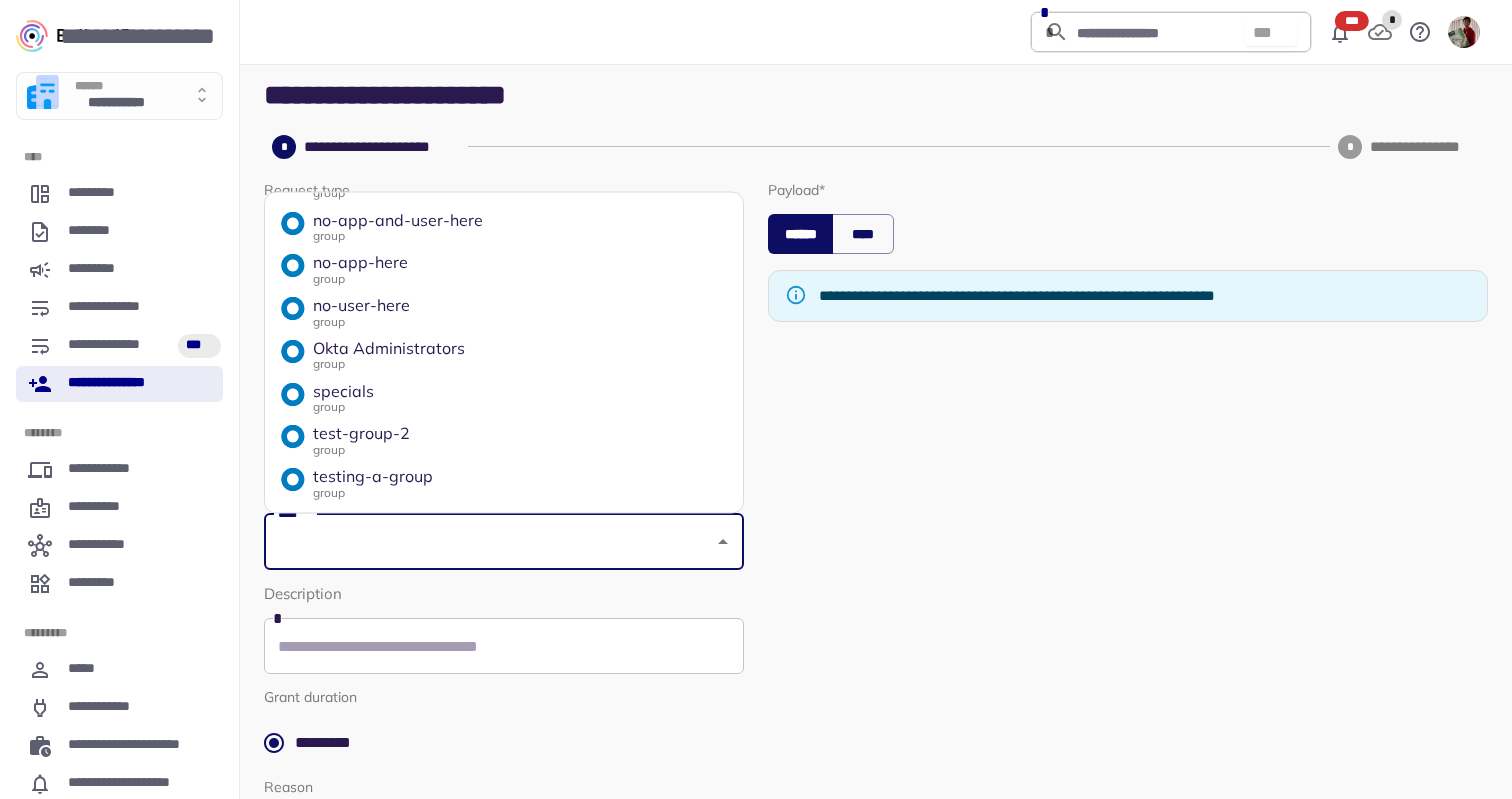 click on "group" at bounding box center [373, 491] 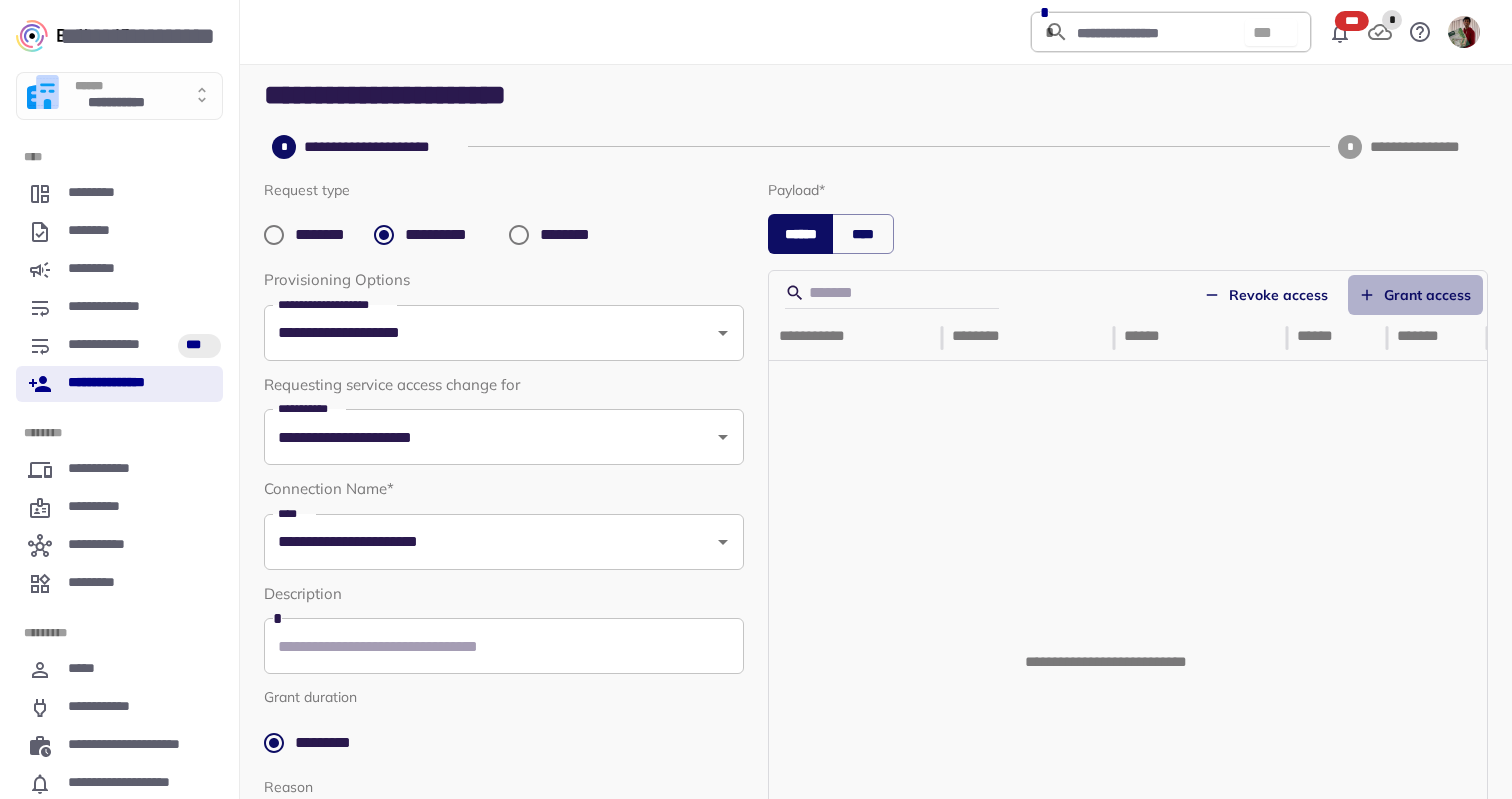 click on "Grant access" at bounding box center (1415, 295) 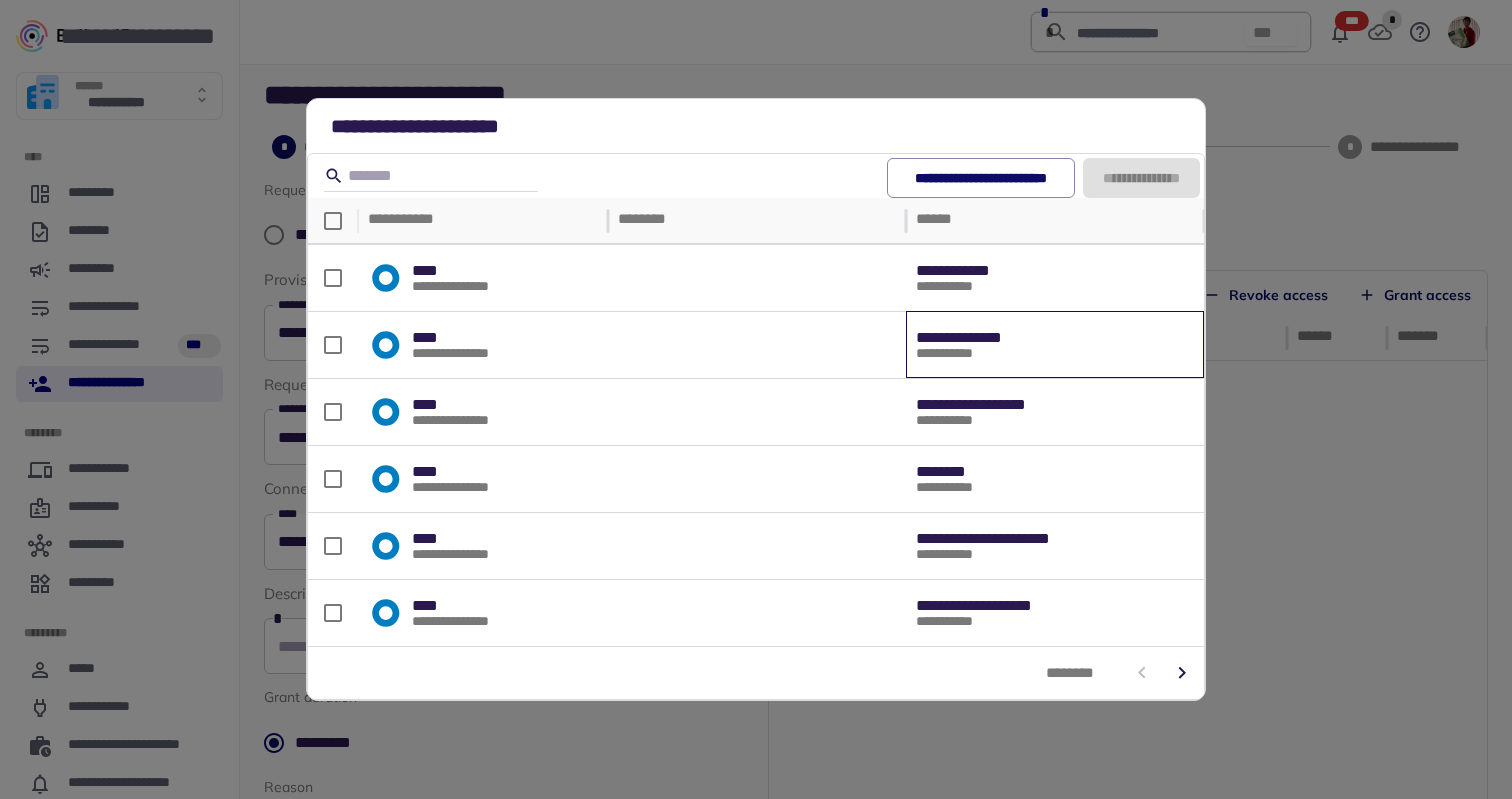 click on "**********" at bounding box center (1055, 338) 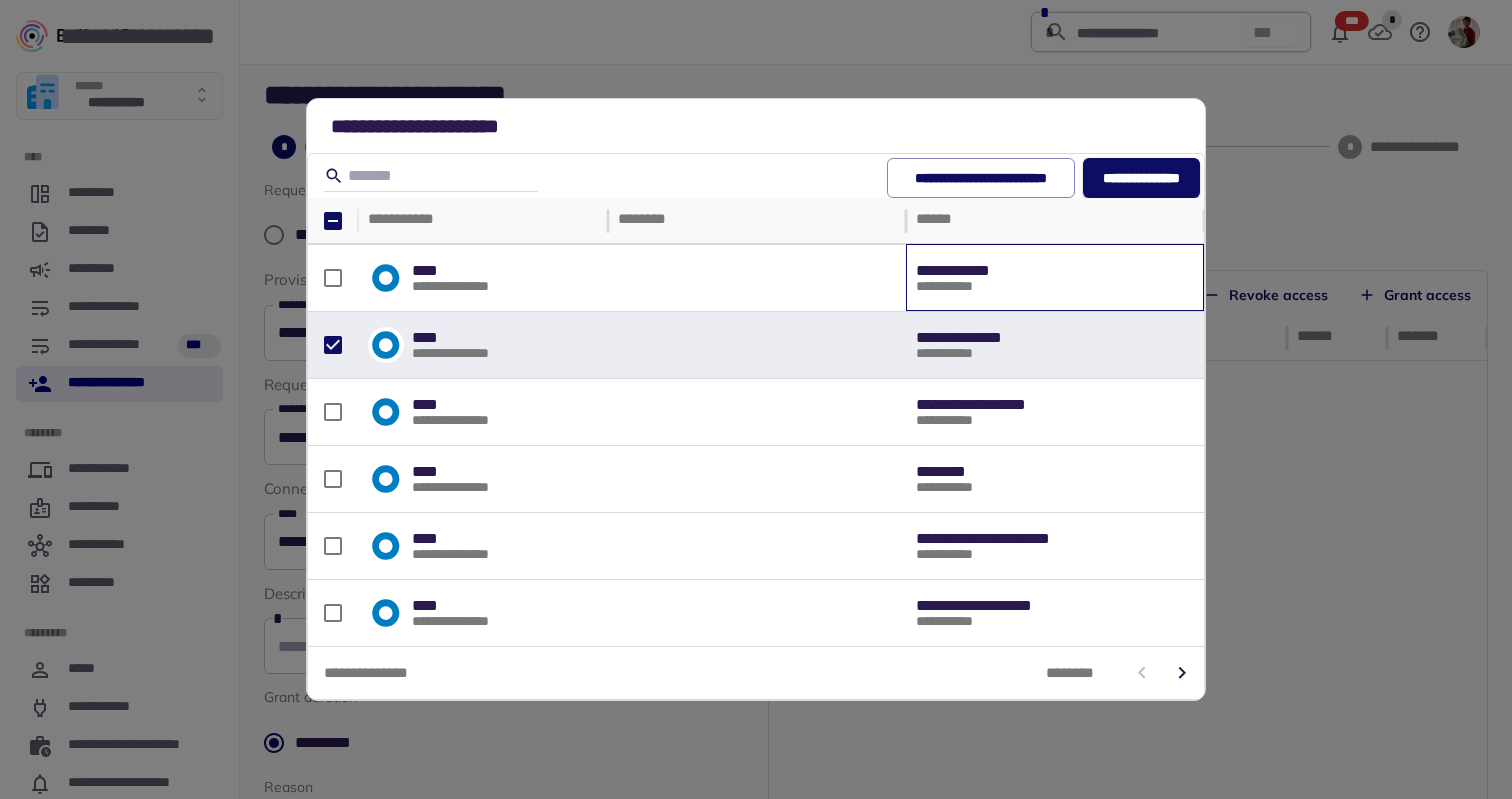 click on "**********" at bounding box center (1055, 271) 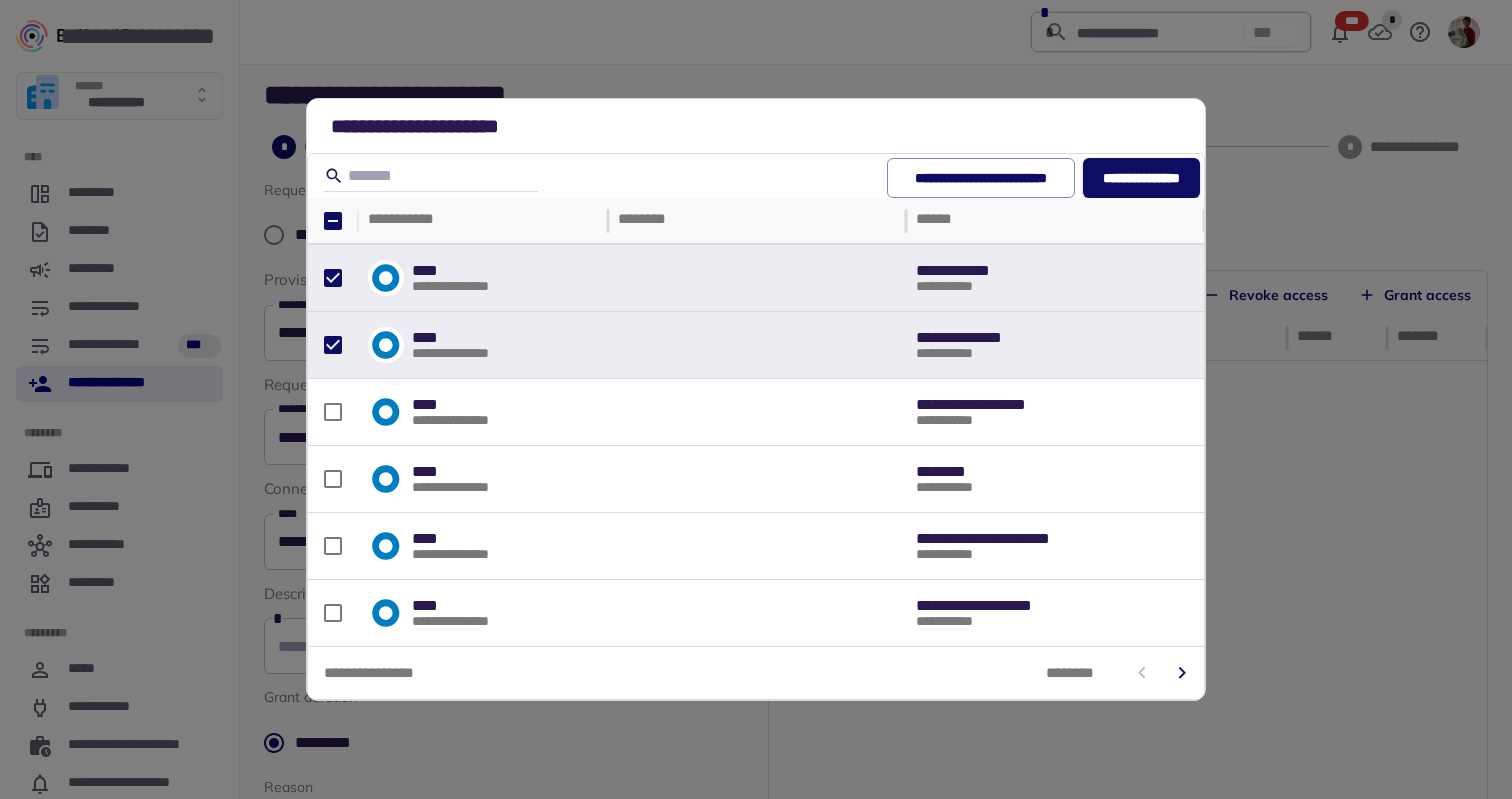 click on "**********" at bounding box center [1141, 178] 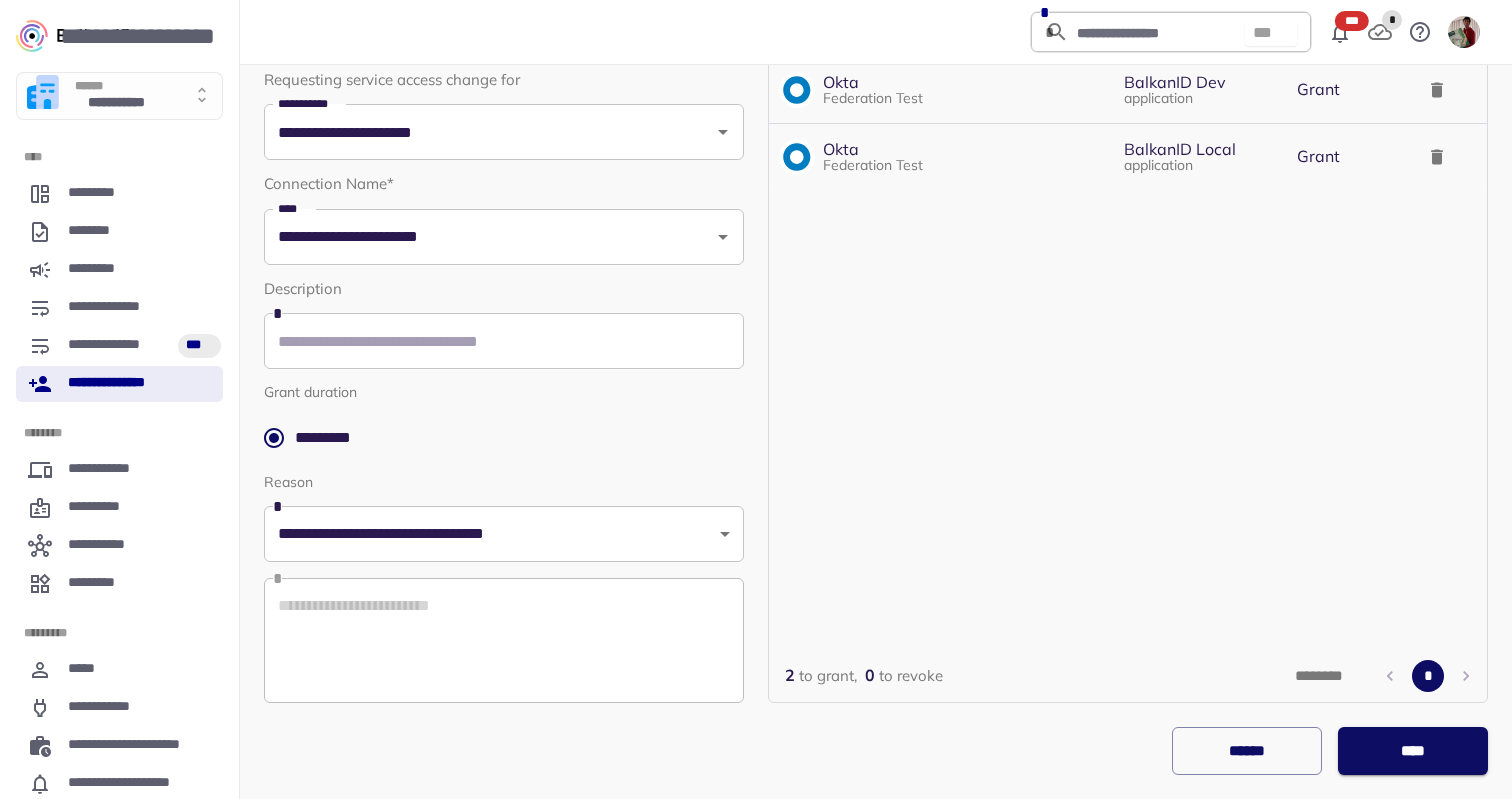 click on "****" at bounding box center [1412, 751] 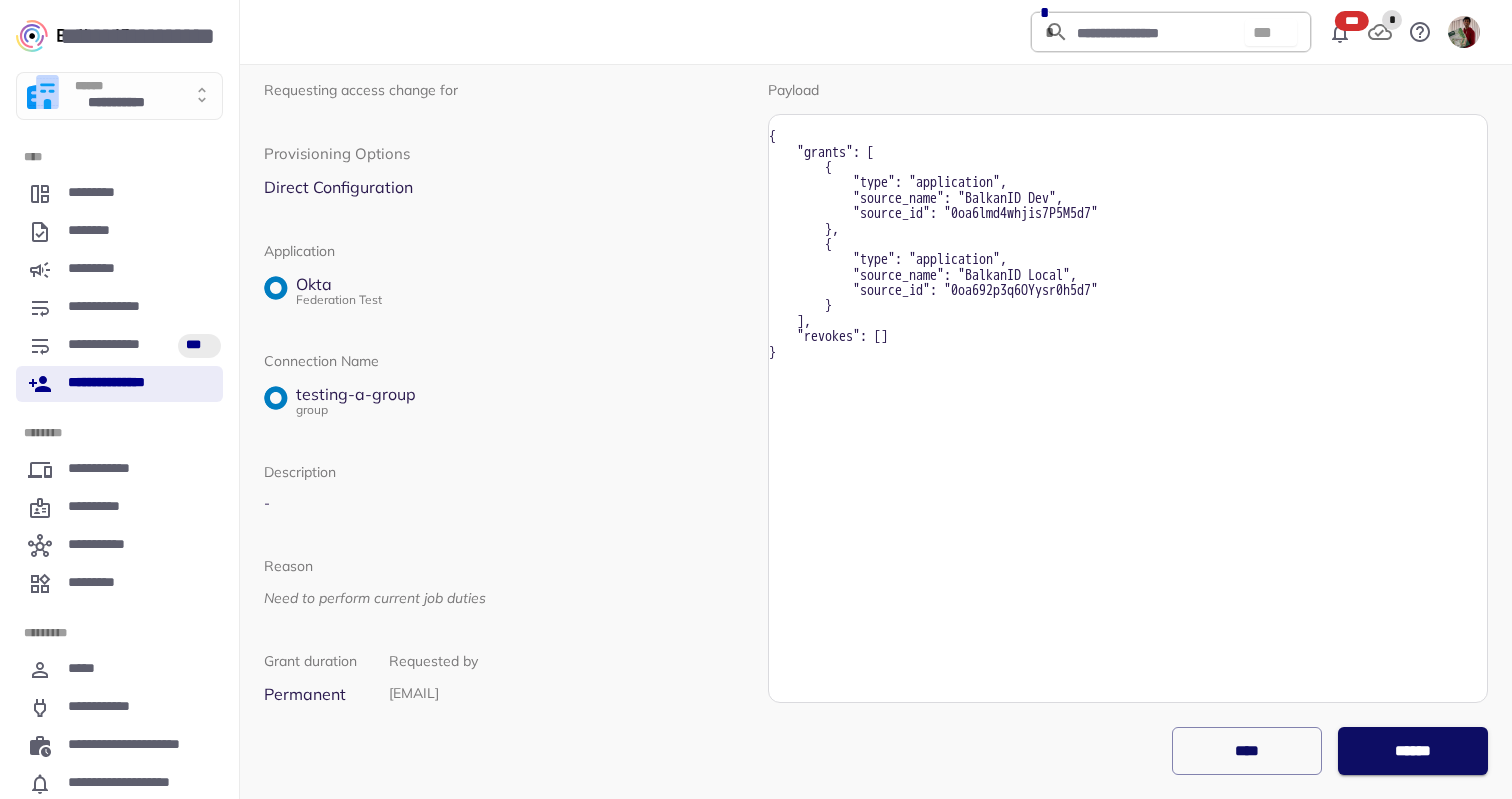 click on "******" at bounding box center (1412, 751) 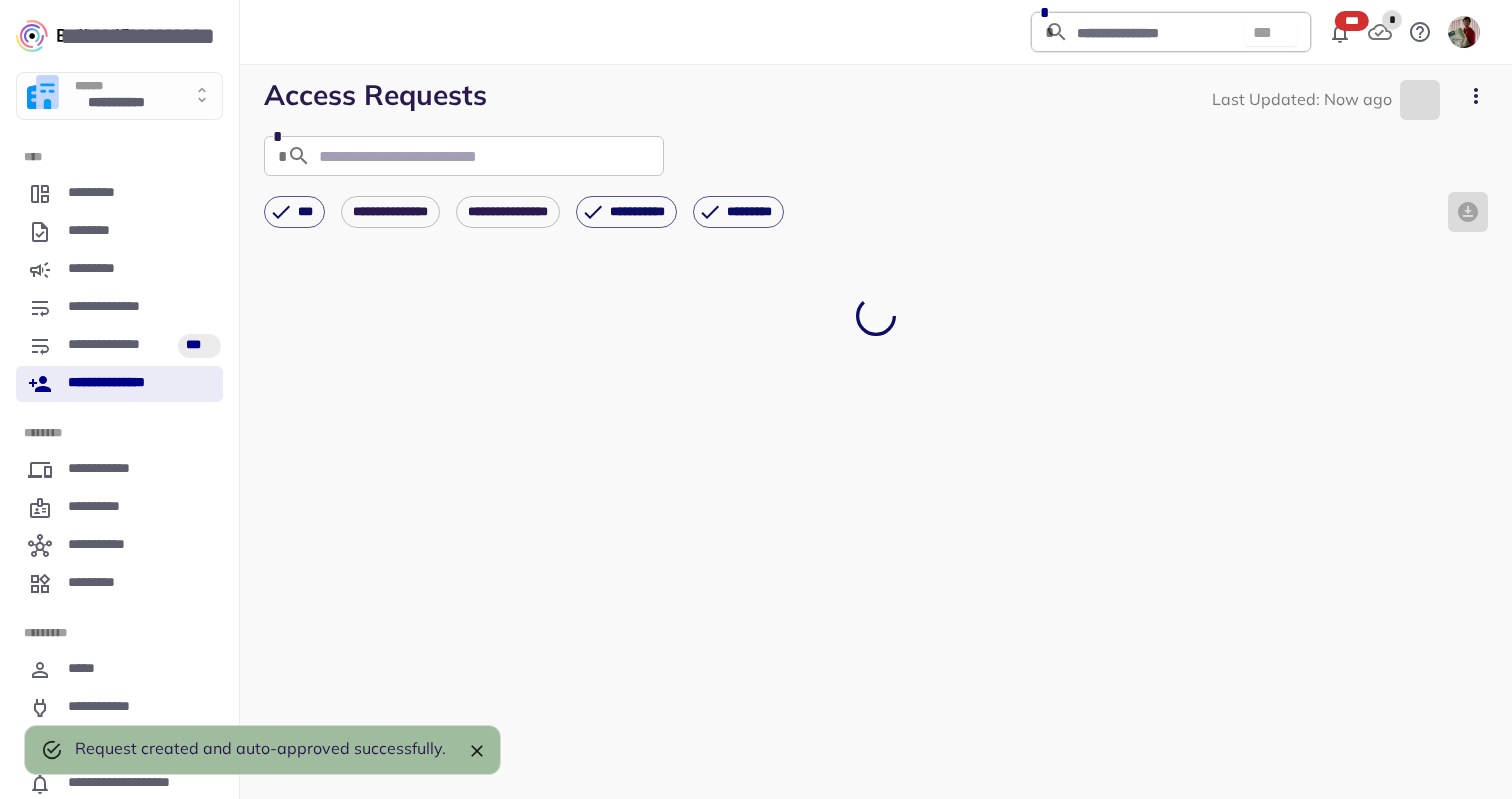 scroll, scrollTop: 0, scrollLeft: 0, axis: both 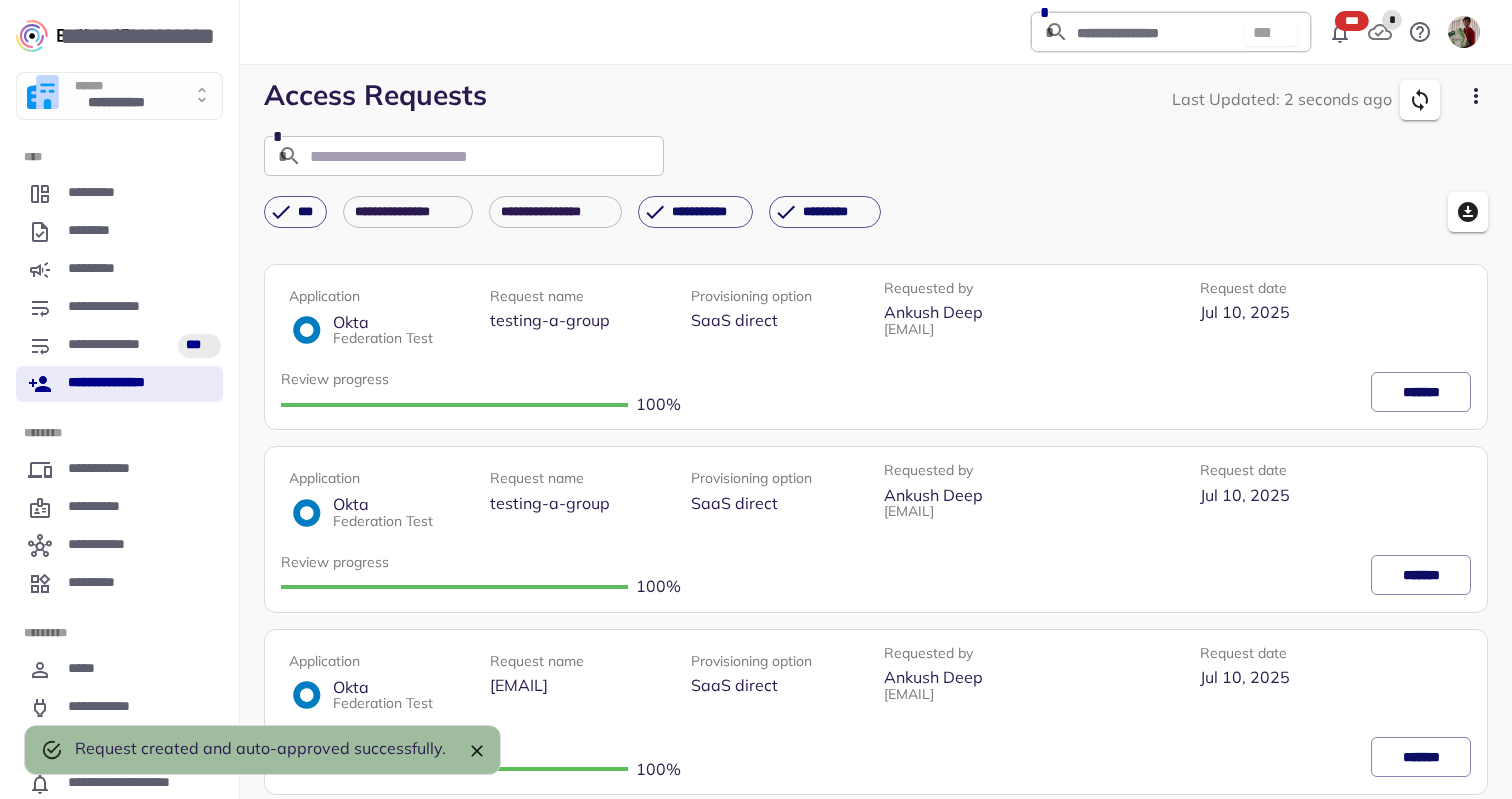 click on "**********" at bounding box center [119, 384] 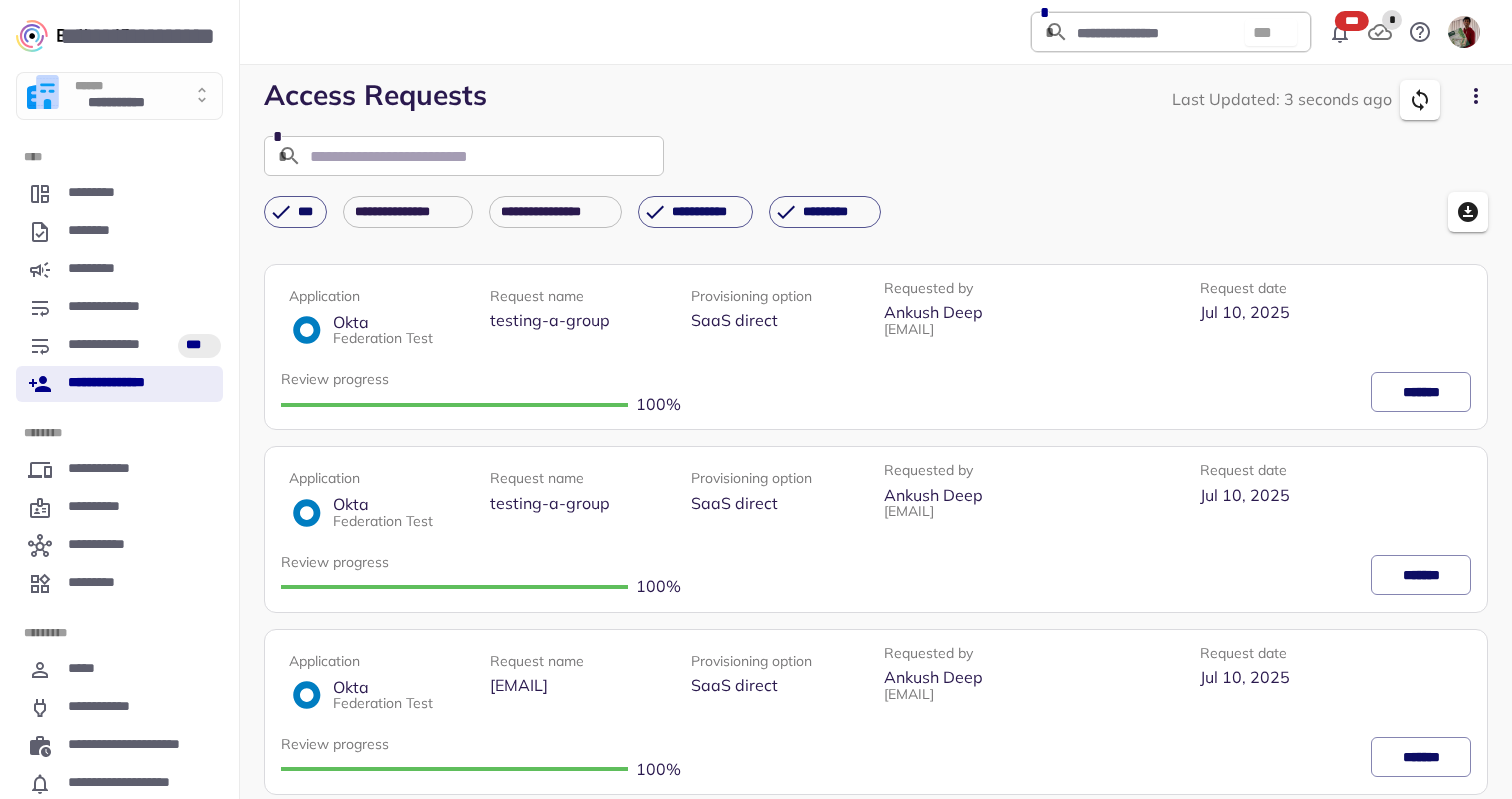 click 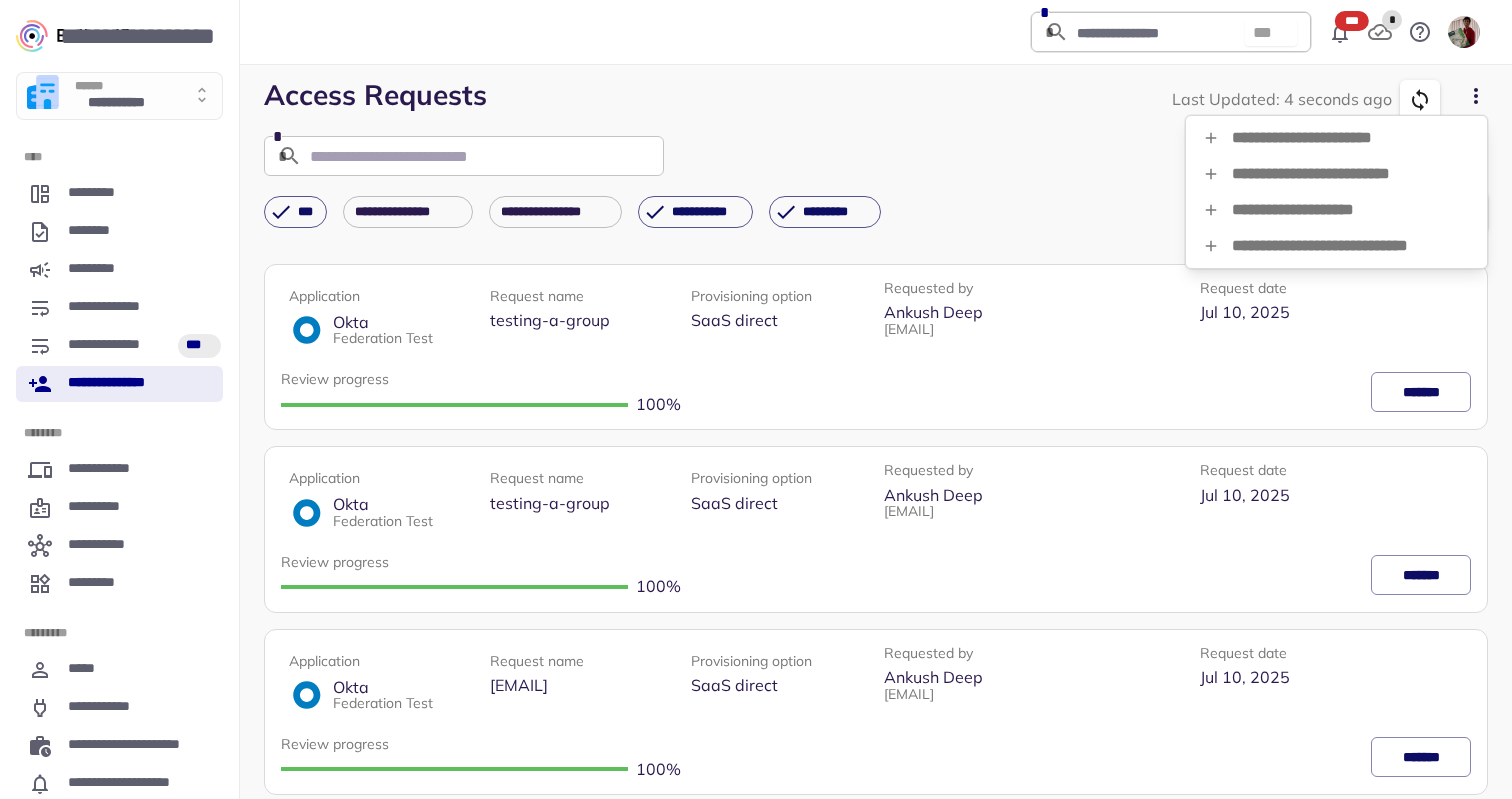 click on "**********" at bounding box center (1336, 246) 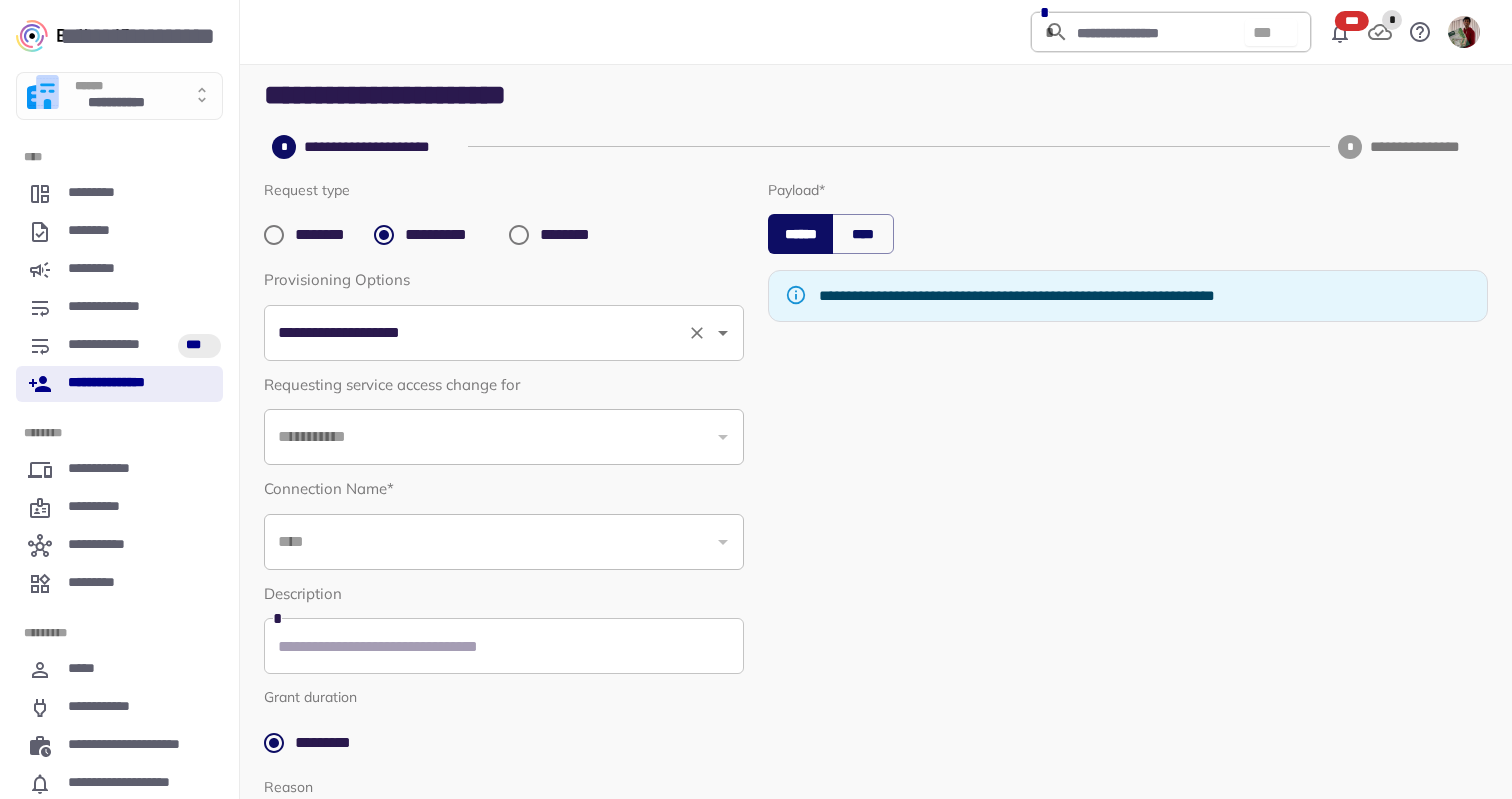 click on "**********" at bounding box center [476, 333] 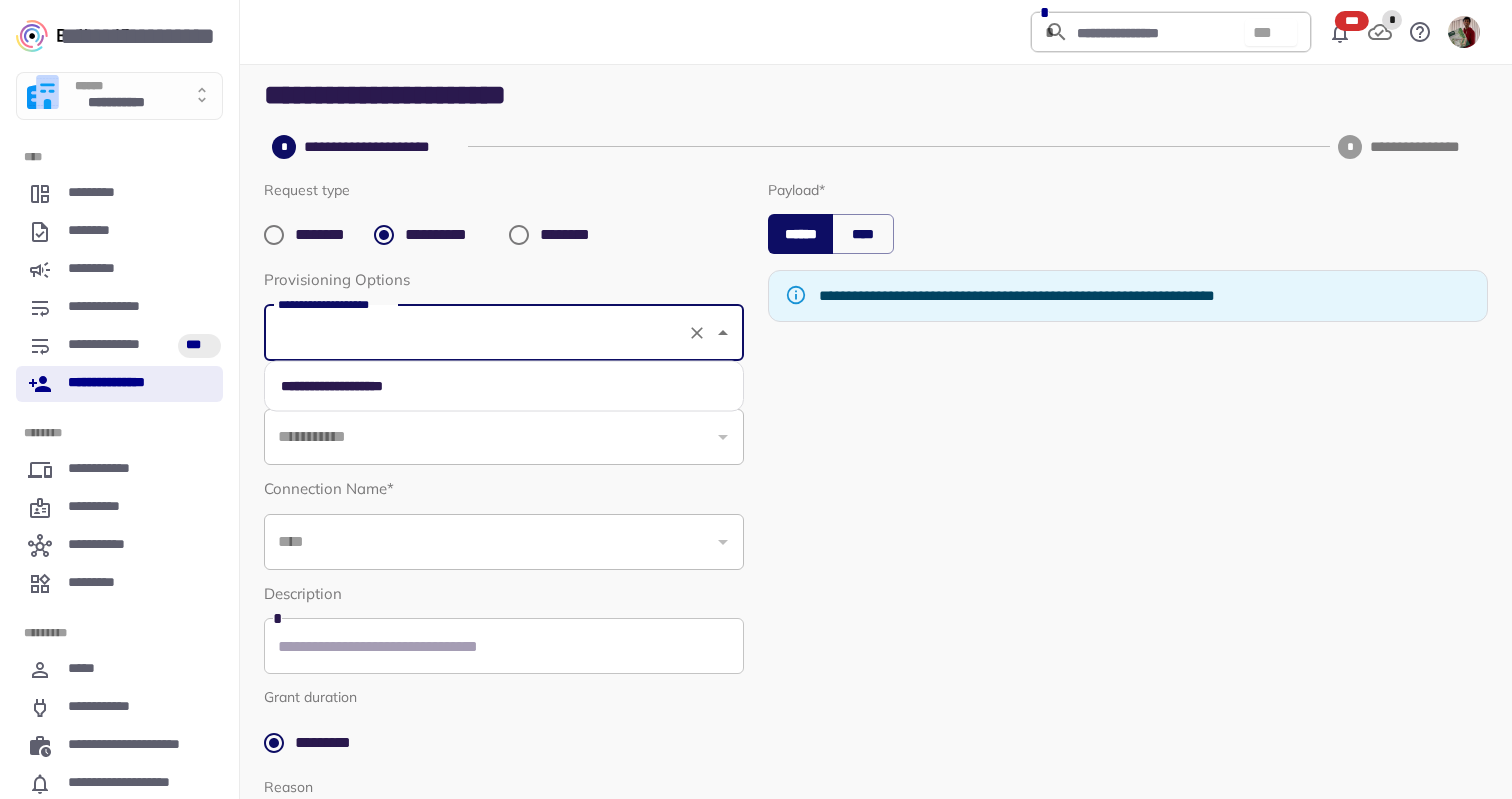click on "**********" at bounding box center [504, 386] 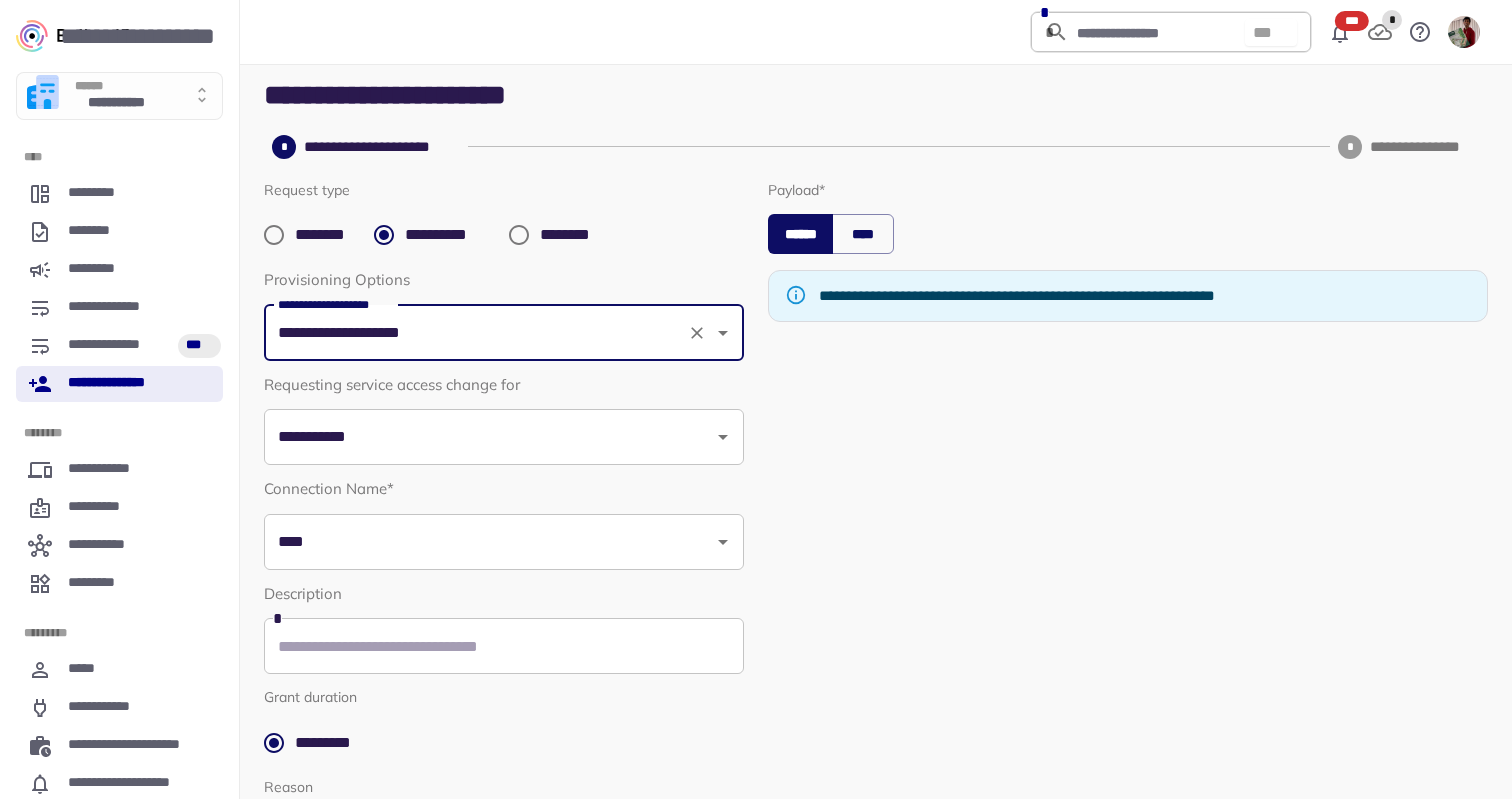 click on "**********" at bounding box center (489, 437) 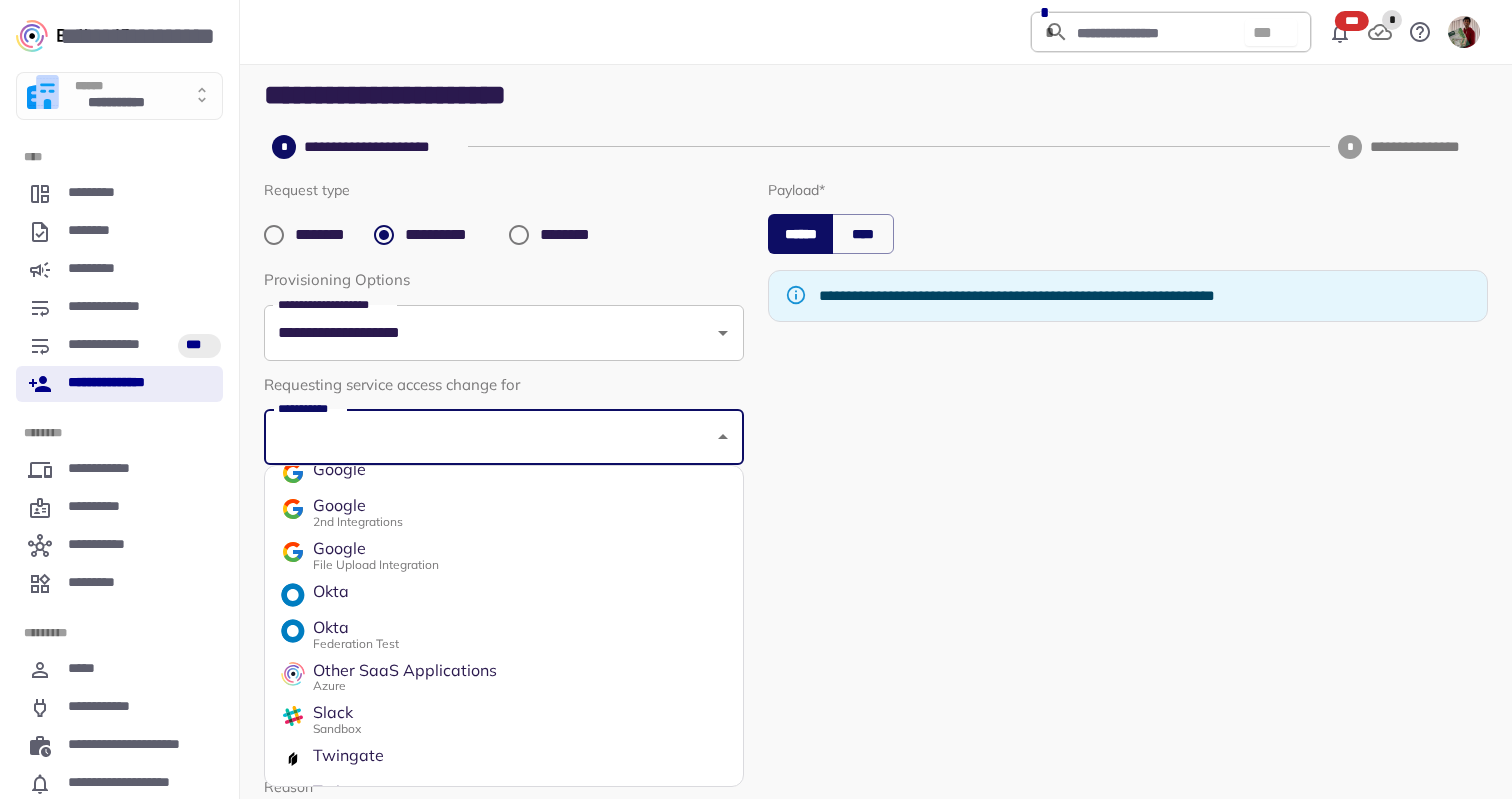 scroll, scrollTop: 221, scrollLeft: 0, axis: vertical 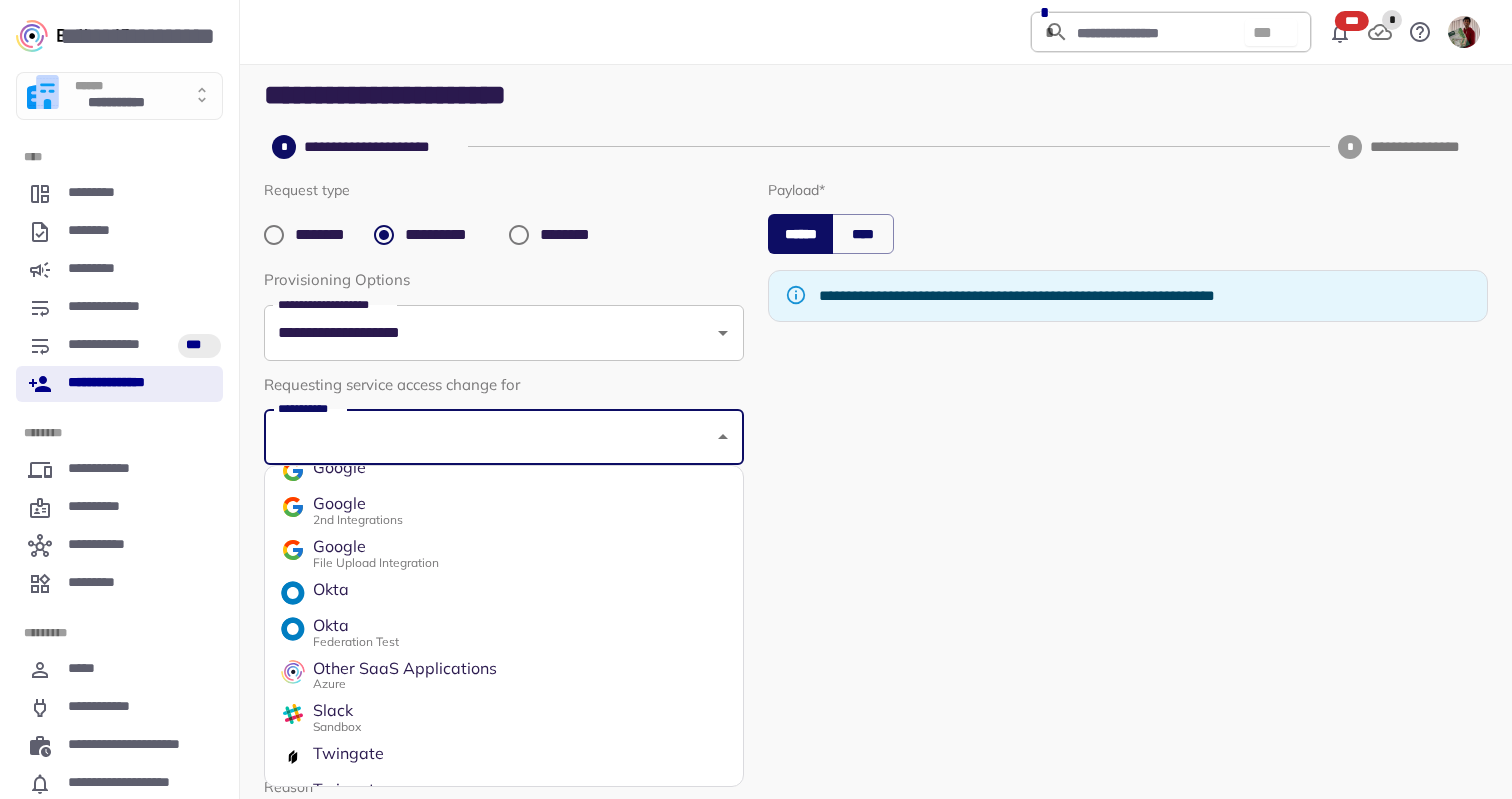 click on "Okta" at bounding box center (356, 626) 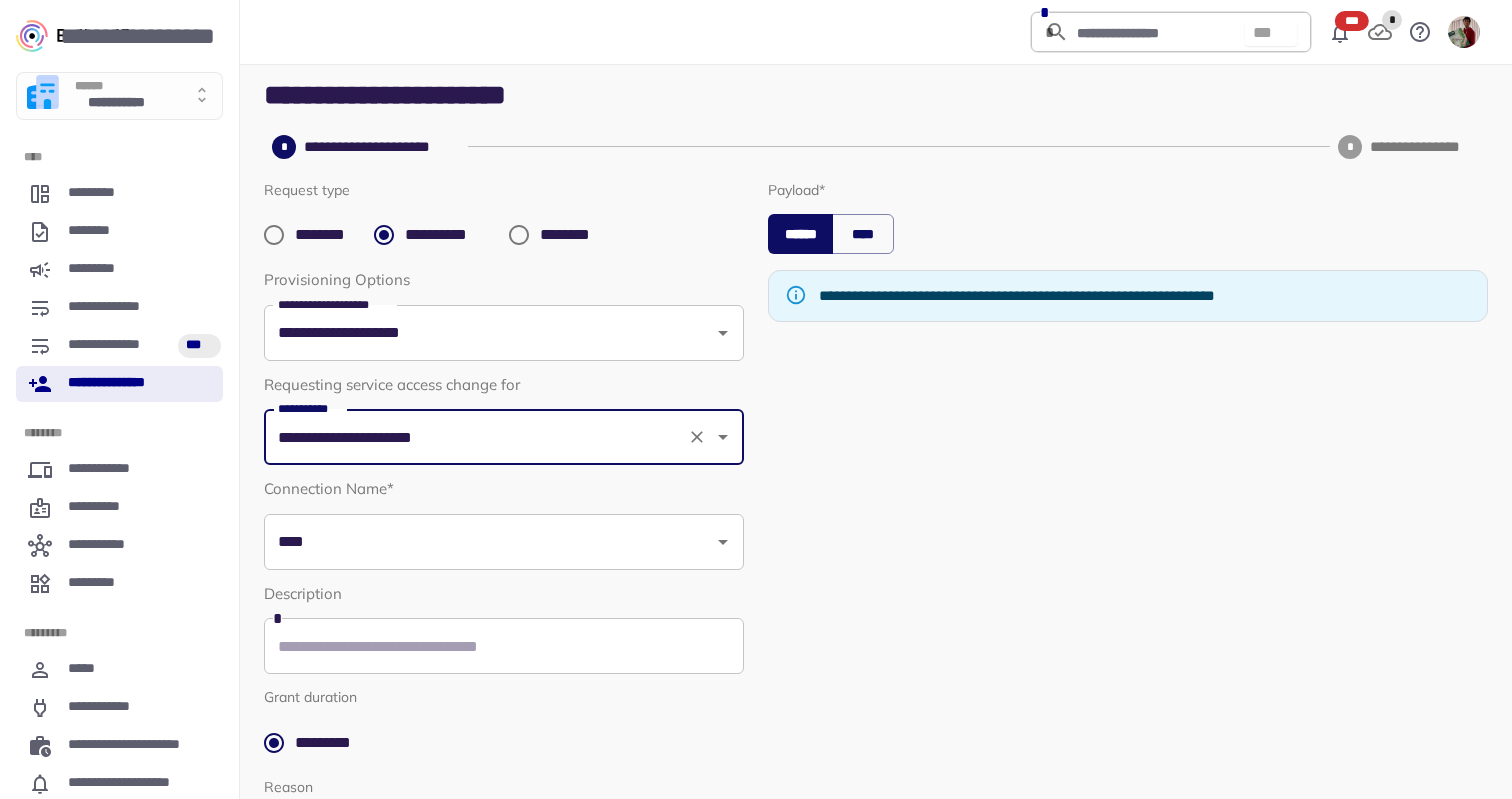 click on "****" at bounding box center [489, 542] 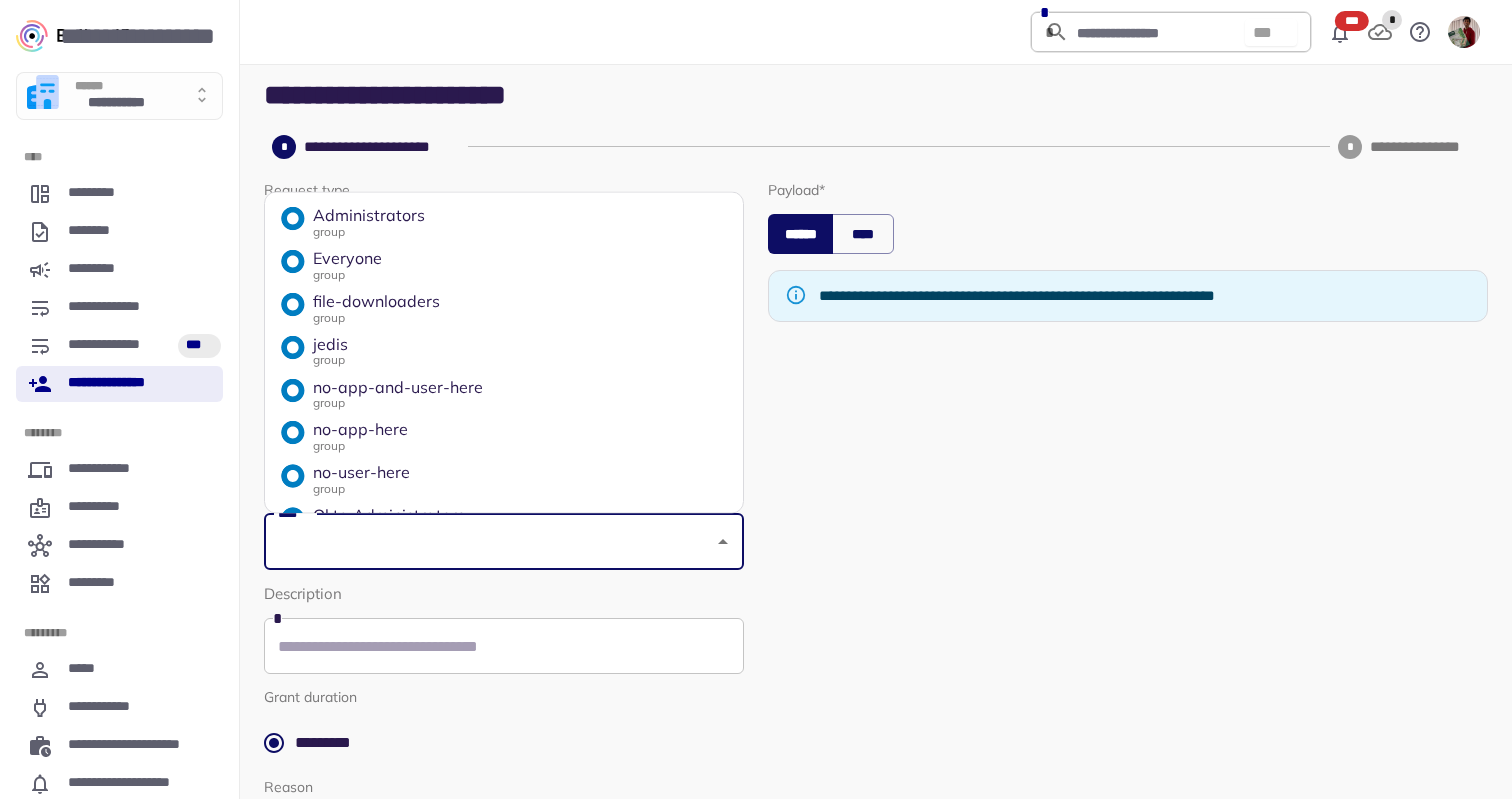 scroll, scrollTop: 167, scrollLeft: 0, axis: vertical 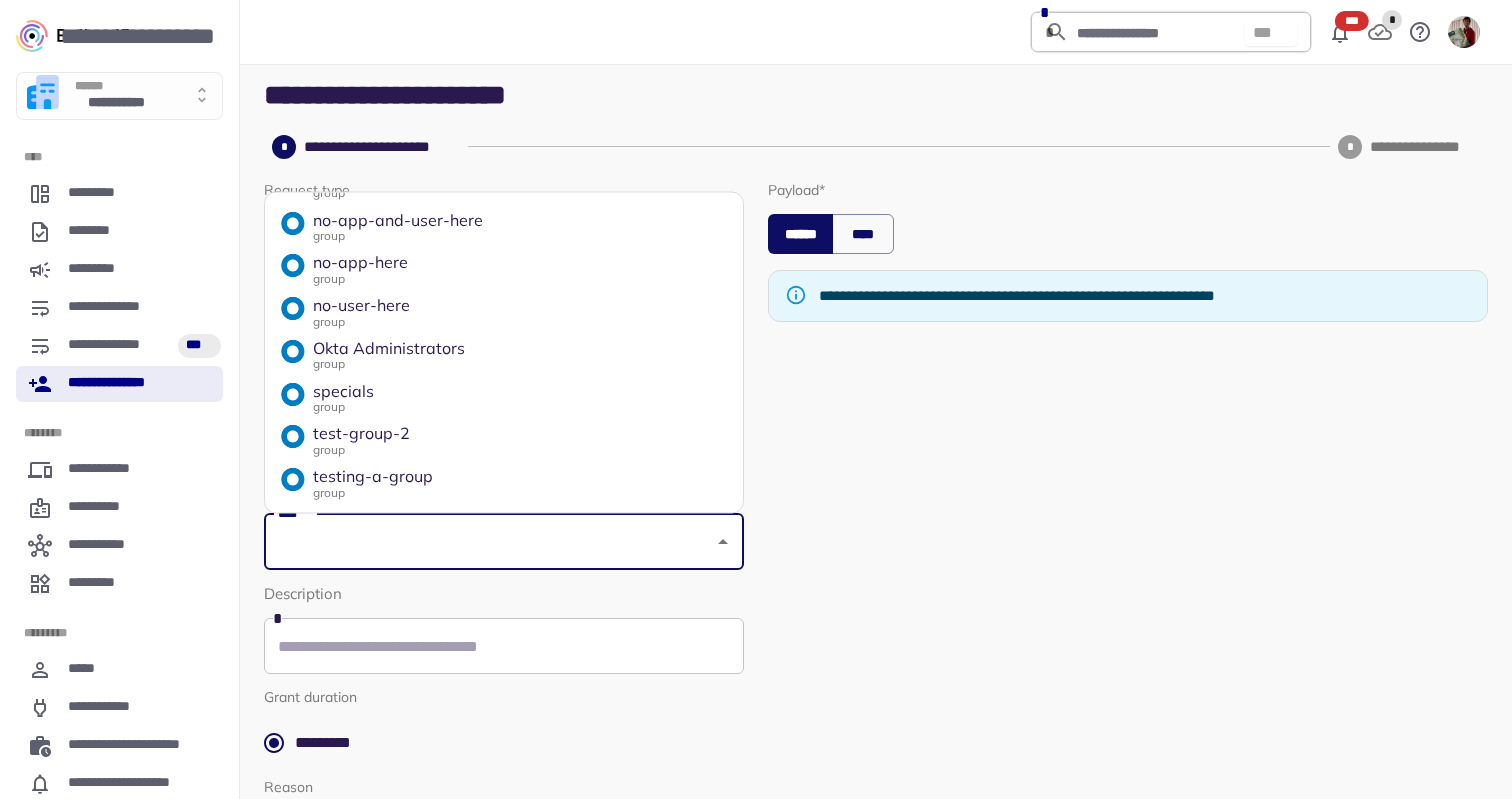 click on "test-group-2" at bounding box center (361, 434) 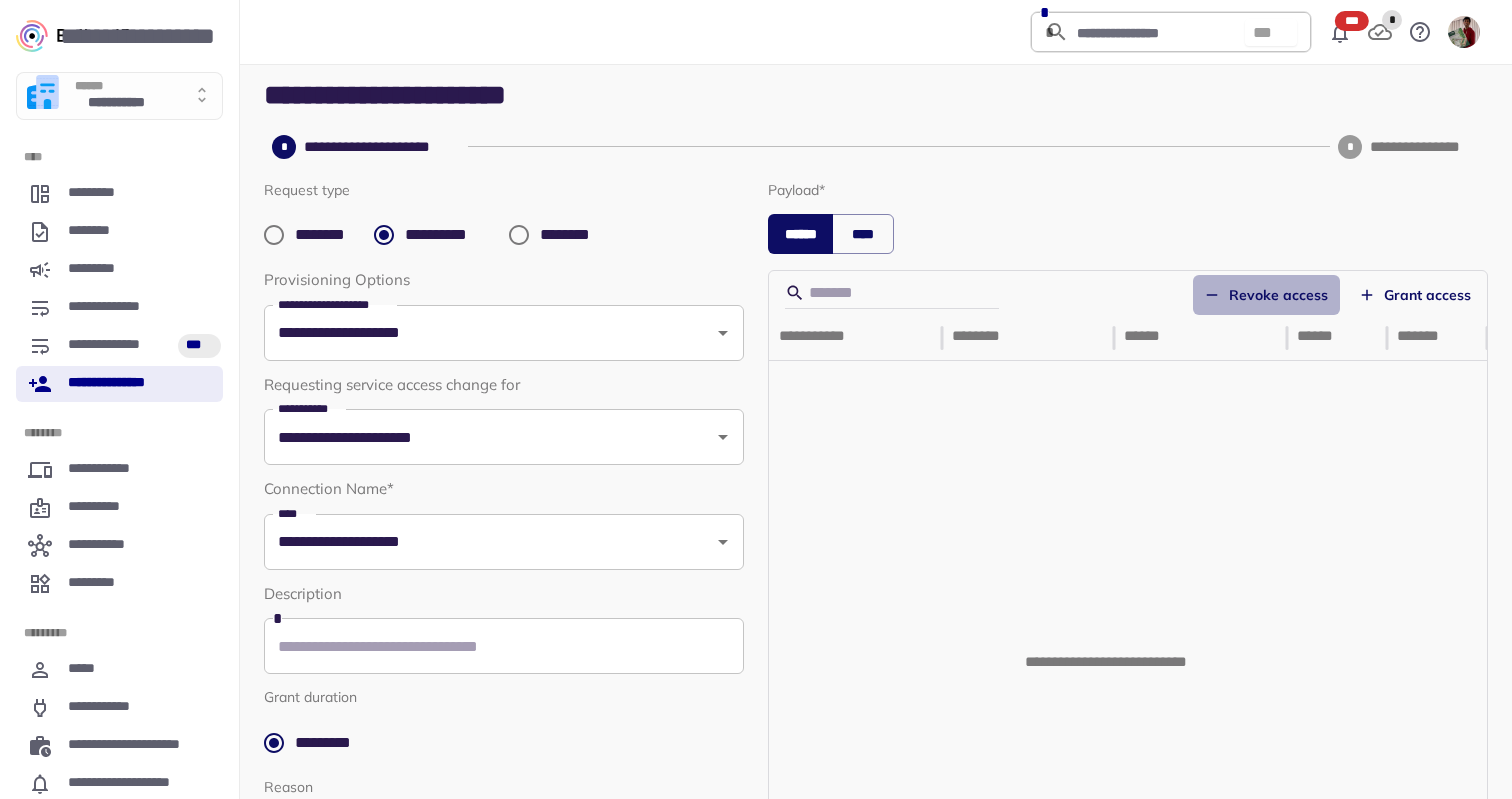click on "Revoke access" at bounding box center [1266, 295] 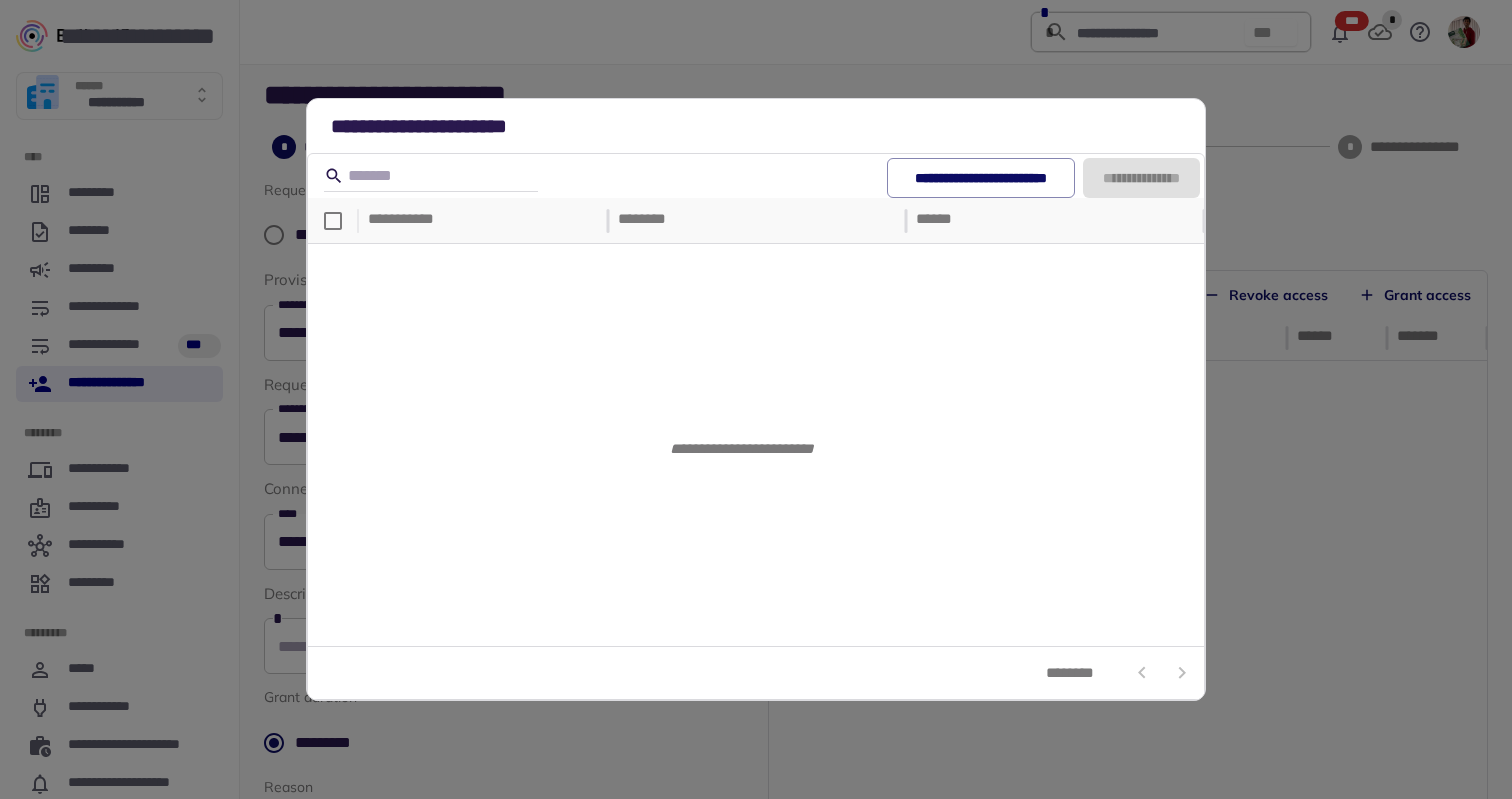 click on "**********" at bounding box center (756, 399) 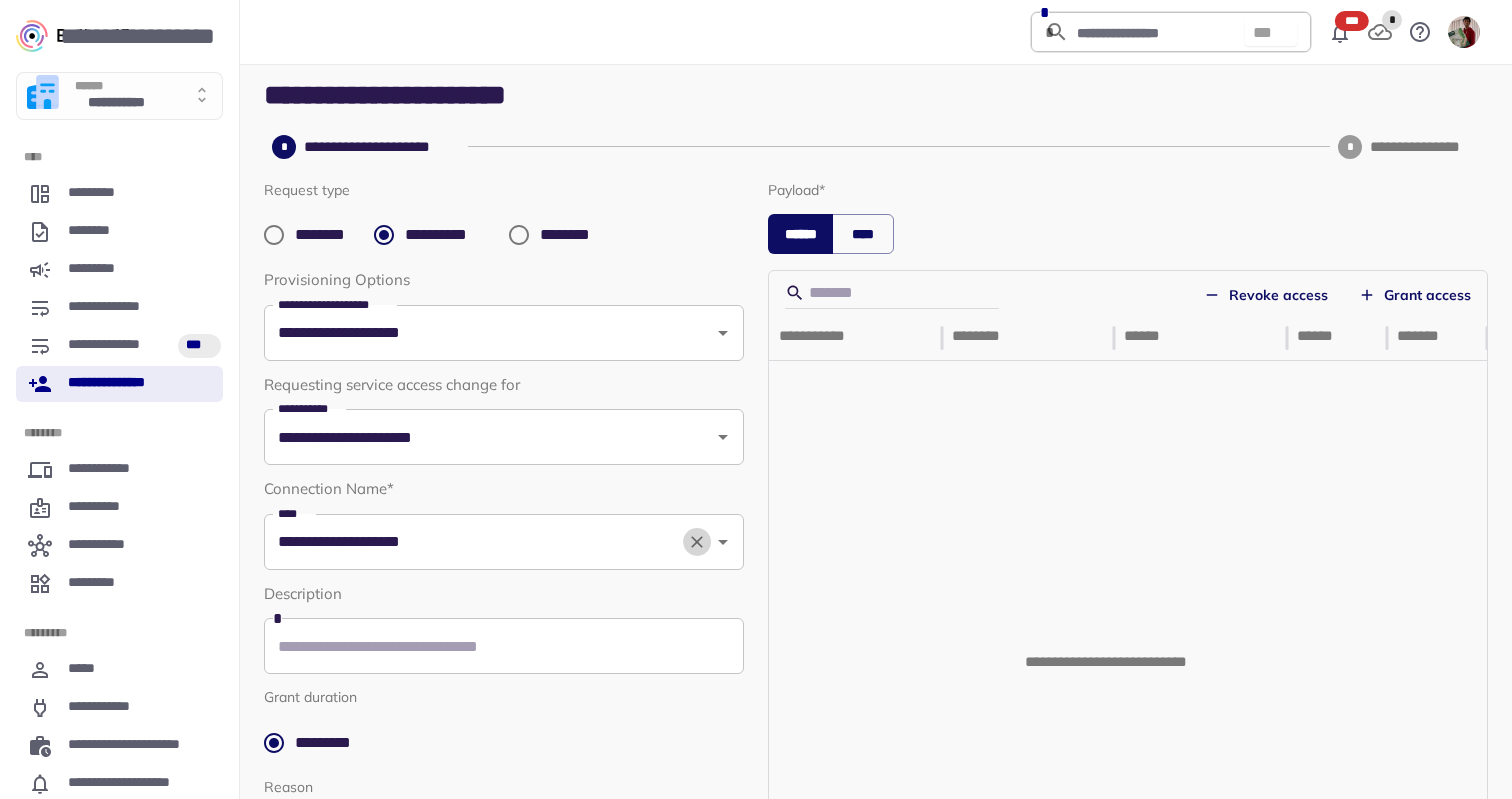 click 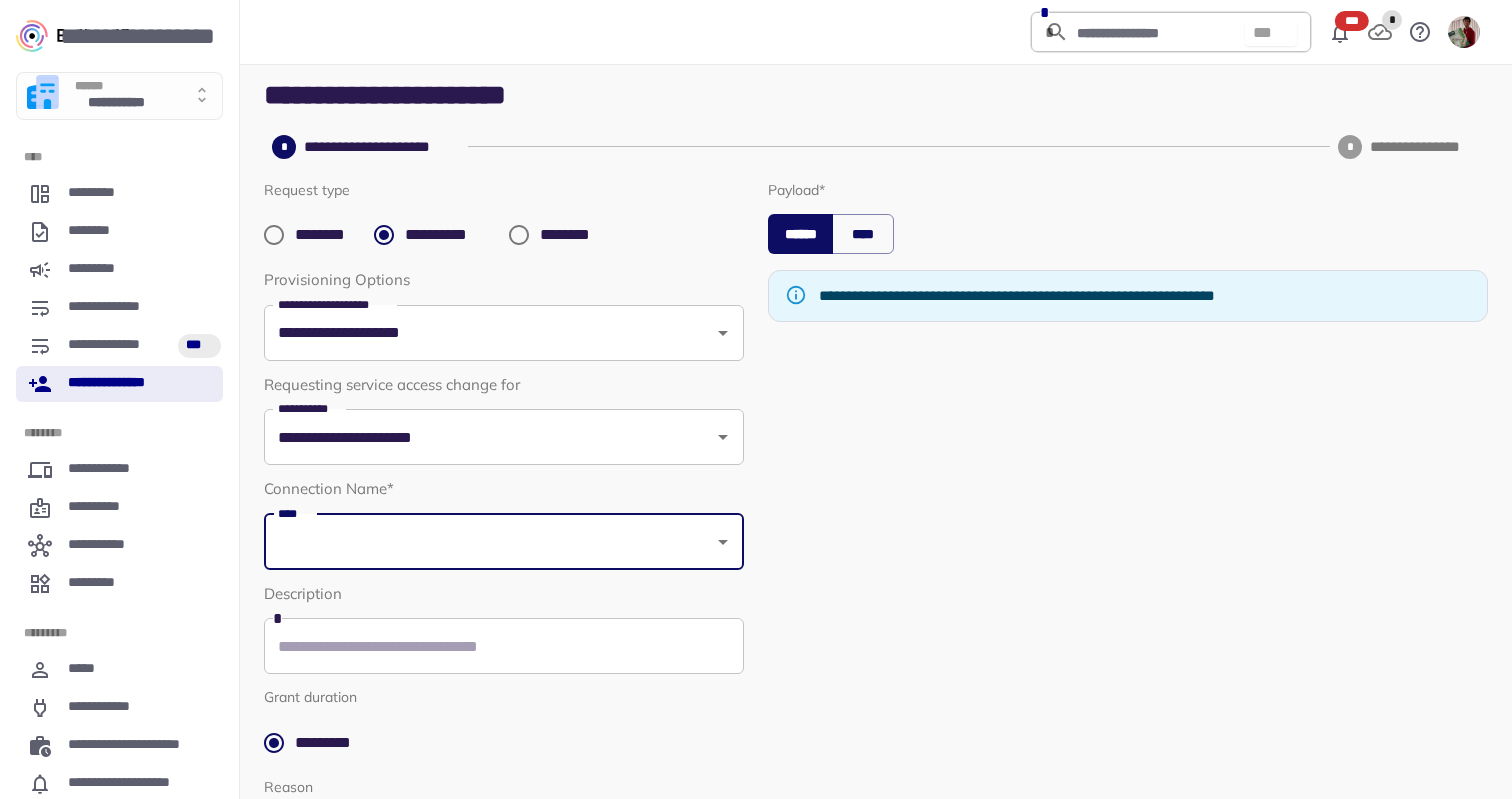click on "****" at bounding box center [489, 542] 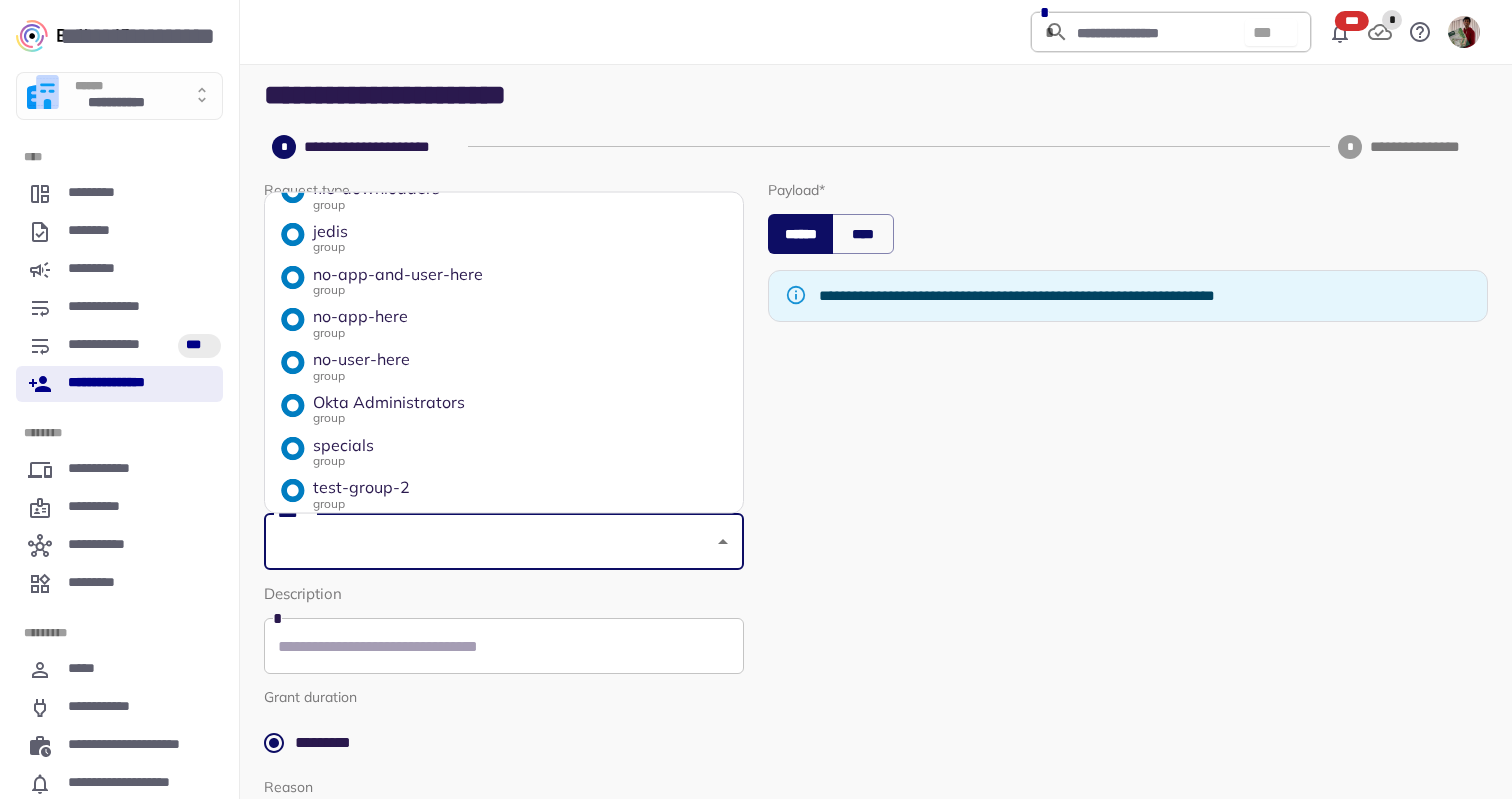 scroll, scrollTop: 112, scrollLeft: 0, axis: vertical 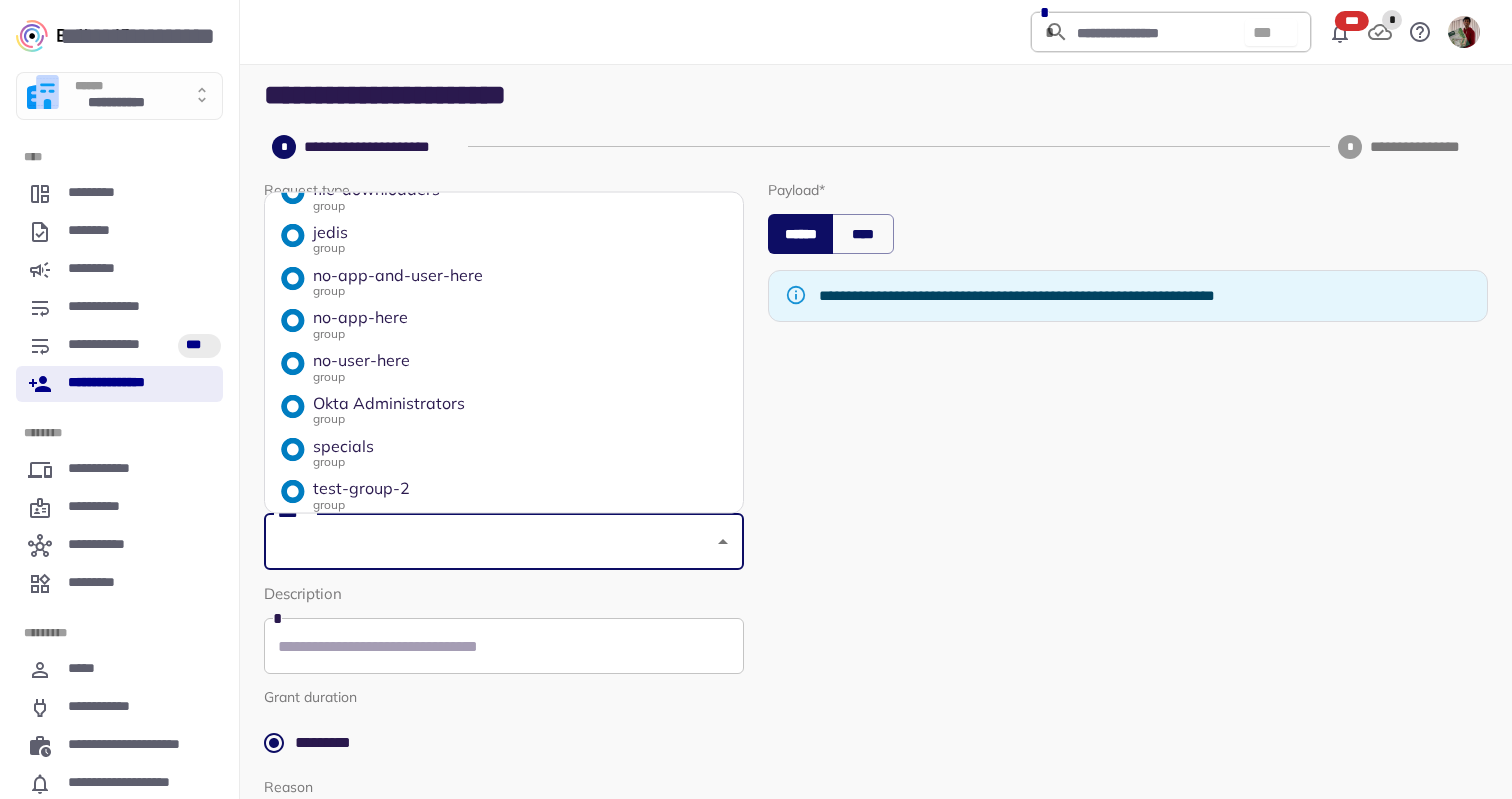 click on "jedis group" at bounding box center (504, 238) 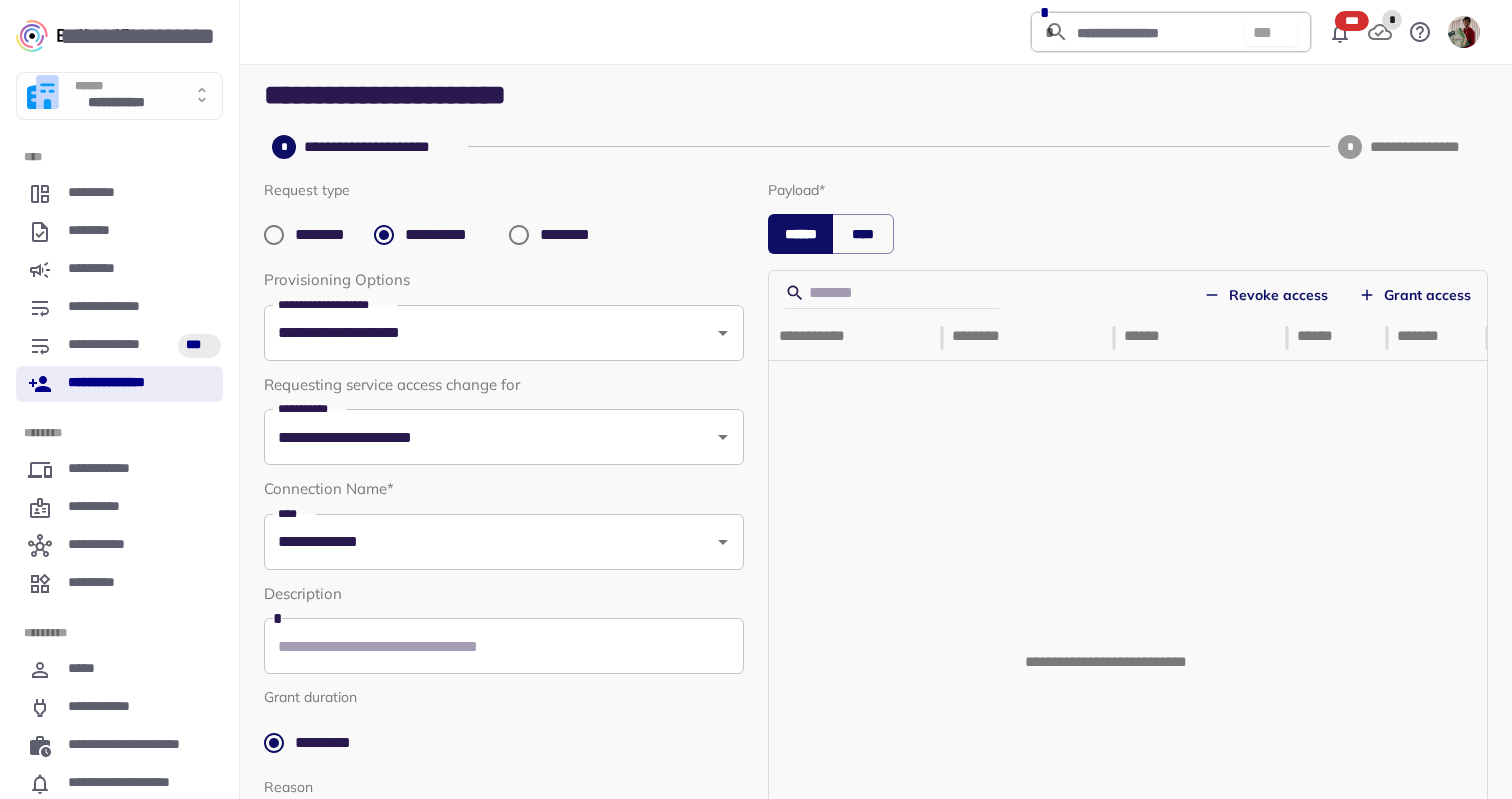 click on "**********" at bounding box center [1128, 595] 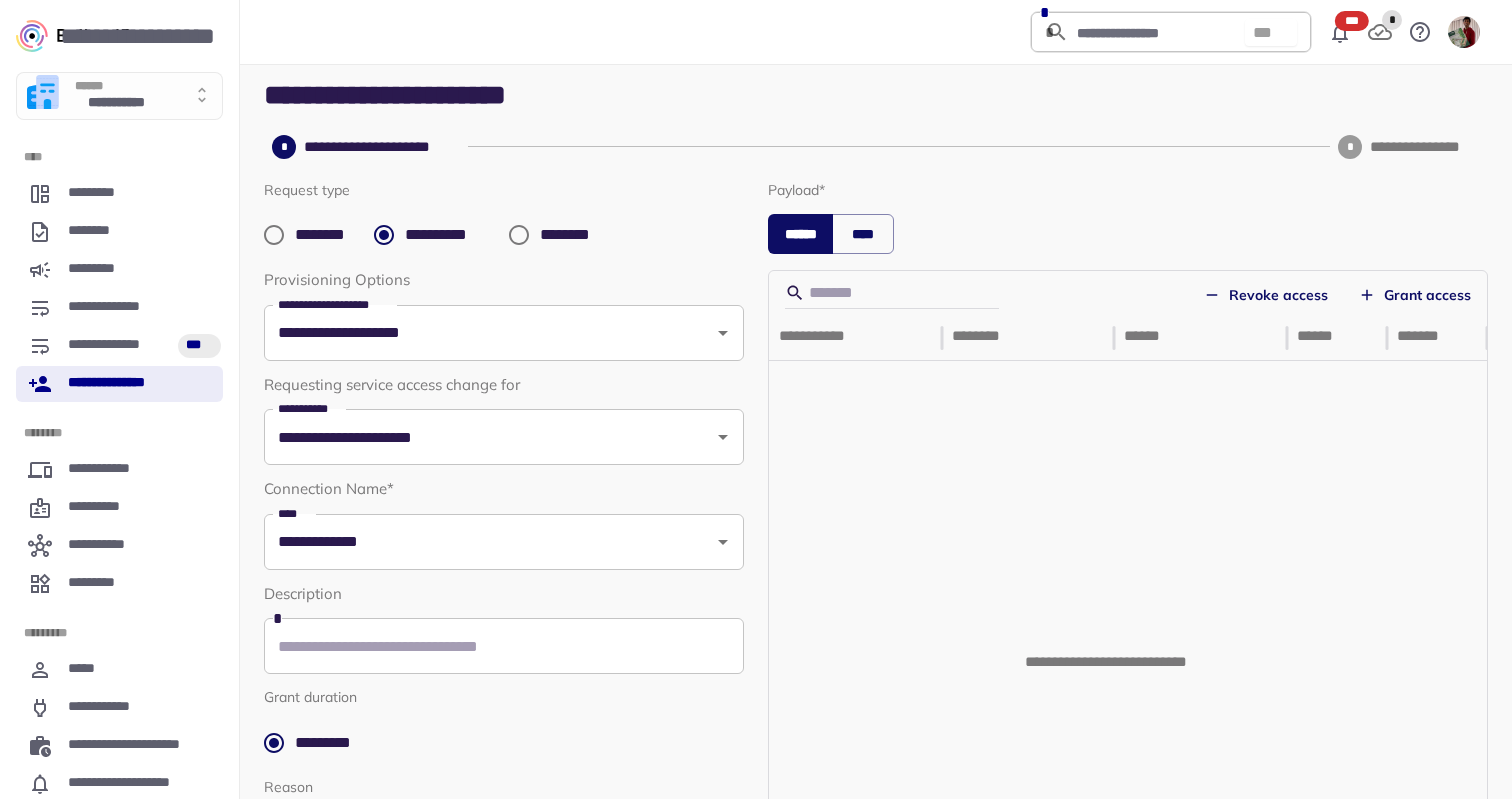 click on "Revoke access" at bounding box center (1266, 295) 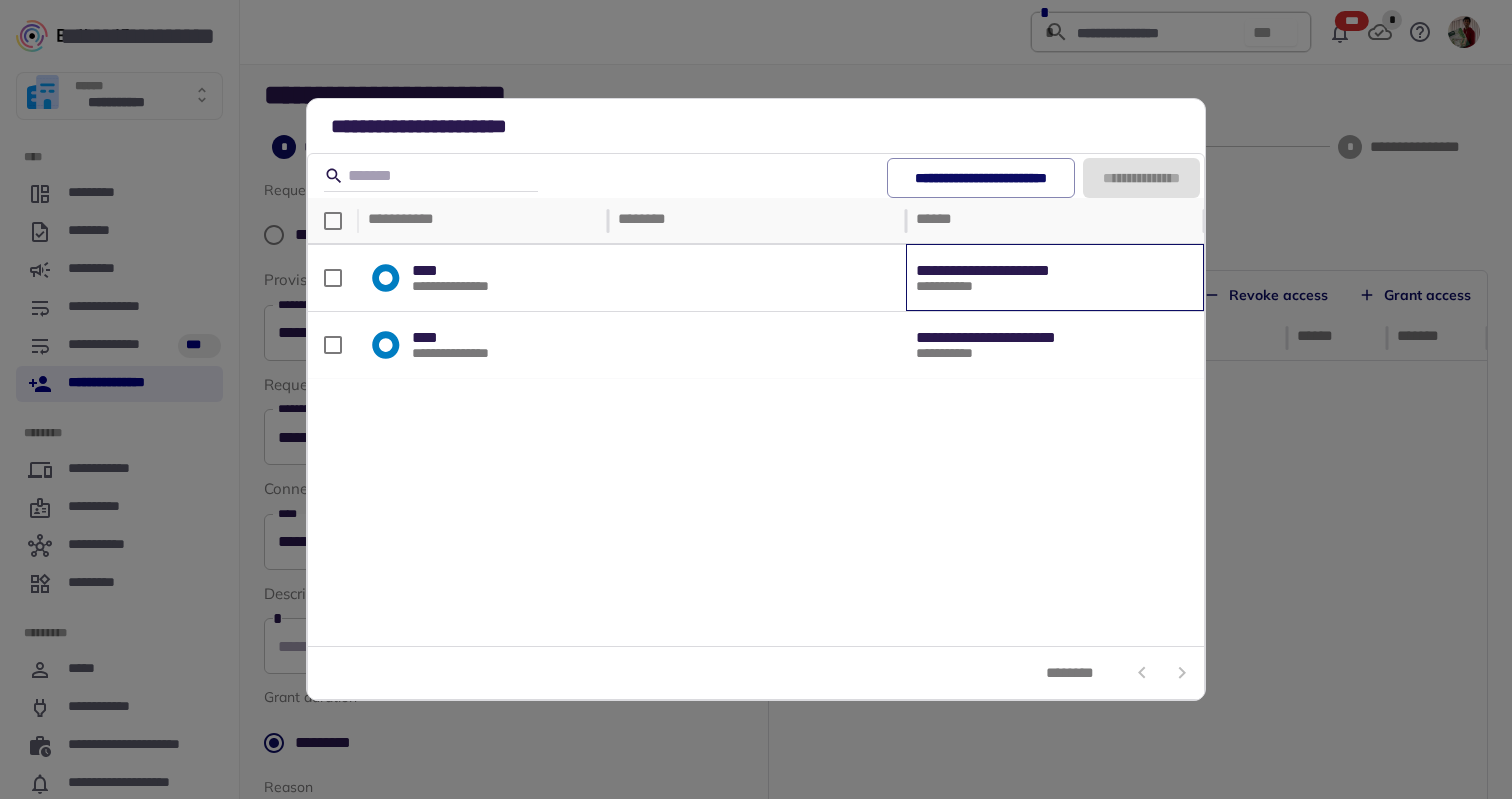 click on "**********" at bounding box center (1055, 271) 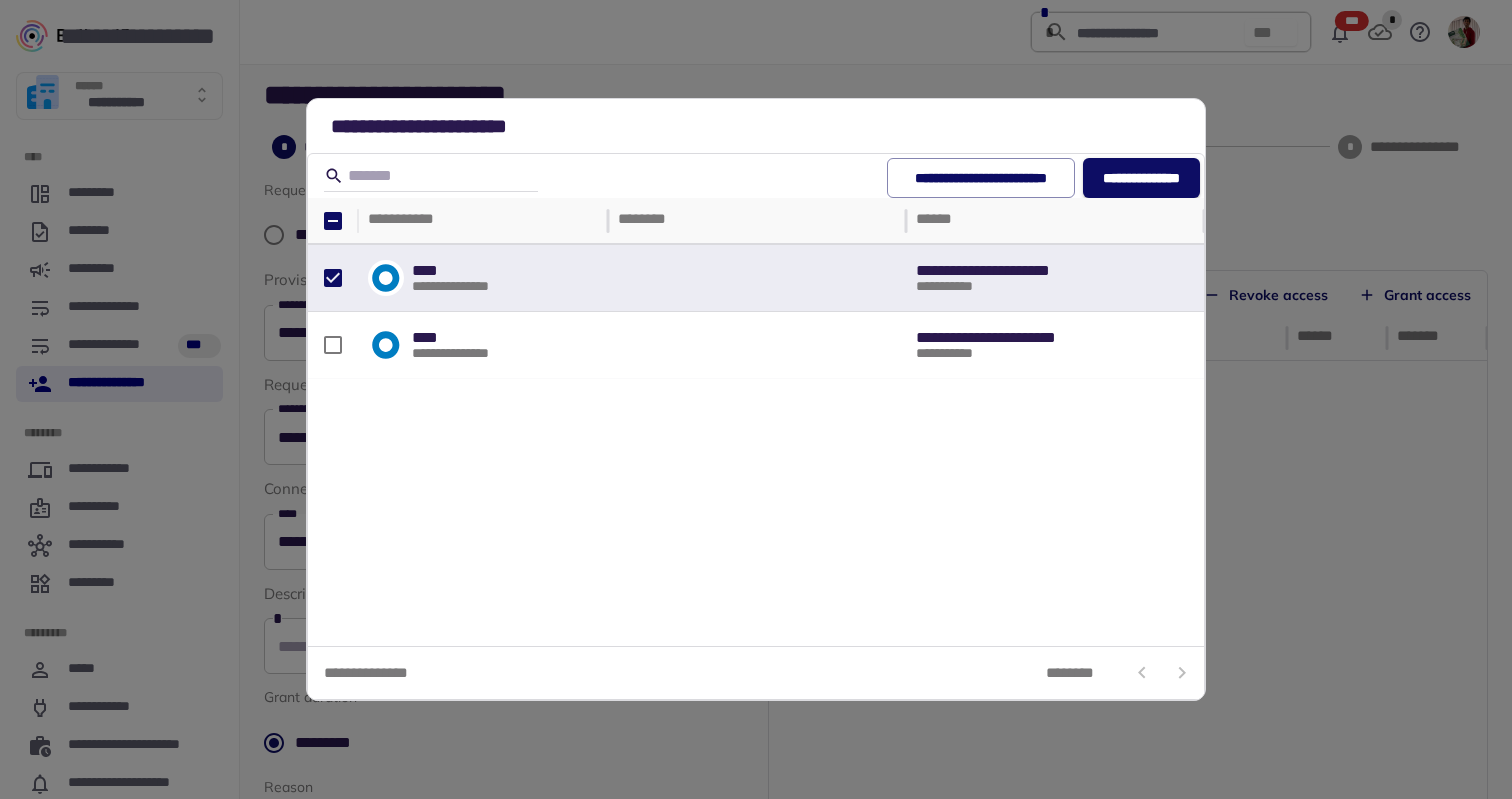 click on "**********" at bounding box center [756, 399] 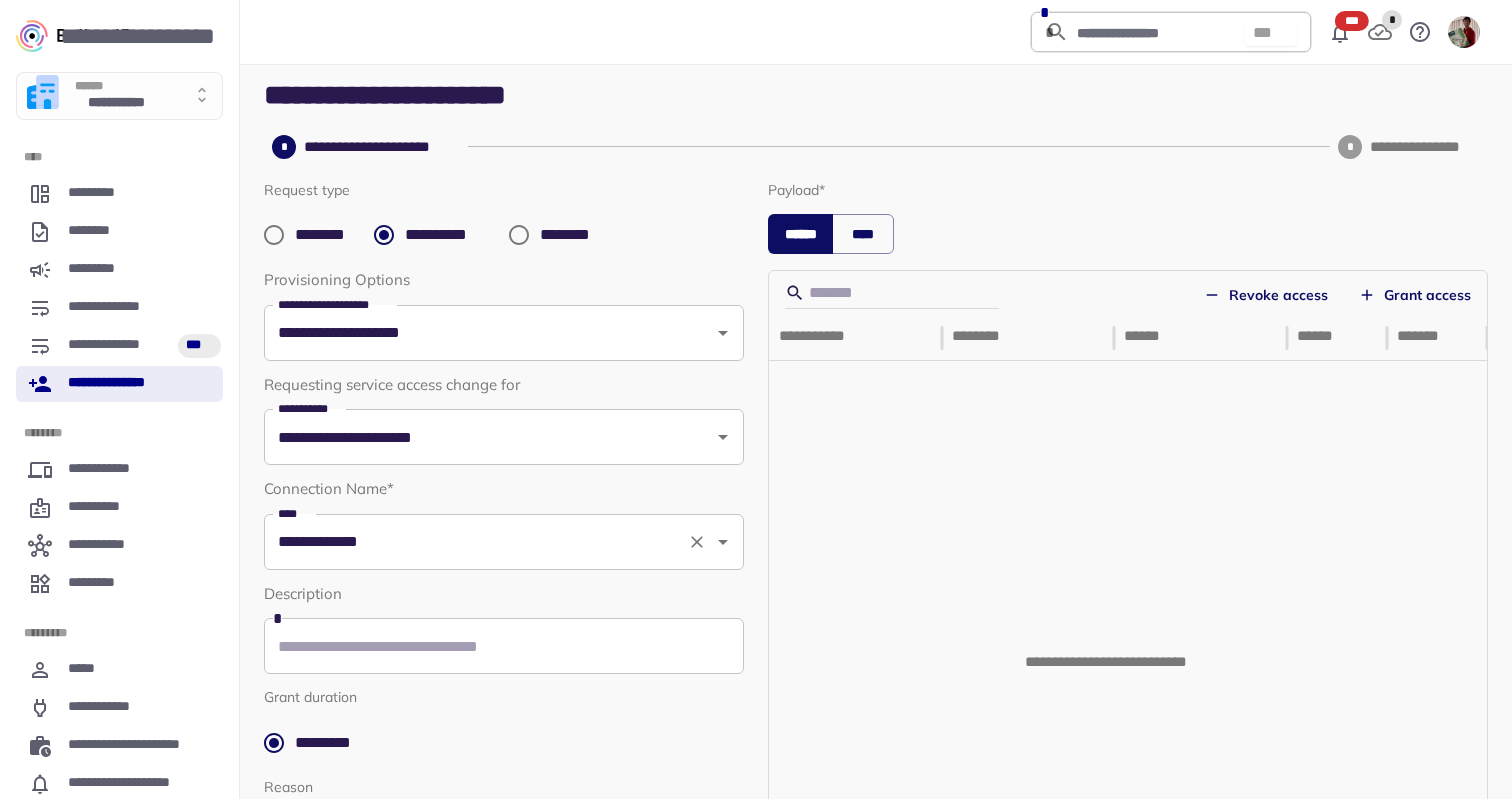click on "**********" at bounding box center [476, 542] 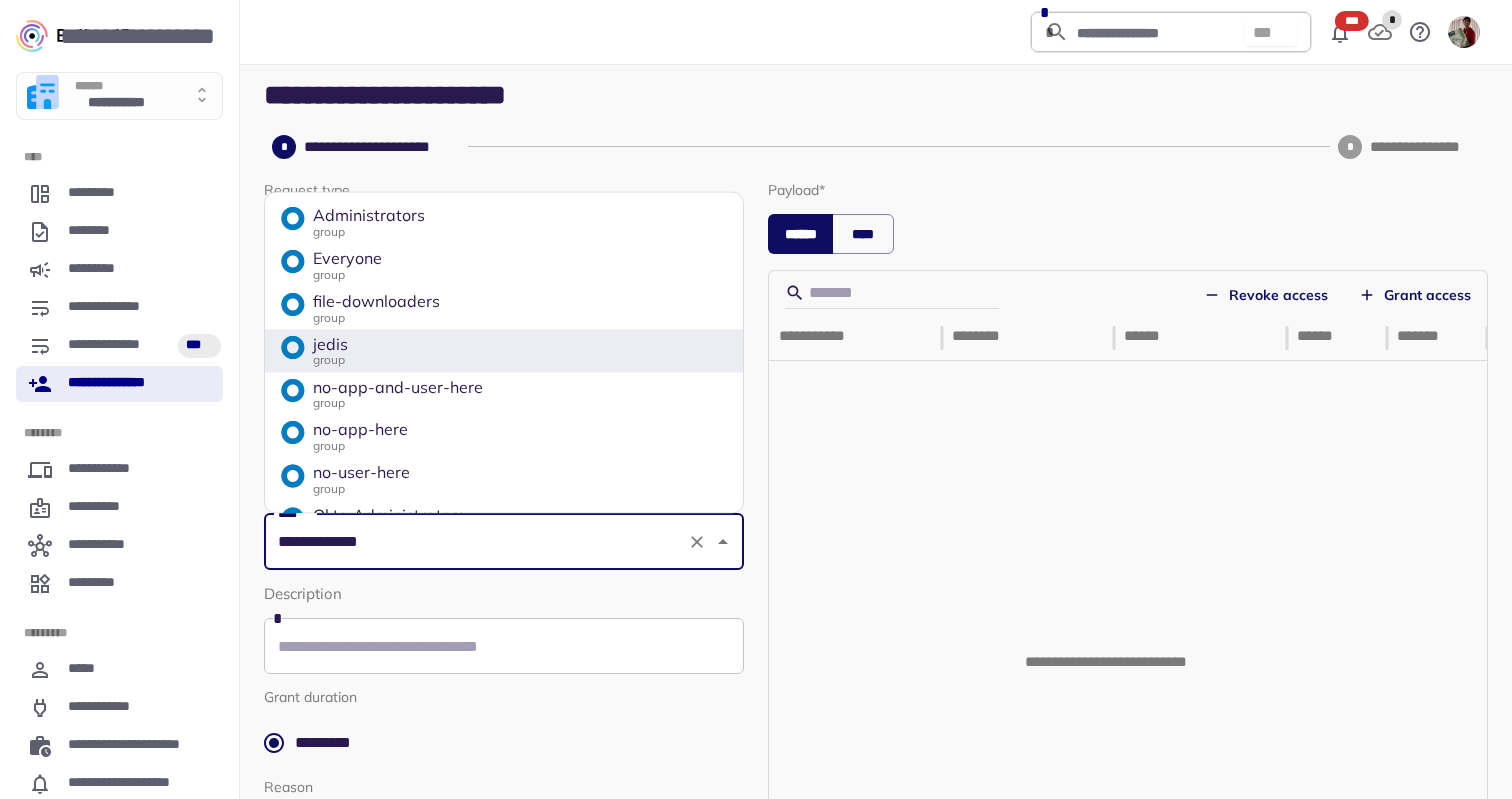 click 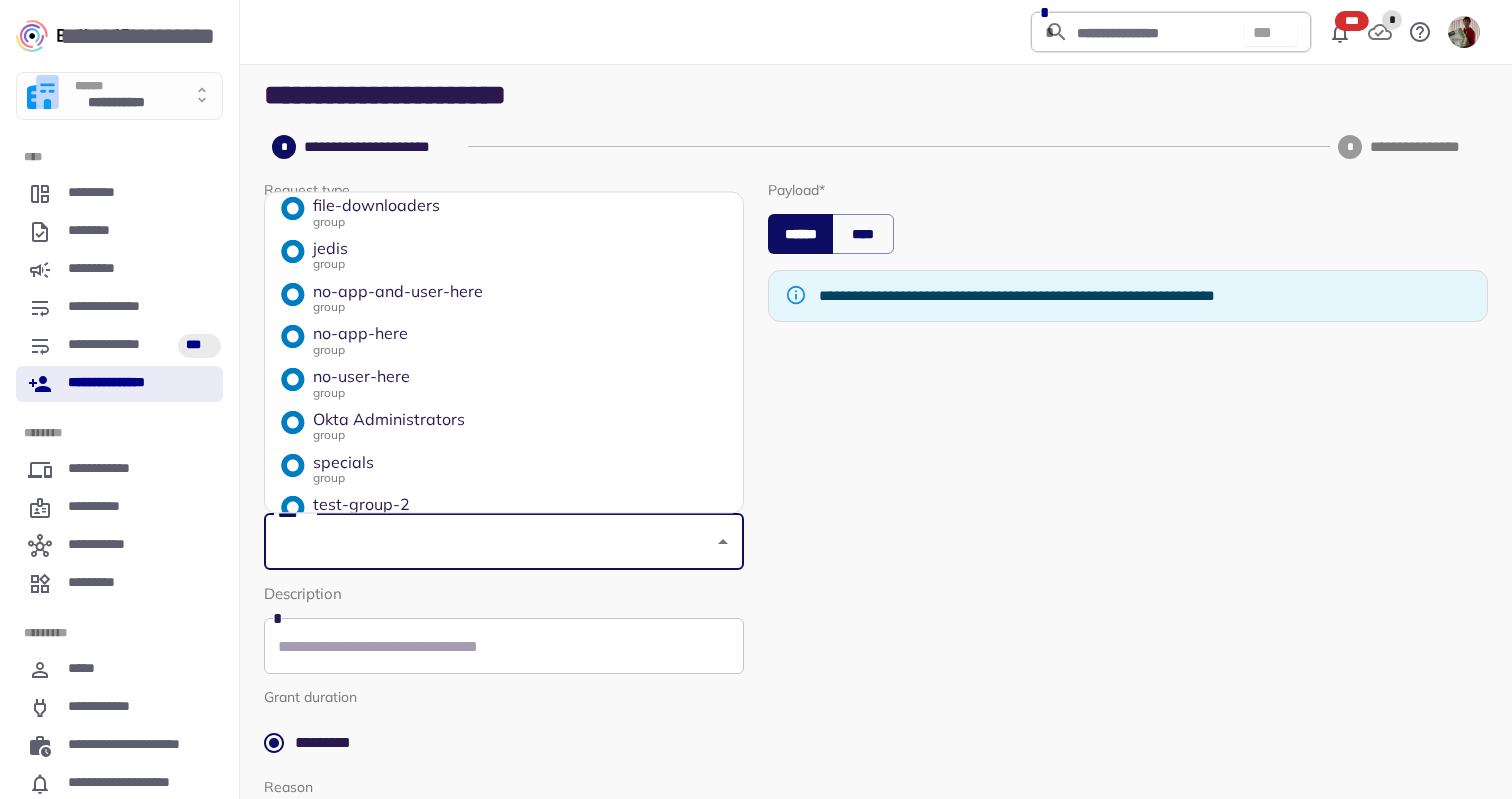 scroll, scrollTop: 97, scrollLeft: 0, axis: vertical 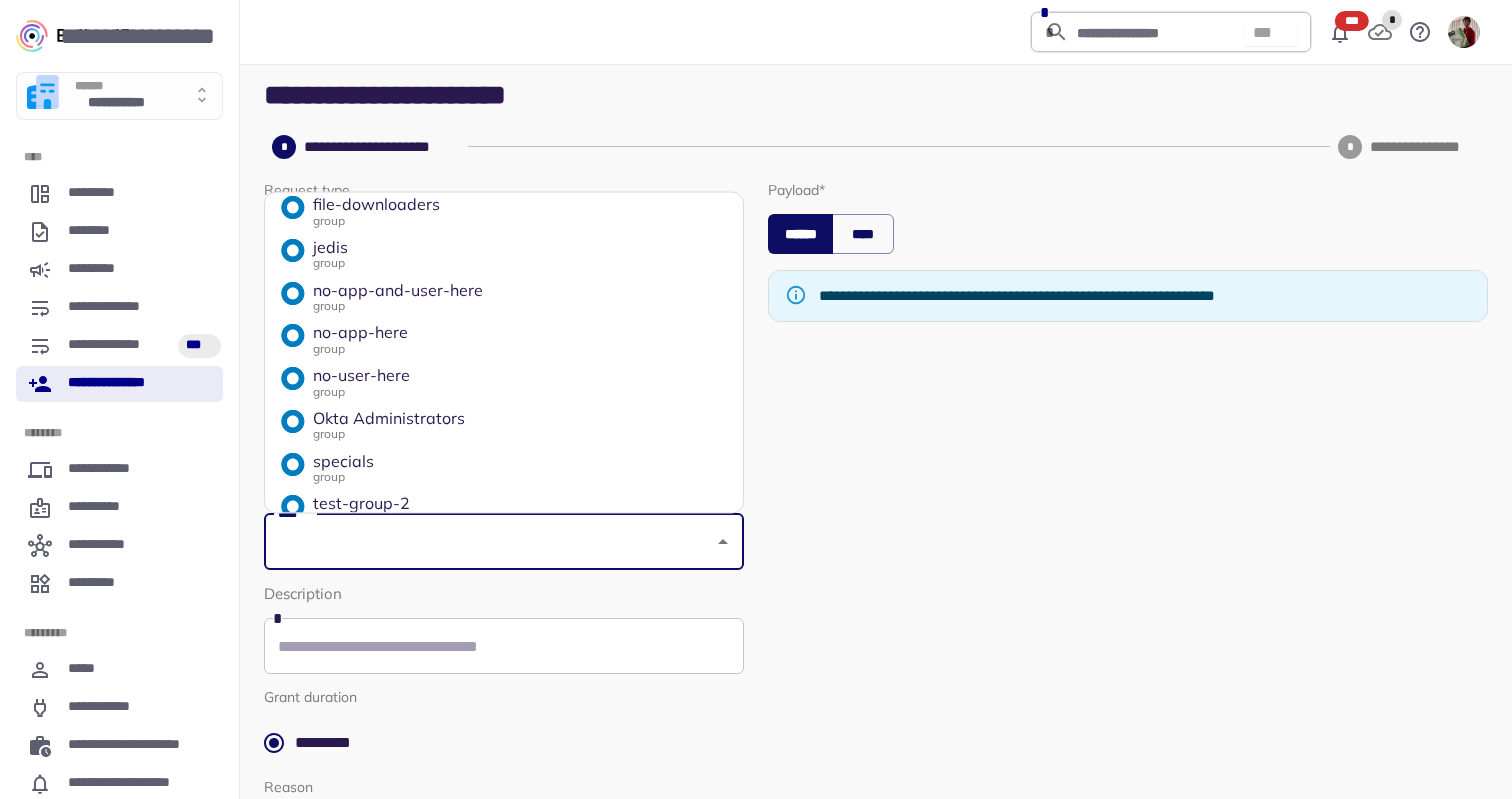 click on "specials group" at bounding box center [504, 467] 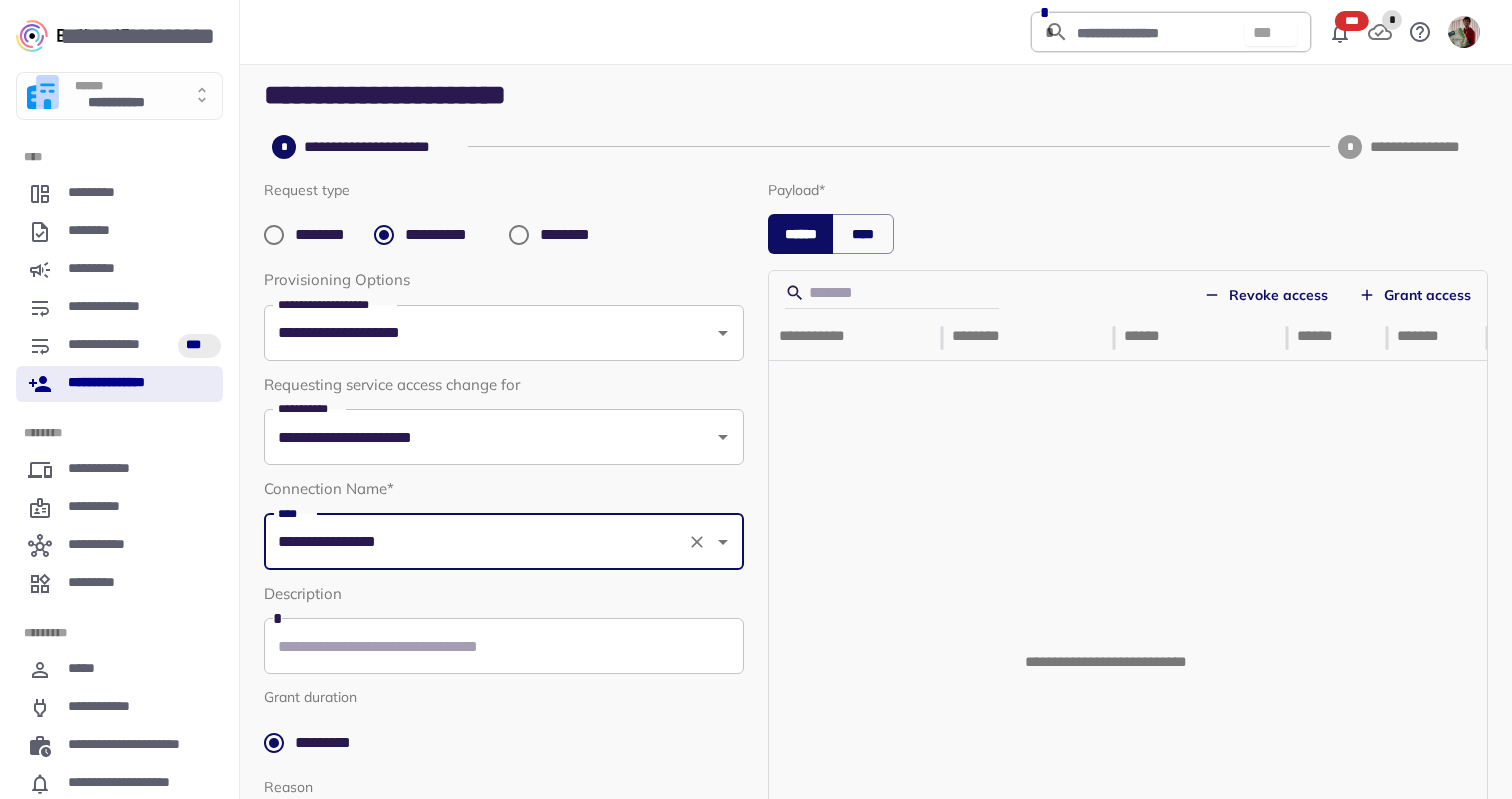 click on "Revoke access" at bounding box center (1266, 295) 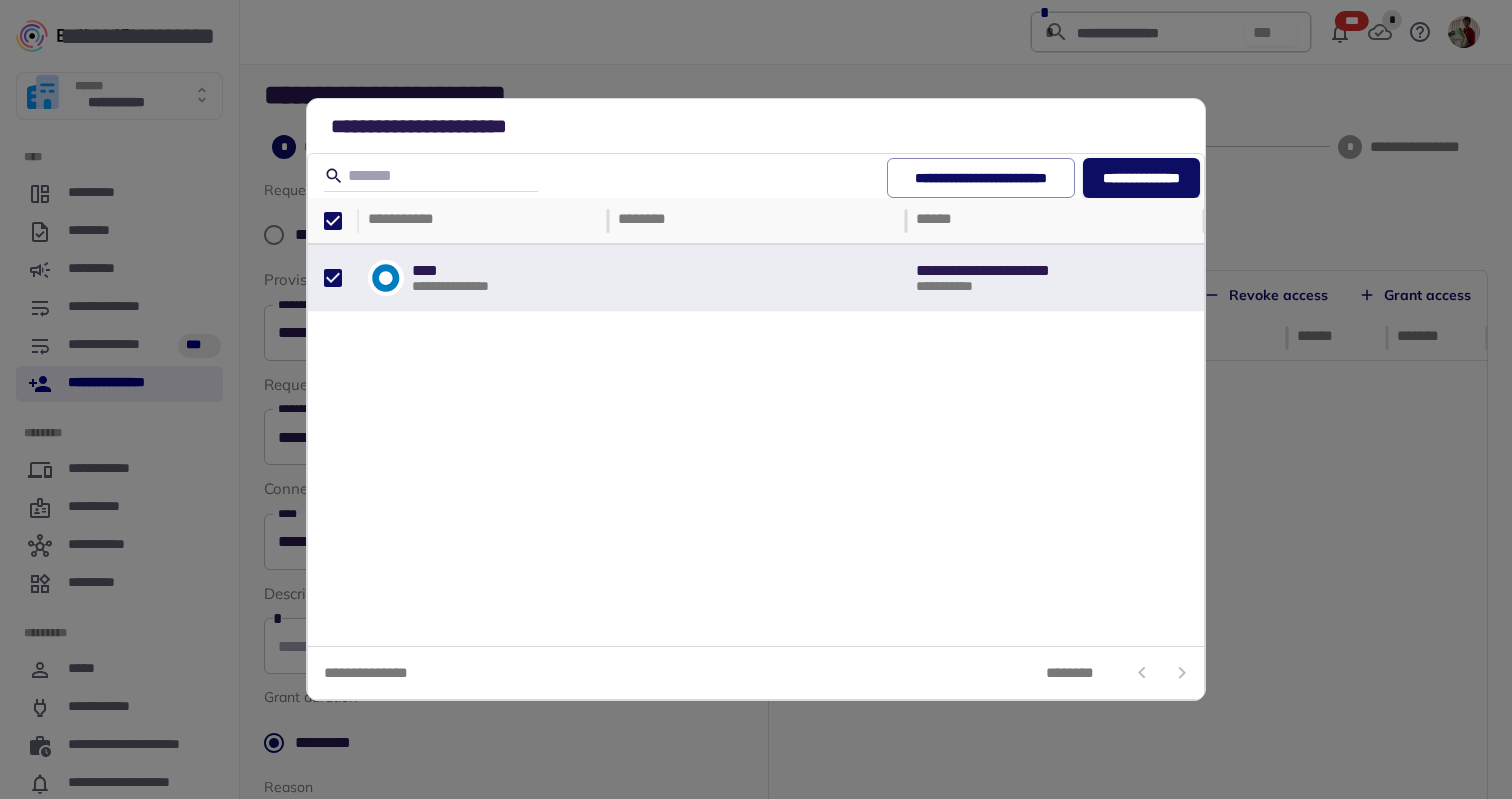 click on "**********" at bounding box center (756, 399) 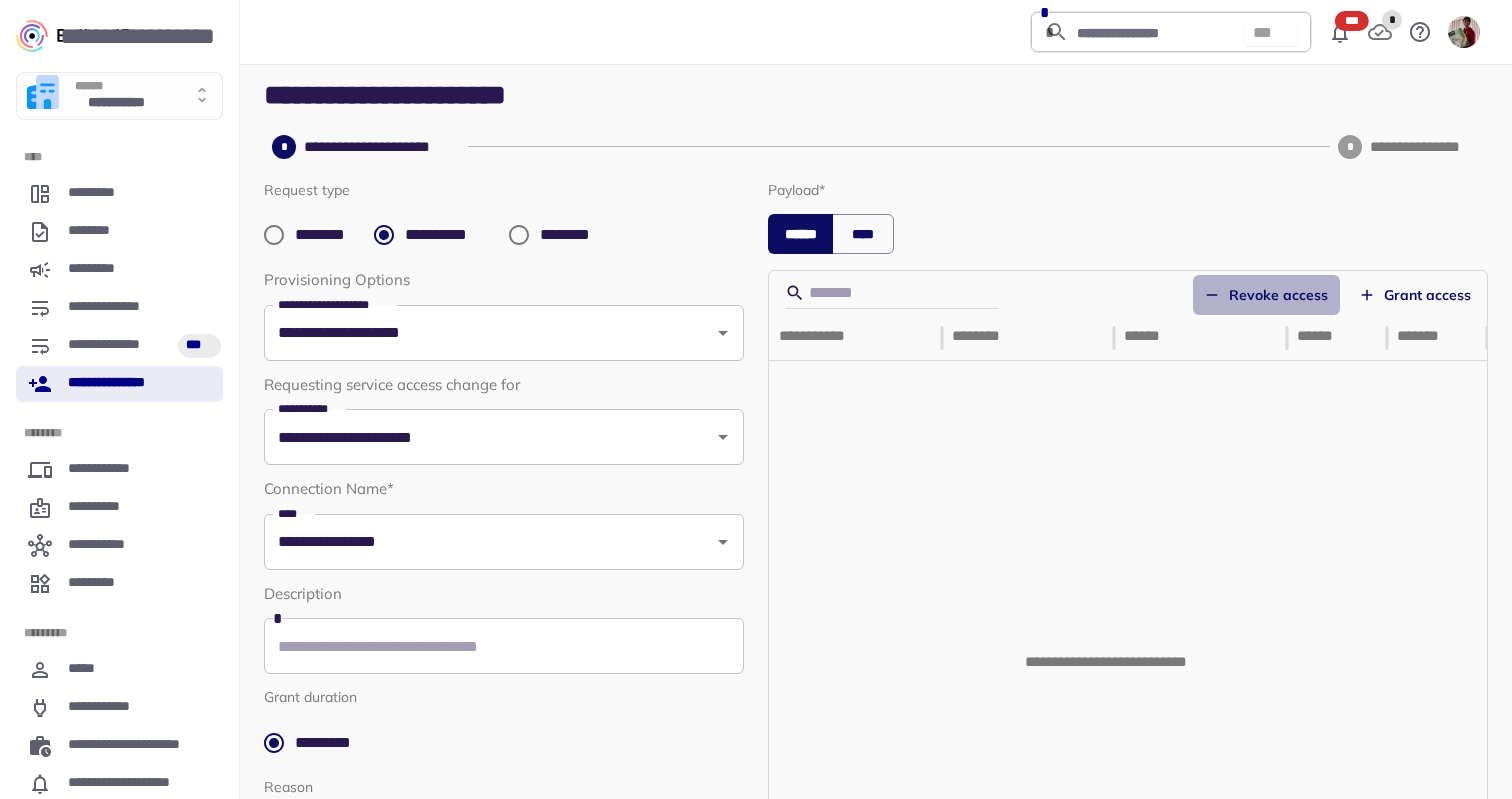 click on "Revoke access" at bounding box center [1266, 295] 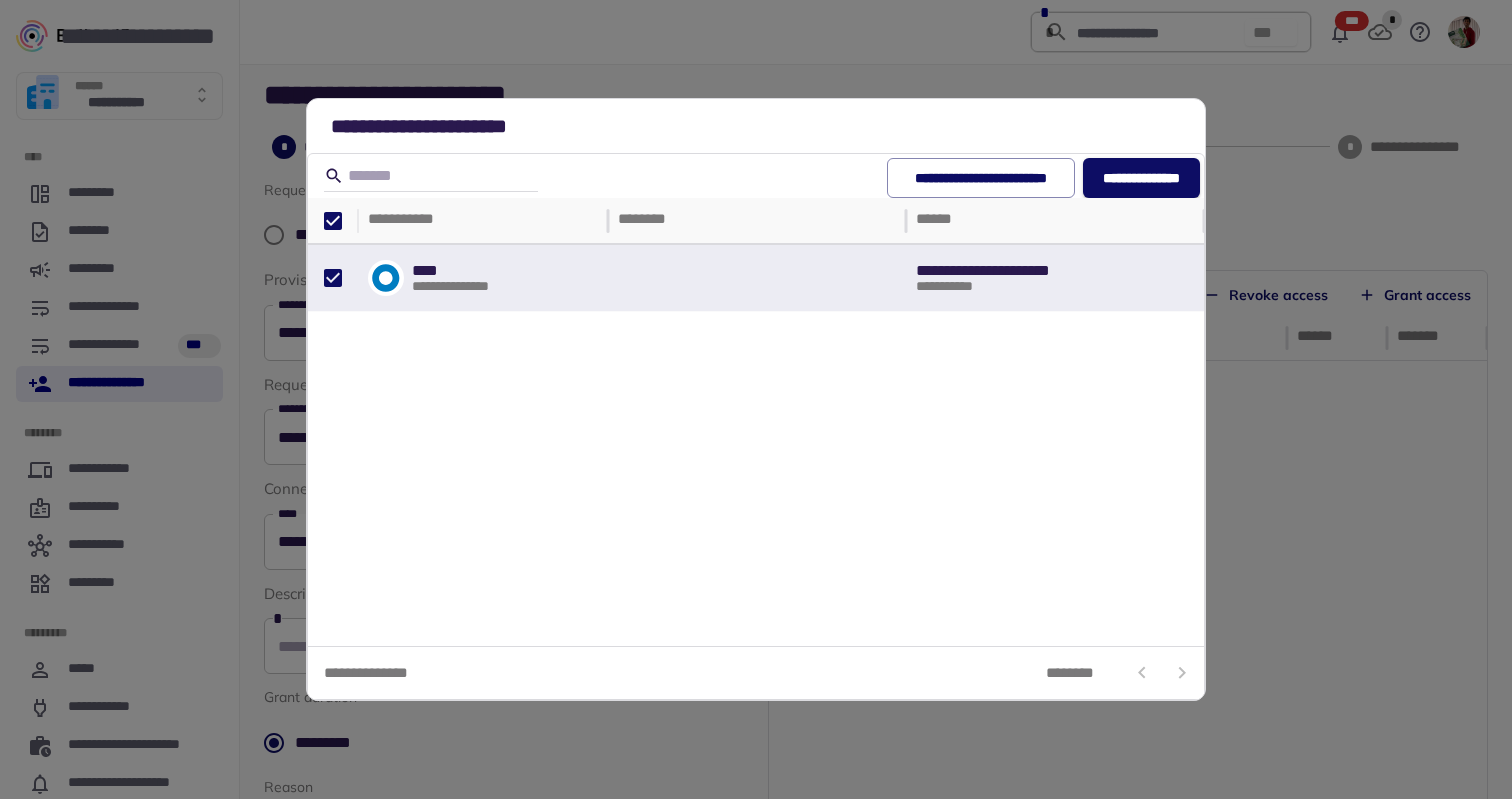 click on "**********" at bounding box center (756, 399) 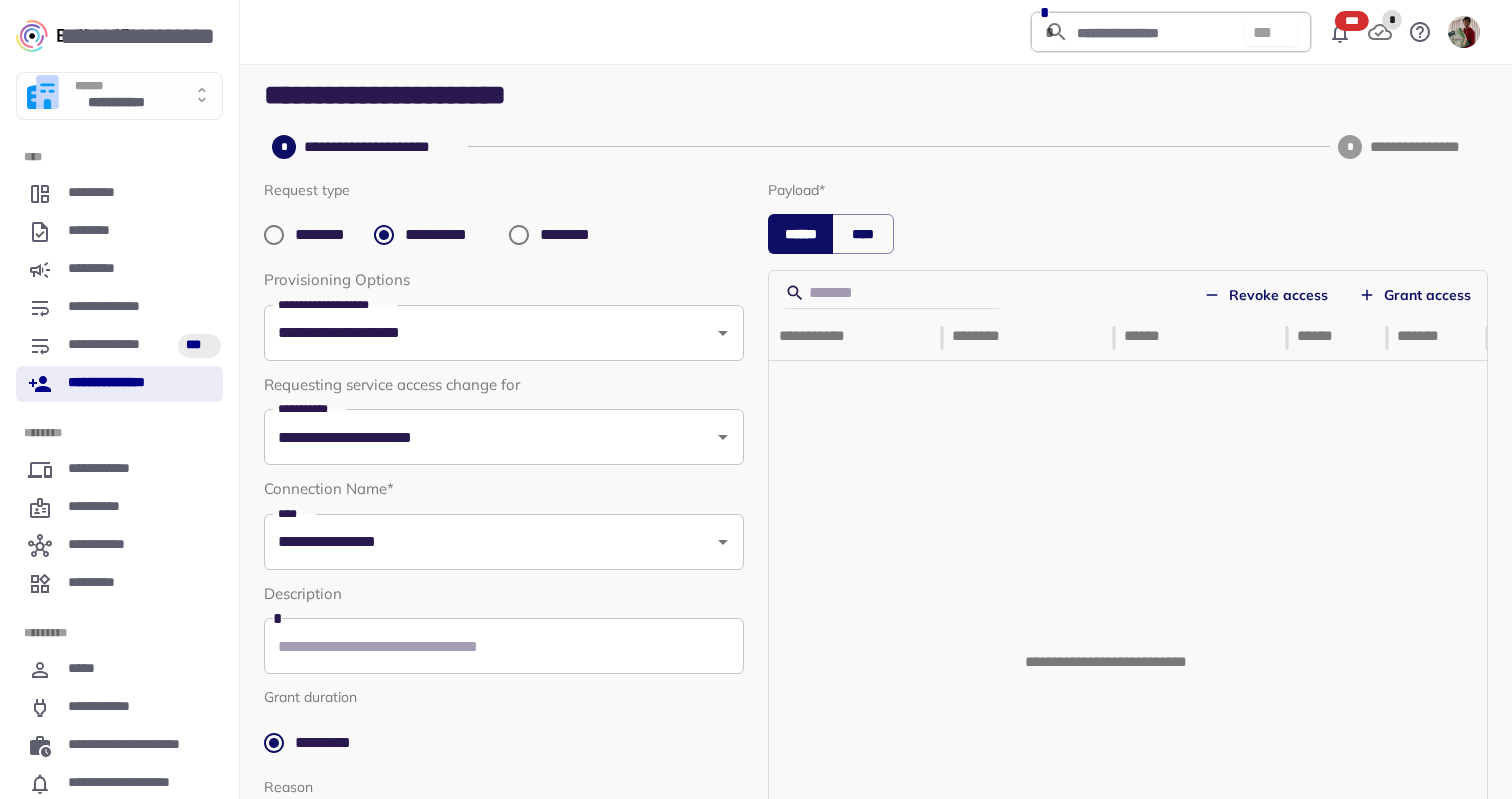 click on "Revoke access Grant access" at bounding box center [1128, 293] 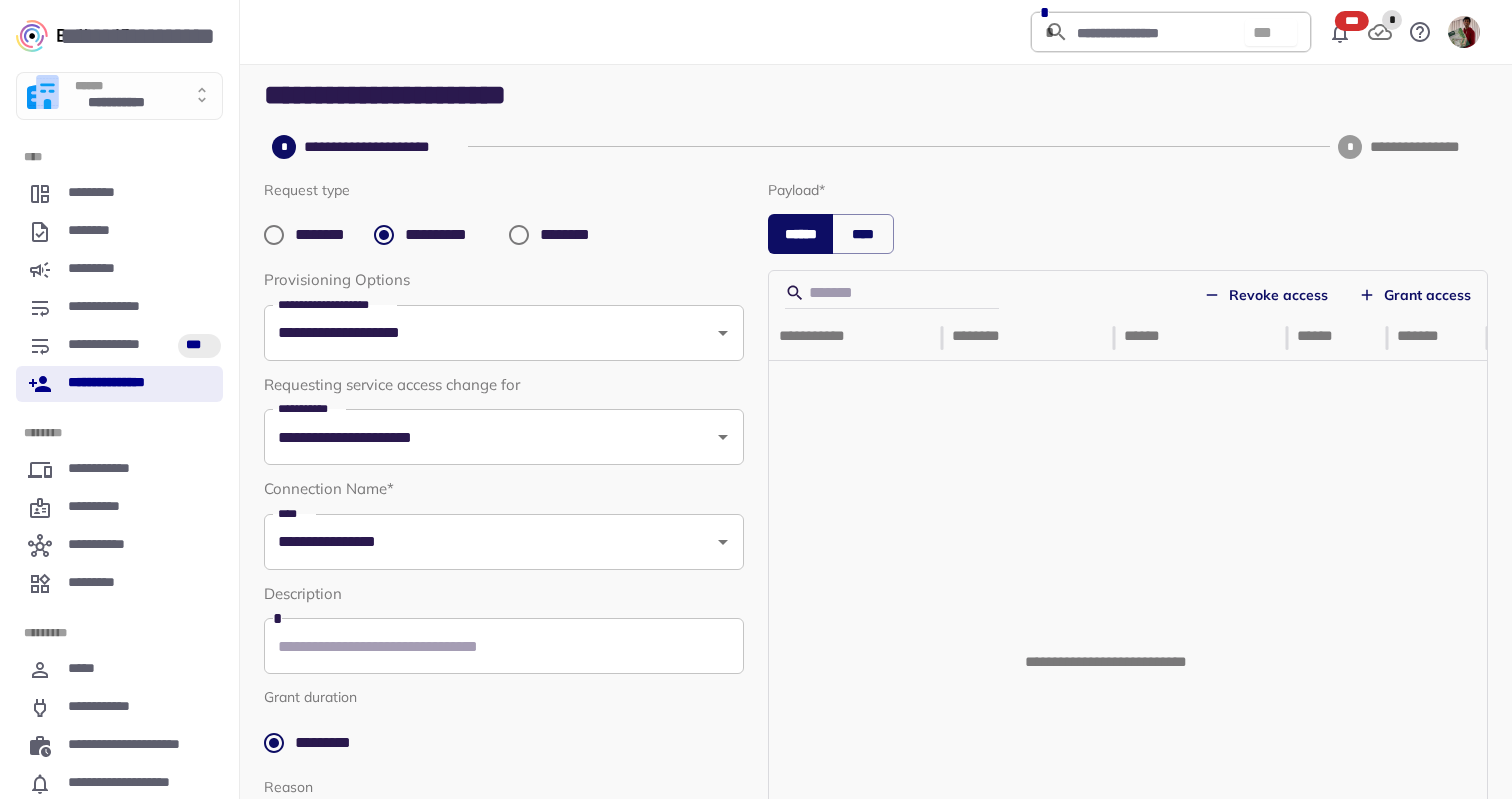 click on "Revoke access" at bounding box center [1266, 295] 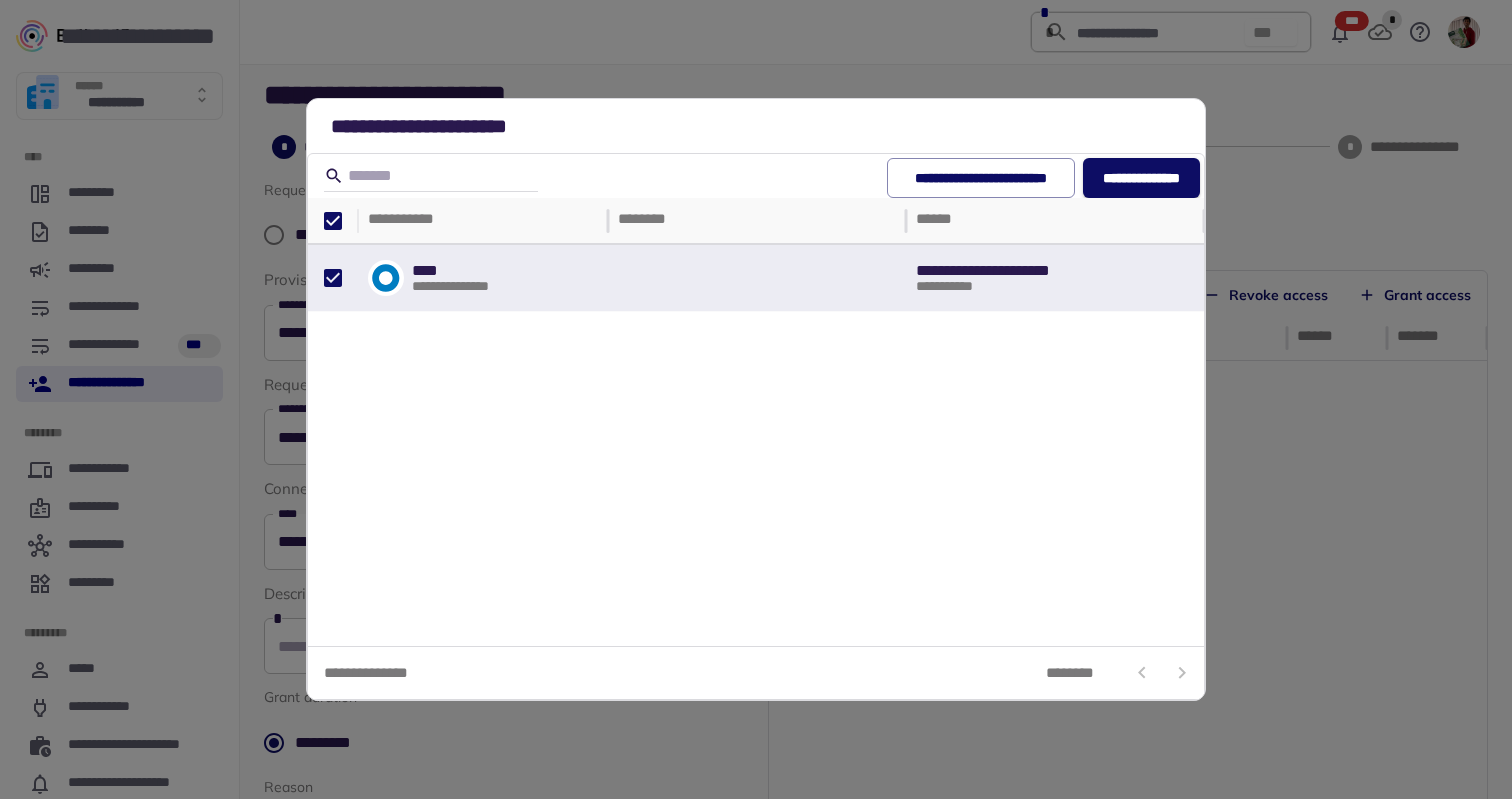 click on "**********" at bounding box center (1141, 178) 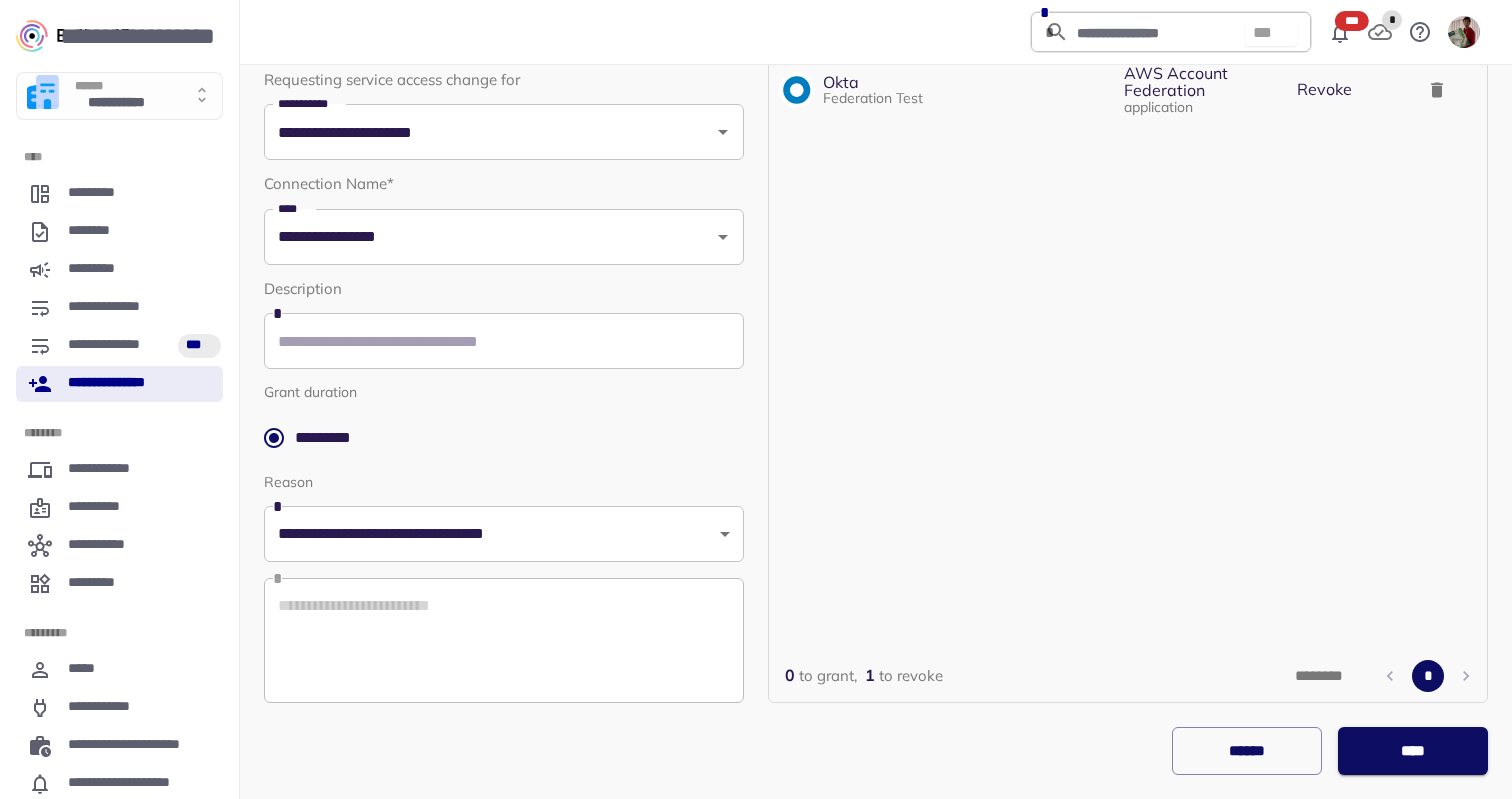 click on "****" at bounding box center [1413, 751] 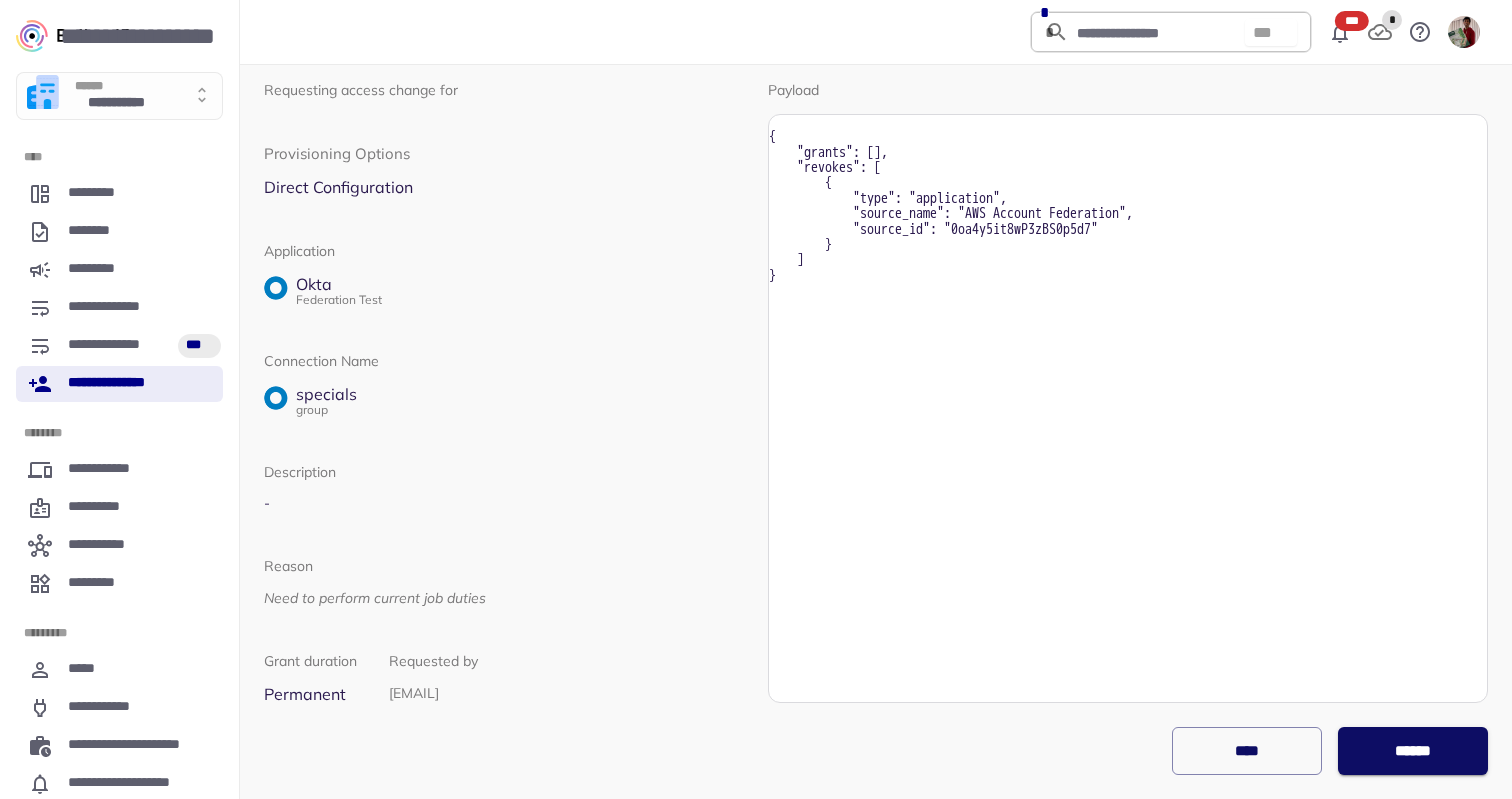 scroll, scrollTop: 100, scrollLeft: 0, axis: vertical 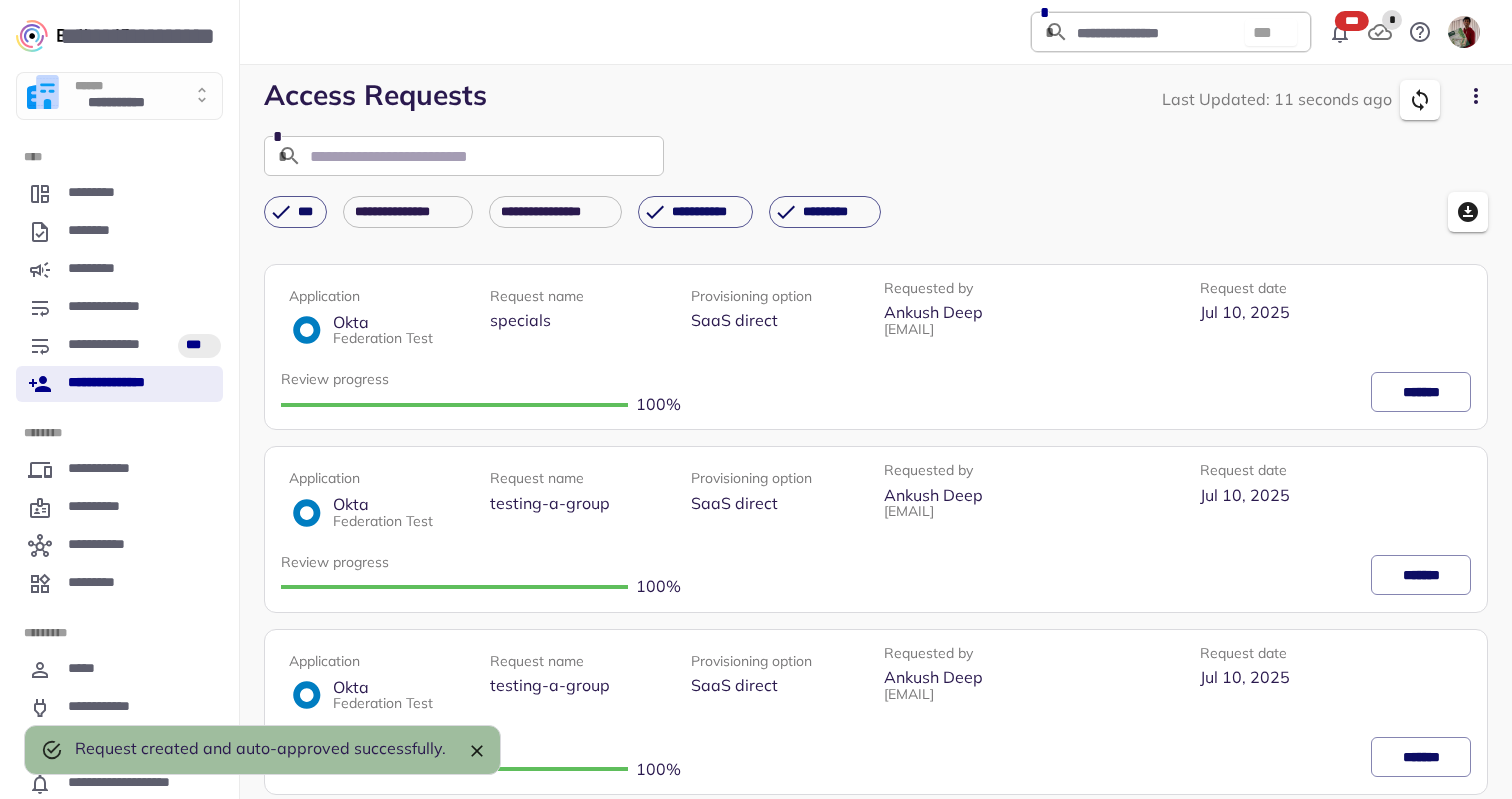 click 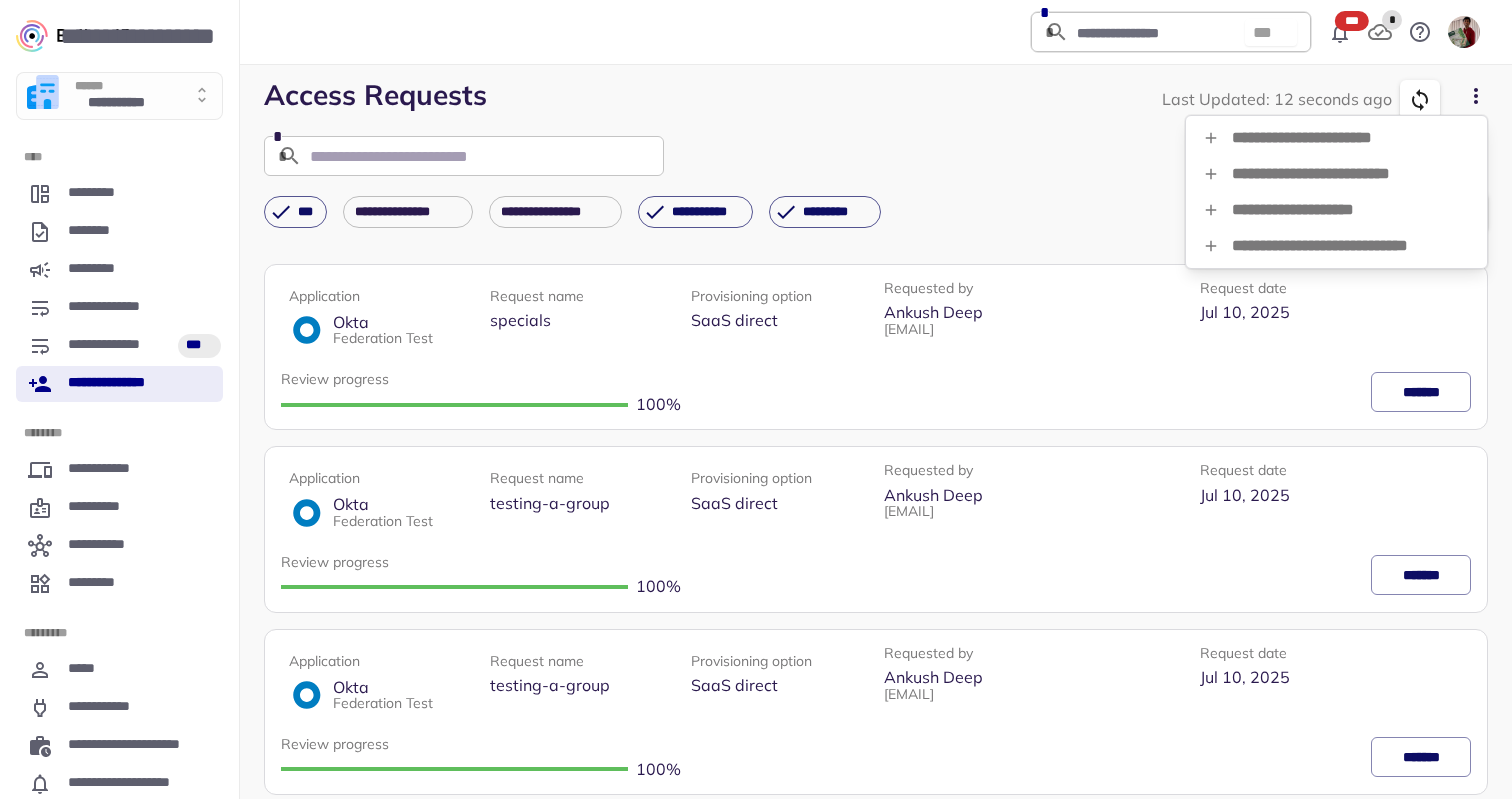 click on "**********" at bounding box center (1336, 246) 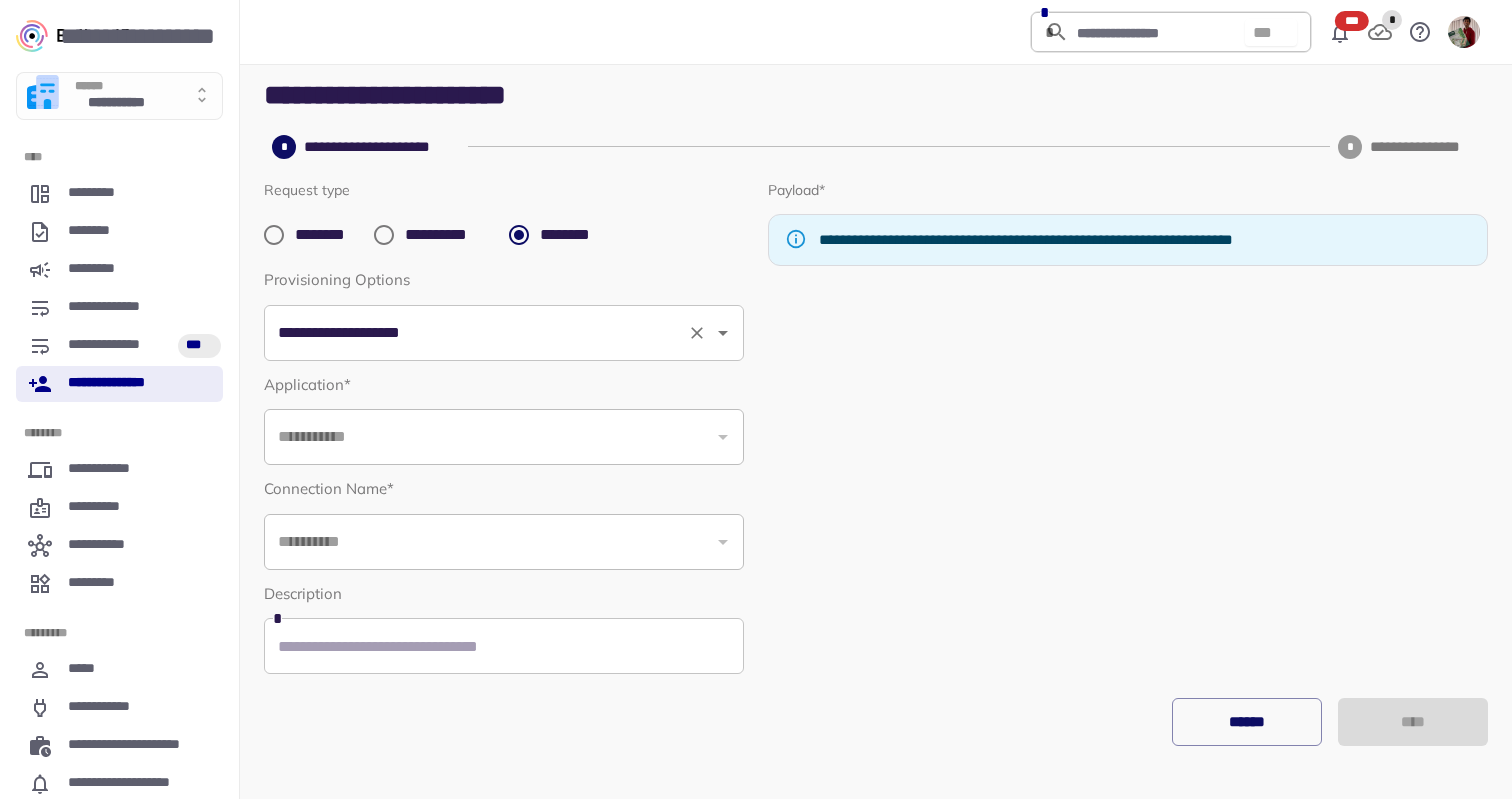click on "**********" at bounding box center [476, 333] 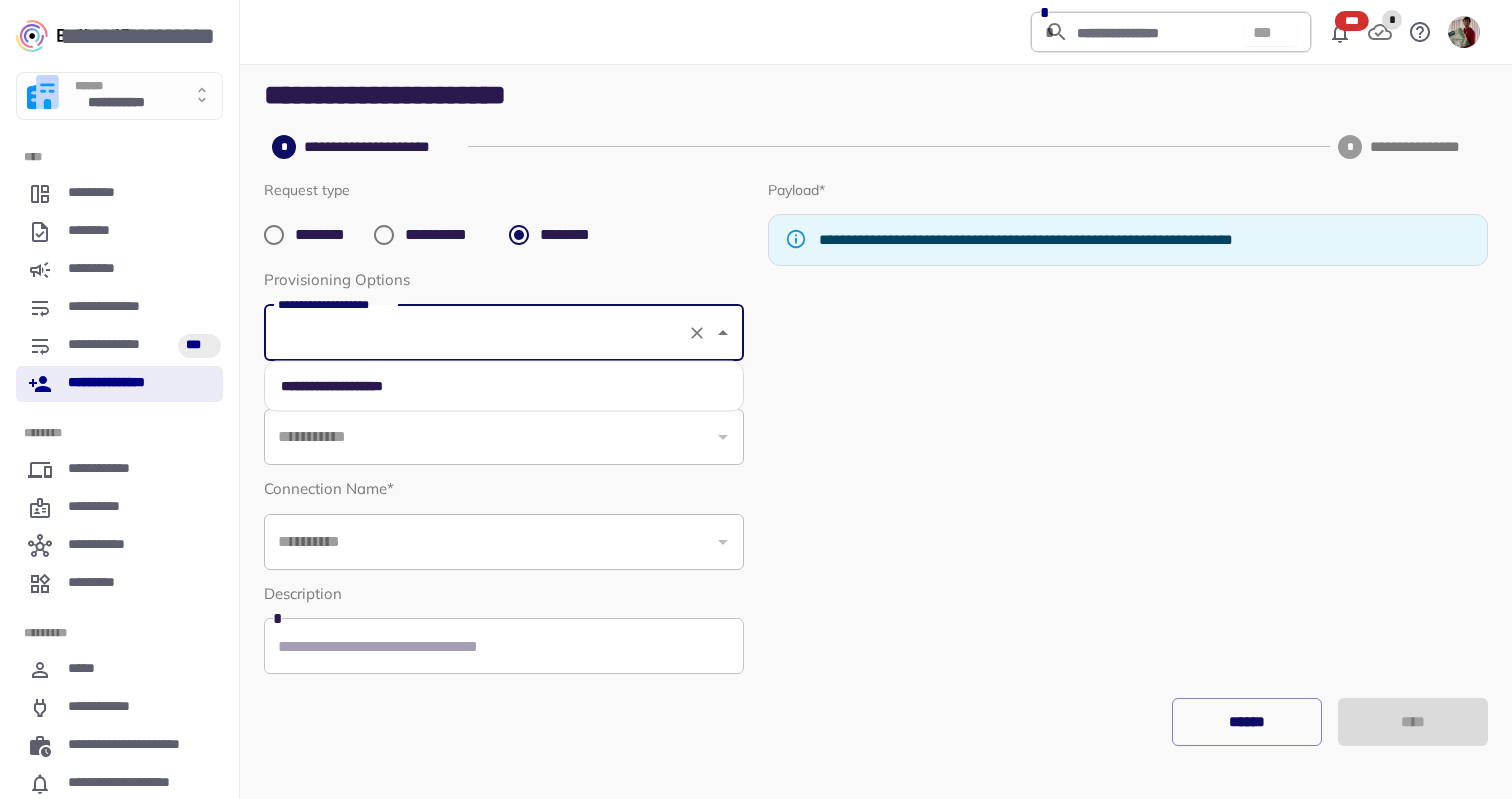 click on "**********" at bounding box center [504, 386] 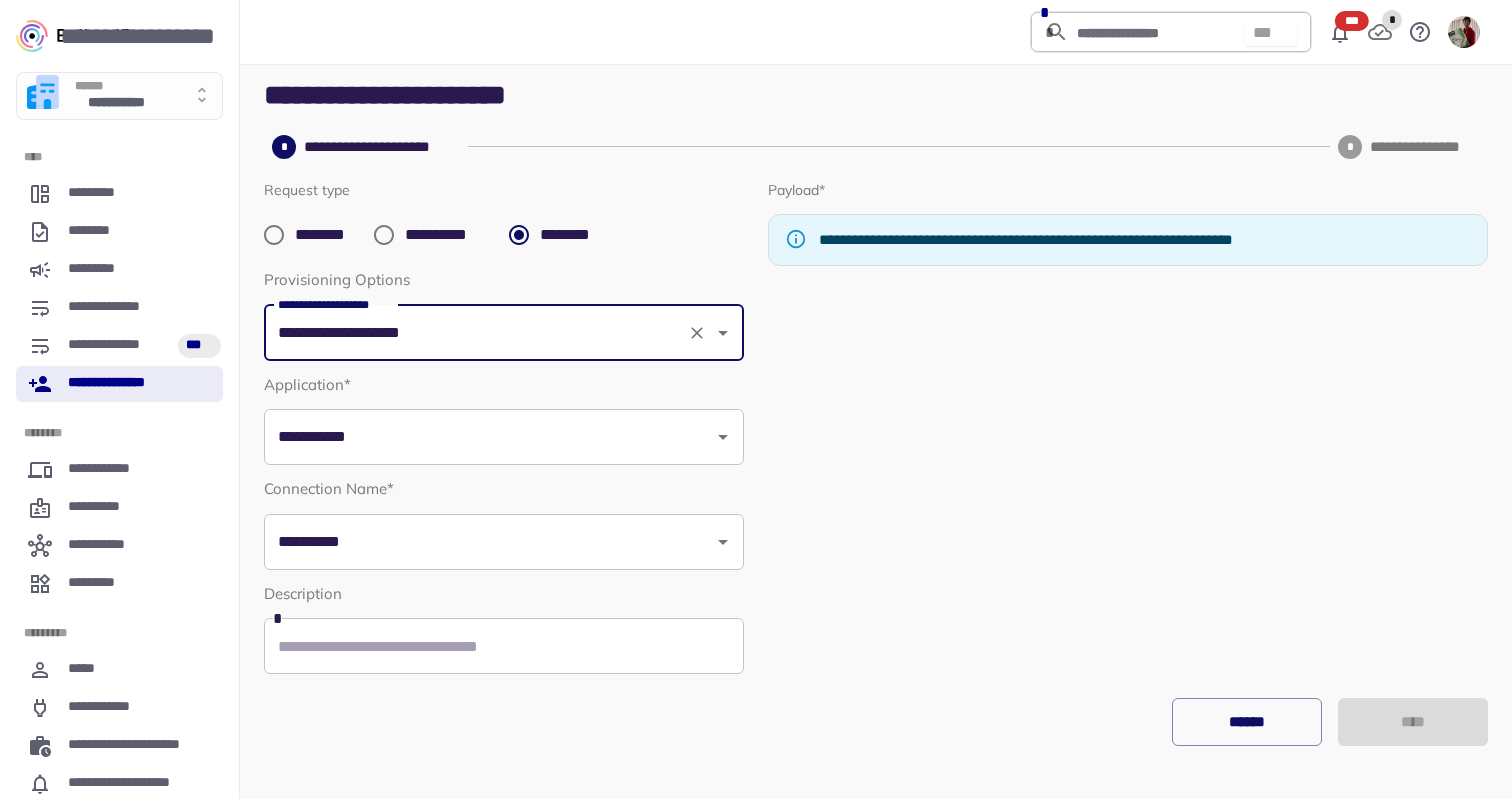 click on "**********" at bounding box center [489, 437] 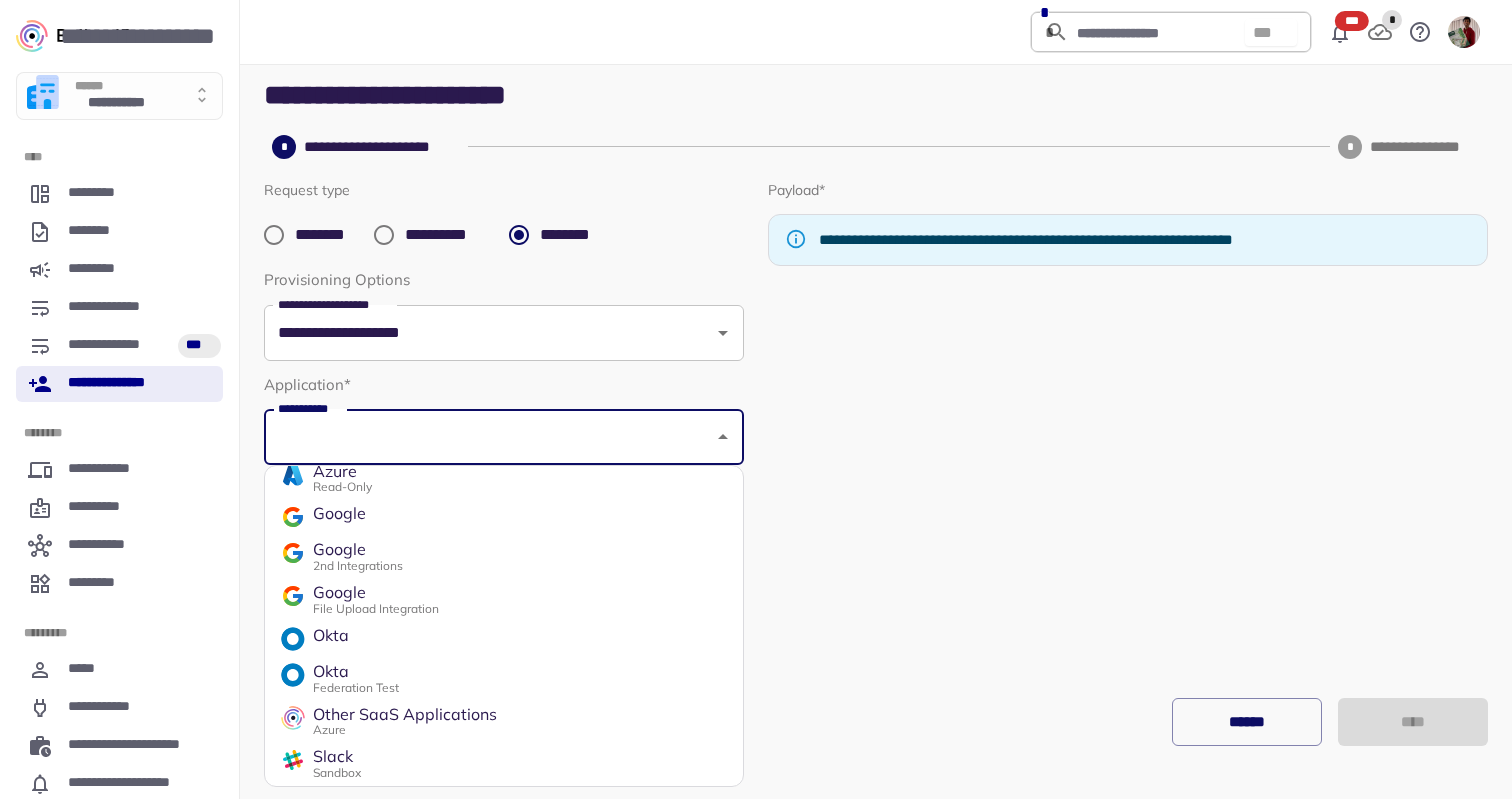 scroll, scrollTop: 186, scrollLeft: 0, axis: vertical 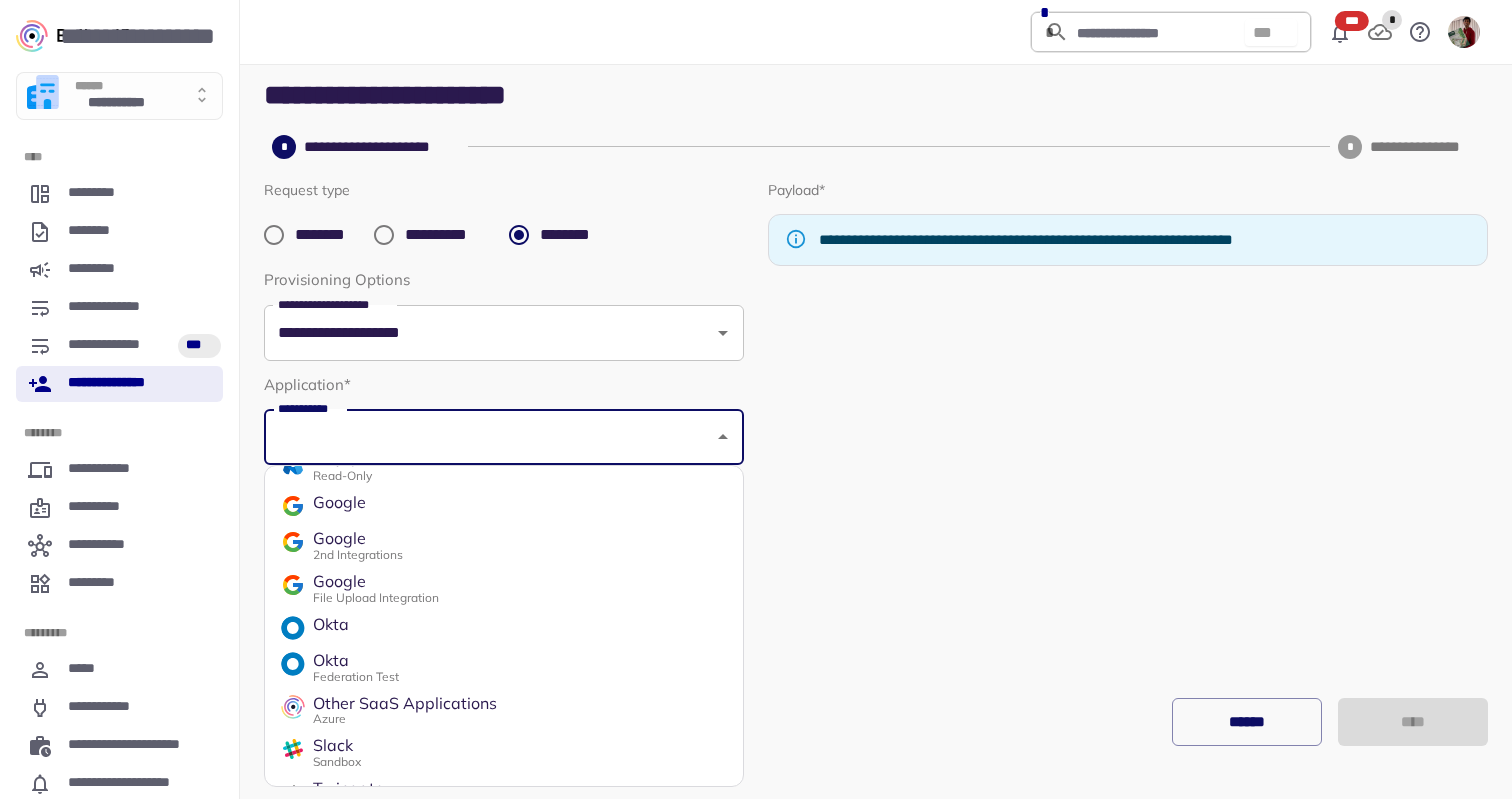 click on "Federation Test" at bounding box center (356, 676) 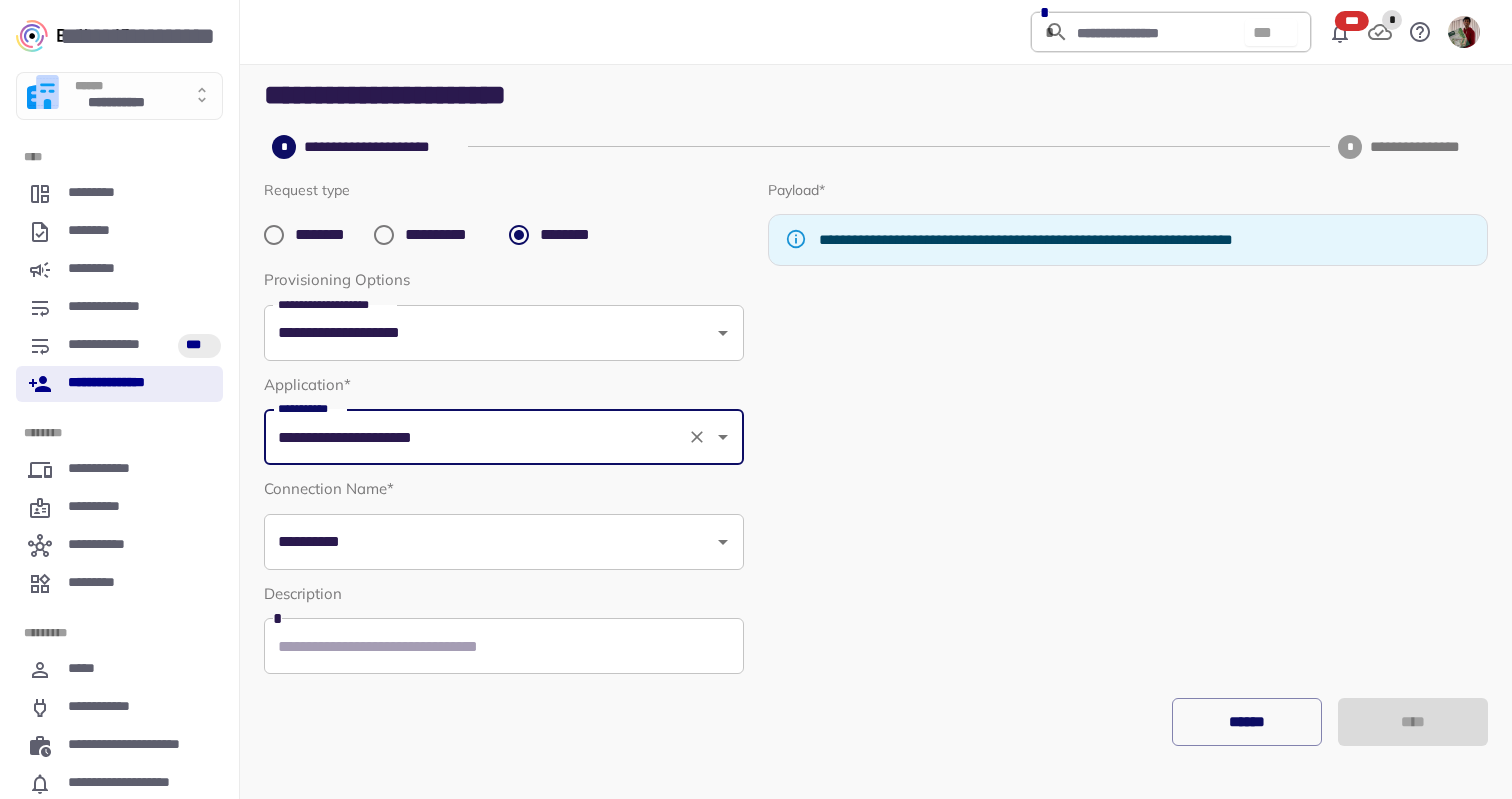 click on "**********" at bounding box center (489, 542) 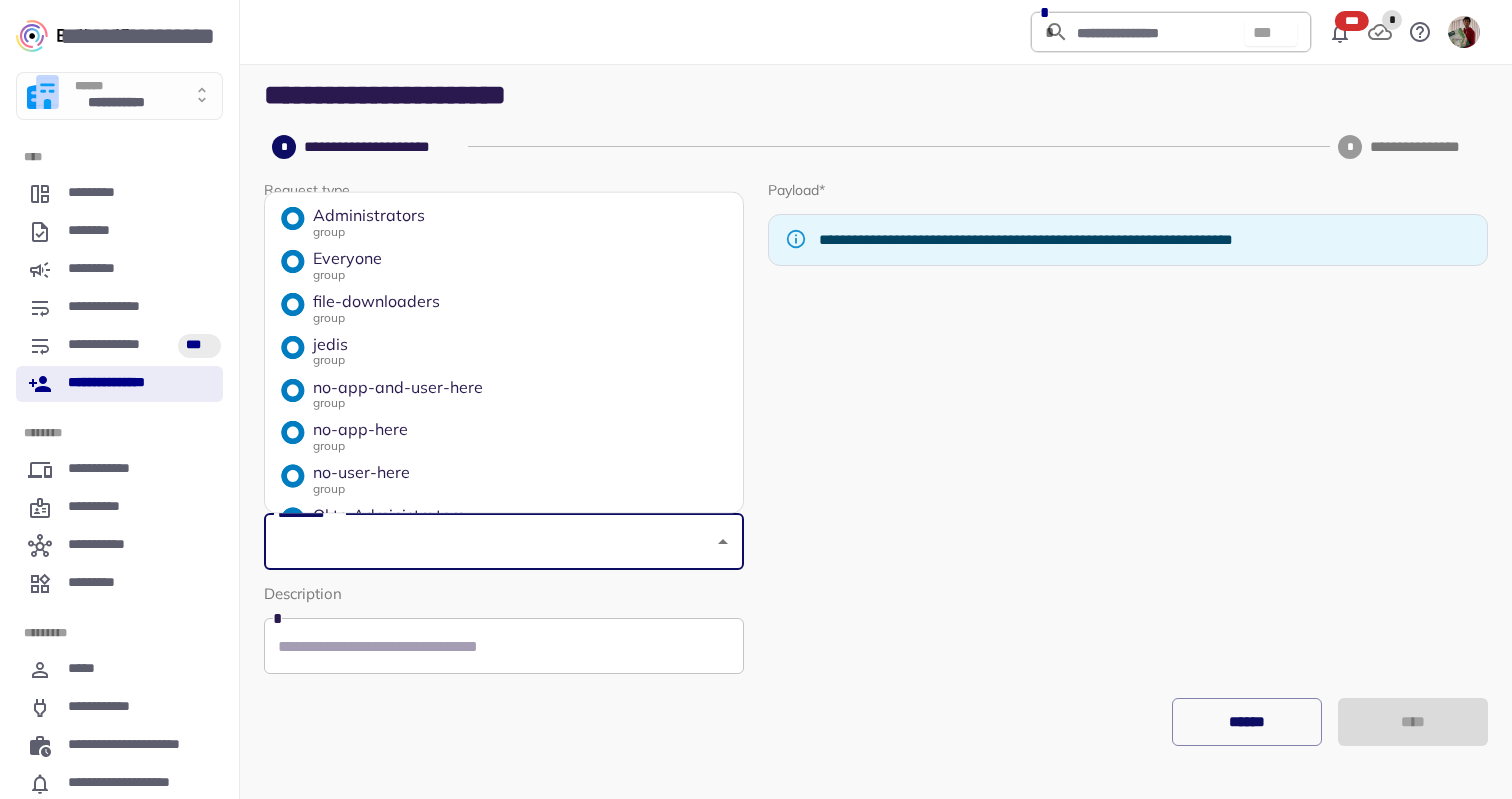 scroll, scrollTop: 167, scrollLeft: 0, axis: vertical 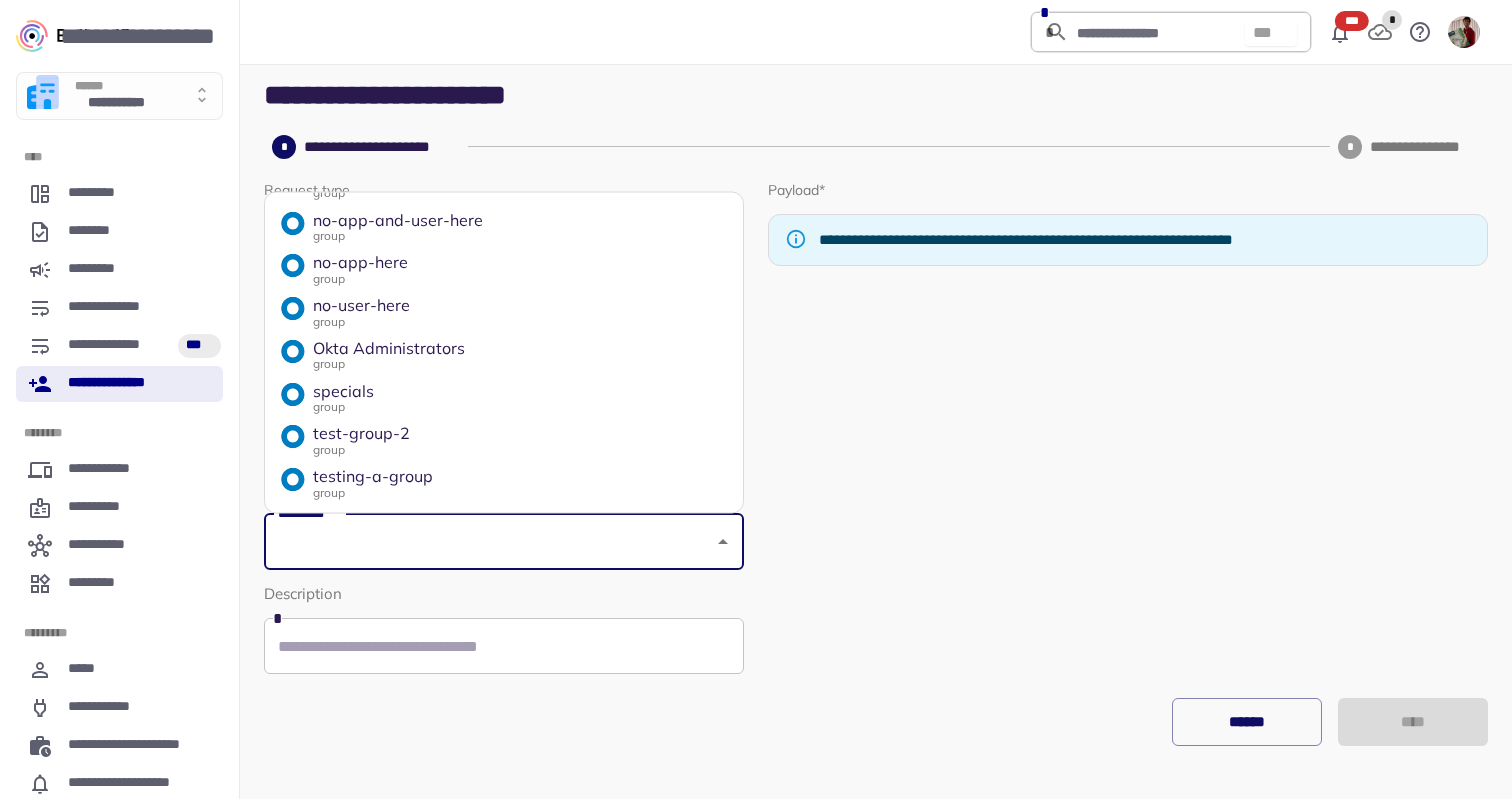 click on "group" at bounding box center [373, 491] 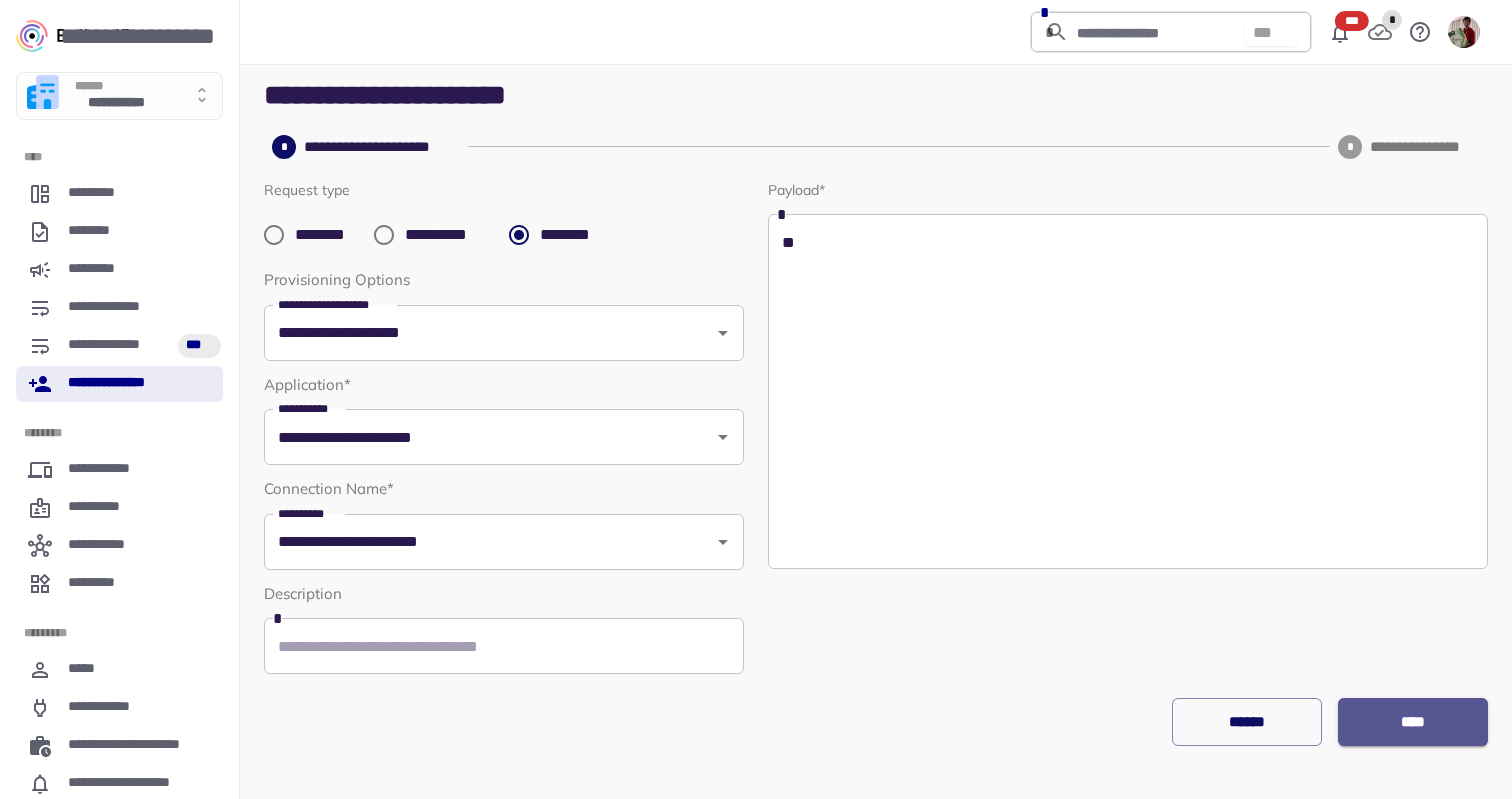 click on "****" at bounding box center (1413, 722) 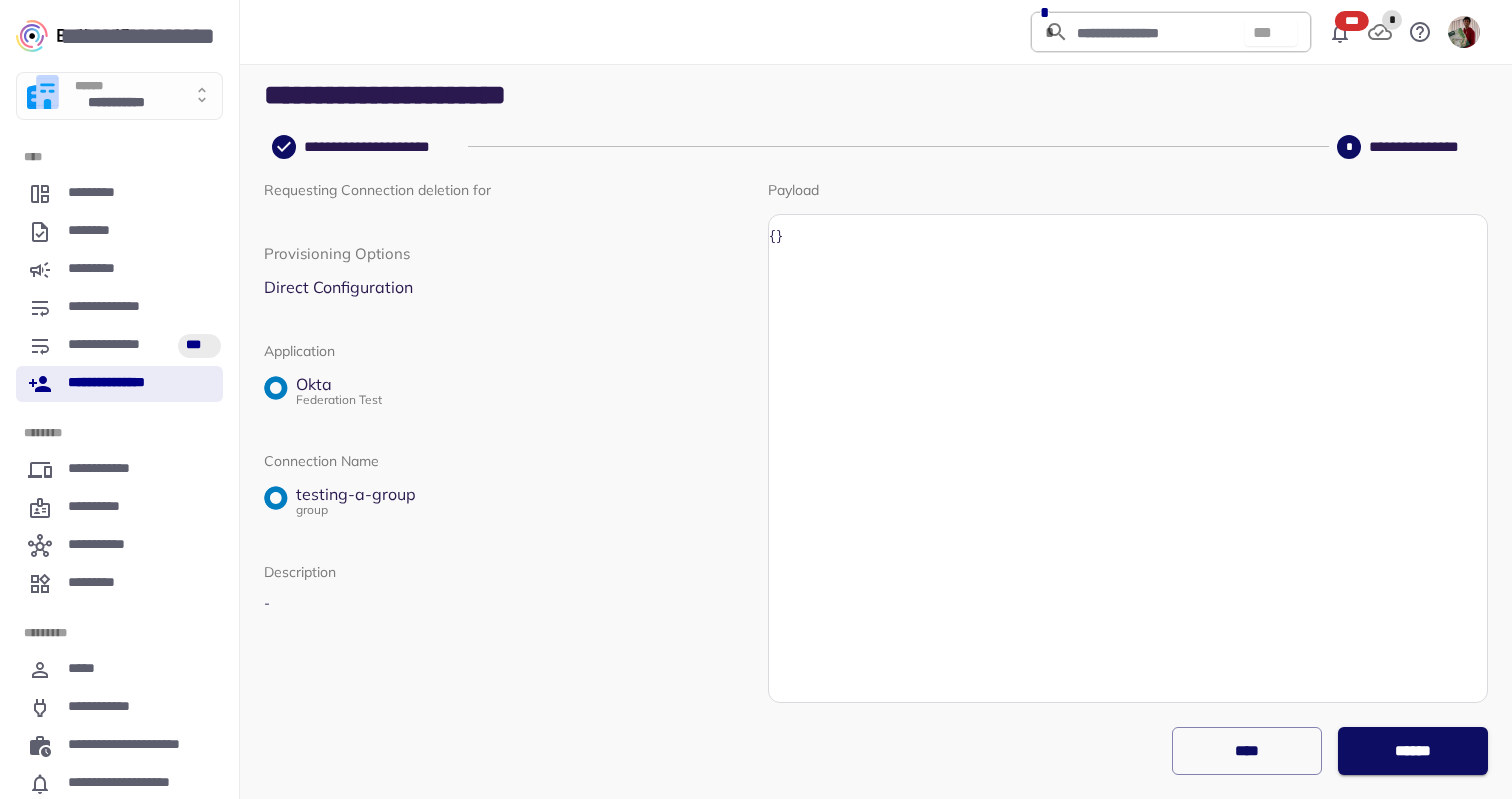 click on "******" at bounding box center [1412, 751] 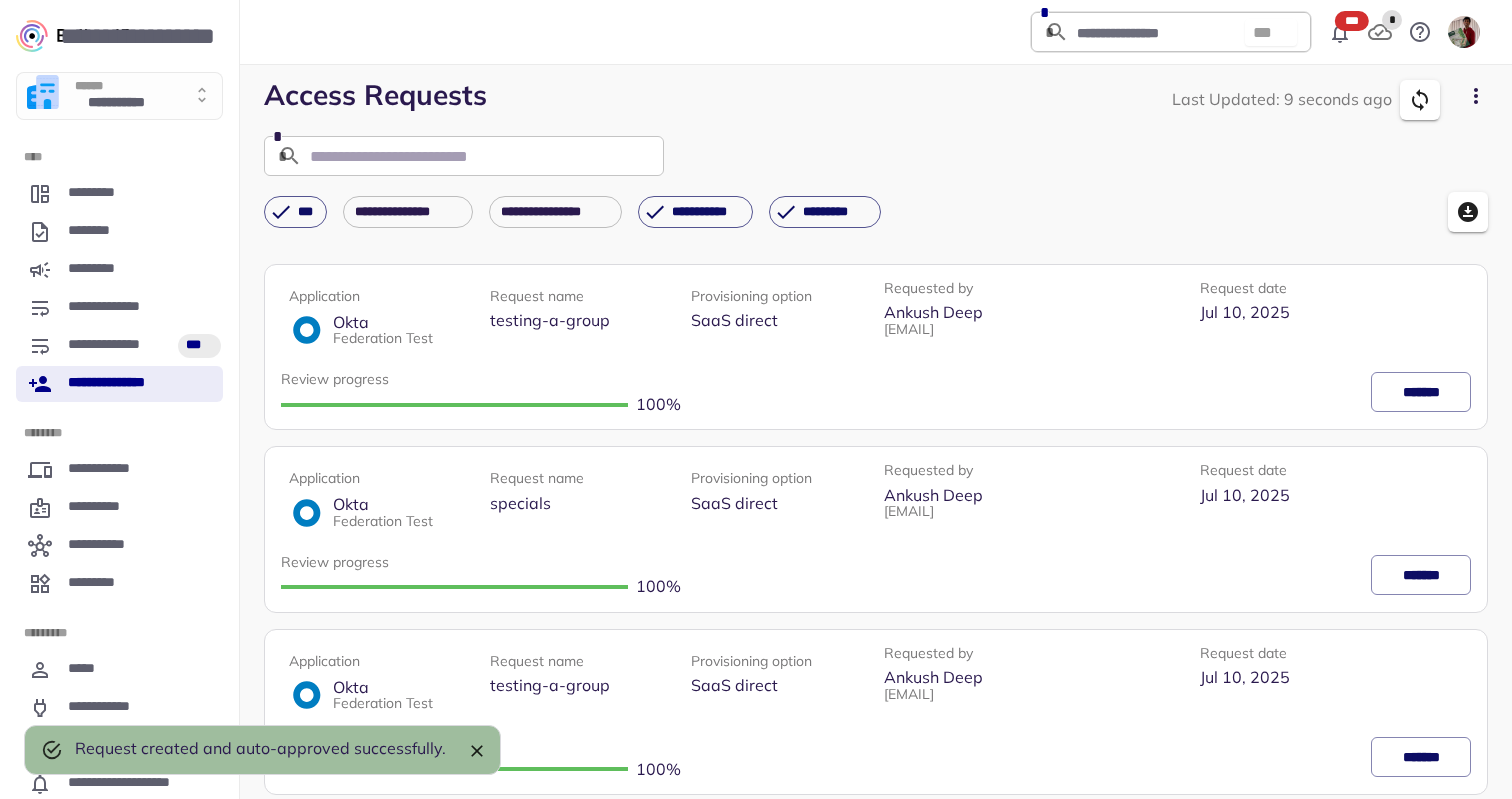click on "**********" at bounding box center [119, 384] 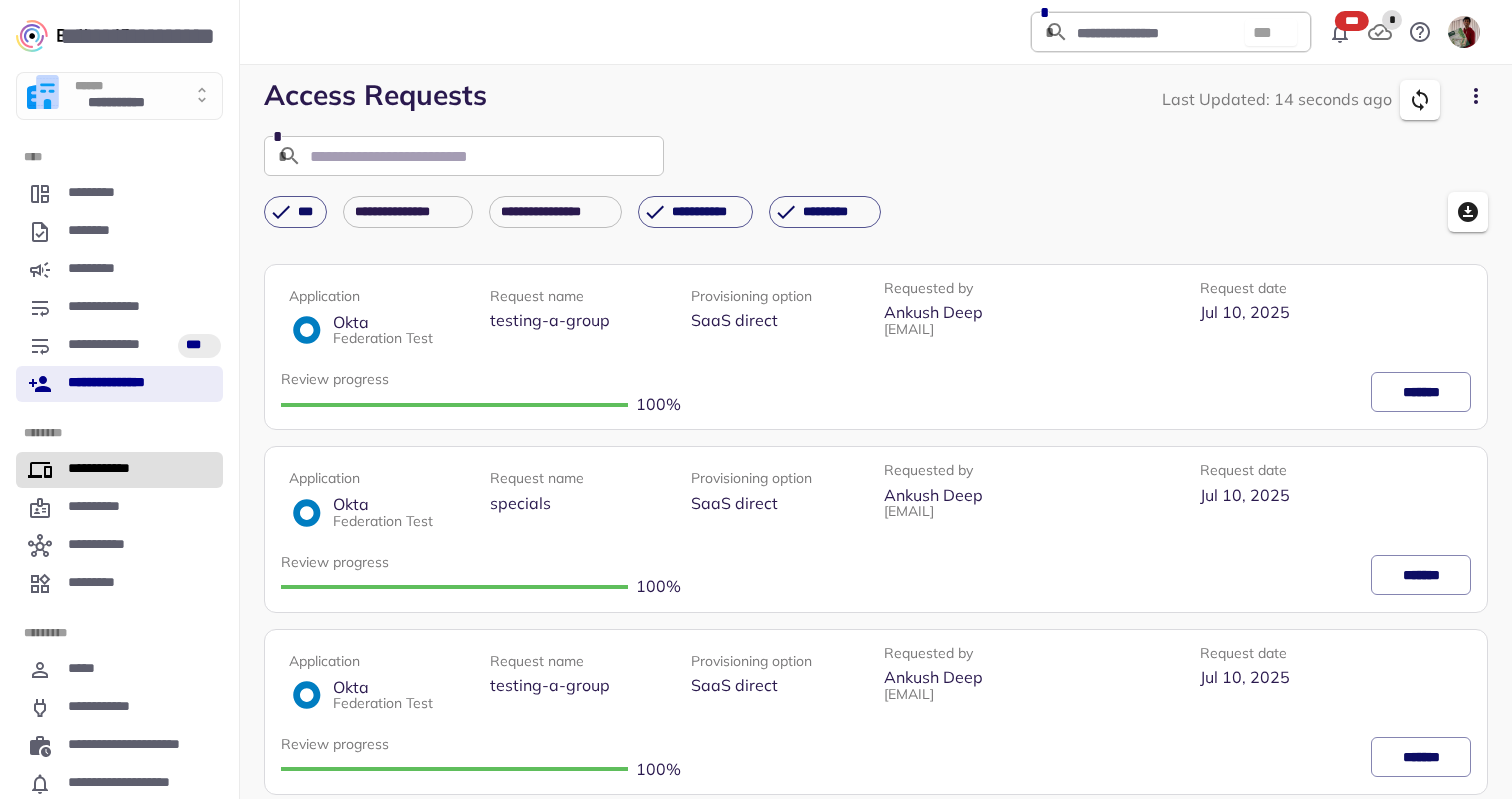 click on "**********" at bounding box center (107, 470) 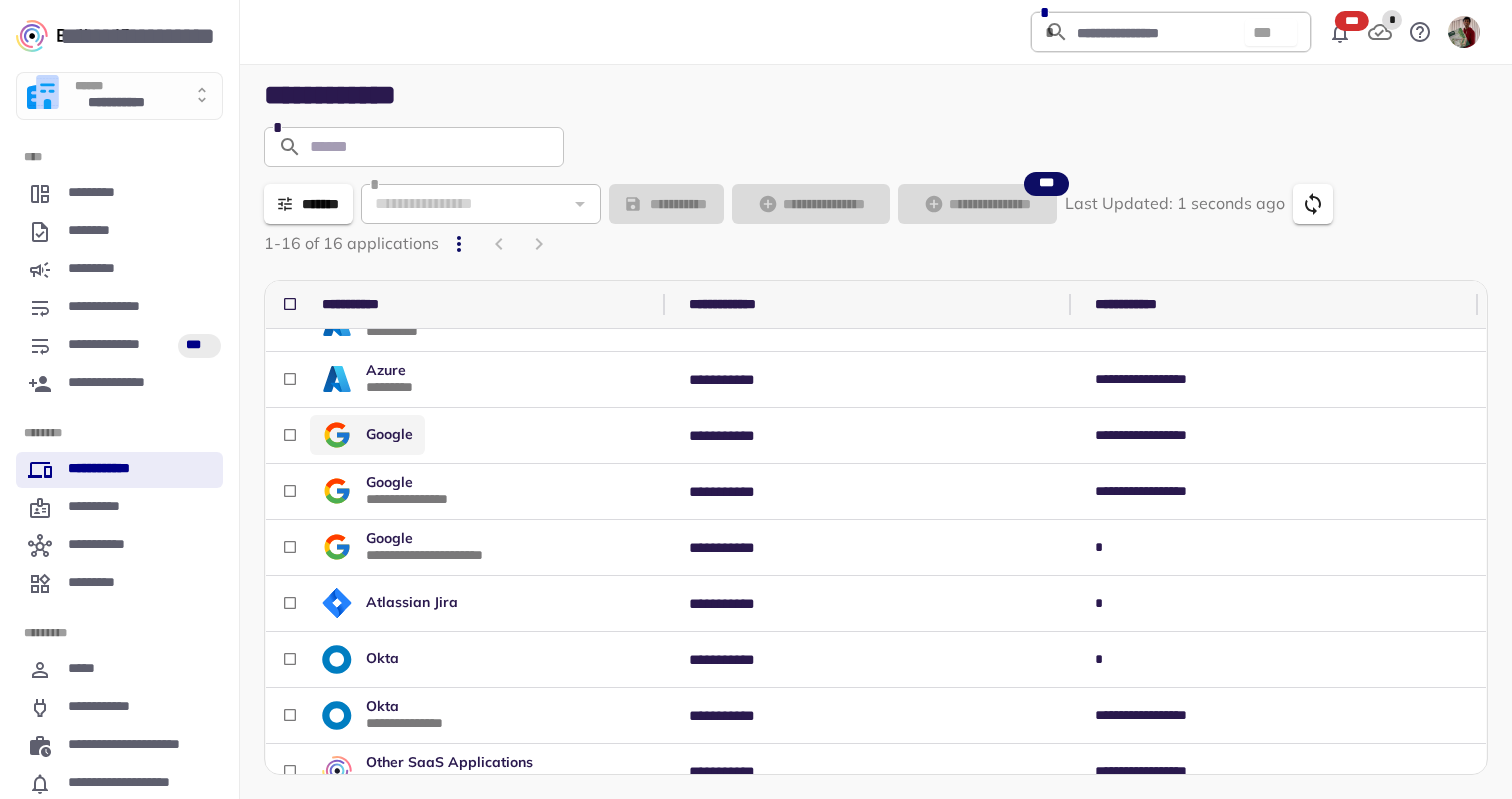 scroll, scrollTop: 150, scrollLeft: 0, axis: vertical 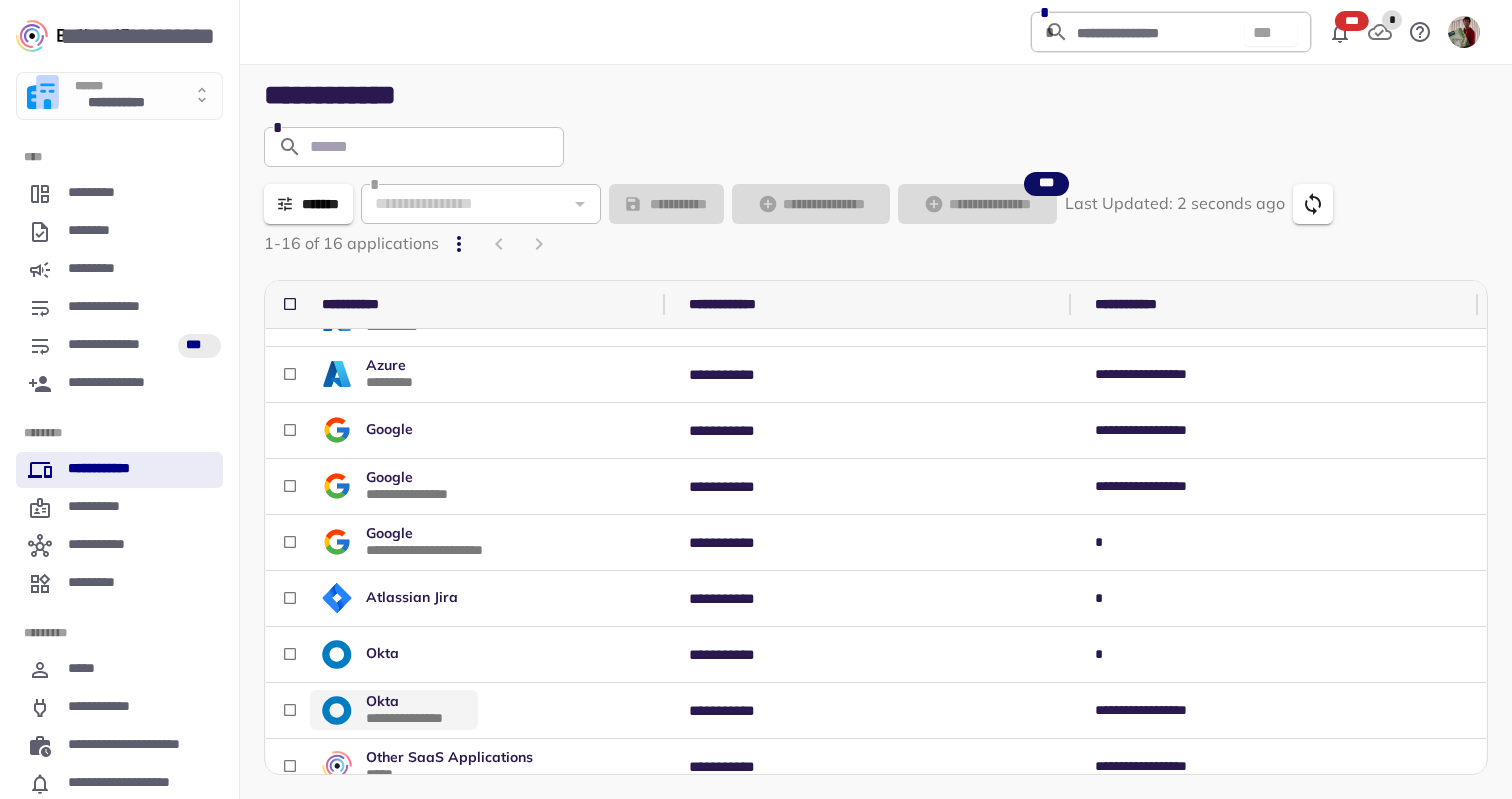 click on "**********" at bounding box center [416, 710] 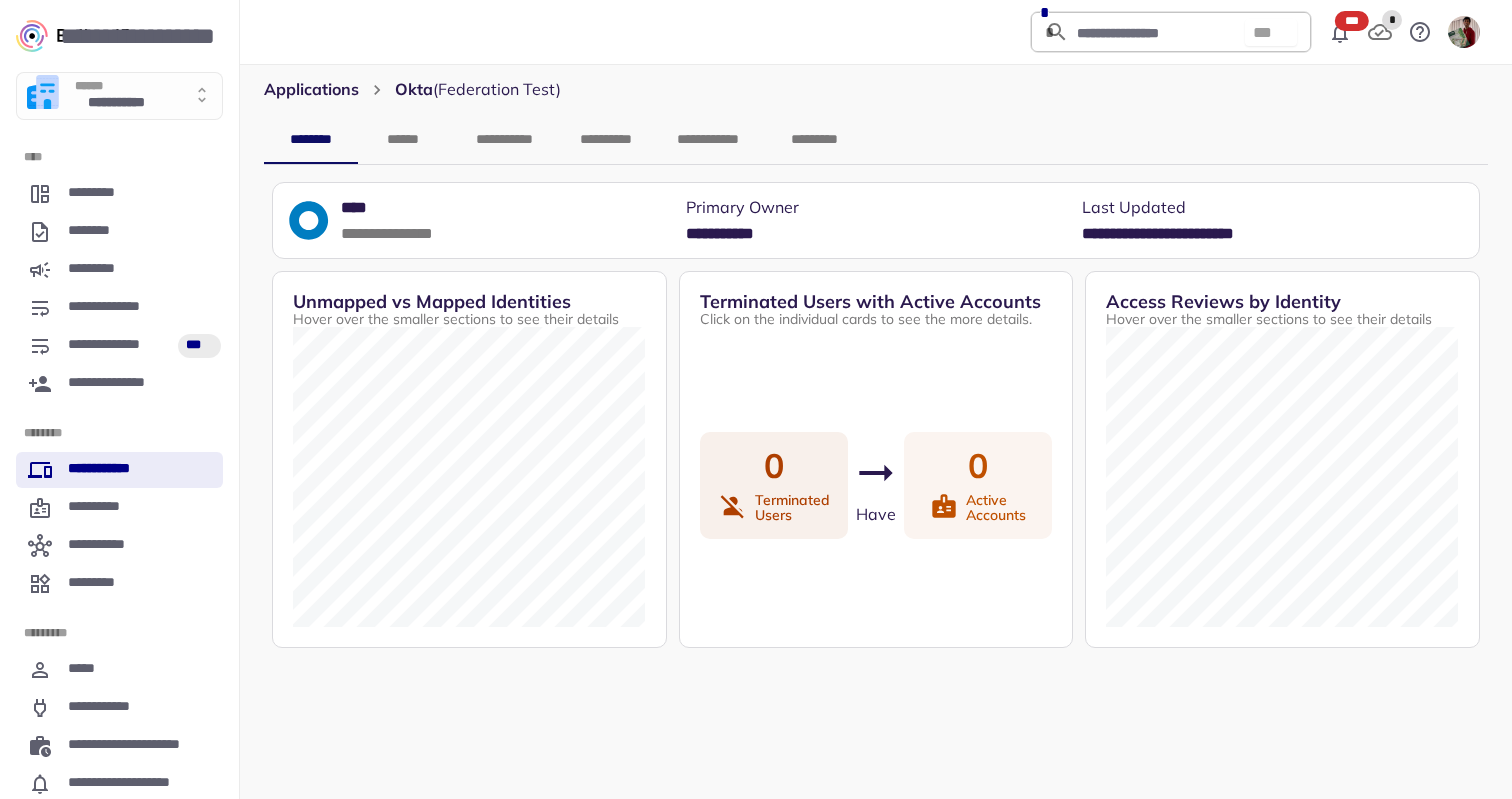 click on "**********" at bounding box center (605, 140) 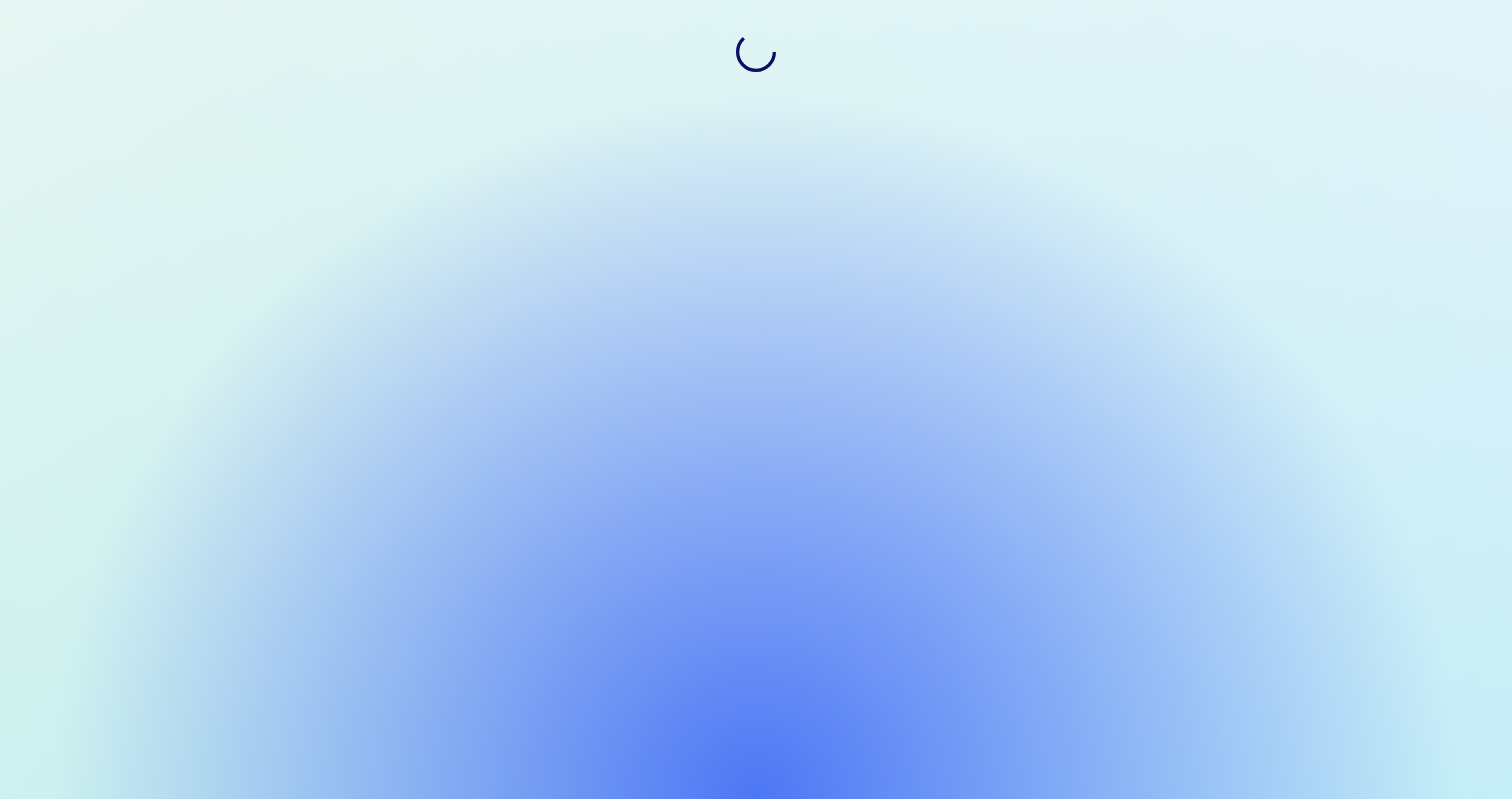 scroll, scrollTop: 0, scrollLeft: 0, axis: both 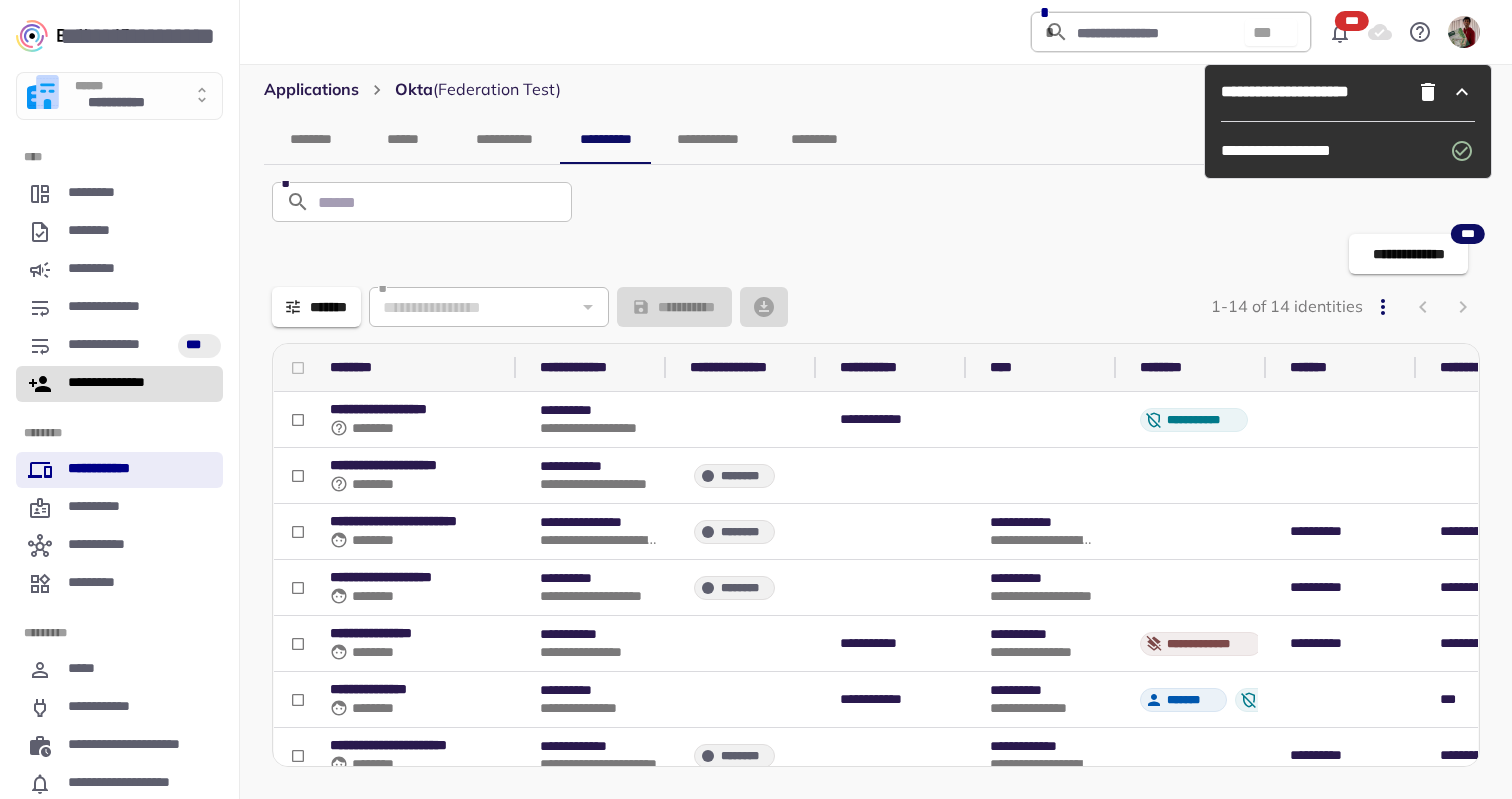 click on "**********" at bounding box center [119, 384] 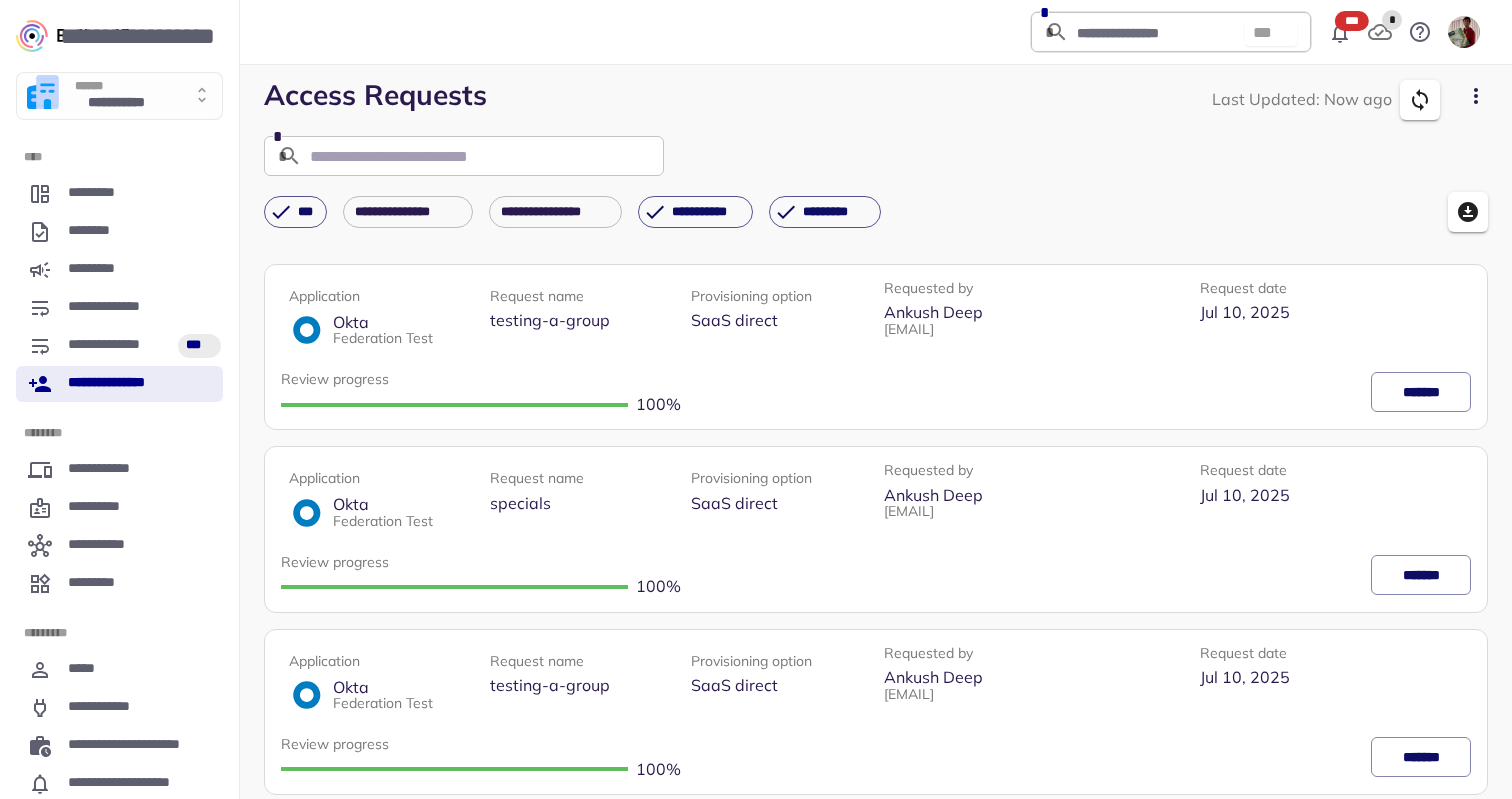 click at bounding box center (1476, 100) 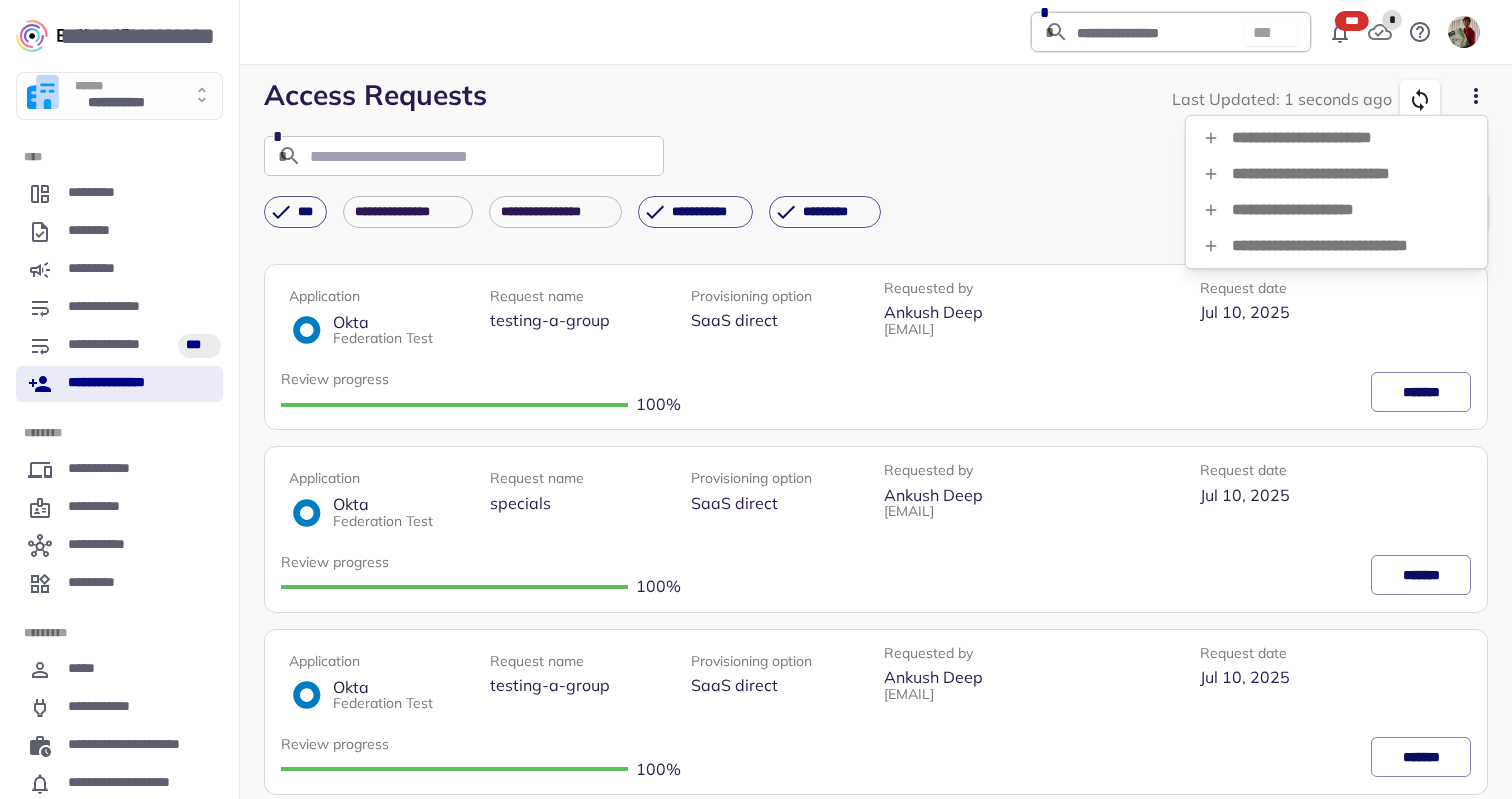 click on "**********" at bounding box center (1336, 210) 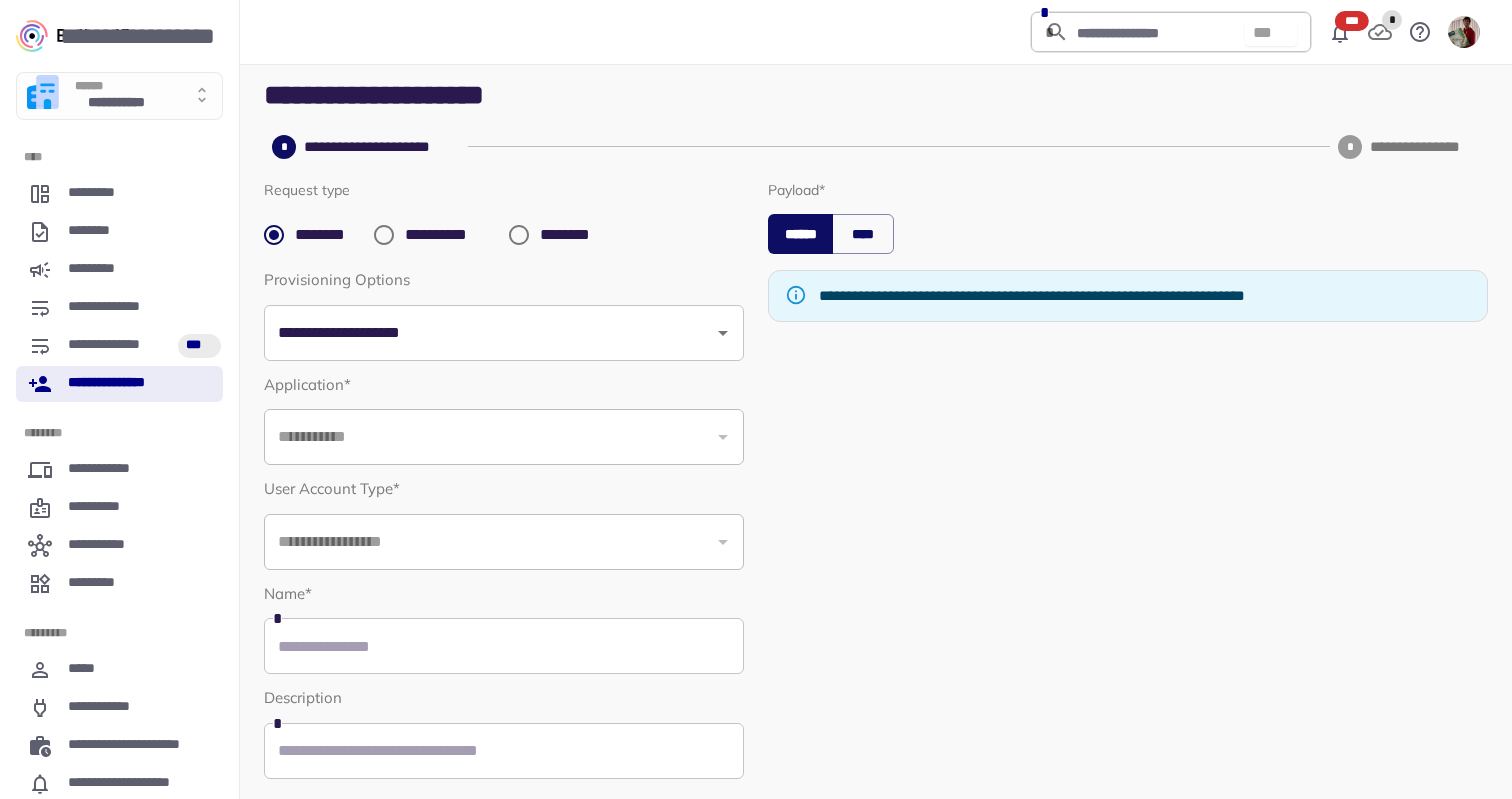click on "********" at bounding box center [570, 235] 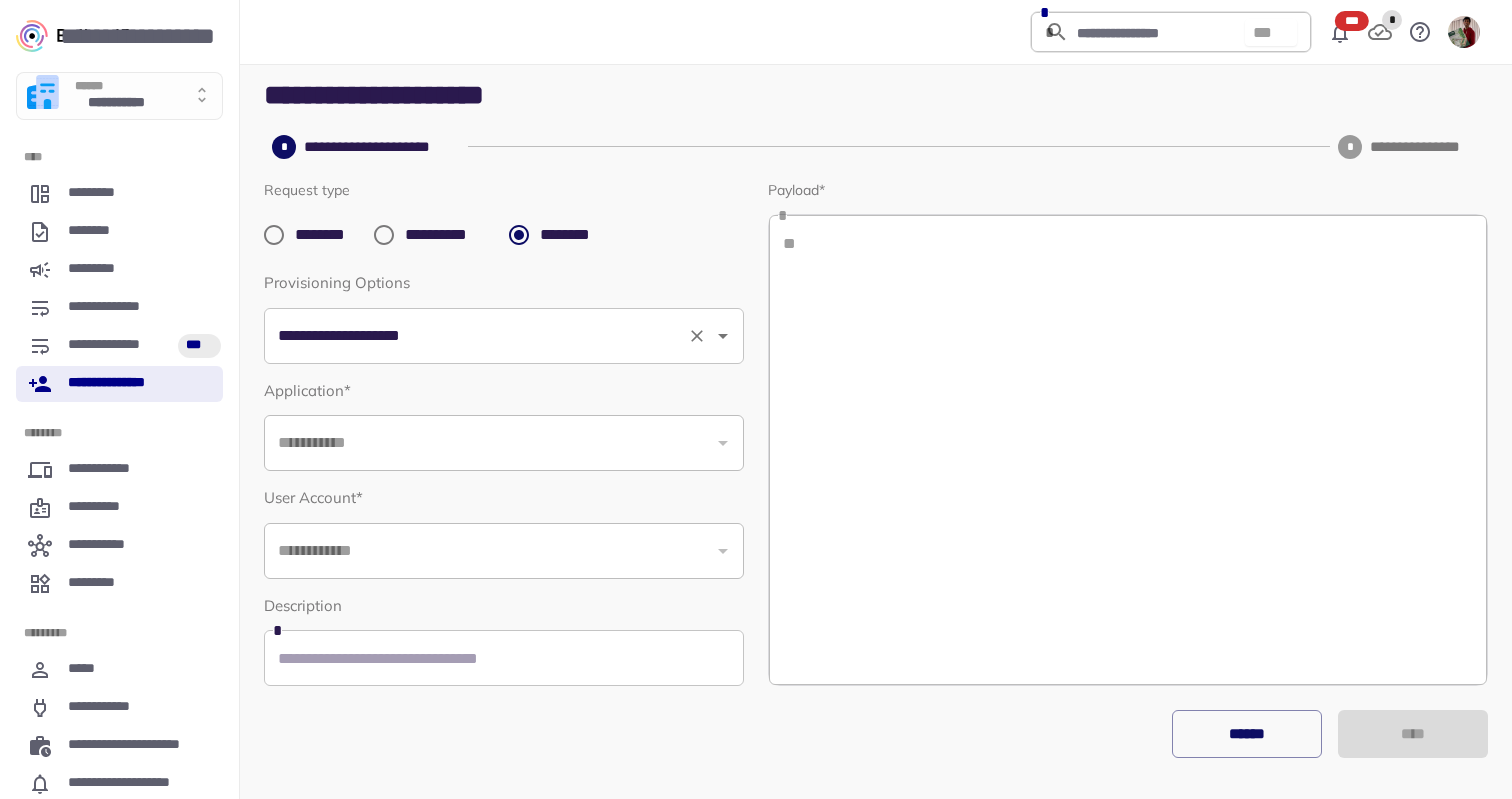 click on "**********" at bounding box center (476, 336) 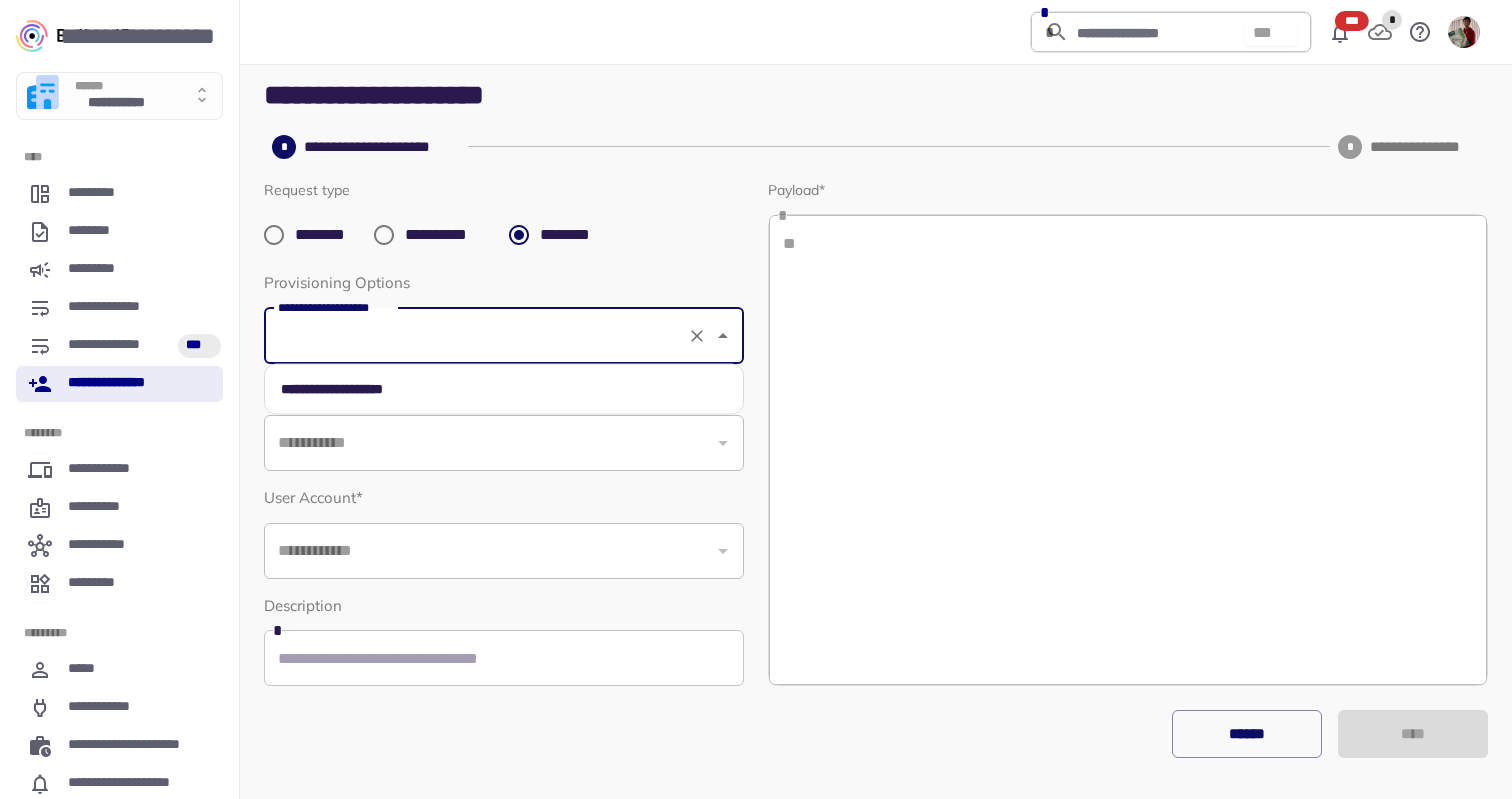 click on "**********" at bounding box center [504, 389] 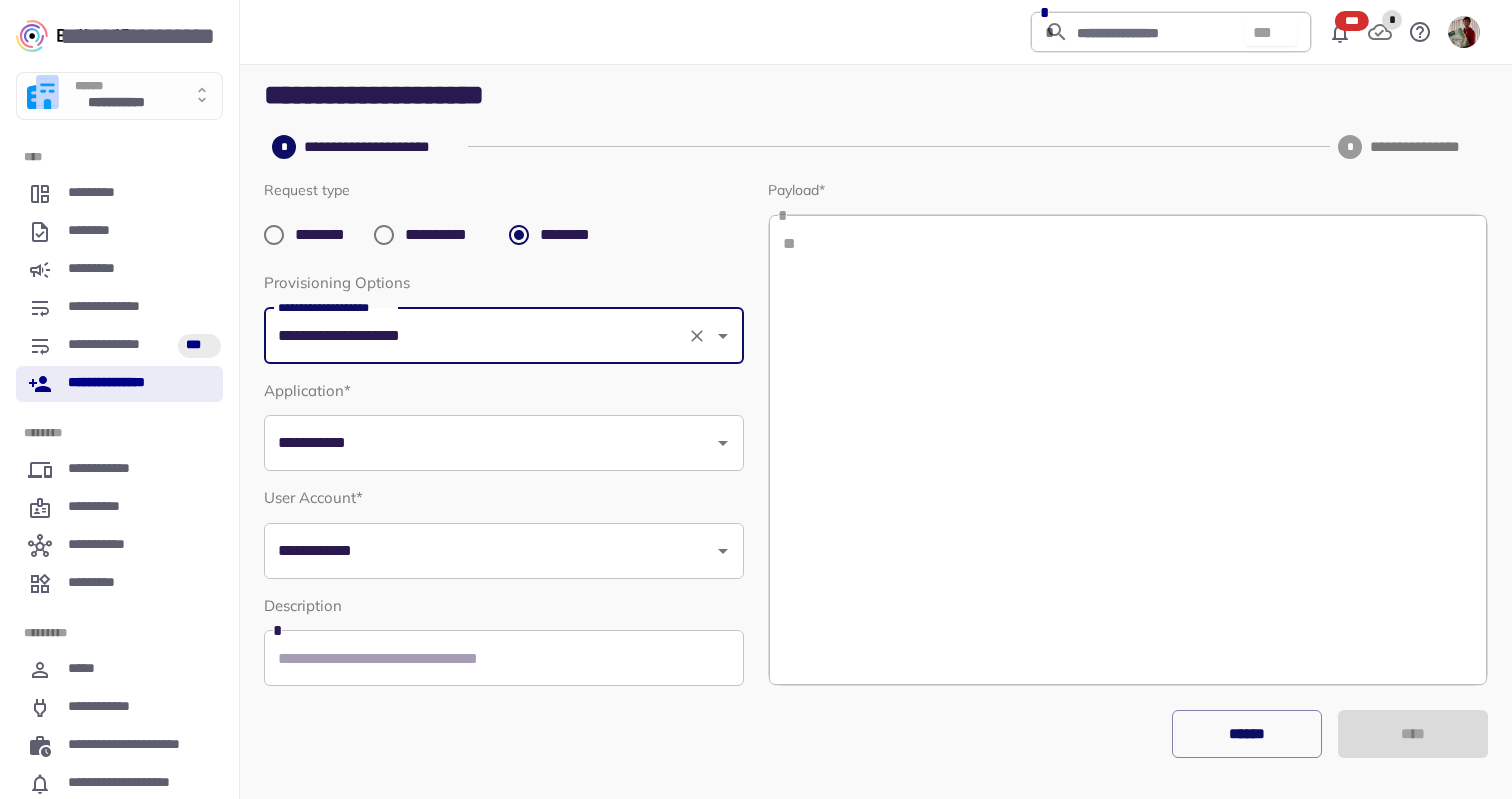click on "**********" at bounding box center [489, 443] 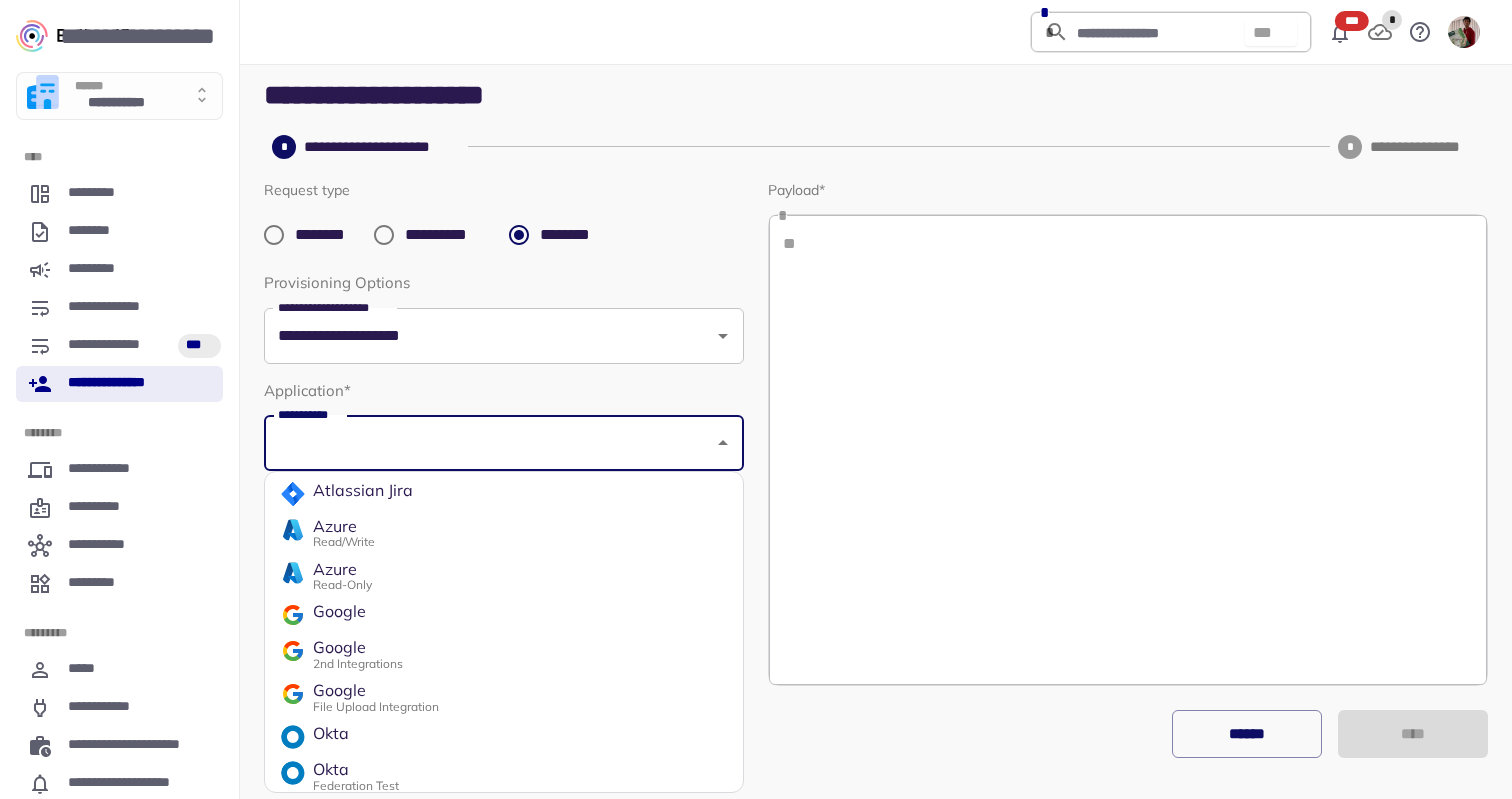 scroll, scrollTop: 174, scrollLeft: 0, axis: vertical 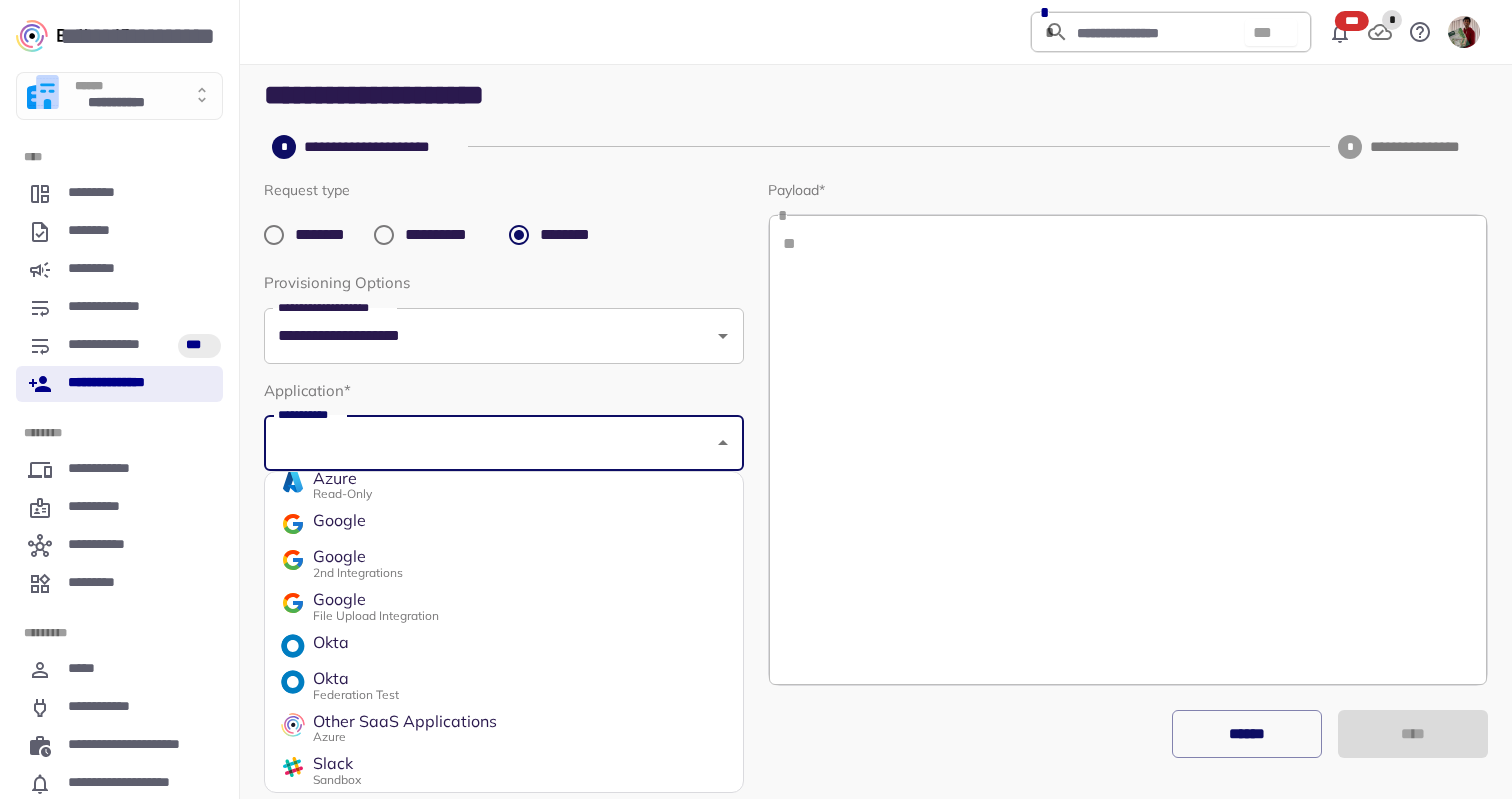 click on "Okta" at bounding box center [356, 679] 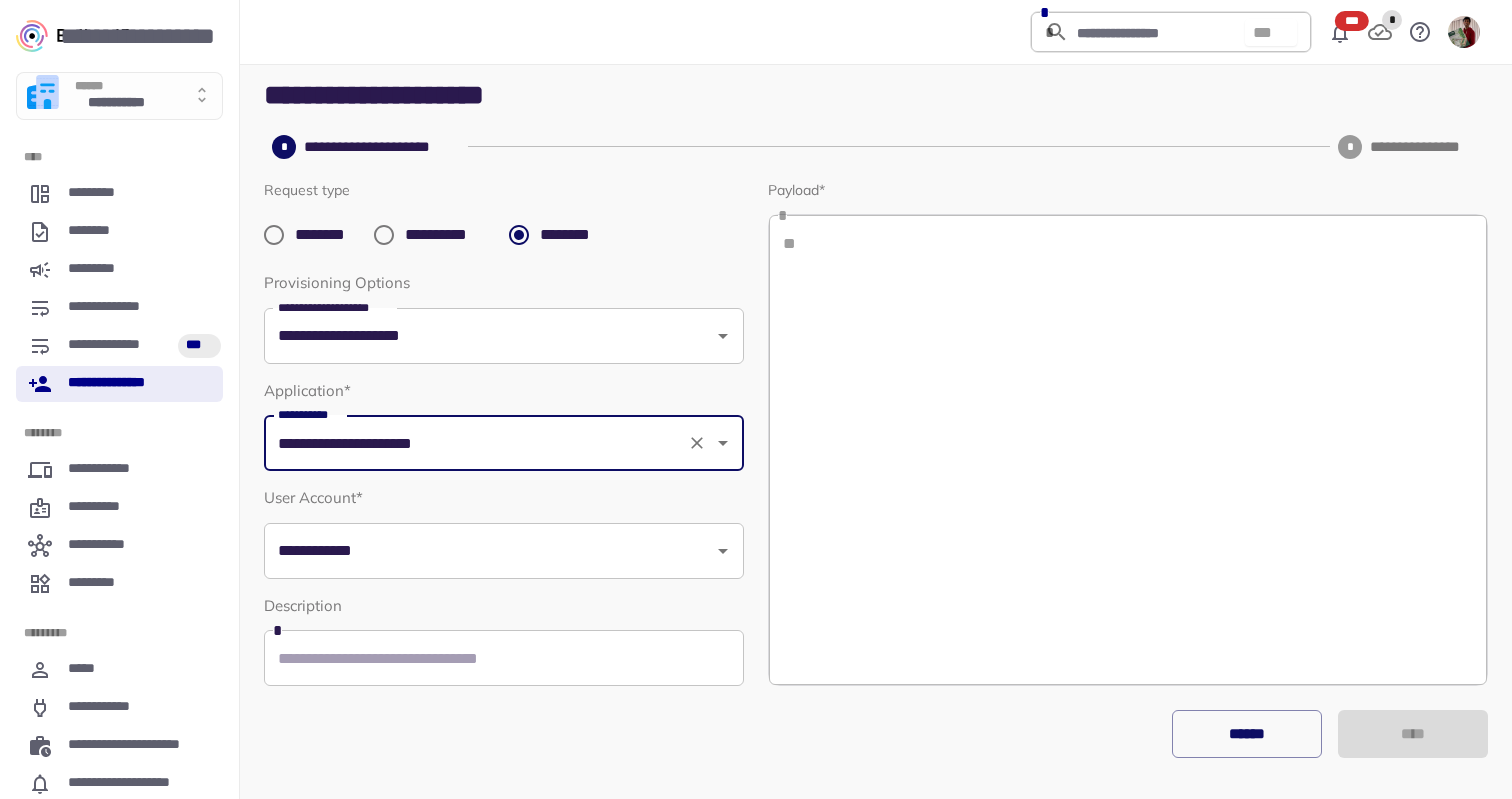 click on "**********" at bounding box center (489, 551) 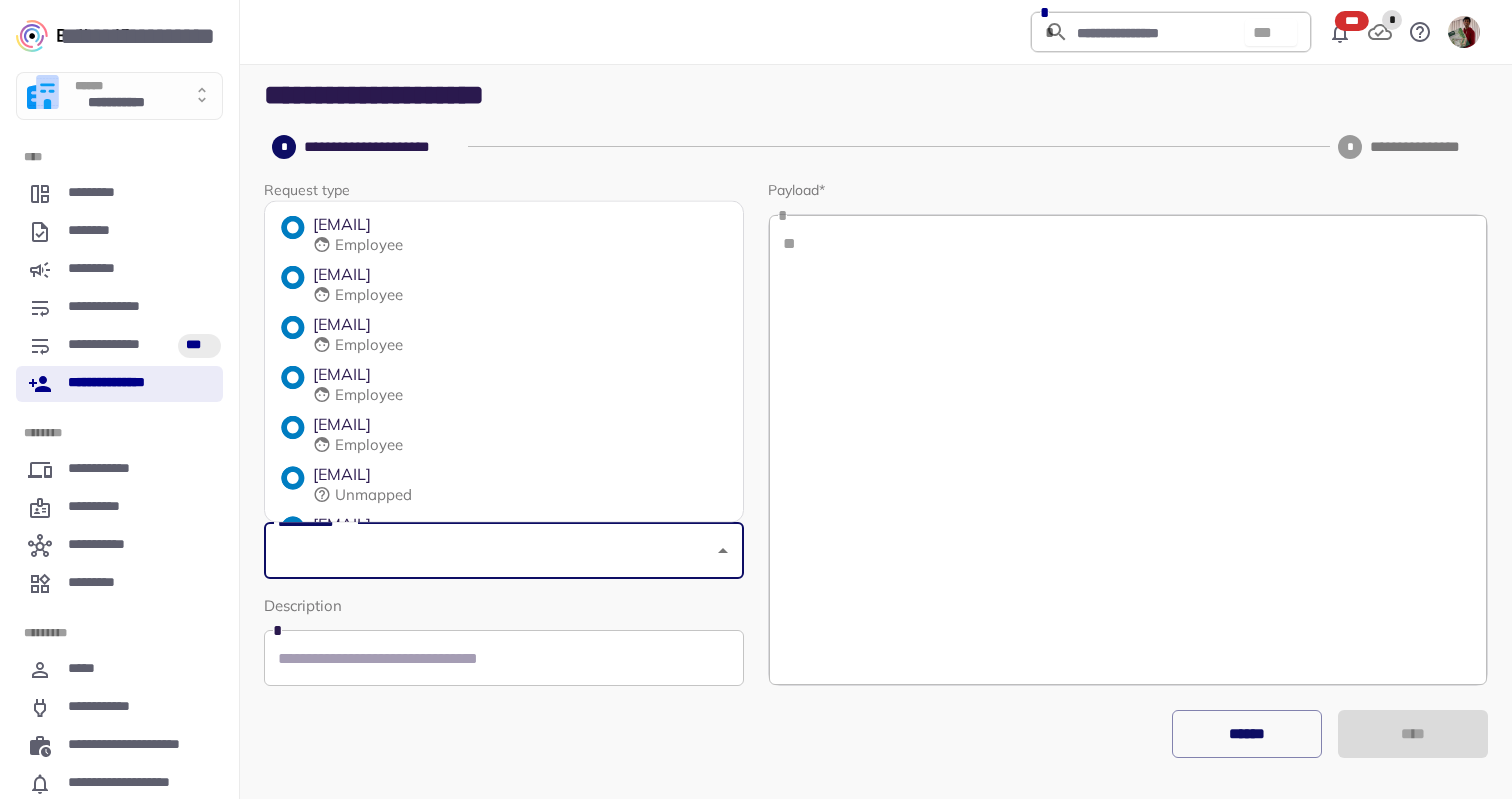 click on "Employee" at bounding box center [369, 295] 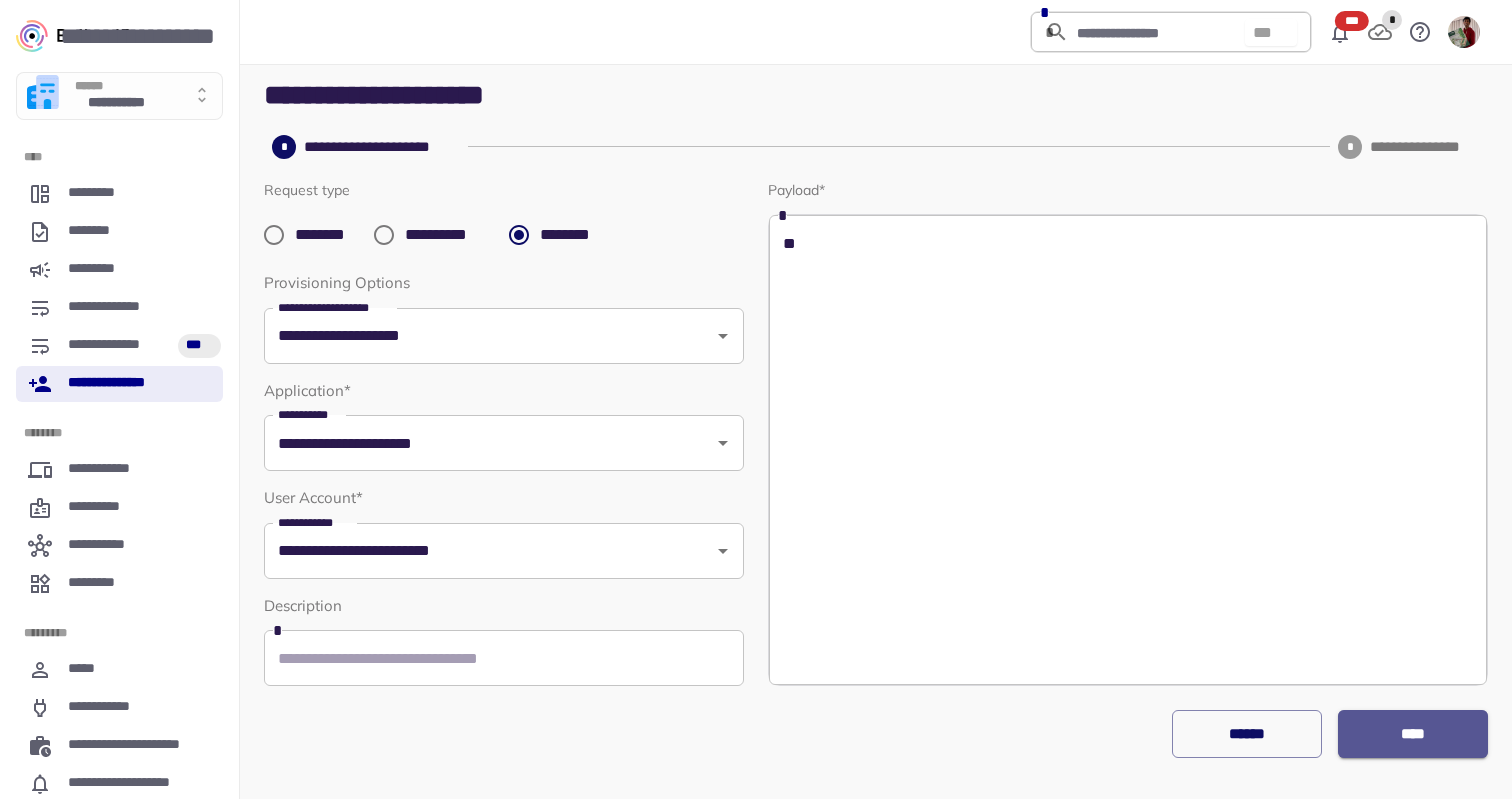 click on "****" at bounding box center [1413, 734] 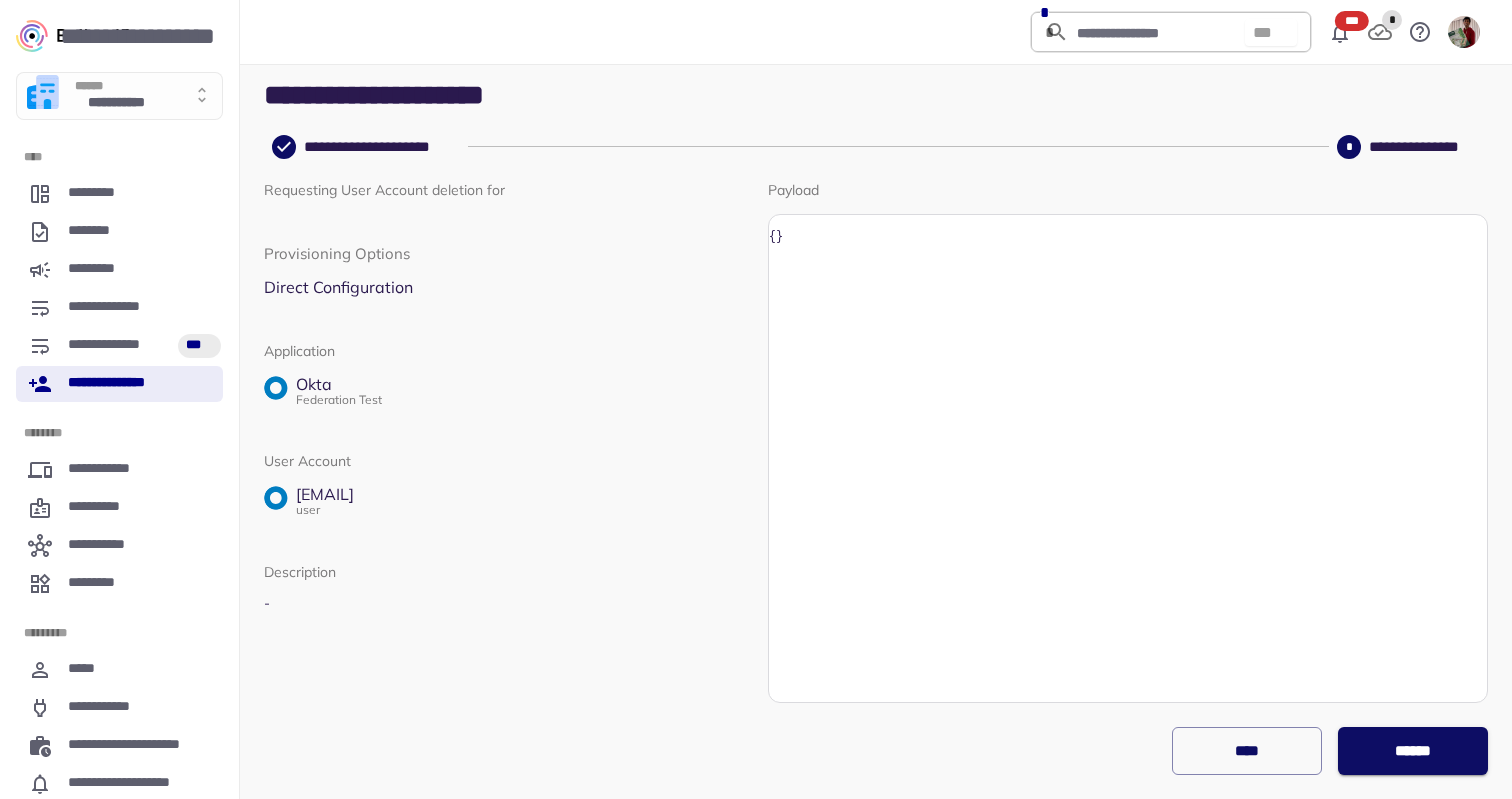 click on "Requesting User Account deletion for Provisioning Options Direct Configuration Application Okta Federation Test User Account [EMAIL] user Description - Payload {} **** ******" at bounding box center (876, 479) 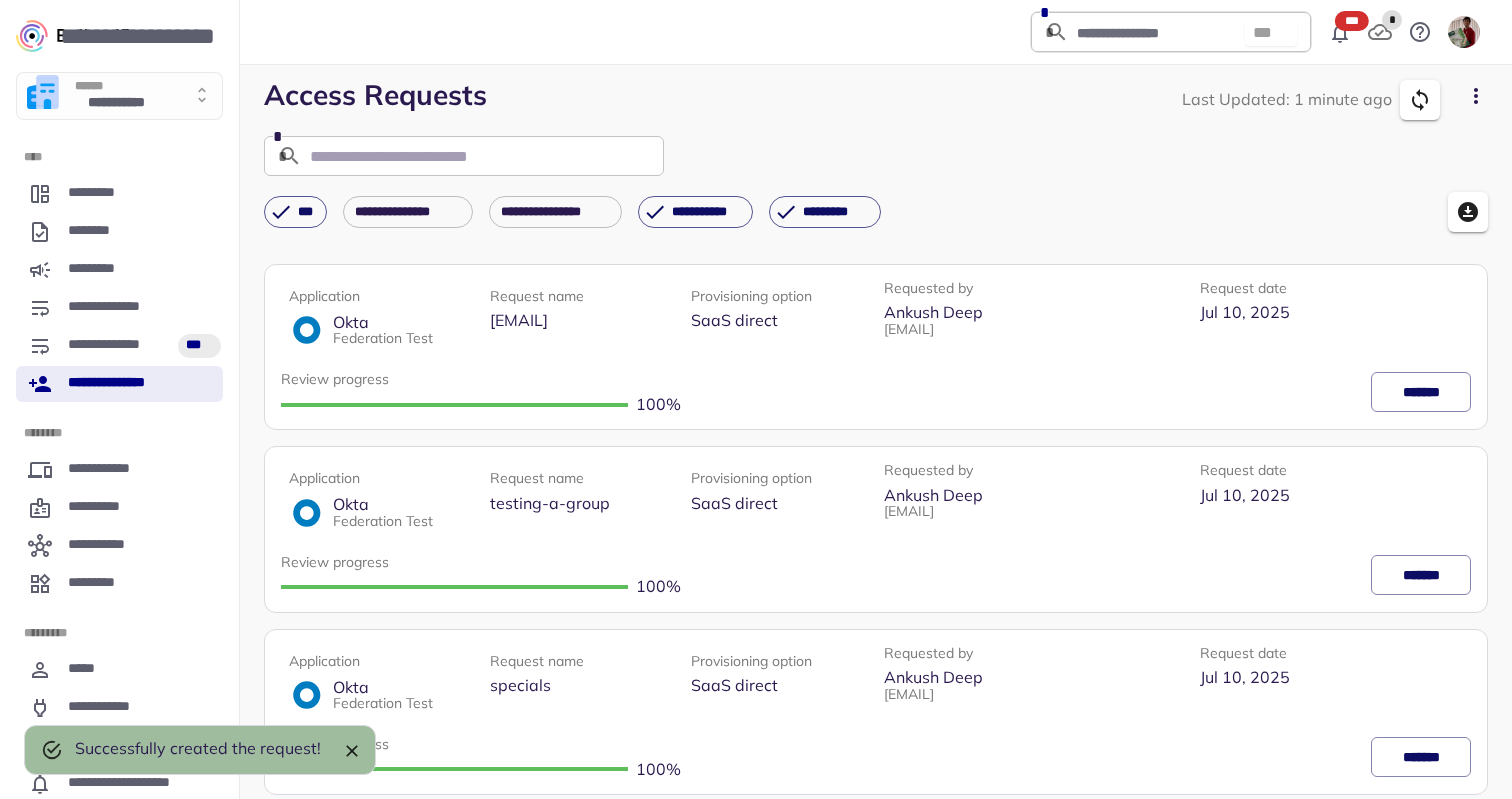 click on "**********" at bounding box center (119, 384) 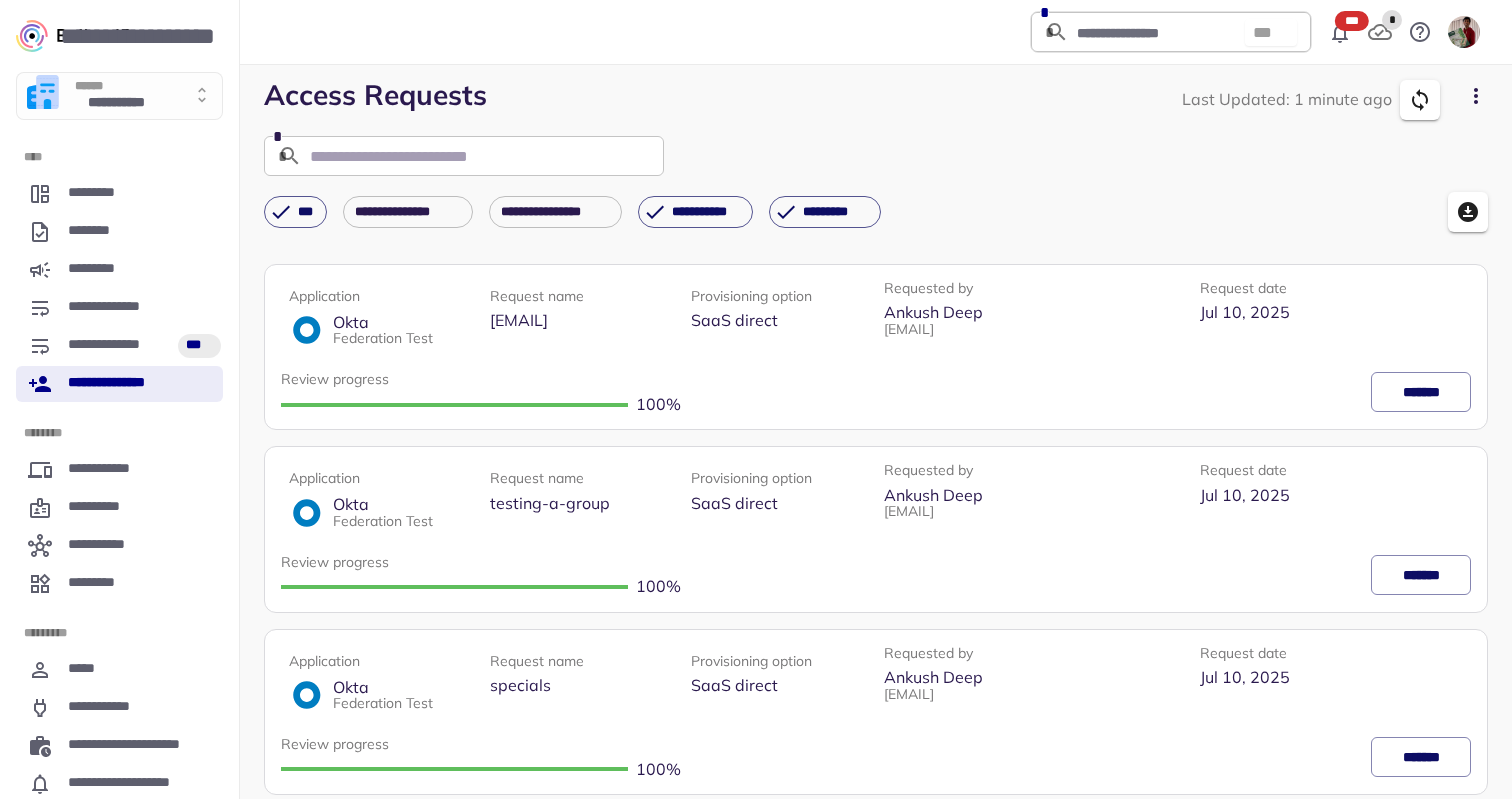 click 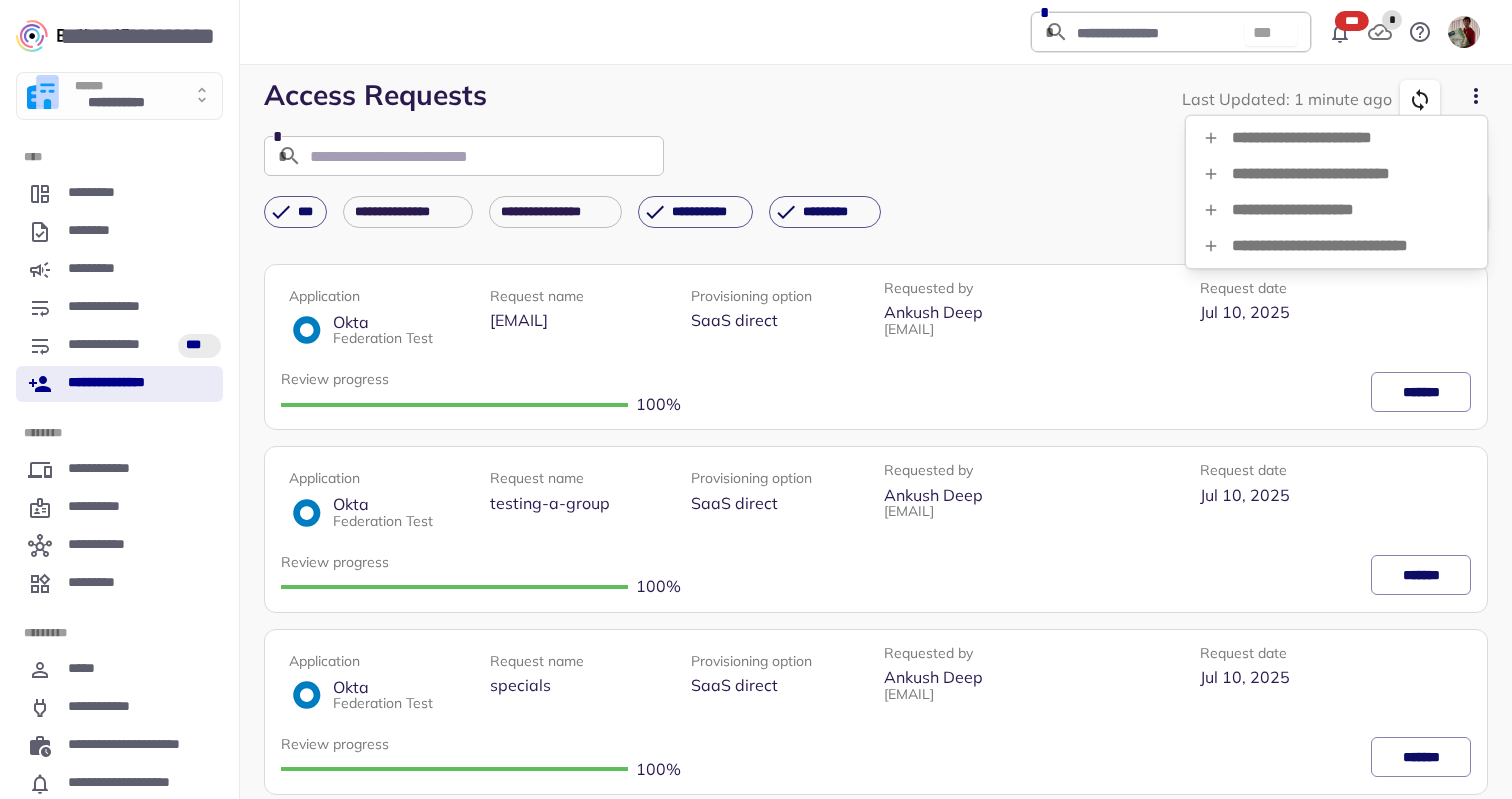 click at bounding box center [756, 399] 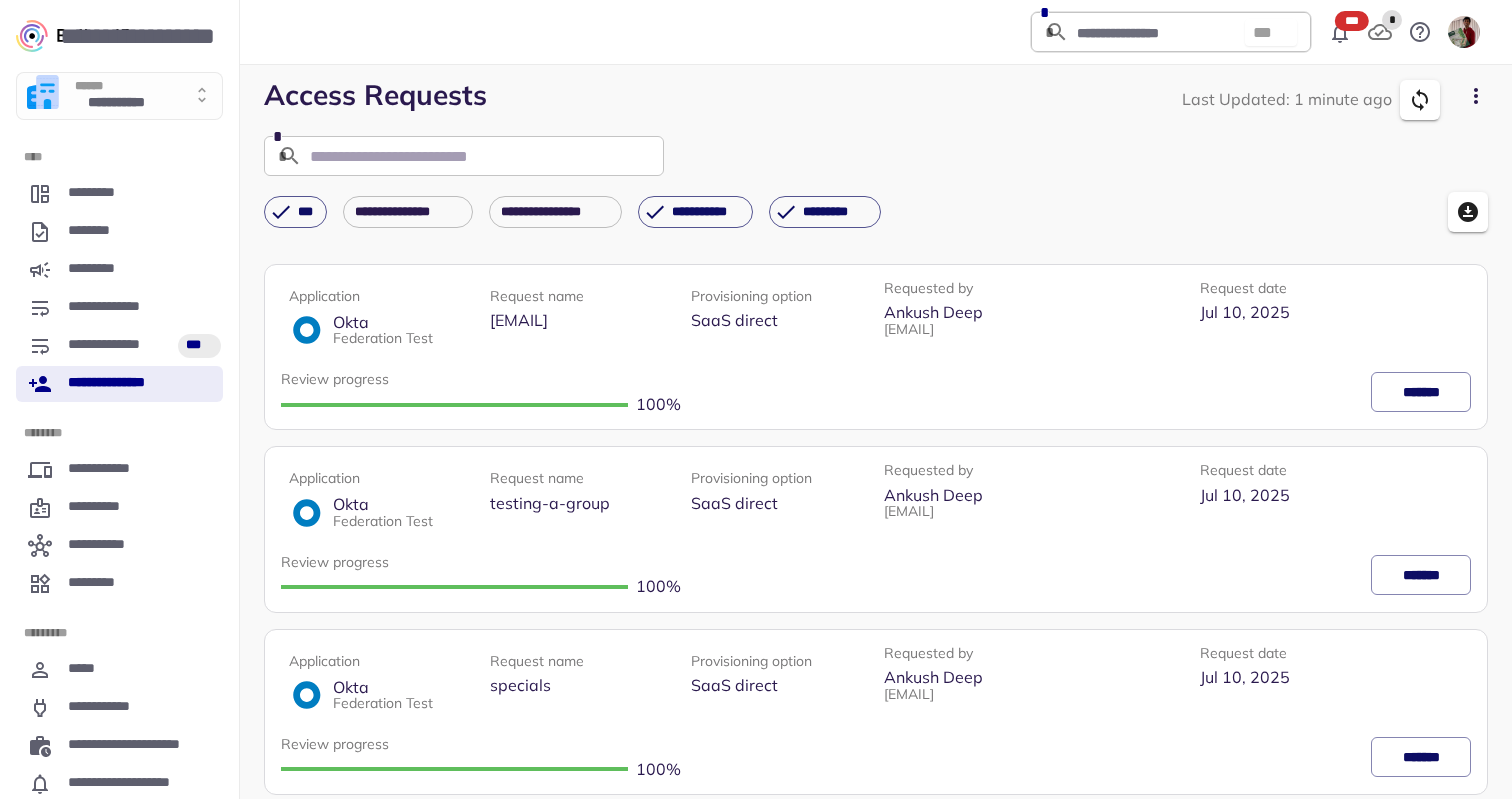 click on "**********" at bounding box center [119, 384] 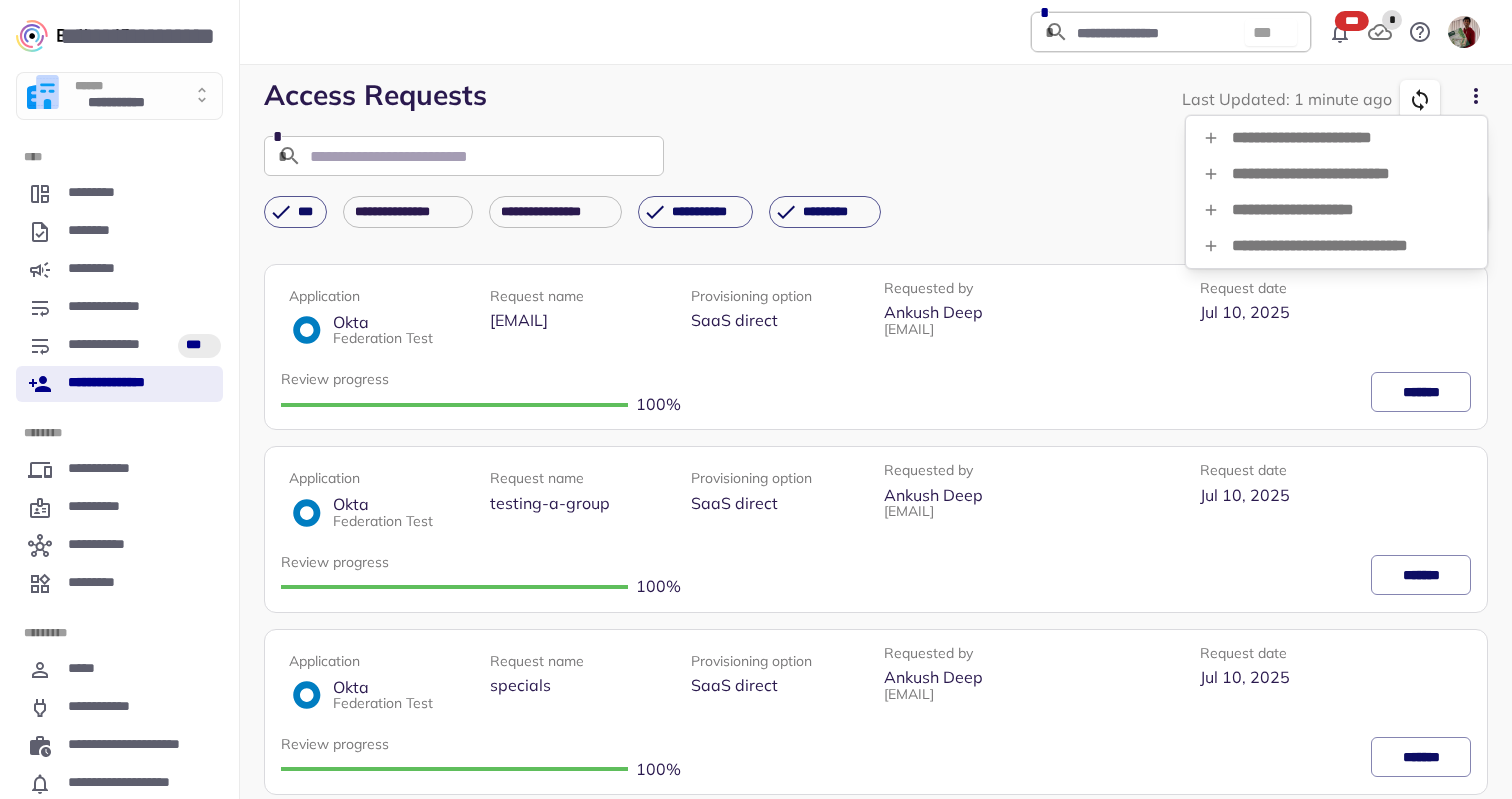 click at bounding box center [756, 399] 